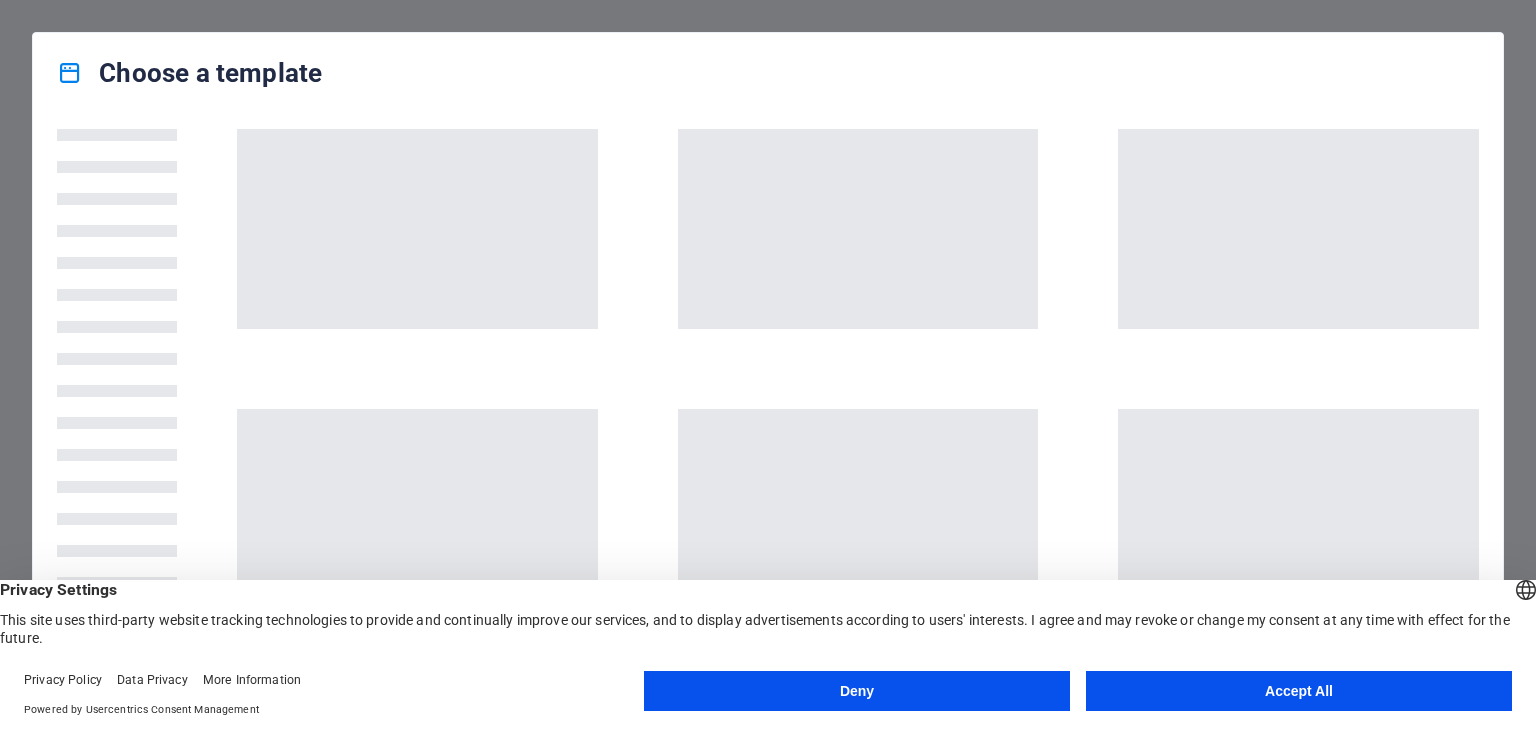 scroll, scrollTop: 0, scrollLeft: 0, axis: both 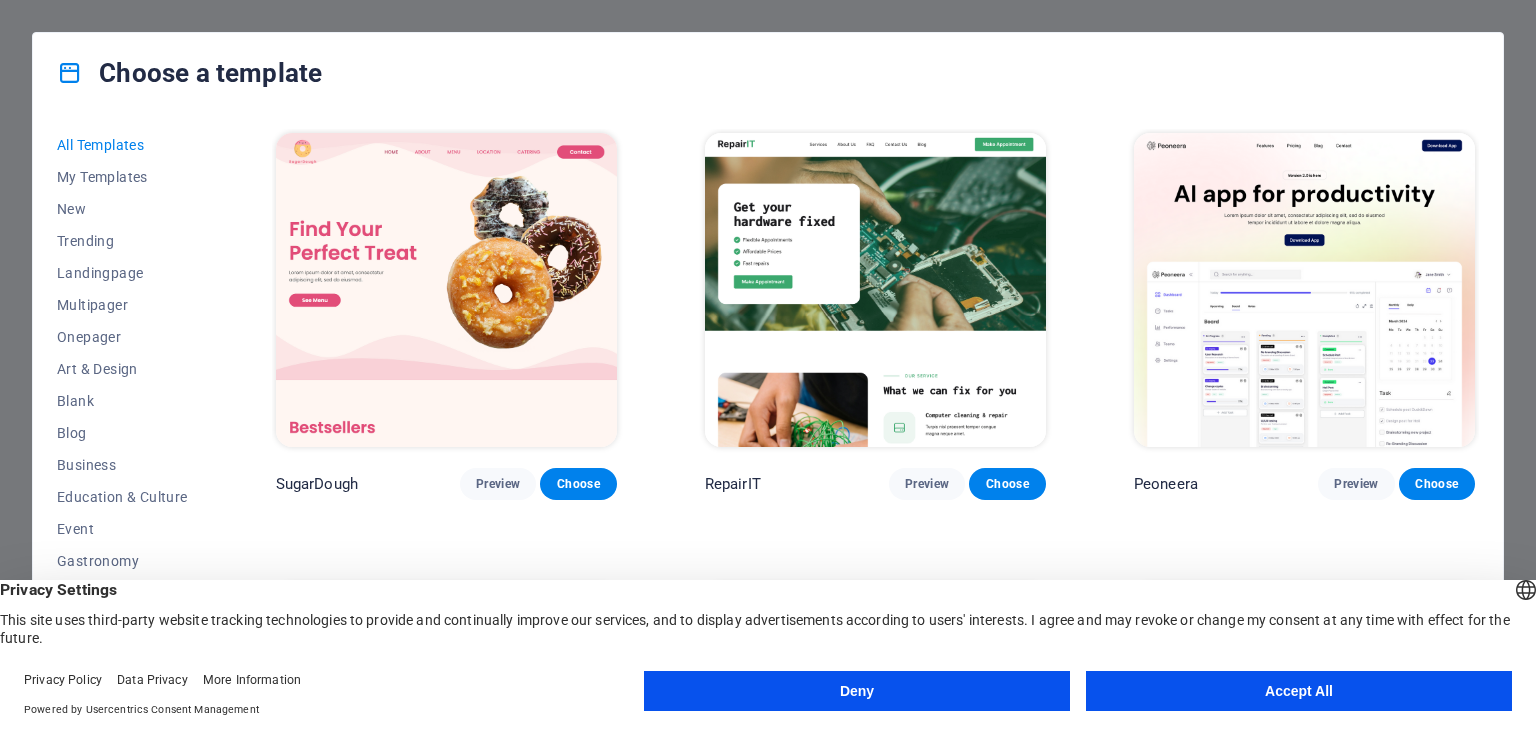 click on "Accept All" at bounding box center (1299, 691) 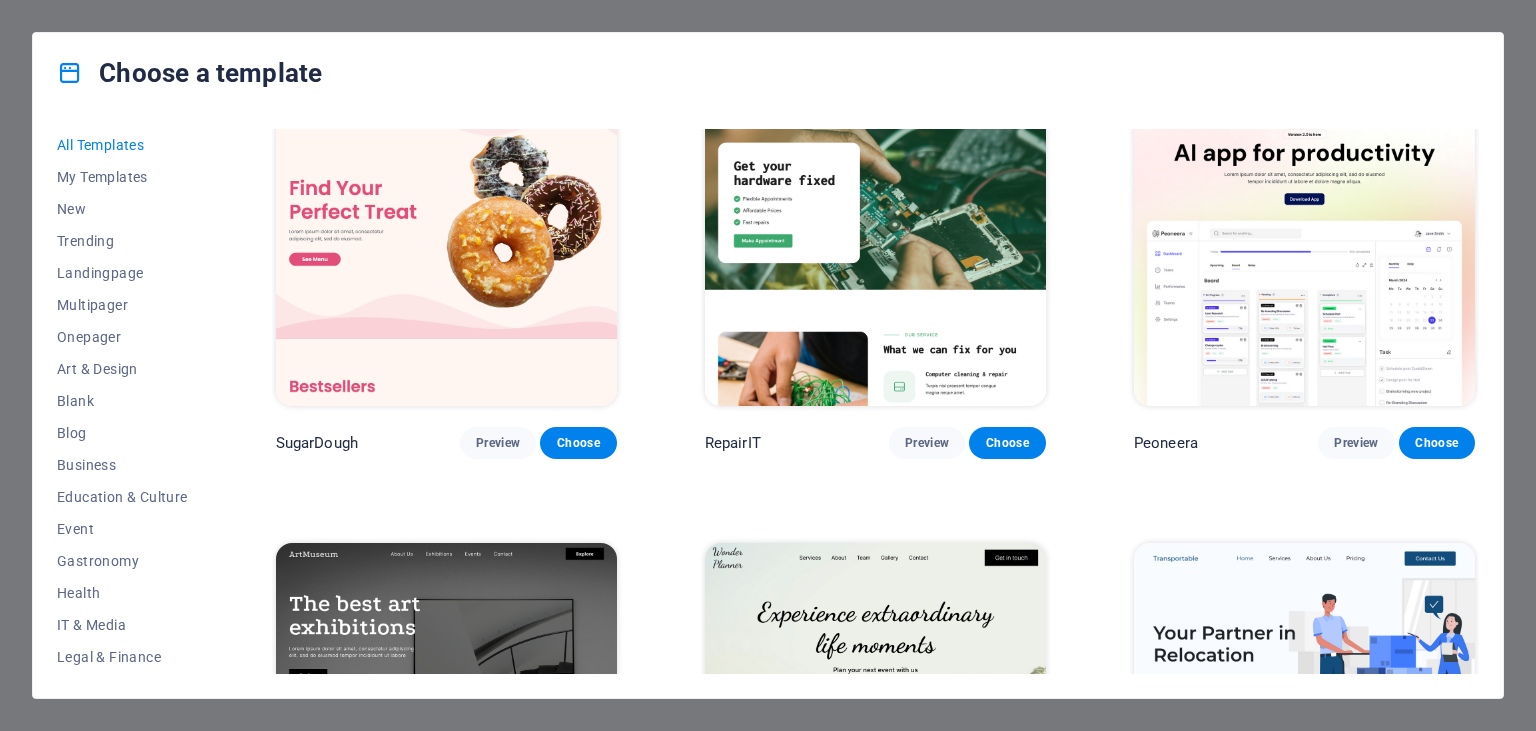scroll, scrollTop: 0, scrollLeft: 0, axis: both 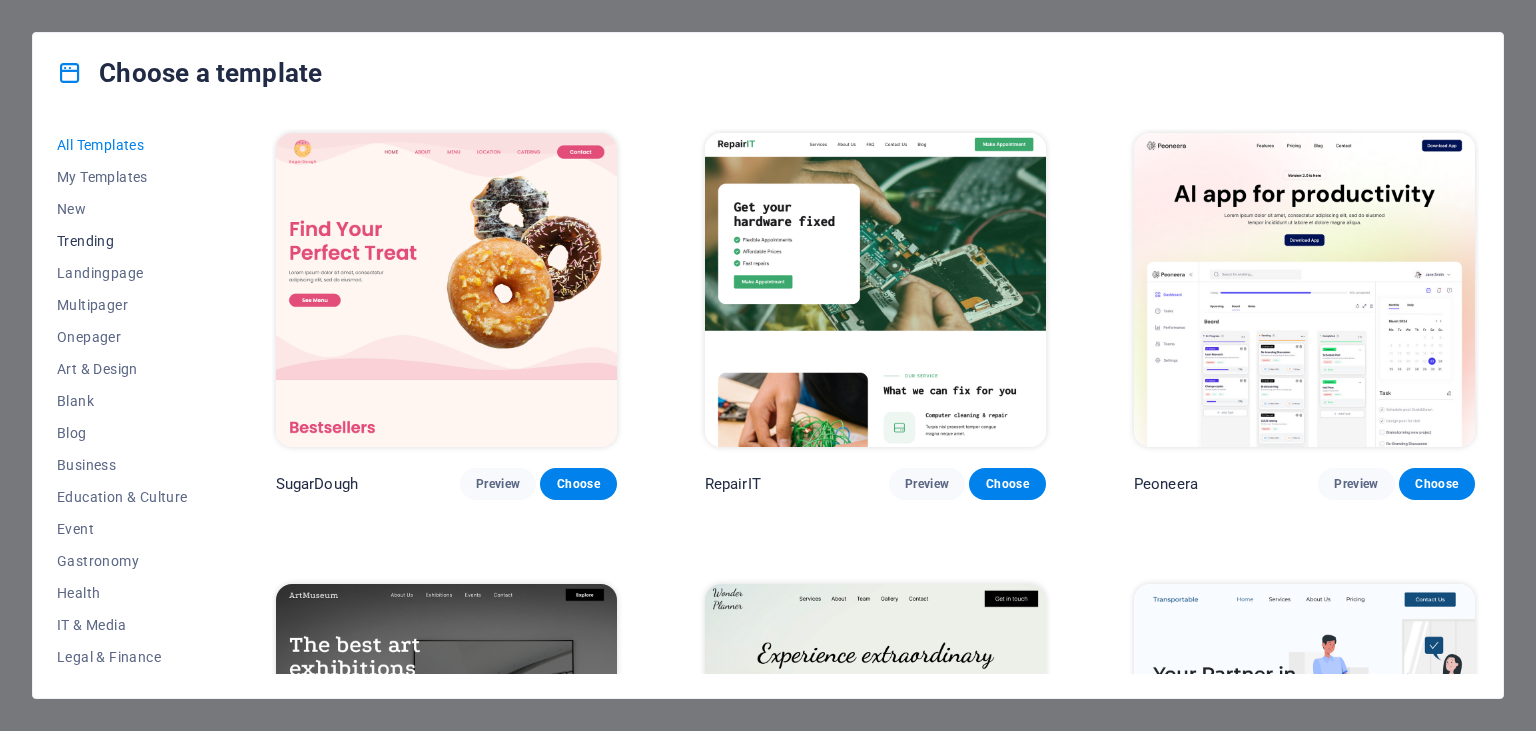 click on "Trending" at bounding box center [122, 241] 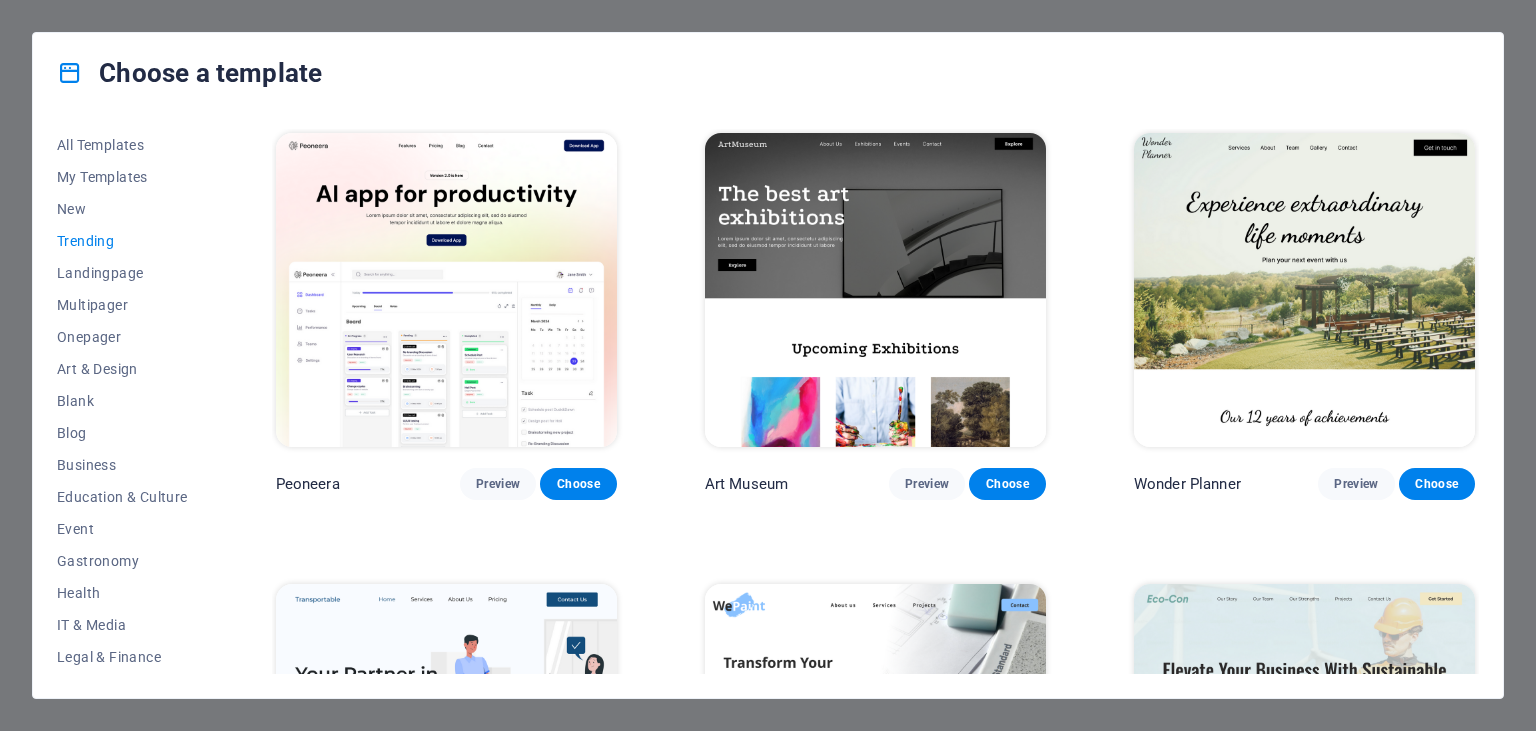 scroll, scrollTop: 254, scrollLeft: 0, axis: vertical 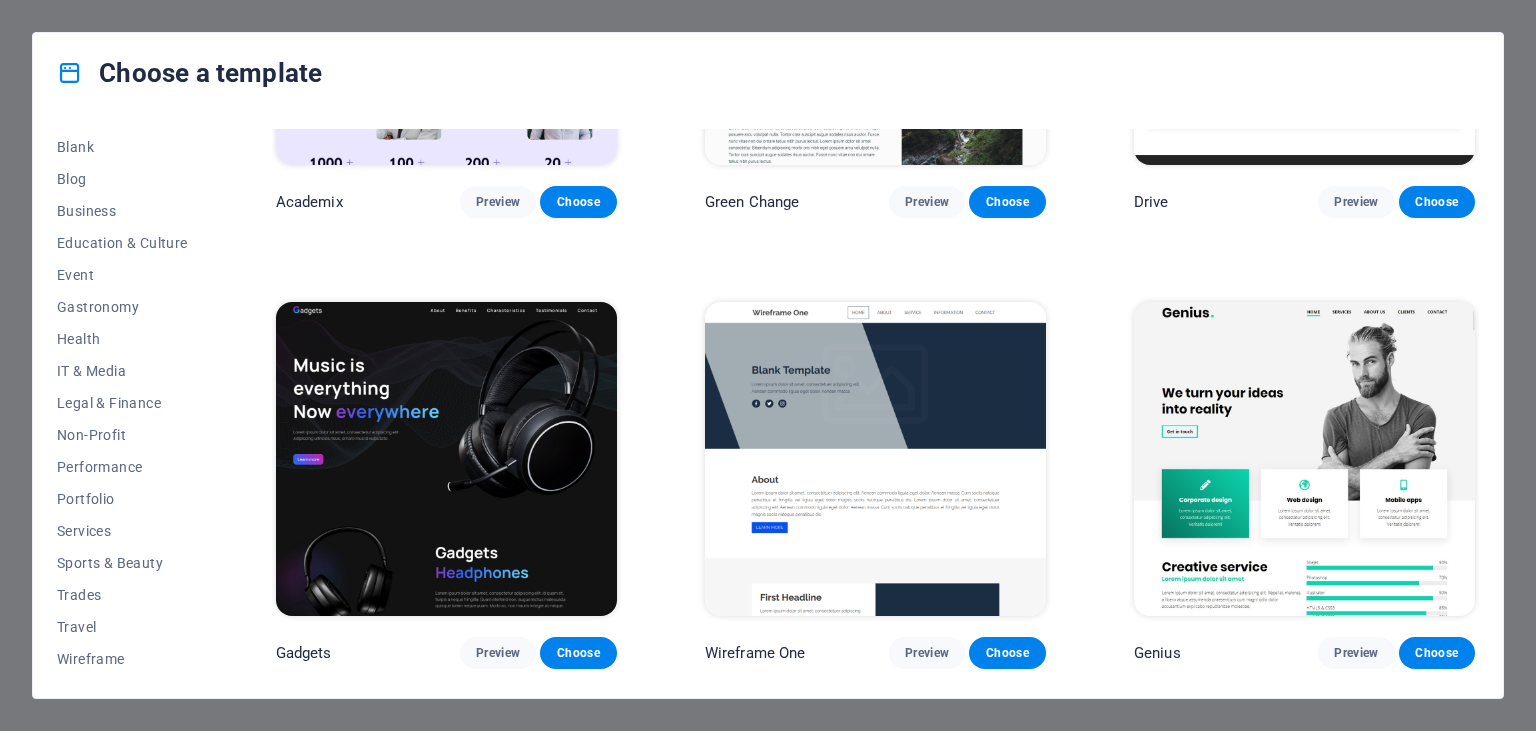 click at bounding box center (446, 459) 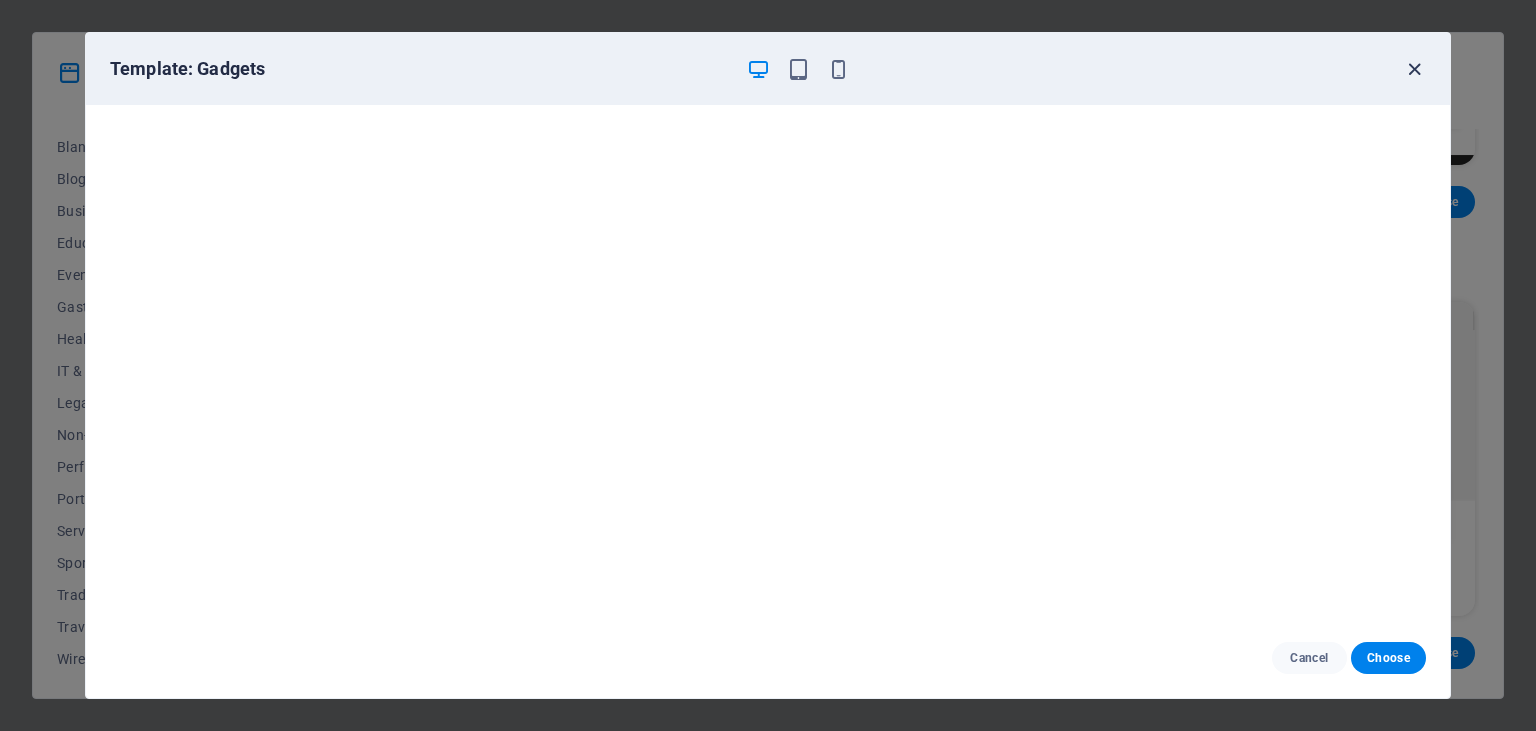 click at bounding box center [1414, 69] 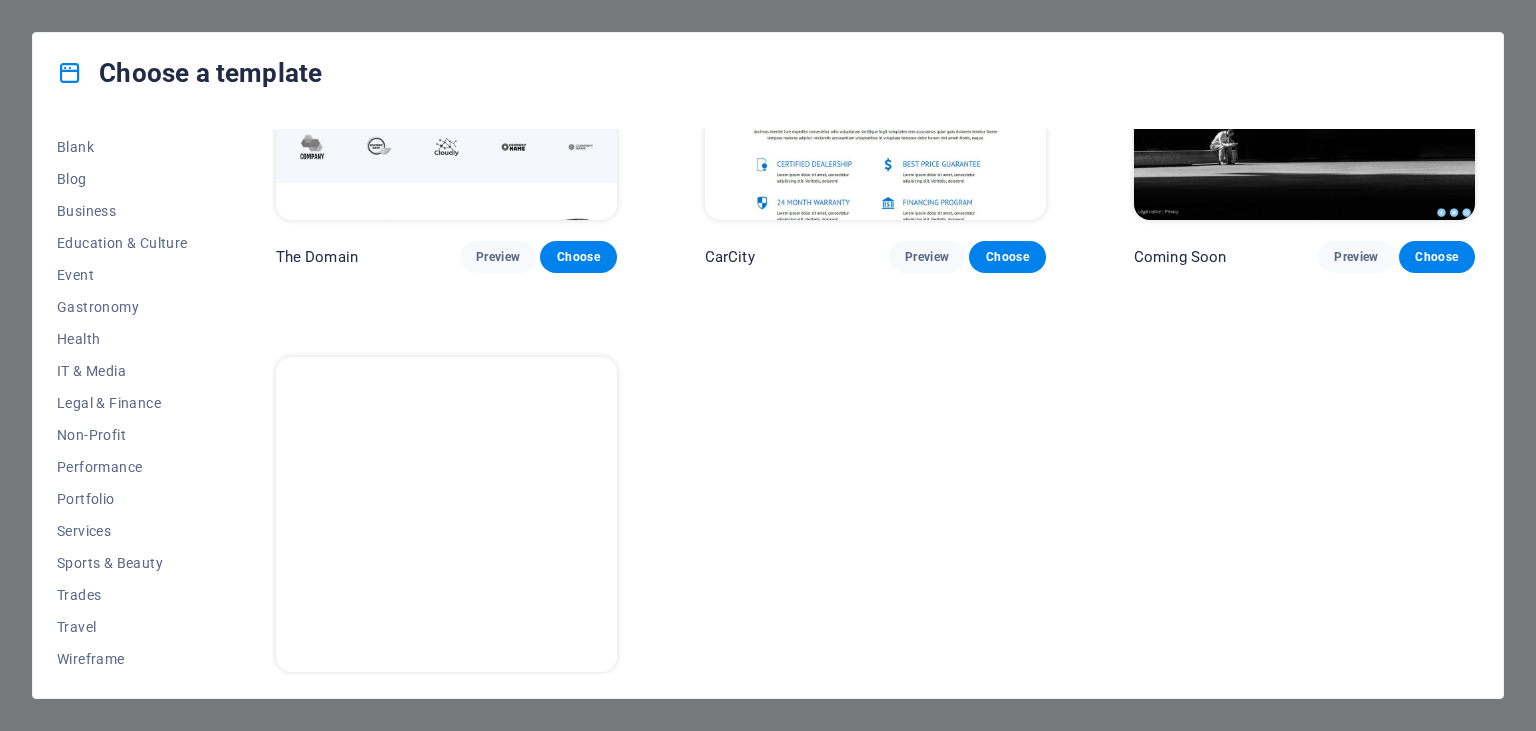 scroll, scrollTop: 2084, scrollLeft: 0, axis: vertical 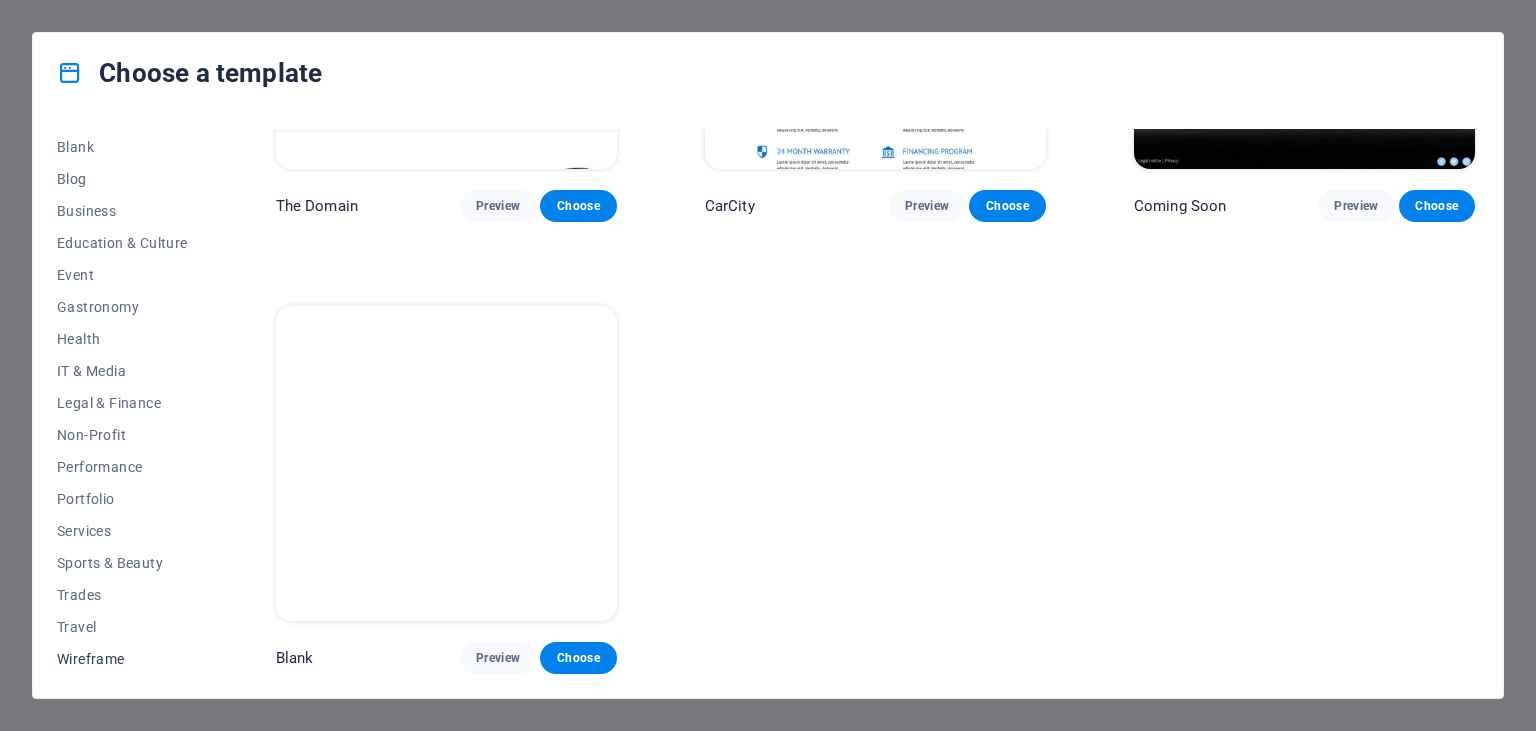 click on "Wireframe" at bounding box center (122, 659) 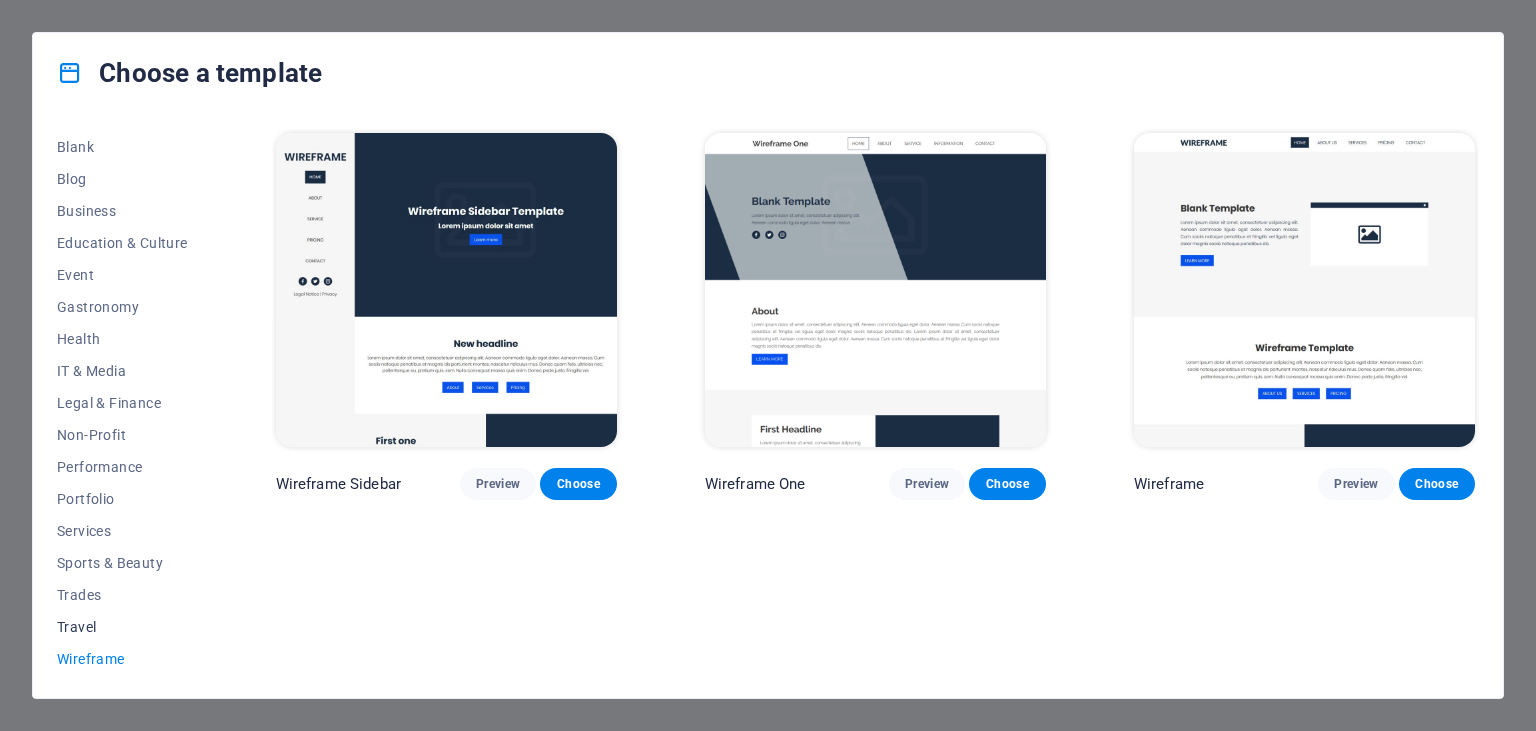 click on "Travel" at bounding box center [122, 627] 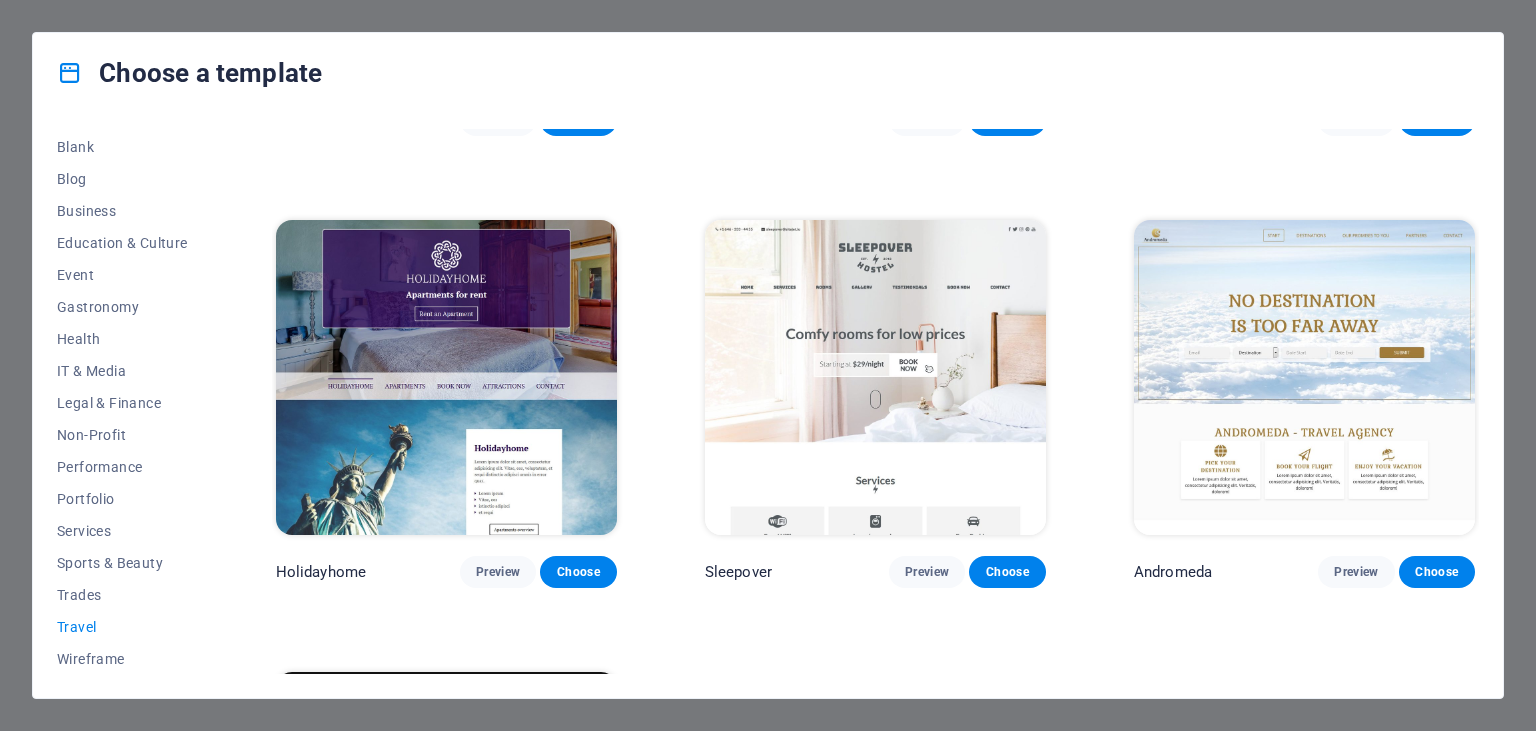 scroll, scrollTop: 729, scrollLeft: 0, axis: vertical 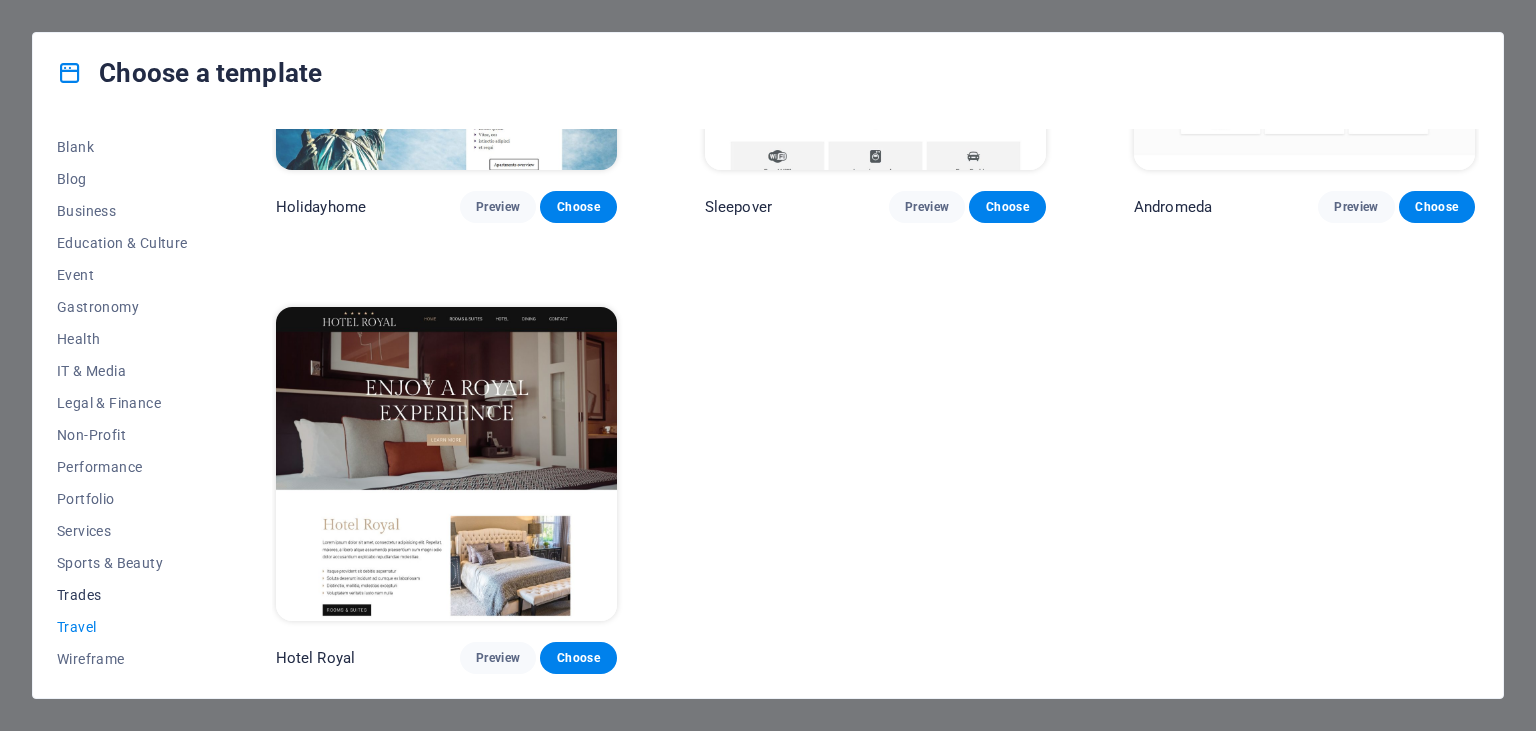 click on "Trades" at bounding box center [122, 595] 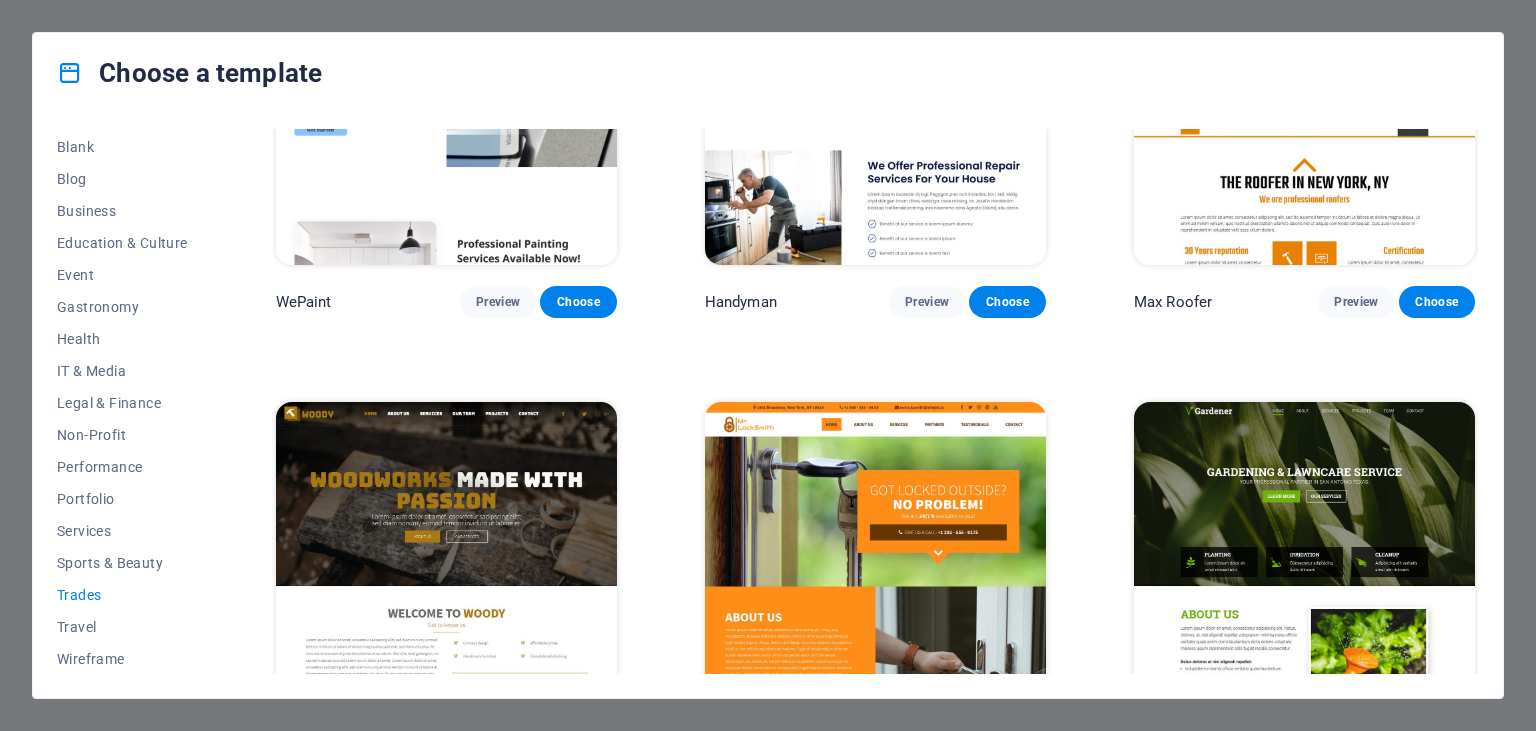 scroll, scrollTop: 0, scrollLeft: 0, axis: both 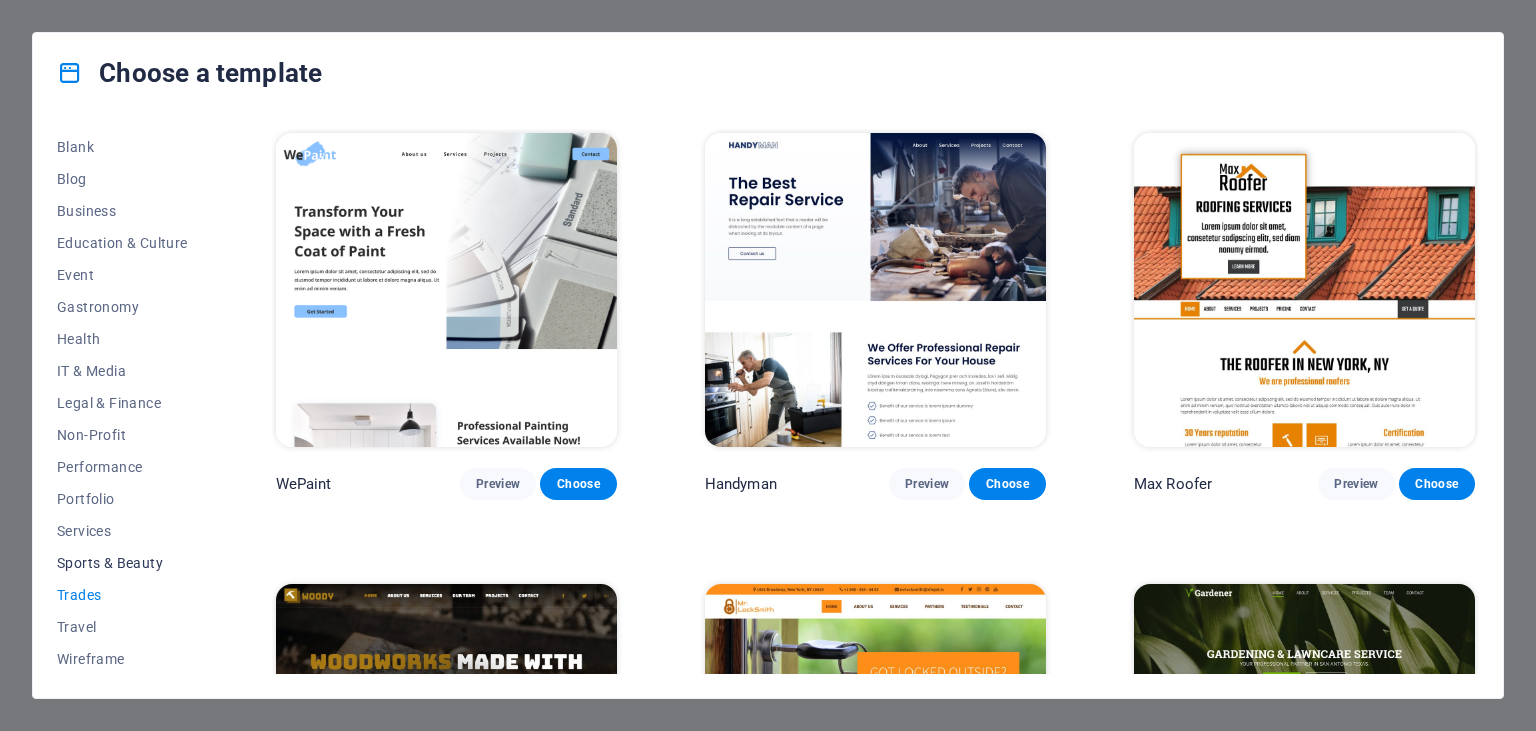 click on "Sports & Beauty" at bounding box center [122, 563] 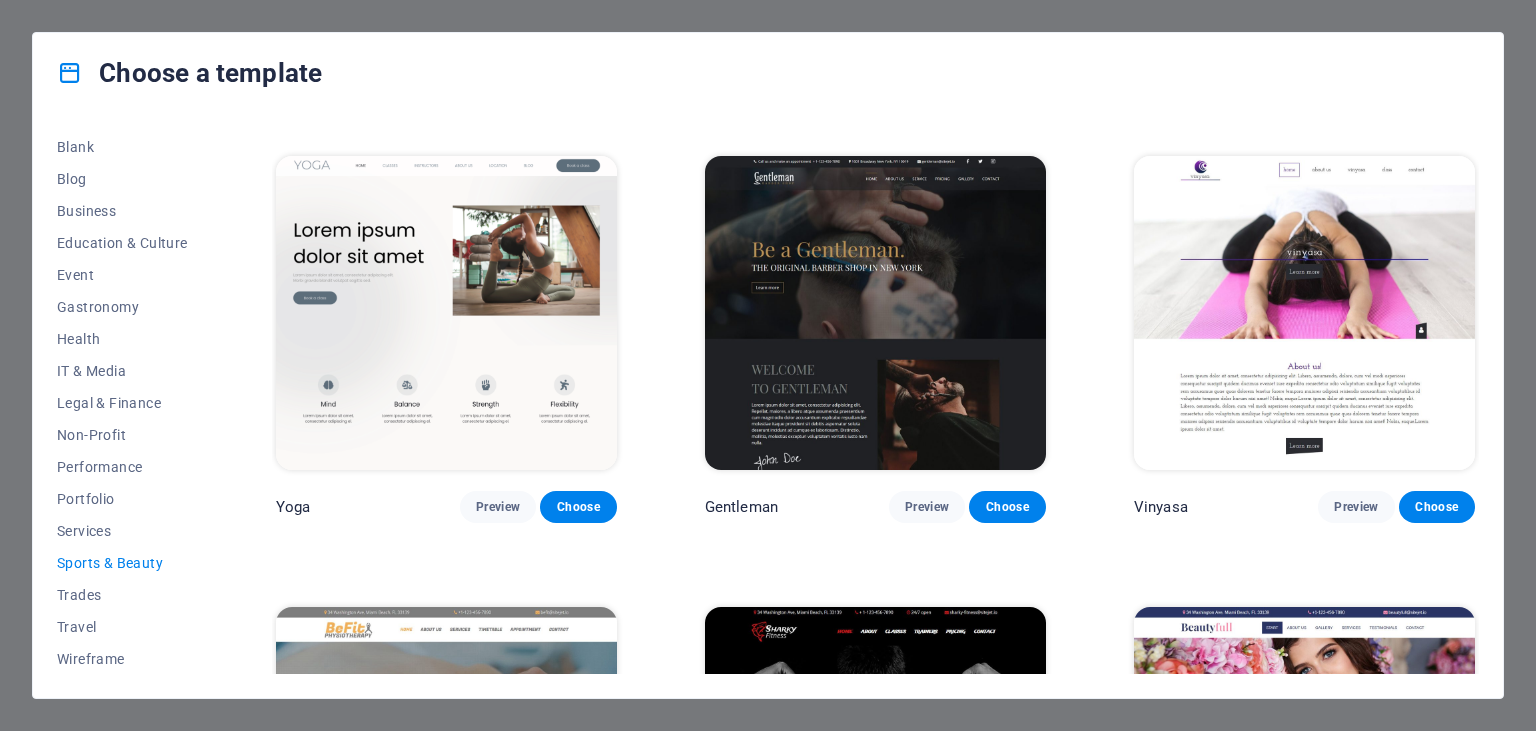 scroll, scrollTop: 820, scrollLeft: 0, axis: vertical 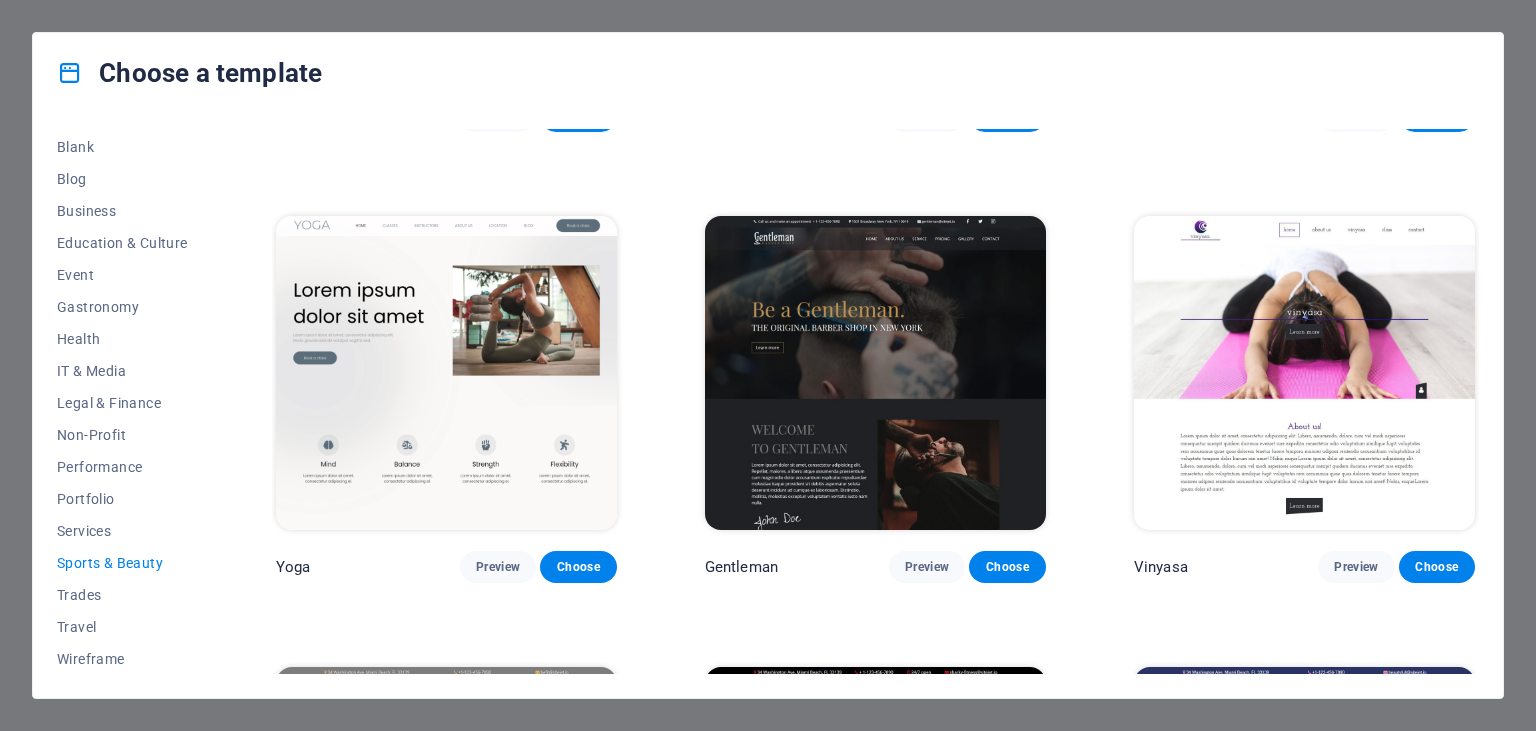 click at bounding box center [875, 373] 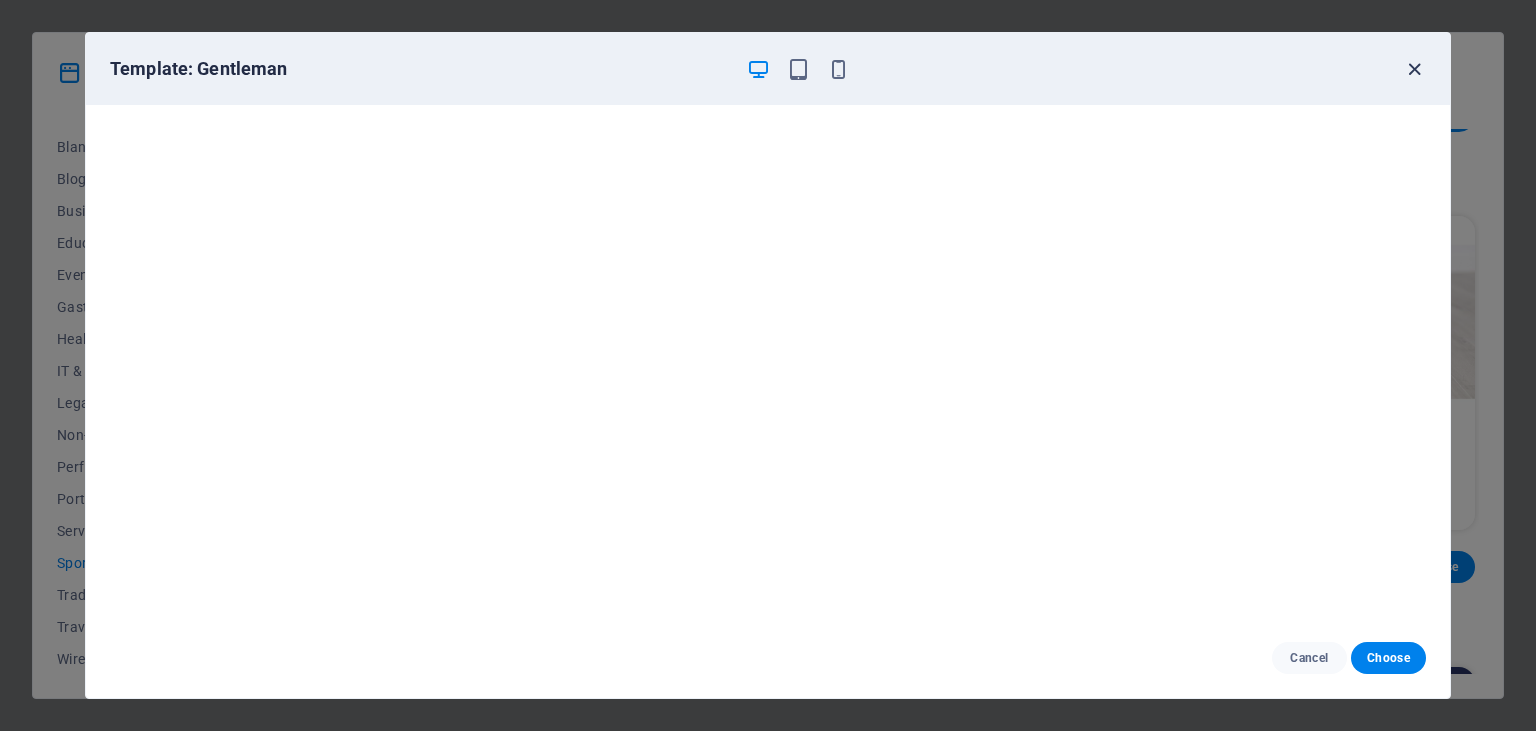 click at bounding box center (1414, 69) 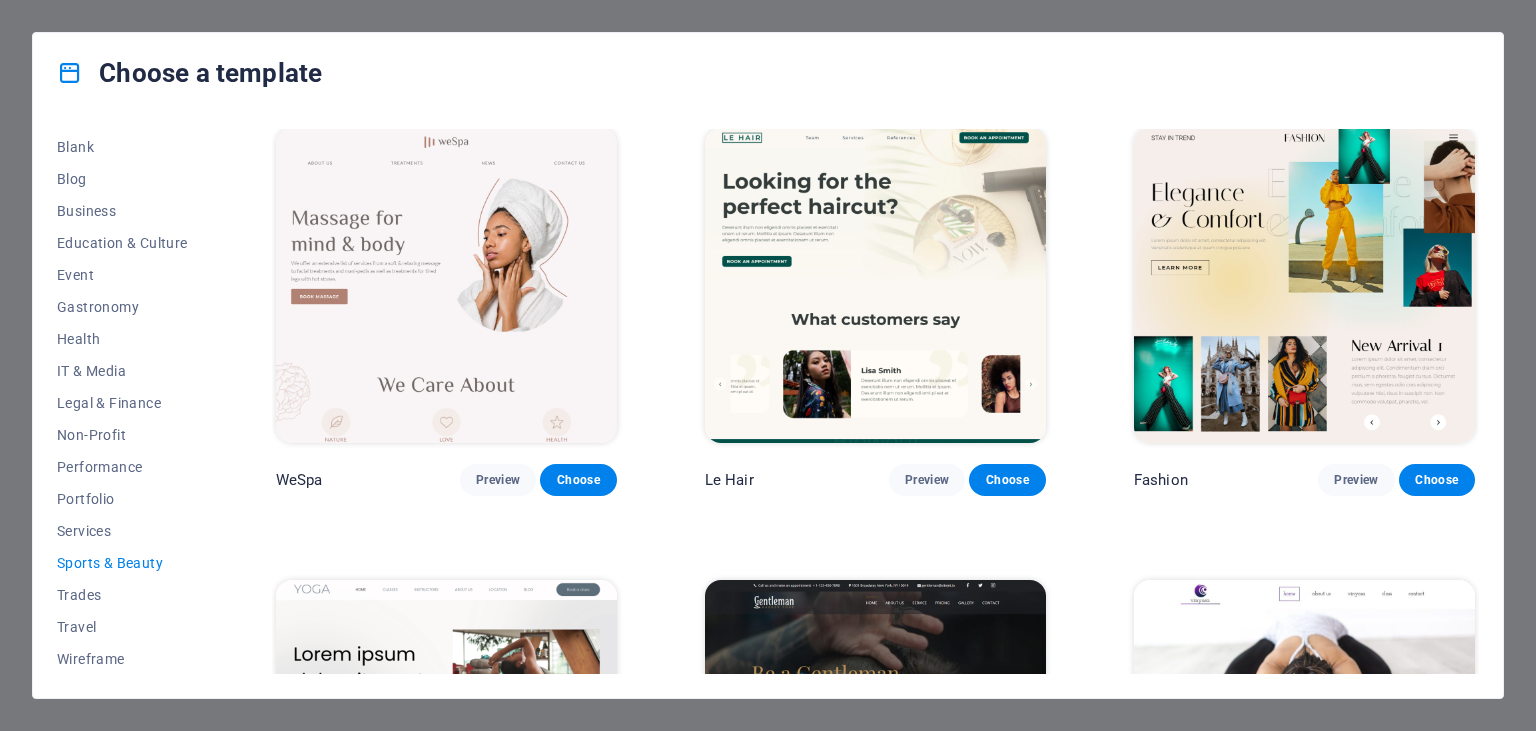 scroll, scrollTop: 0, scrollLeft: 0, axis: both 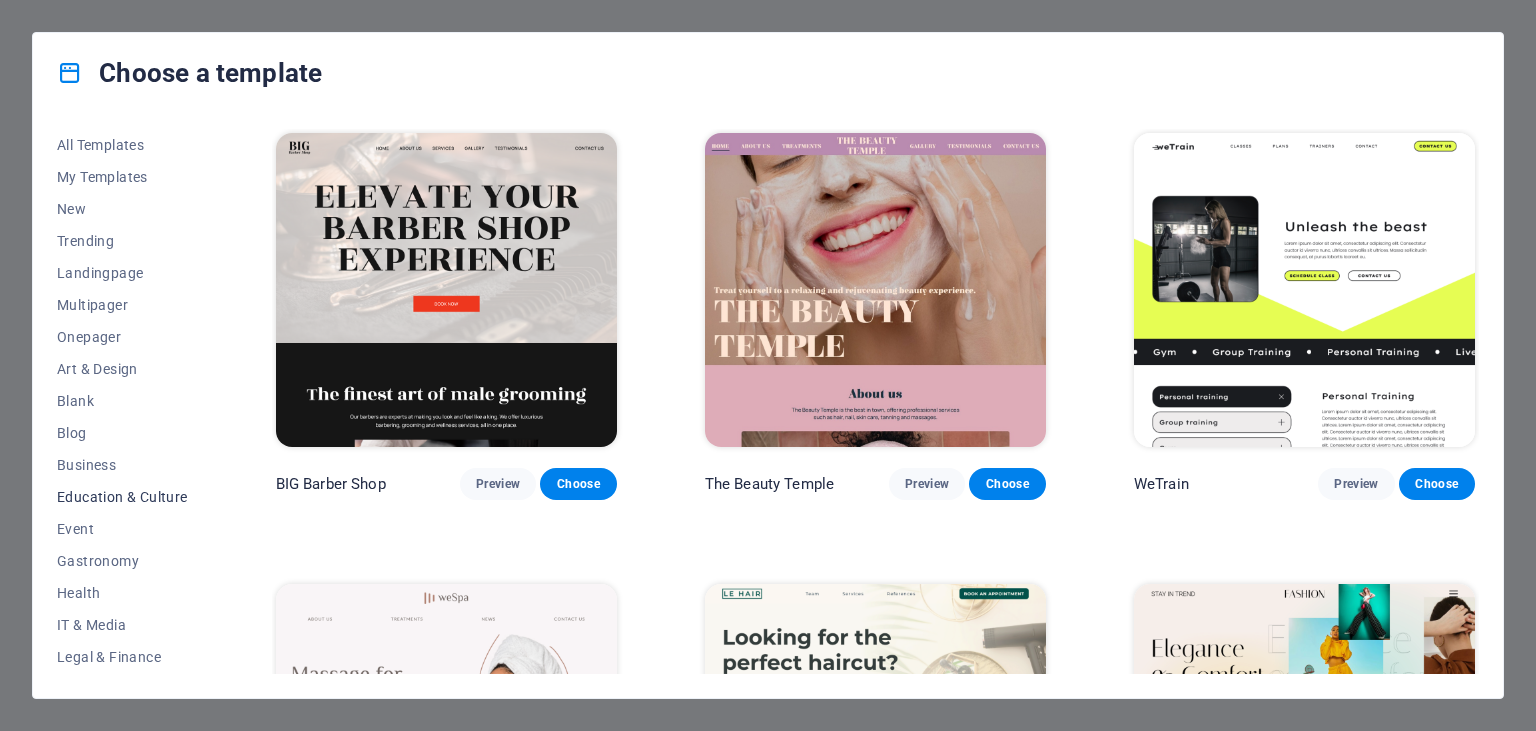 click on "Education & Culture" at bounding box center [122, 497] 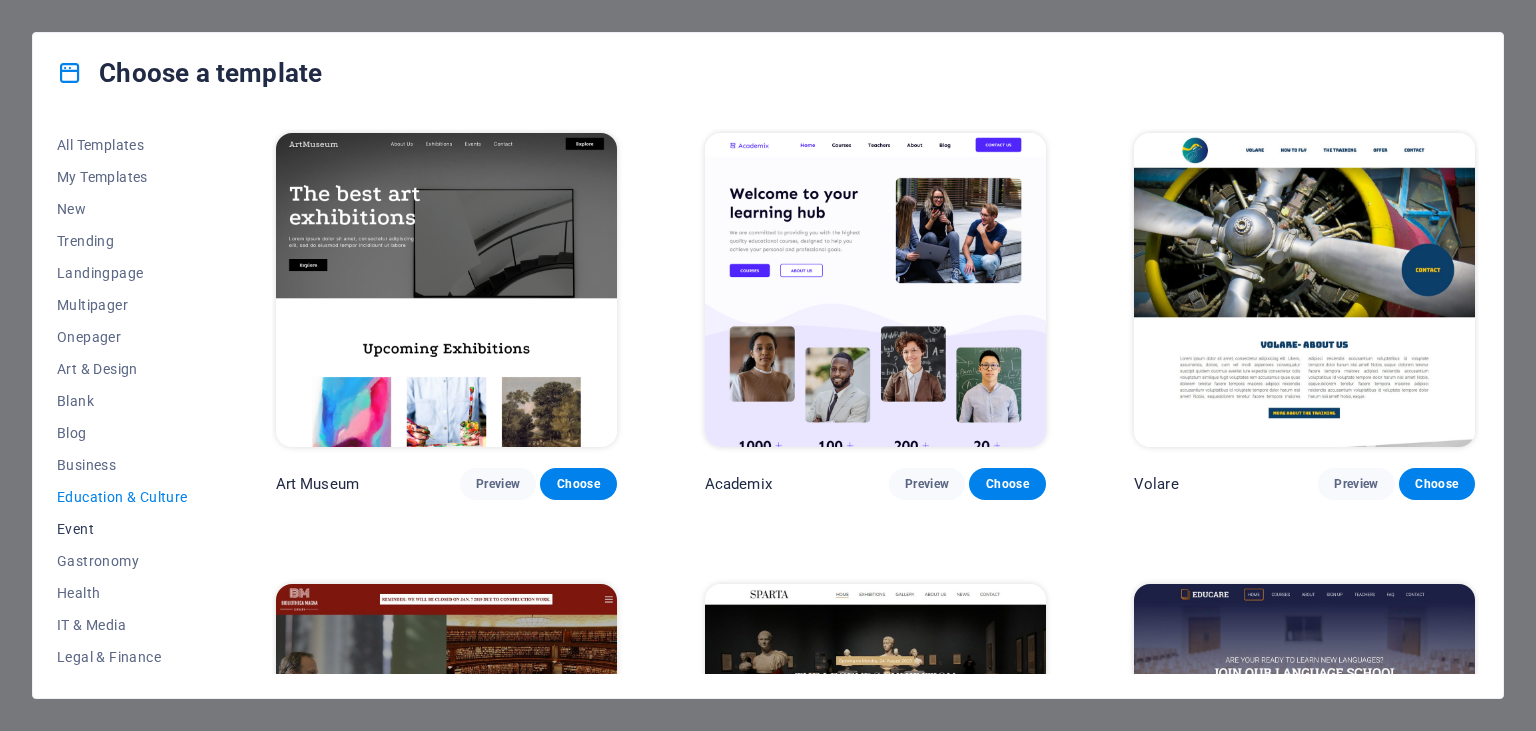 click on "Event" at bounding box center (122, 529) 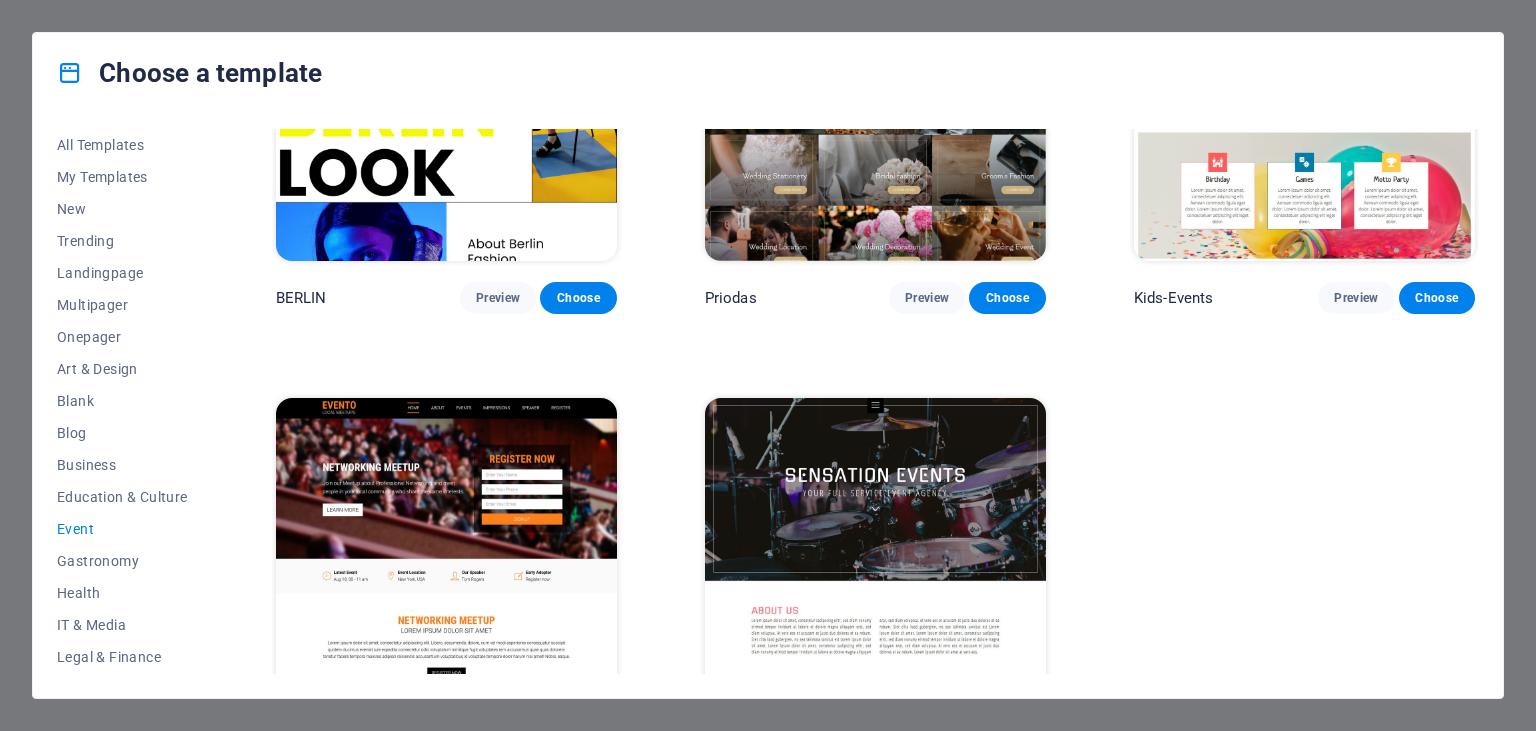 scroll, scrollTop: 729, scrollLeft: 0, axis: vertical 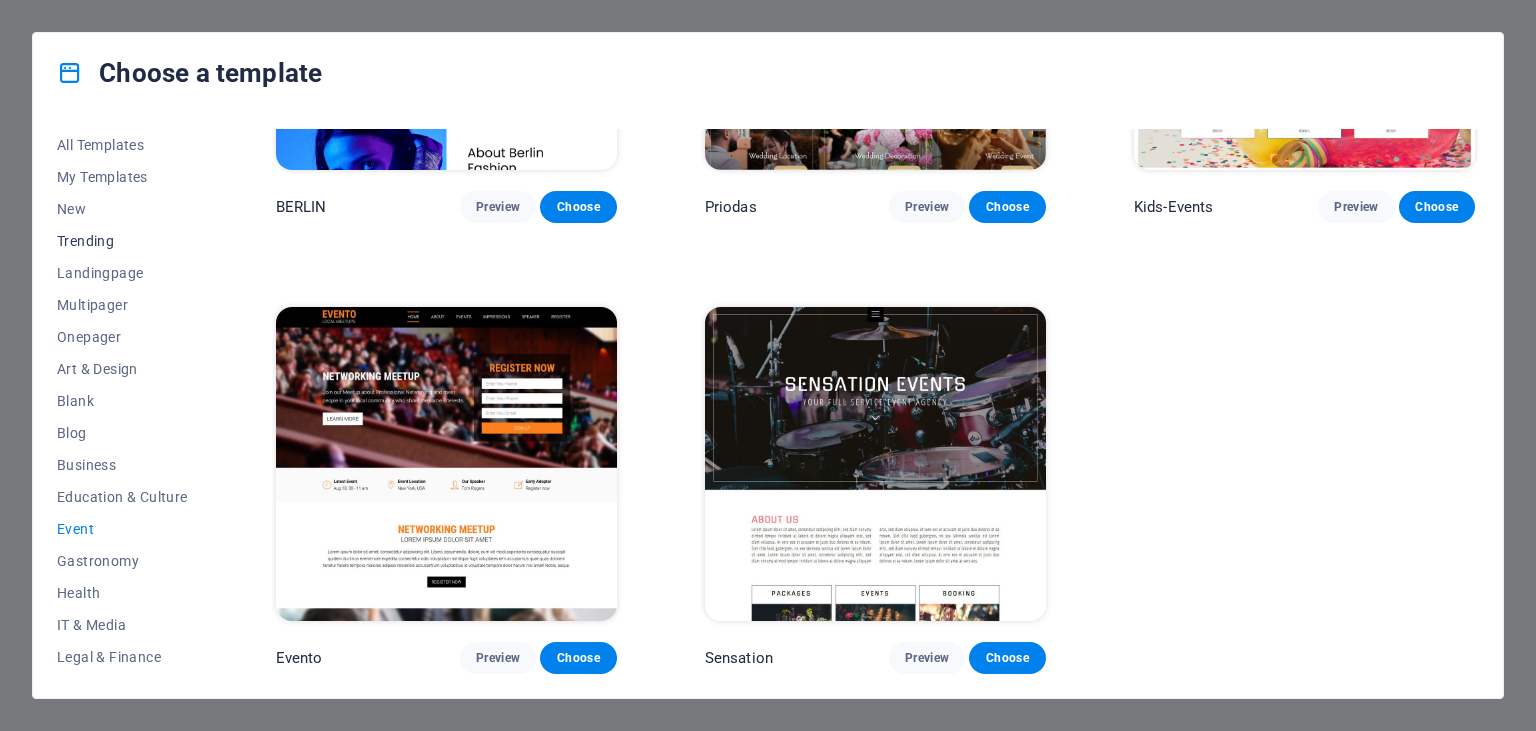 click on "Trending" at bounding box center [122, 241] 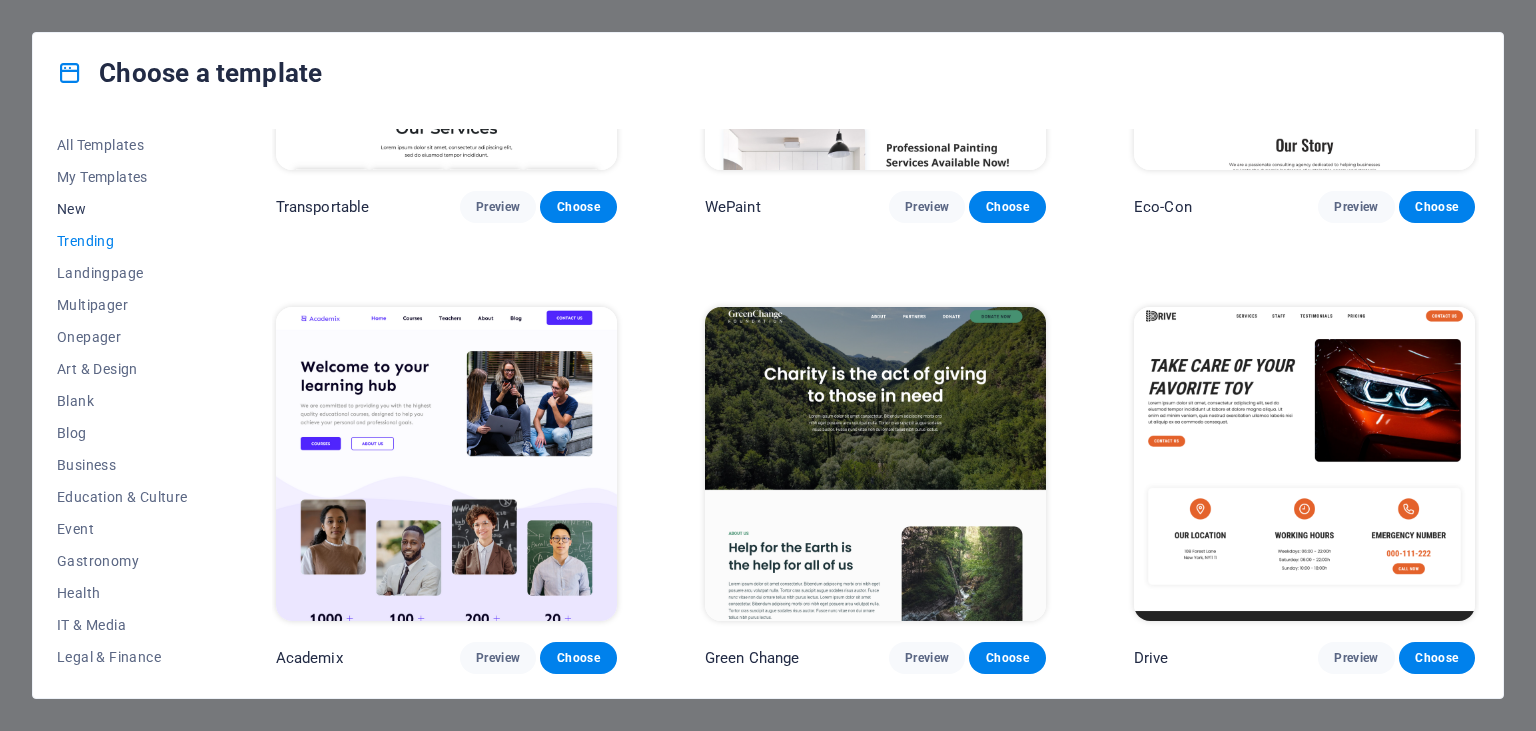 click on "New" at bounding box center [122, 209] 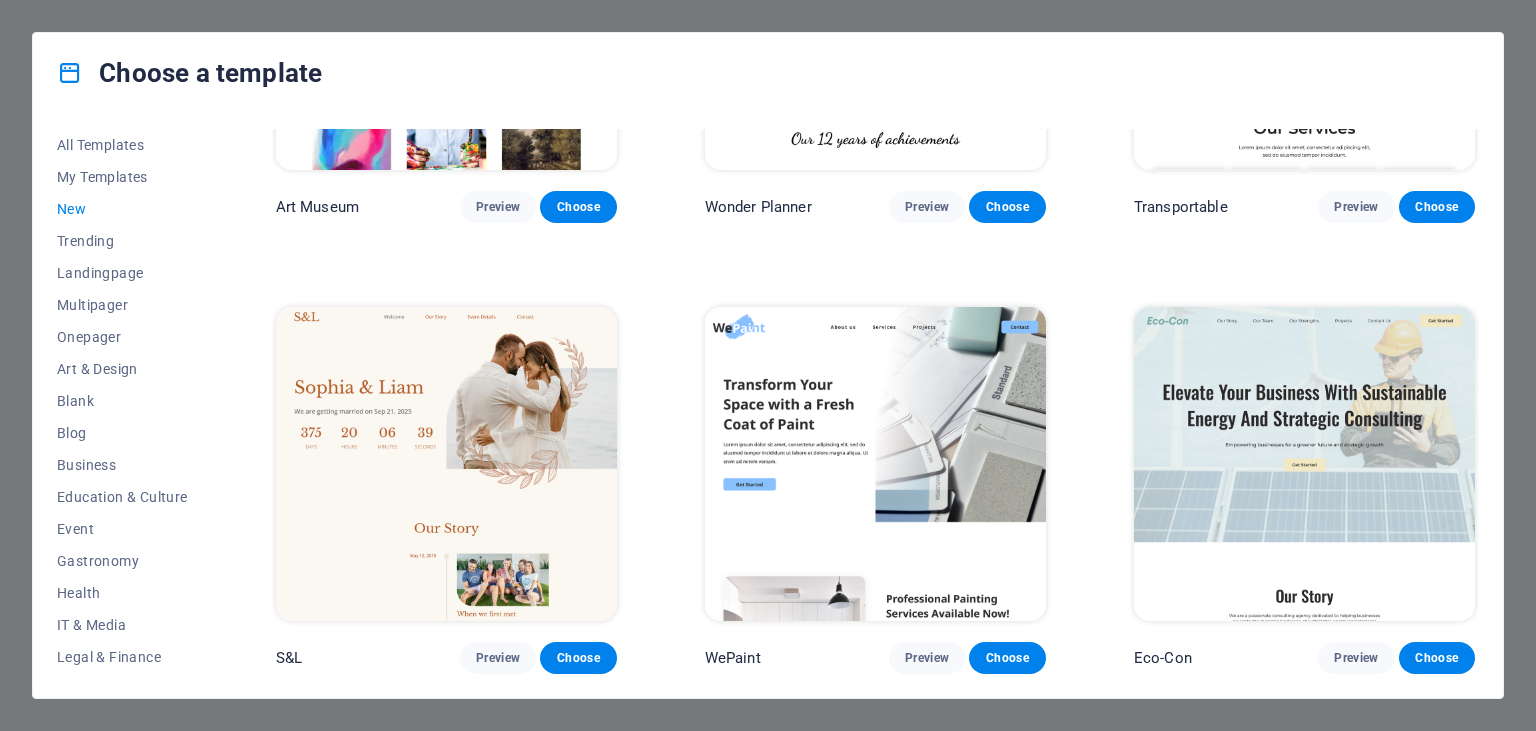 scroll, scrollTop: 730, scrollLeft: 0, axis: vertical 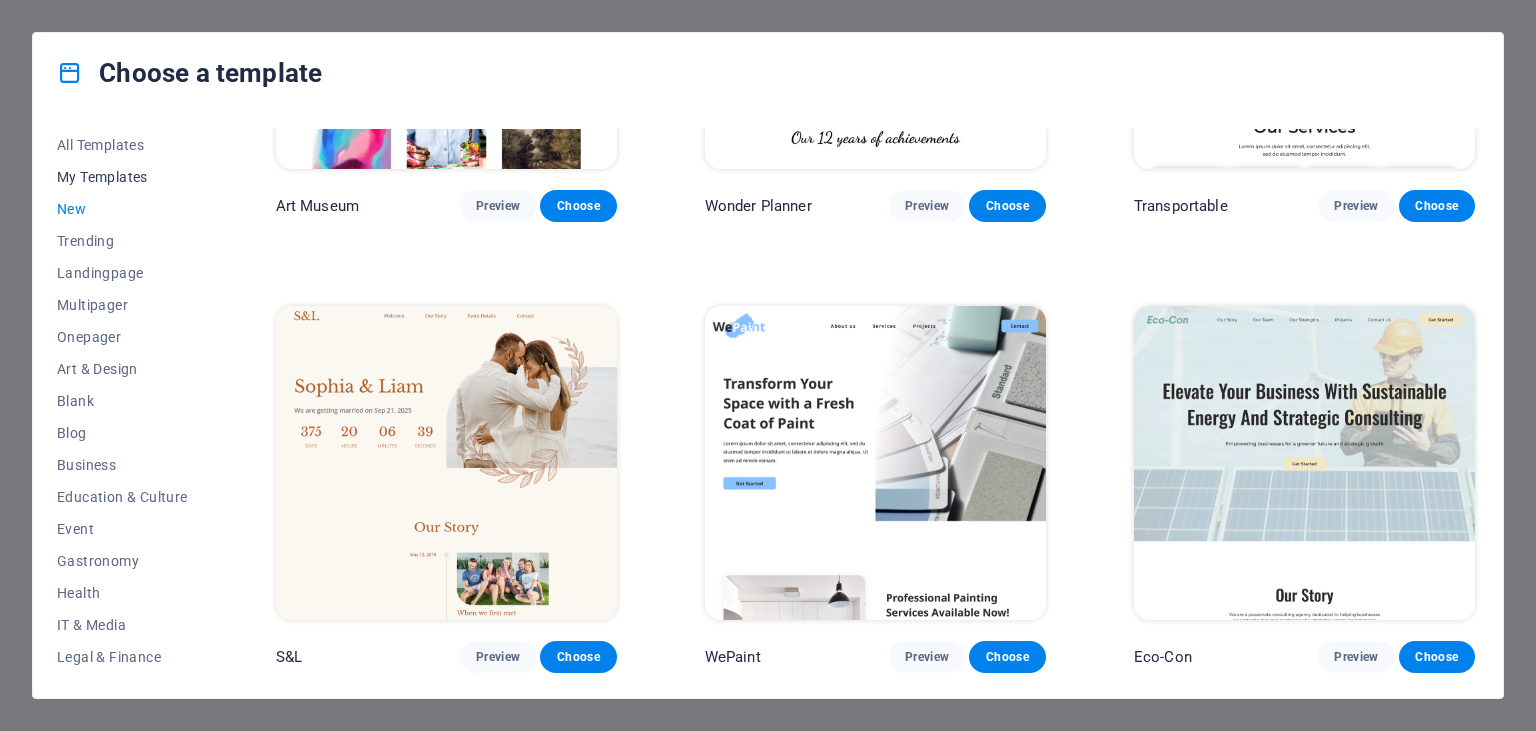 click on "My Templates" at bounding box center [122, 177] 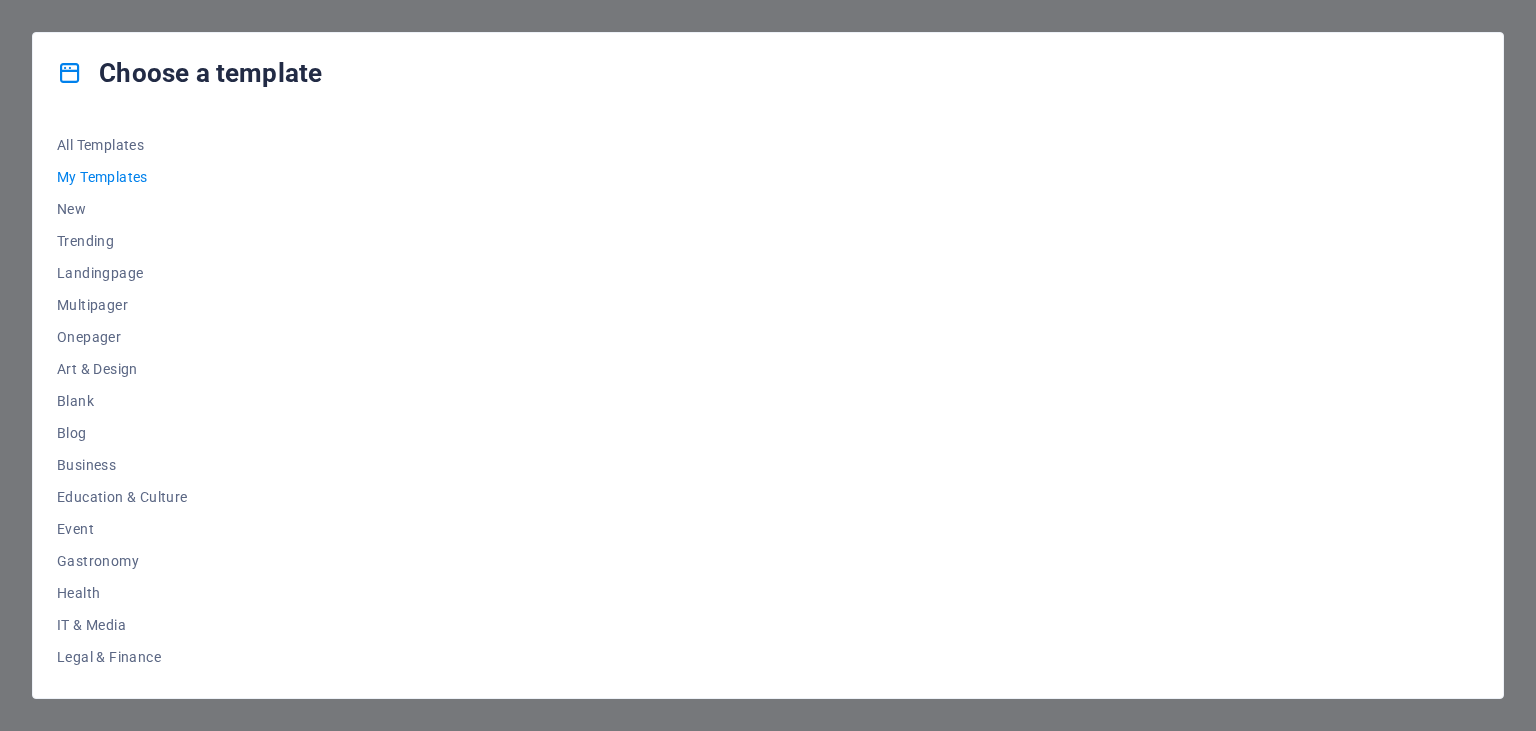 scroll, scrollTop: 0, scrollLeft: 0, axis: both 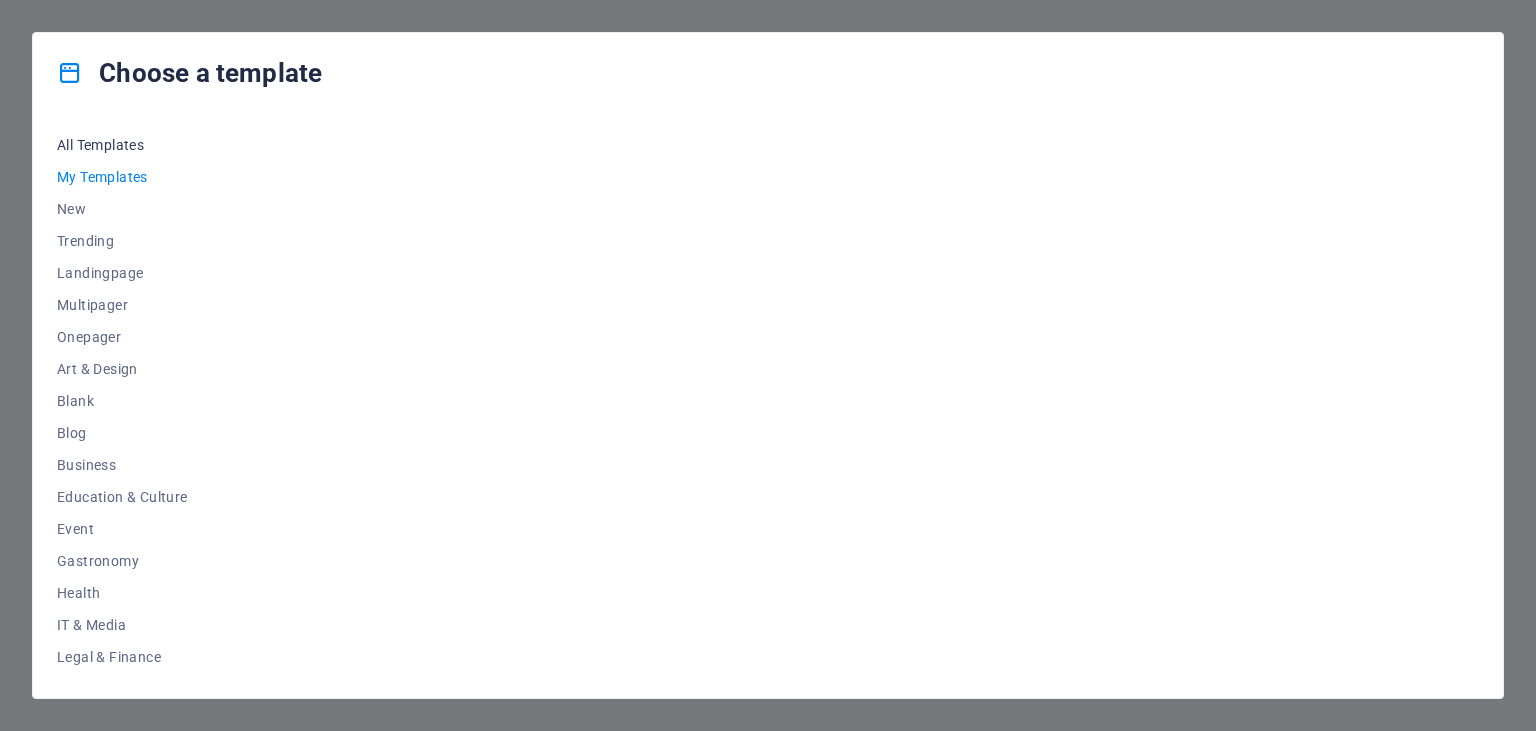 click on "All Templates" at bounding box center [122, 145] 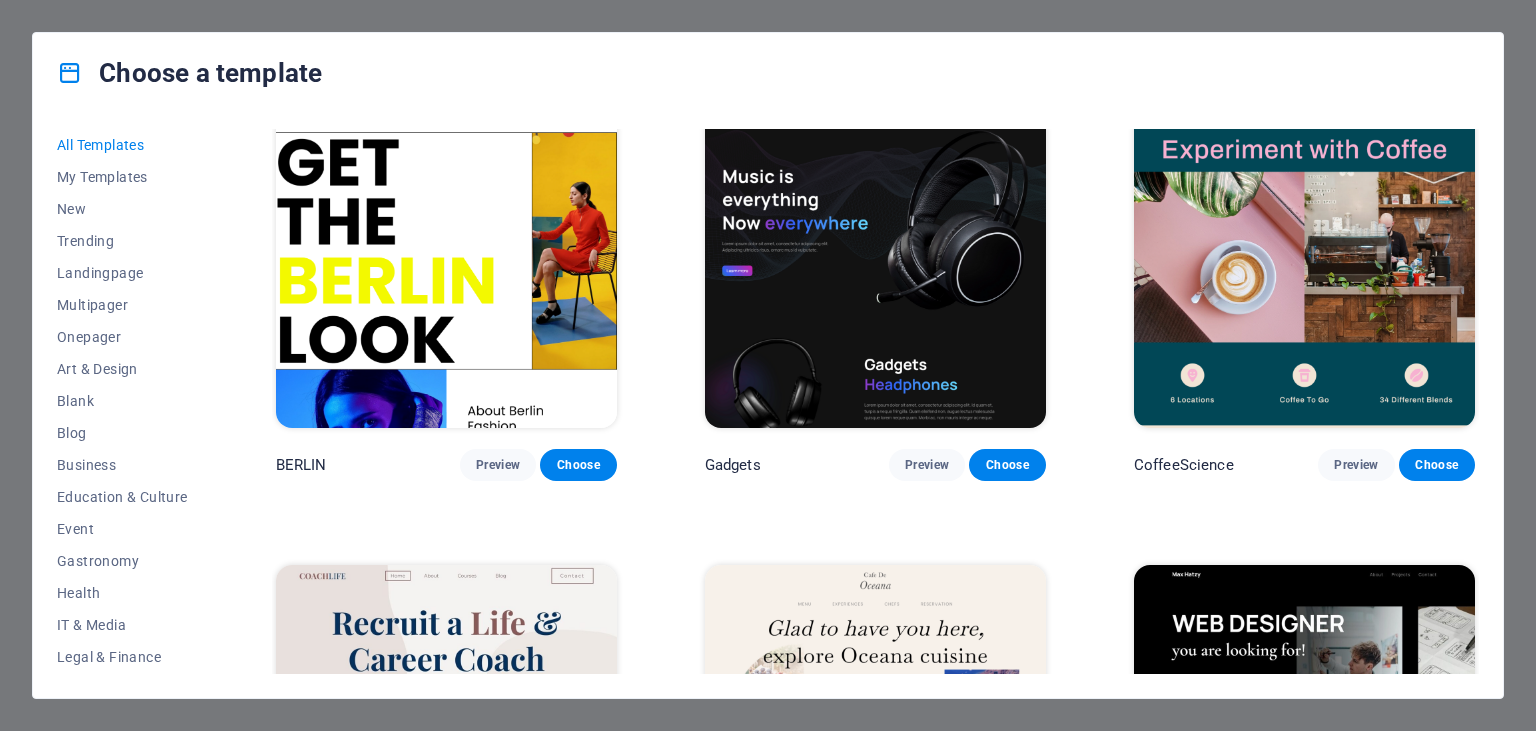 scroll, scrollTop: 5016, scrollLeft: 0, axis: vertical 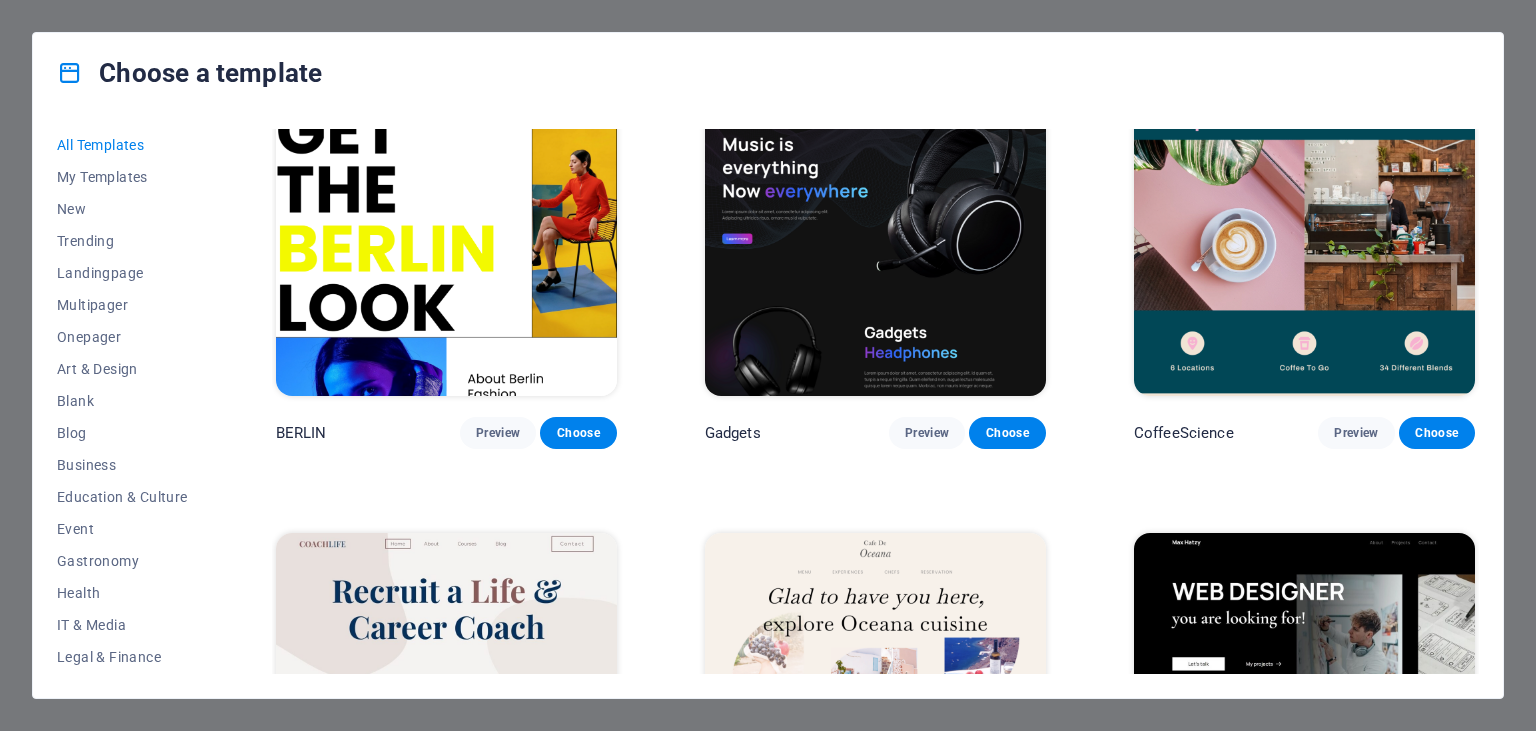 click at bounding box center (875, 238) 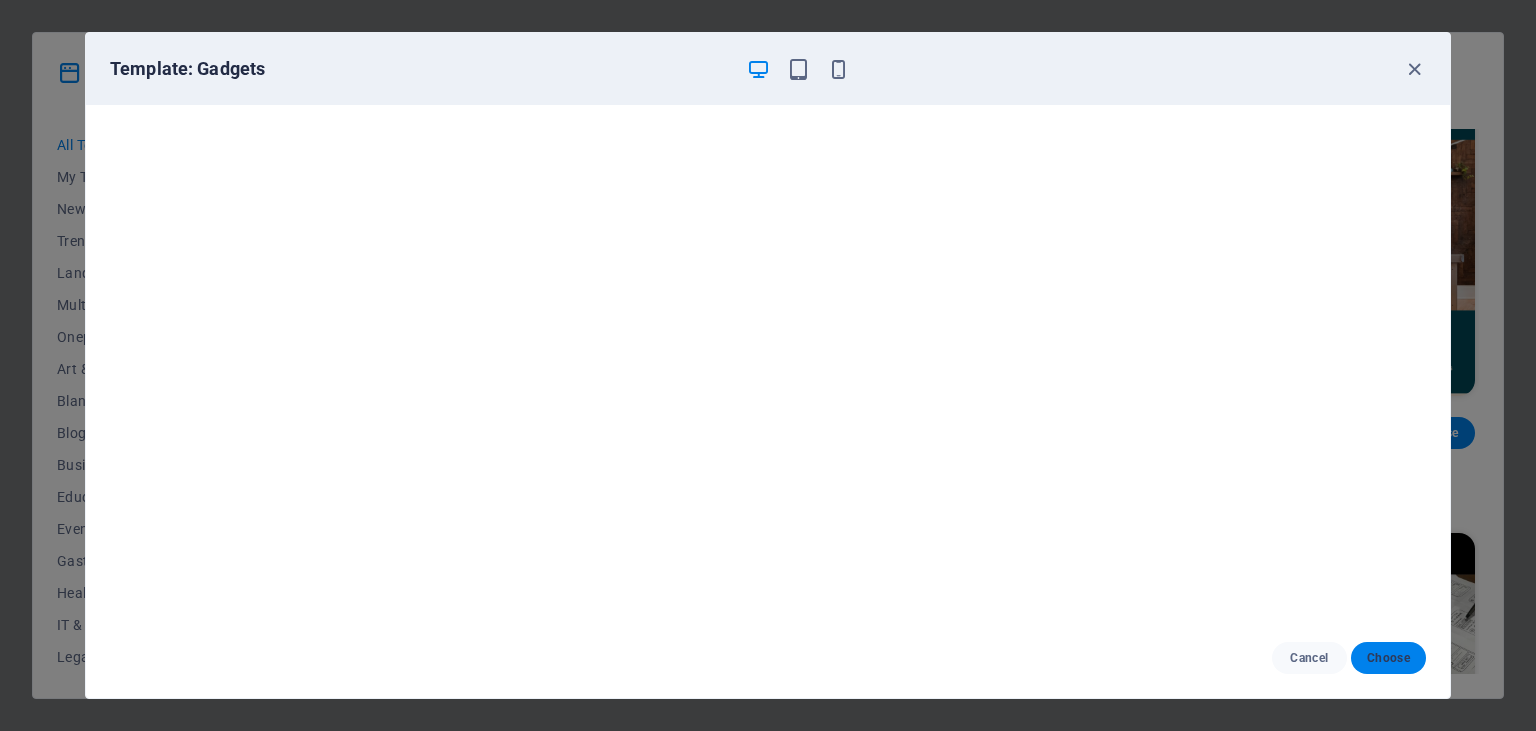 click on "Choose" at bounding box center (1388, 658) 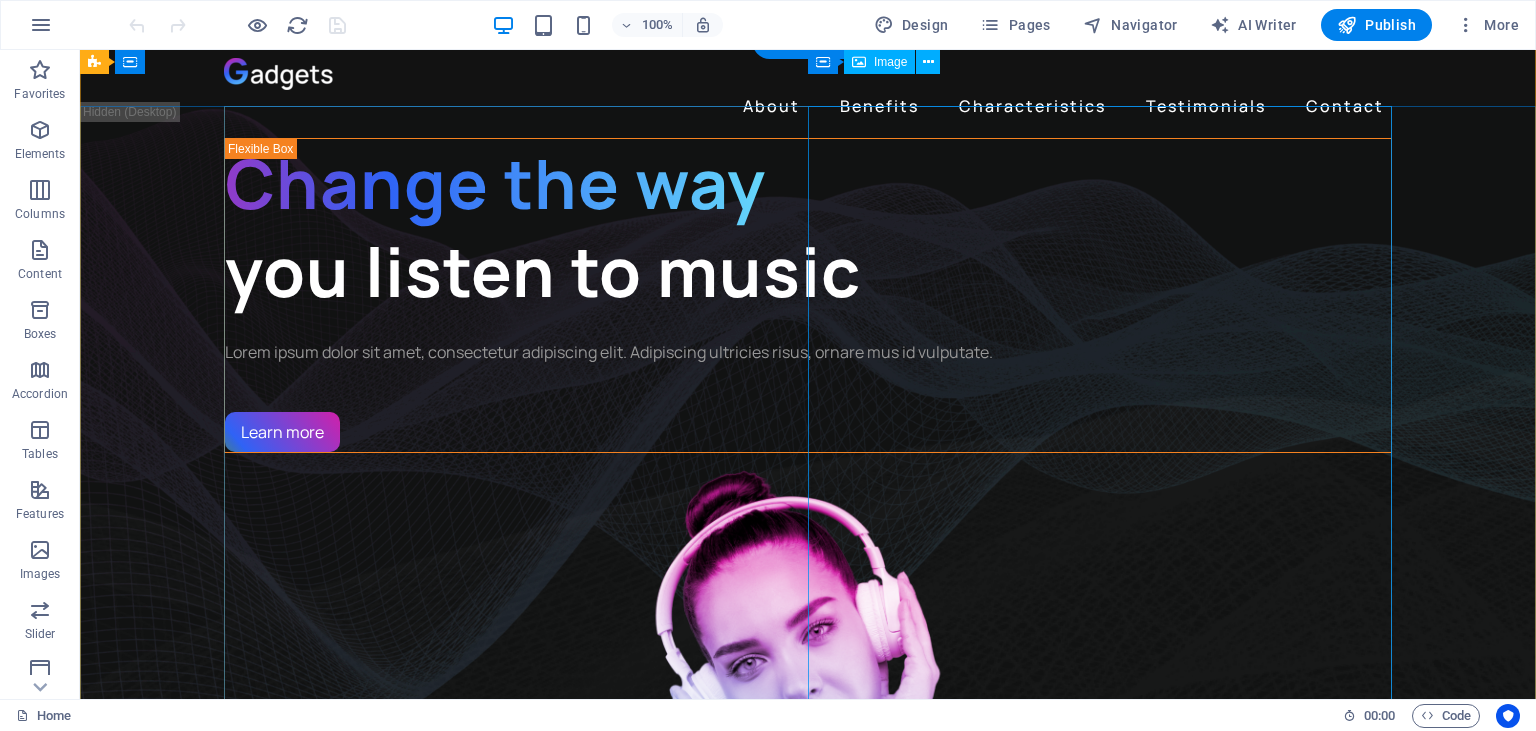 scroll, scrollTop: 0, scrollLeft: 0, axis: both 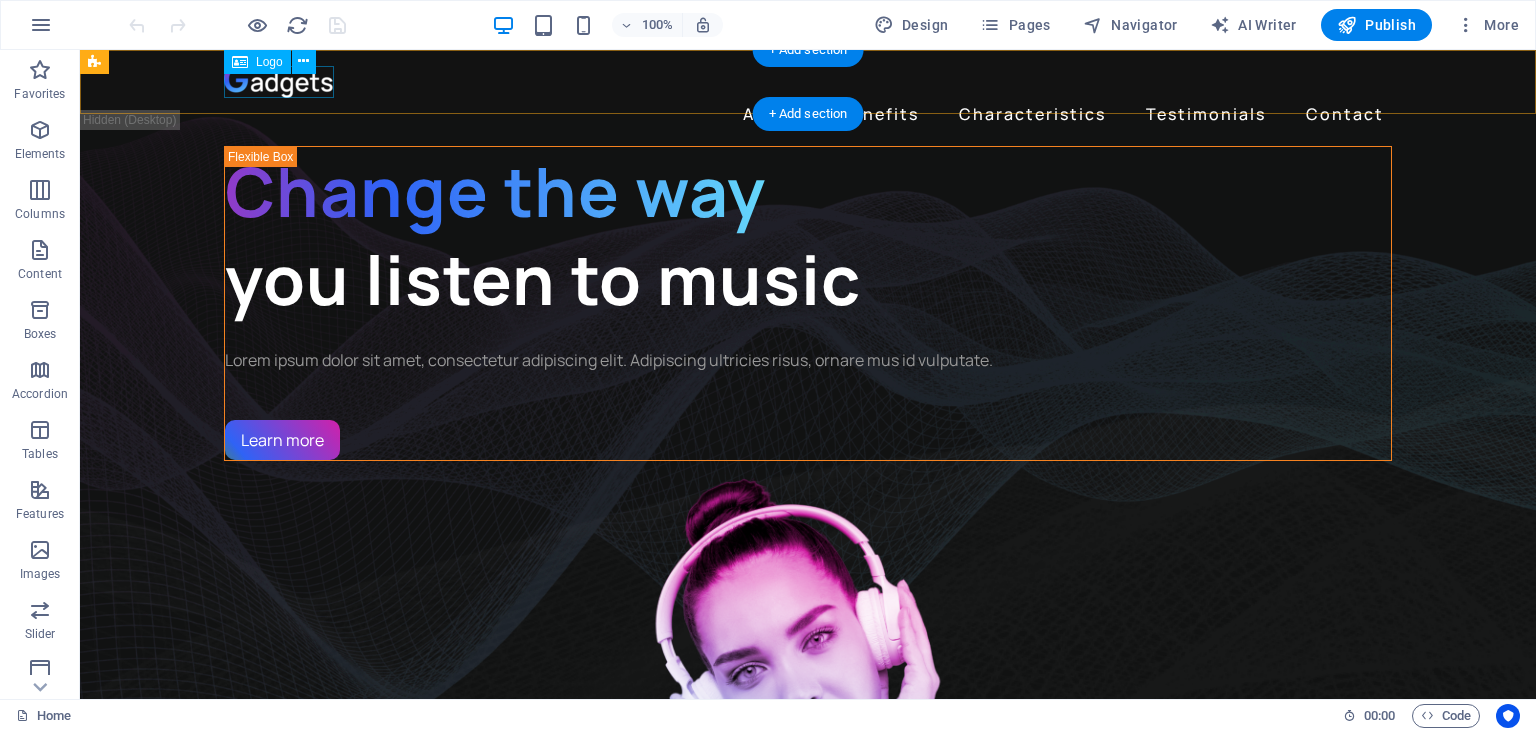 click at bounding box center (808, 82) 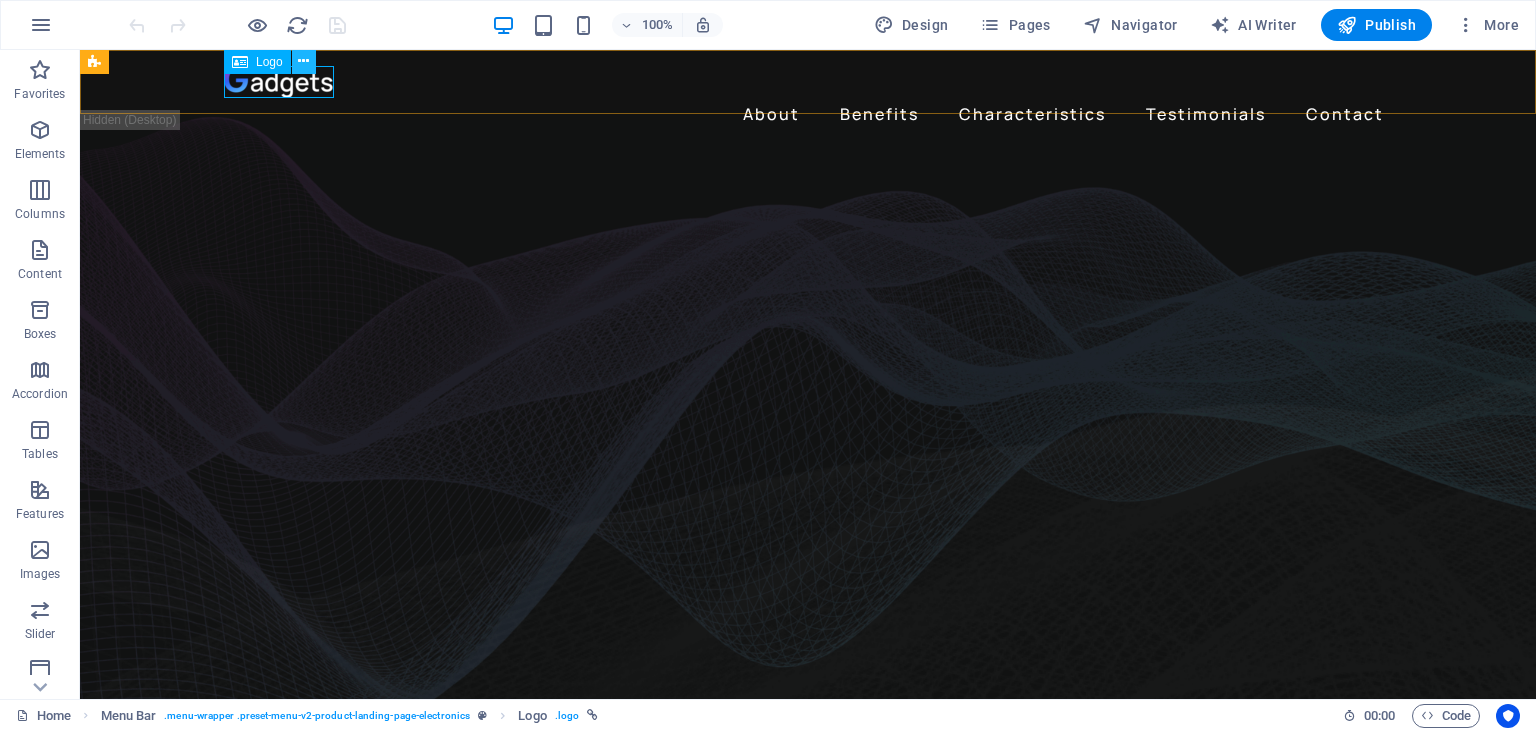 click at bounding box center (303, 61) 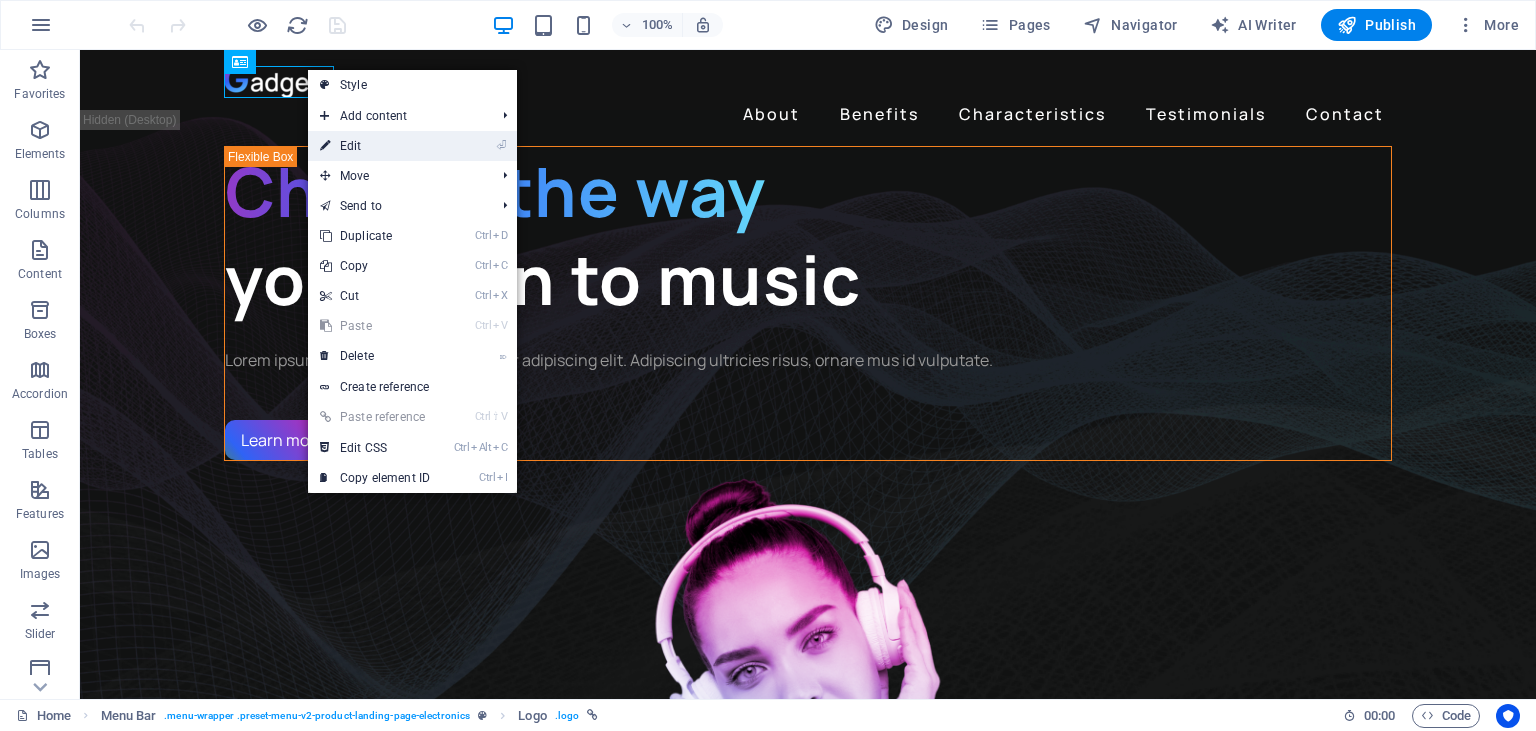 click on "⏎  Edit" at bounding box center [375, 146] 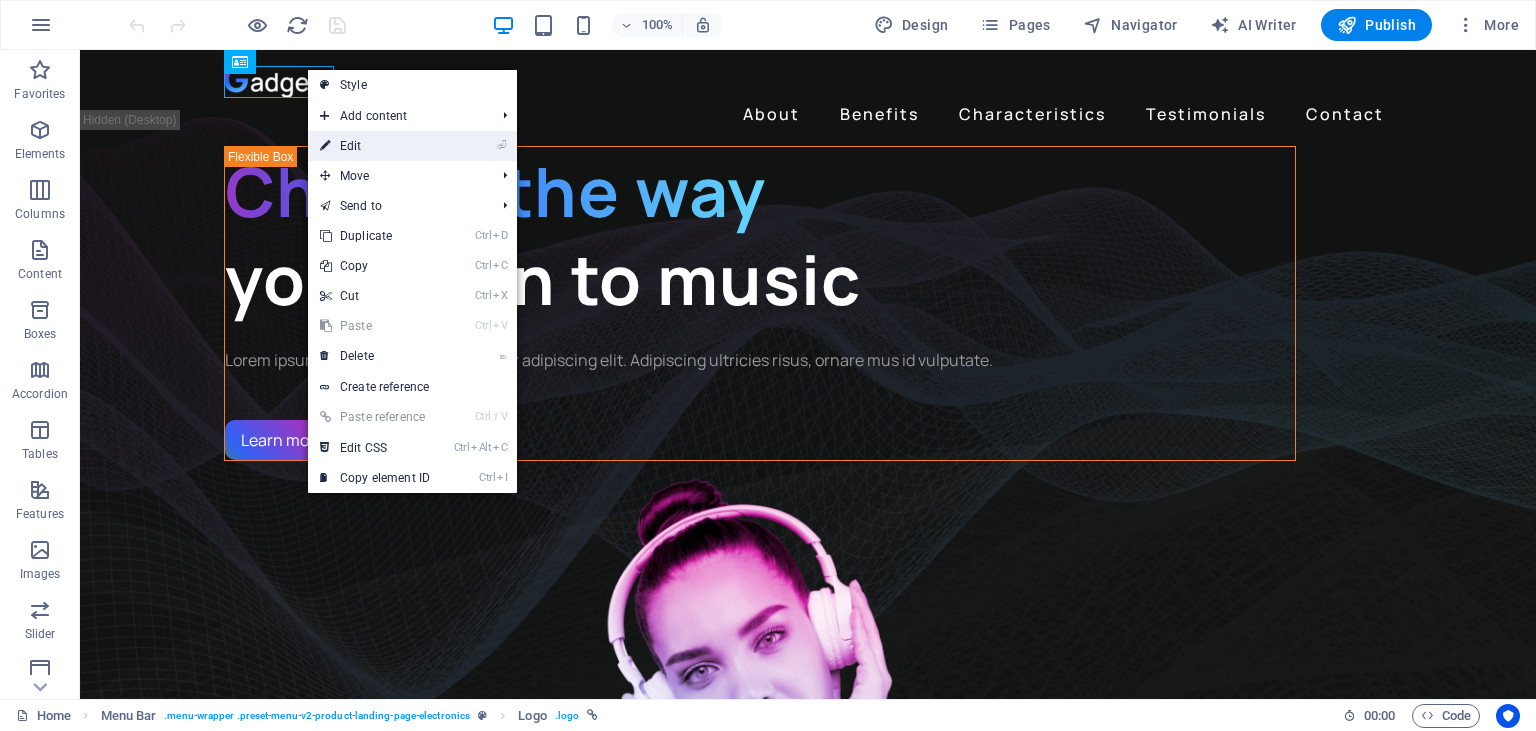 select on "px" 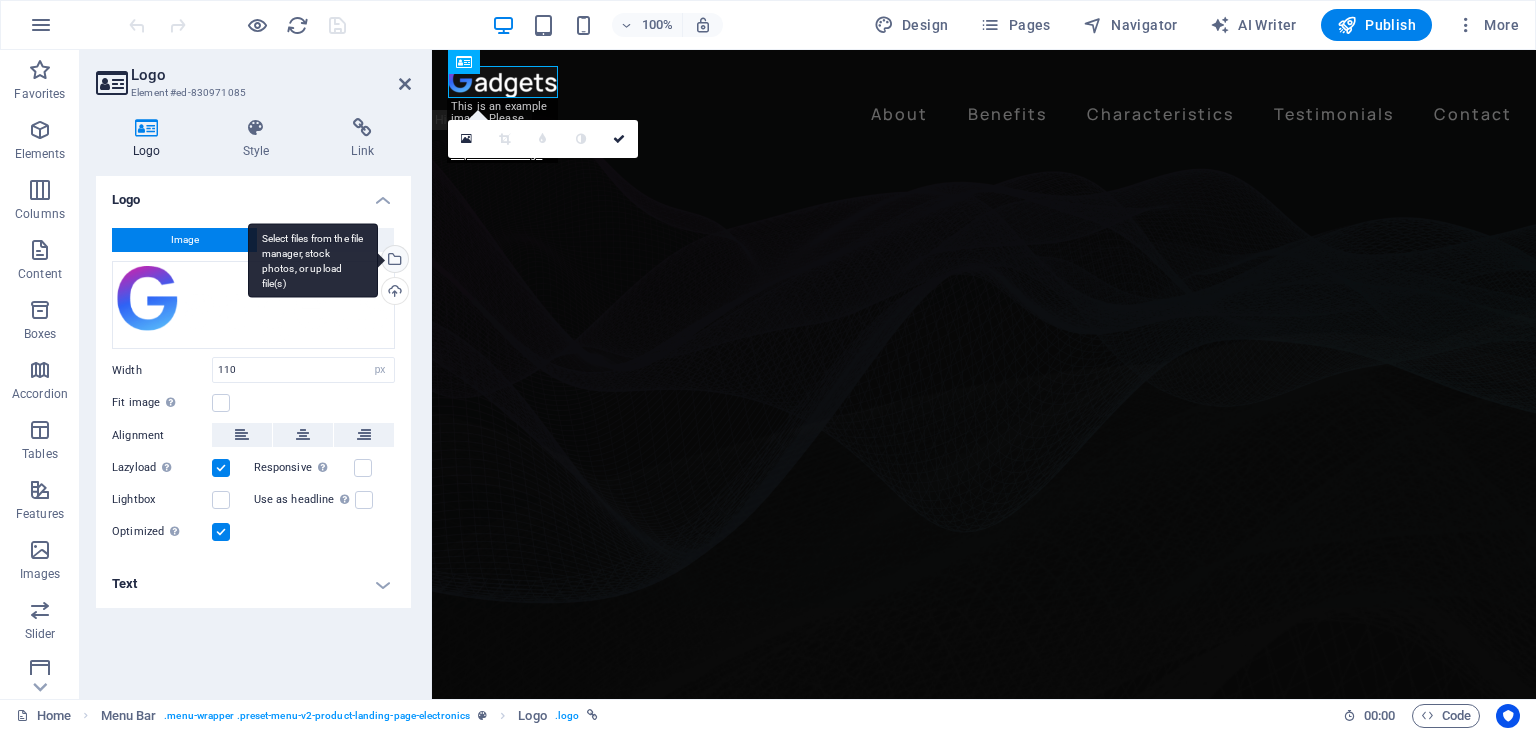 click on "Select files from the file manager, stock photos, or upload file(s)" at bounding box center (393, 261) 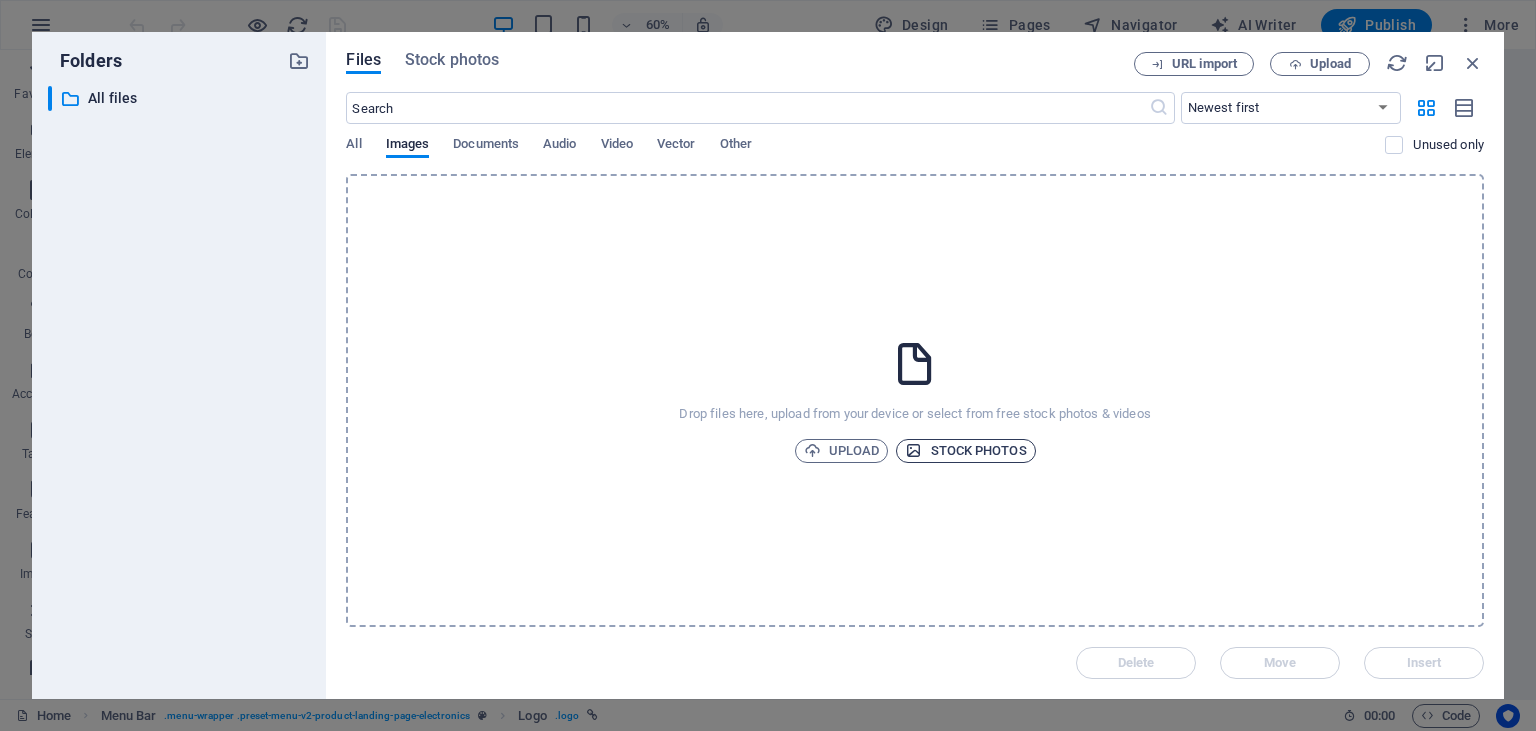 click on "Stock photos" at bounding box center [965, 451] 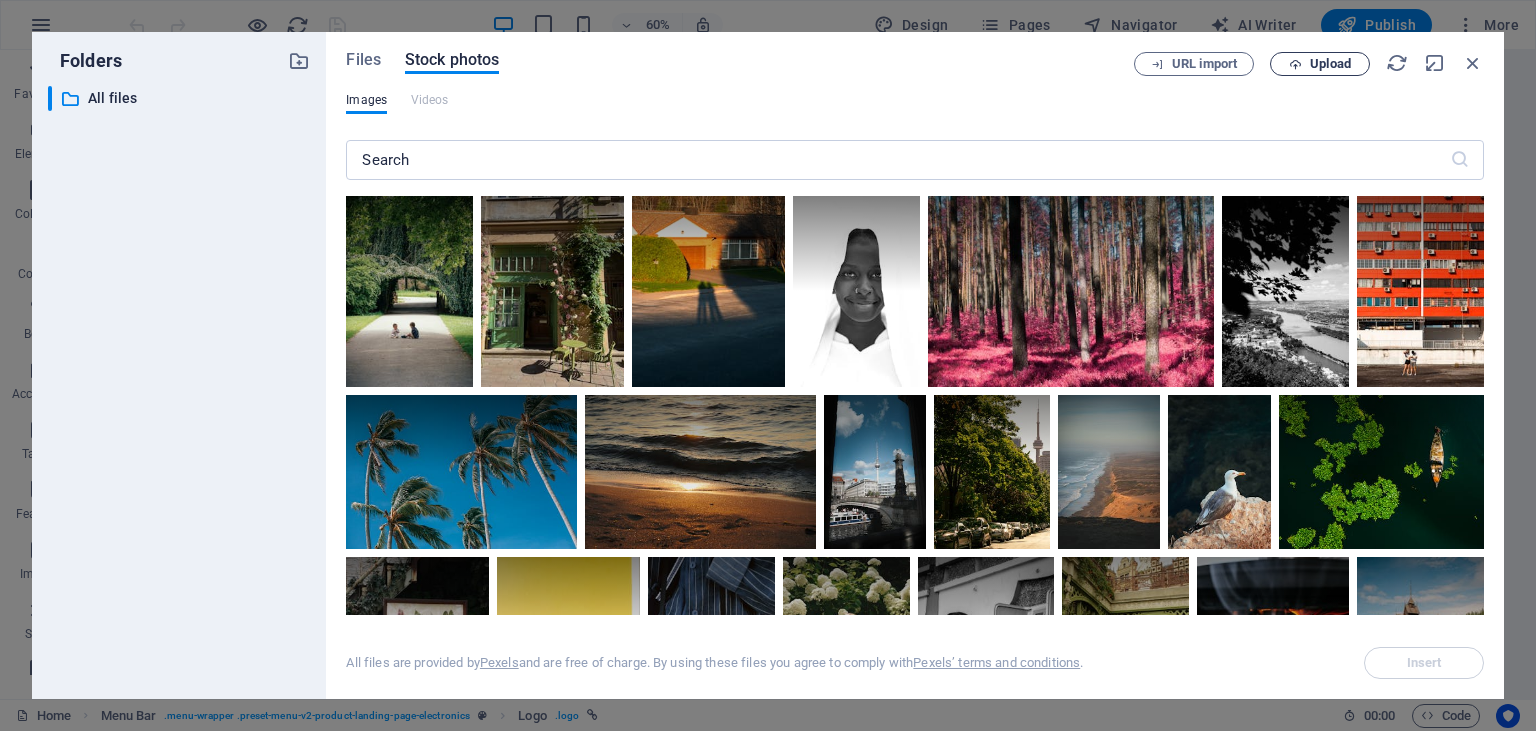 click at bounding box center (1295, 64) 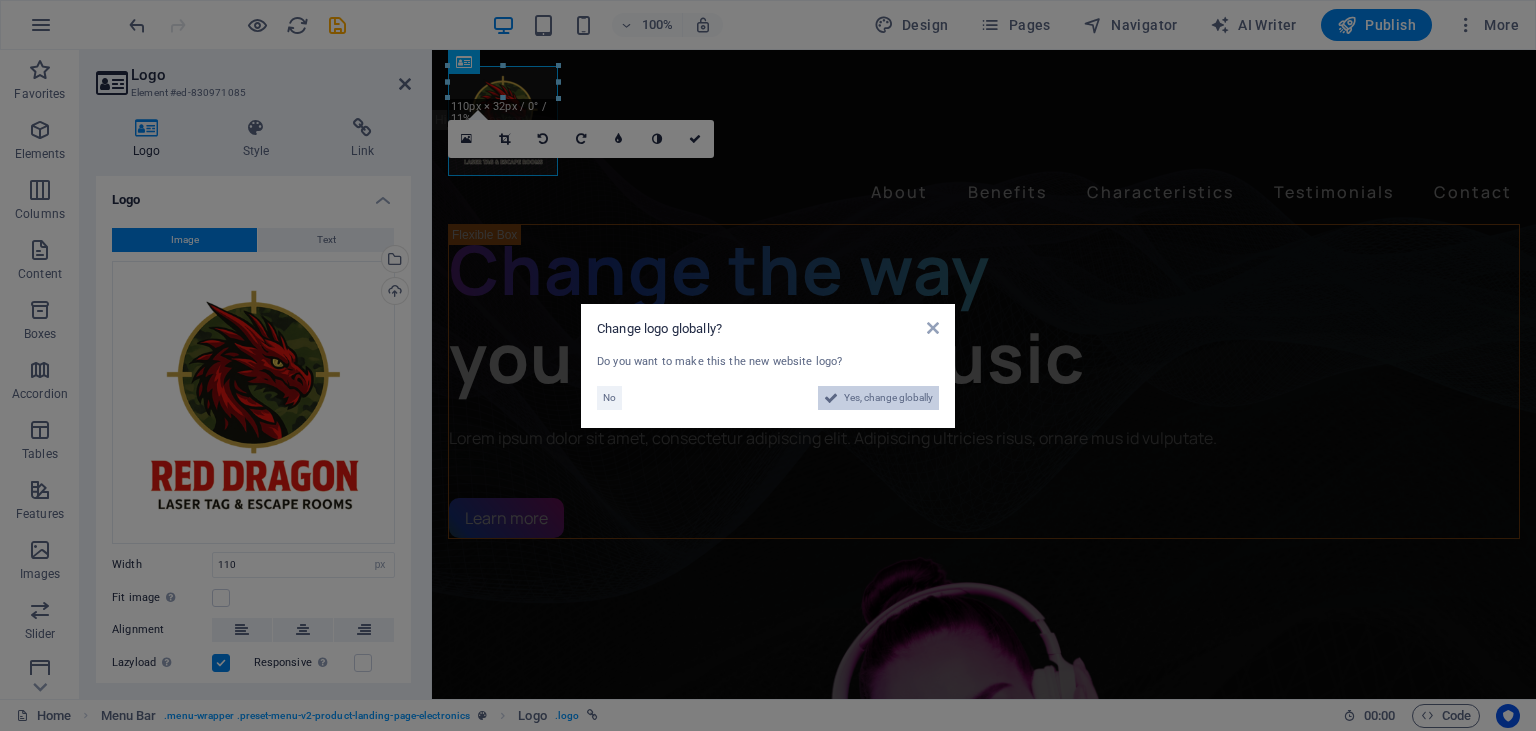 click on "Yes, change globally" at bounding box center [888, 398] 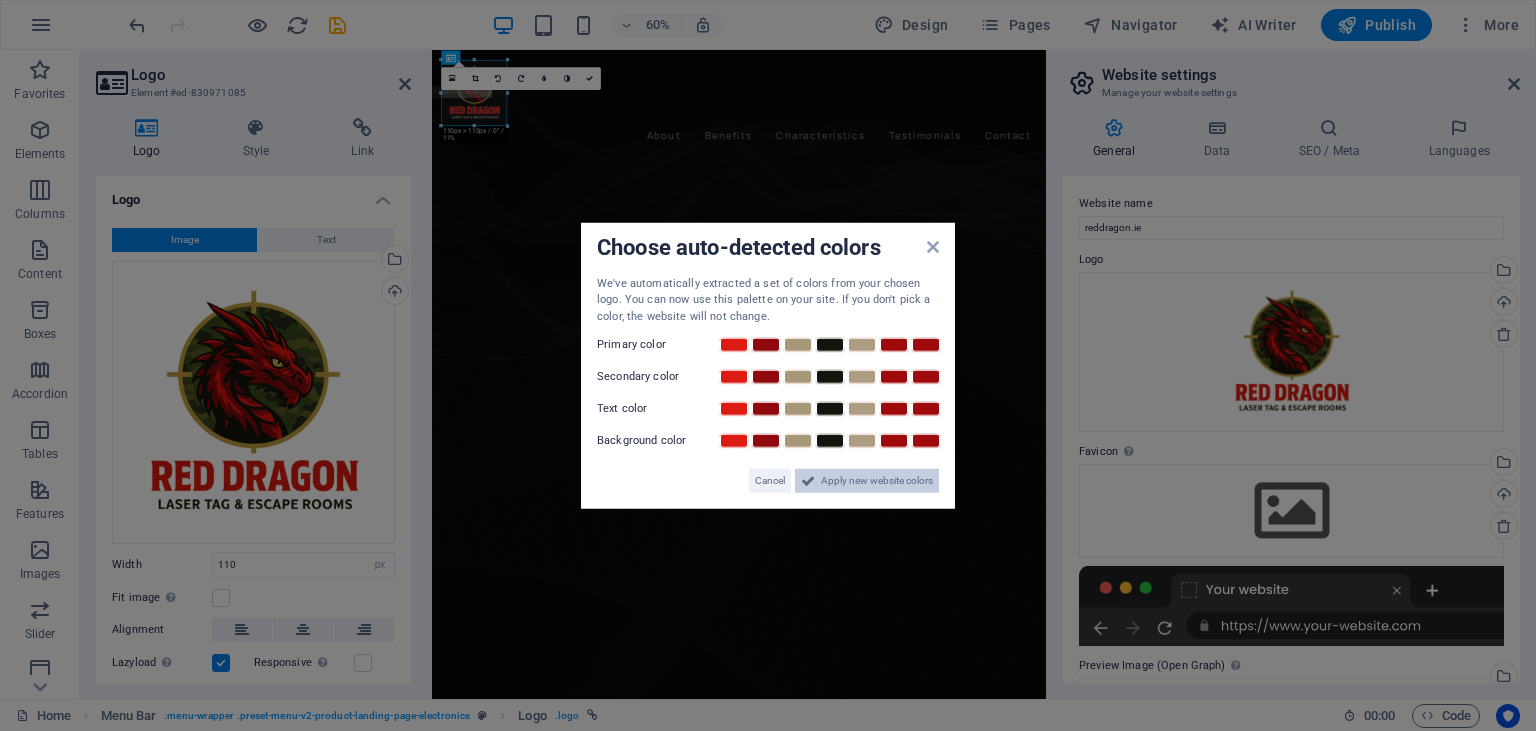 click on "Apply new website colors" at bounding box center (877, 481) 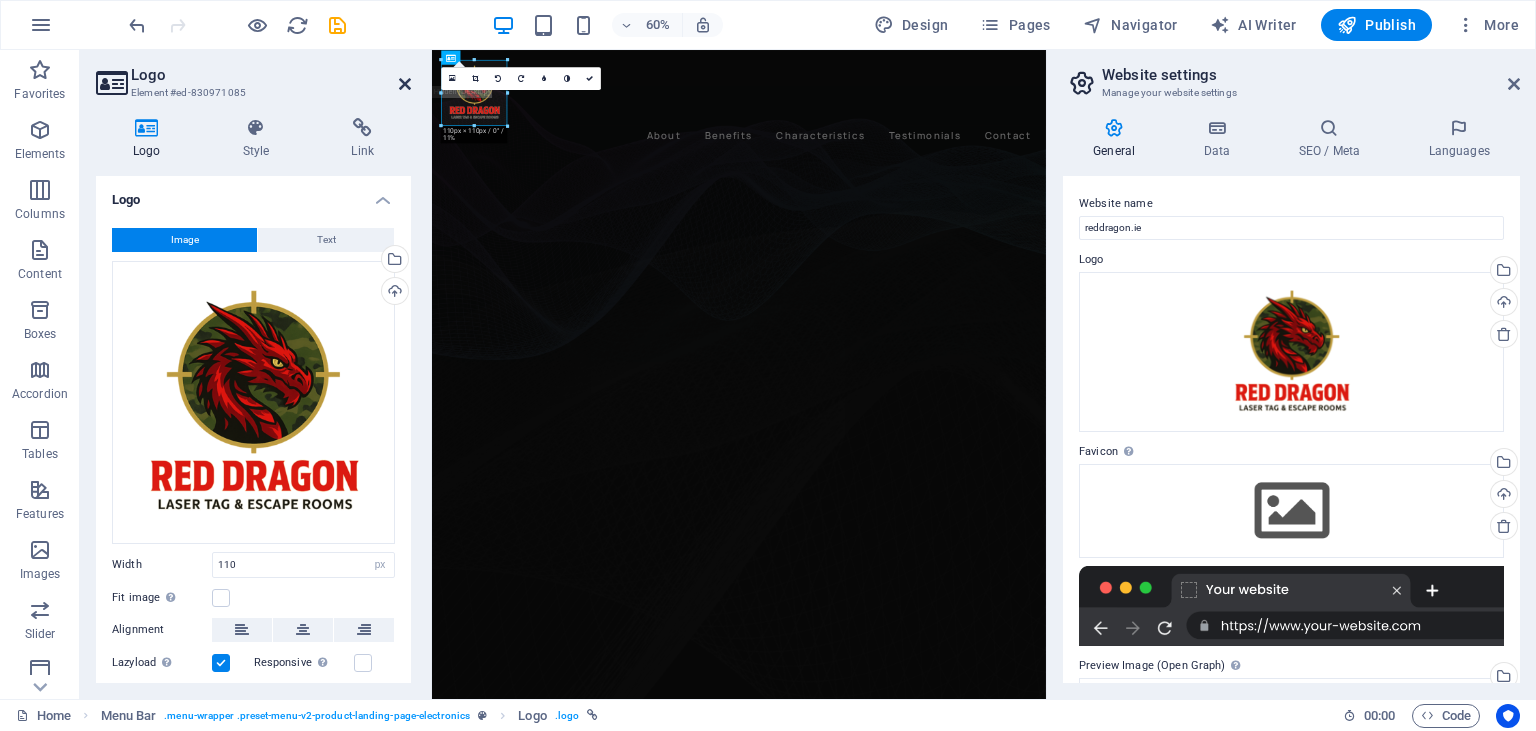 click at bounding box center (405, 84) 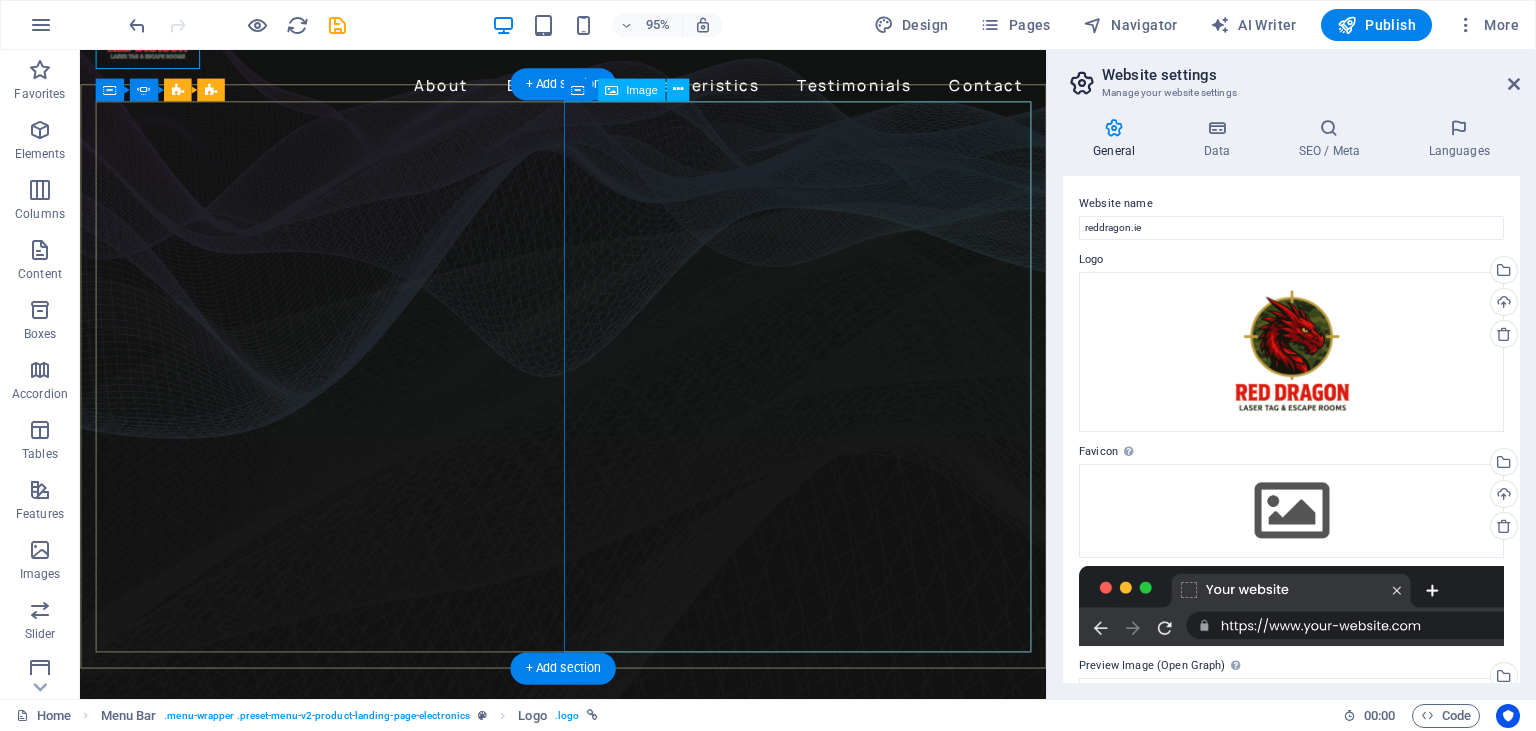 scroll, scrollTop: 0, scrollLeft: 0, axis: both 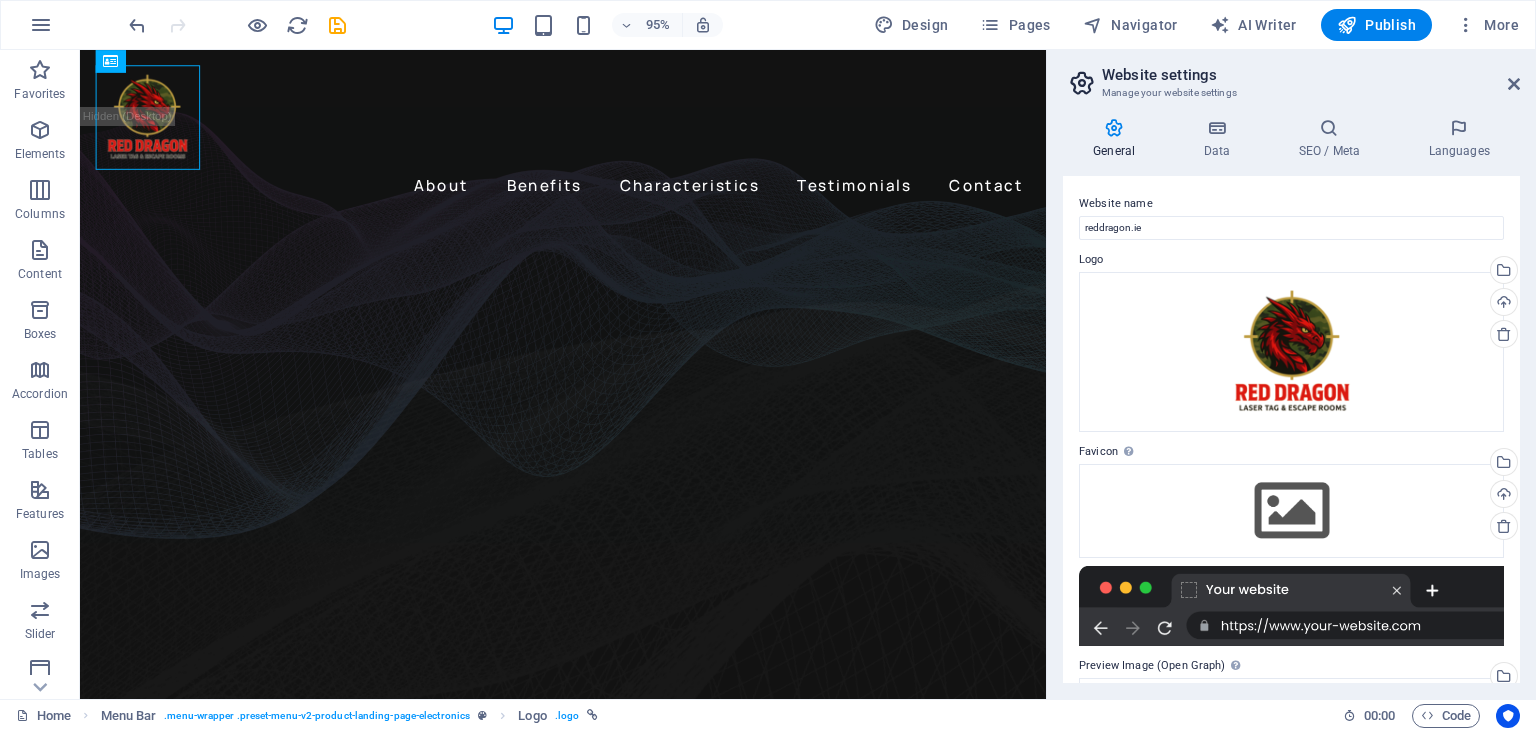 click on "95%" at bounding box center [607, 25] 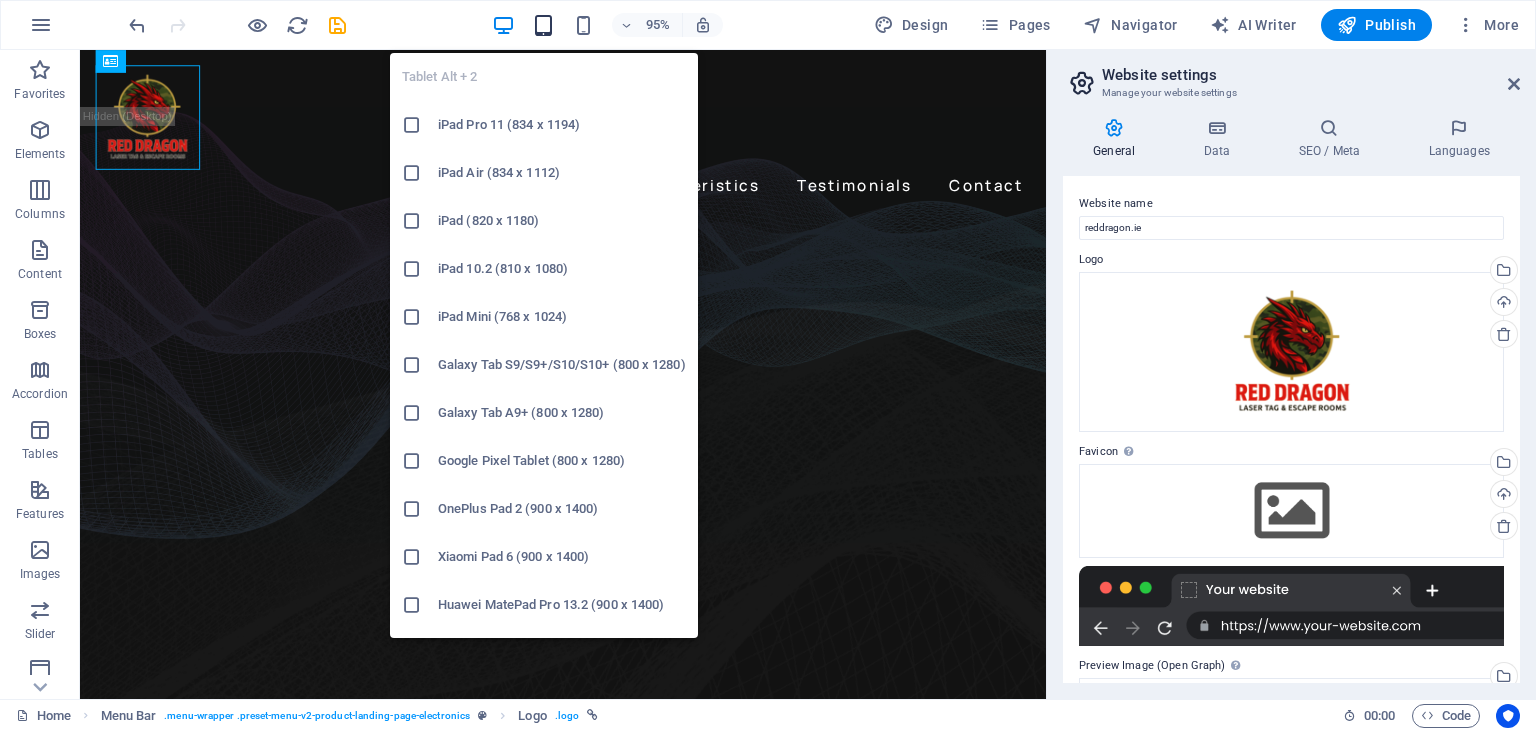 click at bounding box center (543, 25) 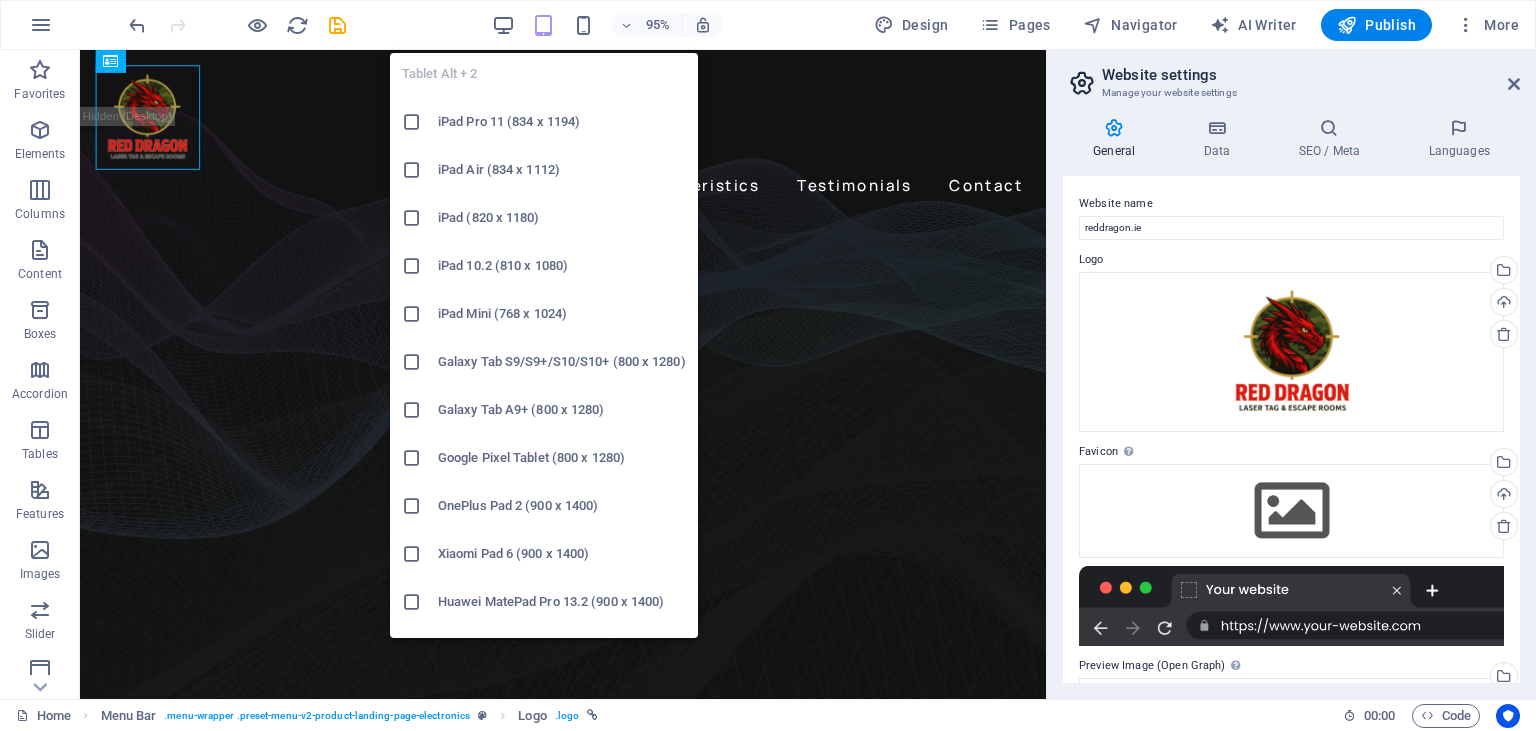 scroll, scrollTop: 0, scrollLeft: 0, axis: both 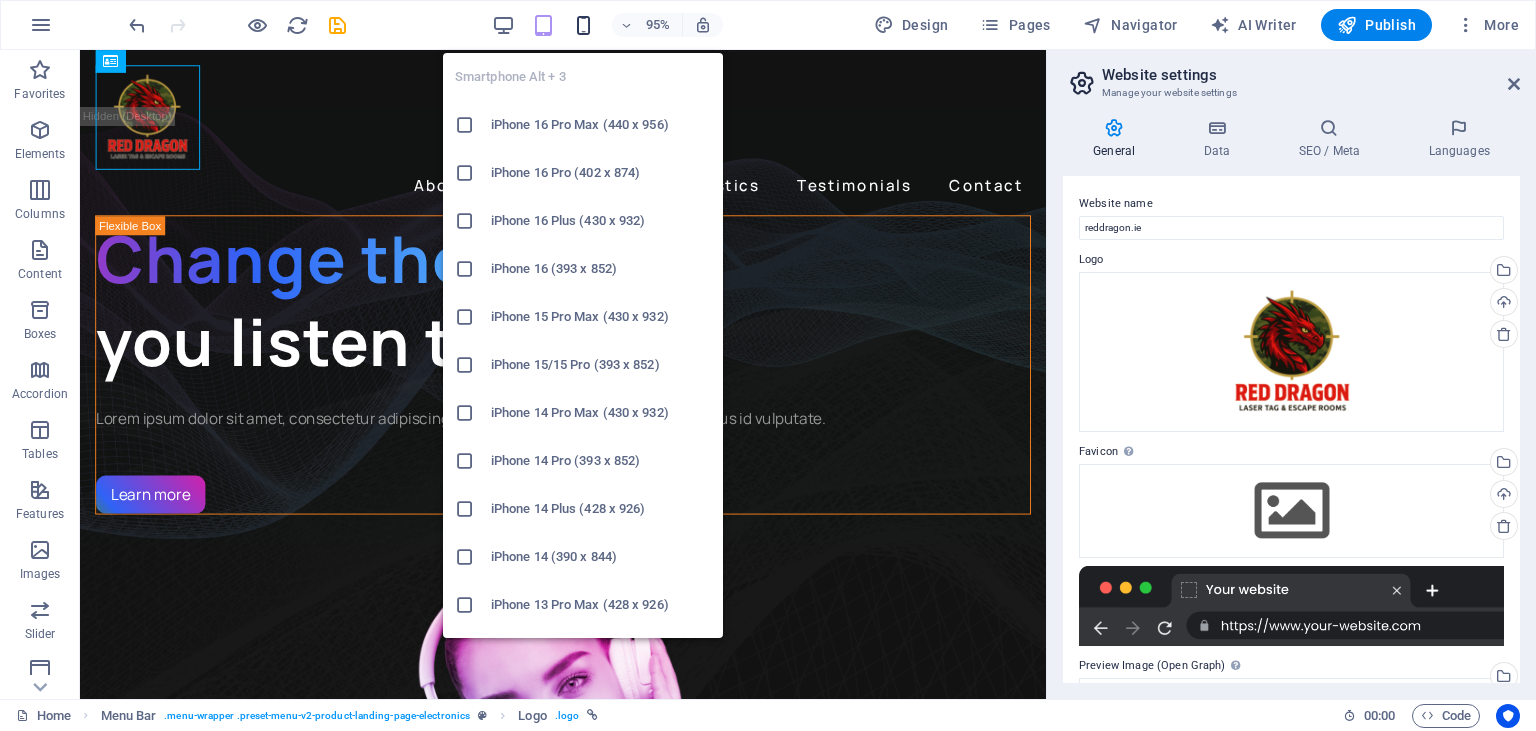 click at bounding box center (583, 25) 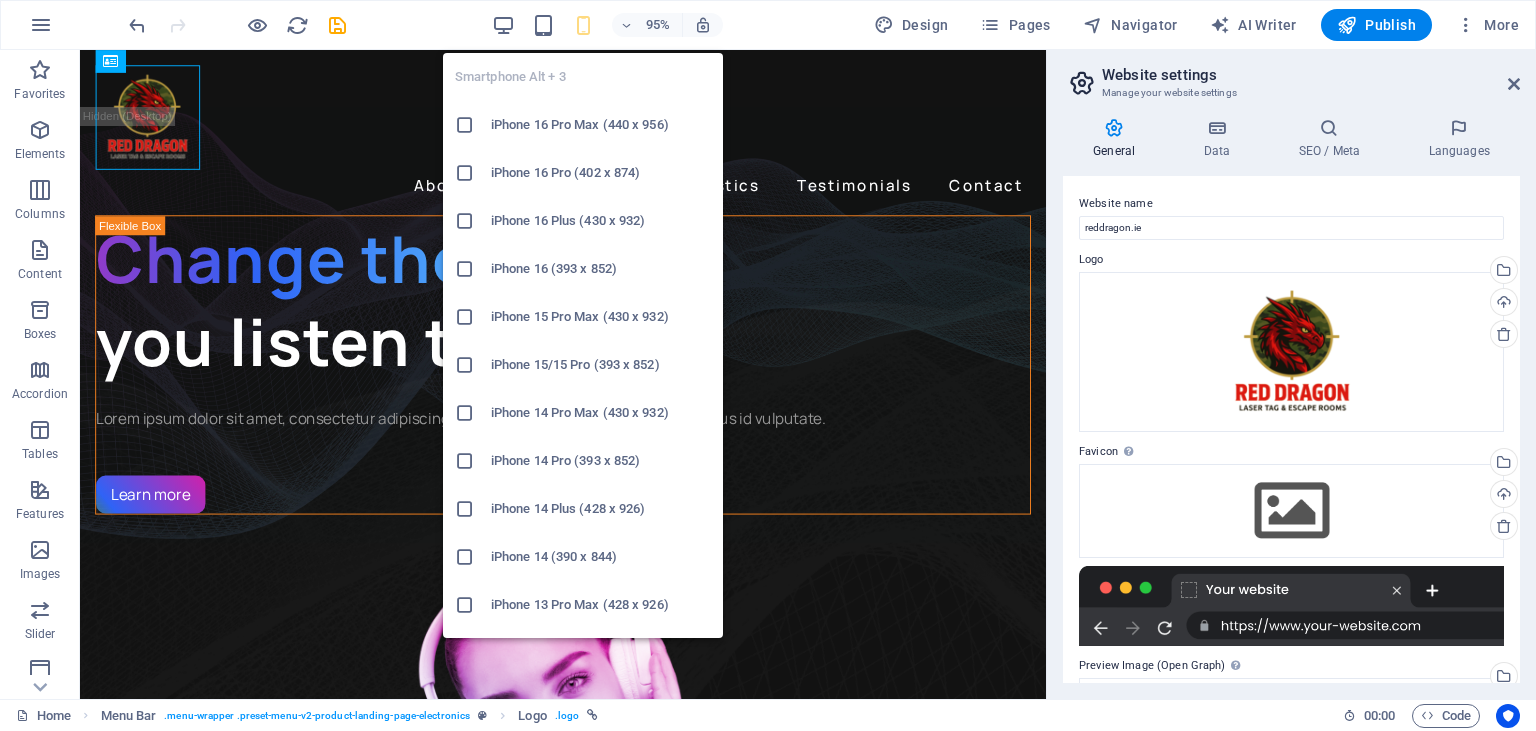 click on "iPhone 16 Pro Max (440 x 956)" at bounding box center [601, 125] 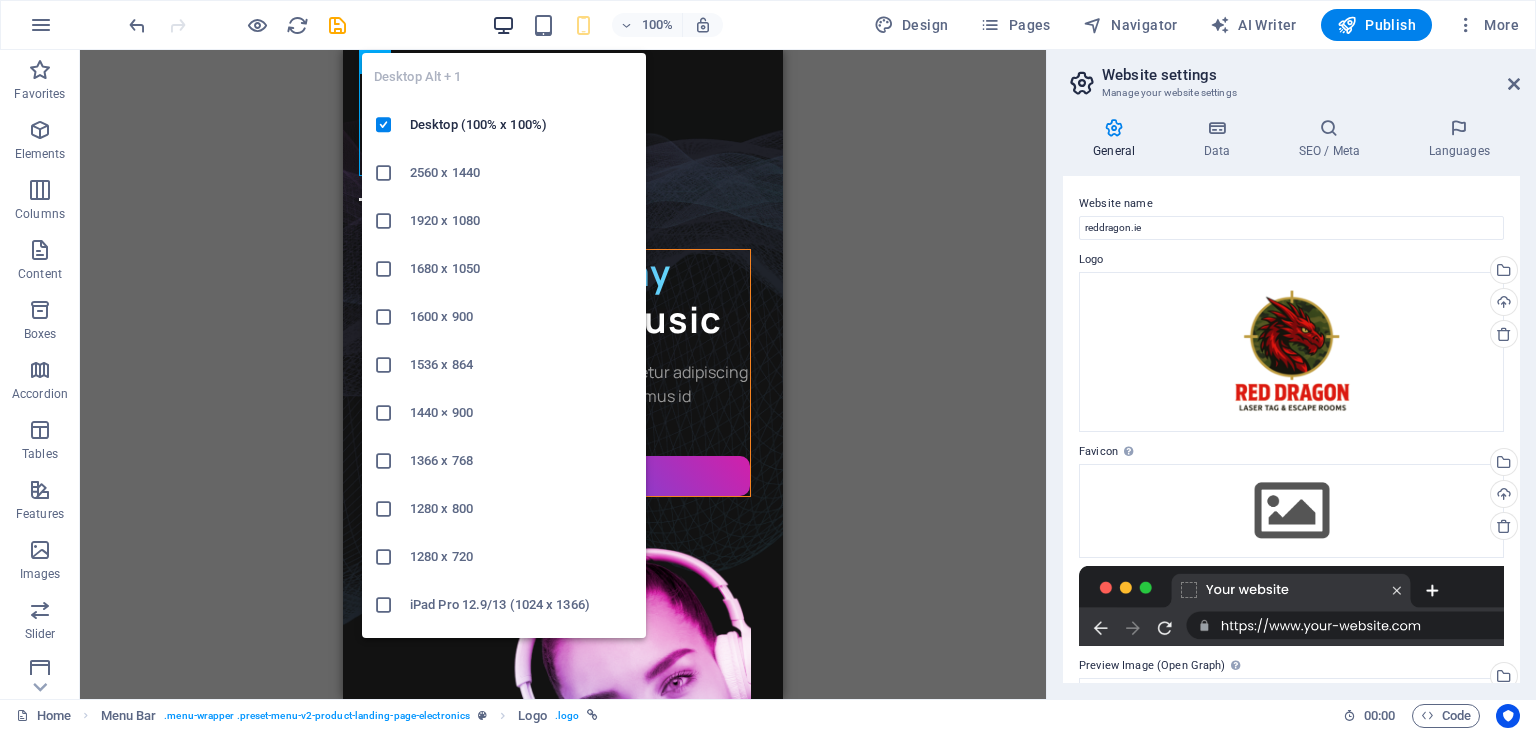 click at bounding box center (503, 25) 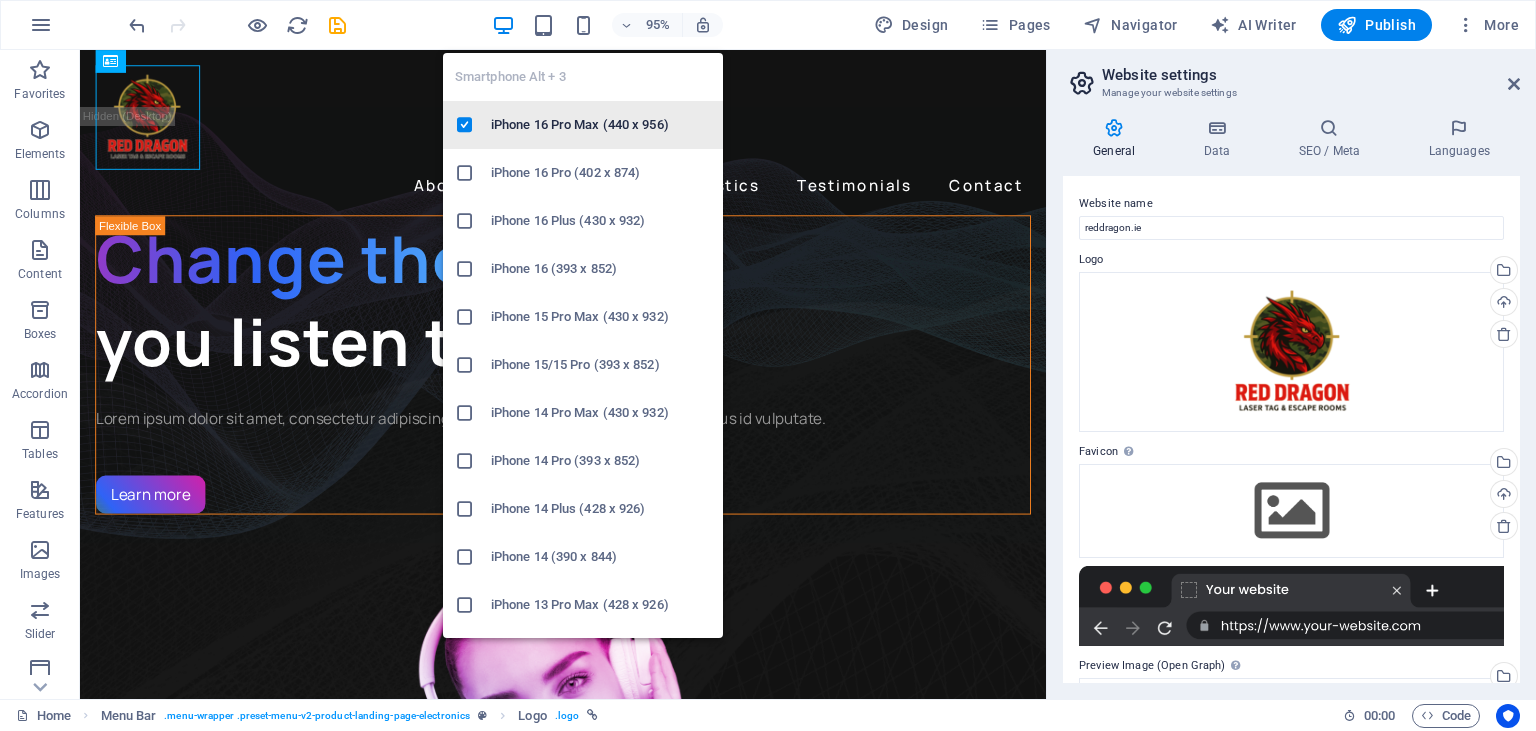 click on "iPhone 16 Pro Max (440 x 956)" at bounding box center (601, 125) 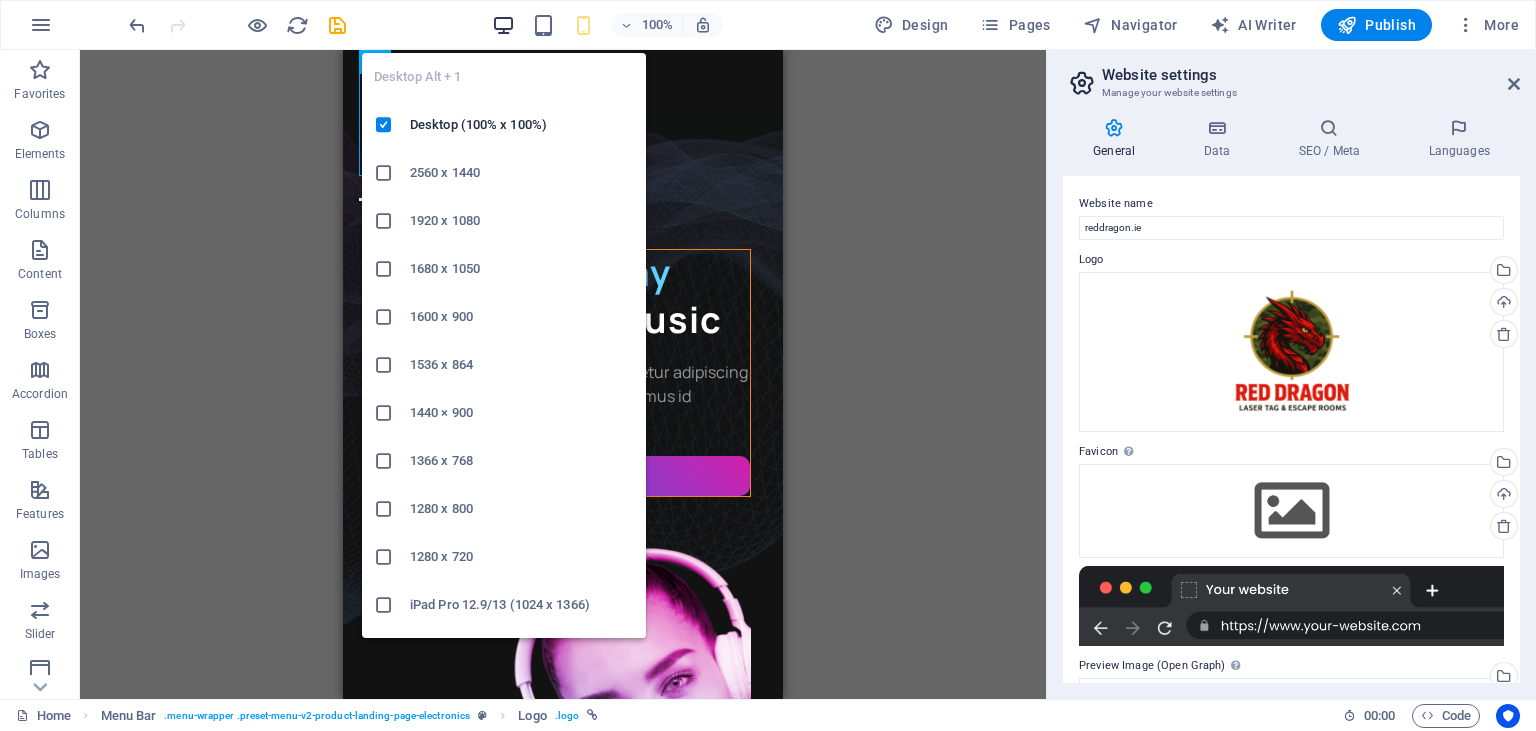 click at bounding box center (503, 25) 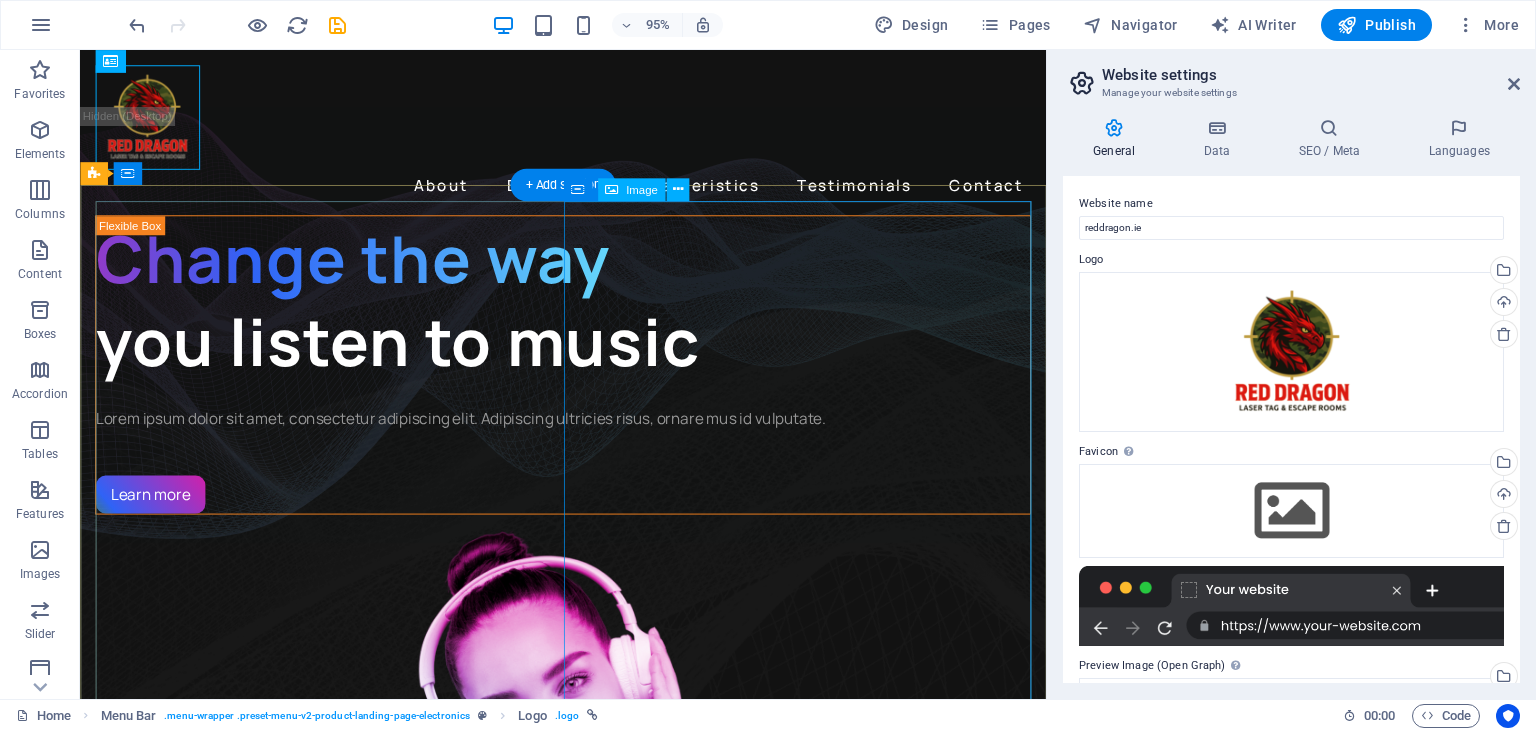 click at bounding box center (588, 875) 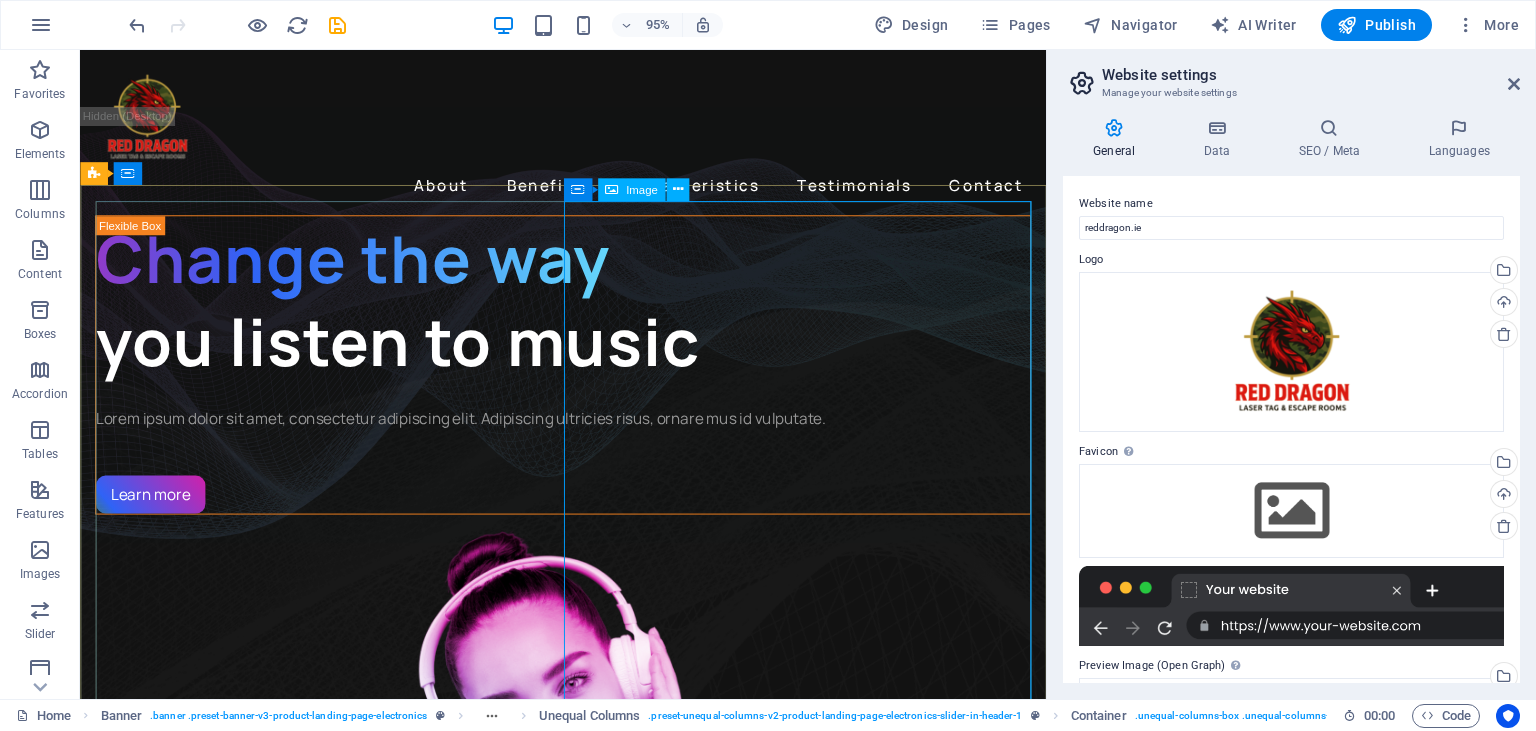 click on "Image" at bounding box center [631, 189] 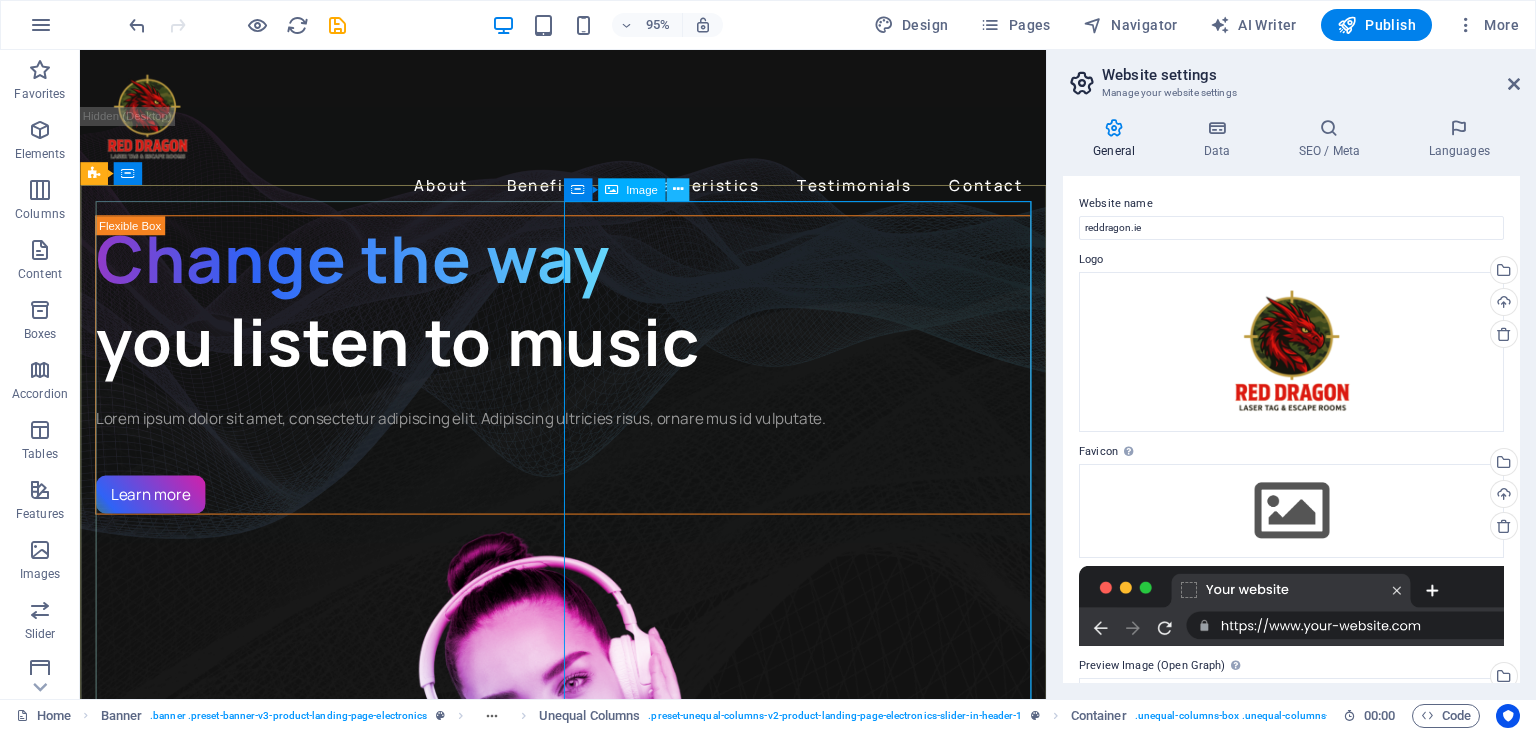click at bounding box center (677, 189) 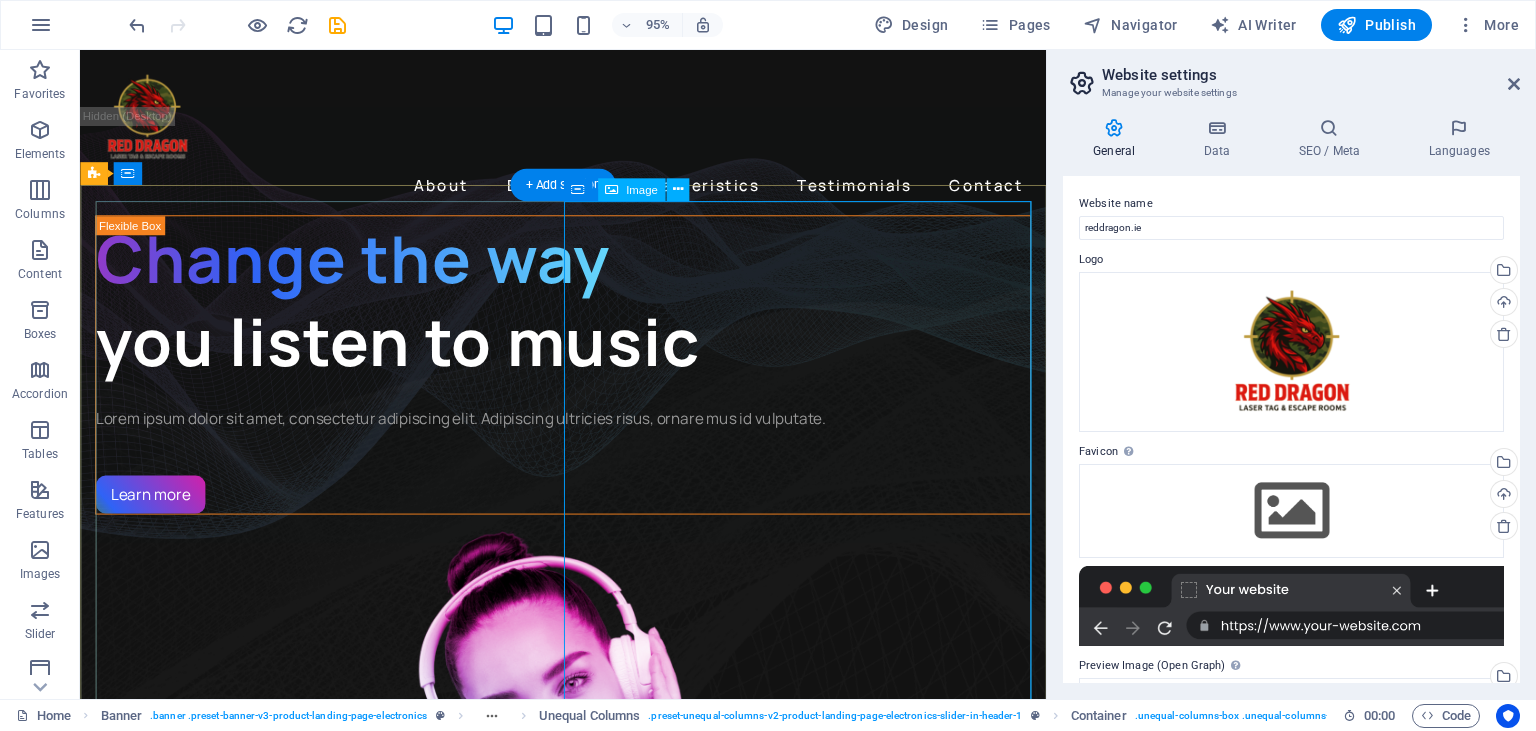 click at bounding box center (588, 875) 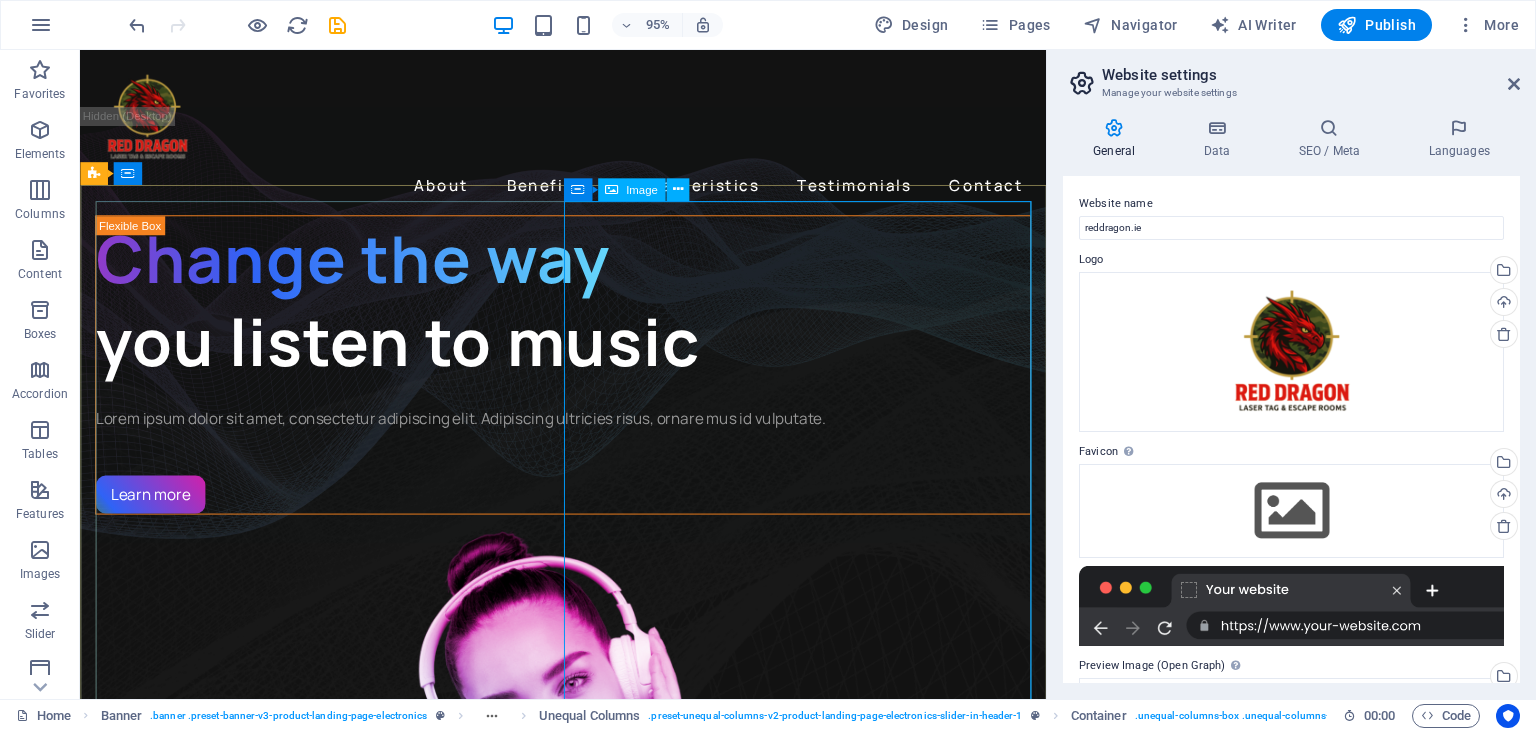click on "Image" at bounding box center [642, 189] 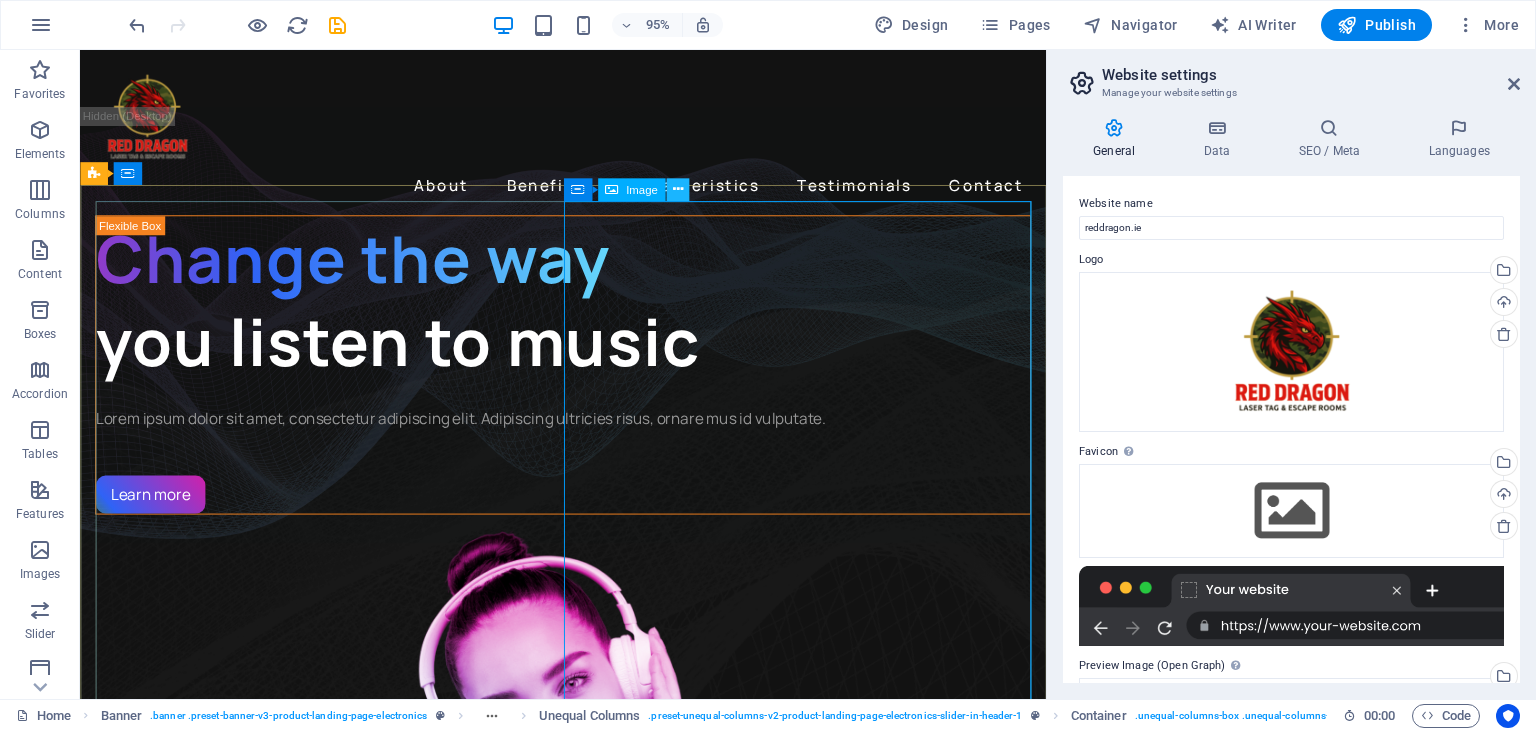 click at bounding box center (677, 190) 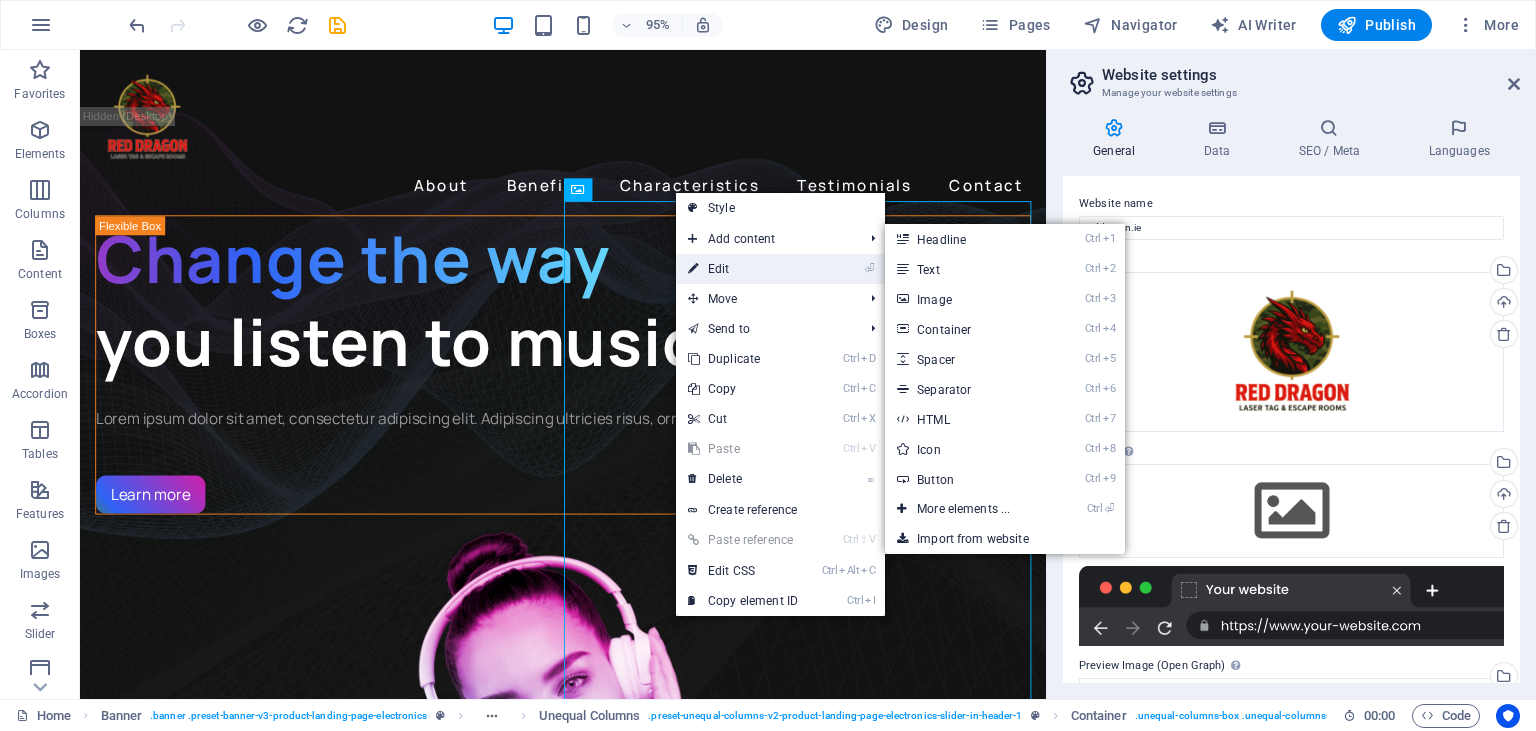 drag, startPoint x: 731, startPoint y: 268, endPoint x: 499, endPoint y: 362, distance: 250.3198 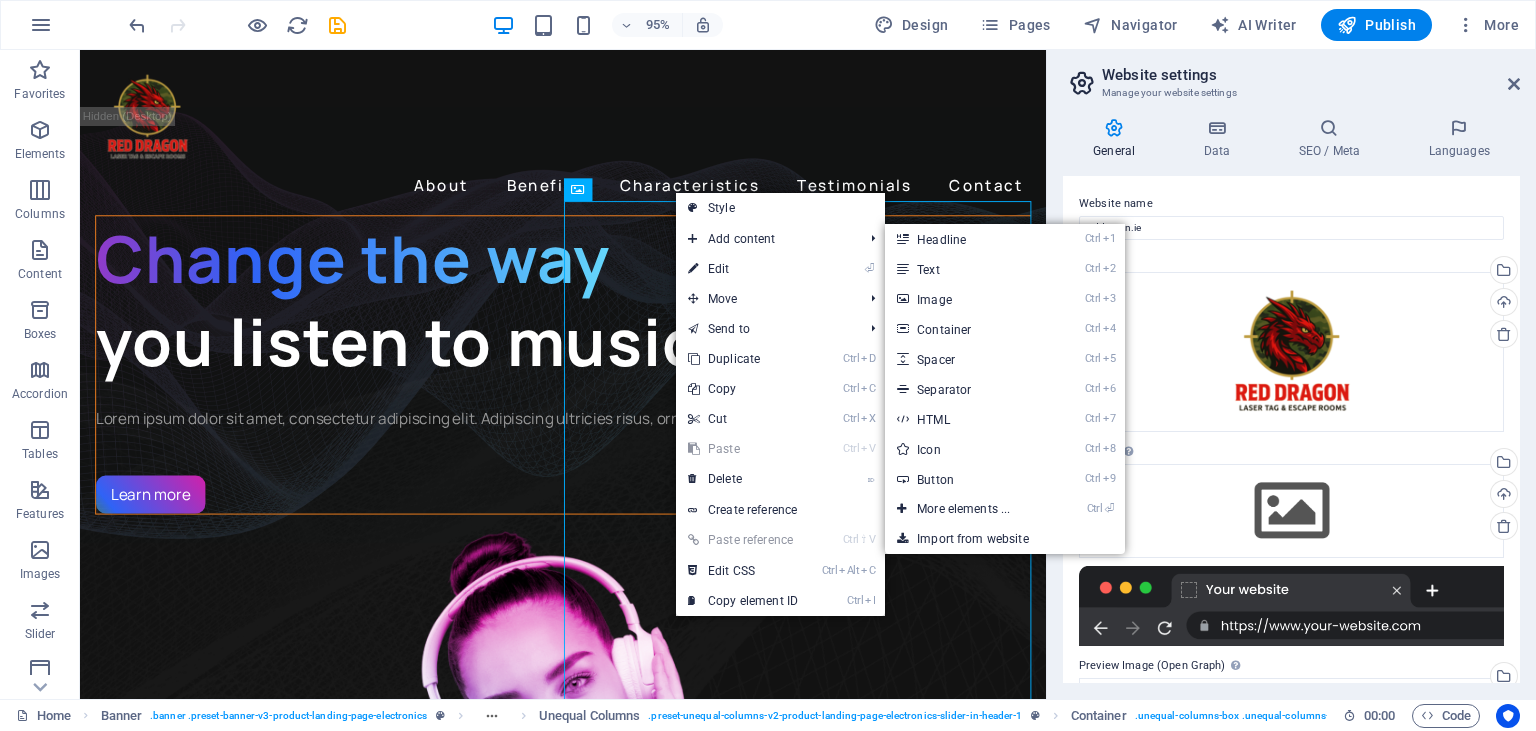 select on "px" 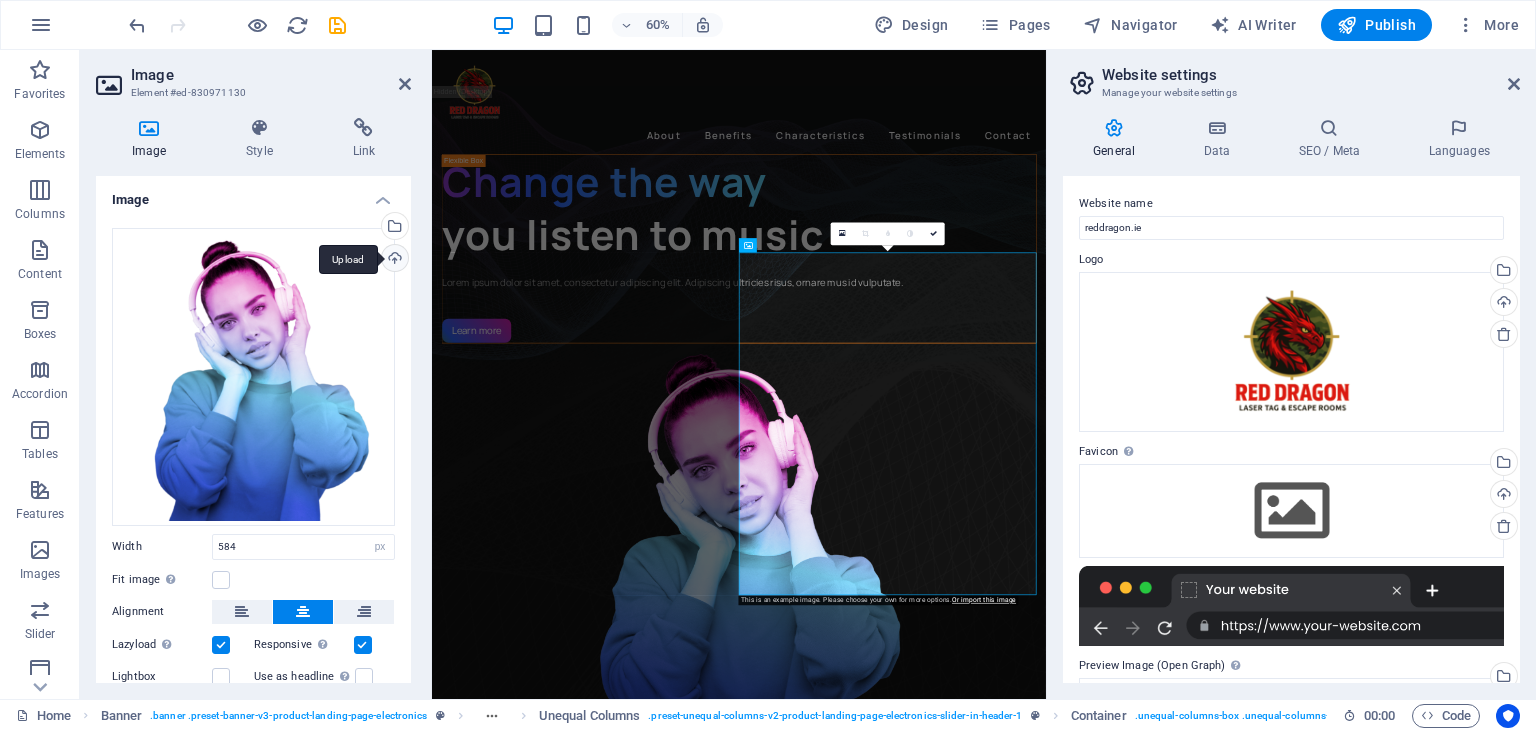 click on "Upload" at bounding box center [393, 260] 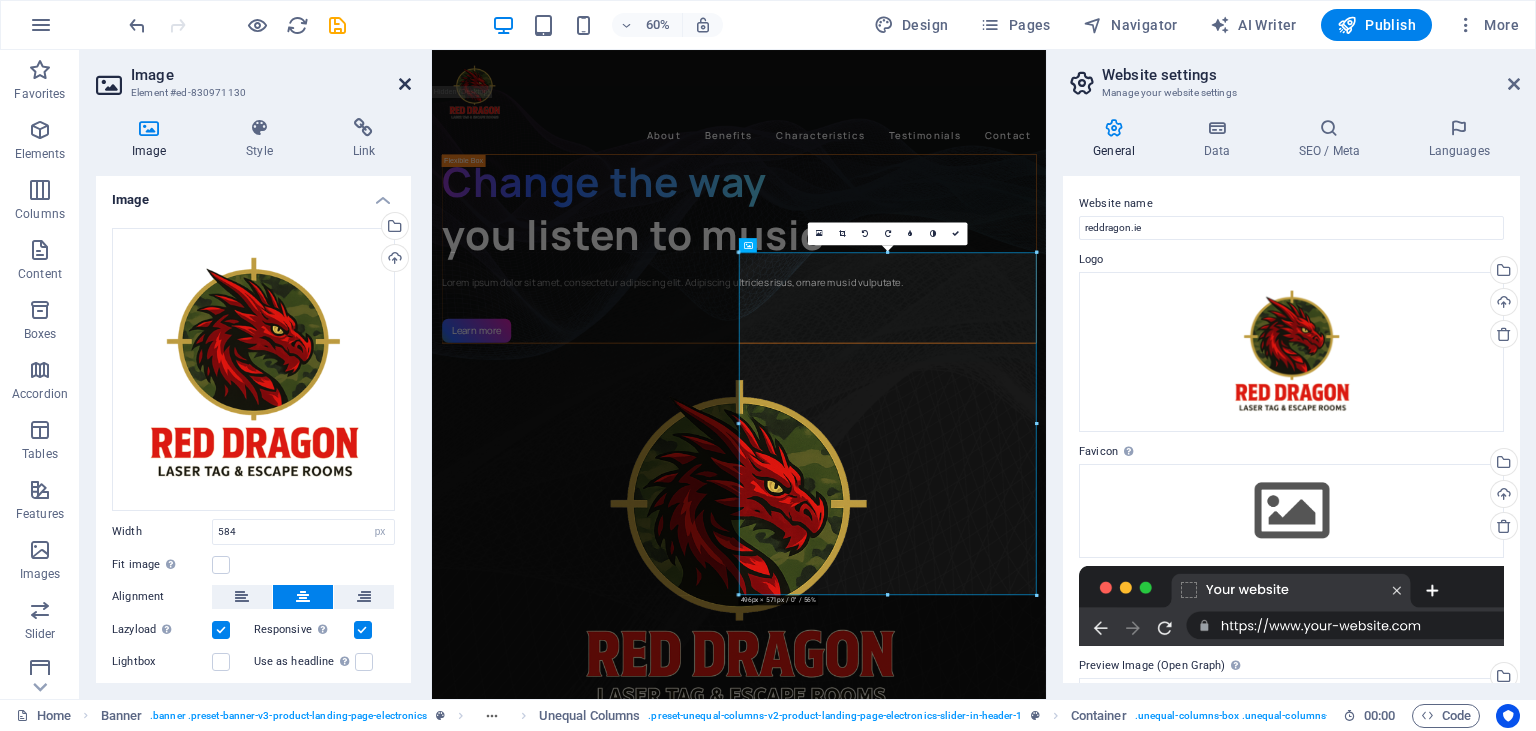 click at bounding box center [405, 84] 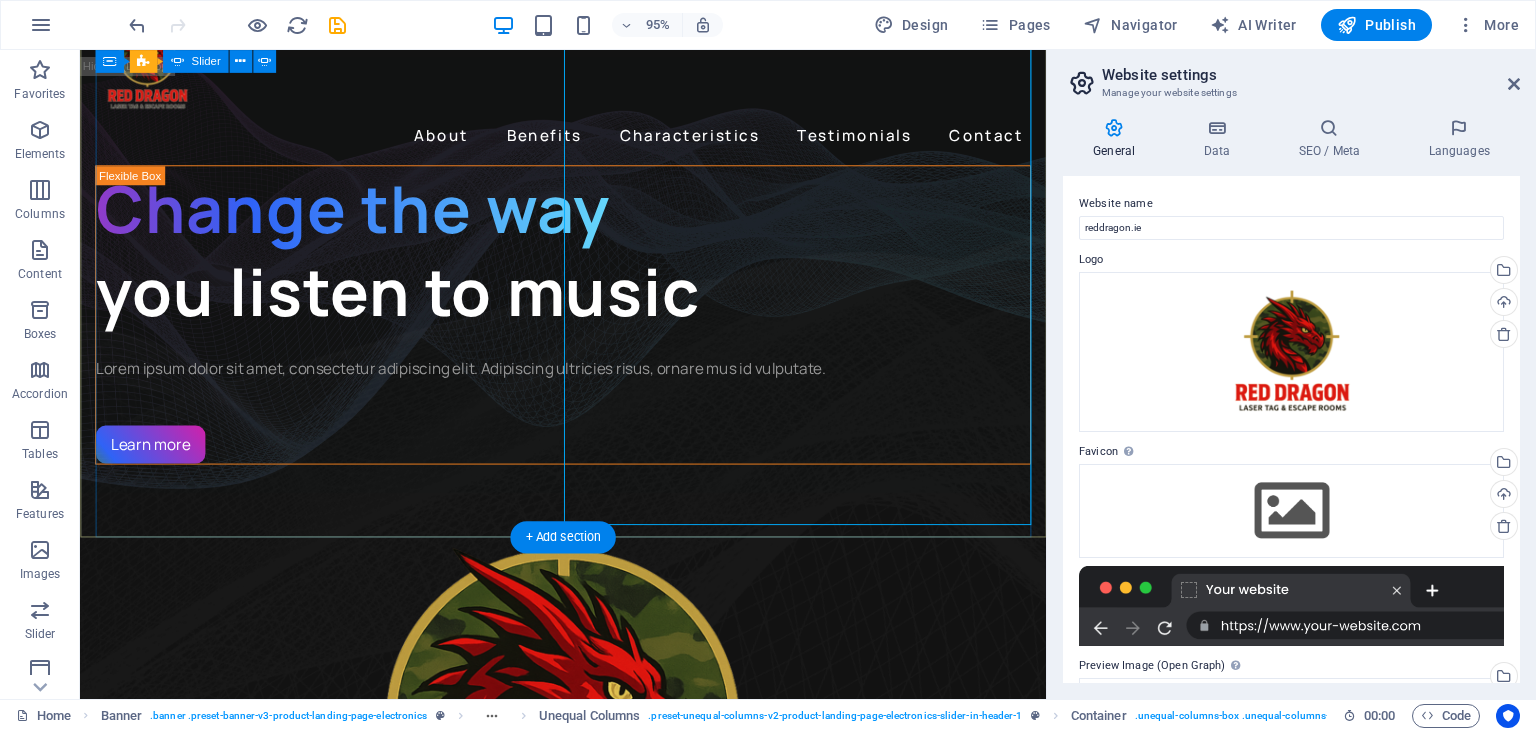 scroll, scrollTop: 0, scrollLeft: 0, axis: both 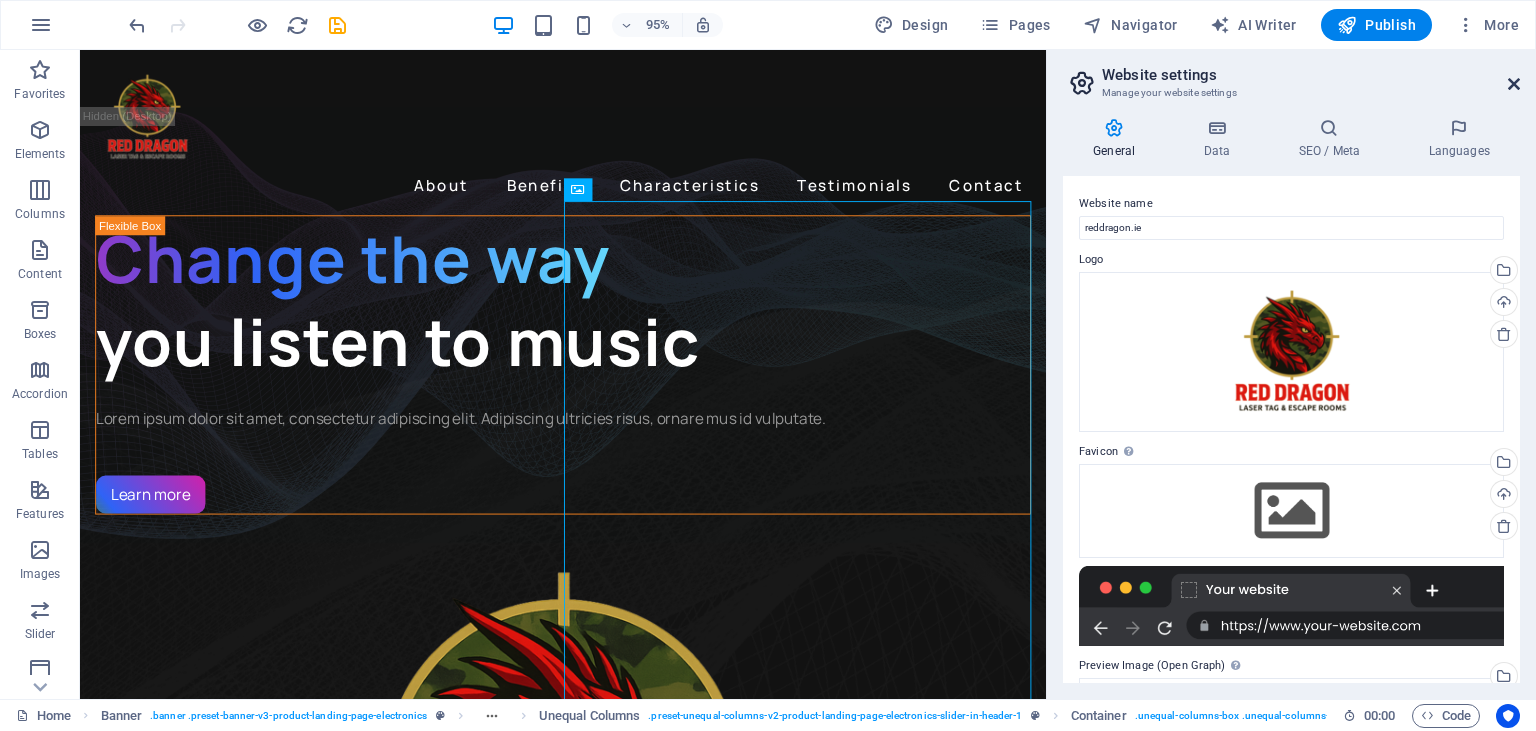 click at bounding box center [1514, 84] 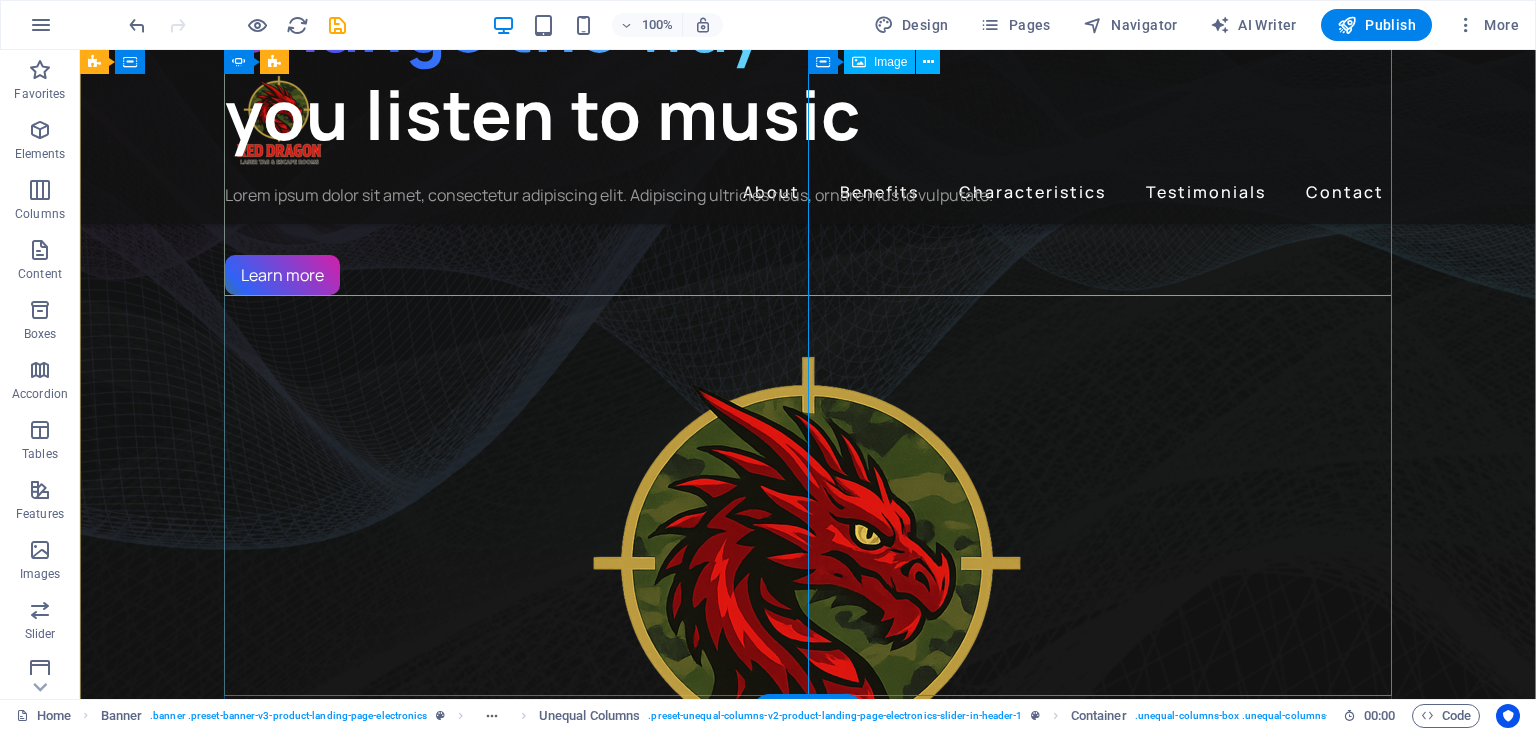 scroll, scrollTop: 105, scrollLeft: 0, axis: vertical 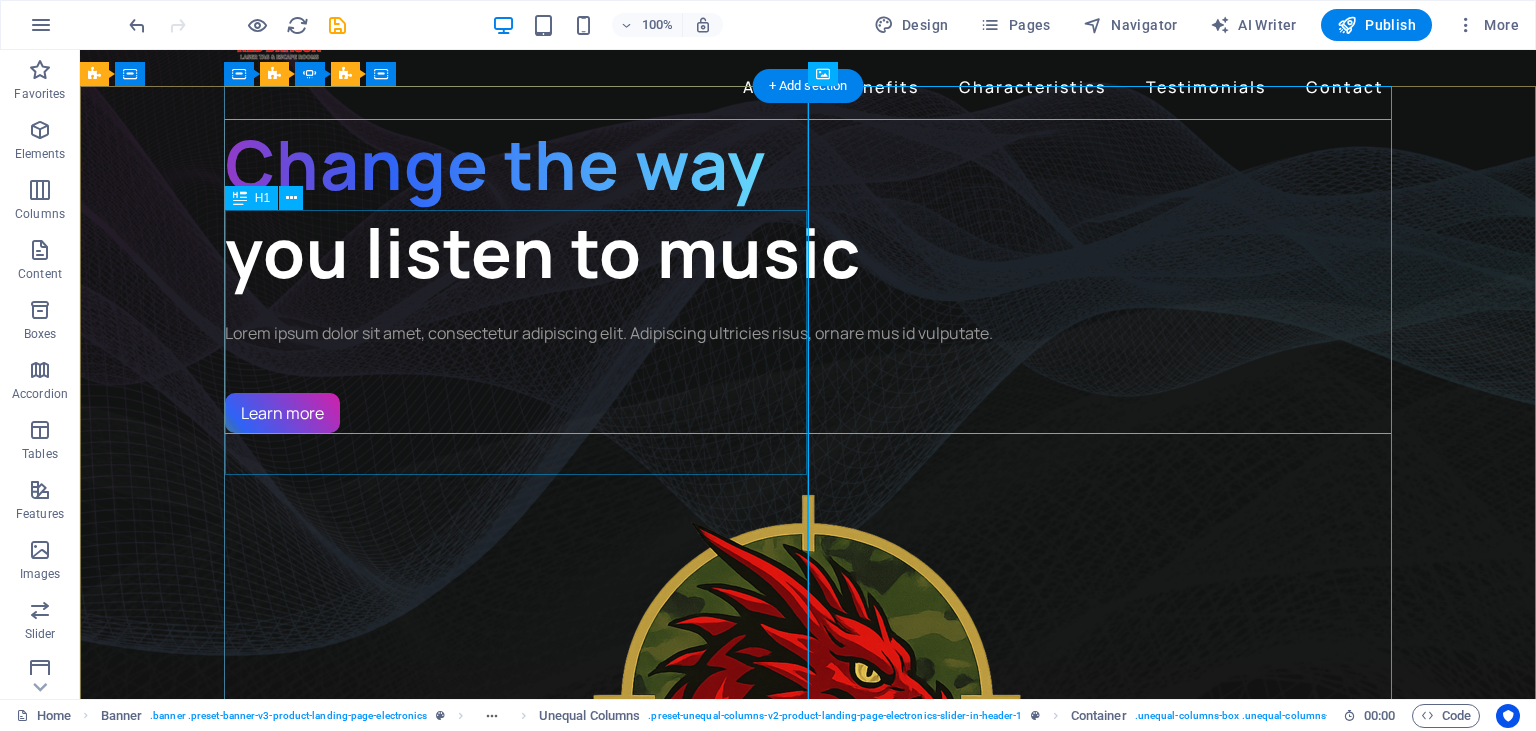 click on "Change the way you listen to music" at bounding box center (808, 208) 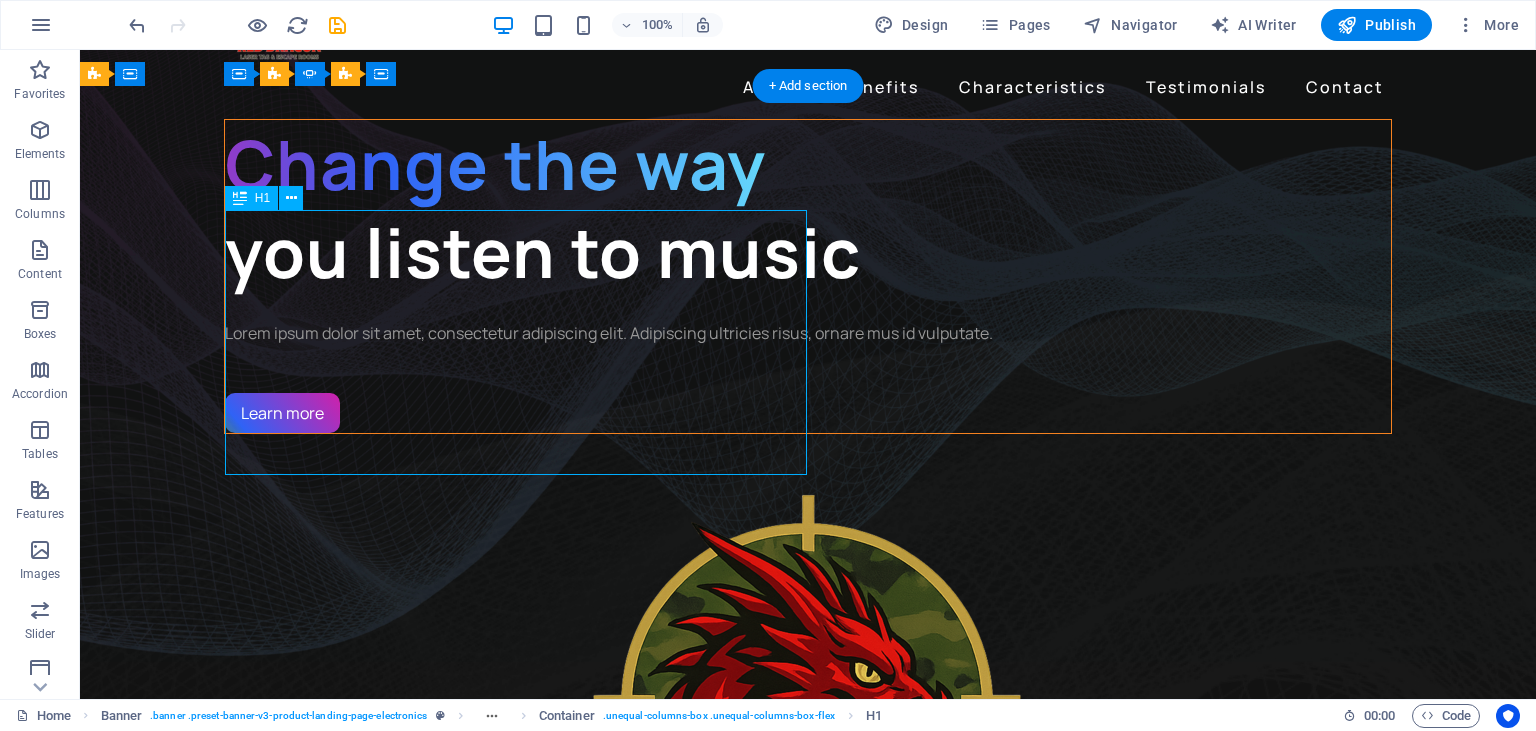 click on "Change the way you listen to music" at bounding box center (808, 208) 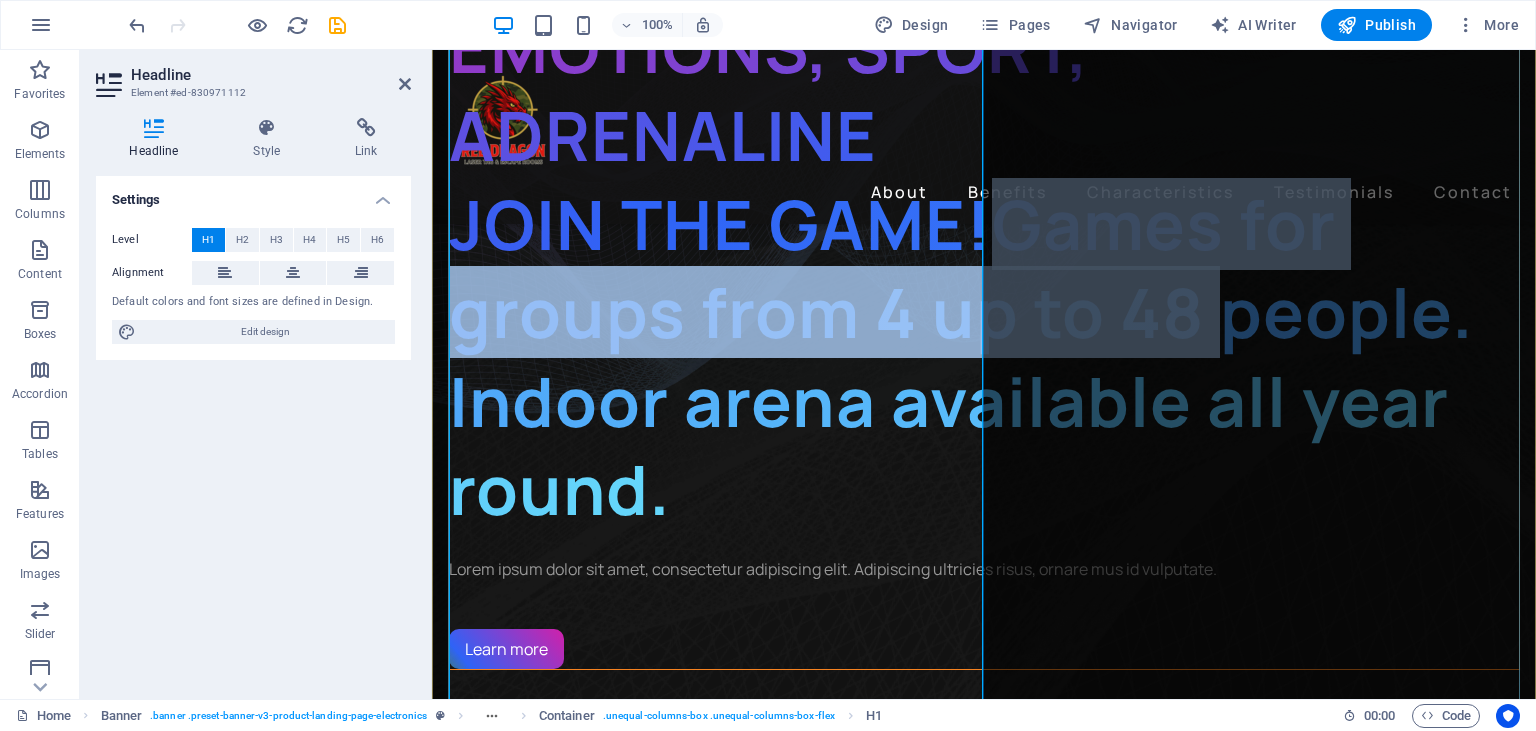 scroll, scrollTop: 211, scrollLeft: 0, axis: vertical 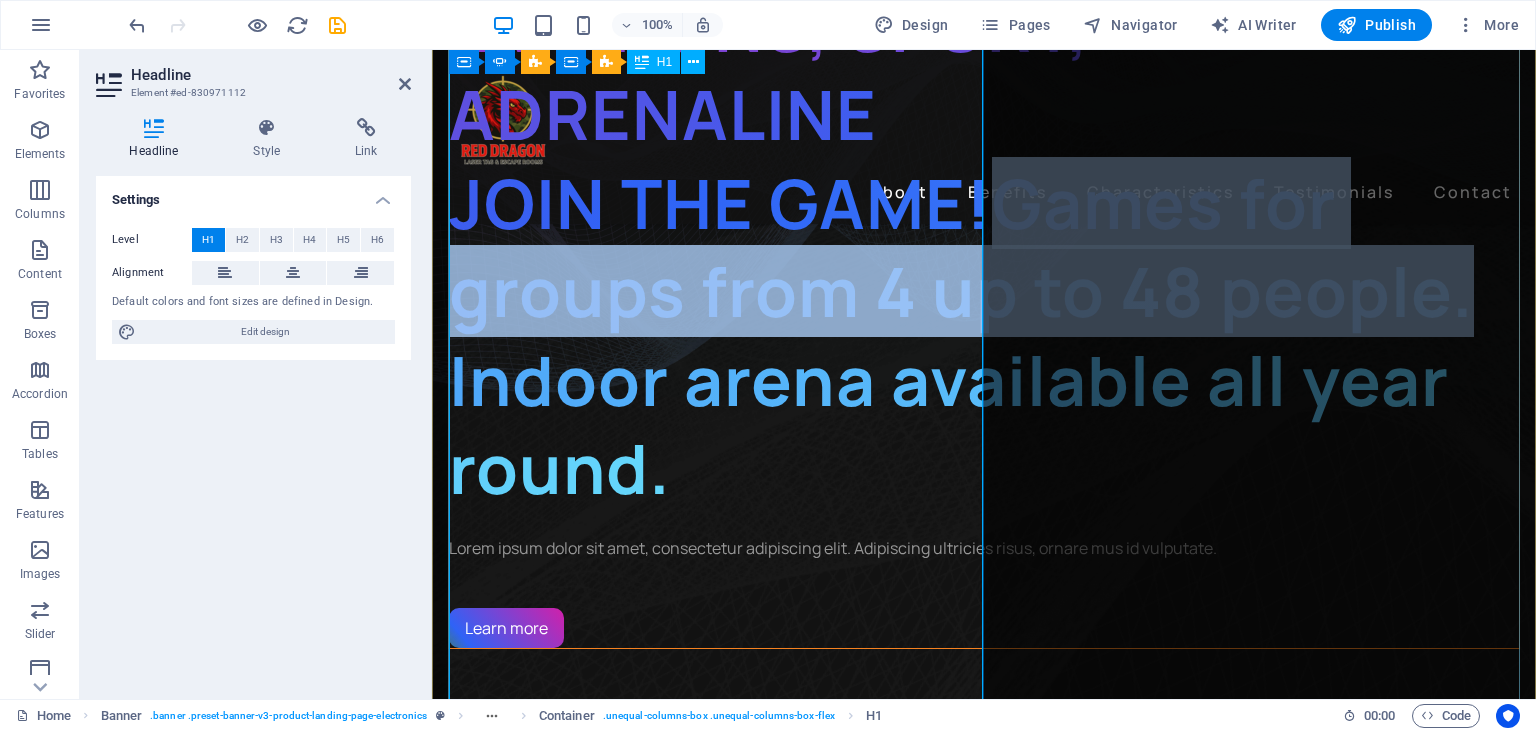 drag, startPoint x: 682, startPoint y: 482, endPoint x: 924, endPoint y: 611, distance: 274.2353 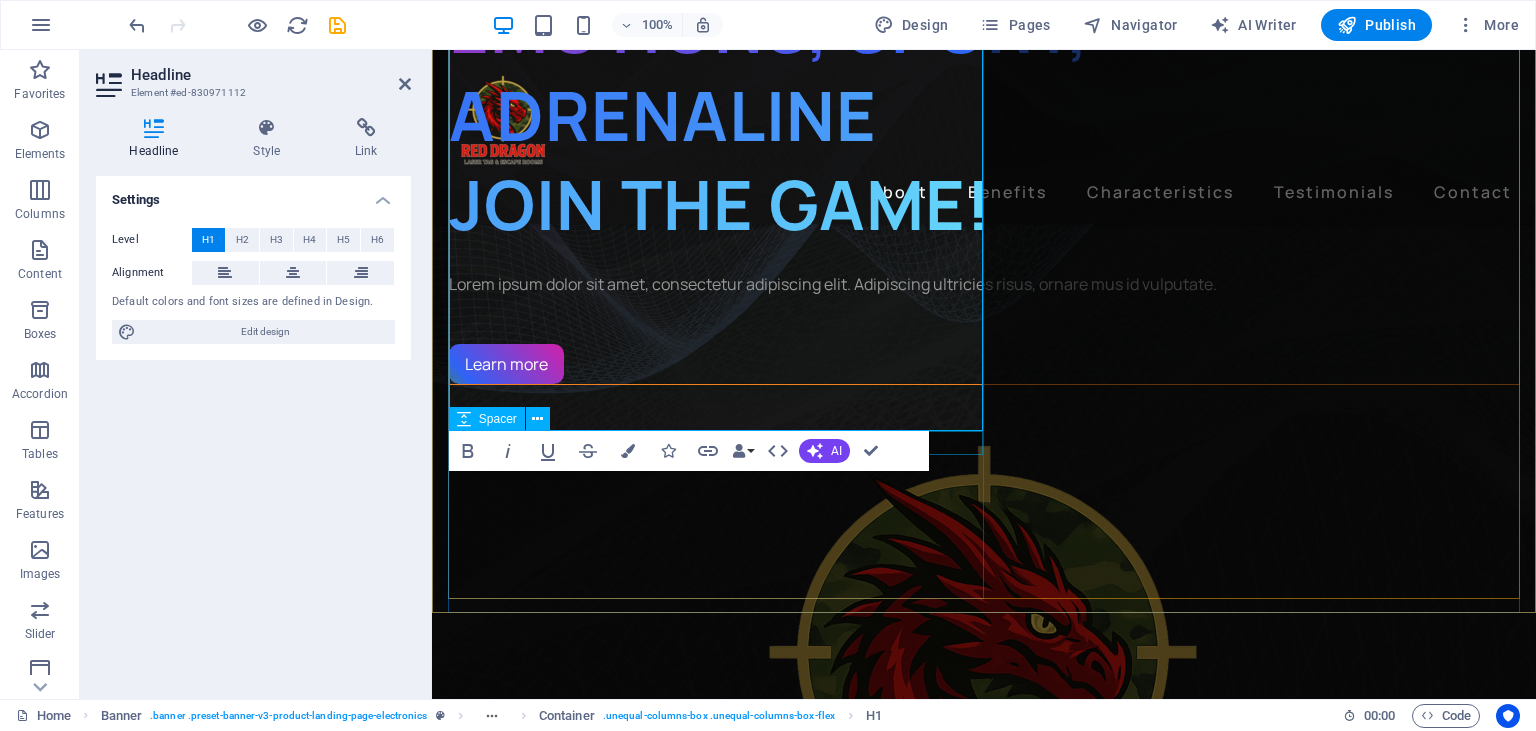 scroll, scrollTop: 211, scrollLeft: 0, axis: vertical 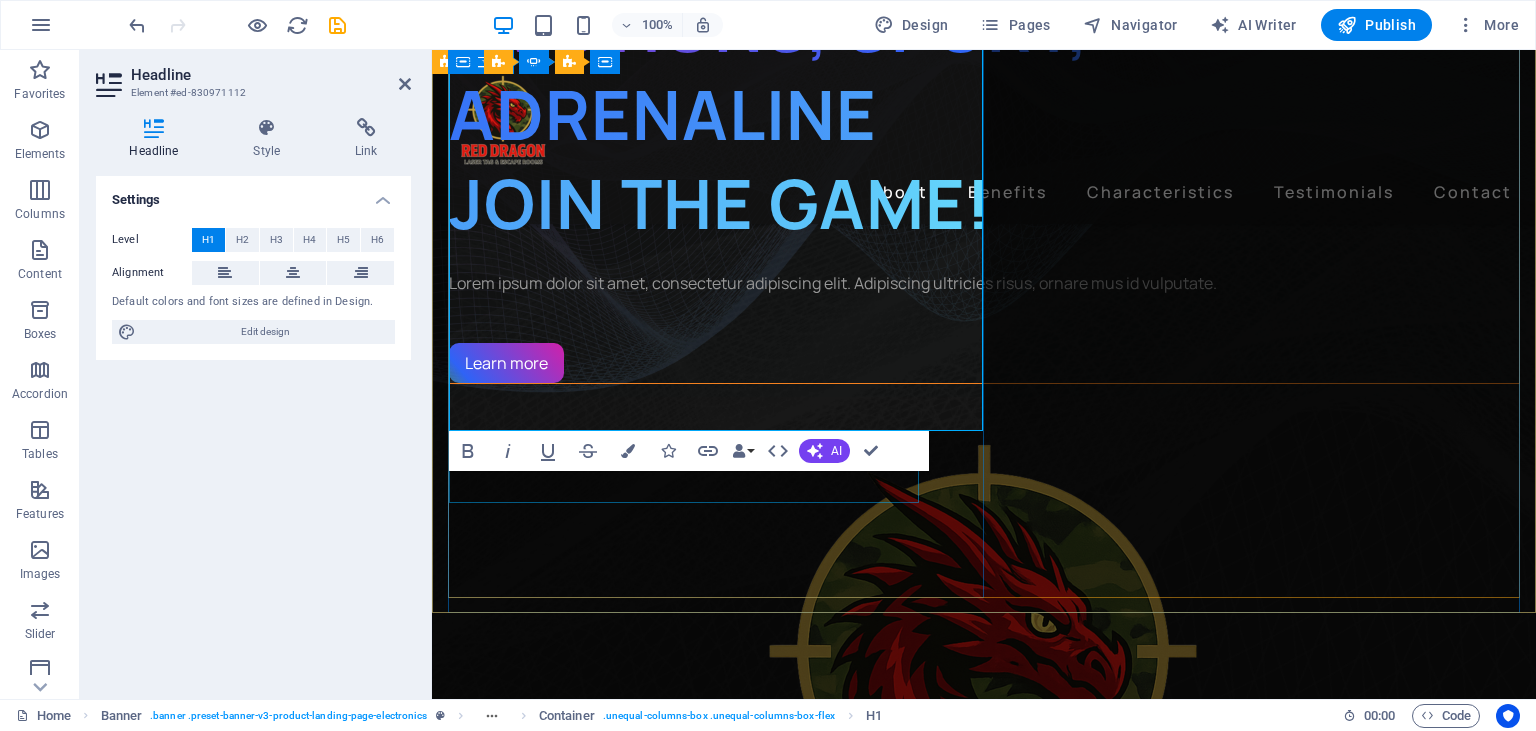 click on "Lorem ipsum dolor sit amet, consectetur adipiscing elit. Adipiscing ultricies risus, ornare mus id vulputate." at bounding box center [984, 283] 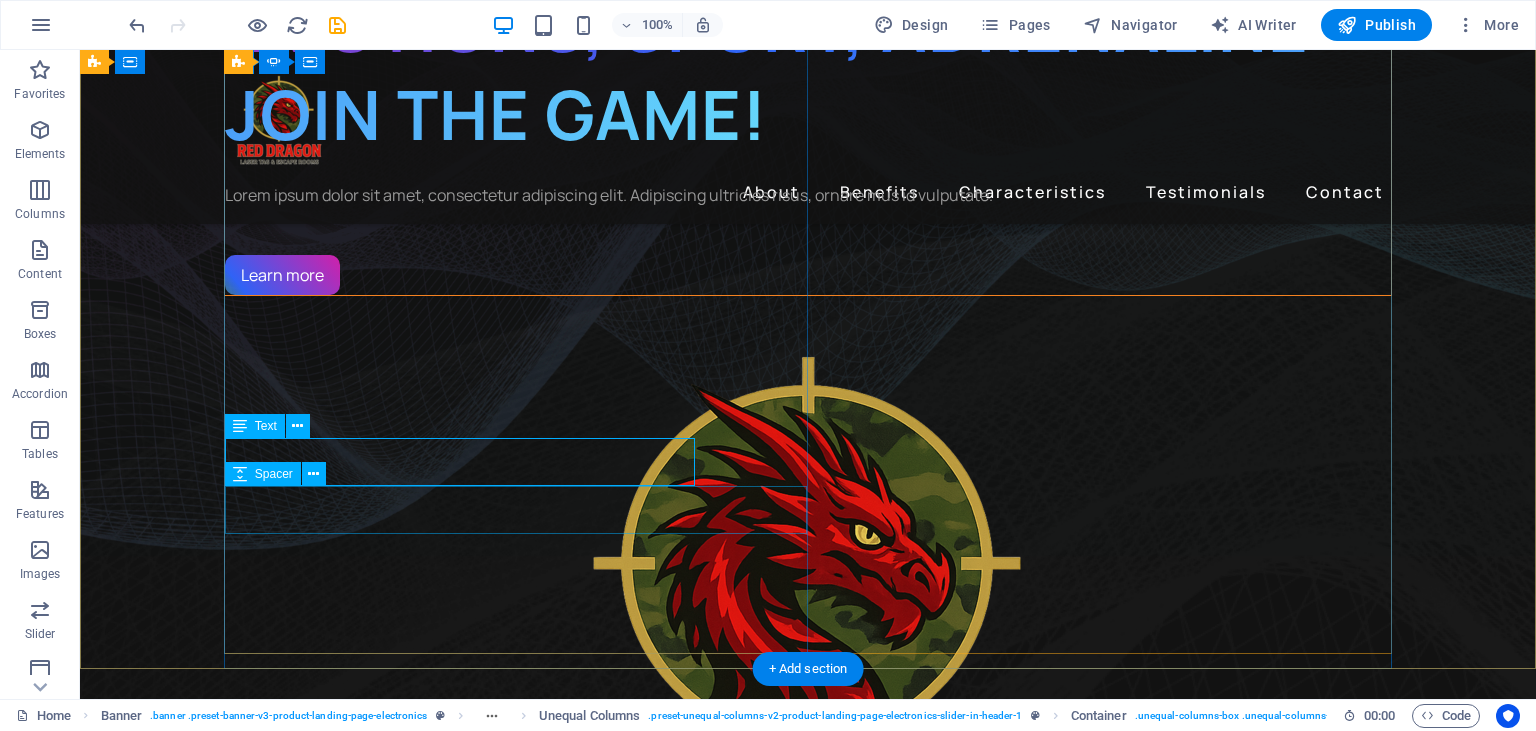 click at bounding box center [808, 231] 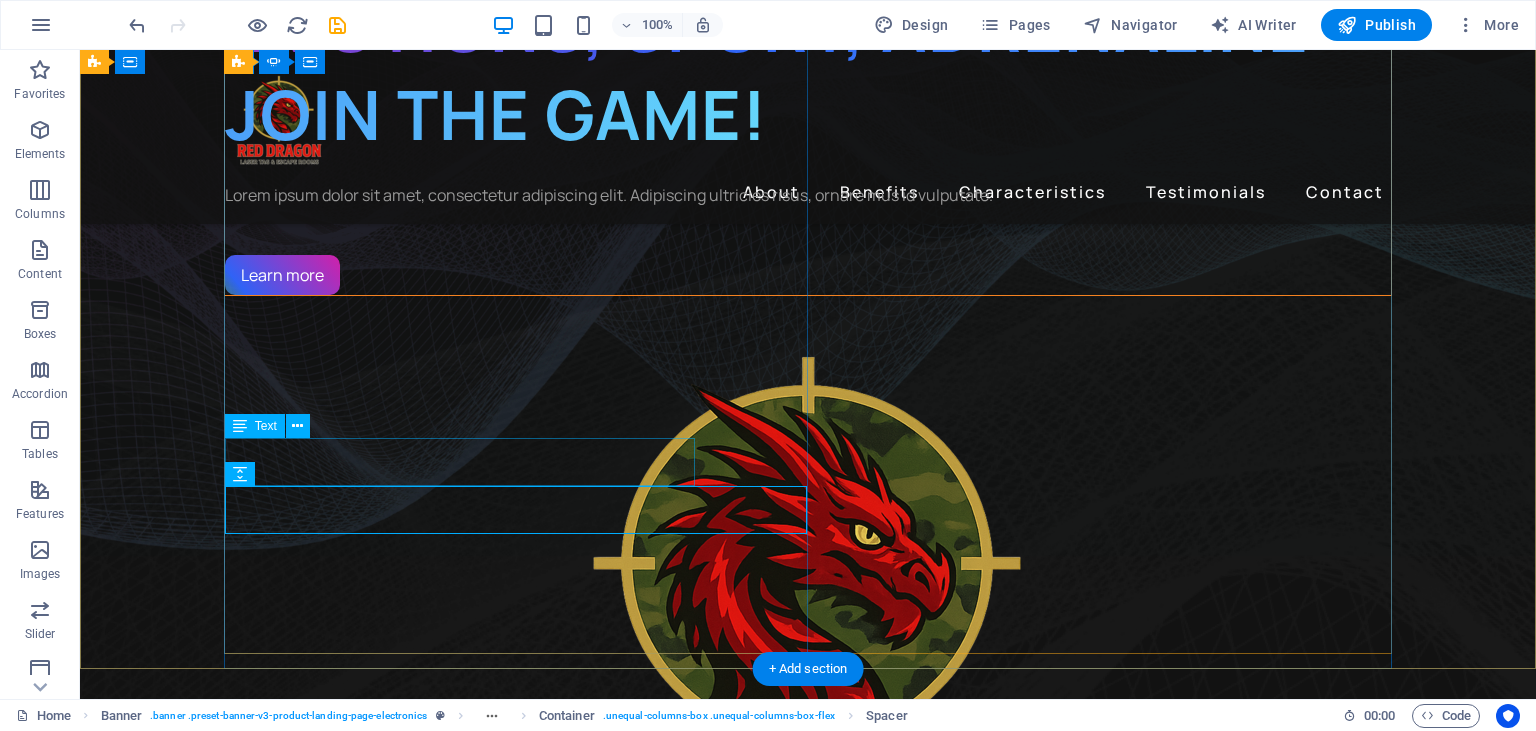 click on "Lorem ipsum dolor sit amet, consectetur adipiscing elit. Adipiscing ultricies risus, ornare mus id vulputate." at bounding box center (808, 195) 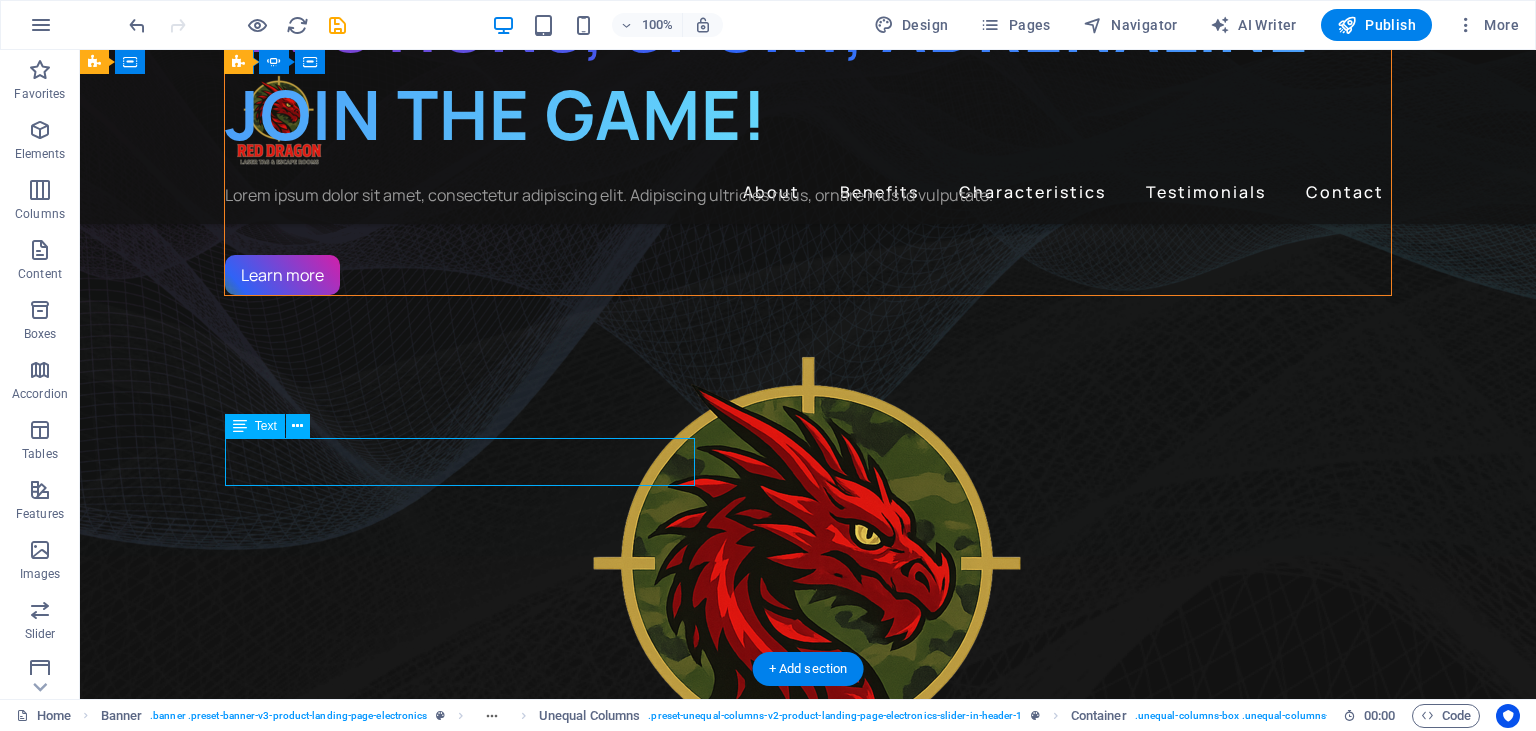click on "Lorem ipsum dolor sit amet, consectetur adipiscing elit. Adipiscing ultricies risus, ornare mus id vulputate." at bounding box center (808, 195) 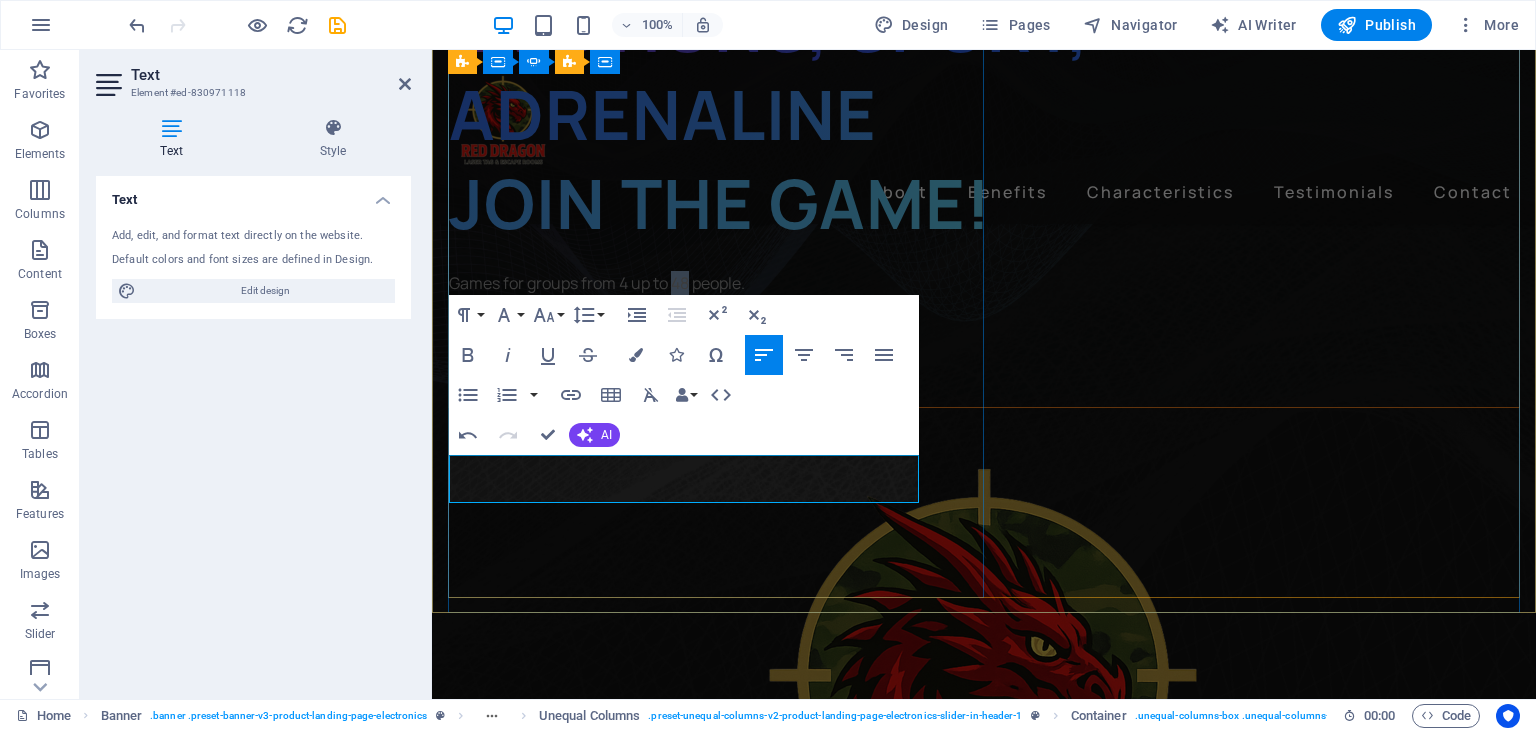 drag, startPoint x: 677, startPoint y: 468, endPoint x: 689, endPoint y: 465, distance: 12.369317 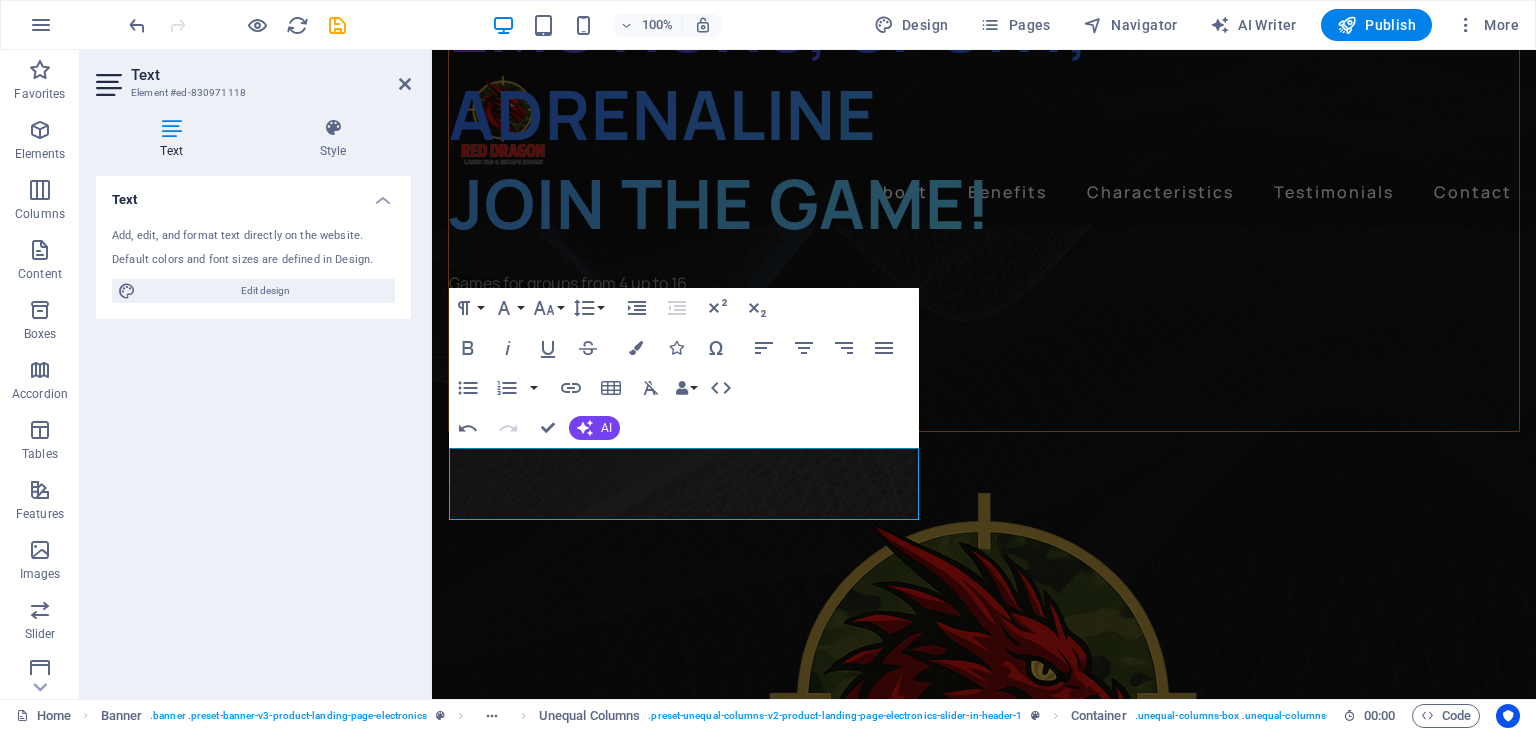 click at bounding box center (984, 4193) 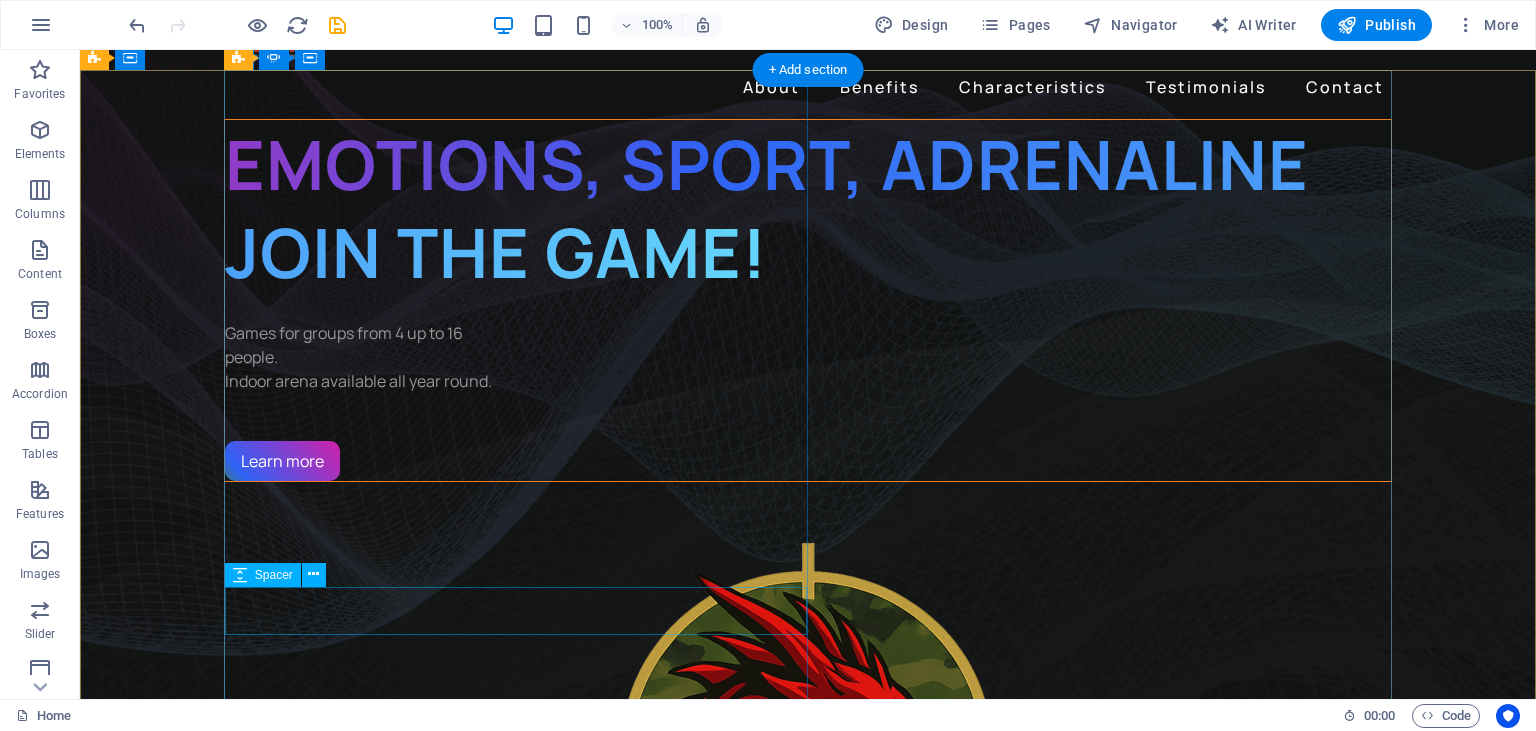 scroll, scrollTop: 211, scrollLeft: 0, axis: vertical 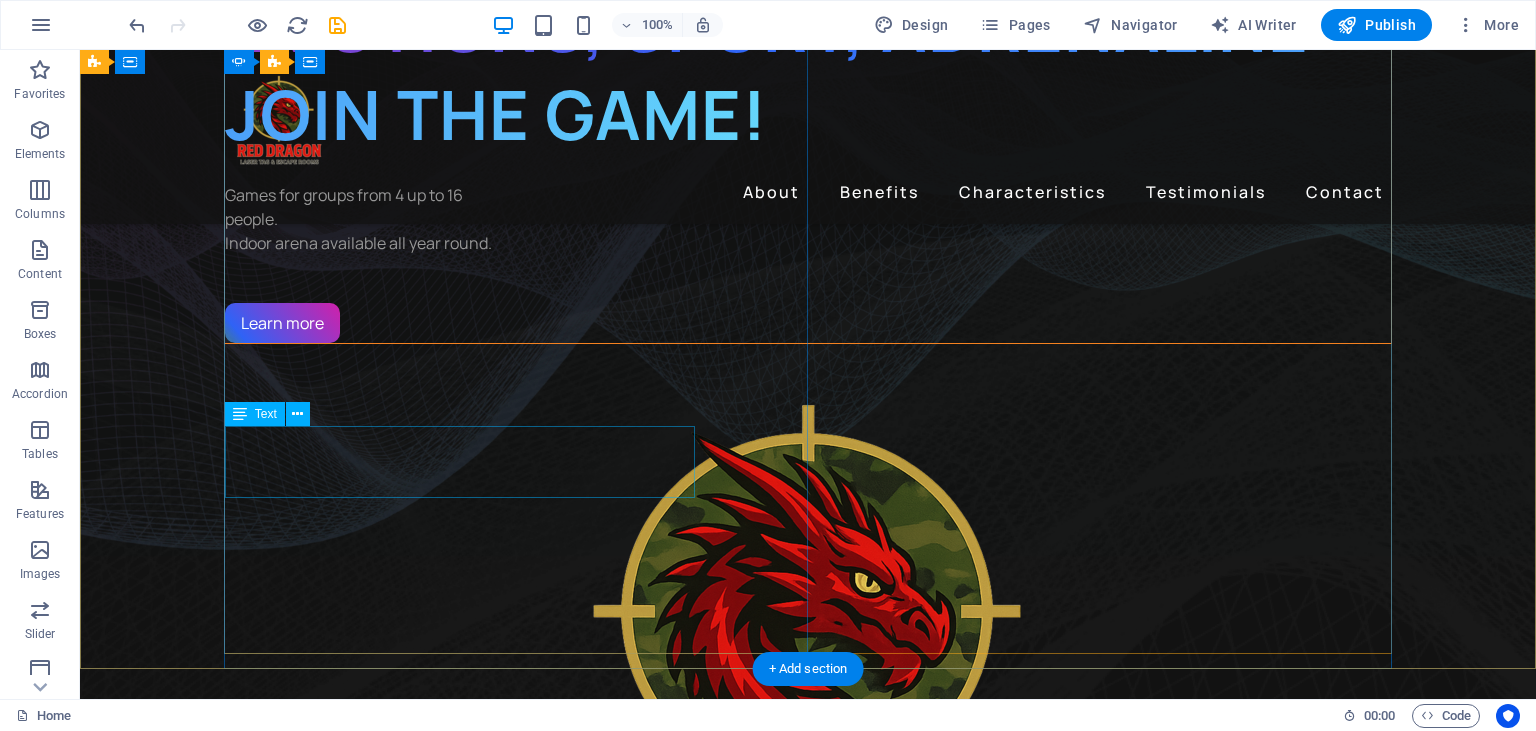 click on "Games for groups from 4 up to 16  people. Indoor arena available all year round." at bounding box center [808, 219] 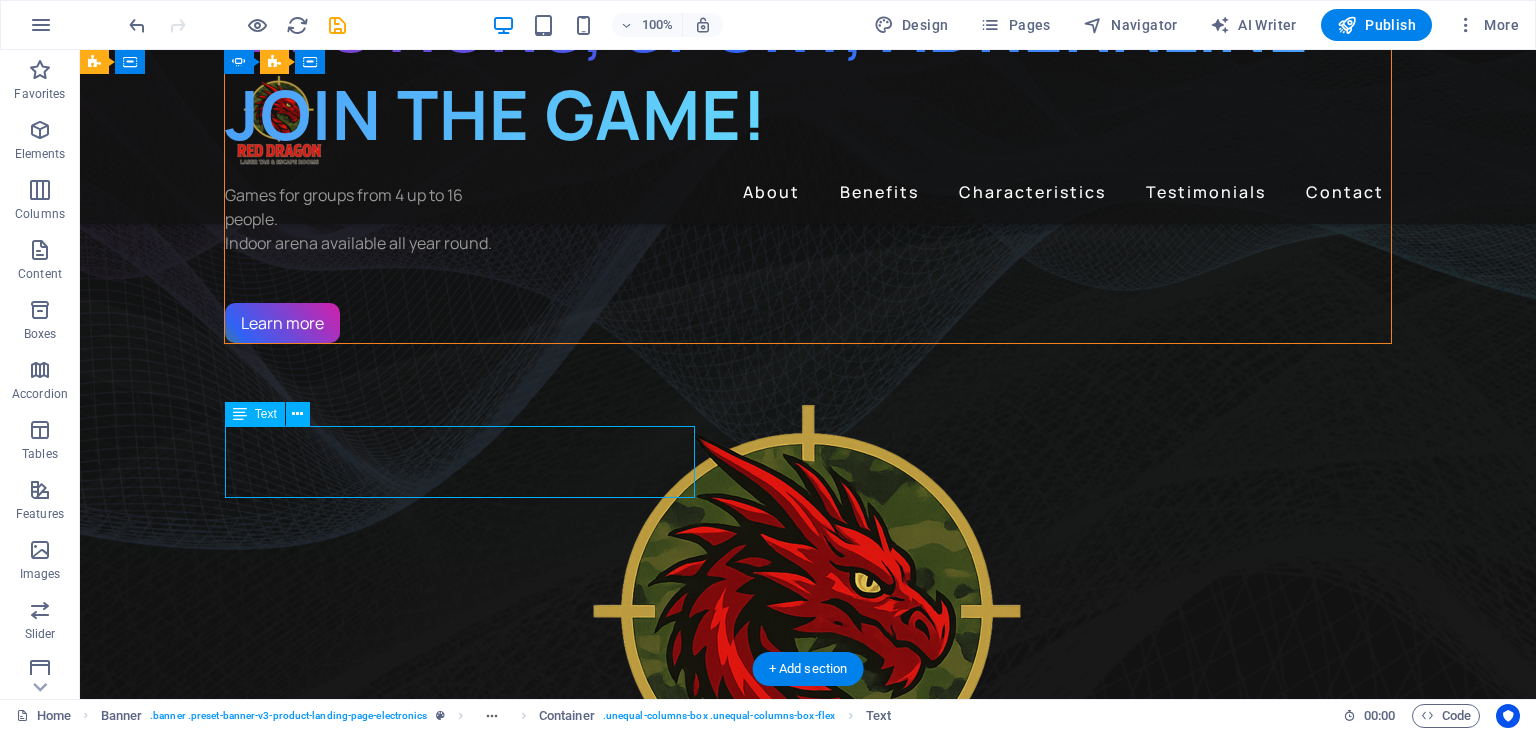 click on "Games for groups from 4 up to 16  people. Indoor arena available all year round." at bounding box center [808, 219] 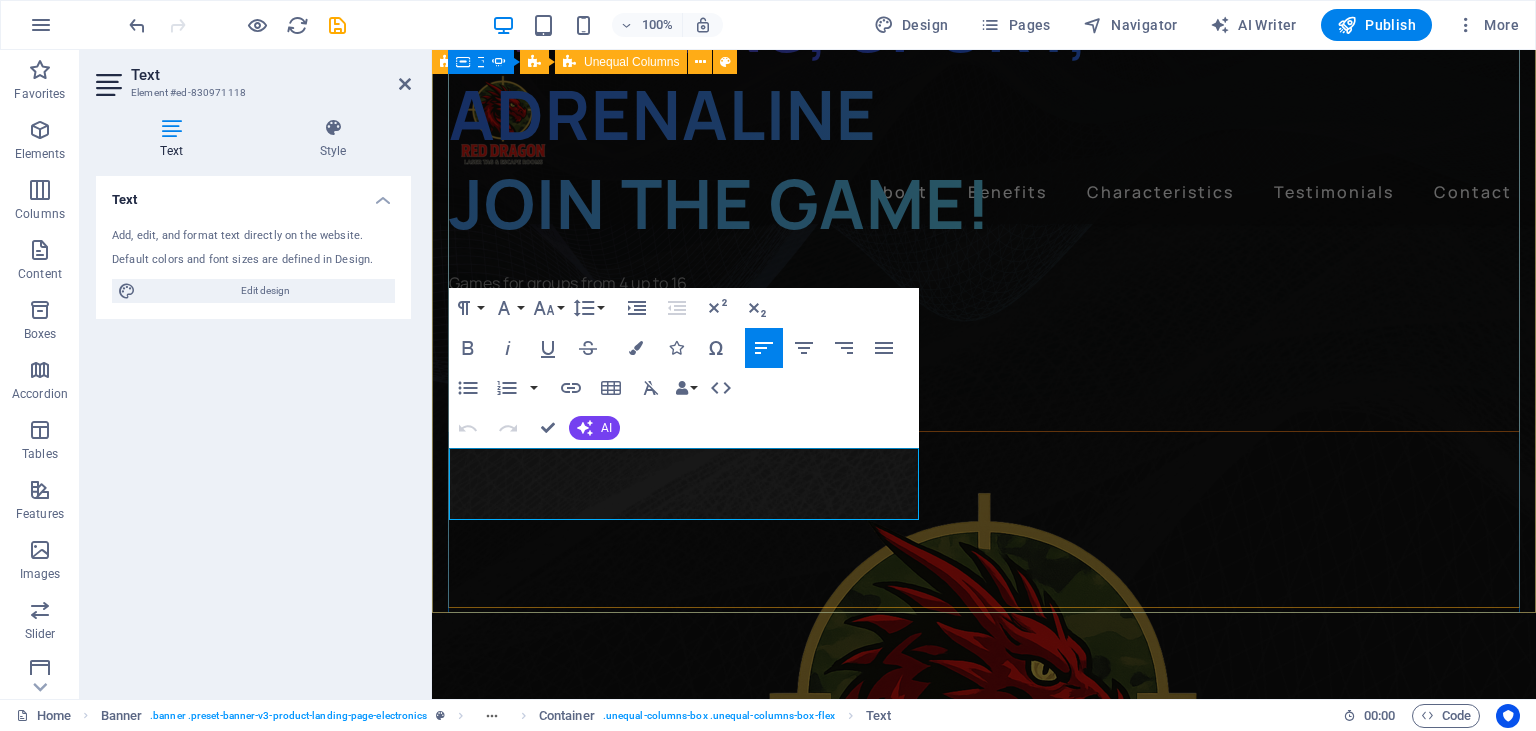 drag, startPoint x: 735, startPoint y: 507, endPoint x: 441, endPoint y: 462, distance: 297.42395 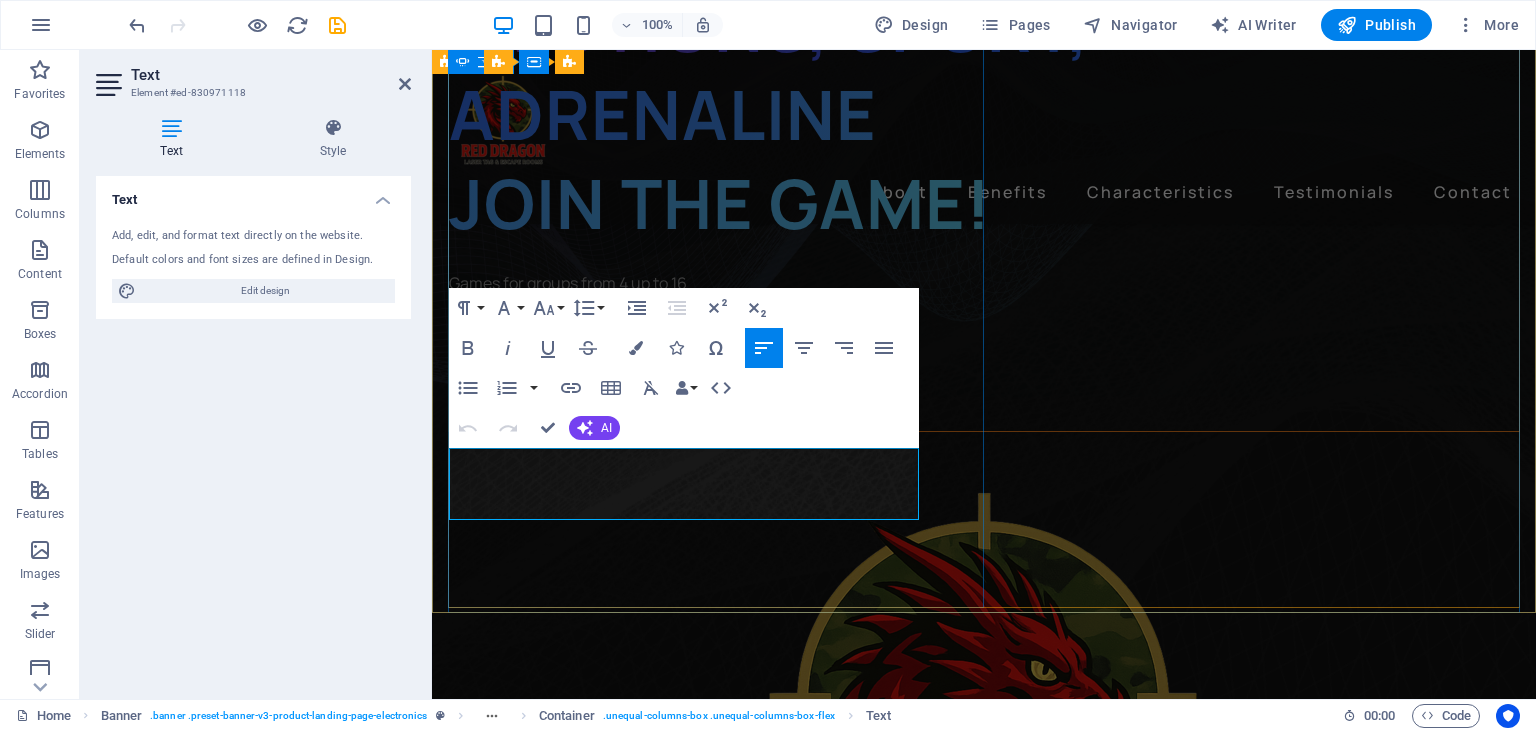 click on "Games for groups from 4 up to 16" at bounding box center [984, 283] 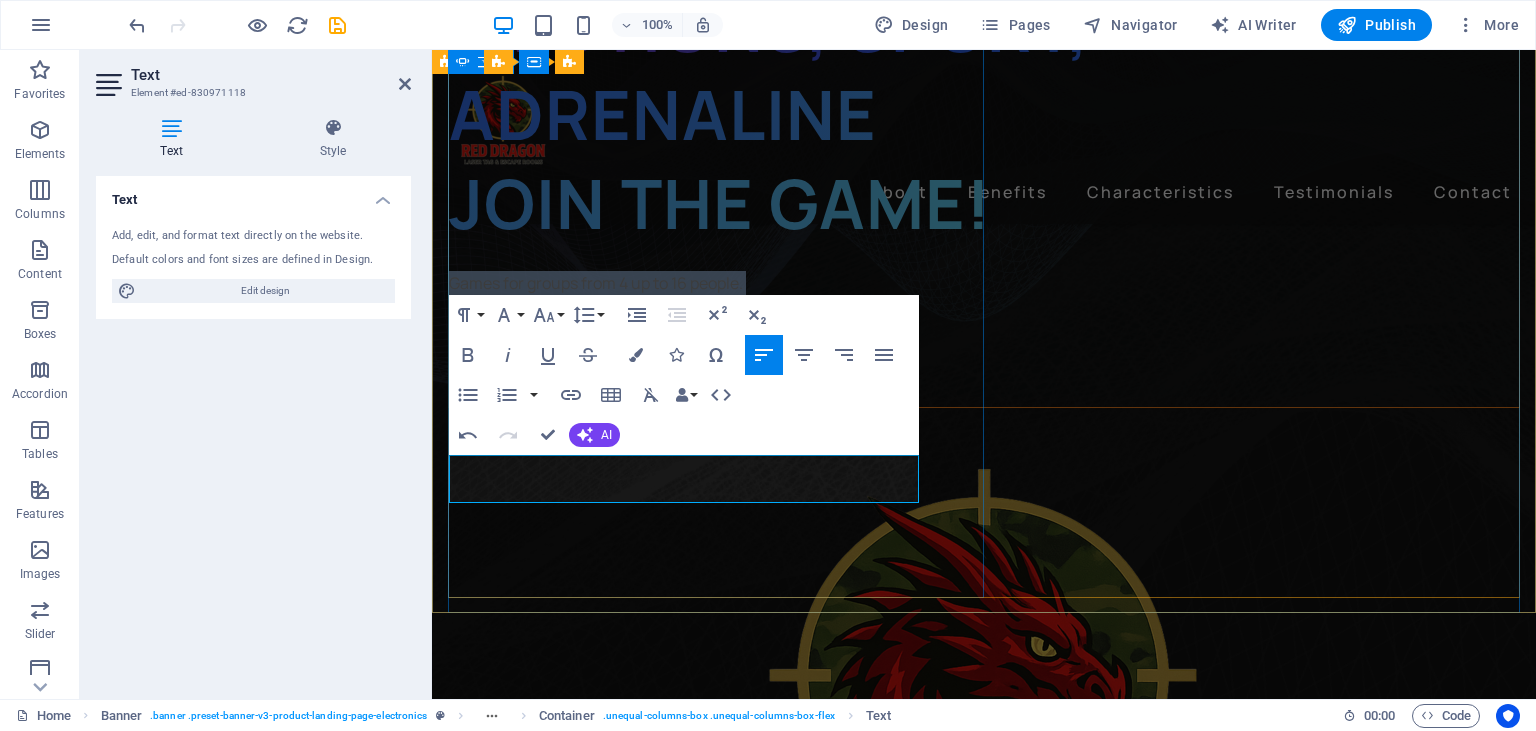 drag, startPoint x: 746, startPoint y: 490, endPoint x: 453, endPoint y: 456, distance: 294.9661 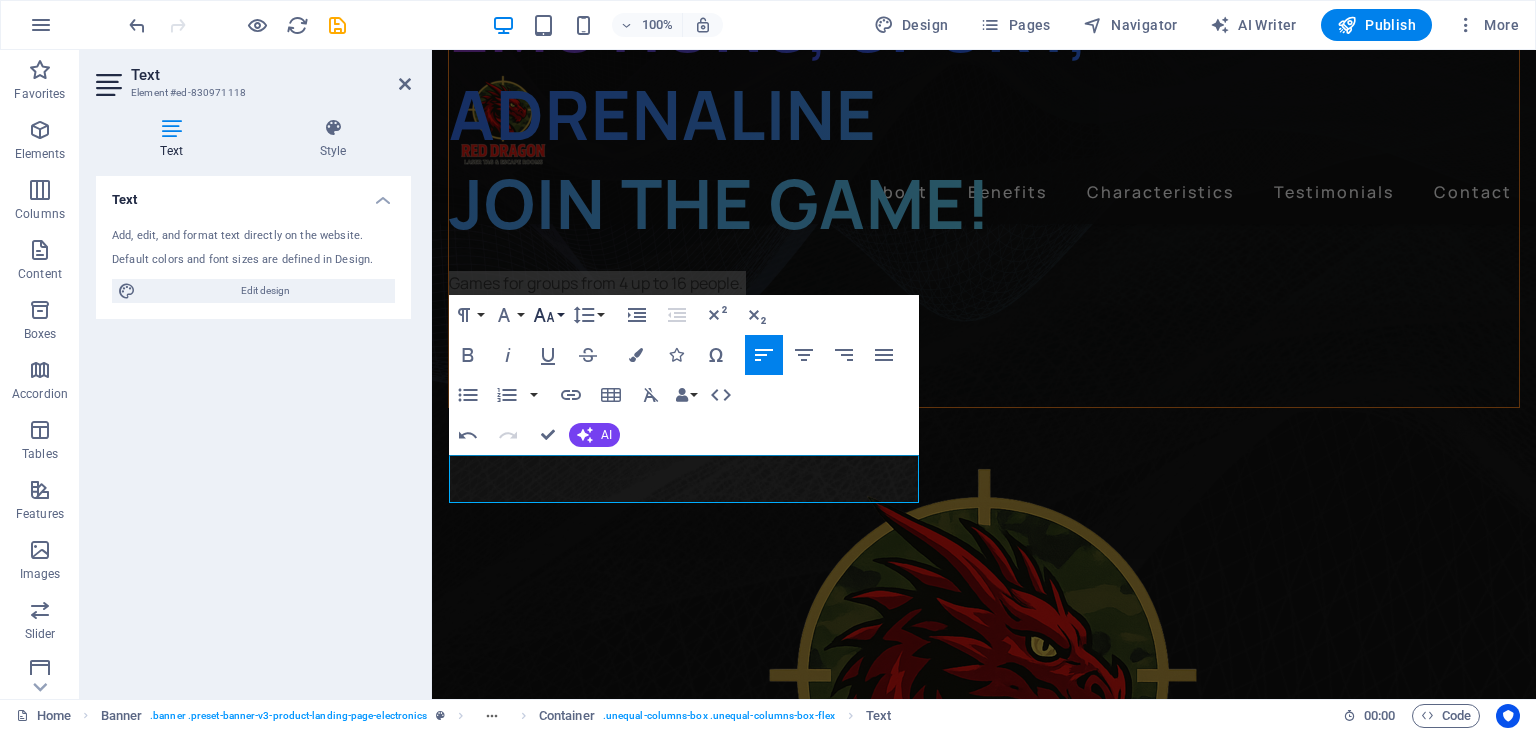 click 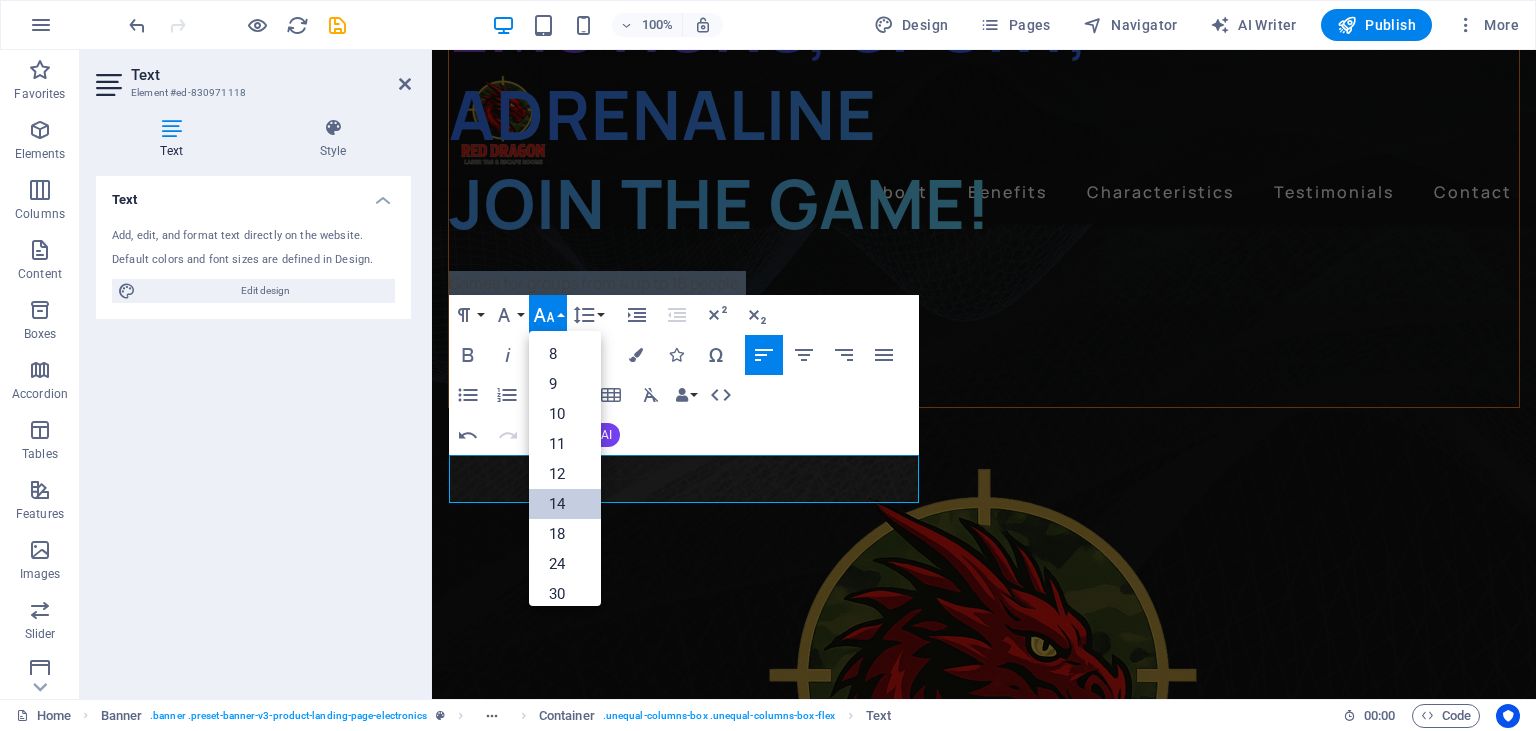 click on "14" at bounding box center (565, 504) 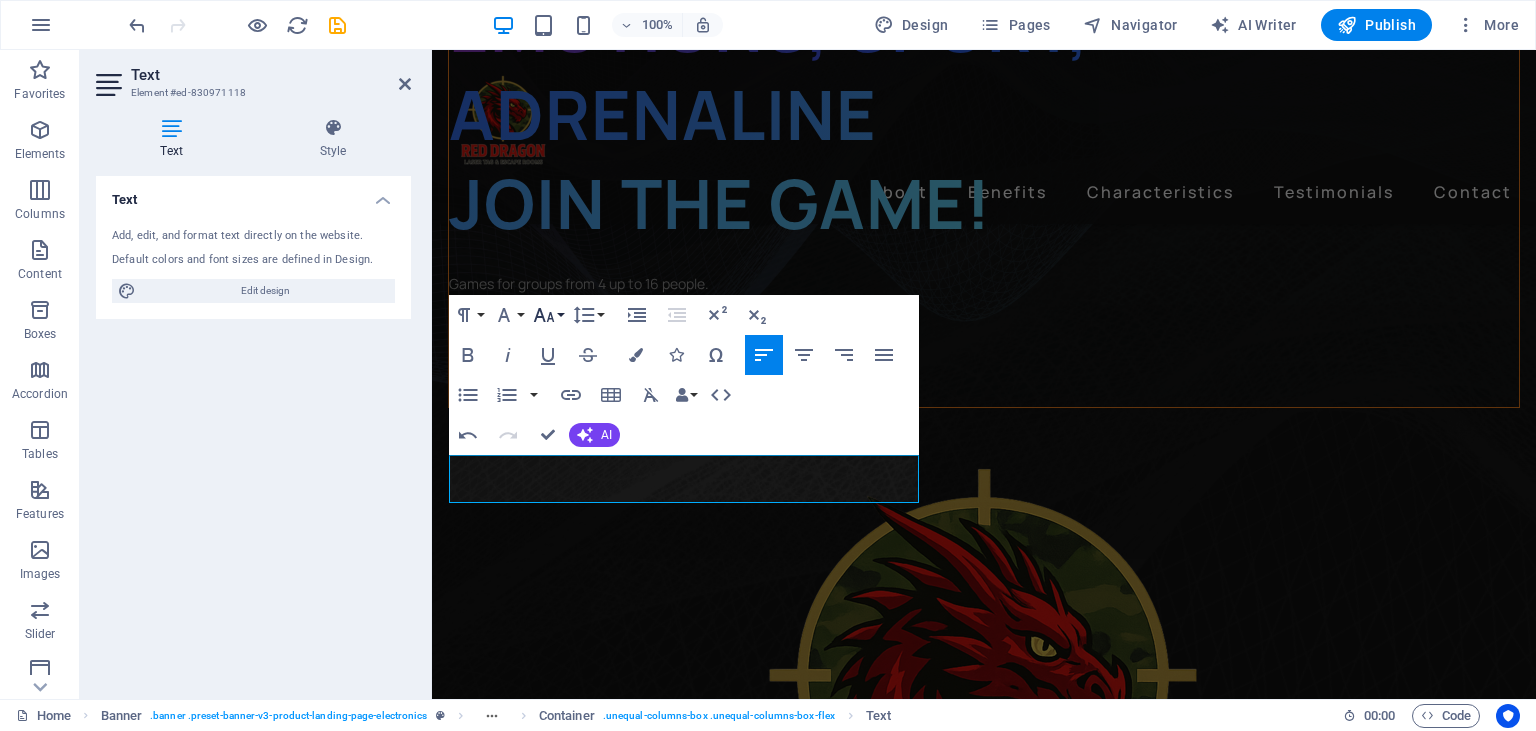 click 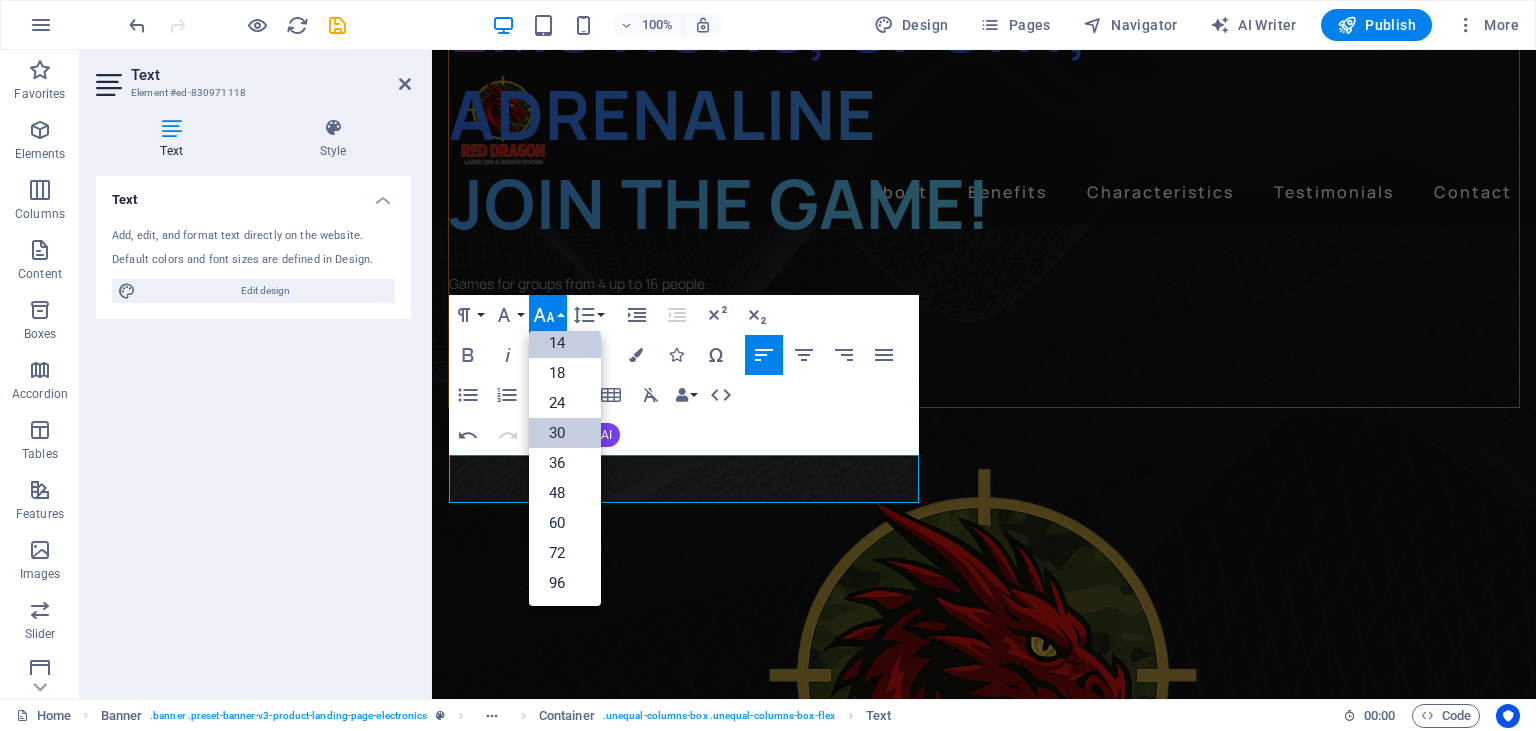 scroll, scrollTop: 160, scrollLeft: 0, axis: vertical 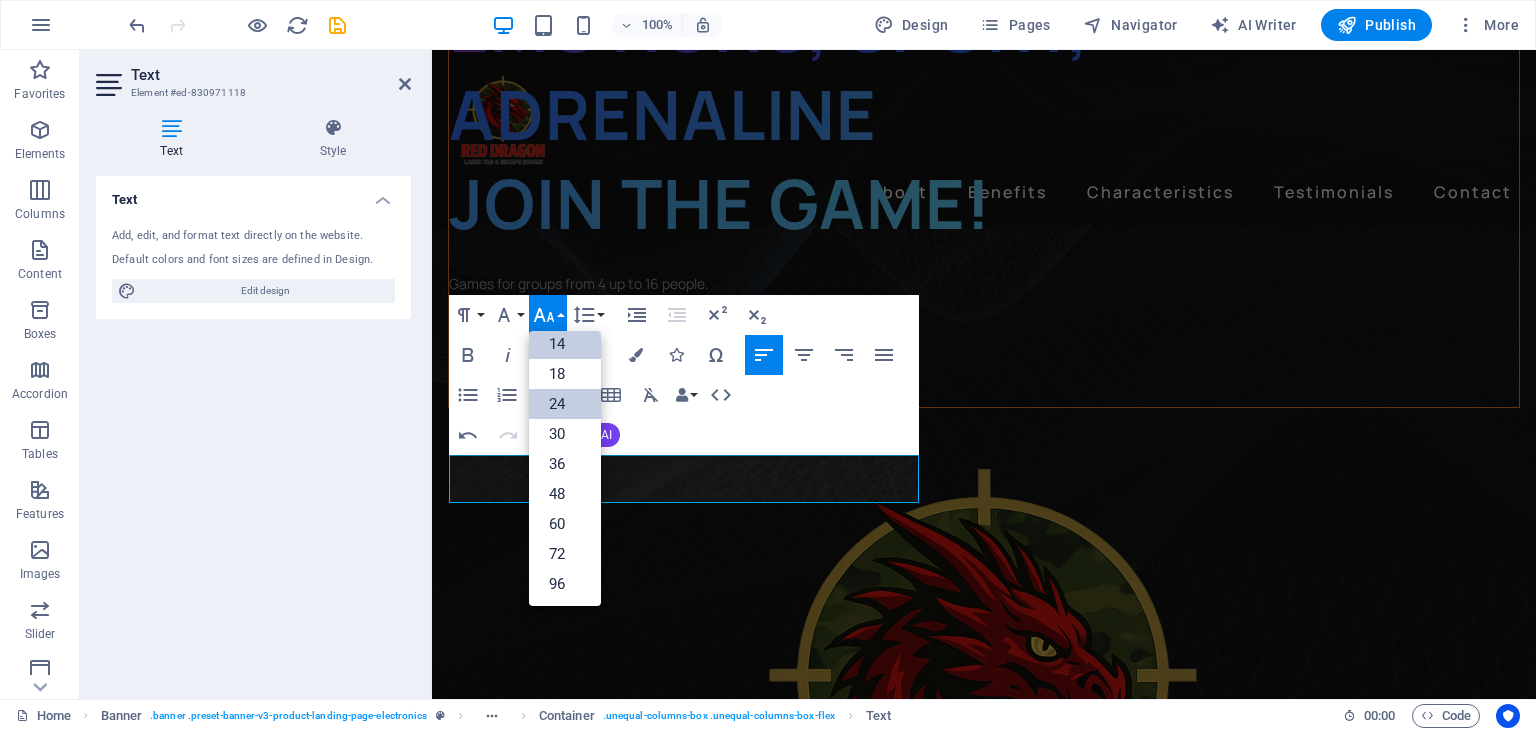 click on "24" at bounding box center [565, 404] 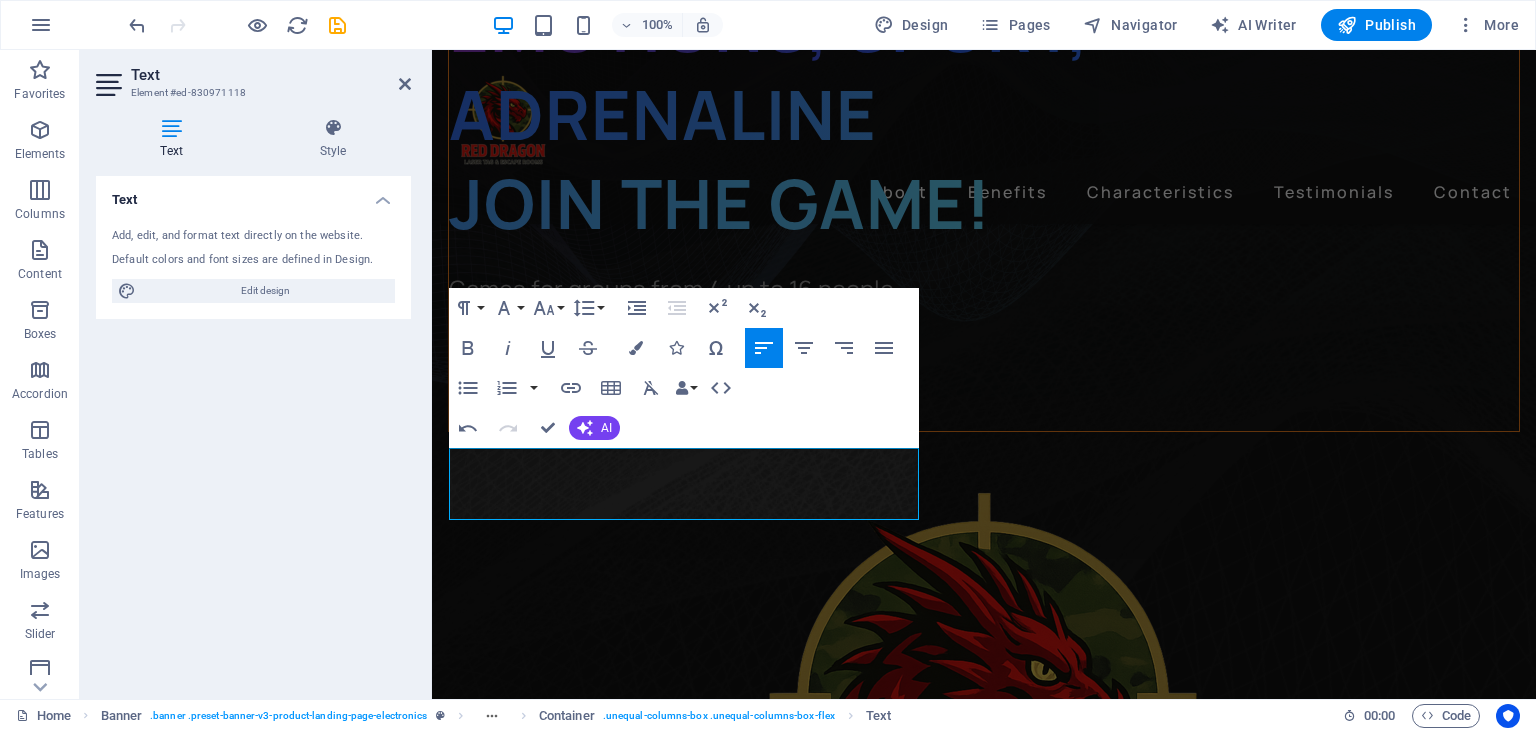 click at bounding box center (984, 4193) 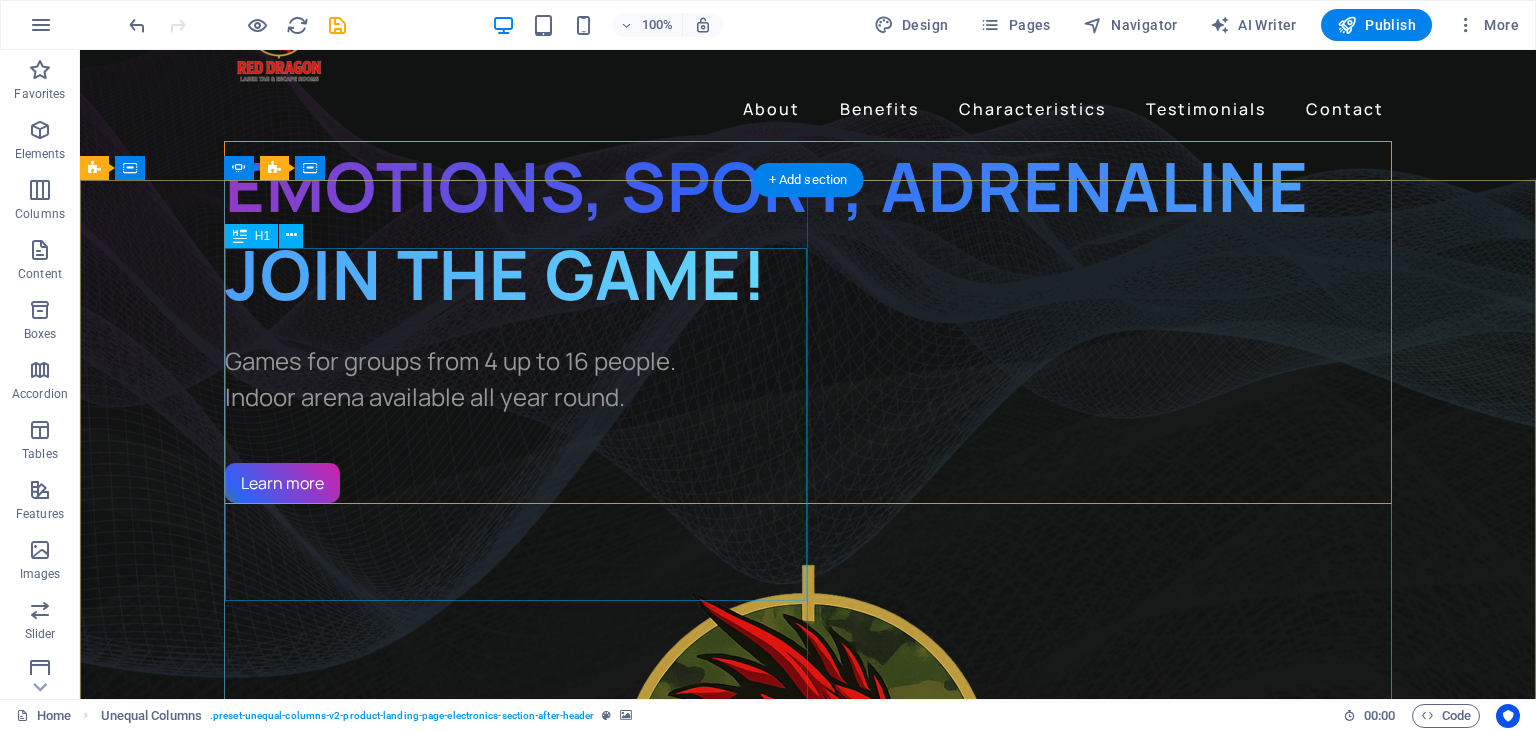 scroll, scrollTop: 0, scrollLeft: 0, axis: both 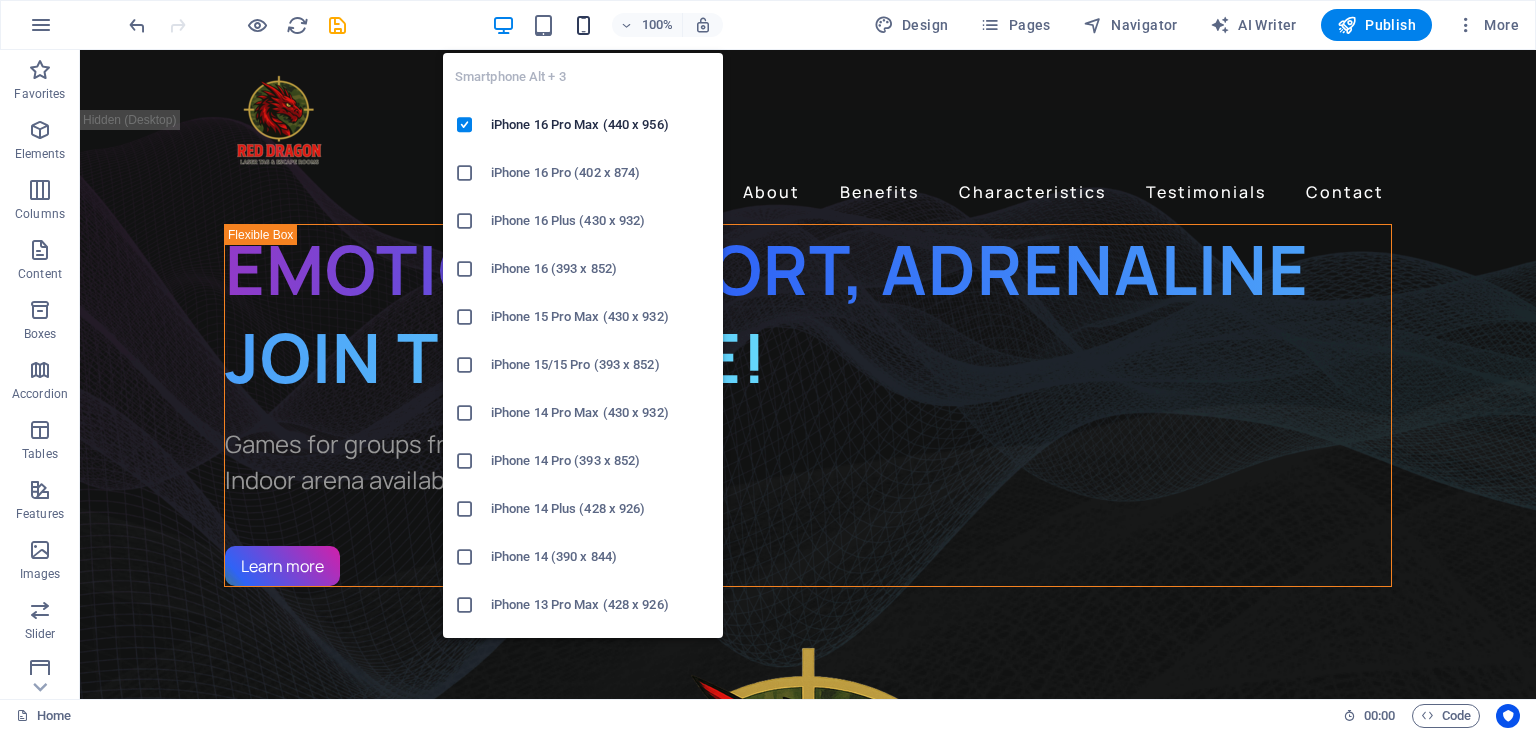 click at bounding box center [583, 25] 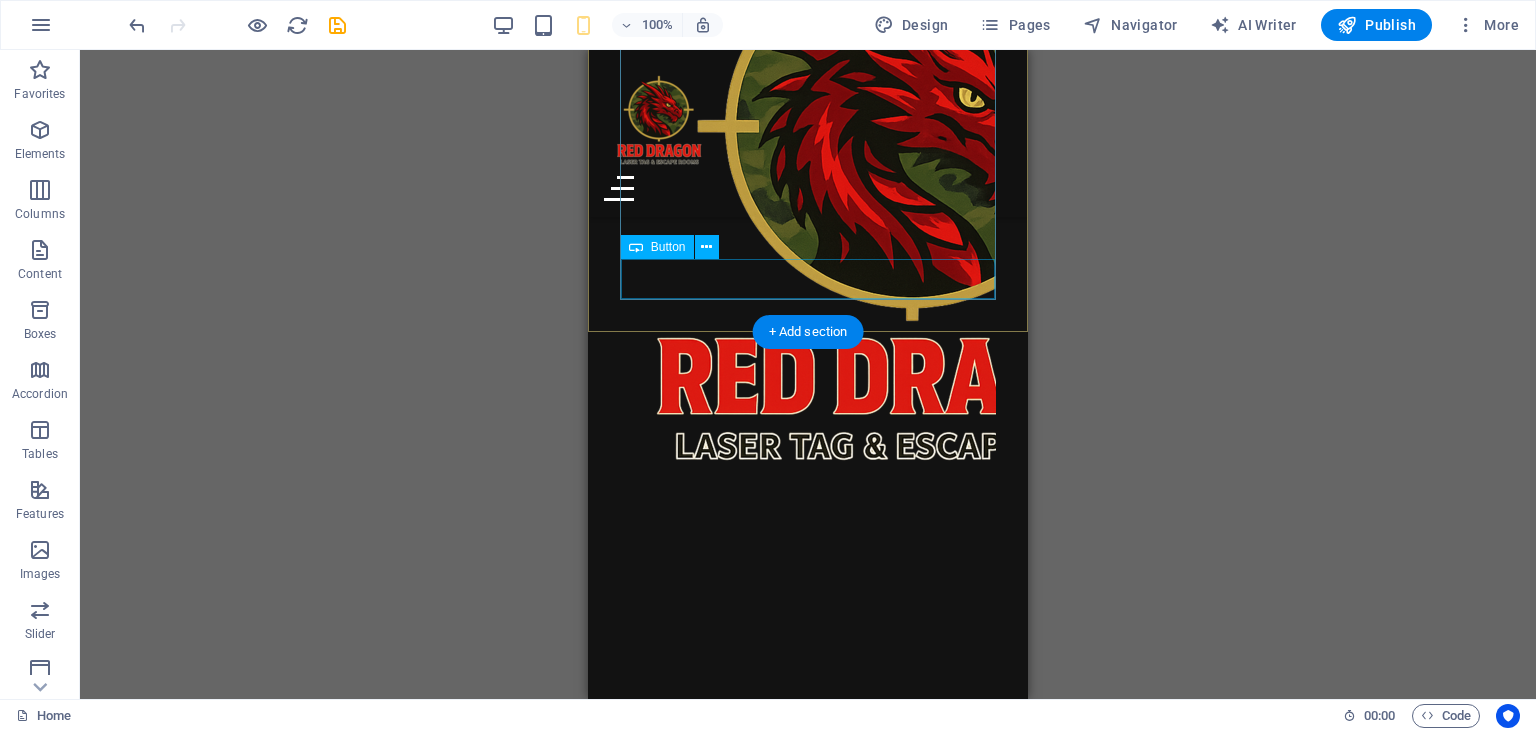 scroll, scrollTop: 528, scrollLeft: 0, axis: vertical 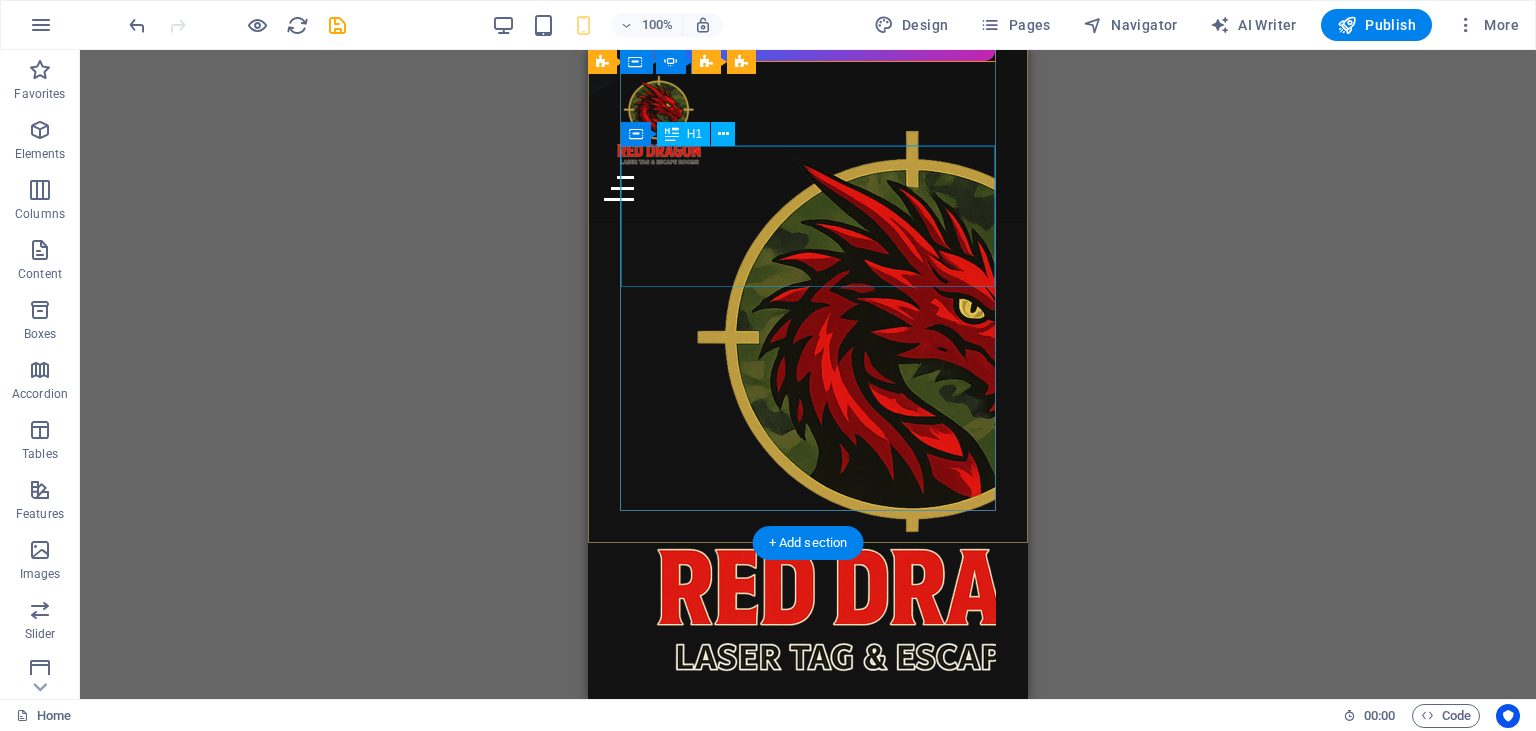 click on "EMOTIONS, SPORT, ADRENALINE JOIN THE GAME!" at bounding box center (808, -233) 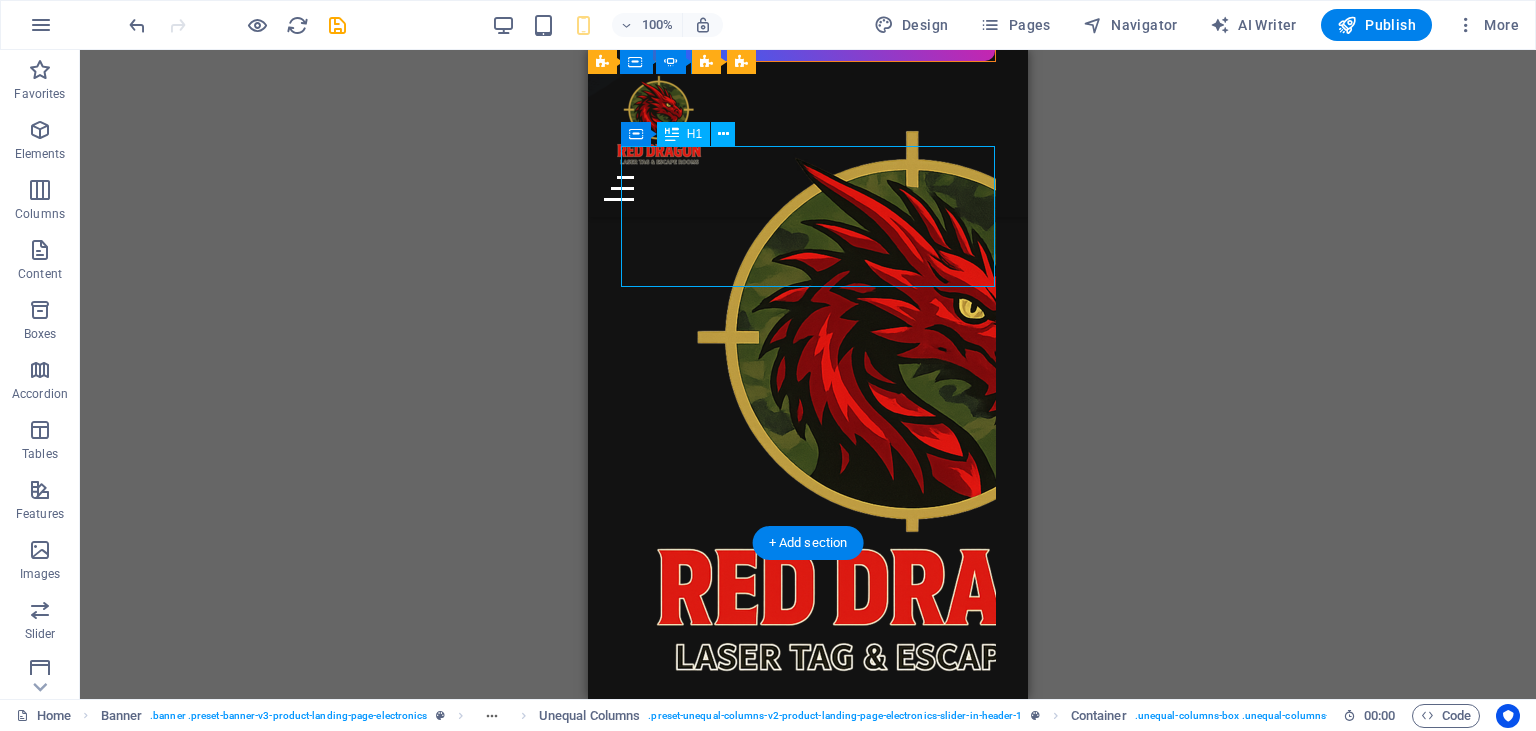 click on "EMOTIONS, SPORT, ADRENALINE JOIN THE GAME!" at bounding box center (808, -233) 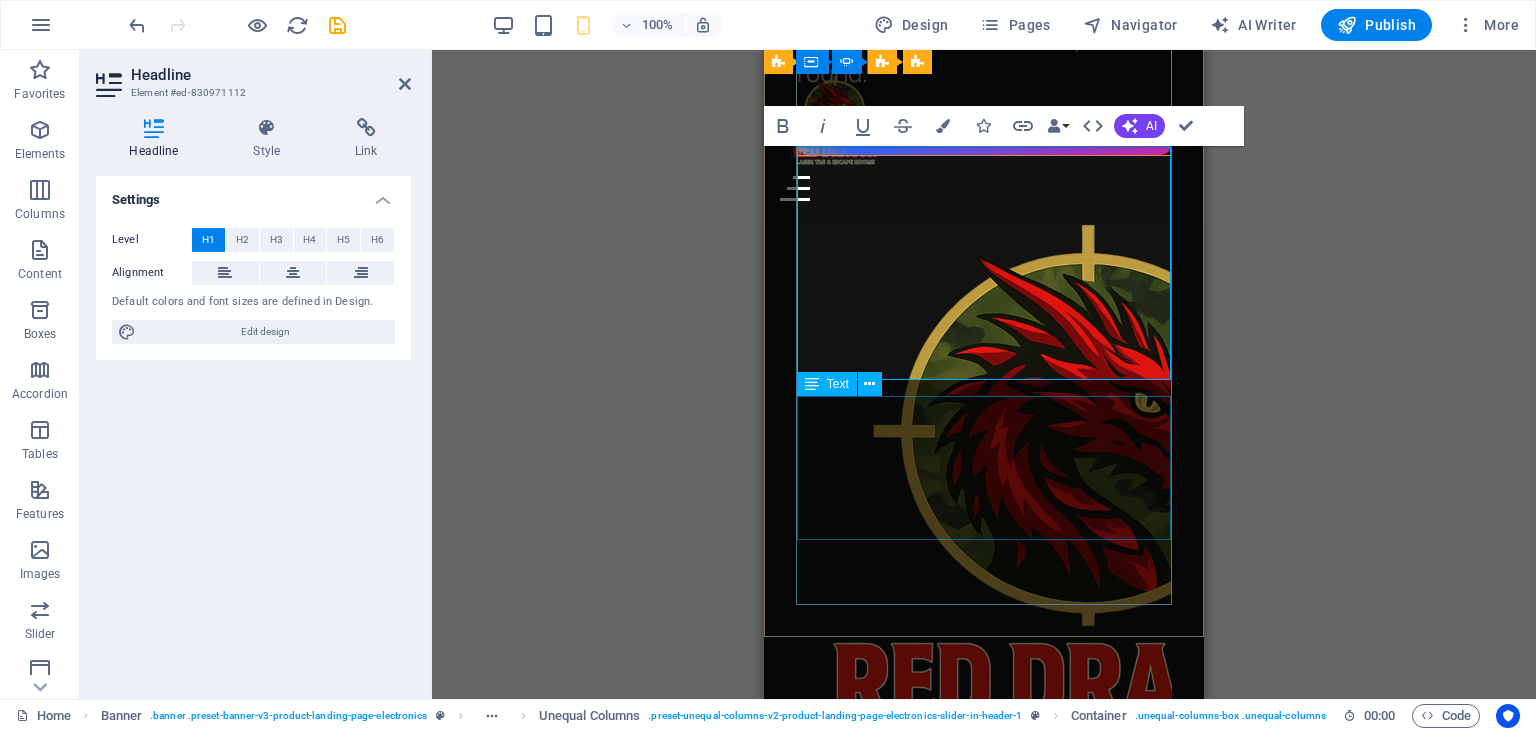click on "Games for groups from 4 up to 16 people. Indoor arena available all year round." at bounding box center [984, 19] 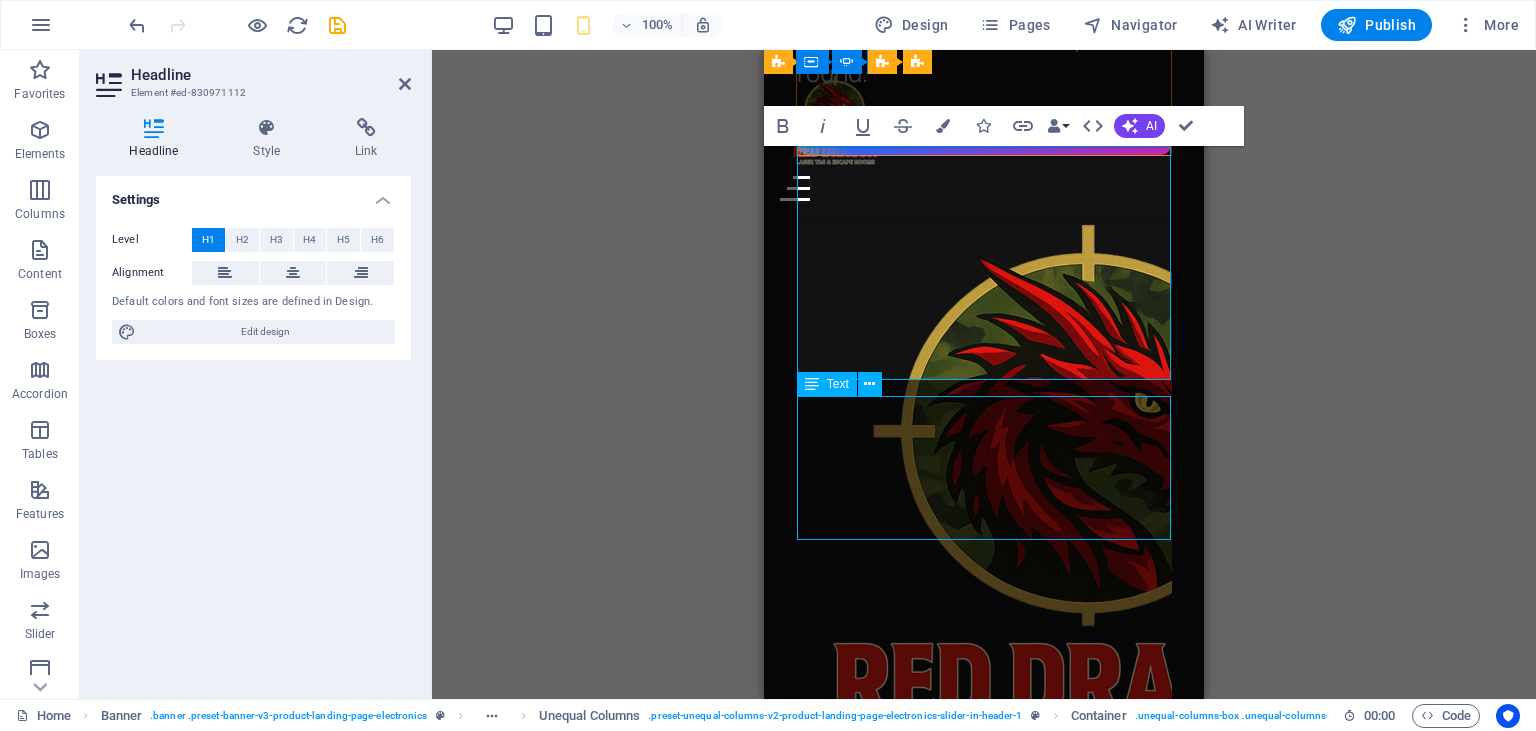 click on "Games for groups from 4 up to 16 people. Indoor arena available all year round." at bounding box center [984, 19] 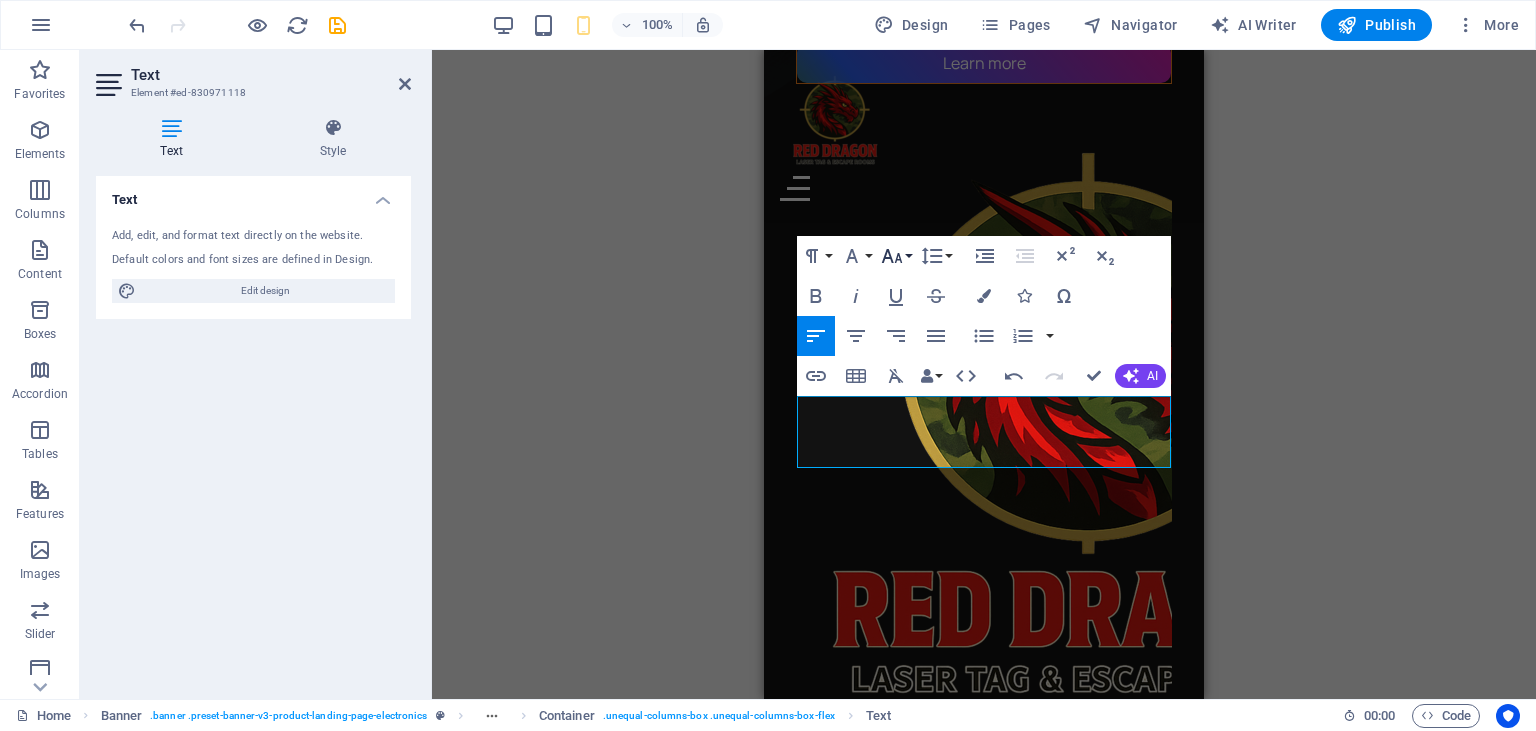 click on "Font Size" at bounding box center (896, 256) 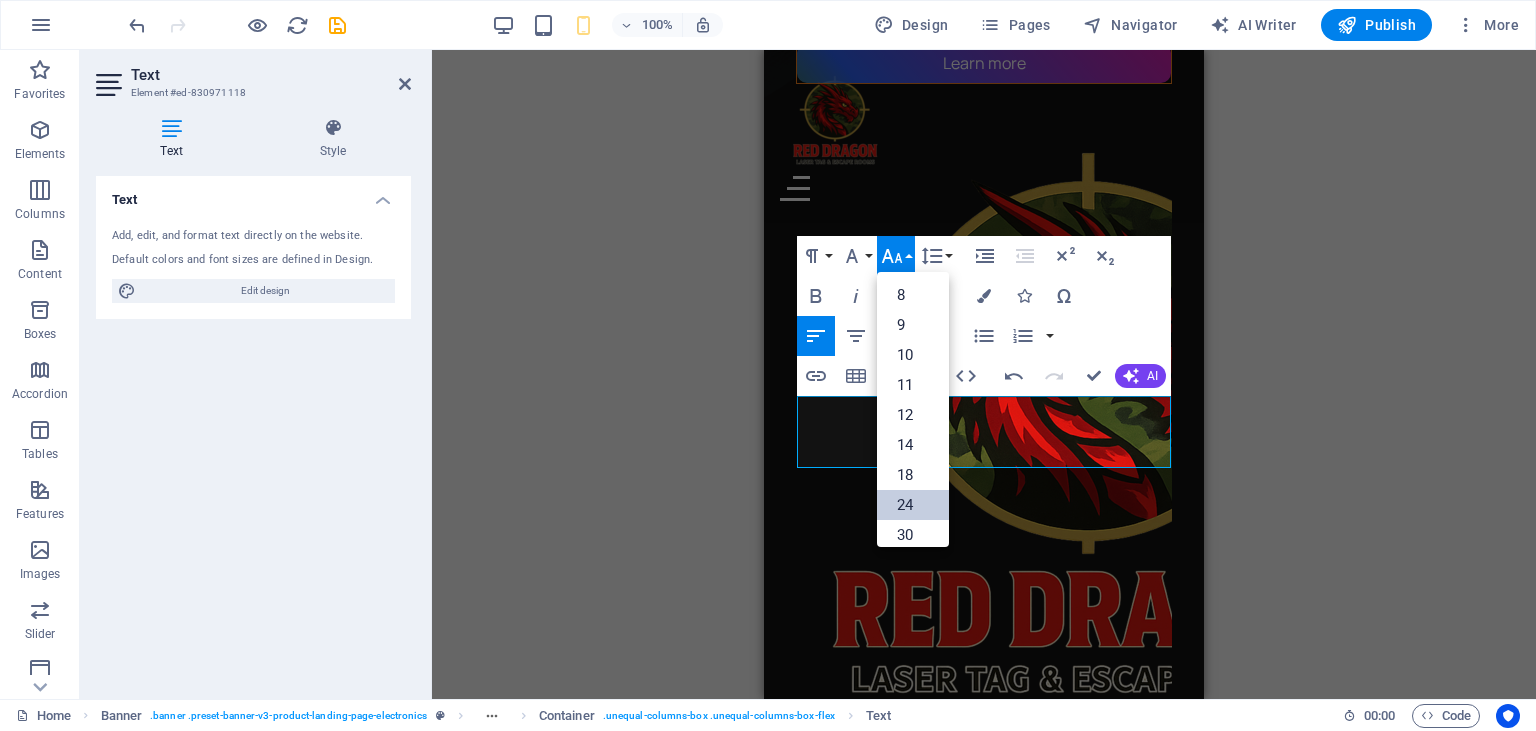 click on "24" at bounding box center [913, 505] 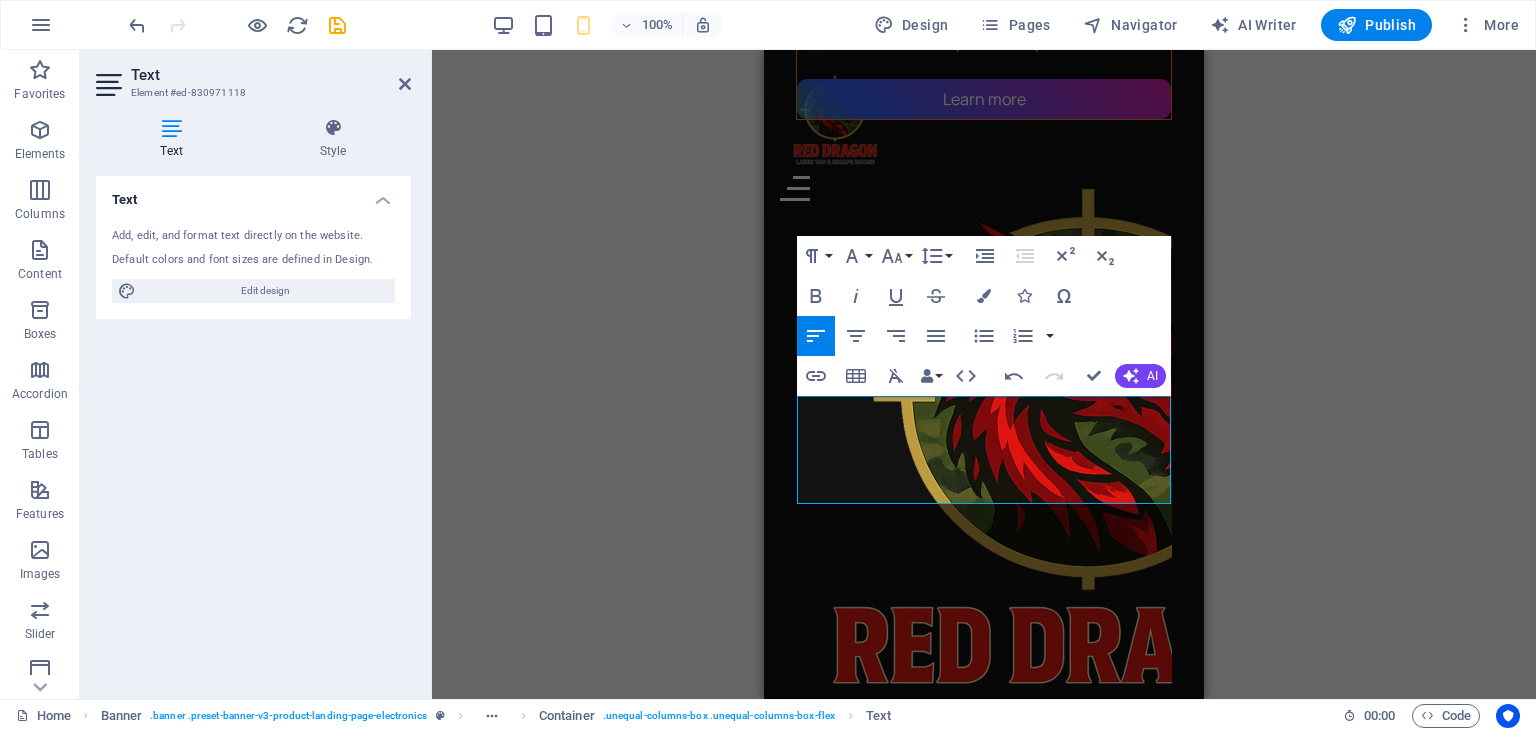 click on "Container   H1   Banner   Banner   Container   Container   Banner   Slider   Container   Slider   Banner   Unequal Columns   Container   Slider   Container   Banner   Image   Slider   Container   Container   Unequal Columns   Container   H2   4 columns   Spacer   Menu   Menu Bar   Menu Bar   Logo   Container   Image   Slider   Banner   Unequal Columns   Container   H1   Container   Container   Spacer   Text   Spacer   Button   Image   Container   Image   Container Paragraph Format Normal Heading 1 Heading 2 Heading 3 Heading 4 Heading 5 Heading 6 Code Font Family Arial Georgia Impact Tahoma Times New Roman Verdana Manrope Font Size 8 9 10 11 12 14 18 24 30 36 48 60 72 96 Line Height Default Single 1.15 1.5 Double Increase Indent Decrease Indent Superscript Subscript Bold Italic Underline Strikethrough Colors Icons Special Characters Align Left Align Center Align Right Align Justify Unordered List   Default Circle Disc Square    Ordered List   Default Lower Alpha Lower Greek Lower Roman" at bounding box center (984, 374) 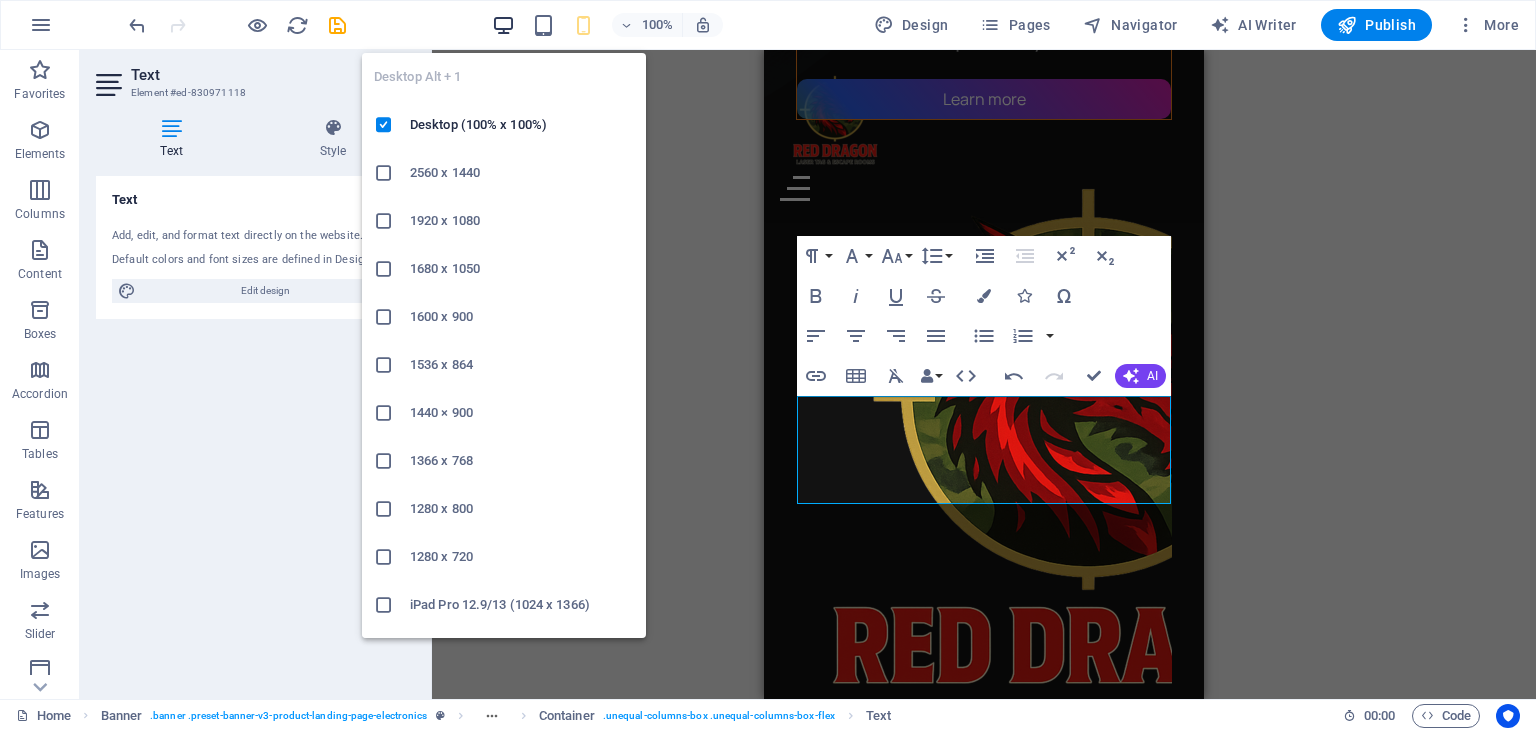 click at bounding box center [503, 25] 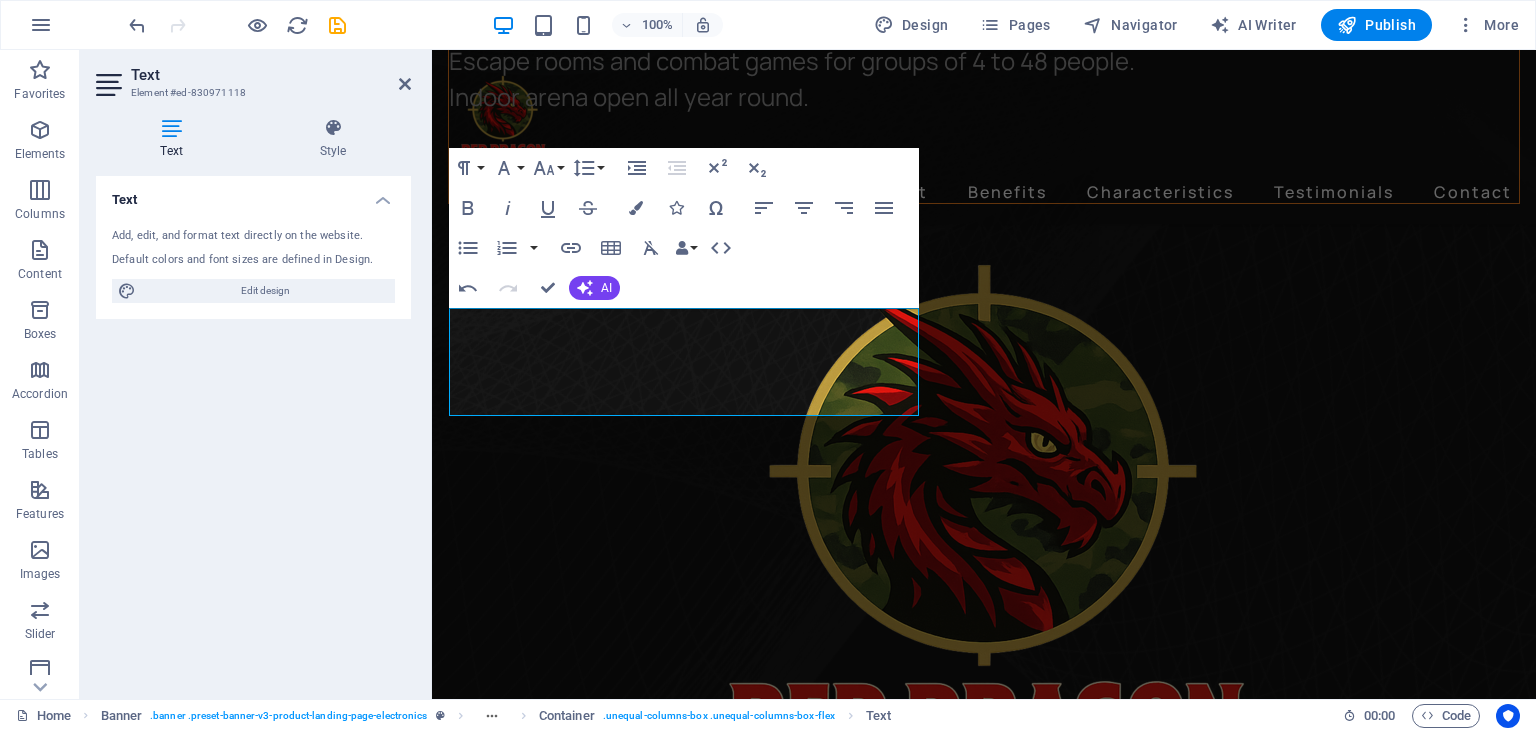 click at bounding box center (984, 4068) 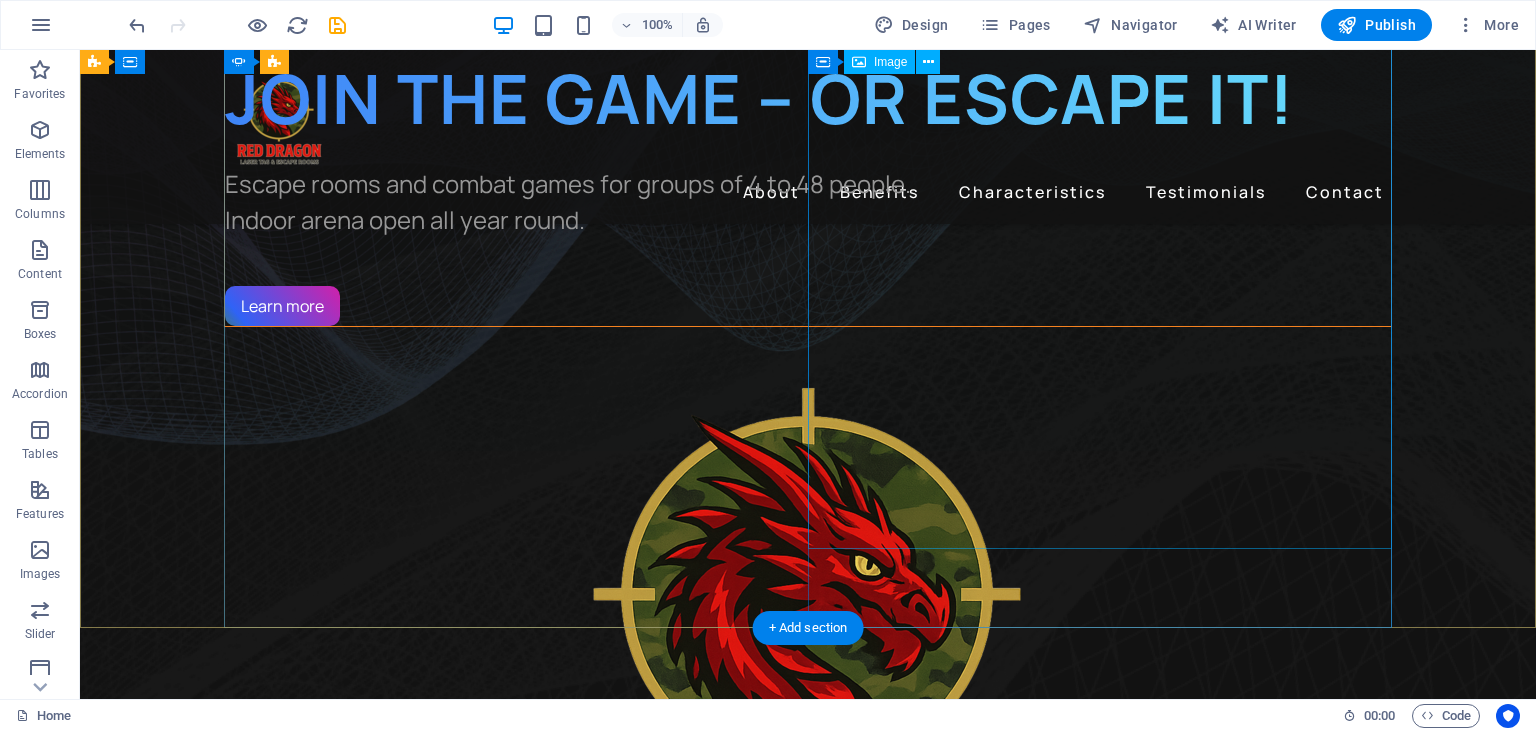 scroll, scrollTop: 316, scrollLeft: 0, axis: vertical 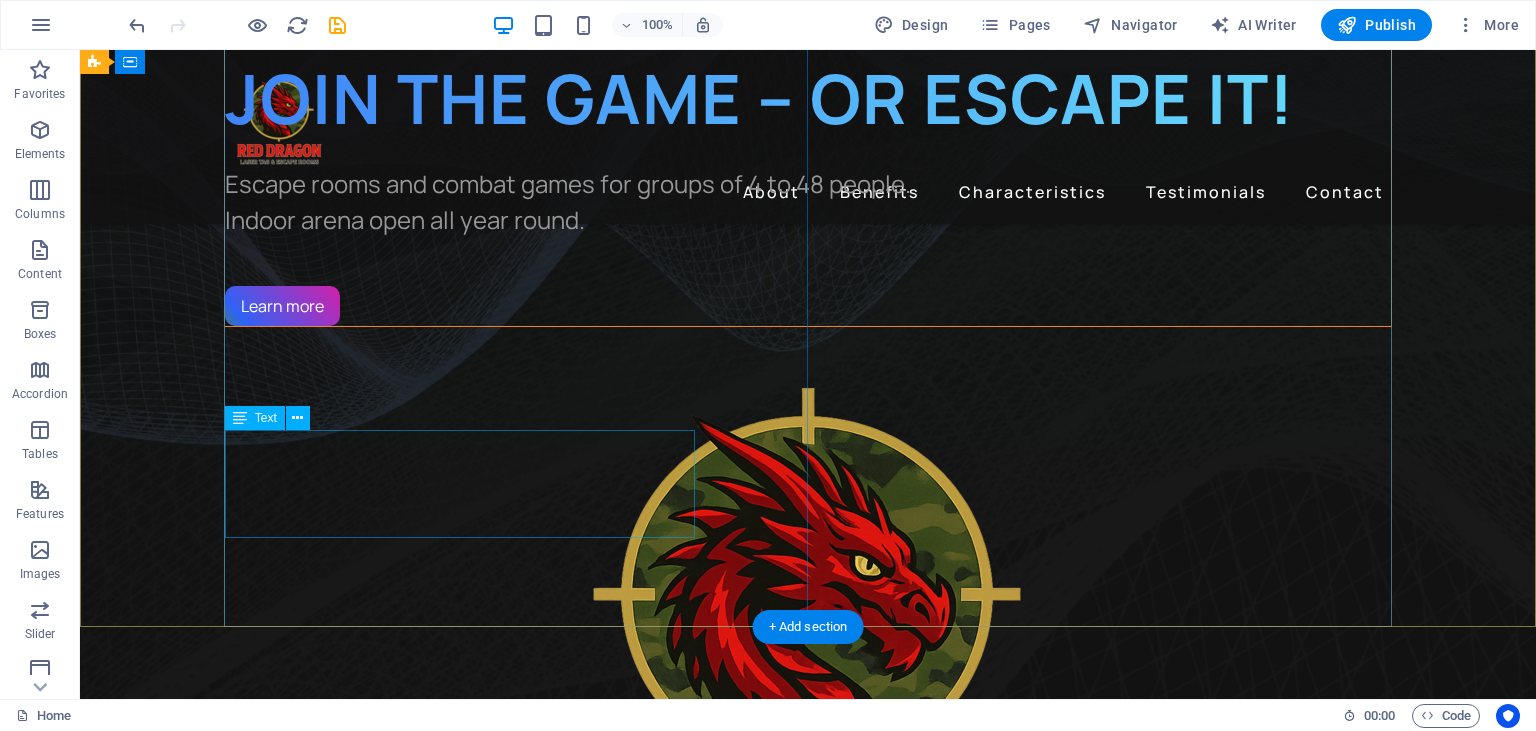 click on "Escape rooms and combat games for groups of 4 to 48 people. Indoor arena open all year round." at bounding box center [808, 202] 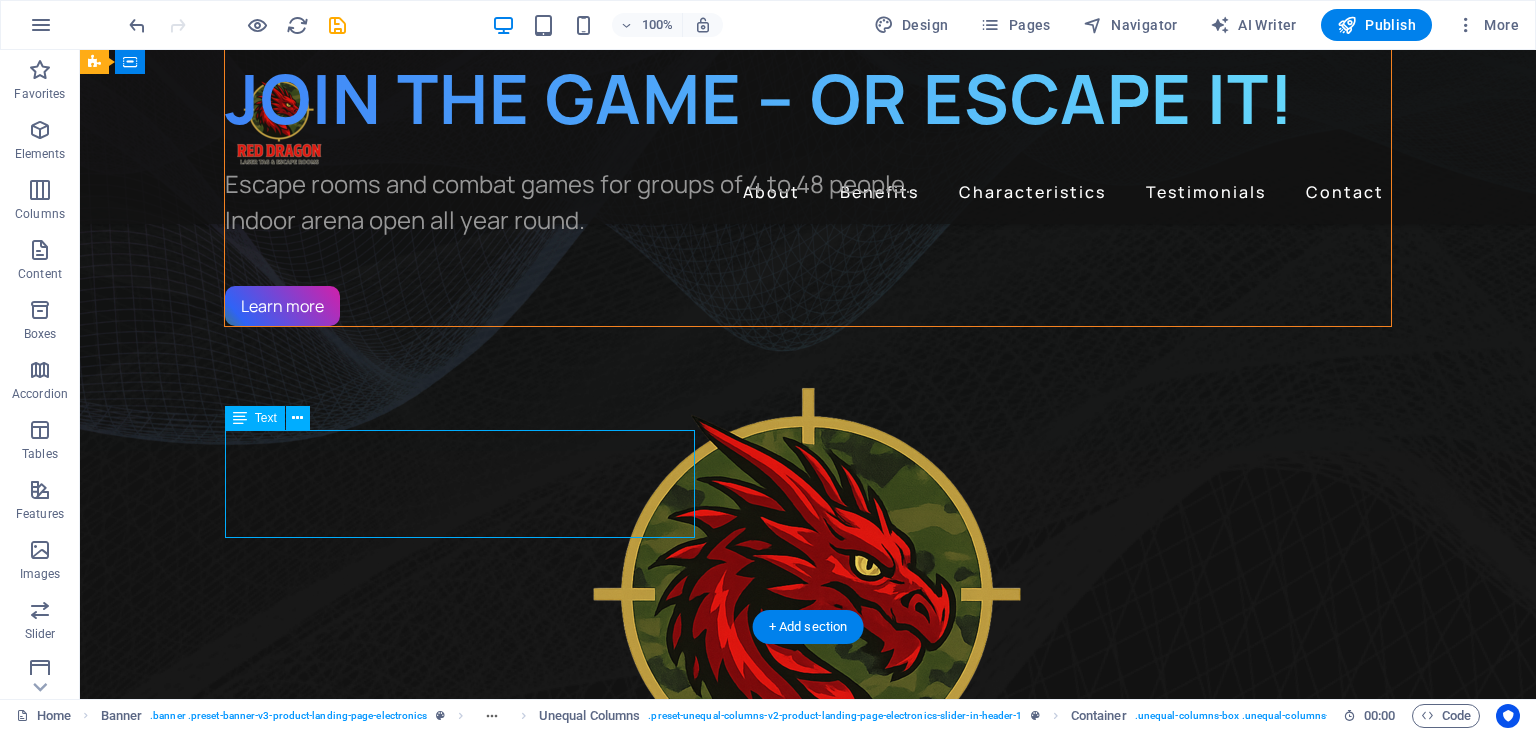 click on "Escape rooms and combat games for groups of 4 to 48 people. Indoor arena open all year round." at bounding box center [808, 202] 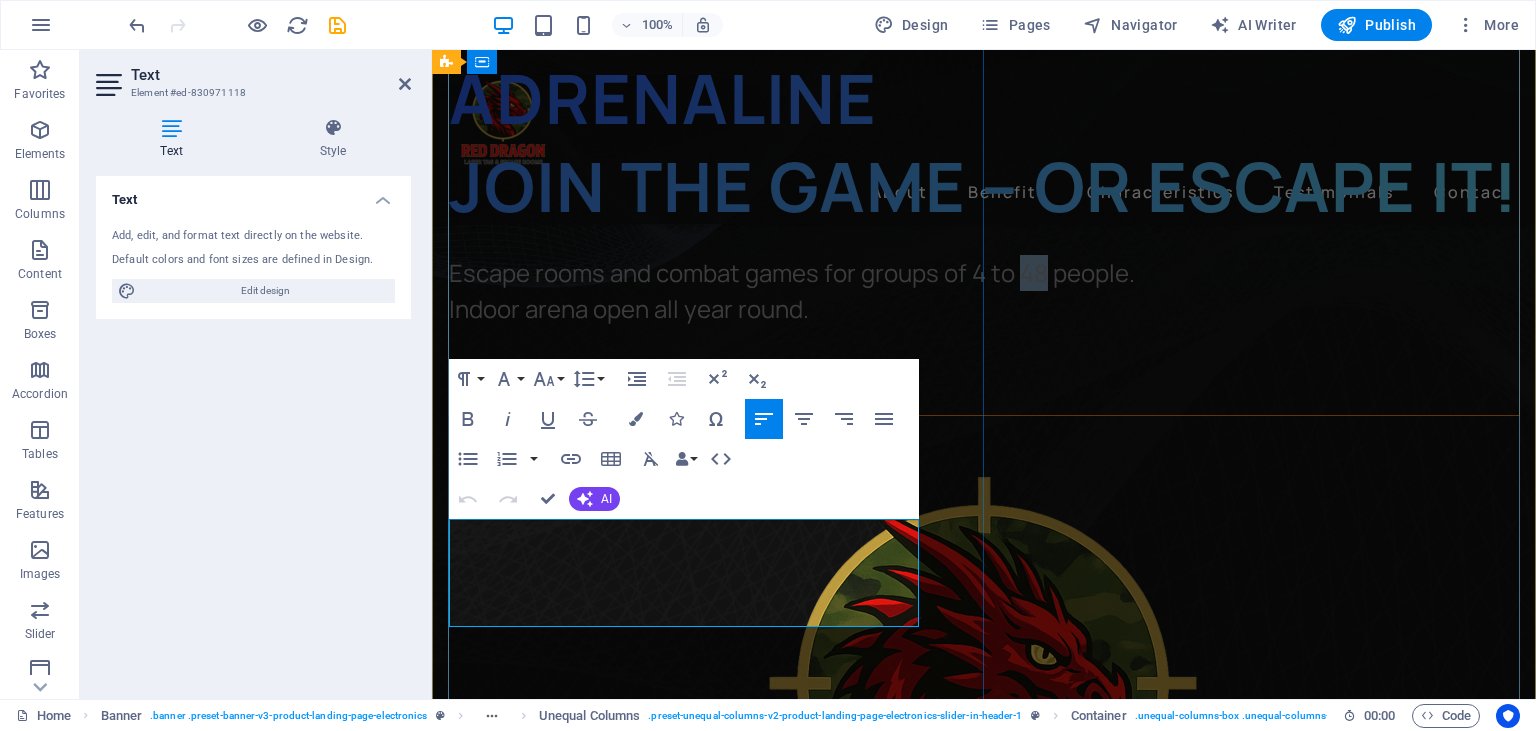 drag, startPoint x: 610, startPoint y: 571, endPoint x: 630, endPoint y: 571, distance: 20 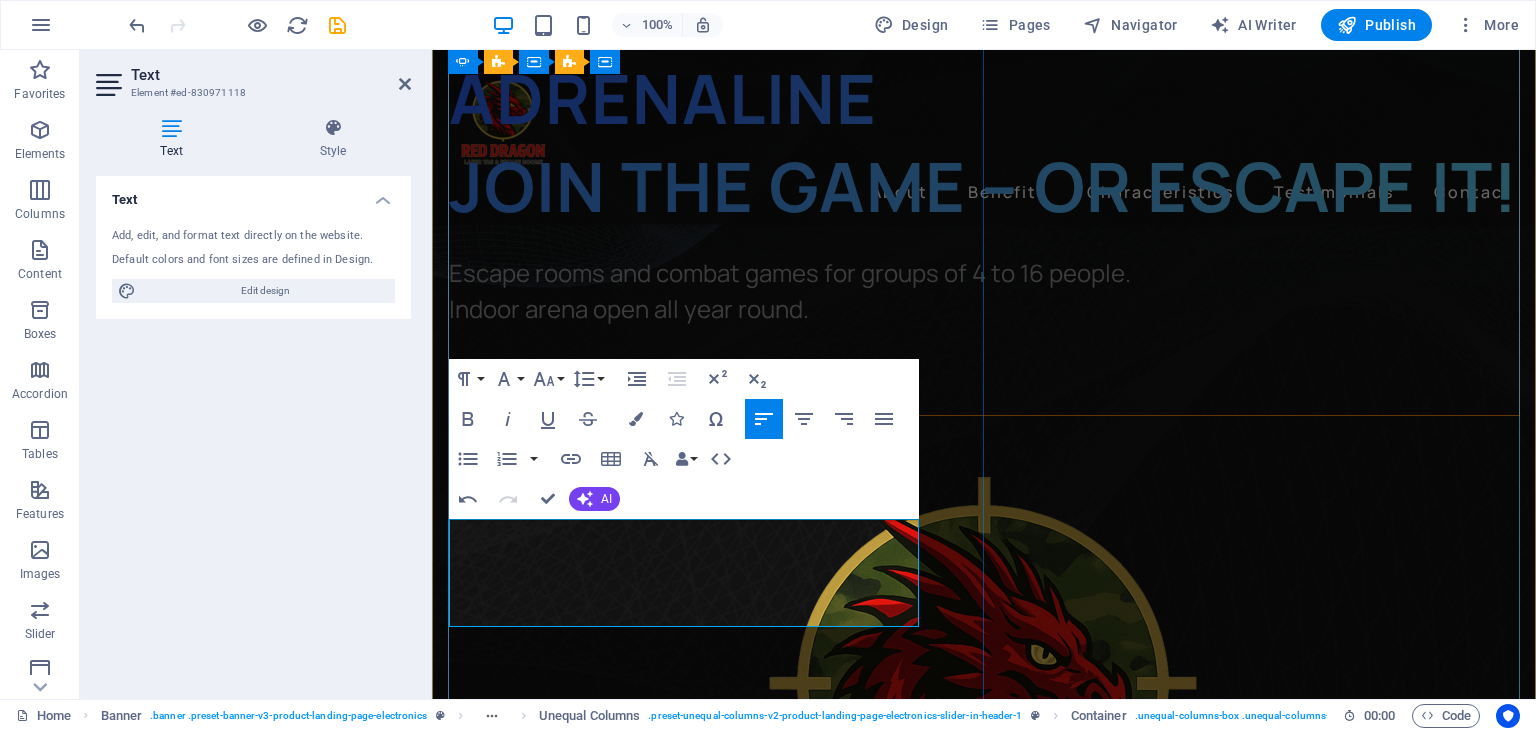 click on "Escape rooms and combat games for groups of 4 to 16 people. Indoor arena open all year round." at bounding box center (790, 290) 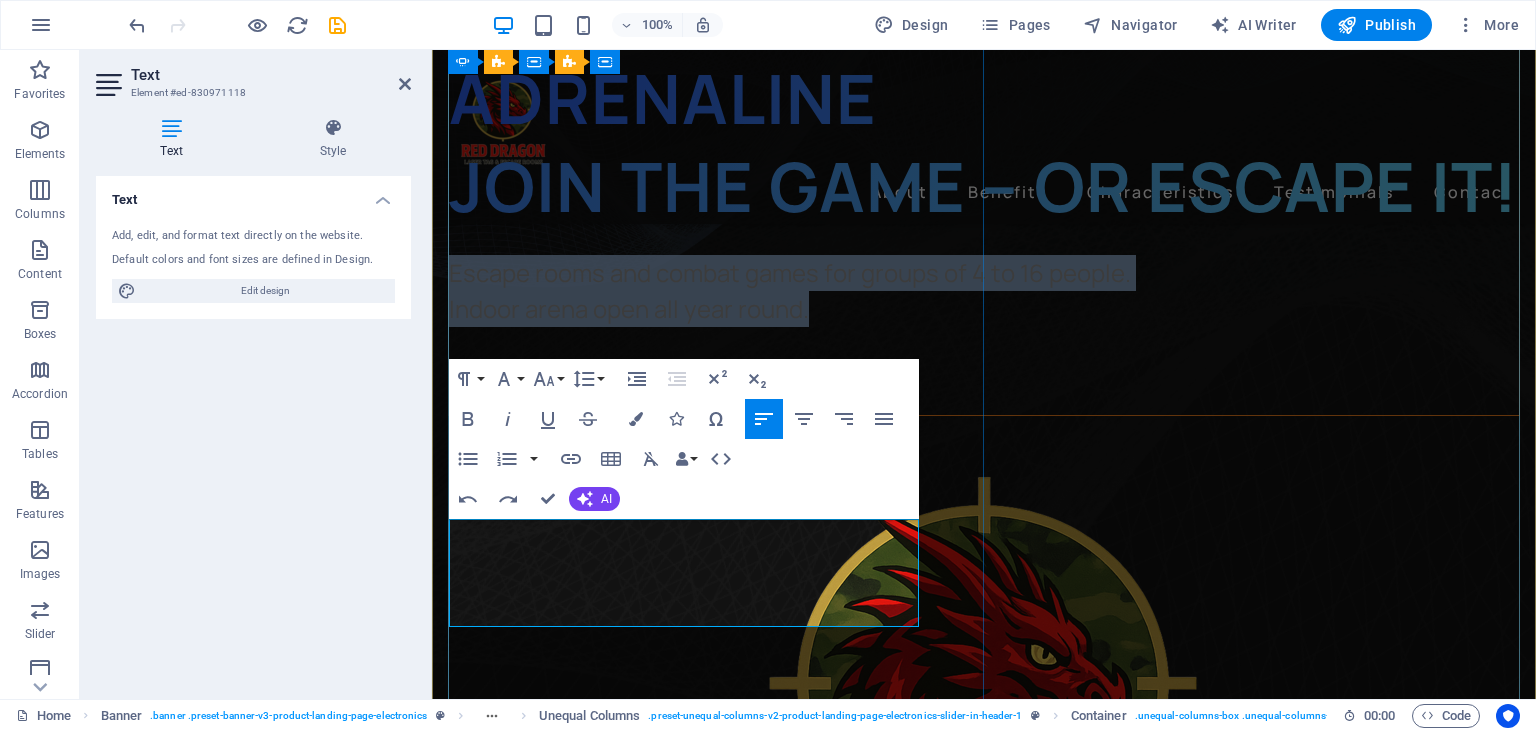 drag, startPoint x: 809, startPoint y: 613, endPoint x: 476, endPoint y: 527, distance: 343.92587 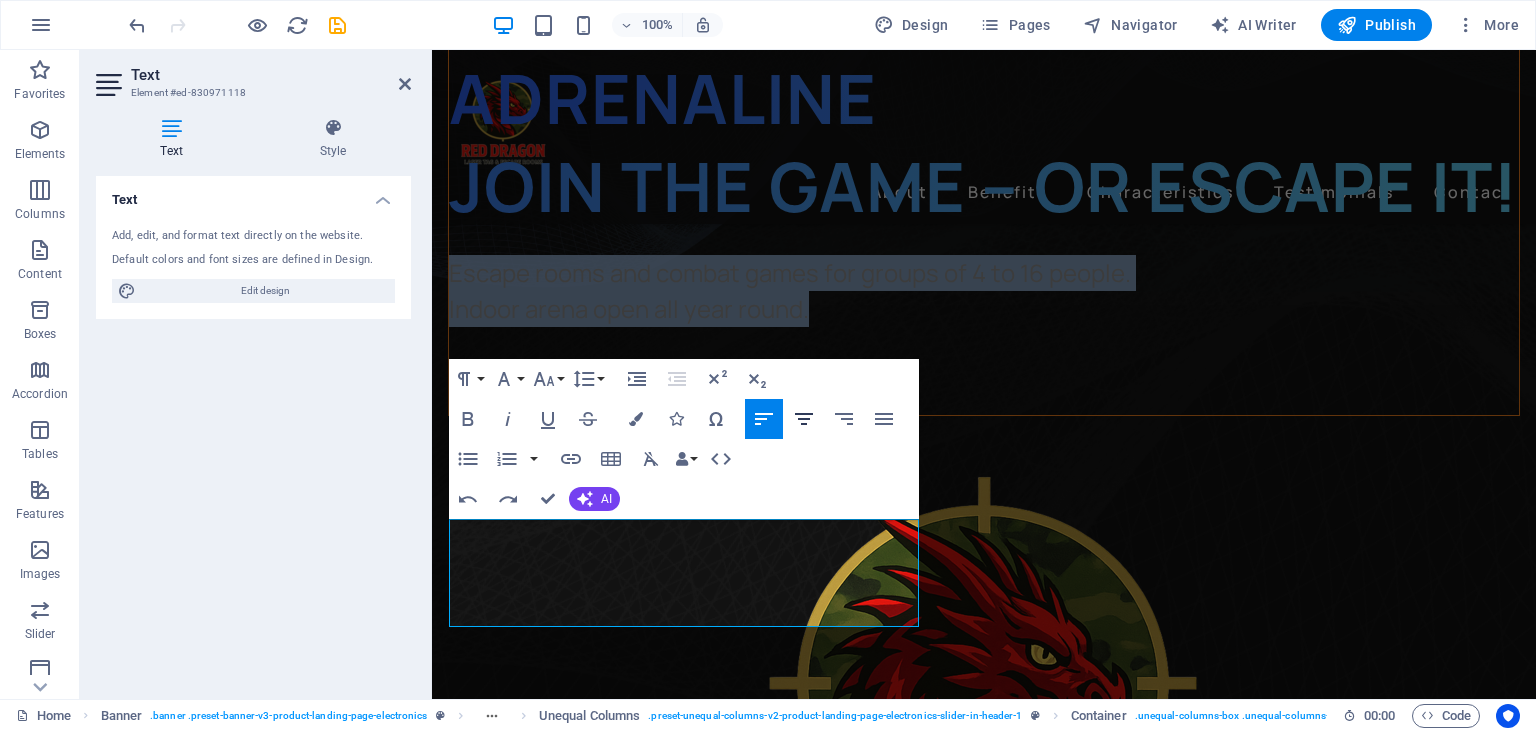 click 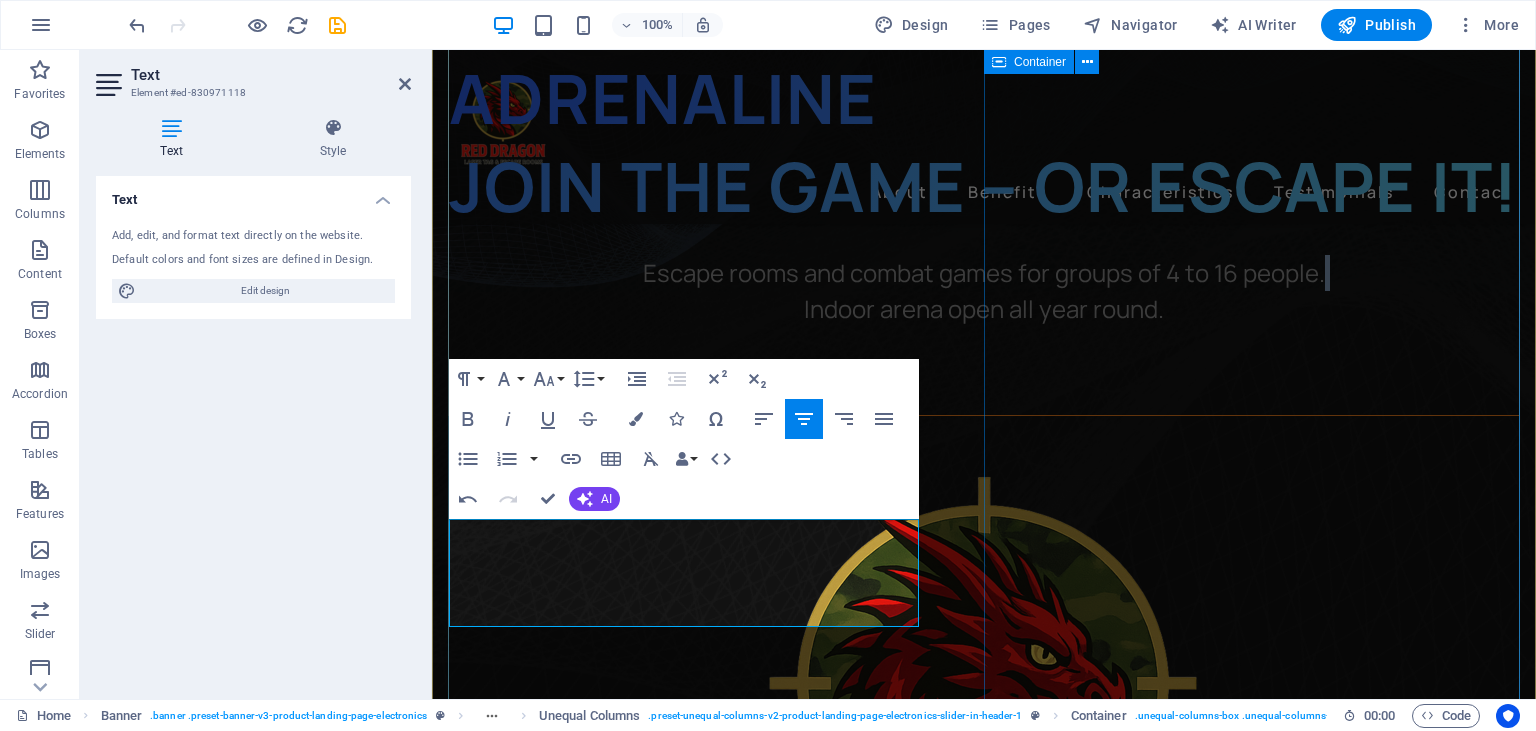 click at bounding box center [984, 752] 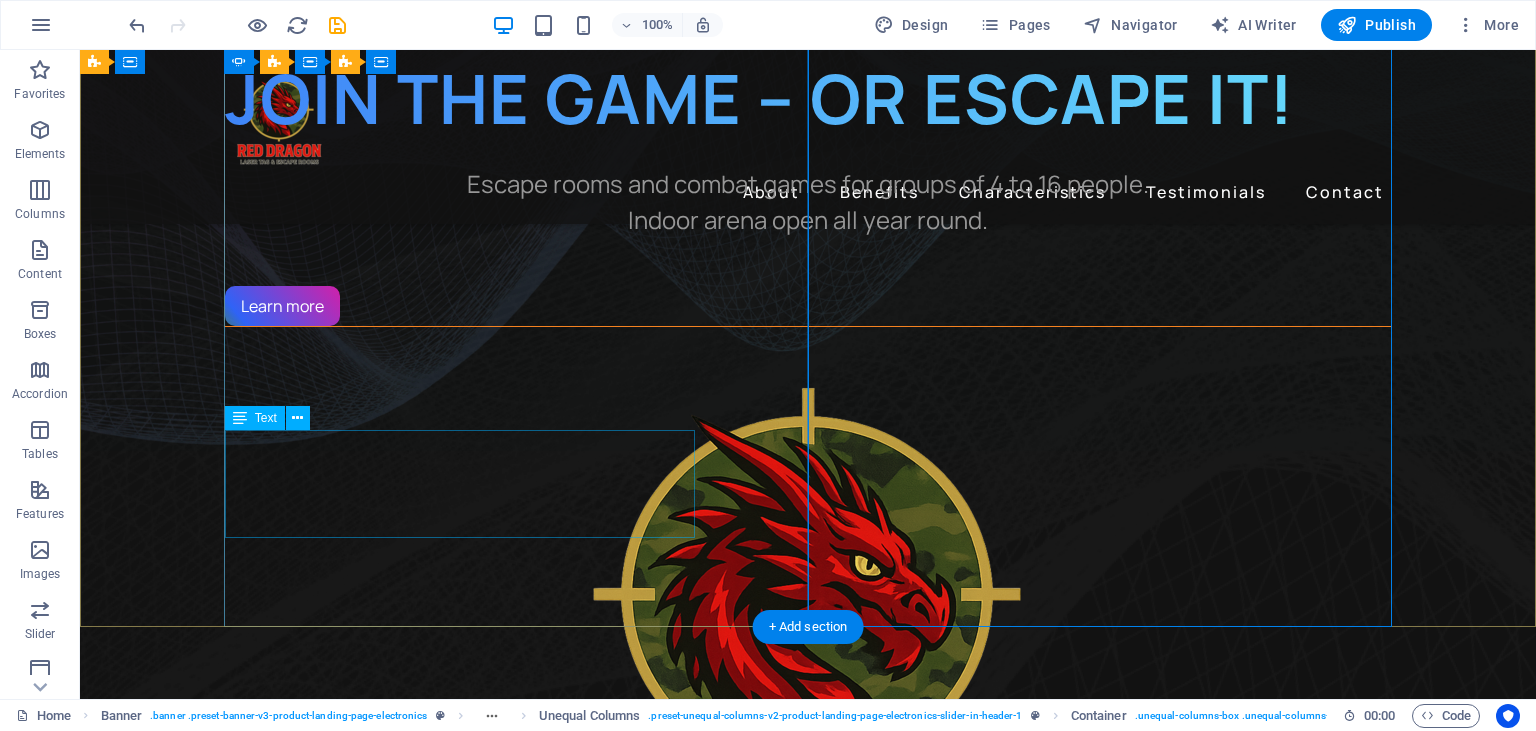 click on "Escape rooms and combat games for groups of 4 to 16 people. Indoor arena open all year round." at bounding box center [808, 202] 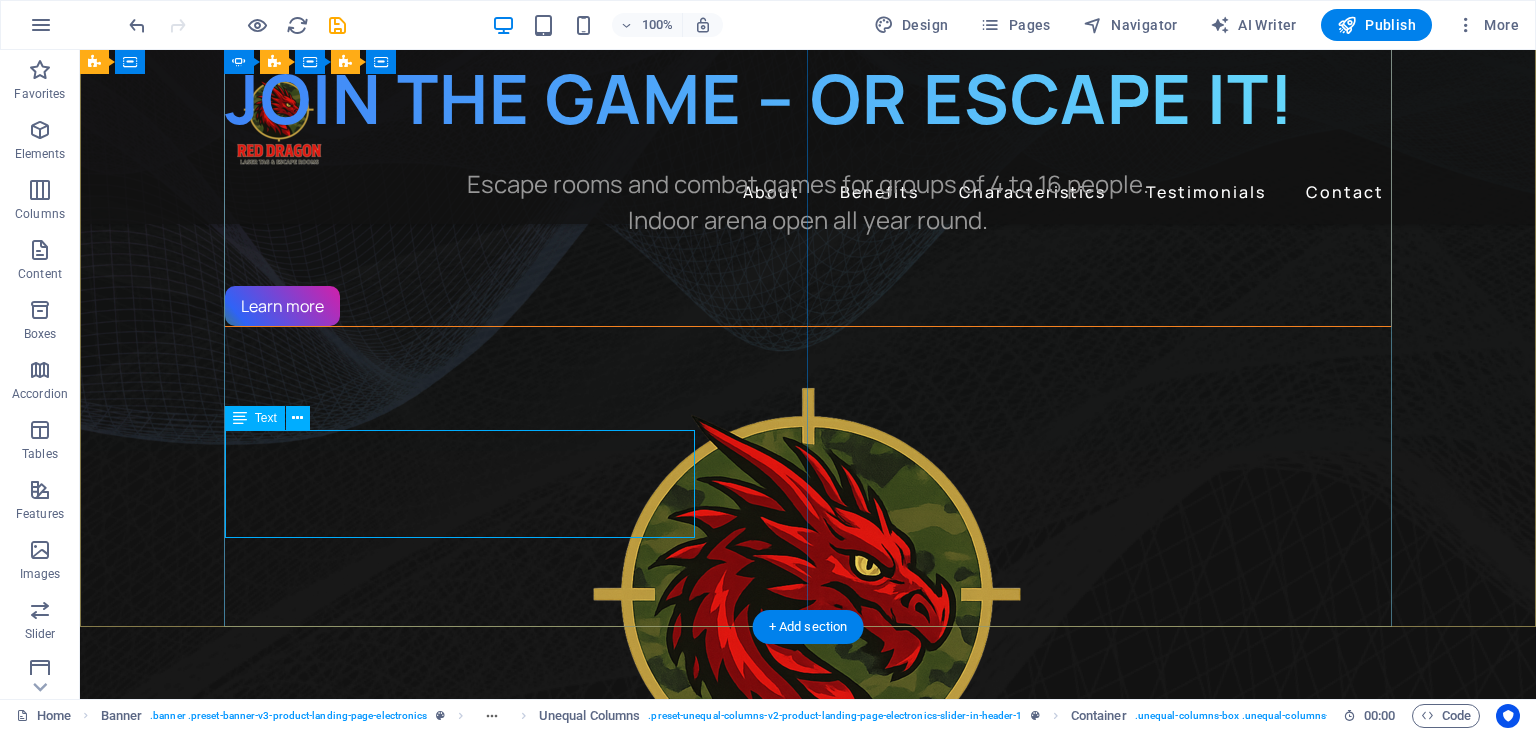 click on "Escape rooms and combat games for groups of 4 to 16 people. Indoor arena open all year round." at bounding box center (808, 202) 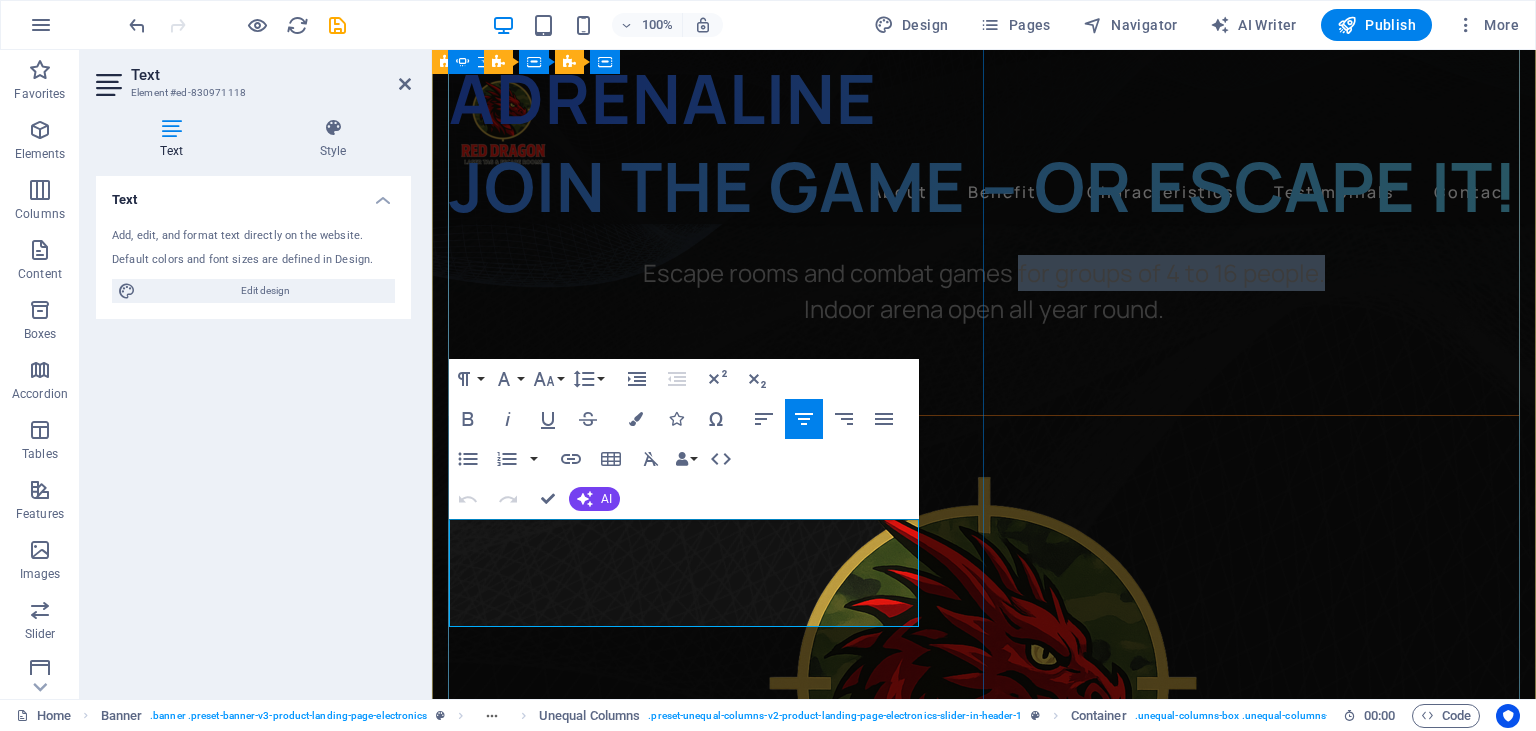 drag, startPoint x: 854, startPoint y: 537, endPoint x: 885, endPoint y: 561, distance: 39.20459 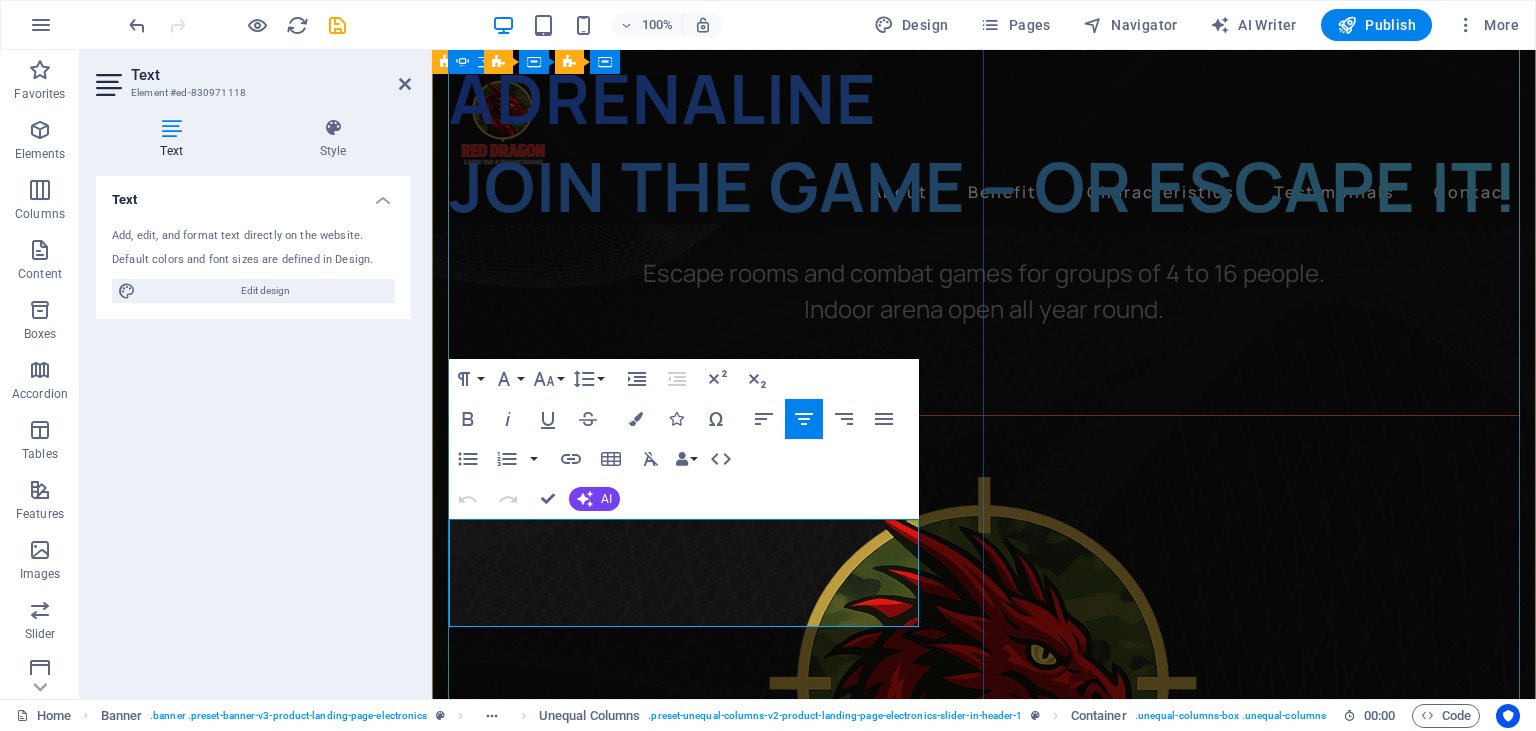 click on "Escape rooms and combat games for groups of 4 to 16 people. Indoor arena open all year round." at bounding box center [984, 290] 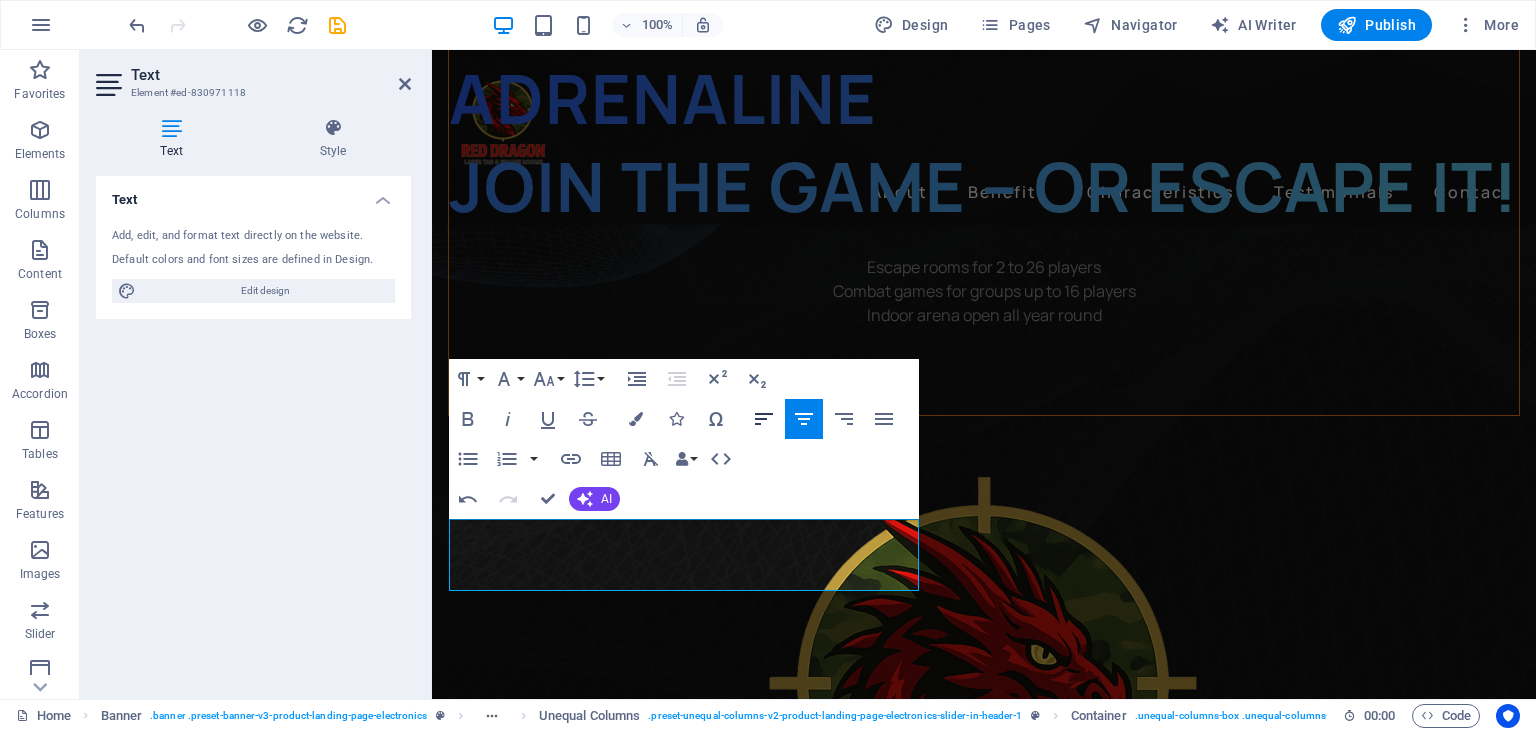 click 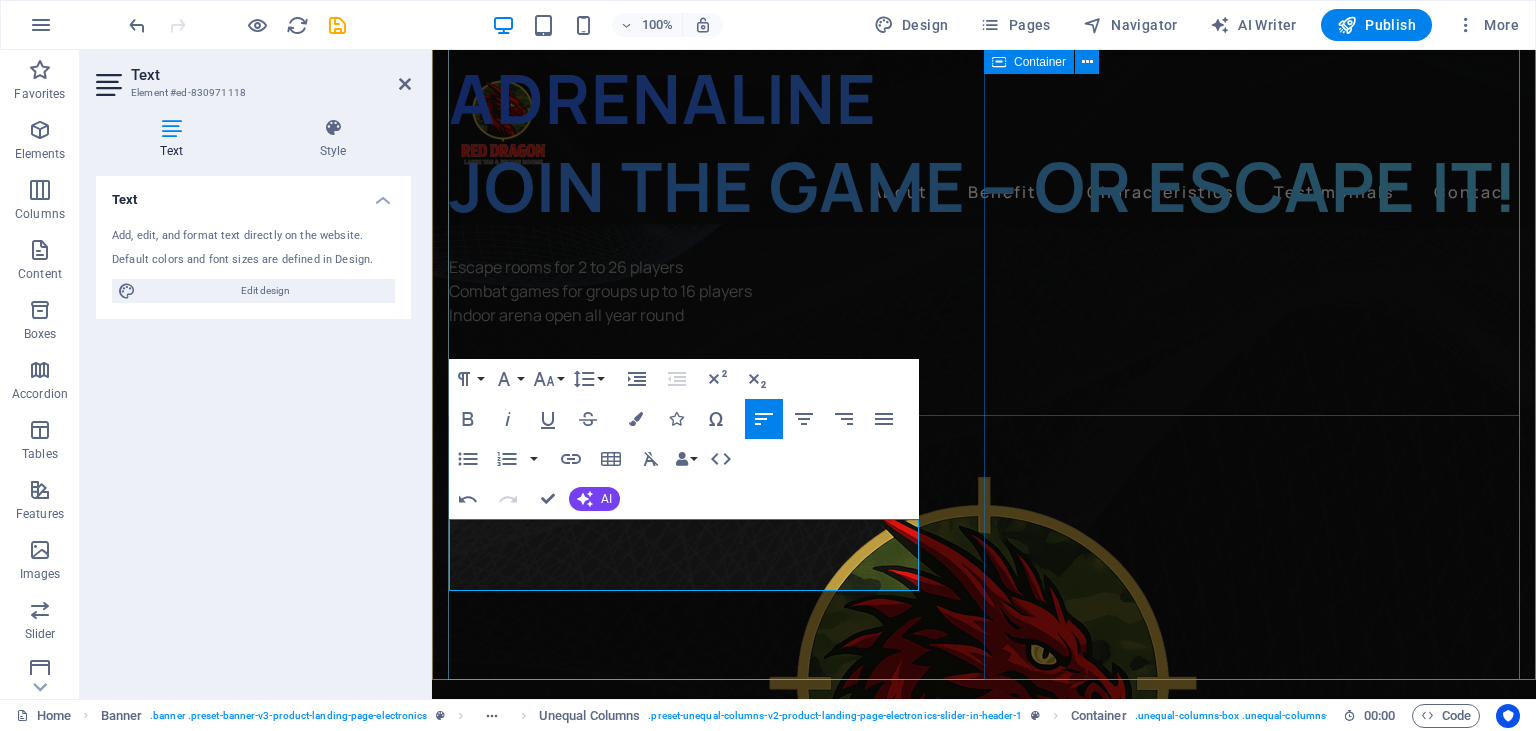 click at bounding box center [984, 752] 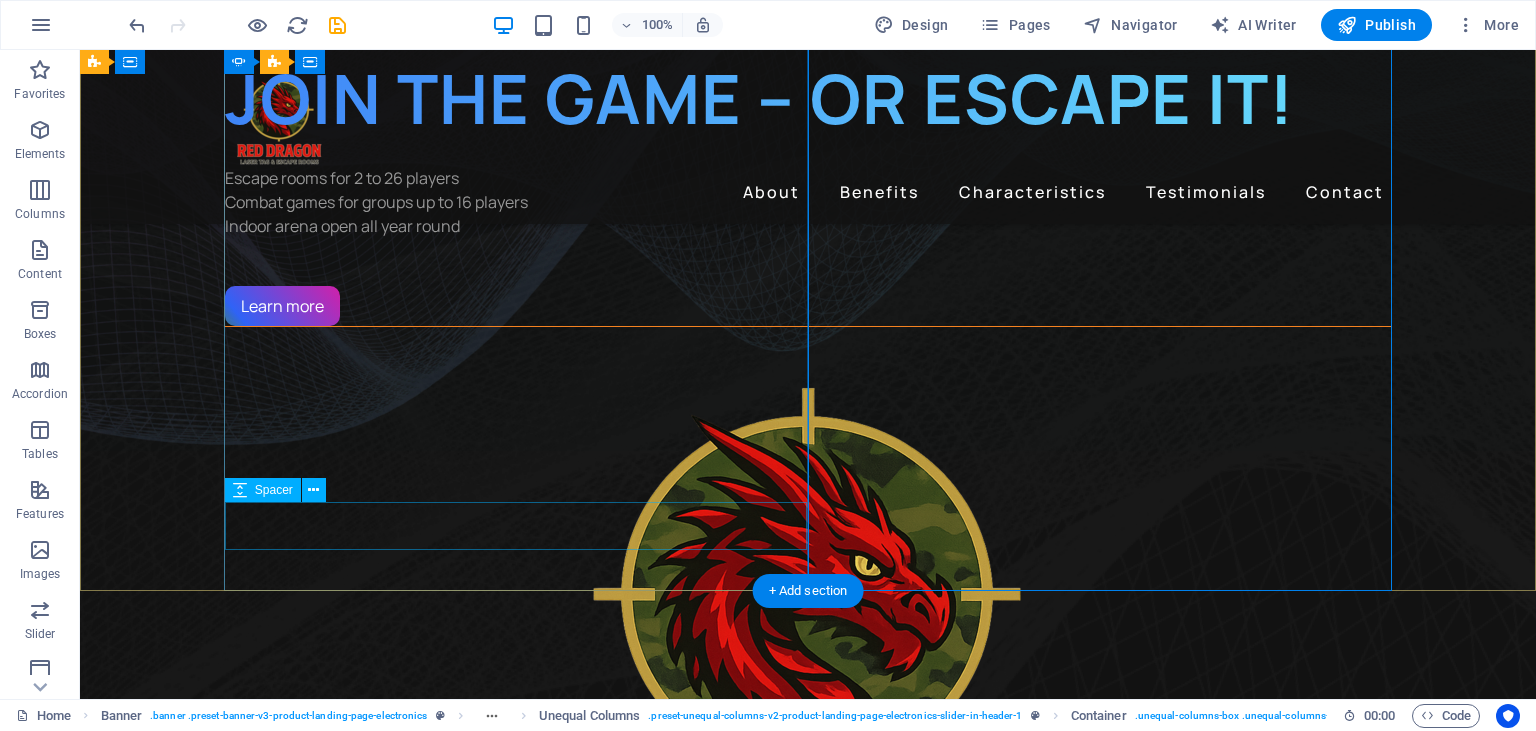 click at bounding box center [808, 4301] 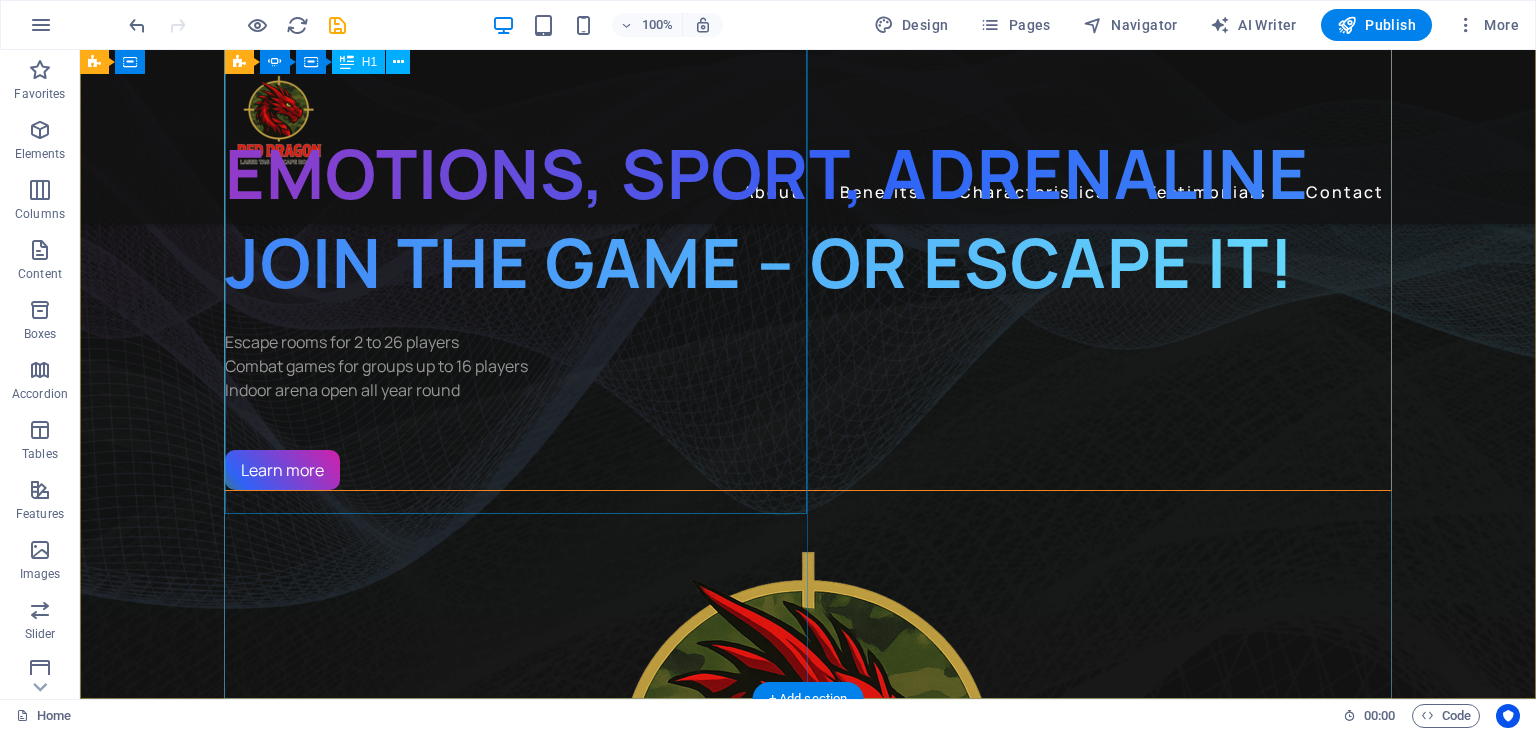 scroll, scrollTop: 105, scrollLeft: 0, axis: vertical 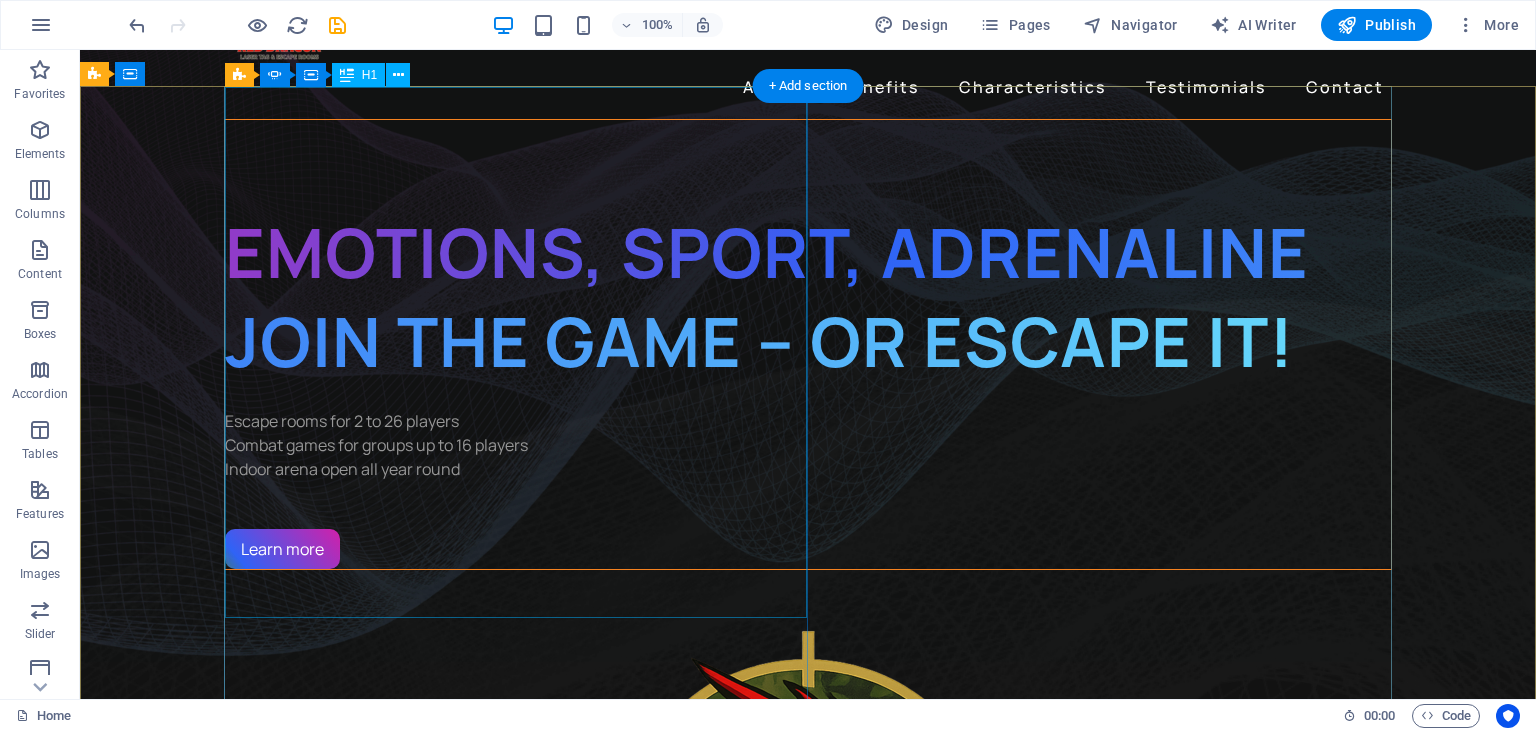 click on "EMOTIONS, SPORT, ADRENALINE JOIN THE GAME – OR ESCAPE IT!" at bounding box center [808, 252] 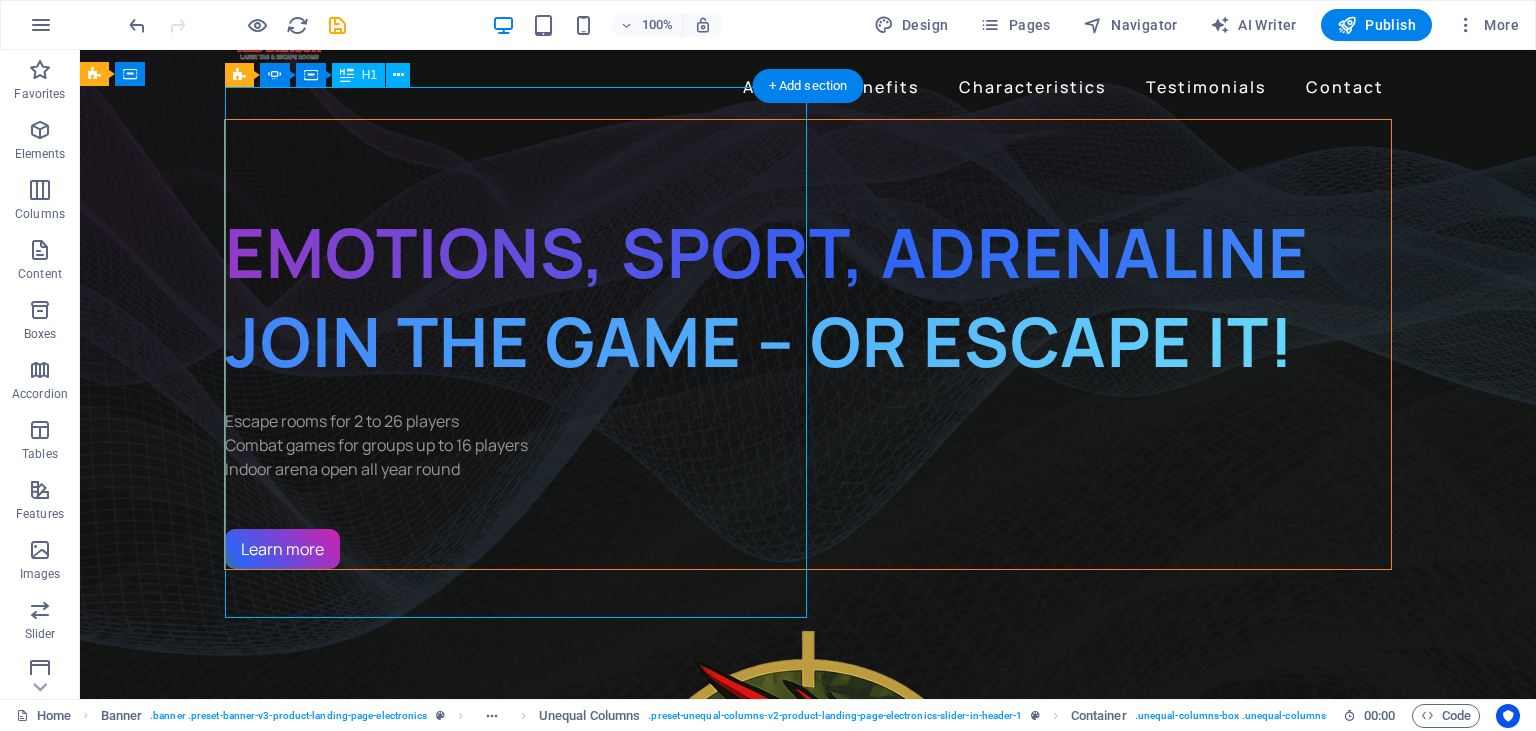 click on "EMOTIONS, SPORT, ADRENALINE JOIN THE GAME – OR ESCAPE IT!" at bounding box center (808, 252) 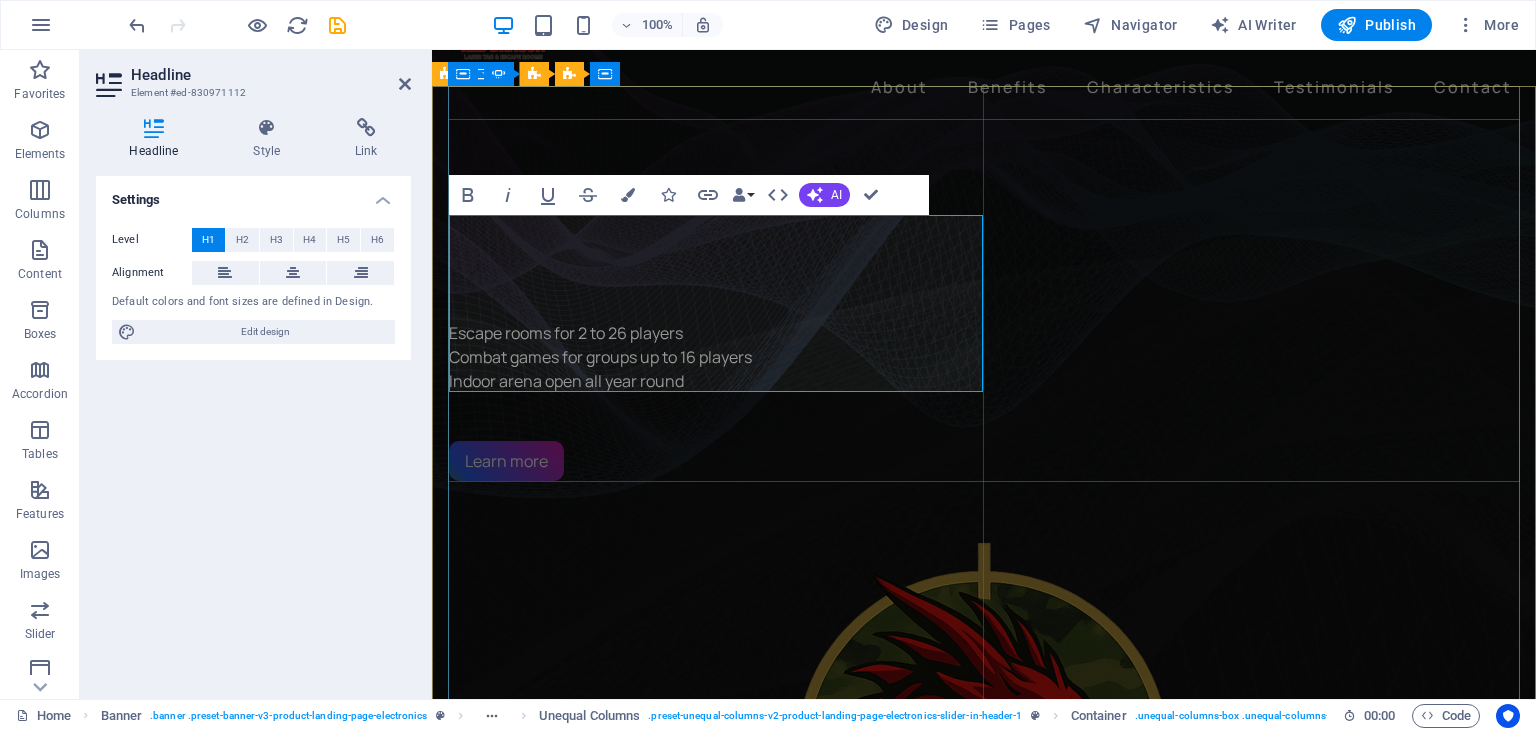 click on "EMOTIONS, SPORT, ADRENALINE JOIN THE GAME – OR TRY TO ESCAPE!EMOTIONS, SPORT, ADRENALINE JOIN THE GAME – OR TRY TO ESCAPE!" at bounding box center [984, 208] 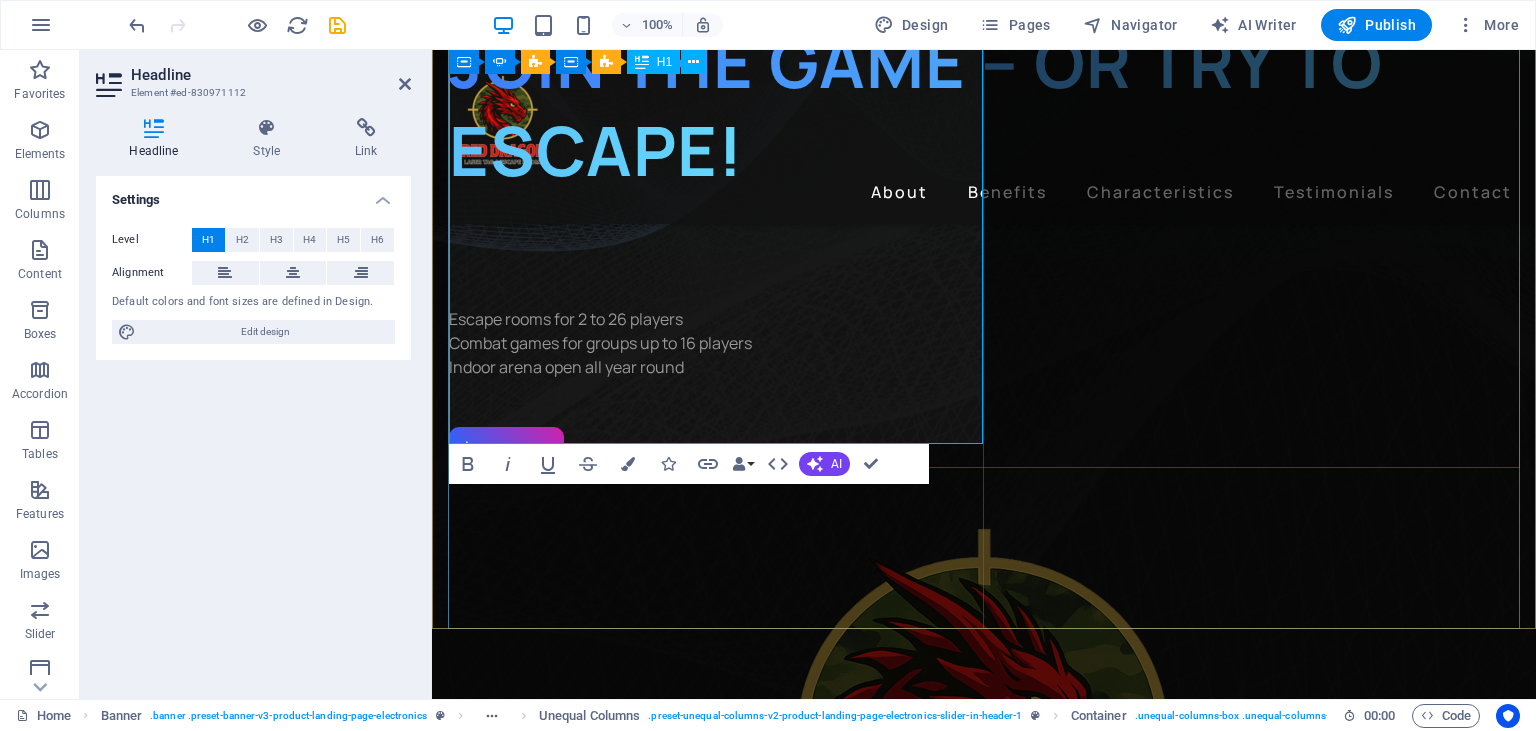 scroll, scrollTop: 369, scrollLeft: 0, axis: vertical 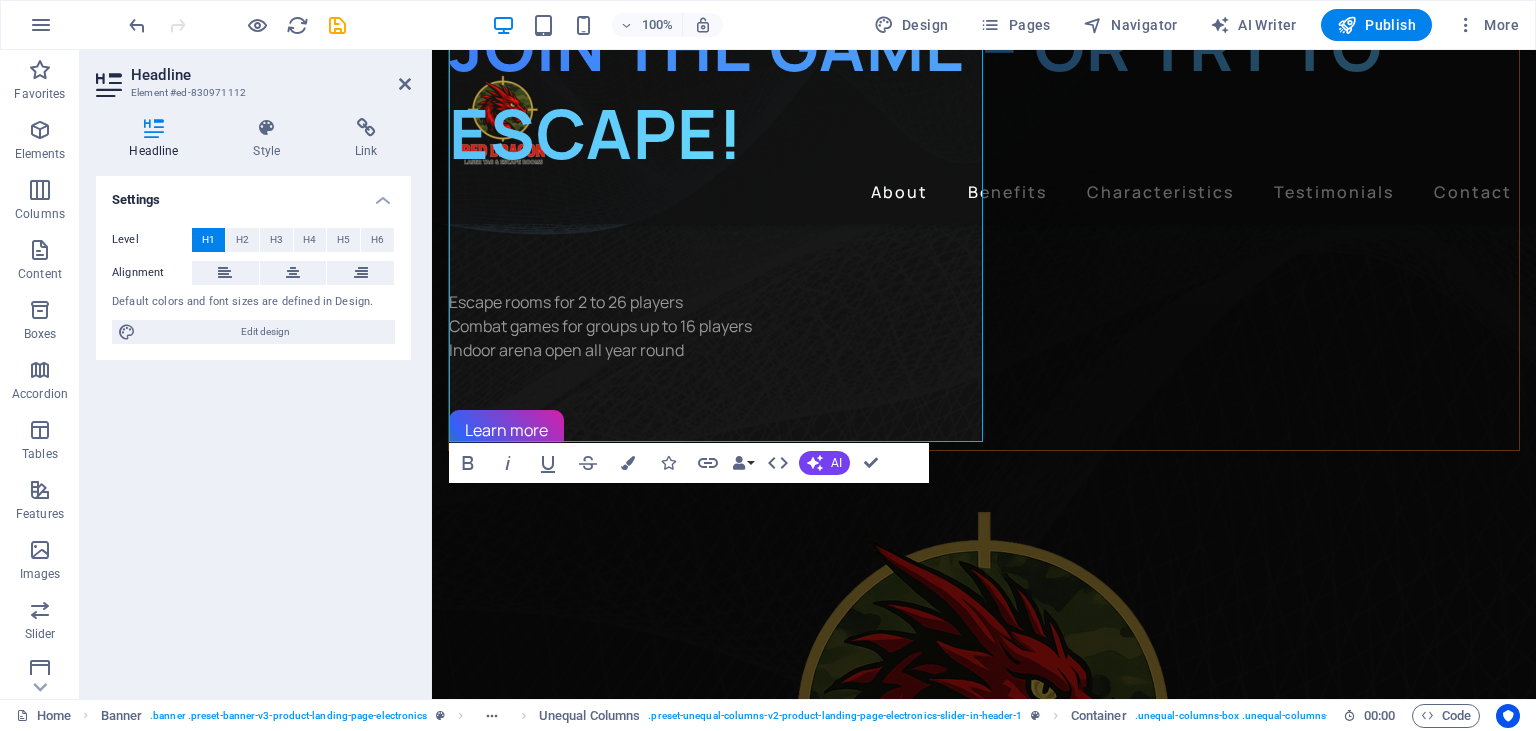 click at bounding box center (984, 4212) 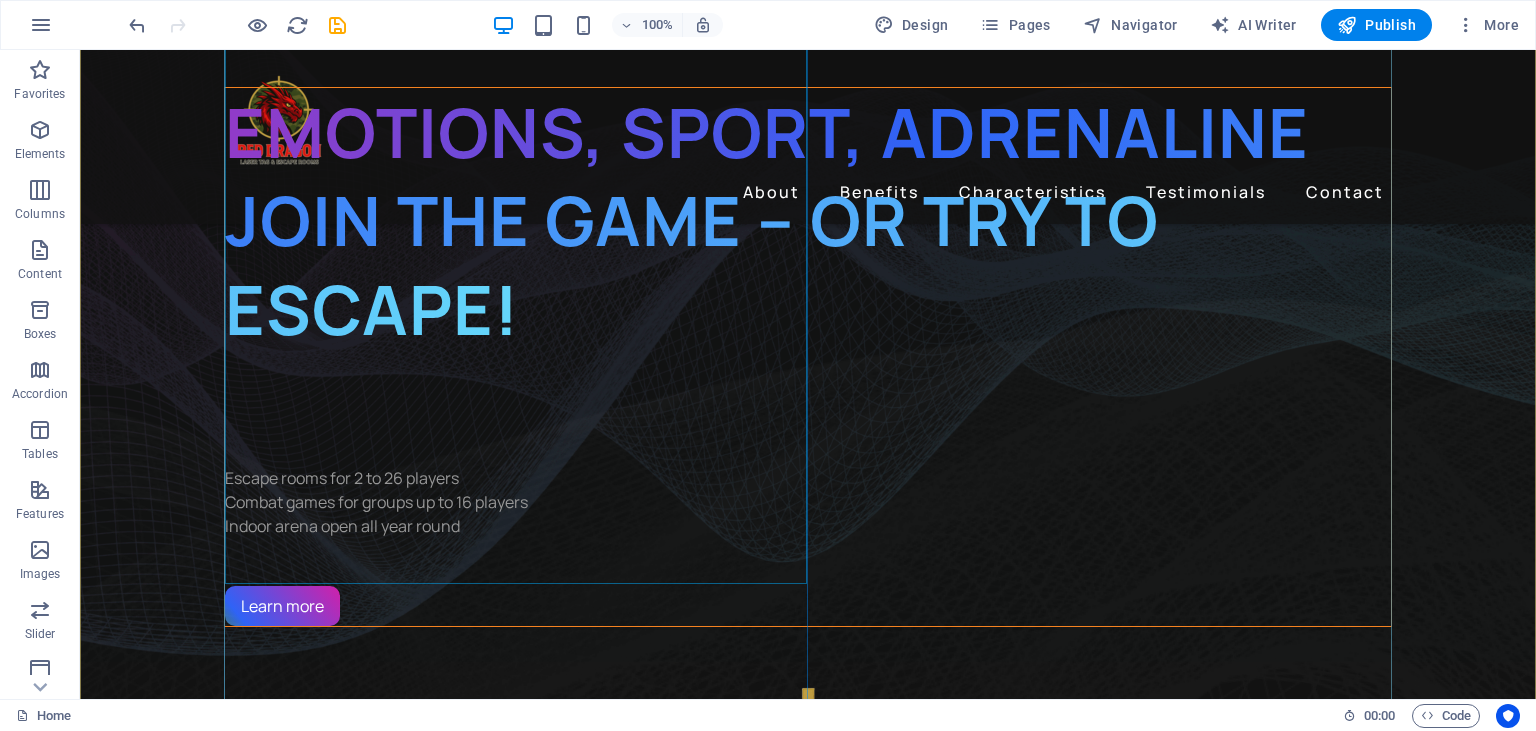 scroll, scrollTop: 528, scrollLeft: 0, axis: vertical 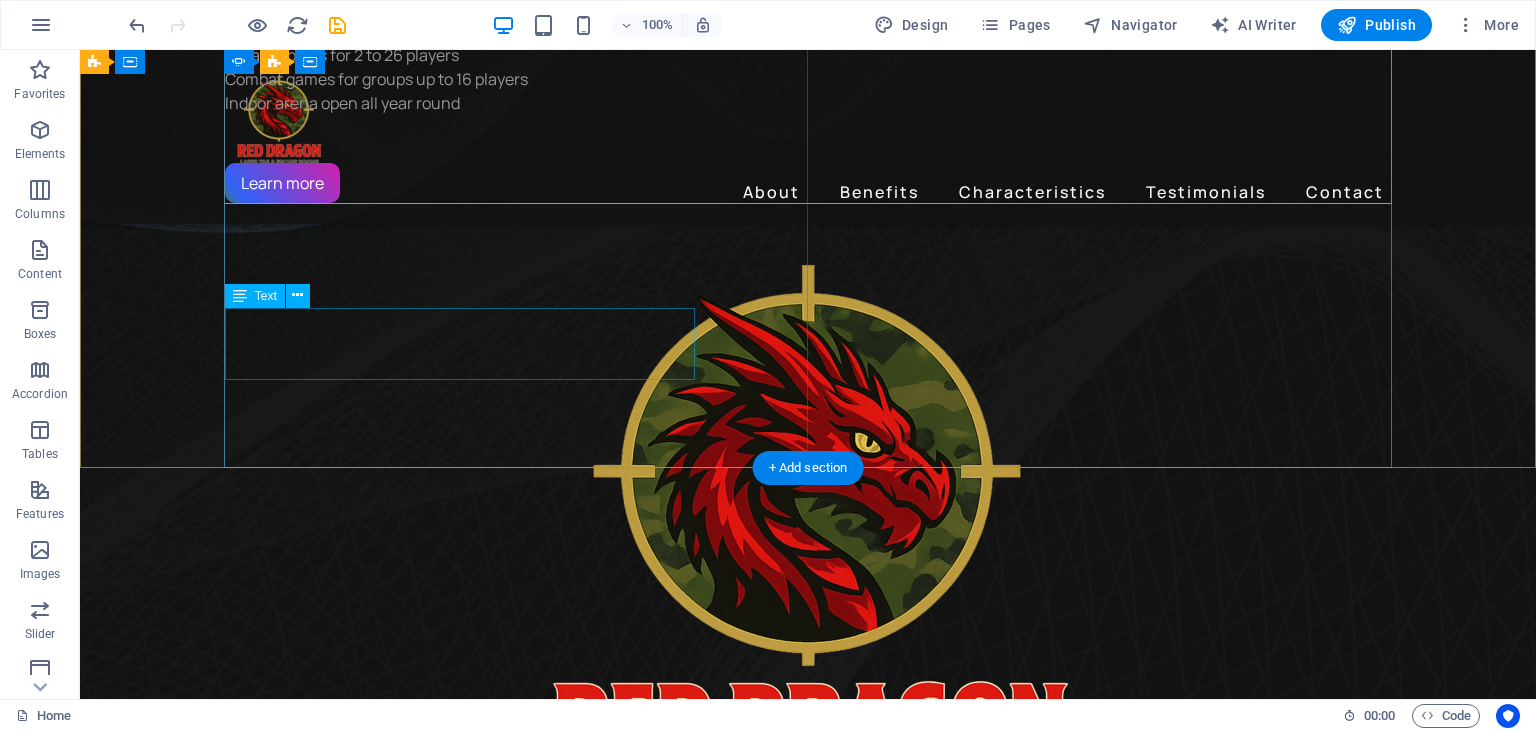 click on "Escape rooms for 2 to 26 players Combat games for groups up to 16 players Indoor arena open all year round" at bounding box center (808, 79) 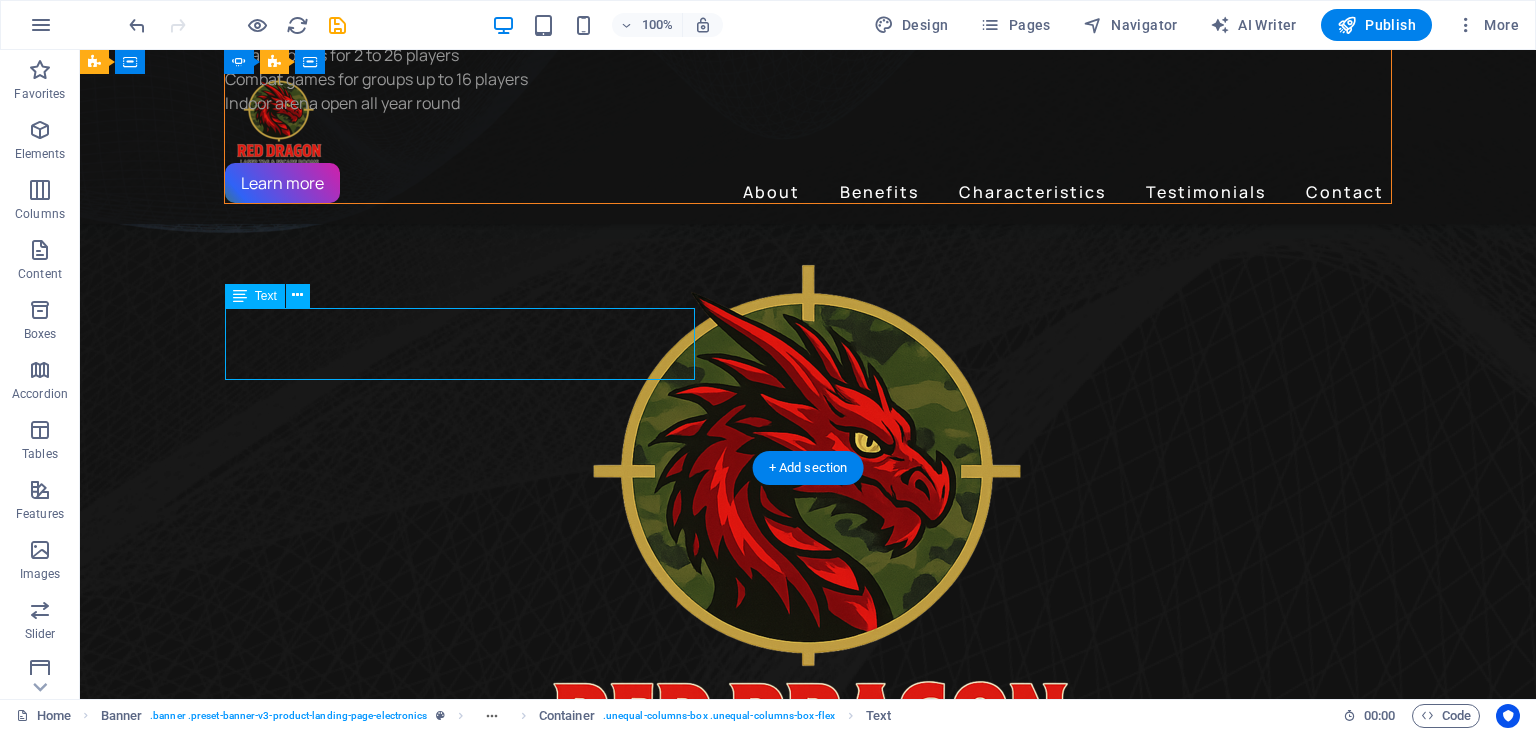 click on "Escape rooms for 2 to 26 players Combat games for groups up to 16 players Indoor arena open all year round" at bounding box center (808, 79) 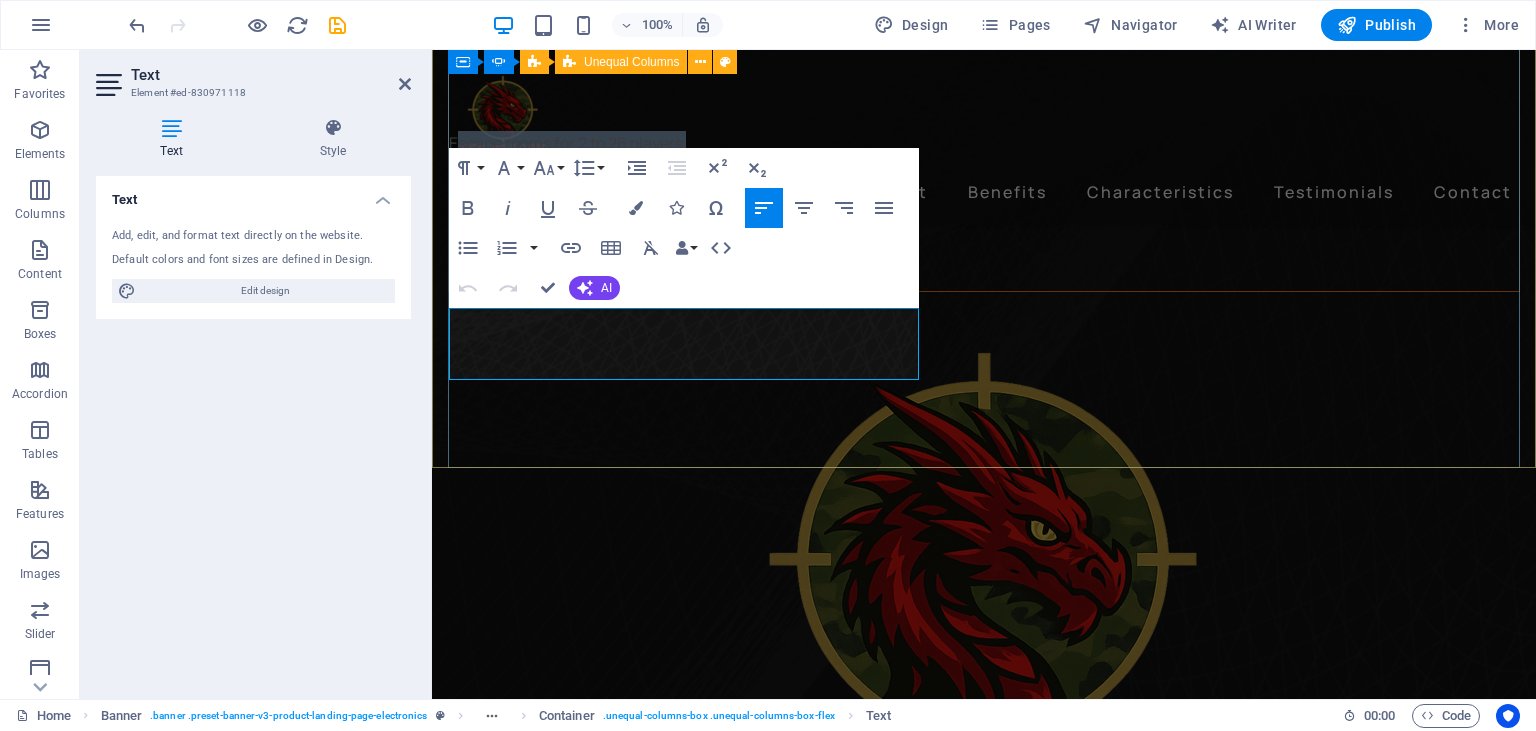 drag, startPoint x: 683, startPoint y: 368, endPoint x: 424, endPoint y: 296, distance: 268.8215 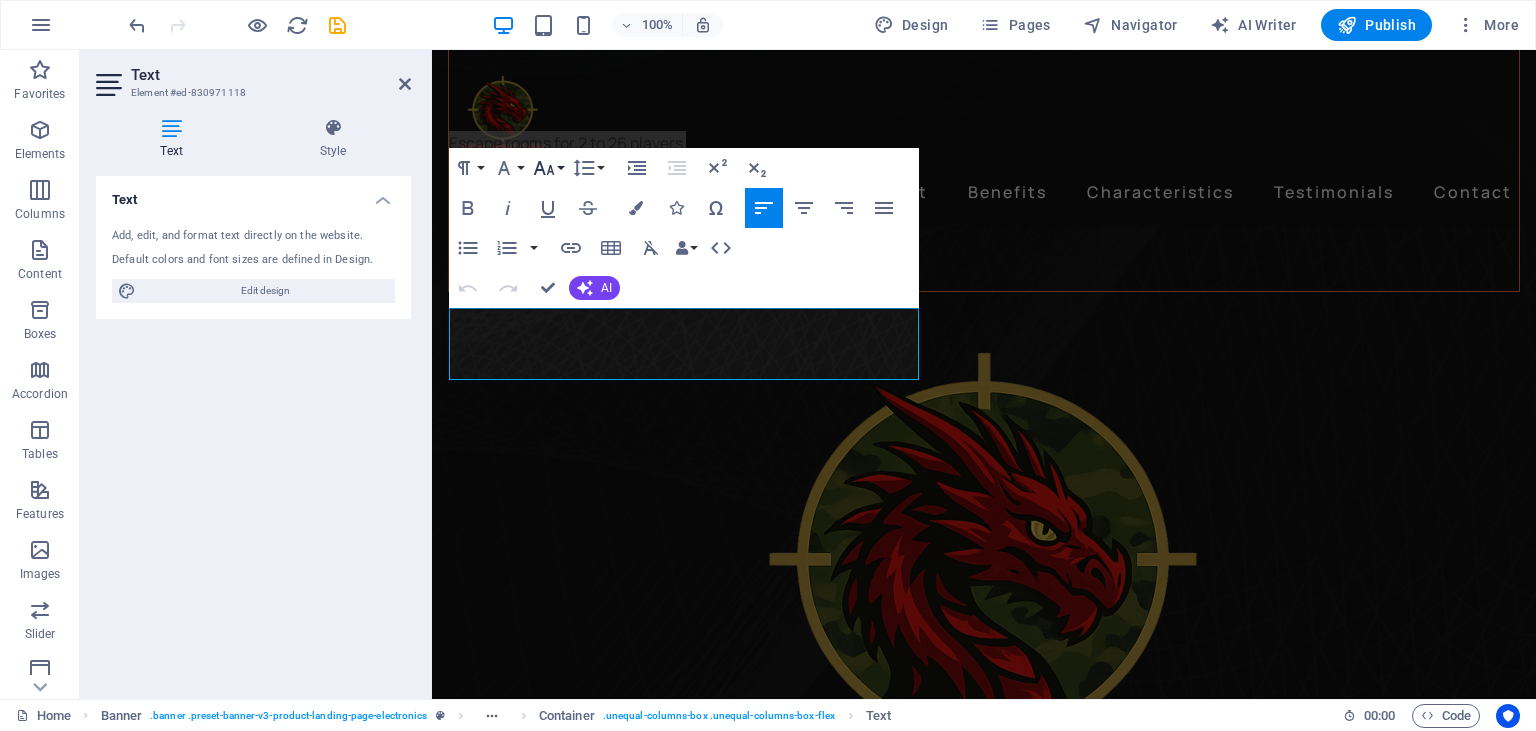 click on "Font Size" at bounding box center [548, 168] 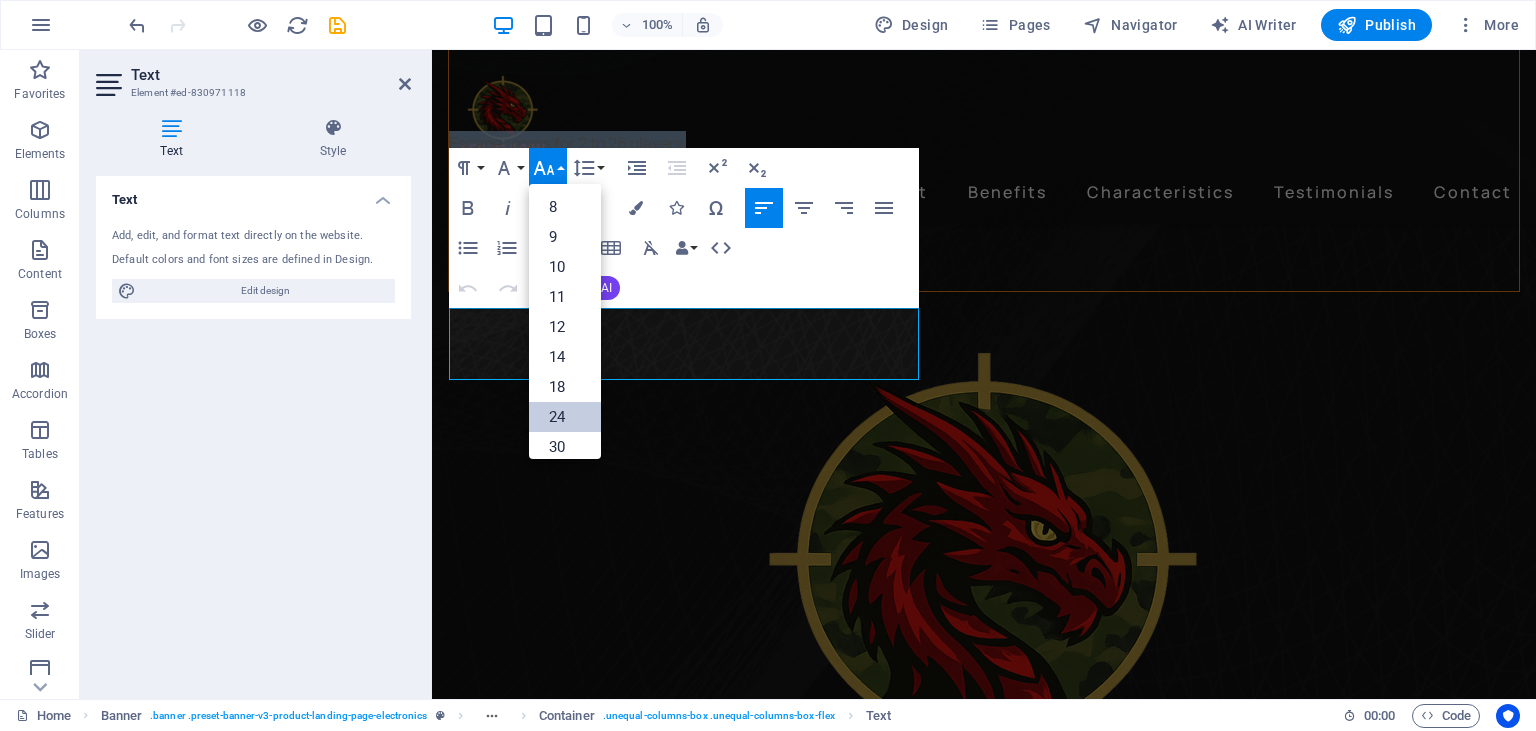 click on "24" at bounding box center (565, 417) 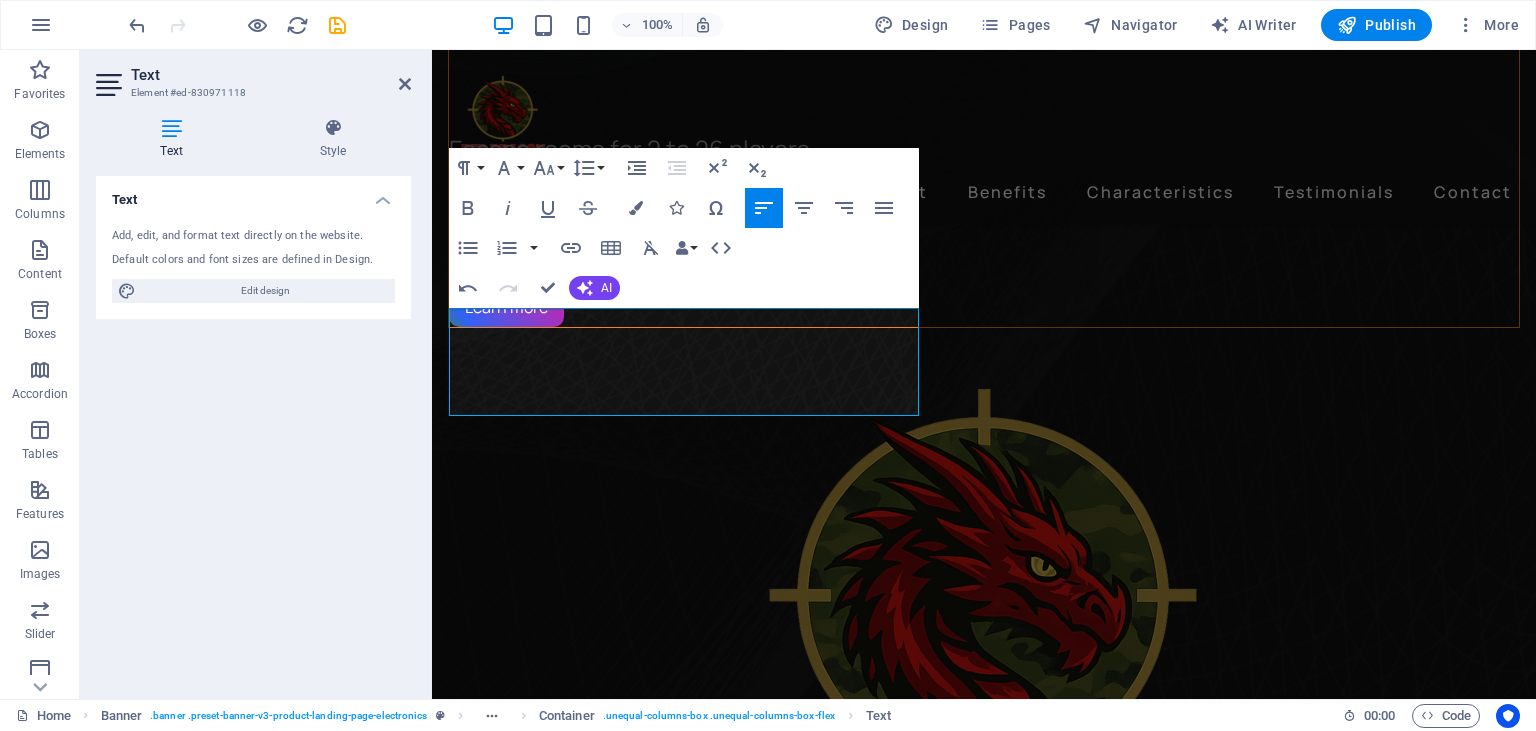 click at bounding box center (984, 4089) 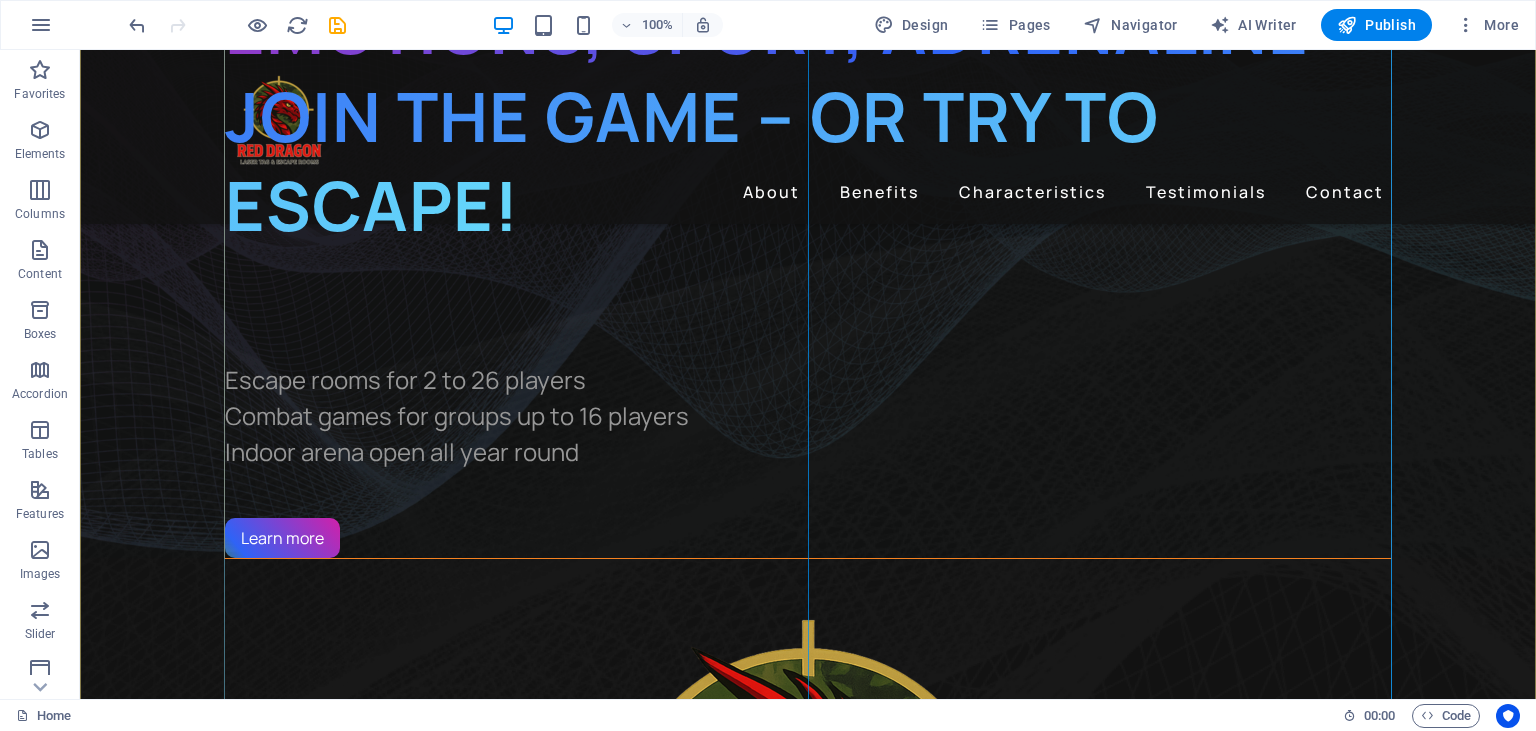 scroll, scrollTop: 211, scrollLeft: 0, axis: vertical 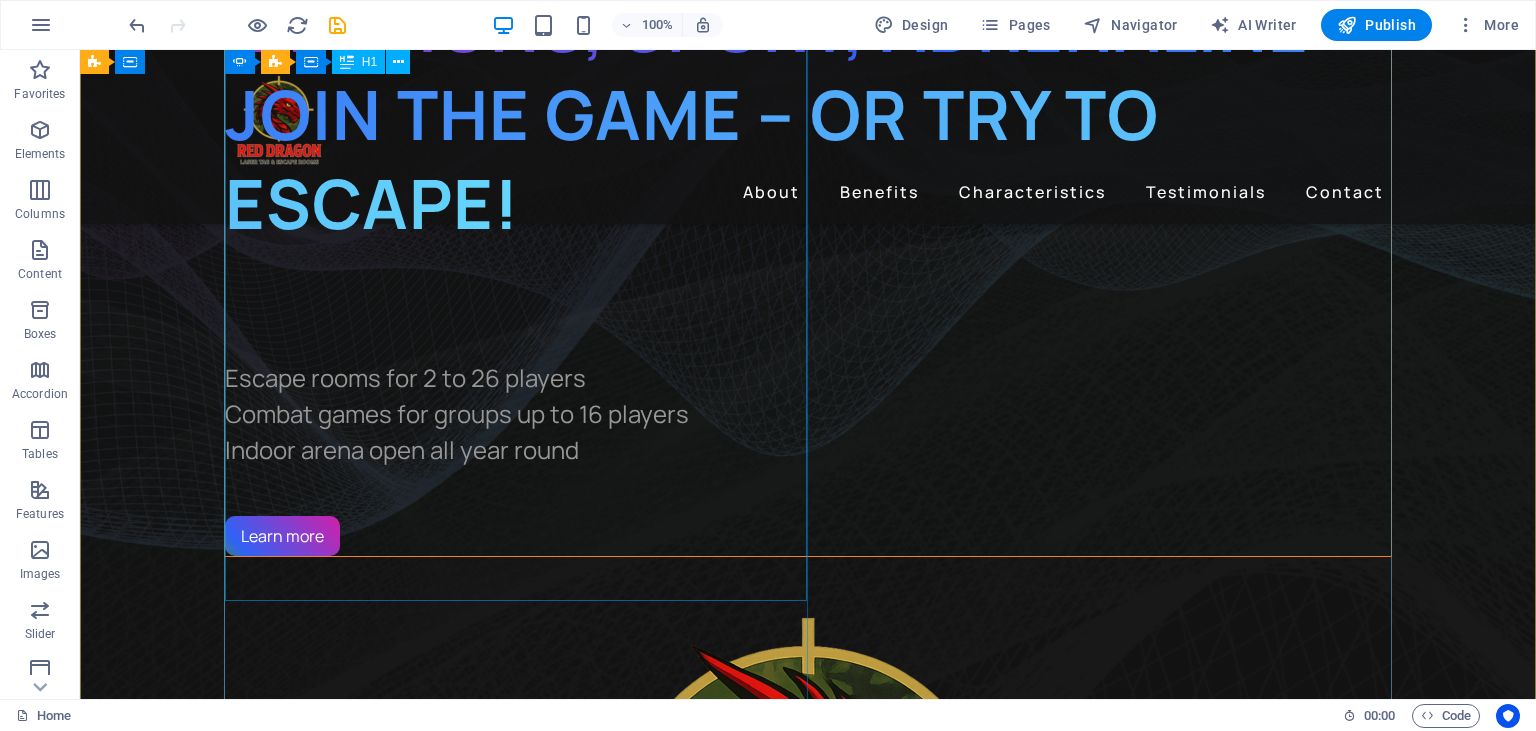 click on "EMOTIONS, SPORT, ADRENALINE JOIN THE GAME – OR TRY TO ESCAPE!" at bounding box center [808, 159] 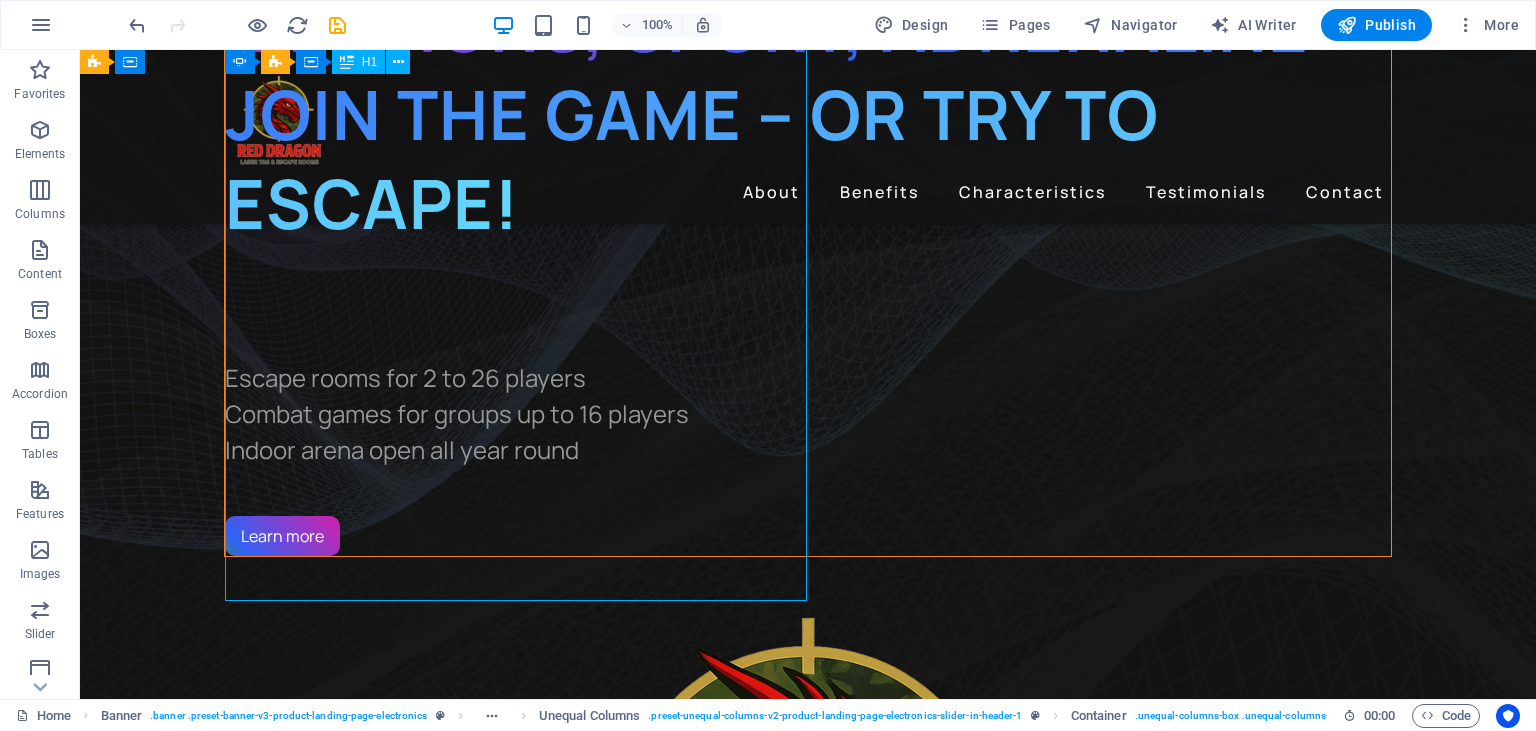click on "EMOTIONS, SPORT, ADRENALINE JOIN THE GAME – OR TRY TO ESCAPE!" at bounding box center (808, 159) 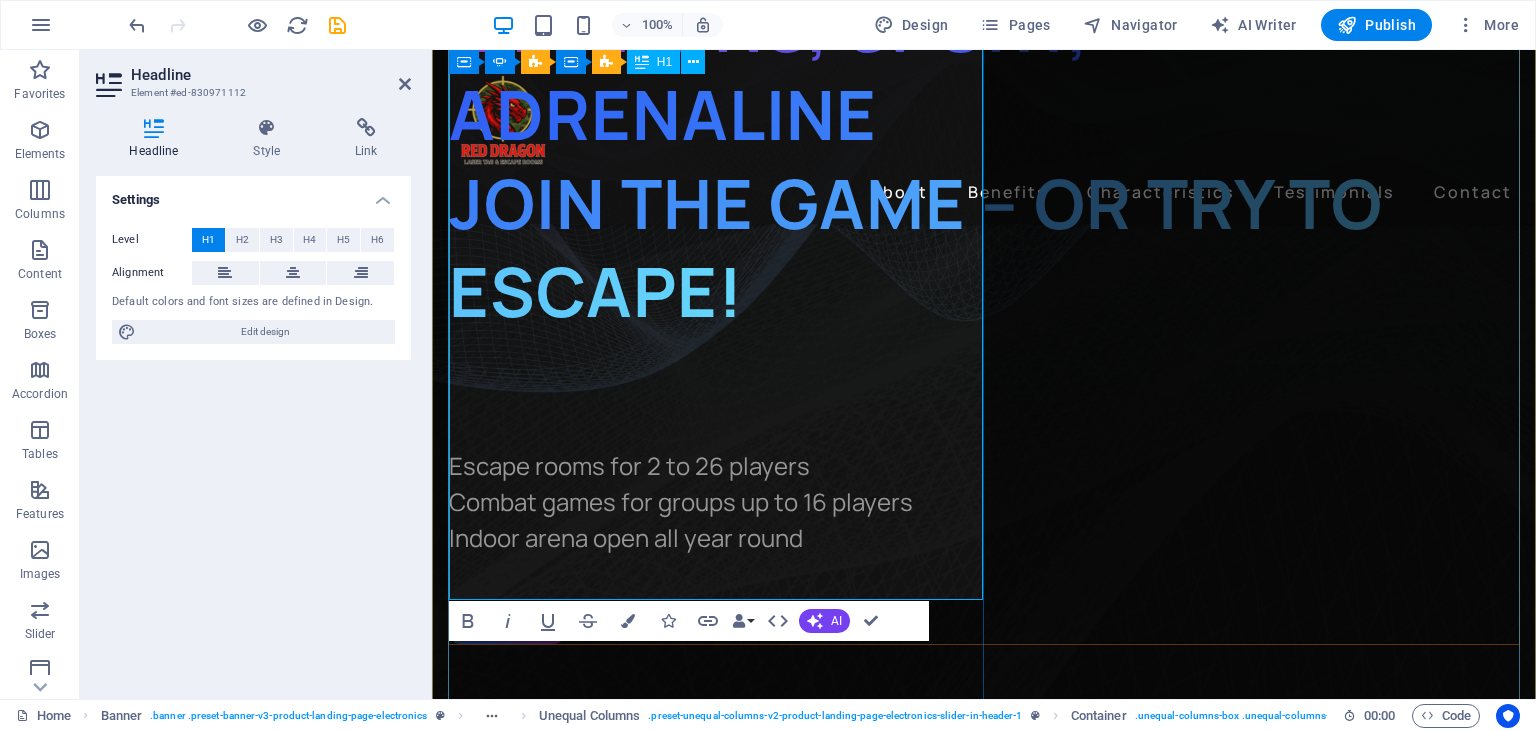 click on "EMOTIONS, SPORT, ADRENALINE JOIN THE GAME – OR TRY TO ESCAPE!" at bounding box center [916, 158] 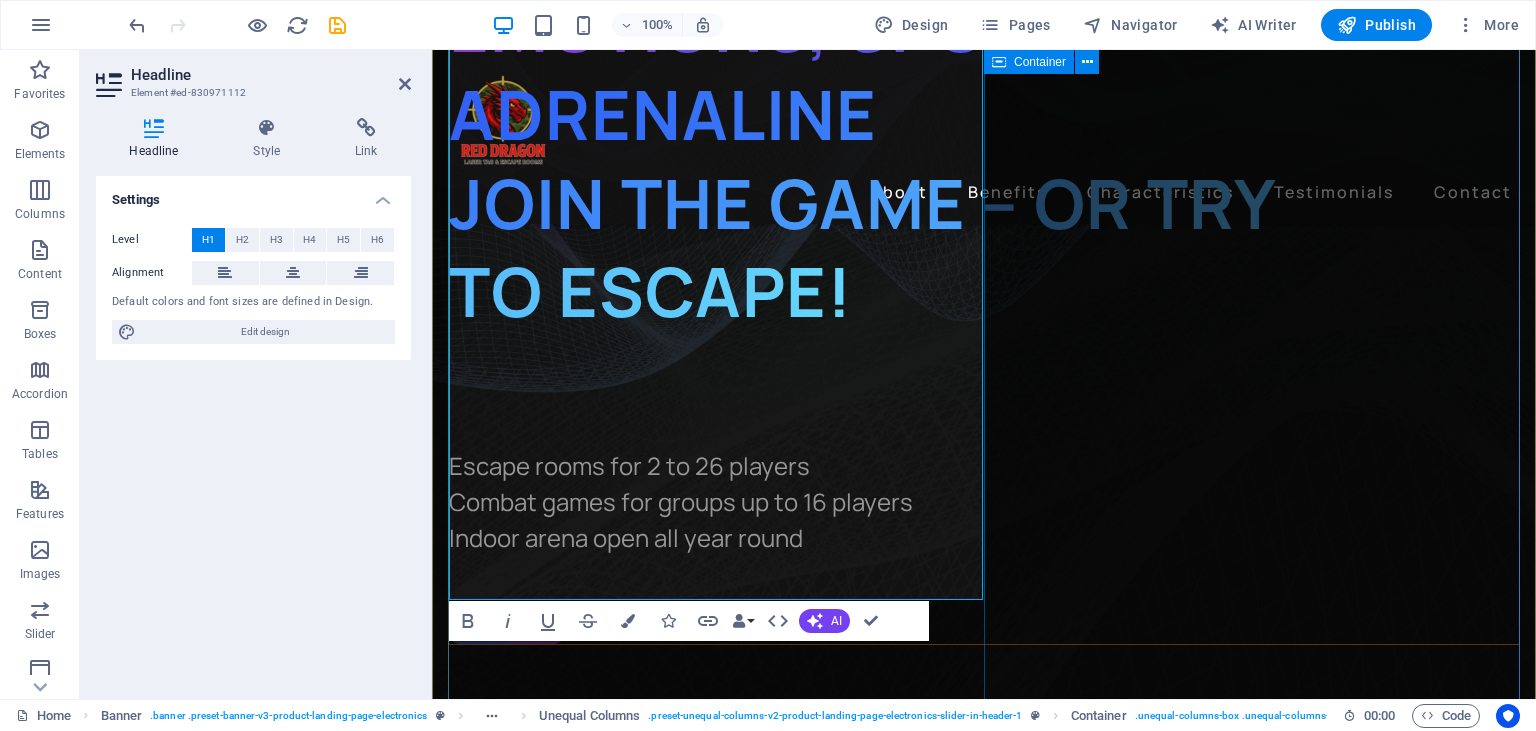click at bounding box center (984, 981) 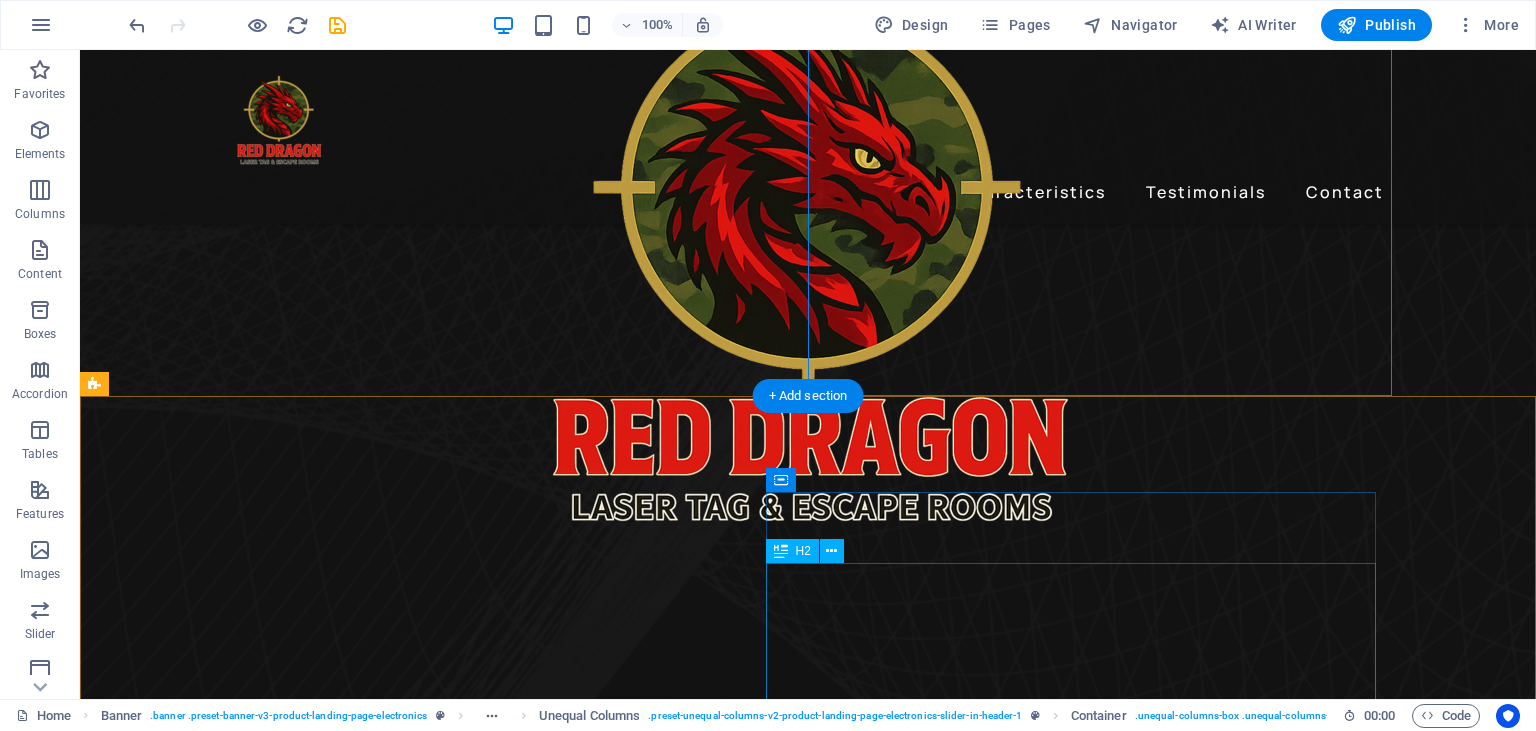scroll, scrollTop: 950, scrollLeft: 0, axis: vertical 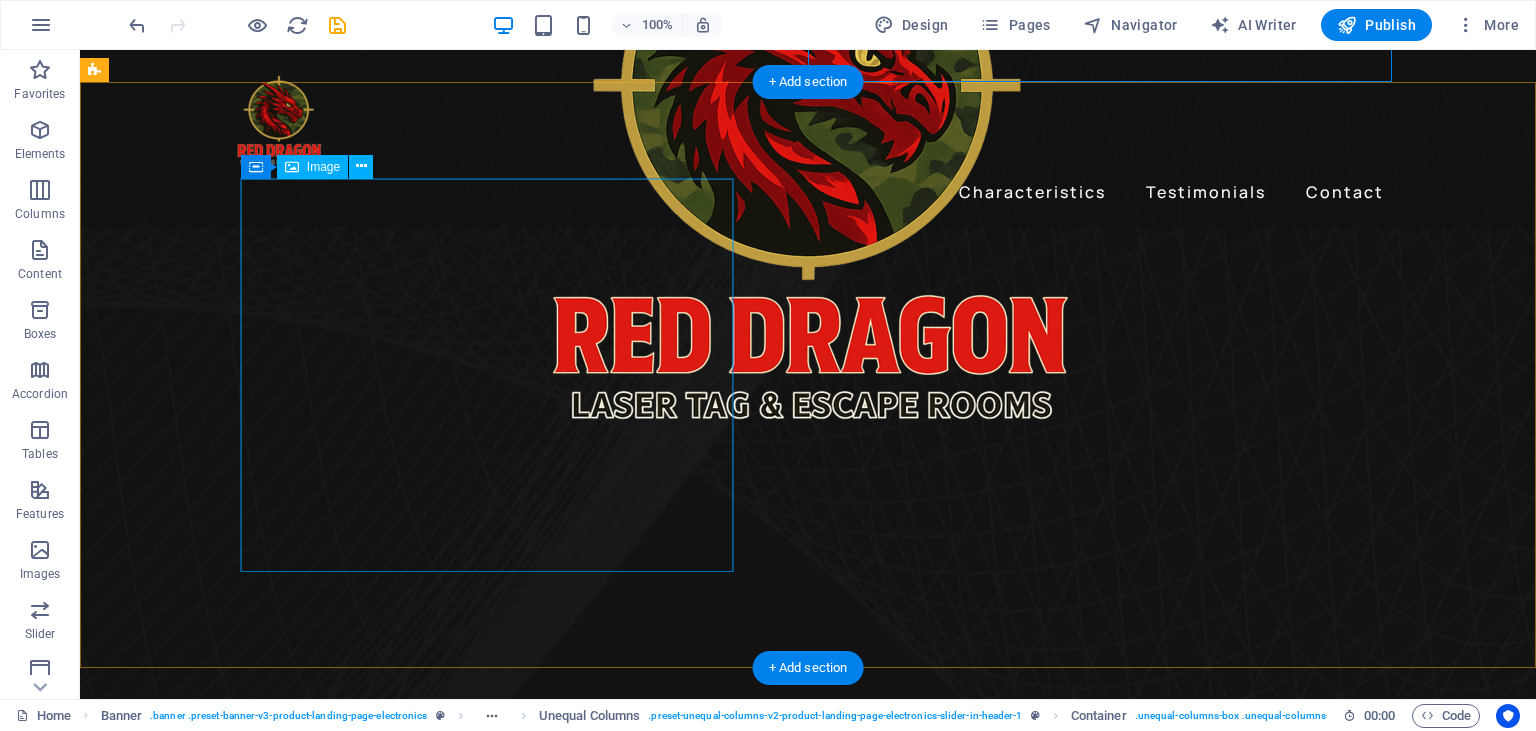 click at bounding box center [680, 4634] 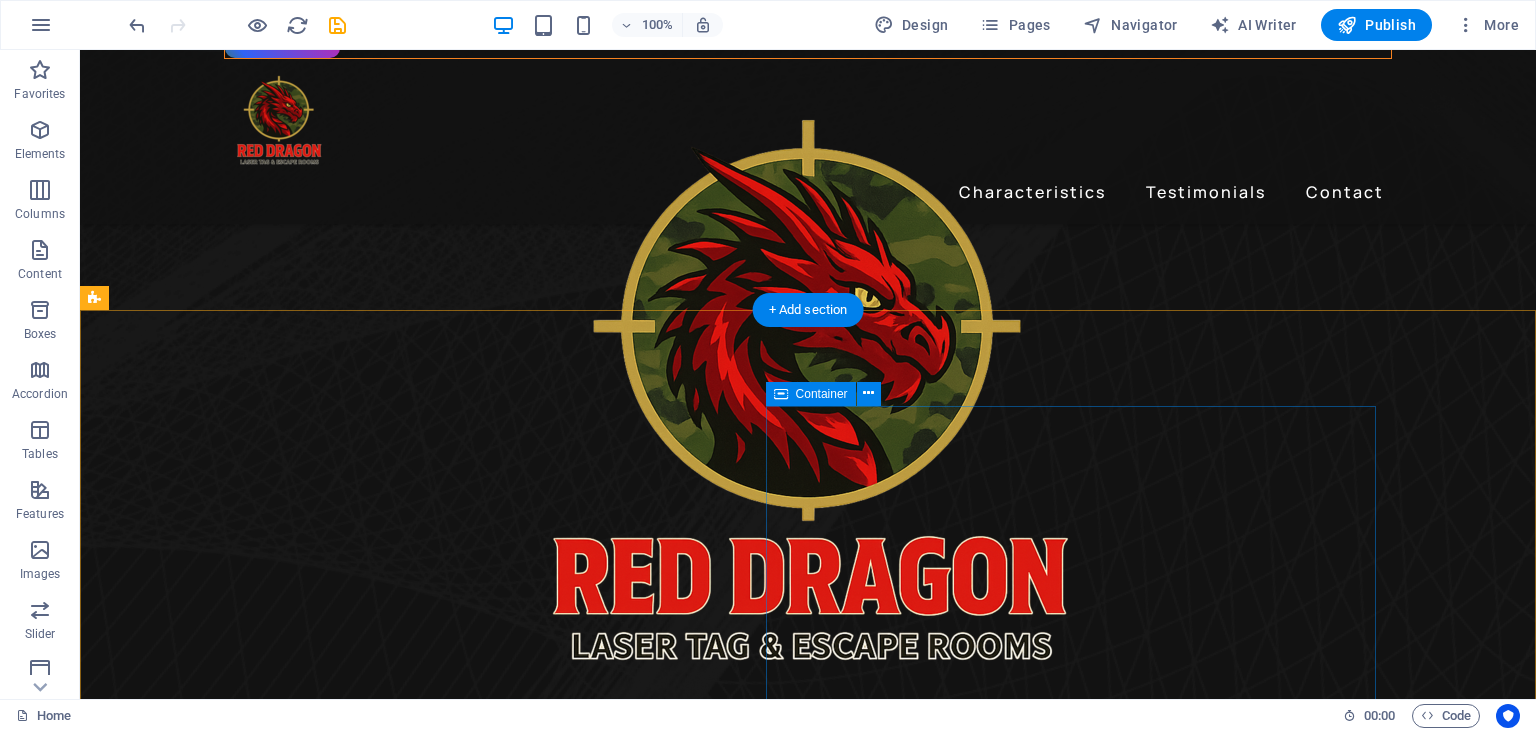 scroll, scrollTop: 950, scrollLeft: 0, axis: vertical 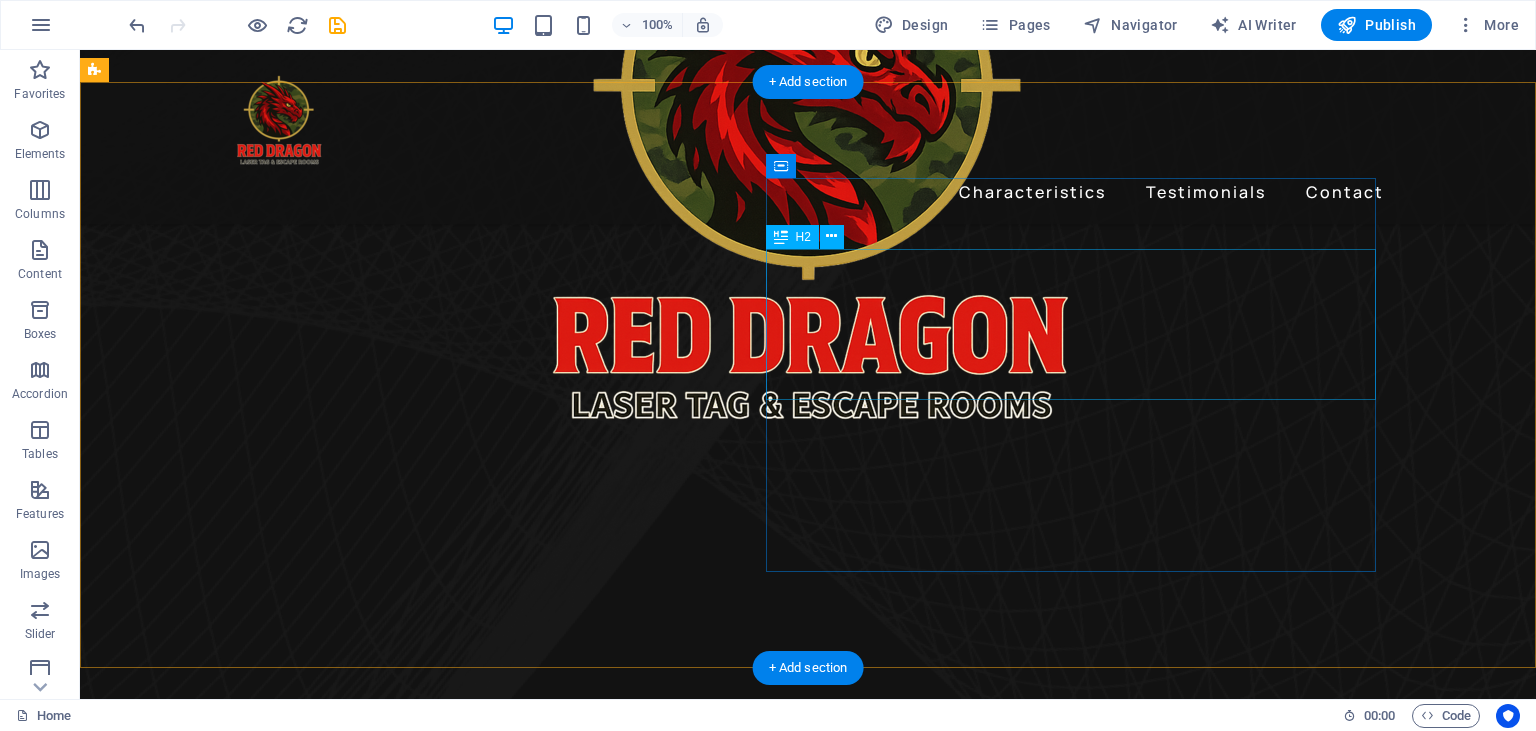 click on "Gadgets Headphones" at bounding box center (680, 5179) 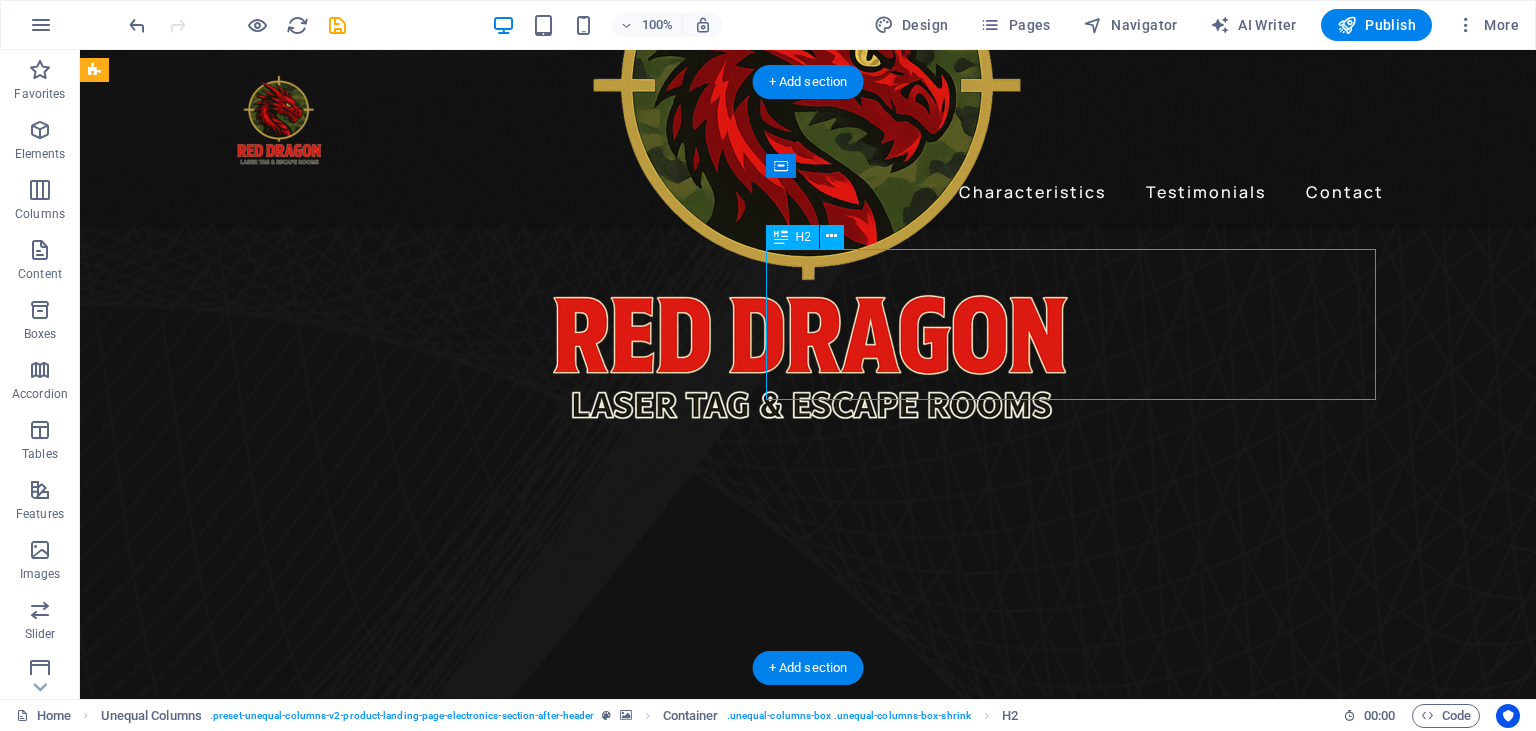 click on "Gadgets Headphones" at bounding box center [680, 5179] 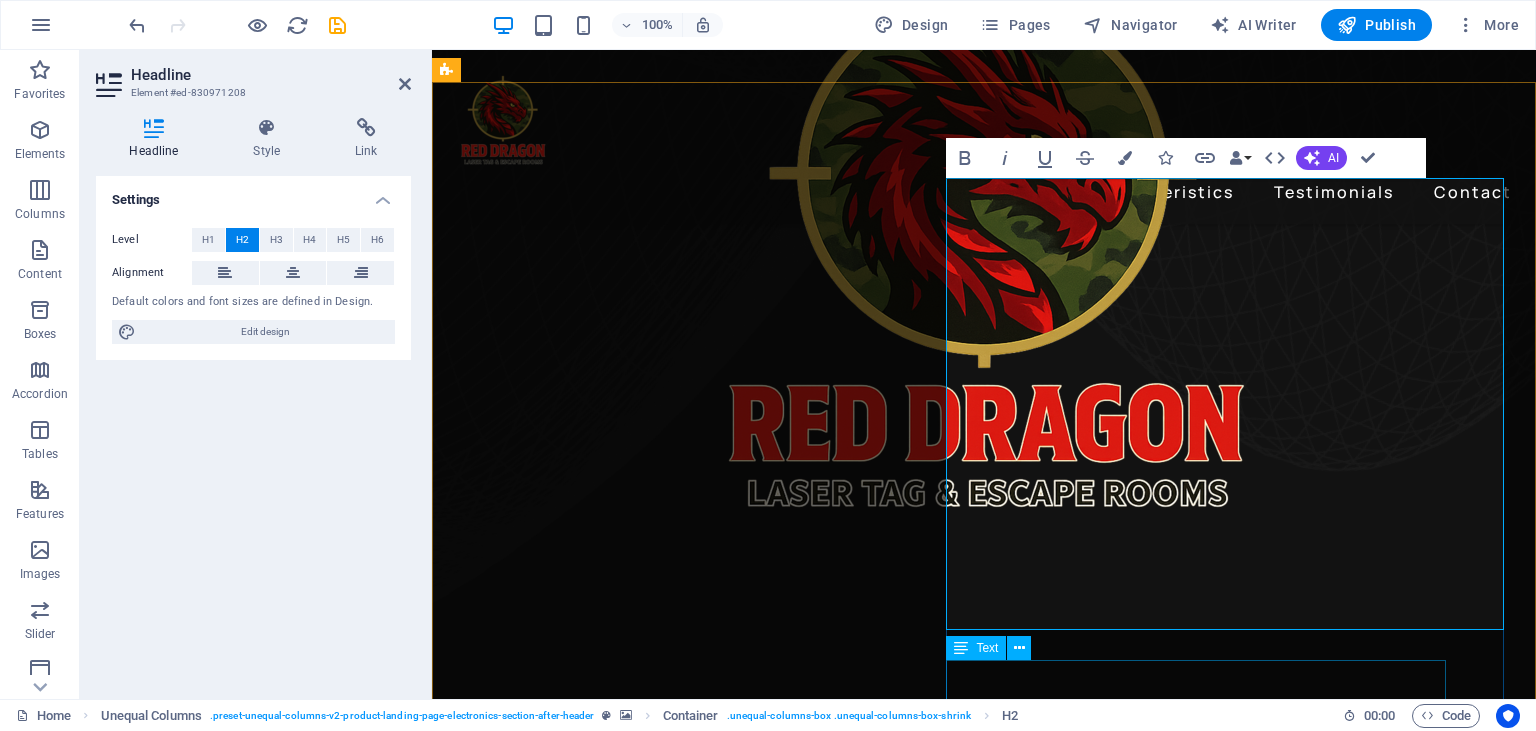 click on "Lorem ipsum dolor sit amet, consectetur adipiscing elit. Id quam et, turpis a neque fringilla. Quam eleifend non, augue lectus malesuada quisque lorem neque quam. Morbi ac, non mauris integer ac neque." at bounding box center (984, 5360) 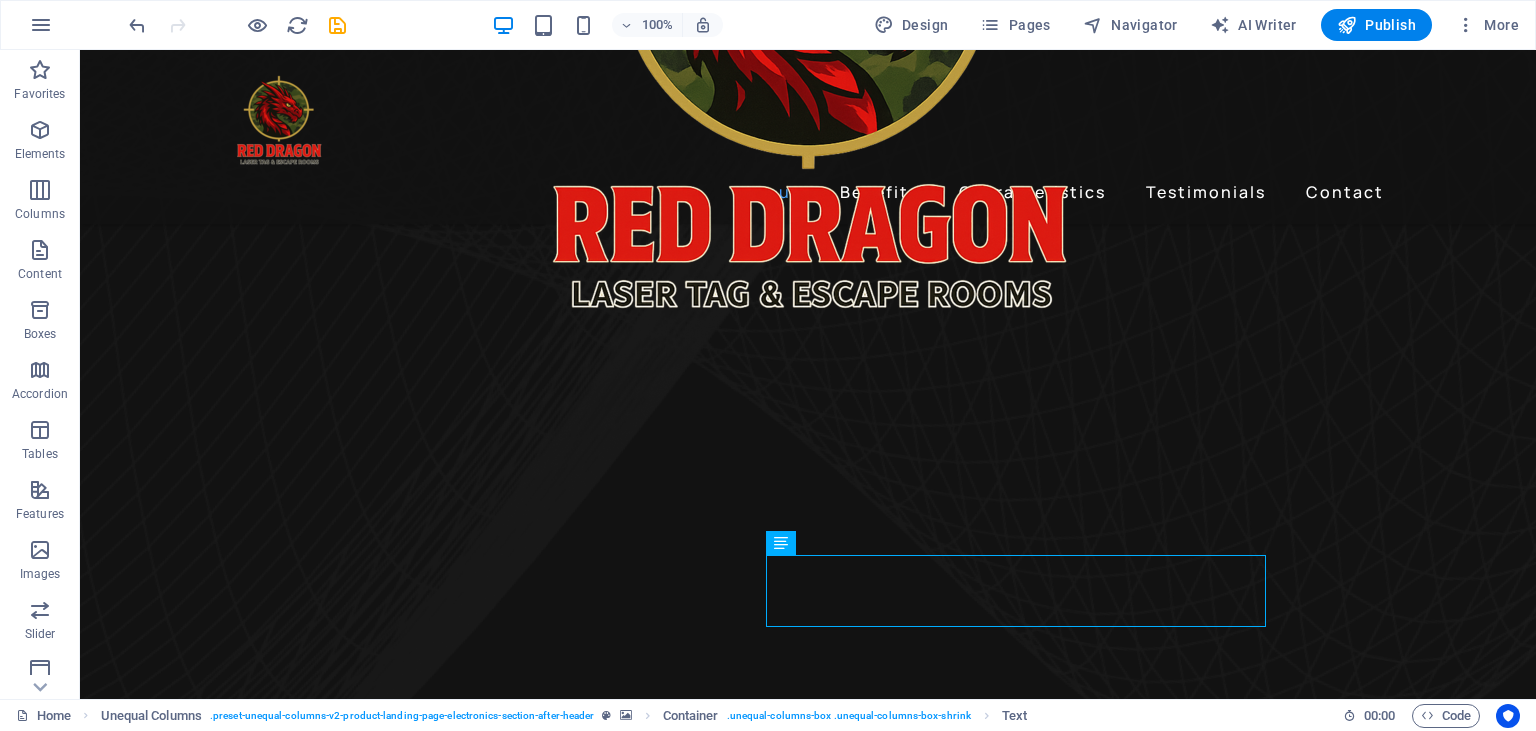 scroll, scrollTop: 1056, scrollLeft: 0, axis: vertical 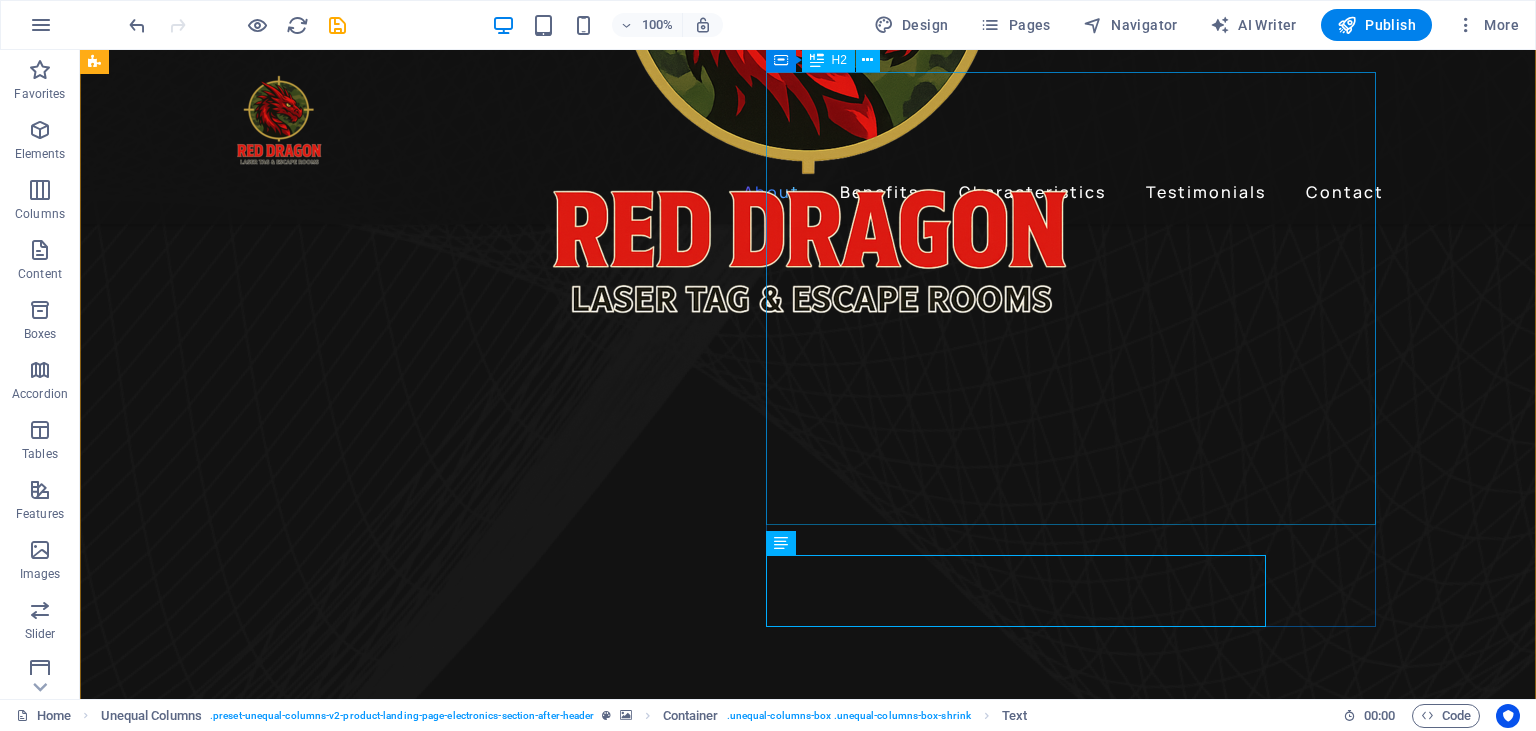 click on "LASER TAG KILLARNEYLASER PAINTBALL IN KILLARNEY – no pain, no bruises – just great fun!" at bounding box center (680, 5271) 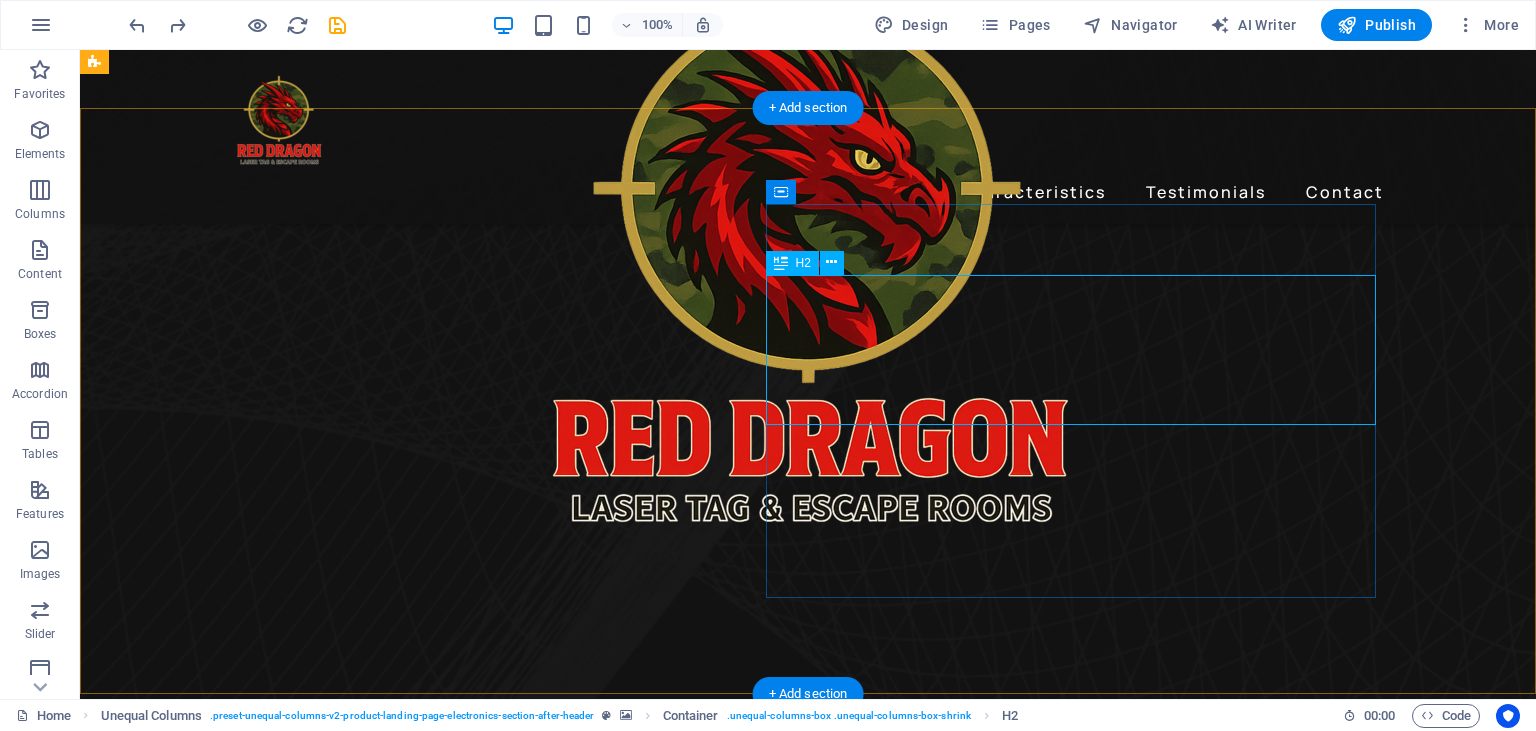 scroll, scrollTop: 844, scrollLeft: 0, axis: vertical 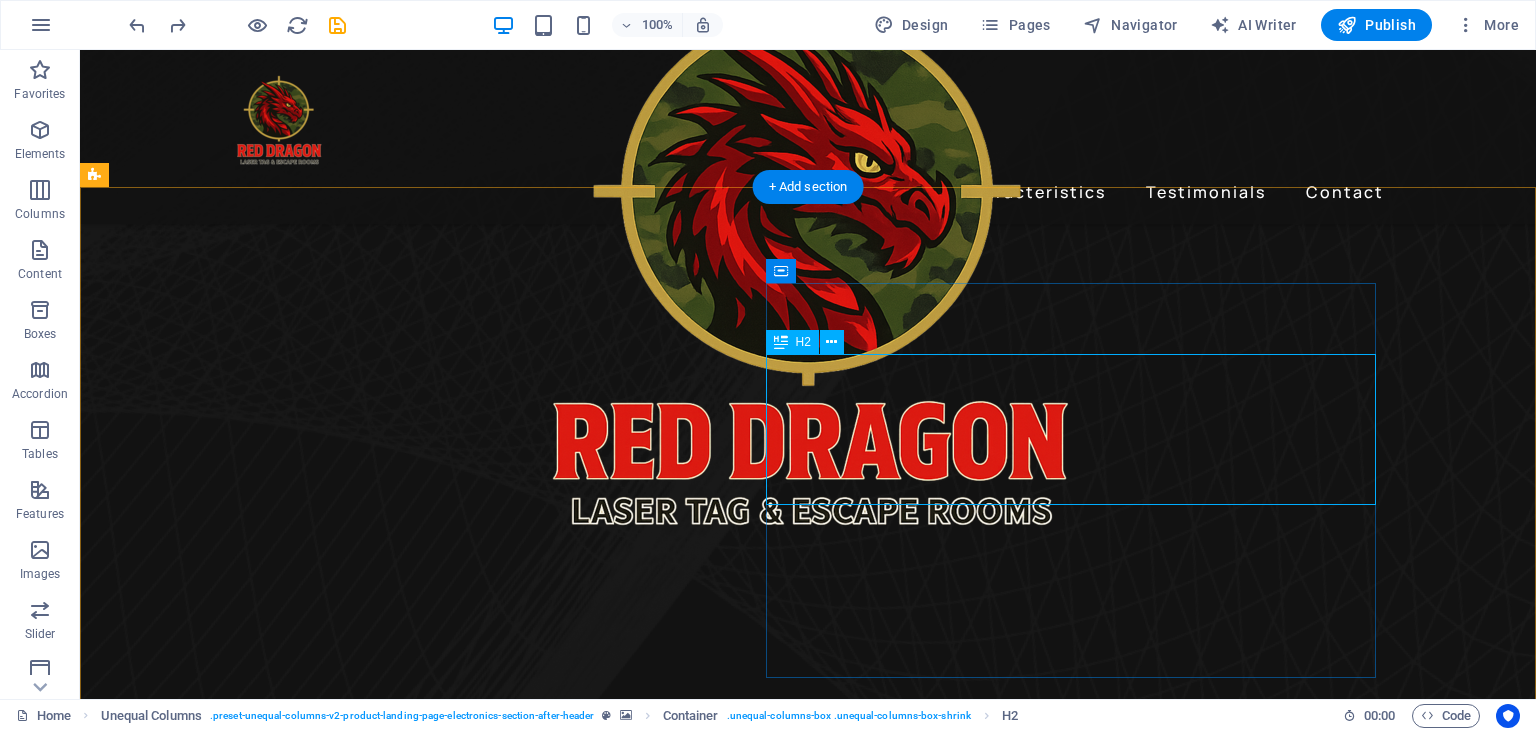 click on "Gadgets Headphones" at bounding box center (680, 5285) 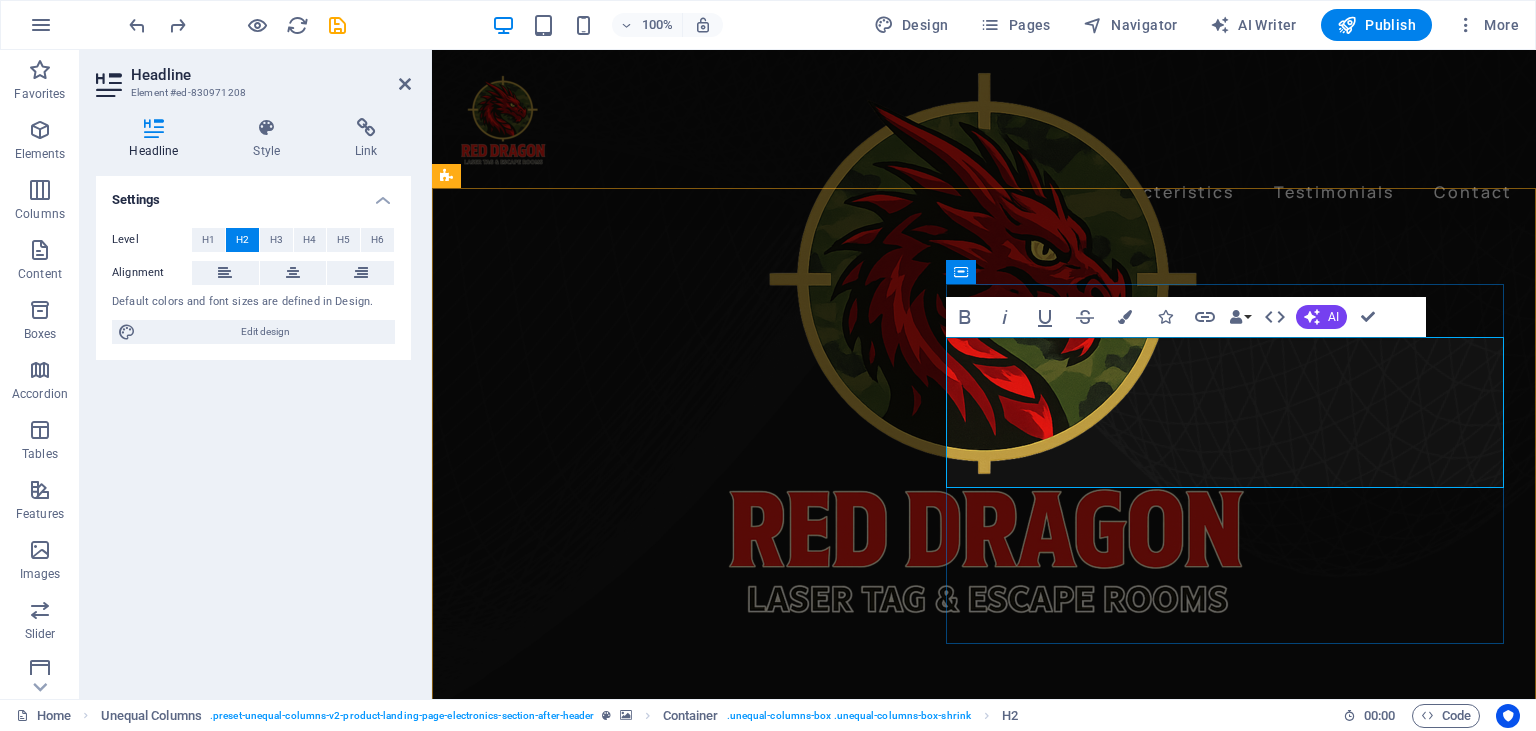 click on "Headphones" at bounding box center [641, 5139] 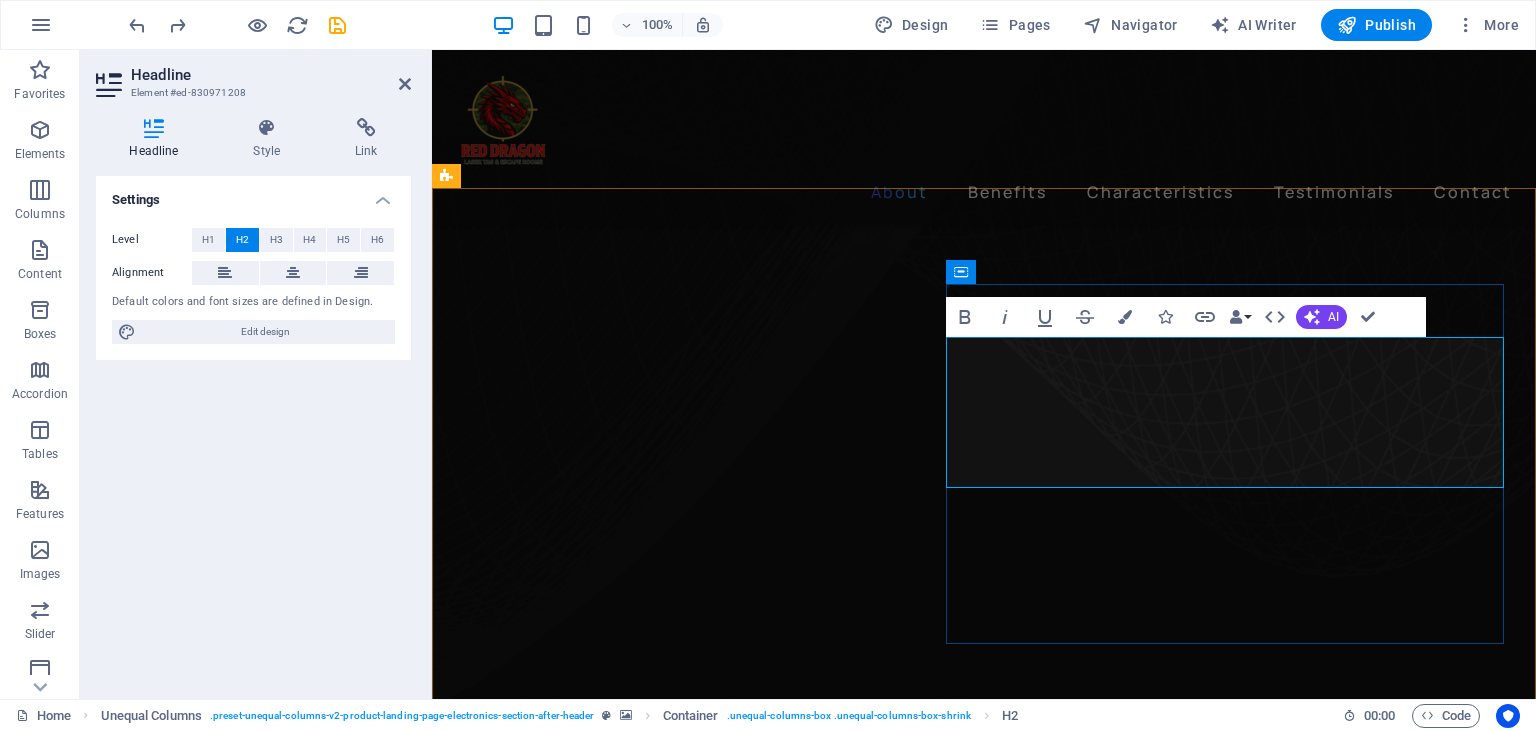 drag, startPoint x: 1300, startPoint y: 452, endPoint x: 966, endPoint y: 434, distance: 334.48468 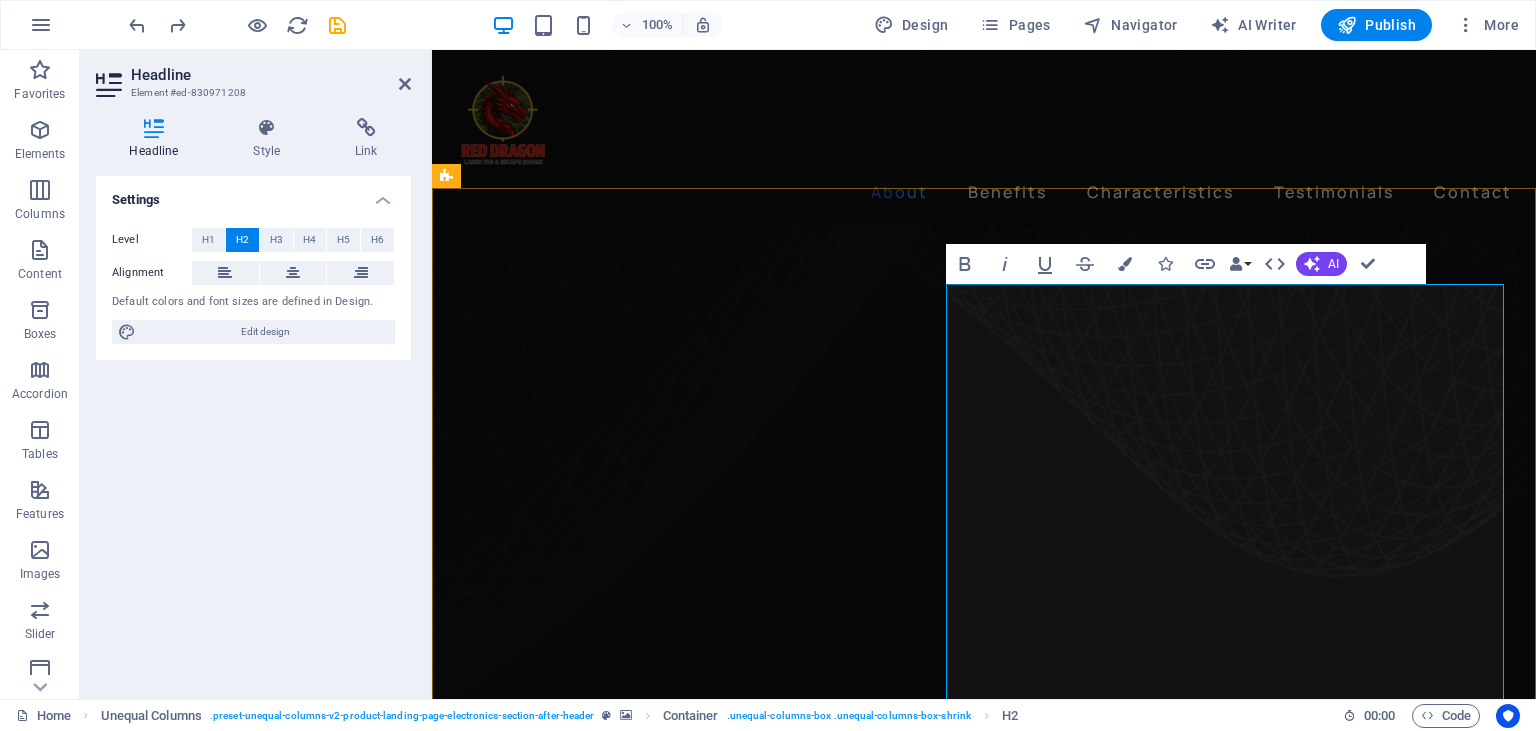drag, startPoint x: 1250, startPoint y: 476, endPoint x: 948, endPoint y: 400, distance: 311.4161 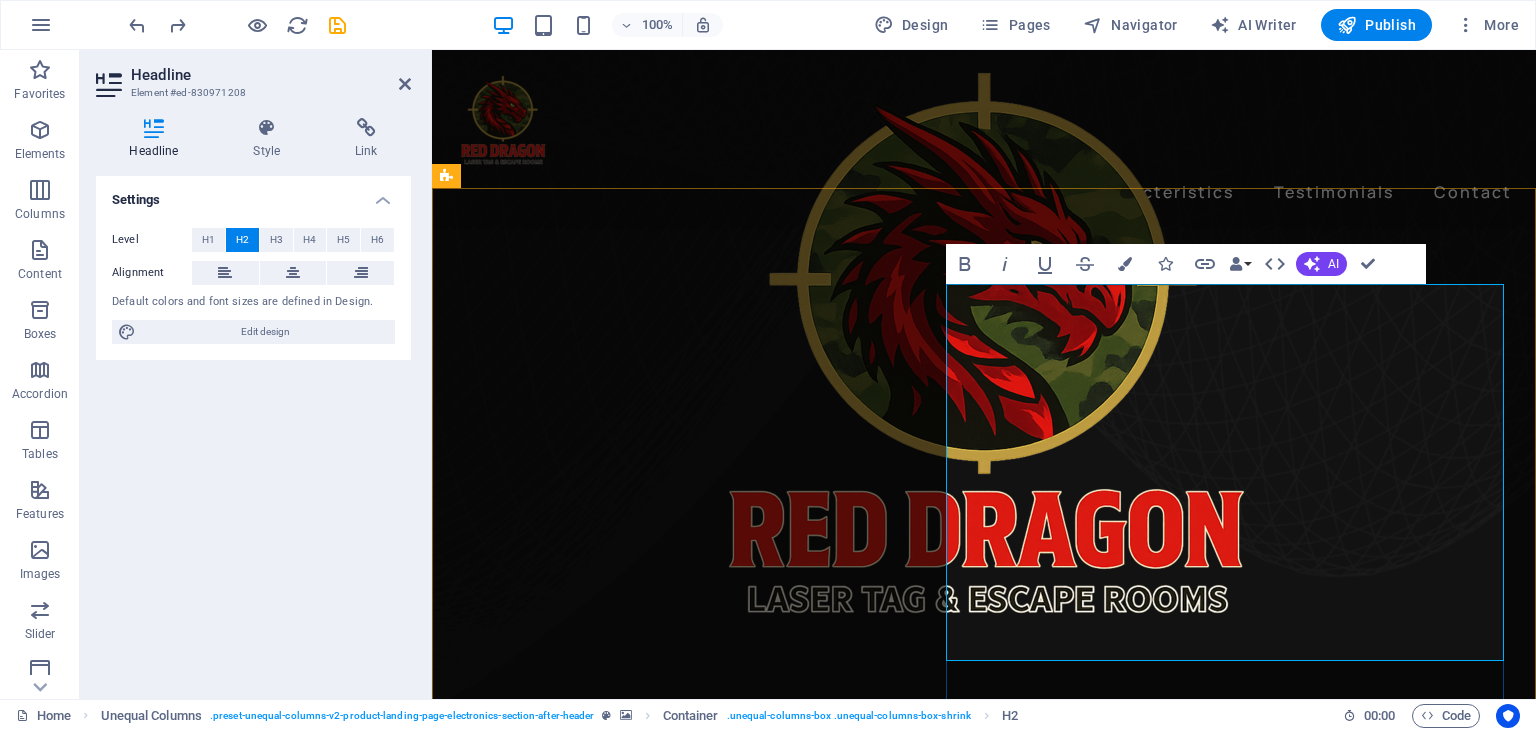 drag, startPoint x: 1194, startPoint y: 335, endPoint x: 952, endPoint y: 325, distance: 242.20653 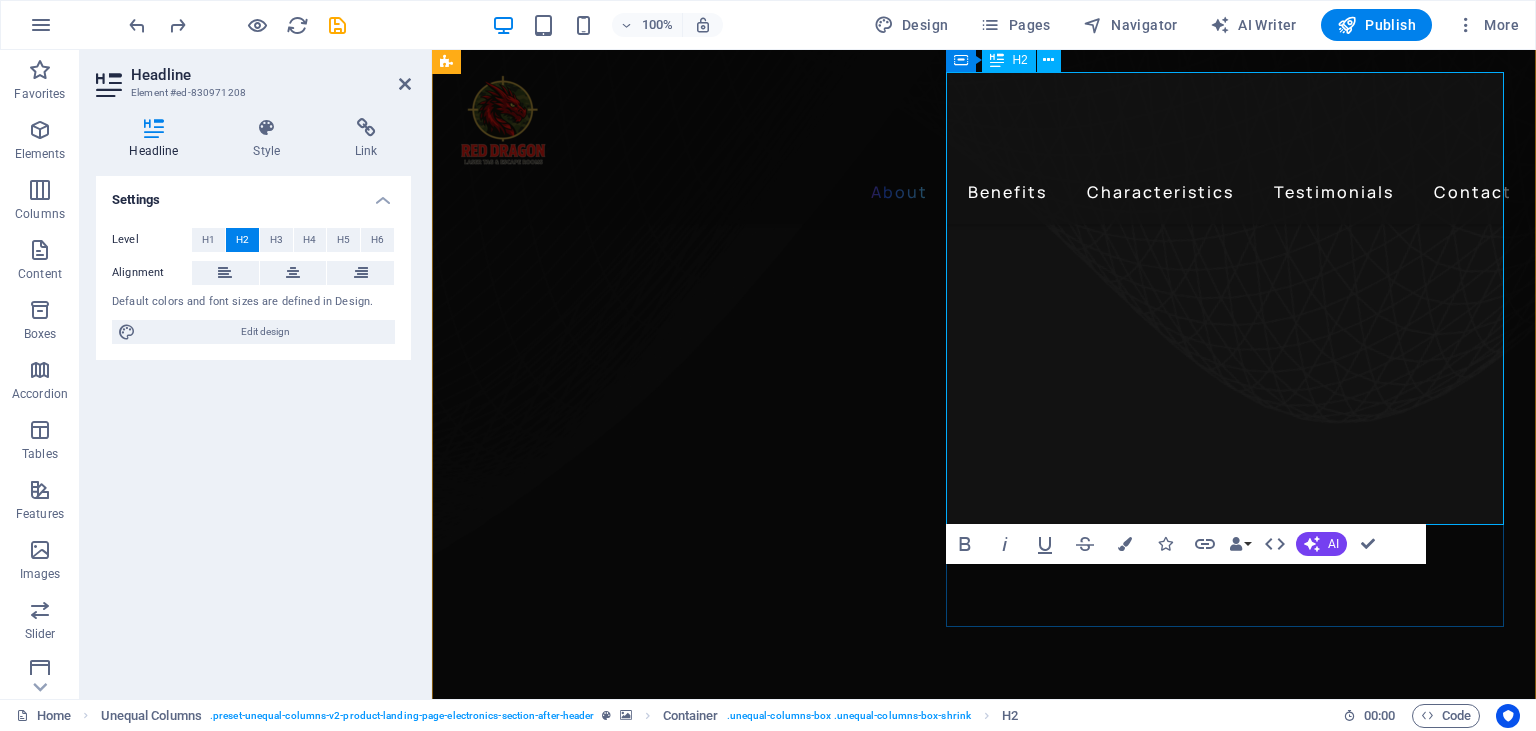 scroll, scrollTop: 739, scrollLeft: 0, axis: vertical 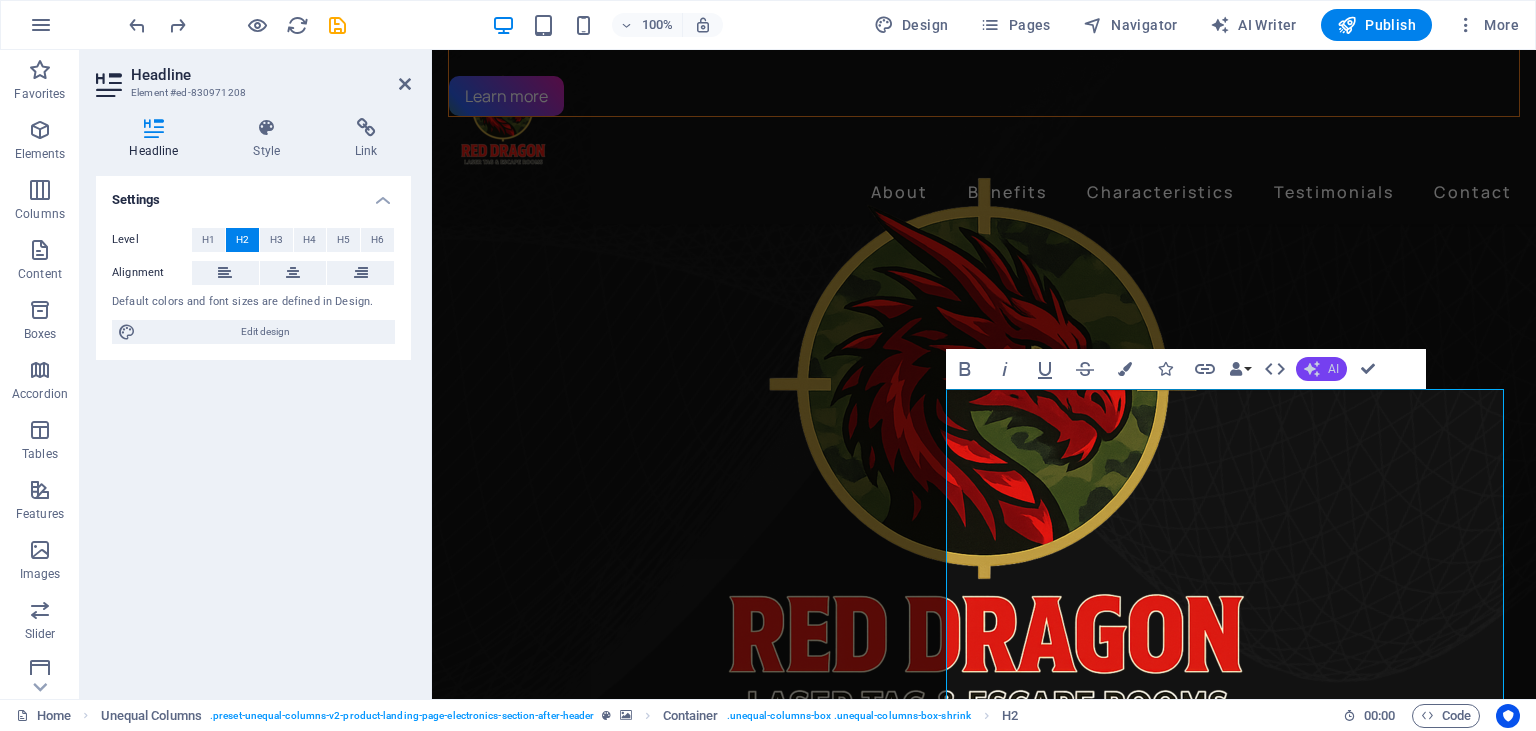 click on "AI" at bounding box center [1333, 369] 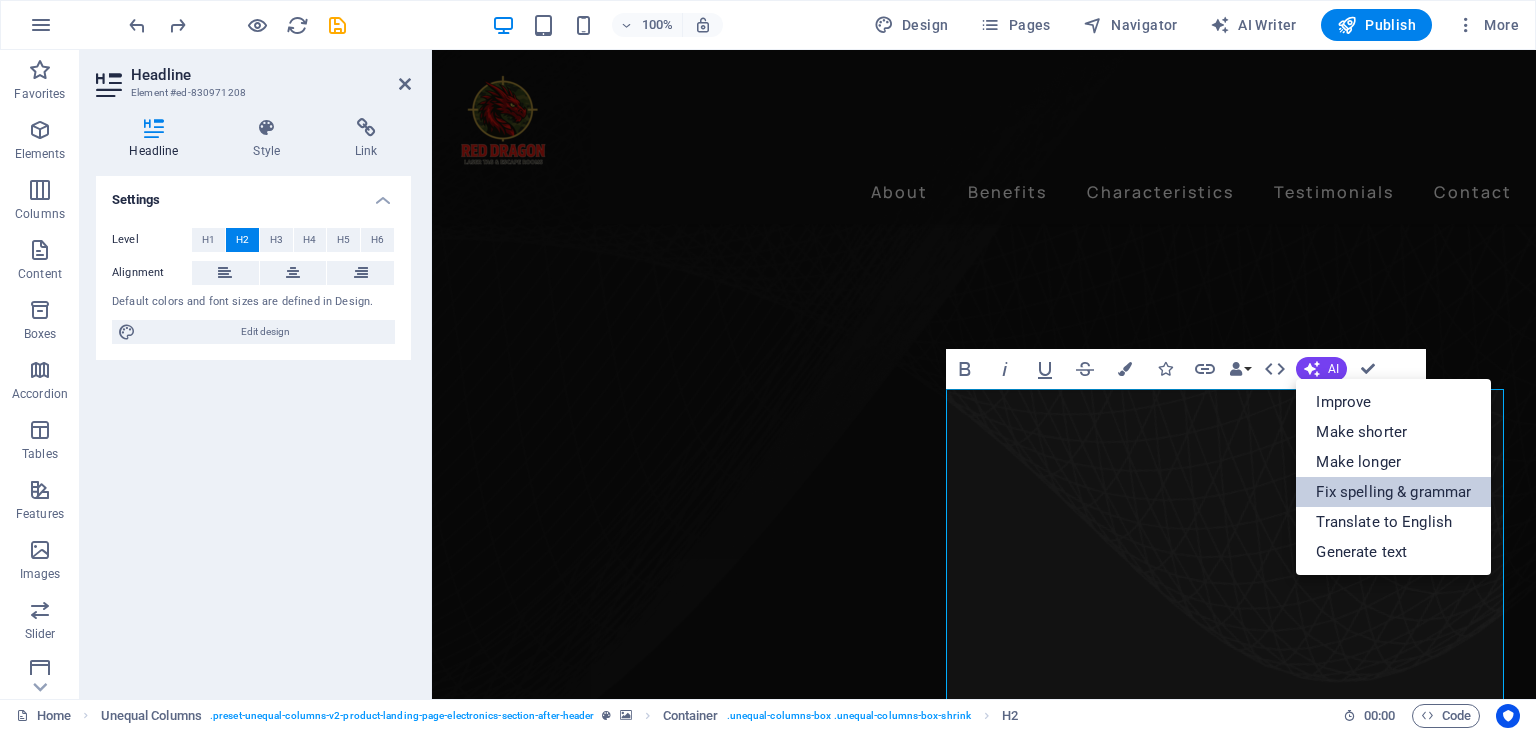 click on "Fix spelling & grammar" at bounding box center [1393, 492] 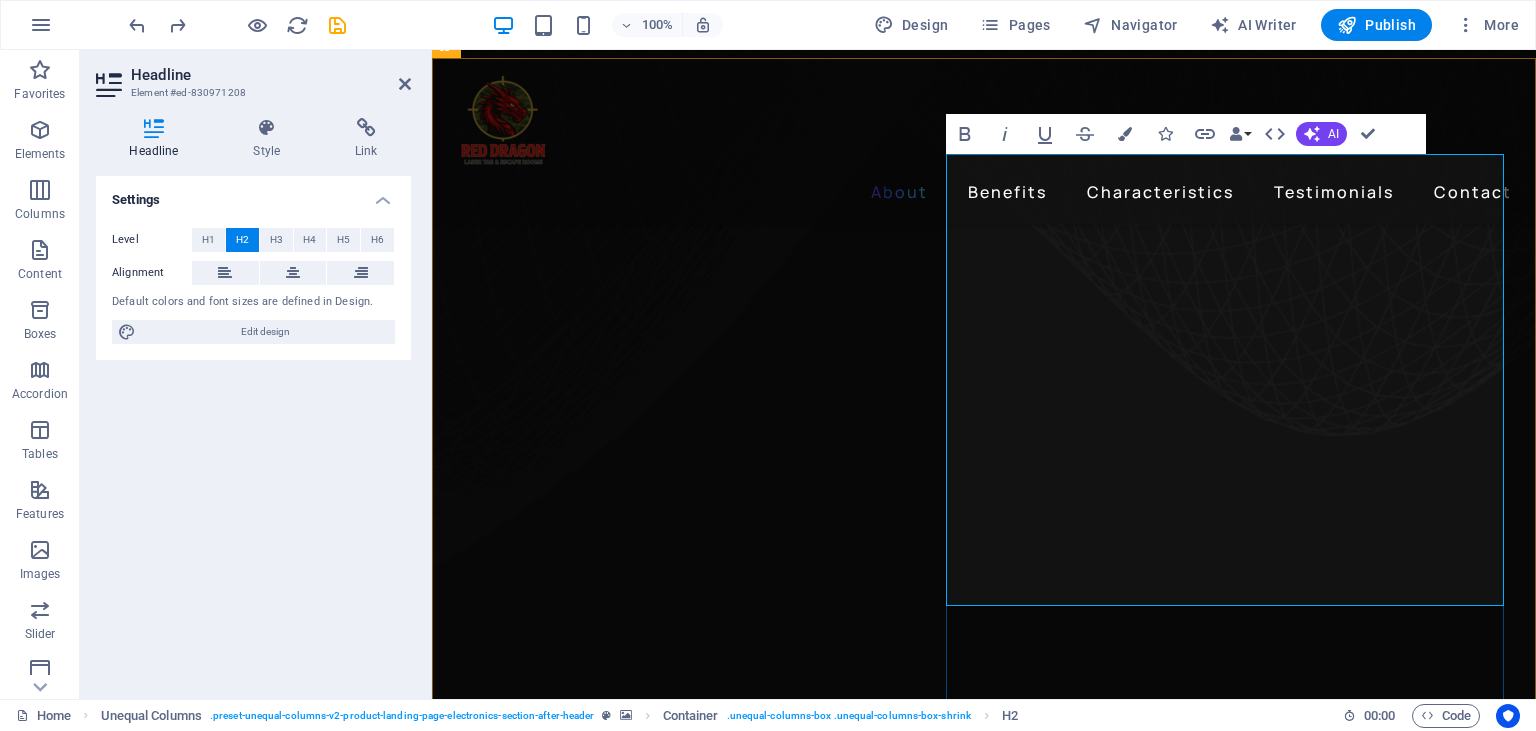 scroll, scrollTop: 988, scrollLeft: 0, axis: vertical 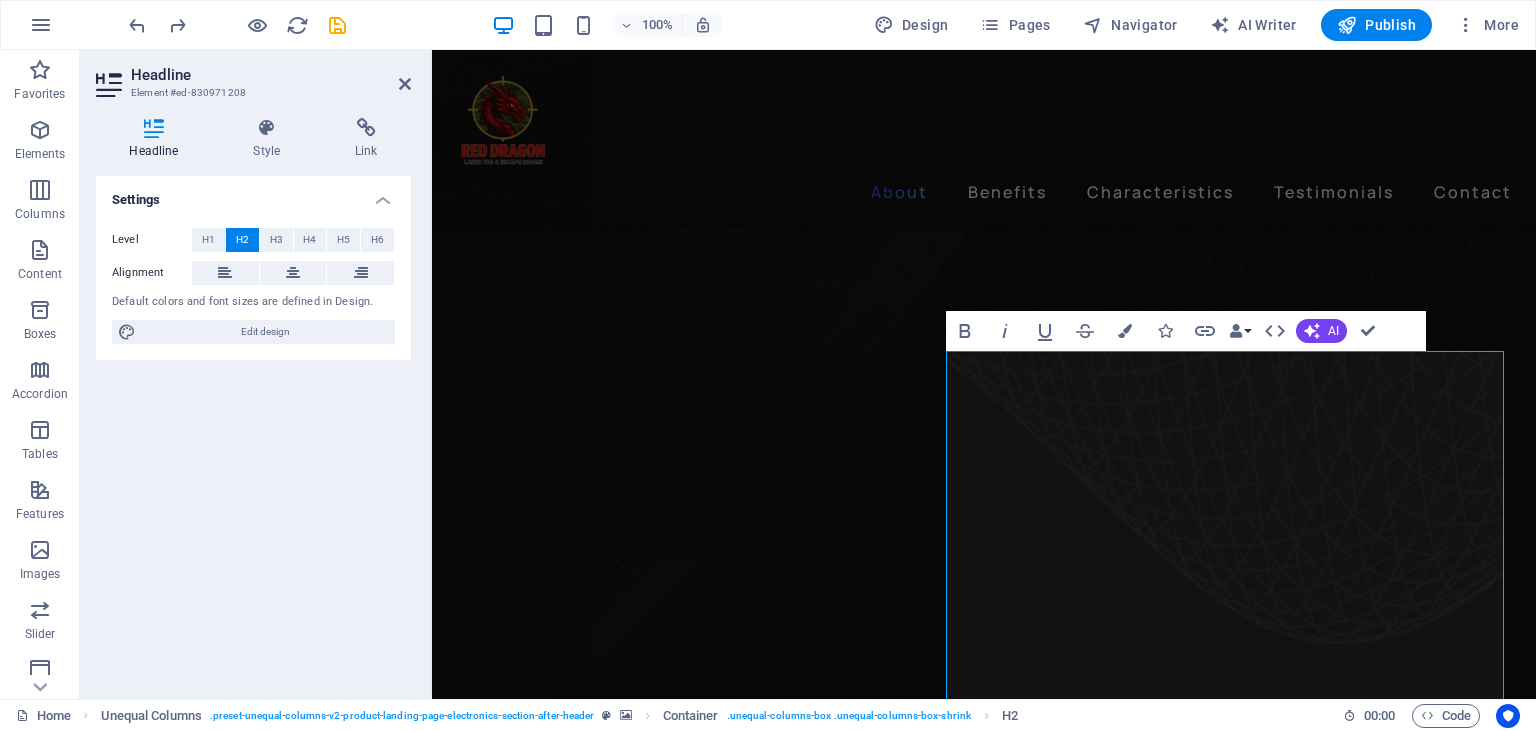 drag, startPoint x: 1154, startPoint y: 441, endPoint x: 942, endPoint y: 429, distance: 212.33936 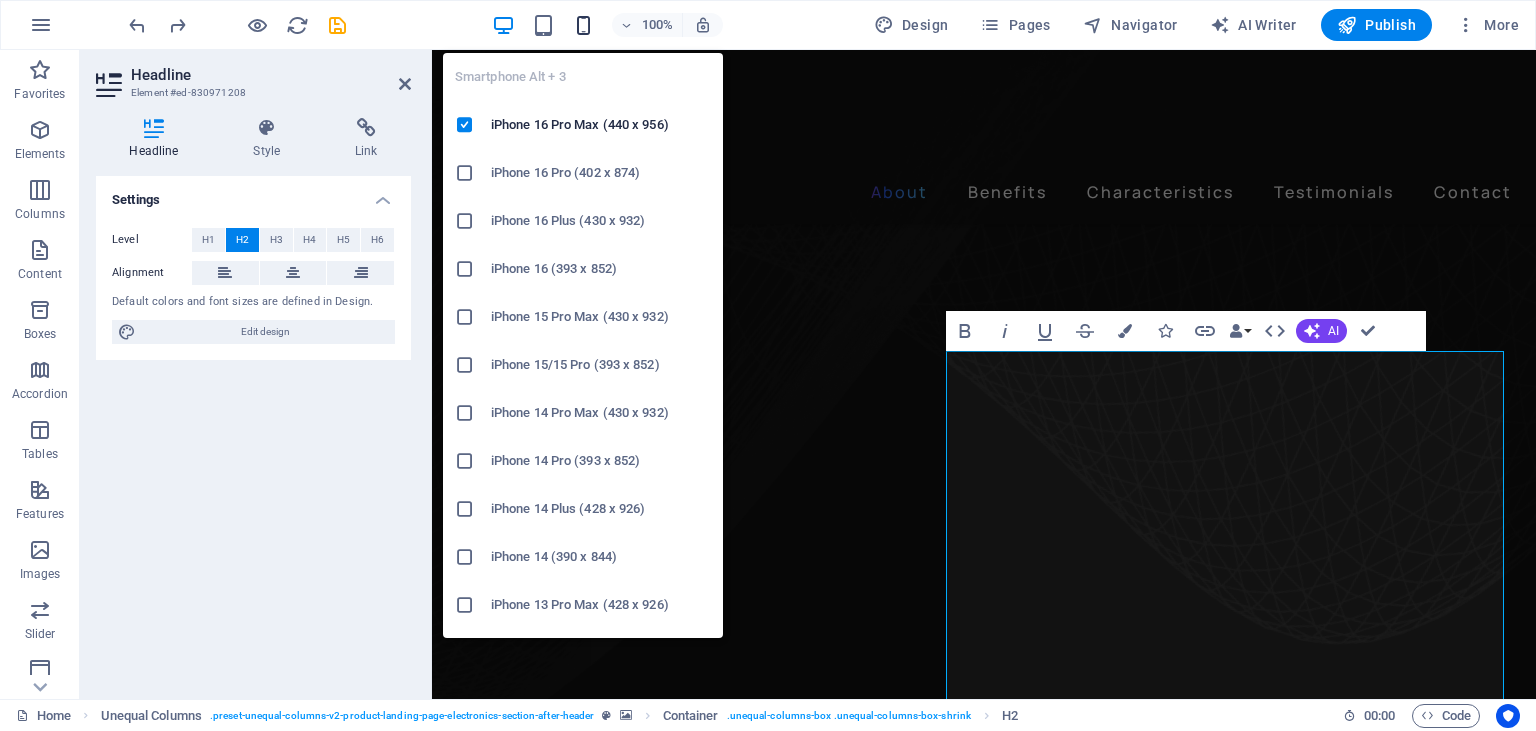 click at bounding box center [583, 25] 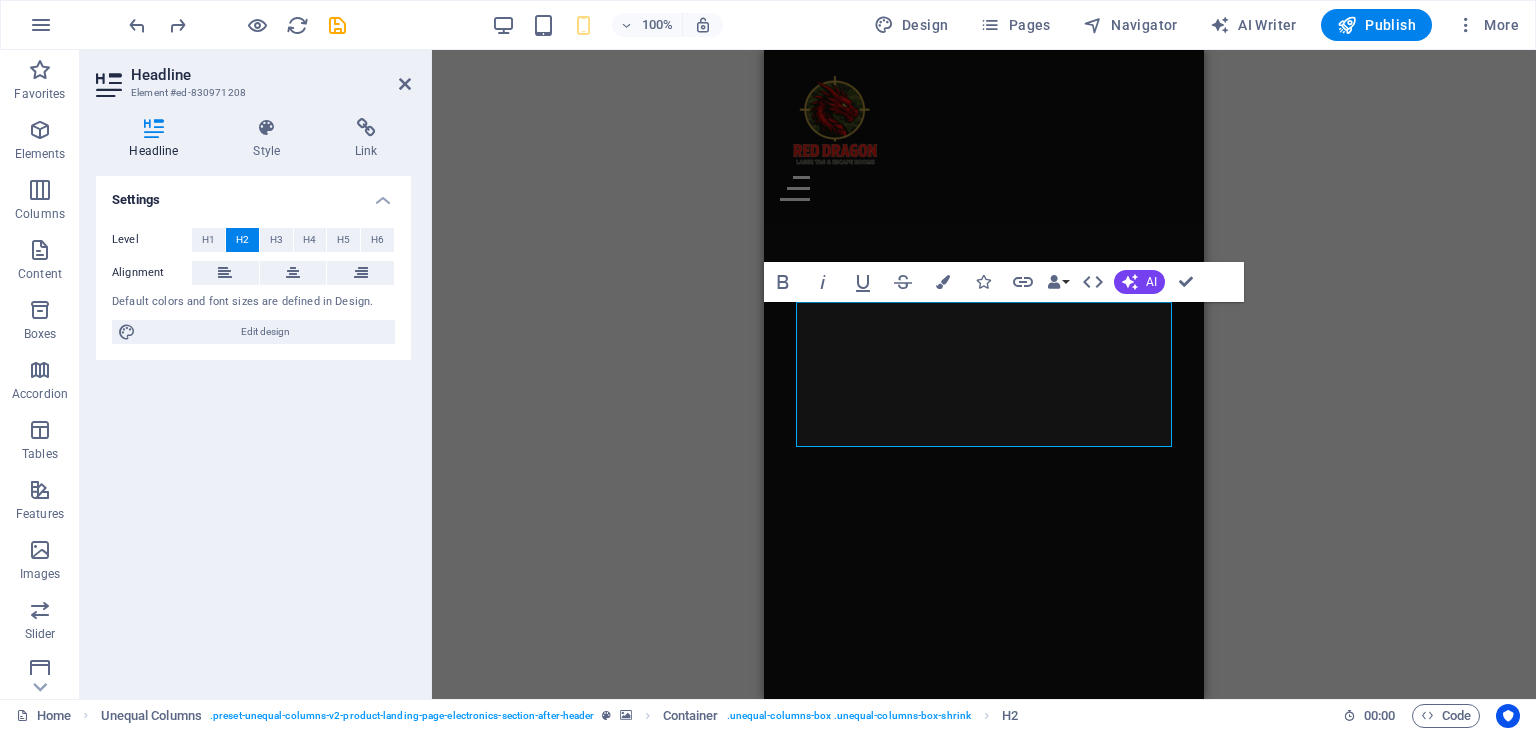scroll, scrollTop: 1381, scrollLeft: 0, axis: vertical 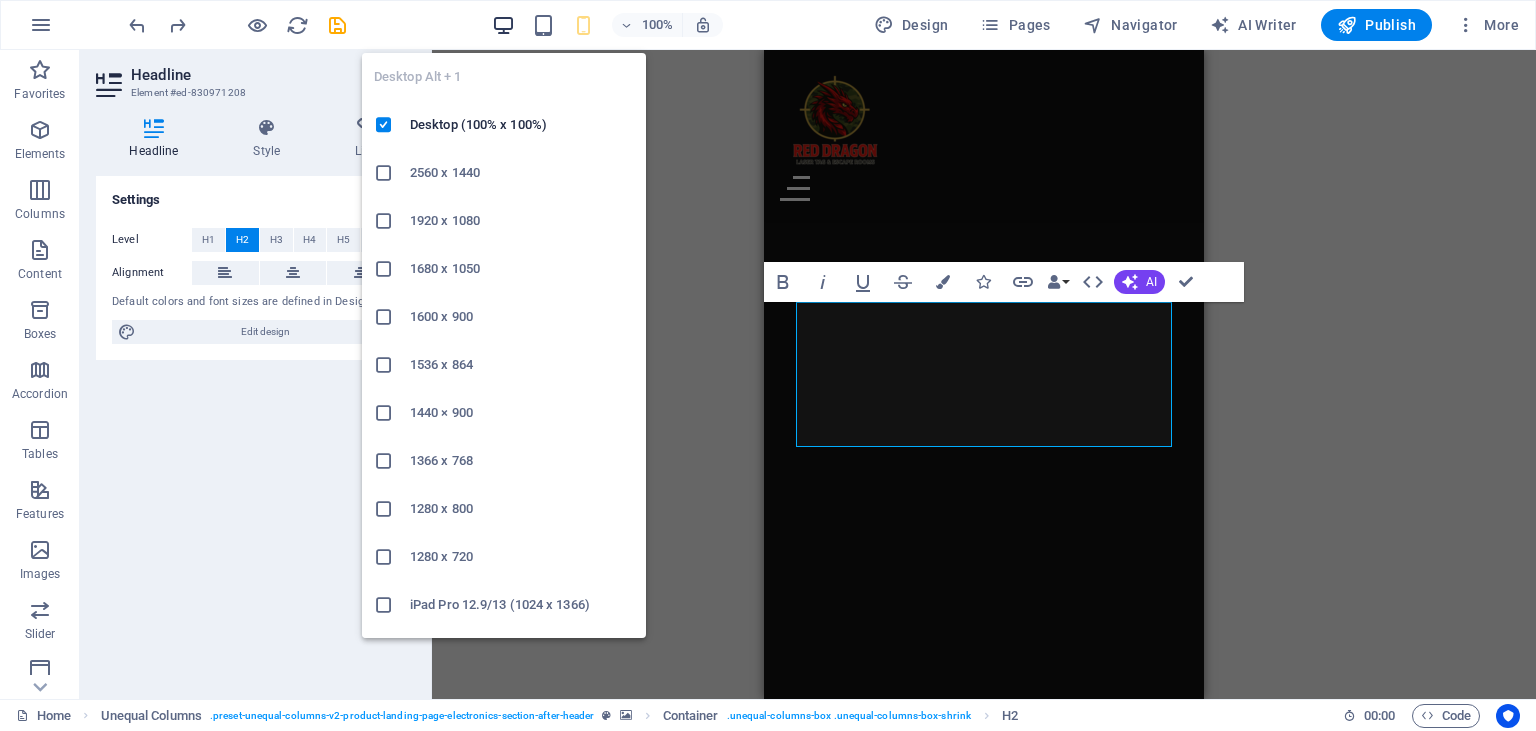 click at bounding box center (503, 25) 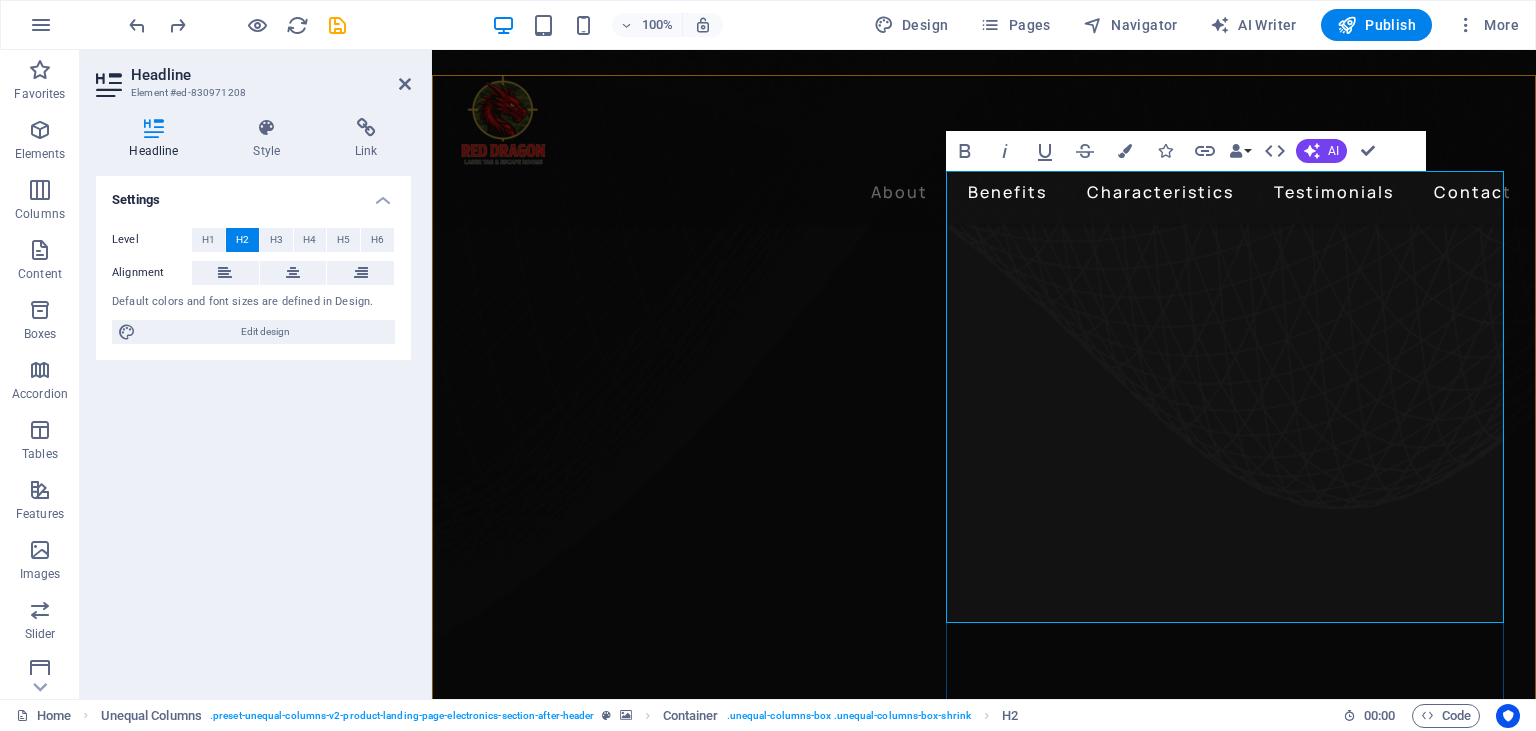 scroll, scrollTop: 853, scrollLeft: 0, axis: vertical 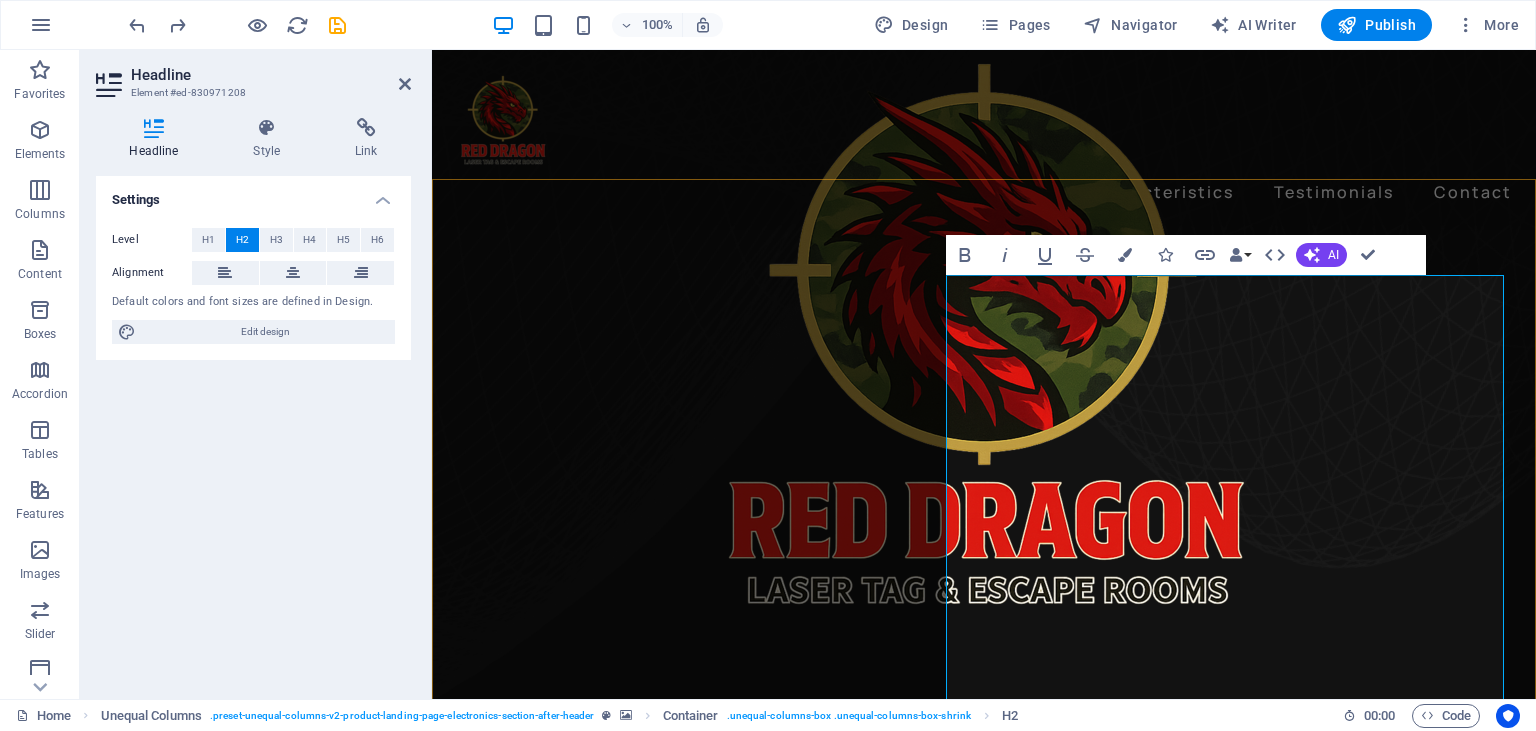 click on "​LASER TAG KILLARNEY LASER PAINTBALL IN KILLARNEY – no pain, no bruises – just great fun!" at bounding box center (984, 5290) 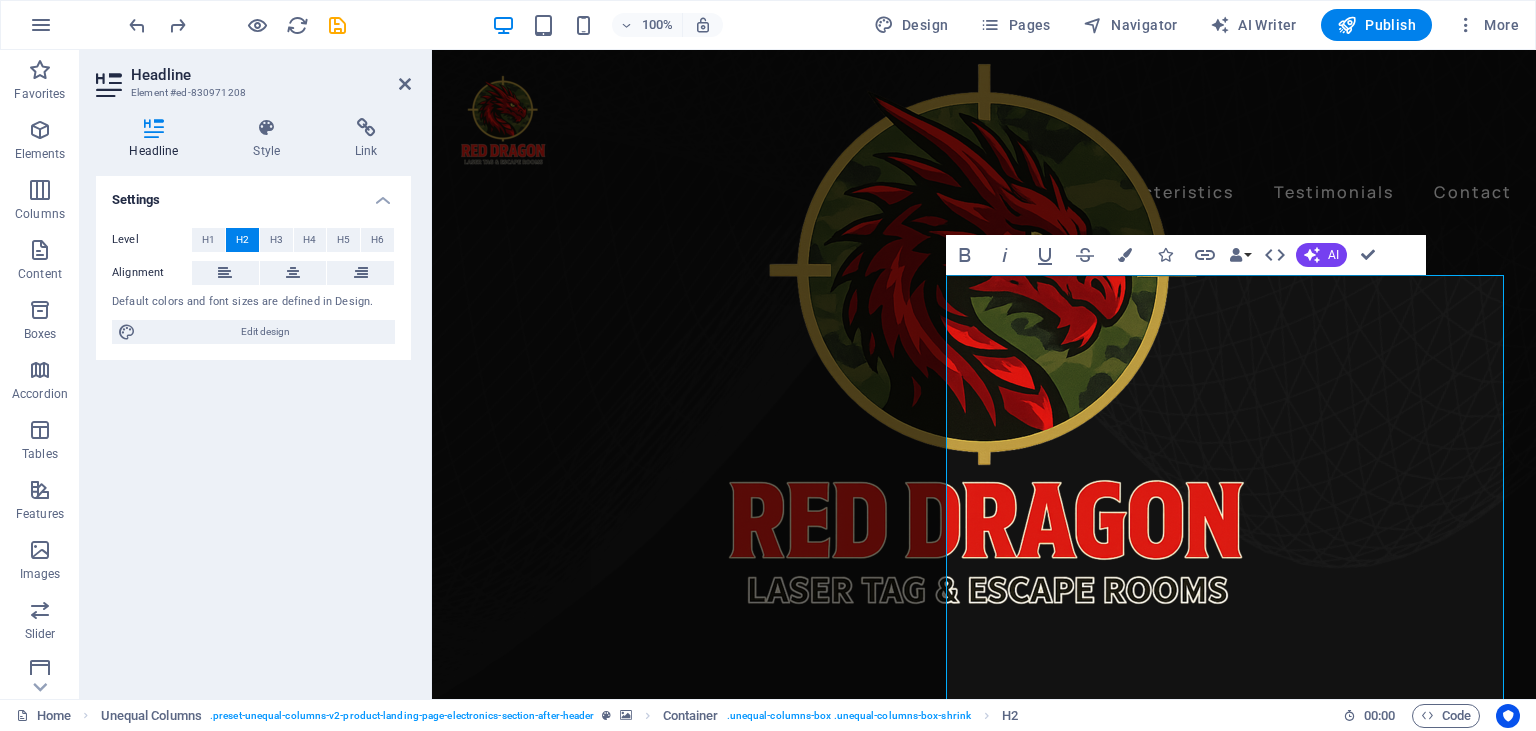 drag, startPoint x: 1245, startPoint y: 385, endPoint x: 931, endPoint y: 309, distance: 323.06656 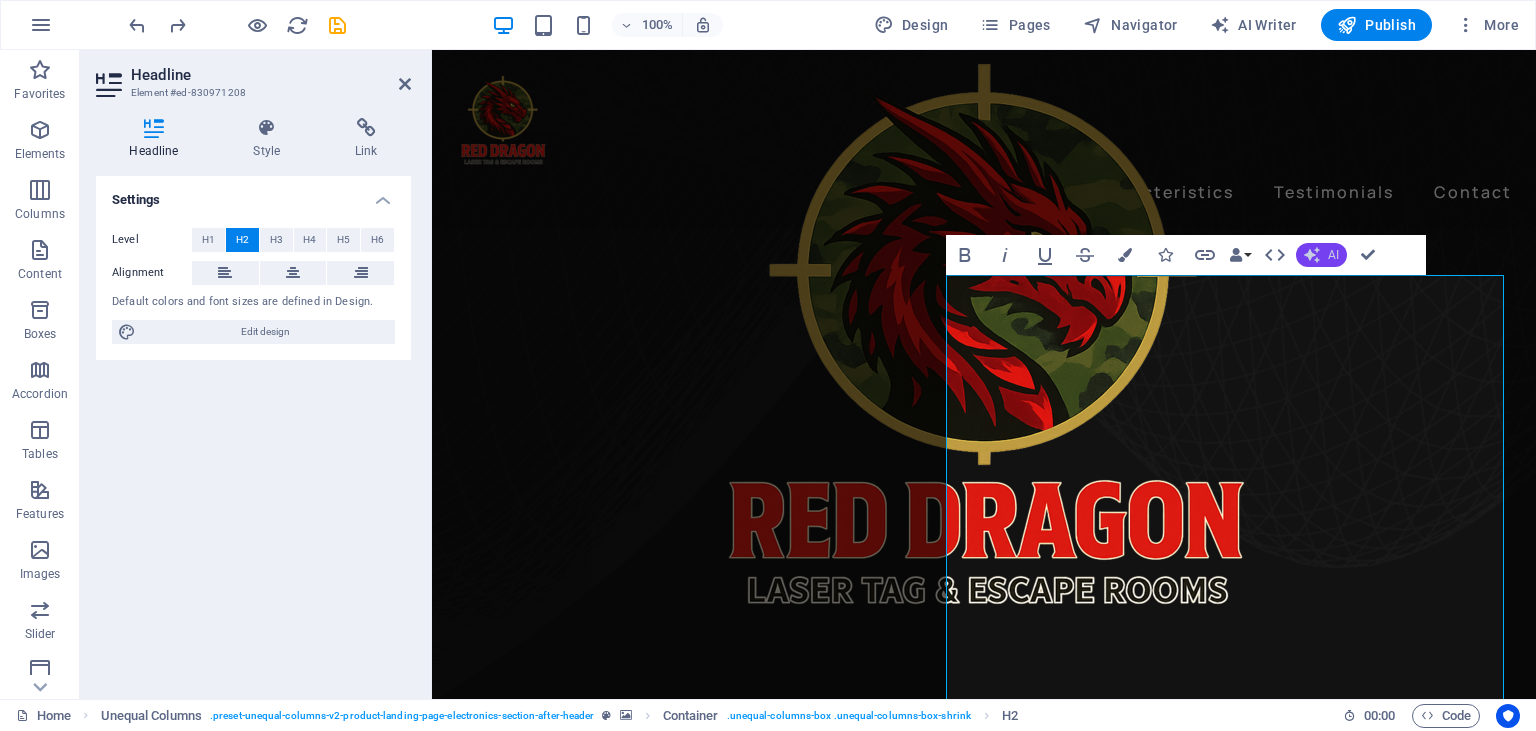 click 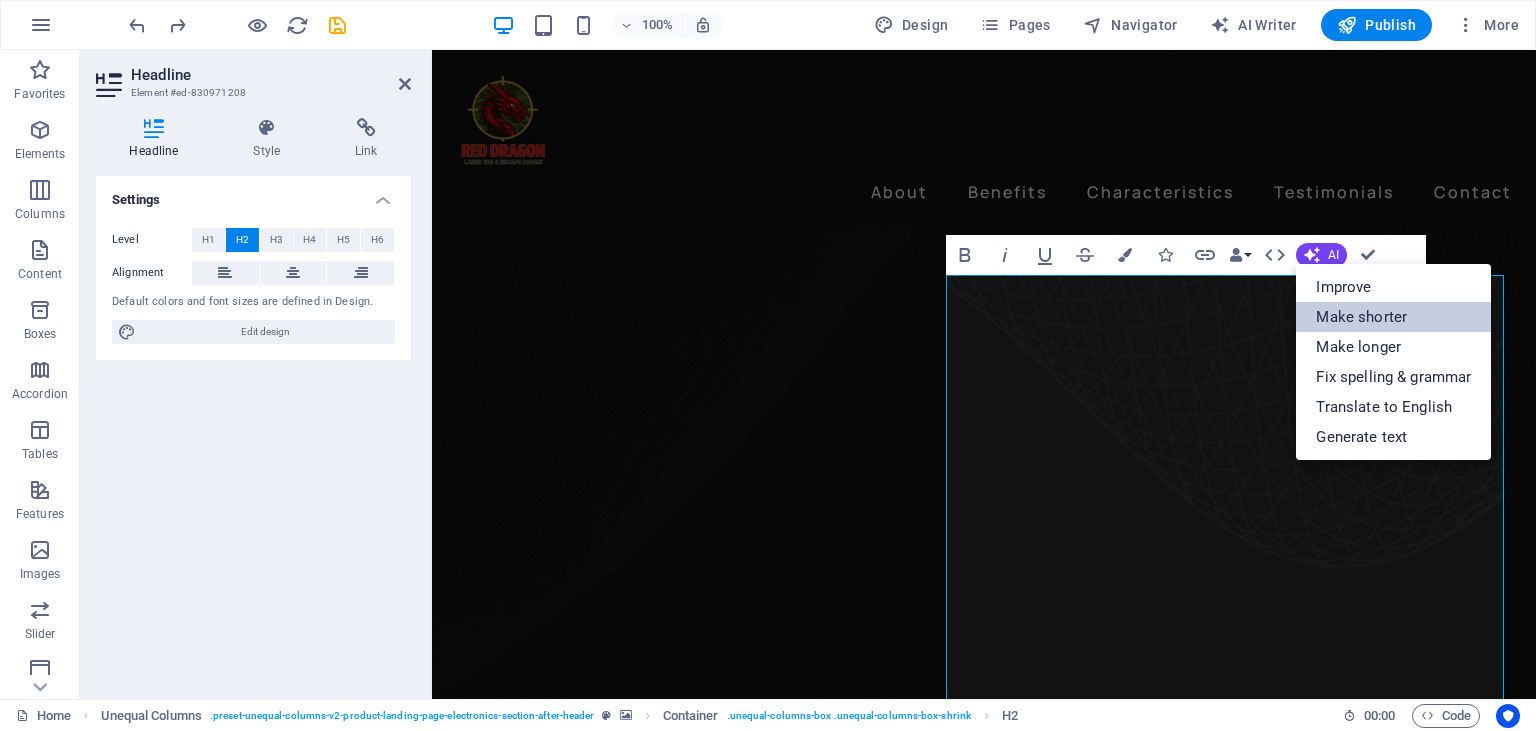 click on "Make shorter" at bounding box center (1393, 317) 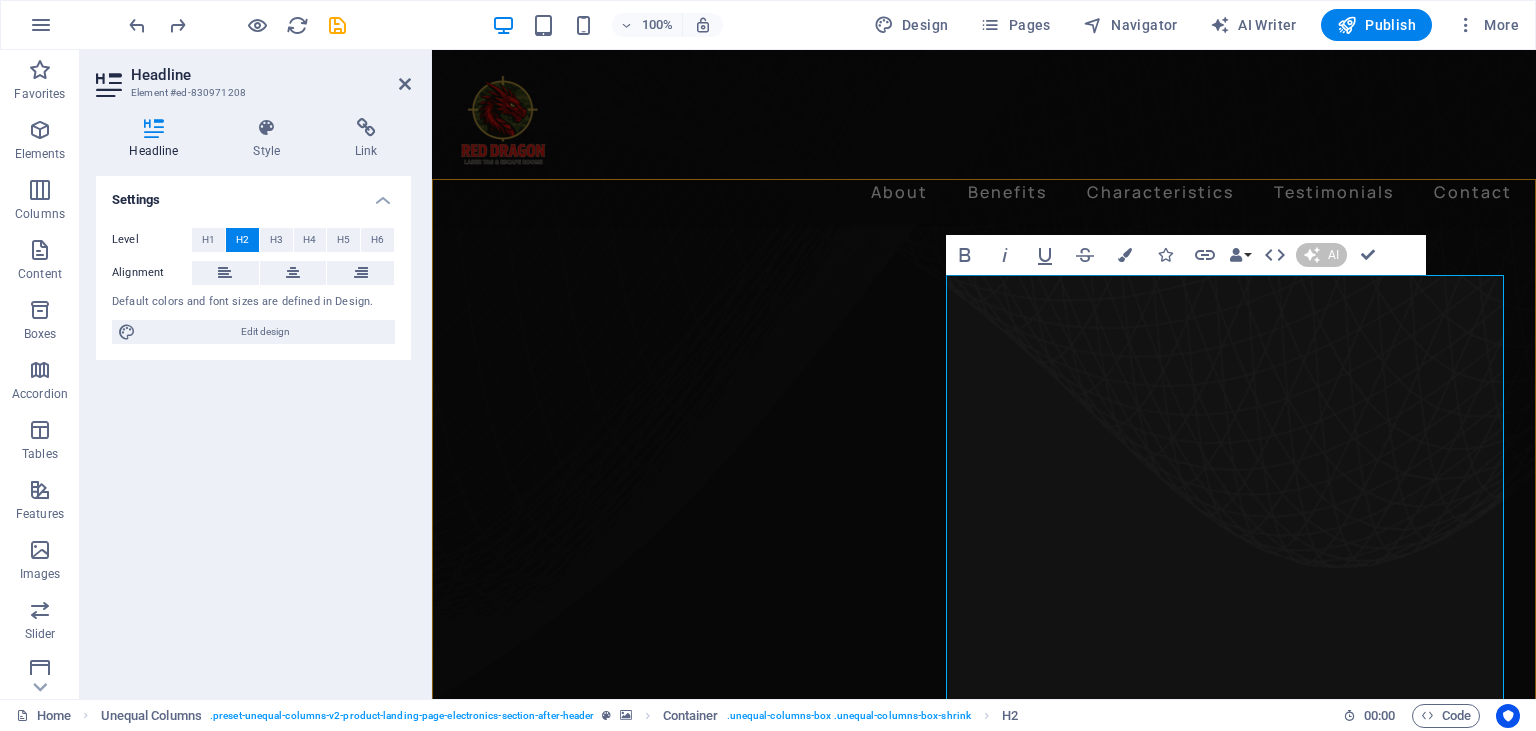 type 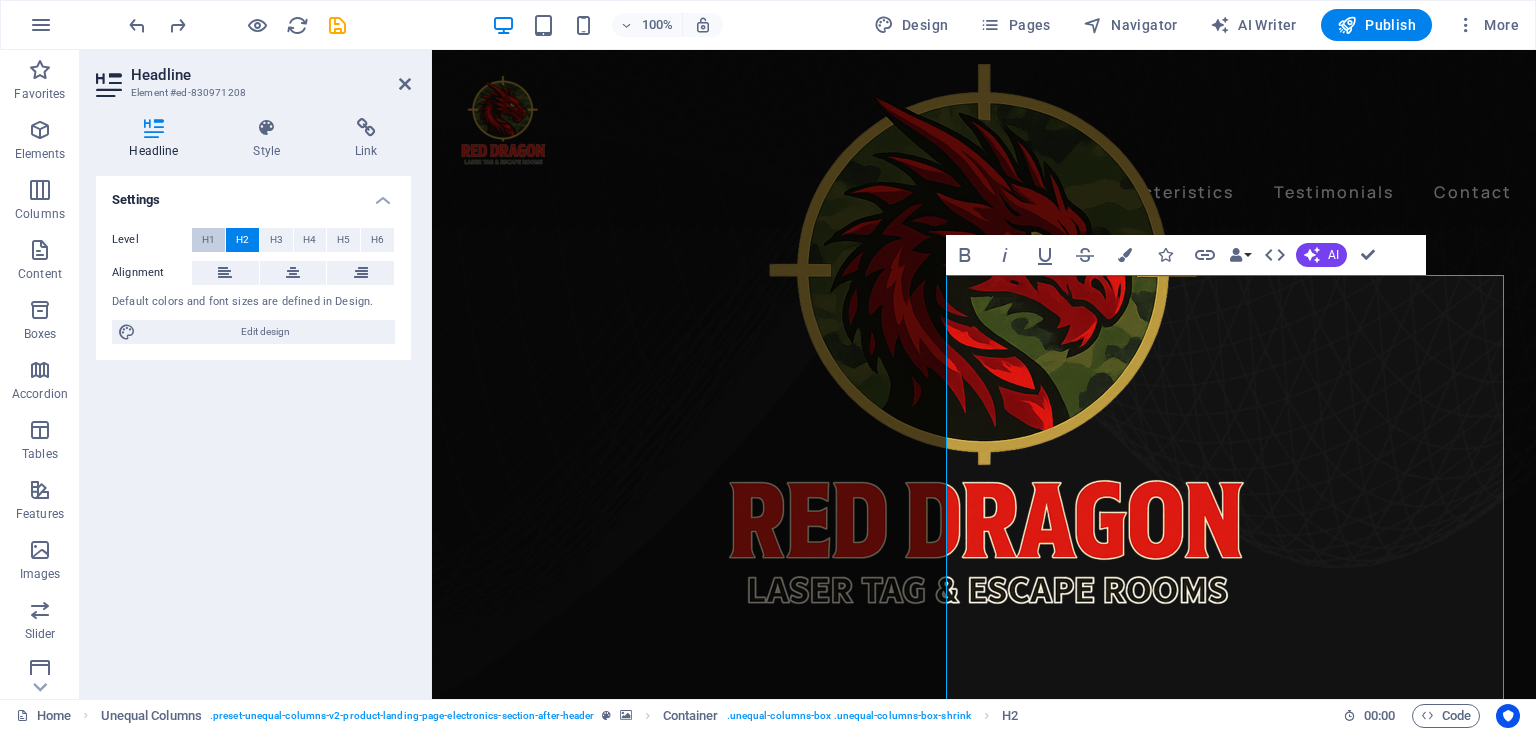 click on "H1" at bounding box center (208, 240) 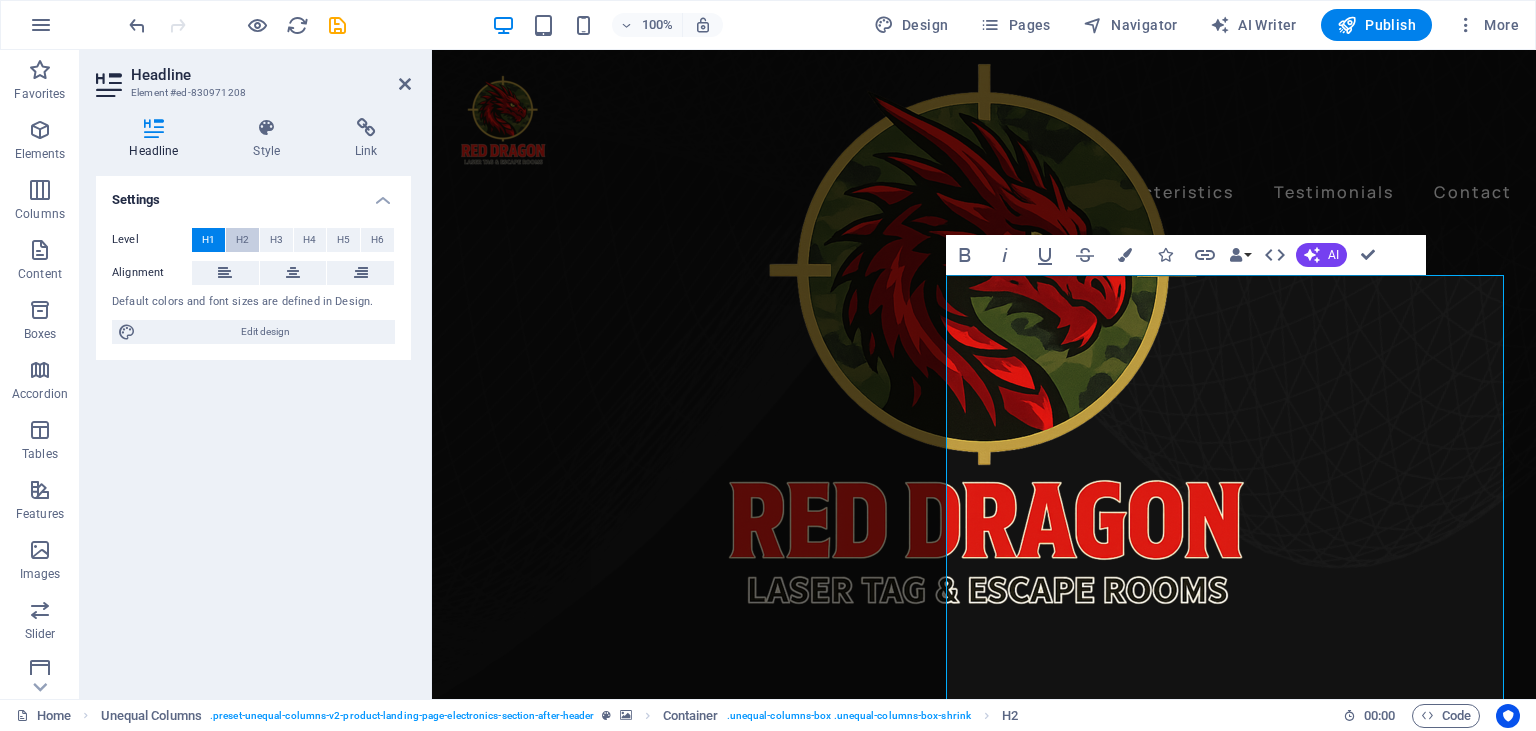 click on "H2" at bounding box center (242, 240) 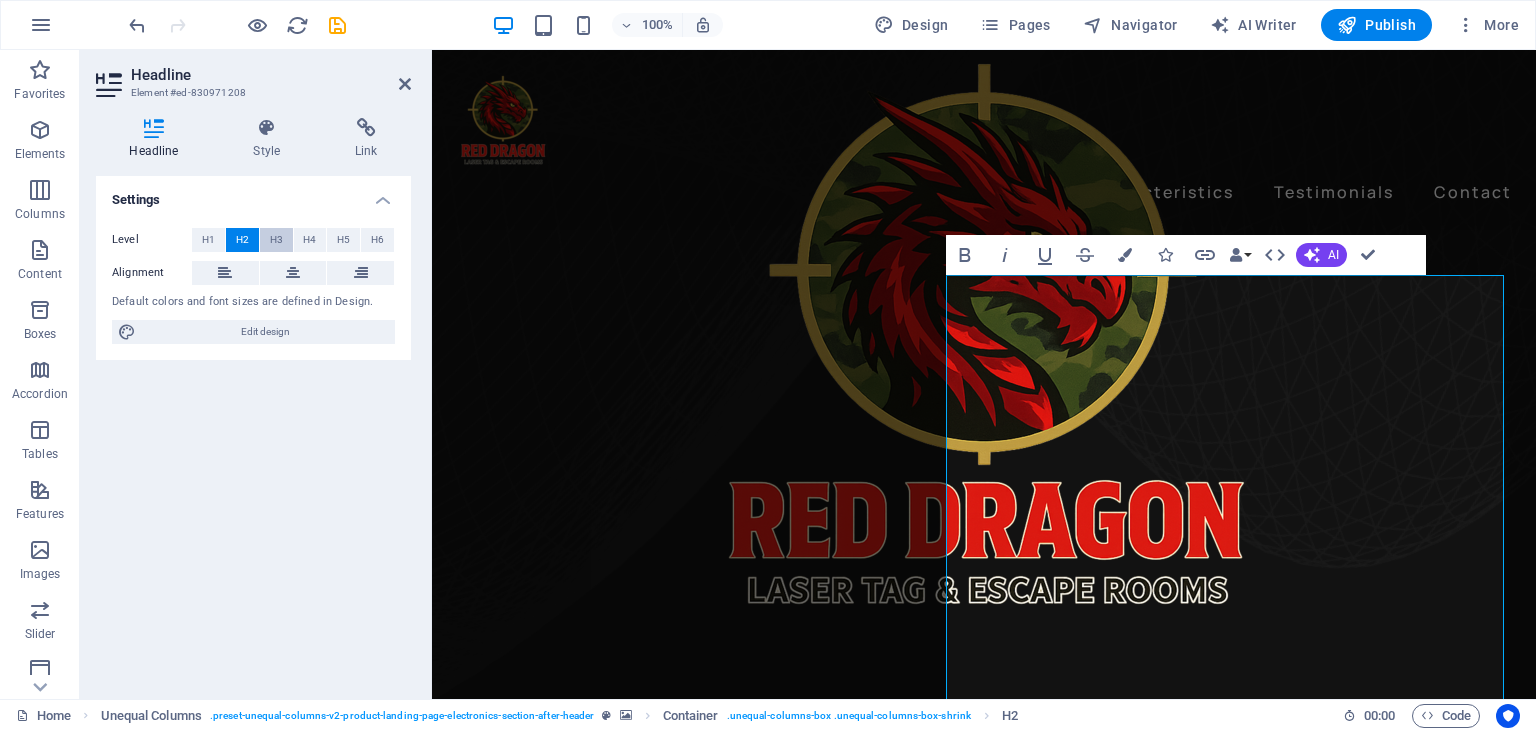 click on "H3" at bounding box center (276, 240) 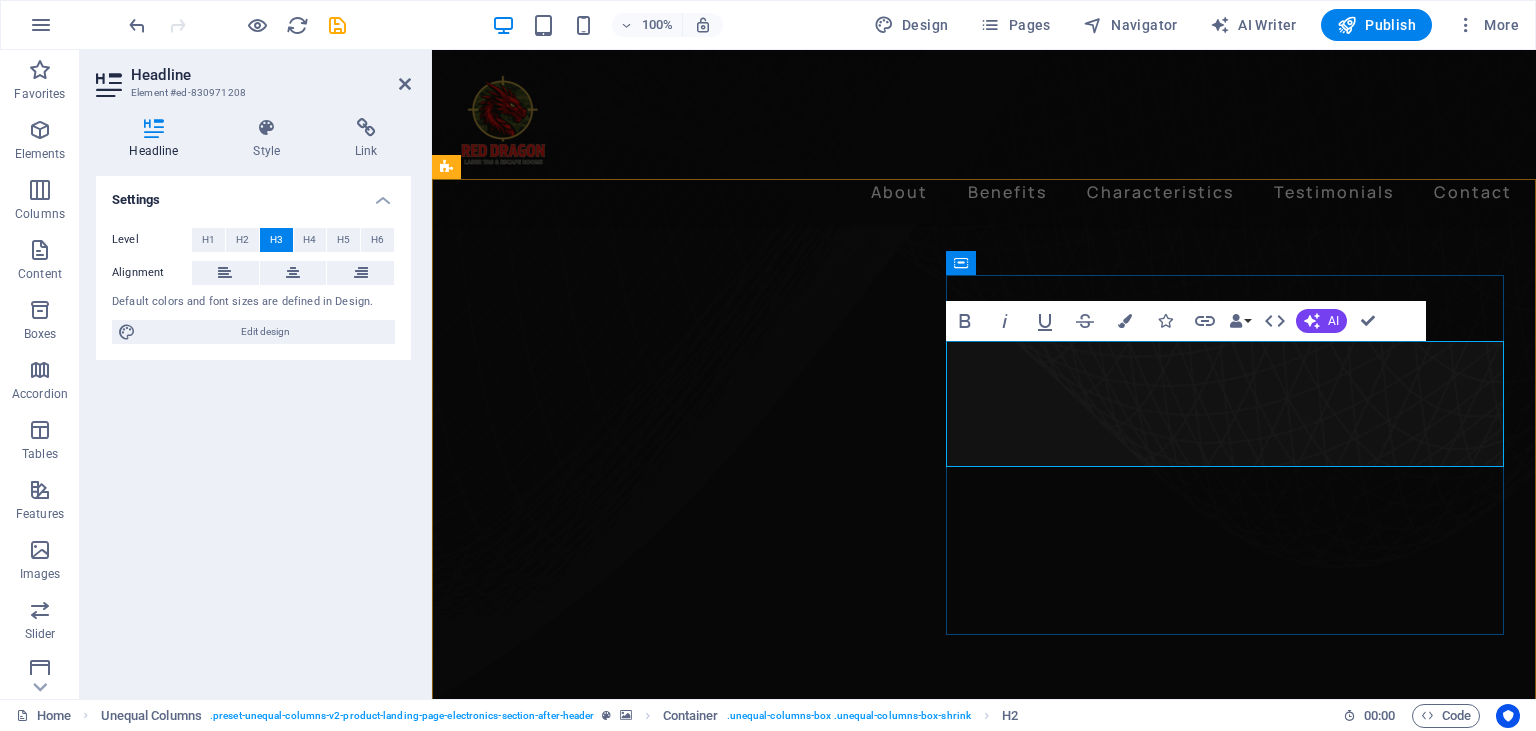 click on "LASER PAINTBALL IN KILLARNEY – no pain, no bruises – just great fun!" at bounding box center [928, 5046] 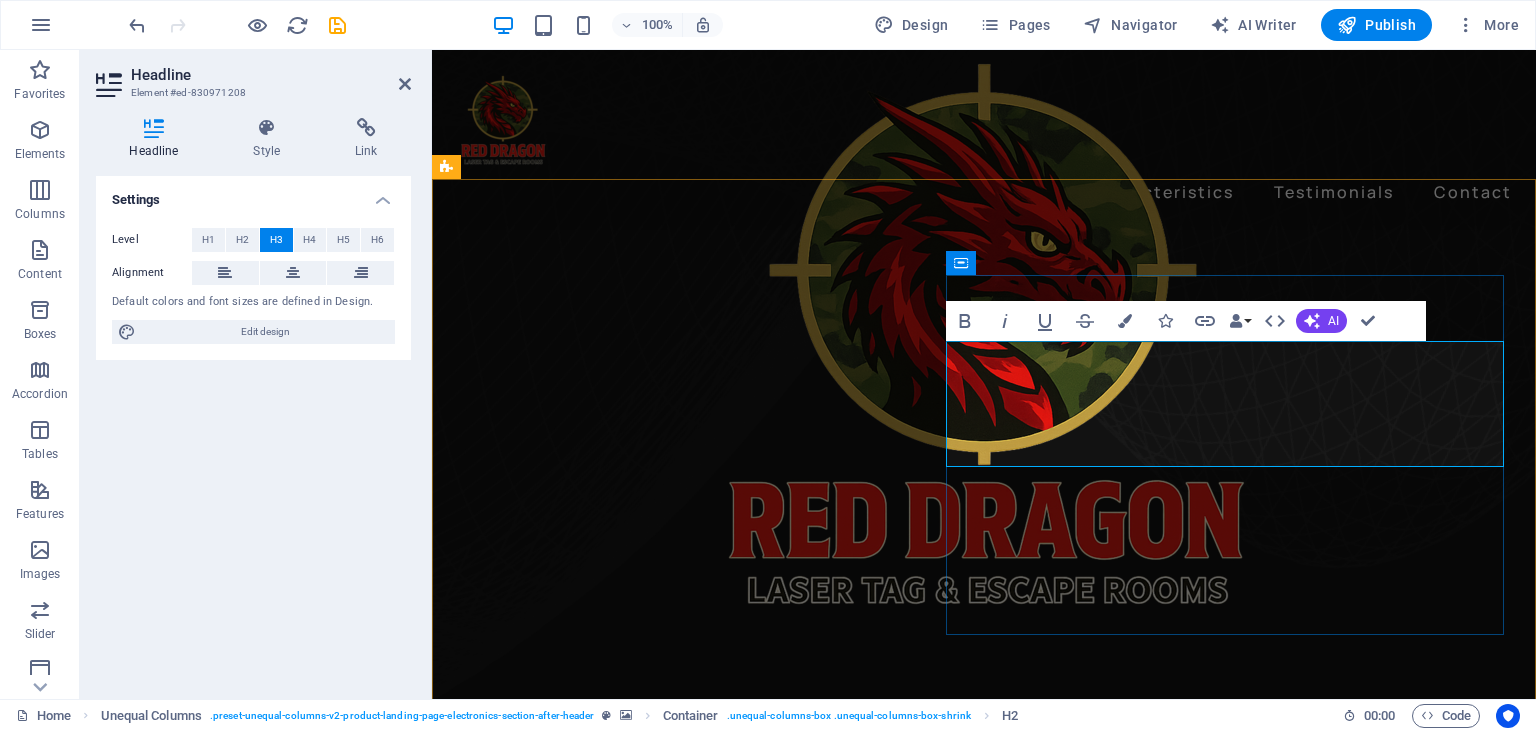 click on "LASER PAINTBALL IN KILLARNEY  ‌ no pain, no bruises – just great fun!" at bounding box center (706, 5067) 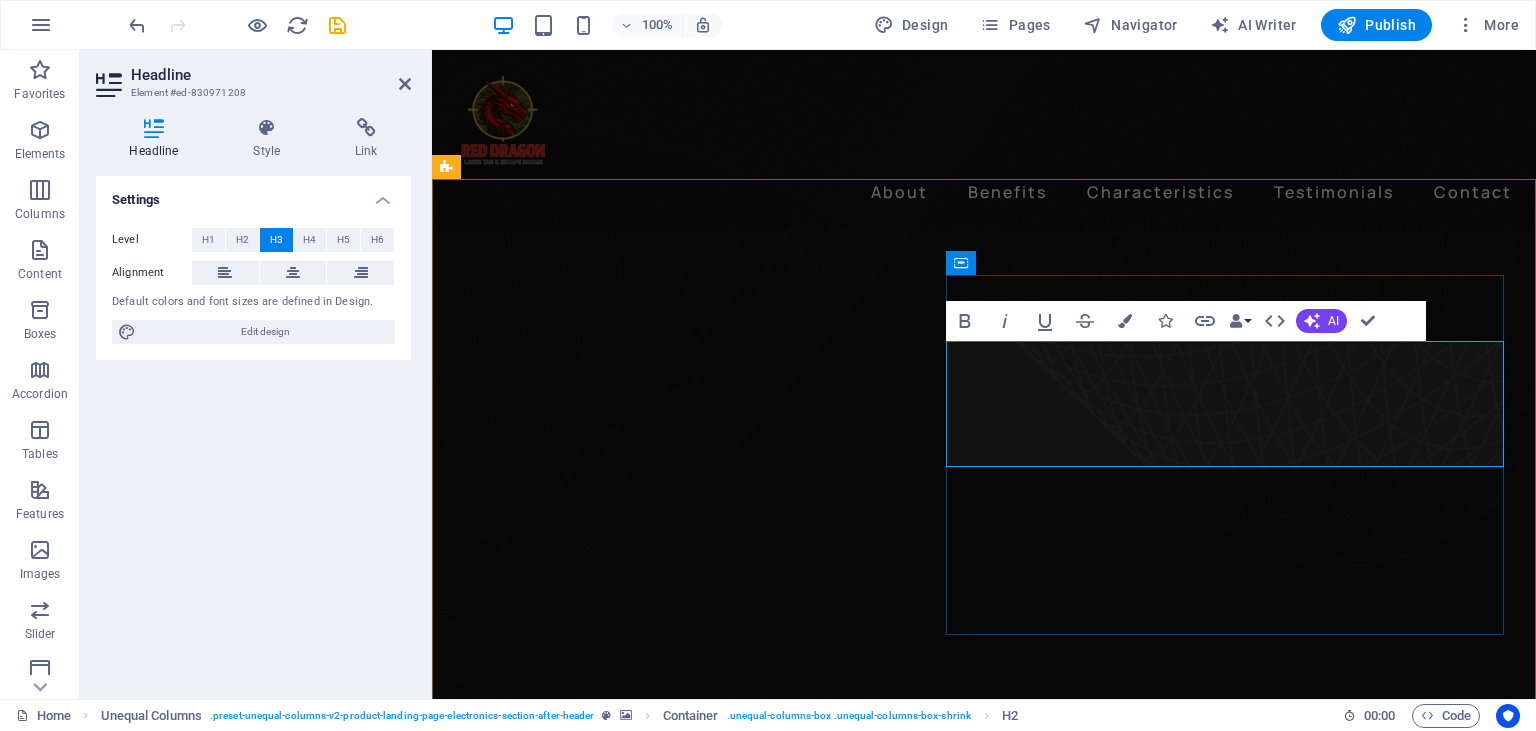 click on "LASER PAINTBALL IN KILLARNEY  ‌no pain, no bruises – just great fun!" at bounding box center (703, 5067) 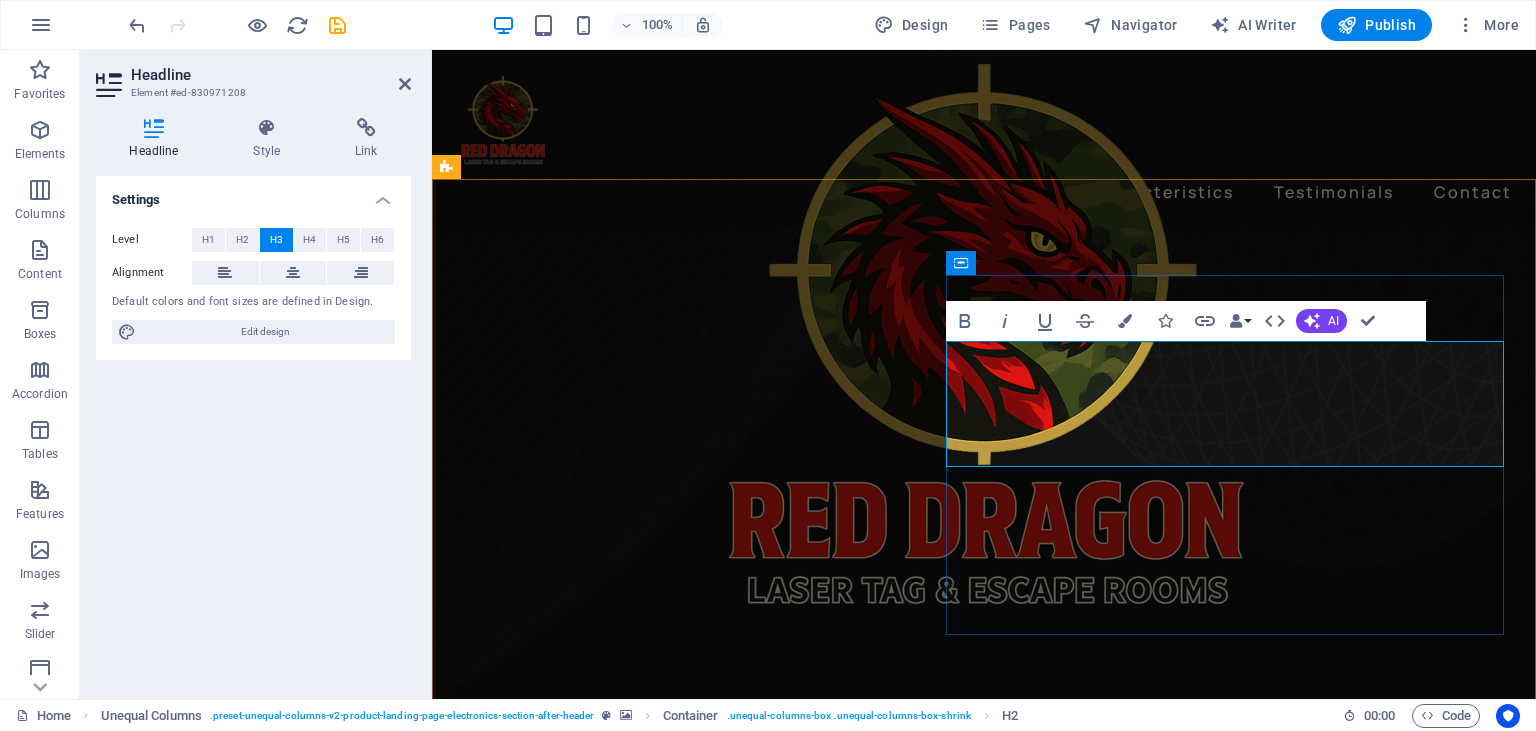 click on "LASER PAINTBALL IN KILLARNEY  ‌No pain, No bruises – just great fun!" at bounding box center [705, 5067] 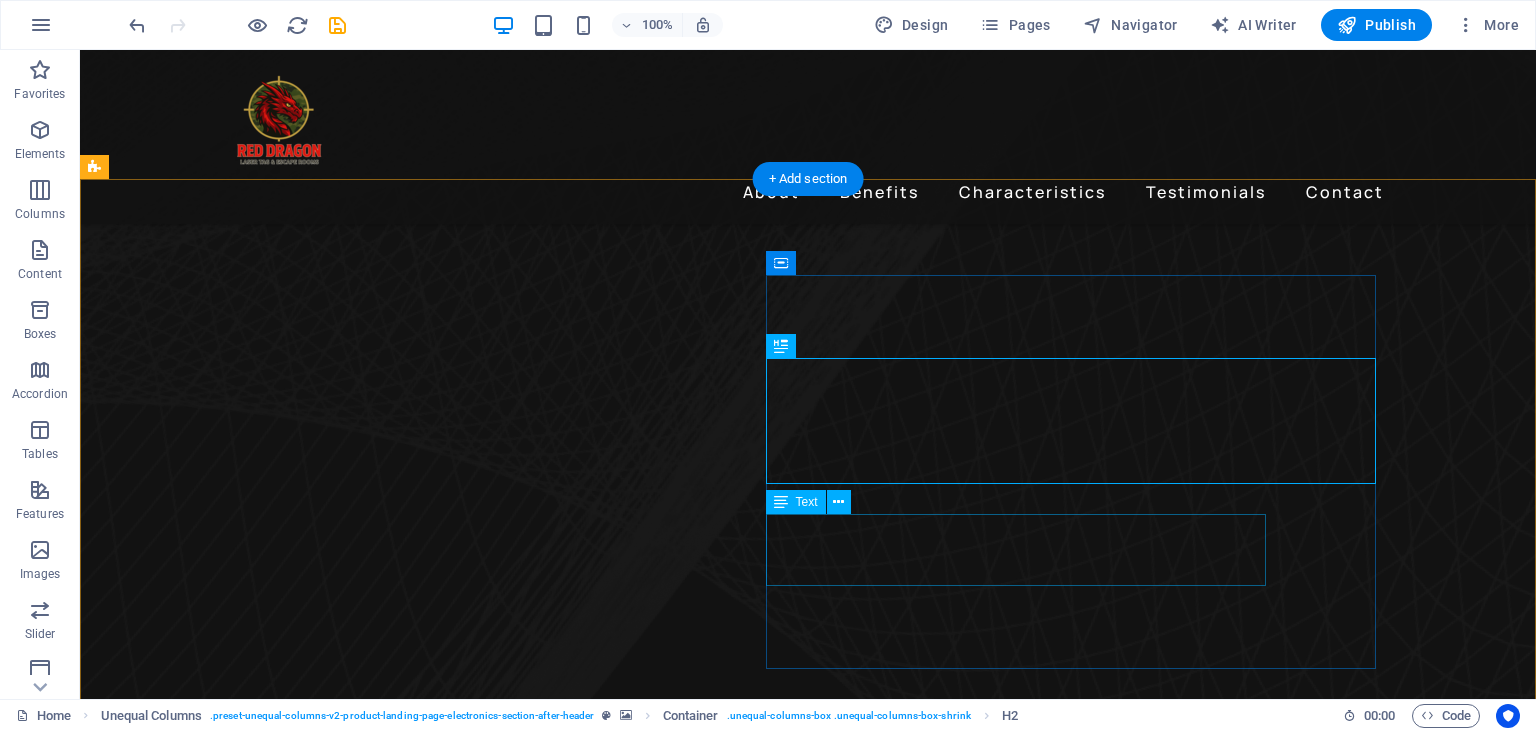 click on "Lorem ipsum dolor sit amet, consectetur adipiscing elit. Id quam et, turpis a neque fringilla. Quam eleifend non, augue lectus malesuada quisque lorem neque quam. Morbi ac, non mauris integer ac neque." at bounding box center (680, 5381) 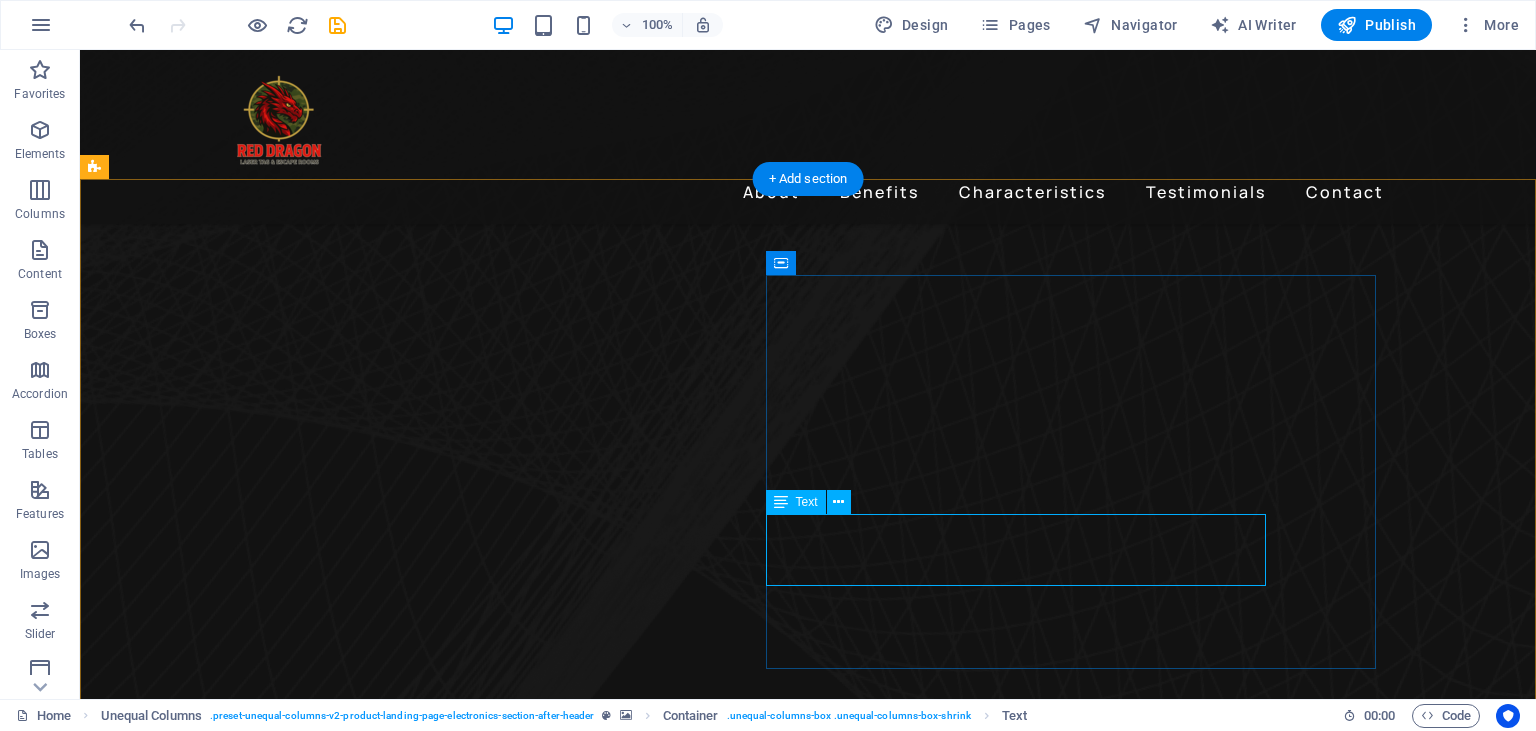 click on "Lorem ipsum dolor sit amet, consectetur adipiscing elit. Id quam et, turpis a neque fringilla. Quam eleifend non, augue lectus malesuada quisque lorem neque quam. Morbi ac, non mauris integer ac neque." at bounding box center [680, 5381] 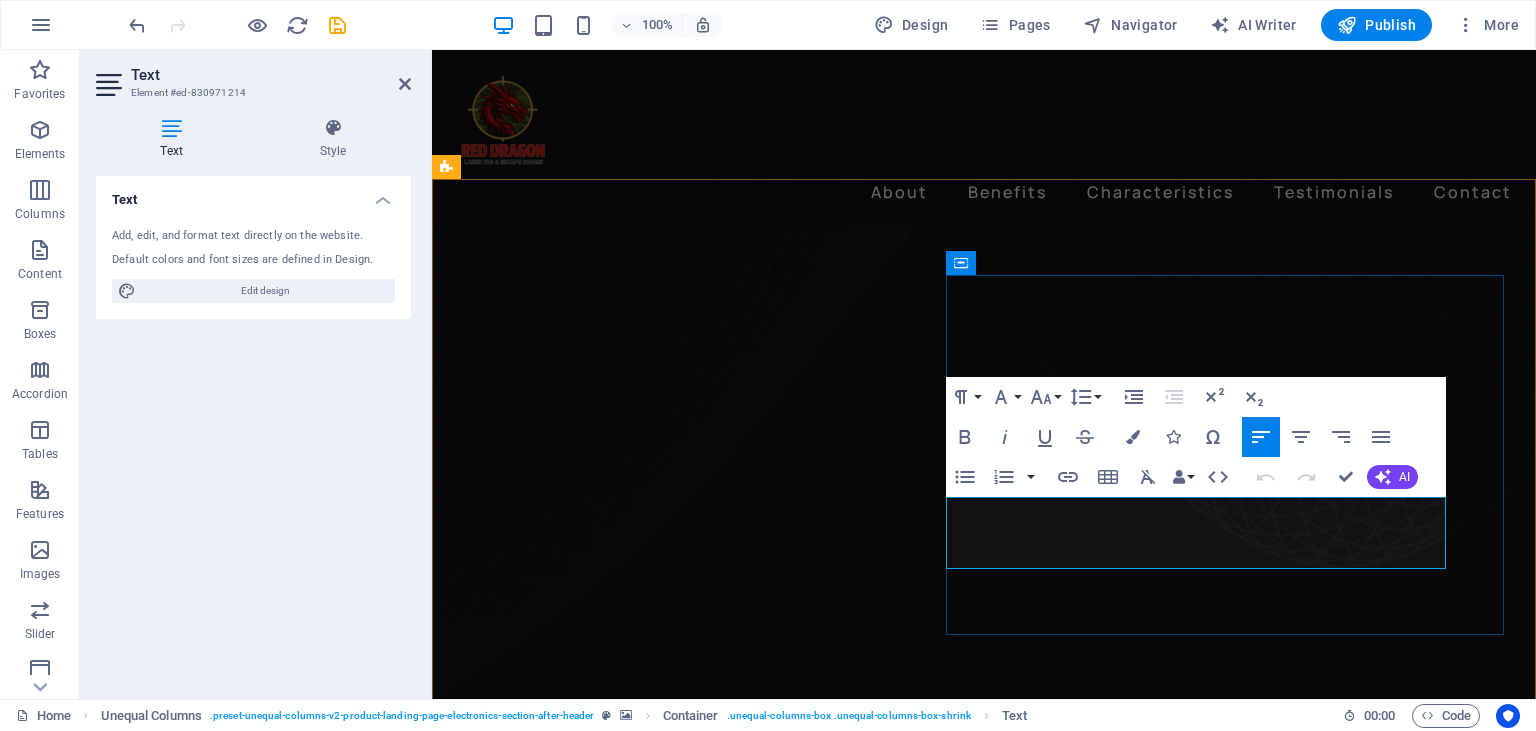 click on "Lorem ipsum dolor sit amet, consectetur adipiscing elit. Id quam et, turpis a neque fringilla. Quam eleifend non, augue lectus malesuada quisque lorem neque quam. Morbi ac, non mauris integer ac neque." at bounding box center [984, 5197] 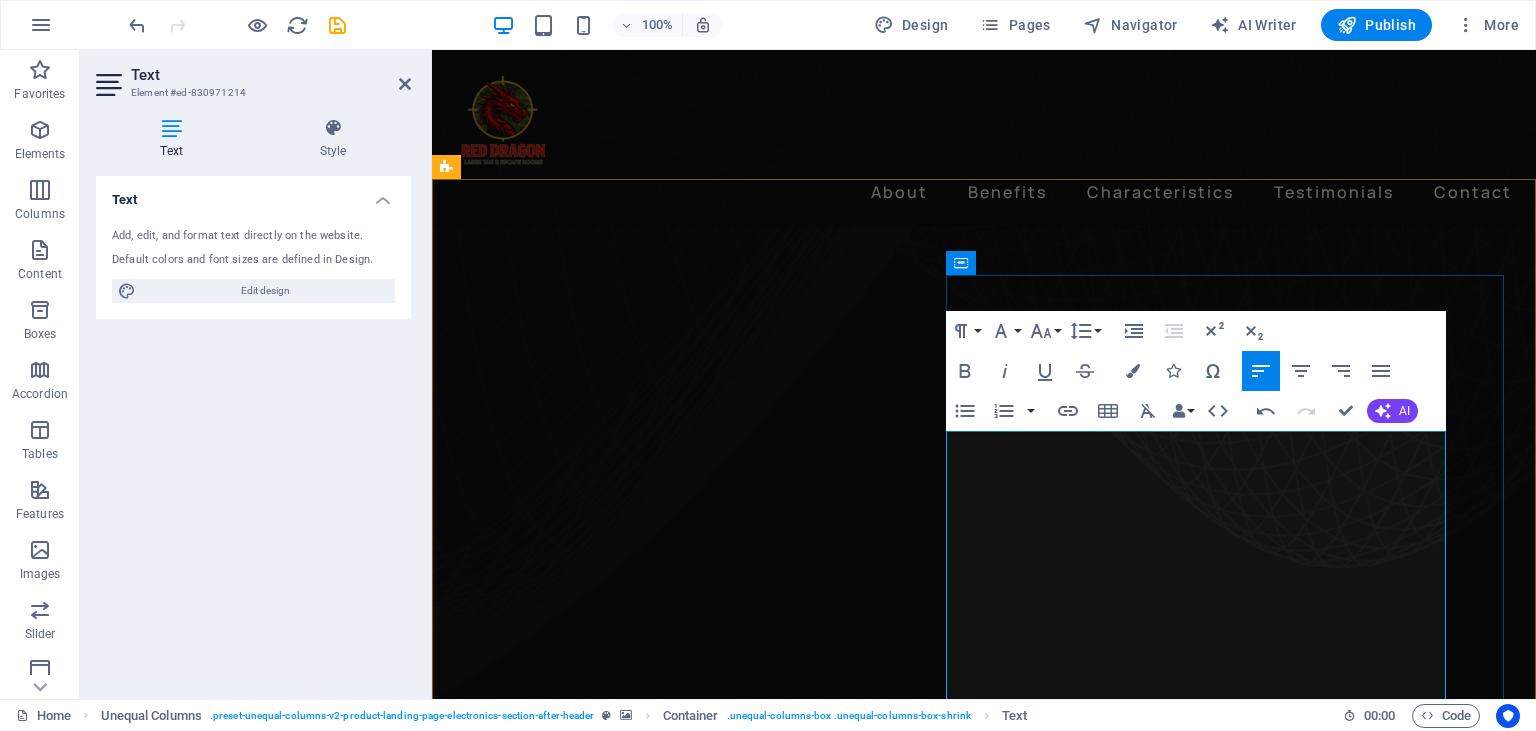 drag, startPoint x: 1428, startPoint y: 445, endPoint x: 950, endPoint y: 446, distance: 478.00104 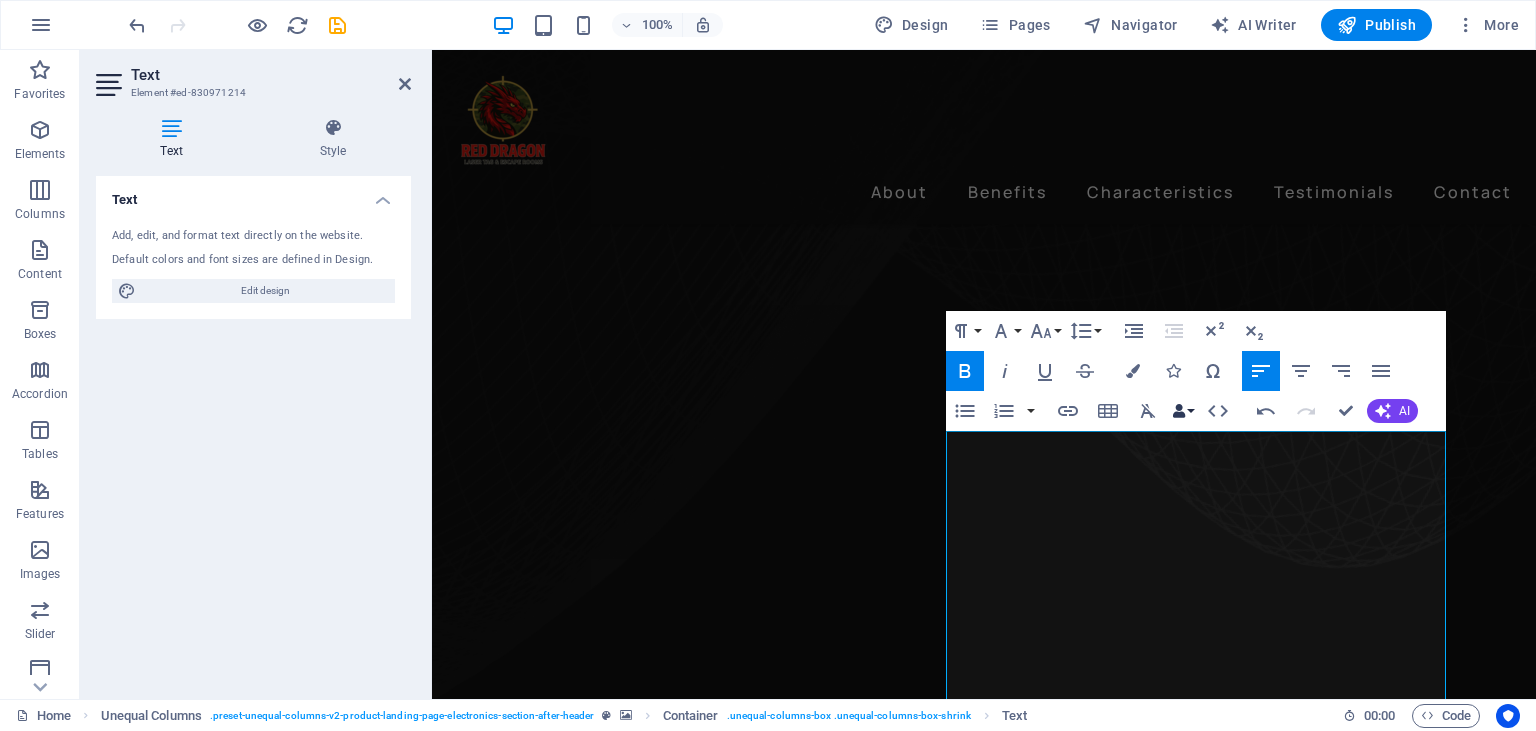 click on "Data Bindings" at bounding box center (1183, 411) 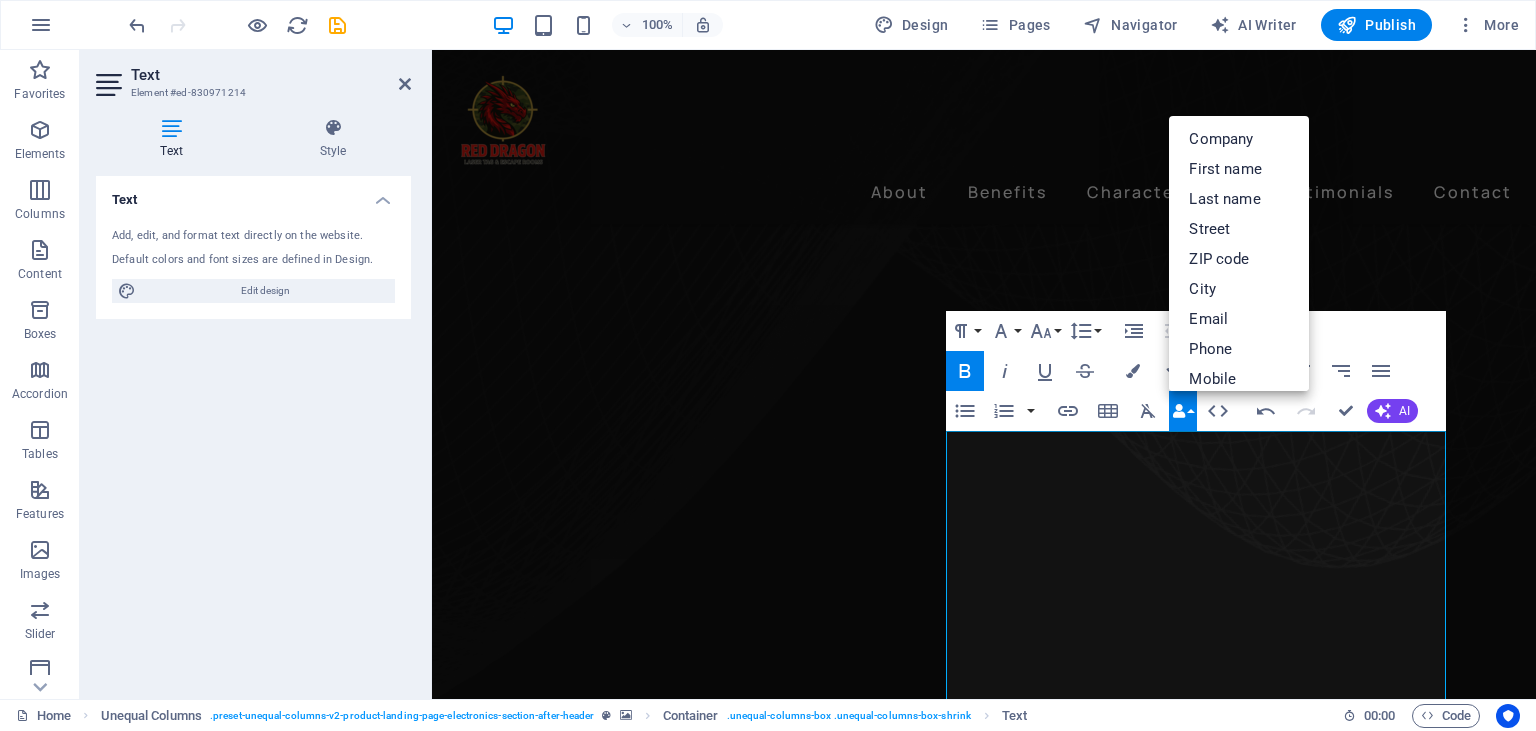 click on "Data Bindings" at bounding box center (1183, 411) 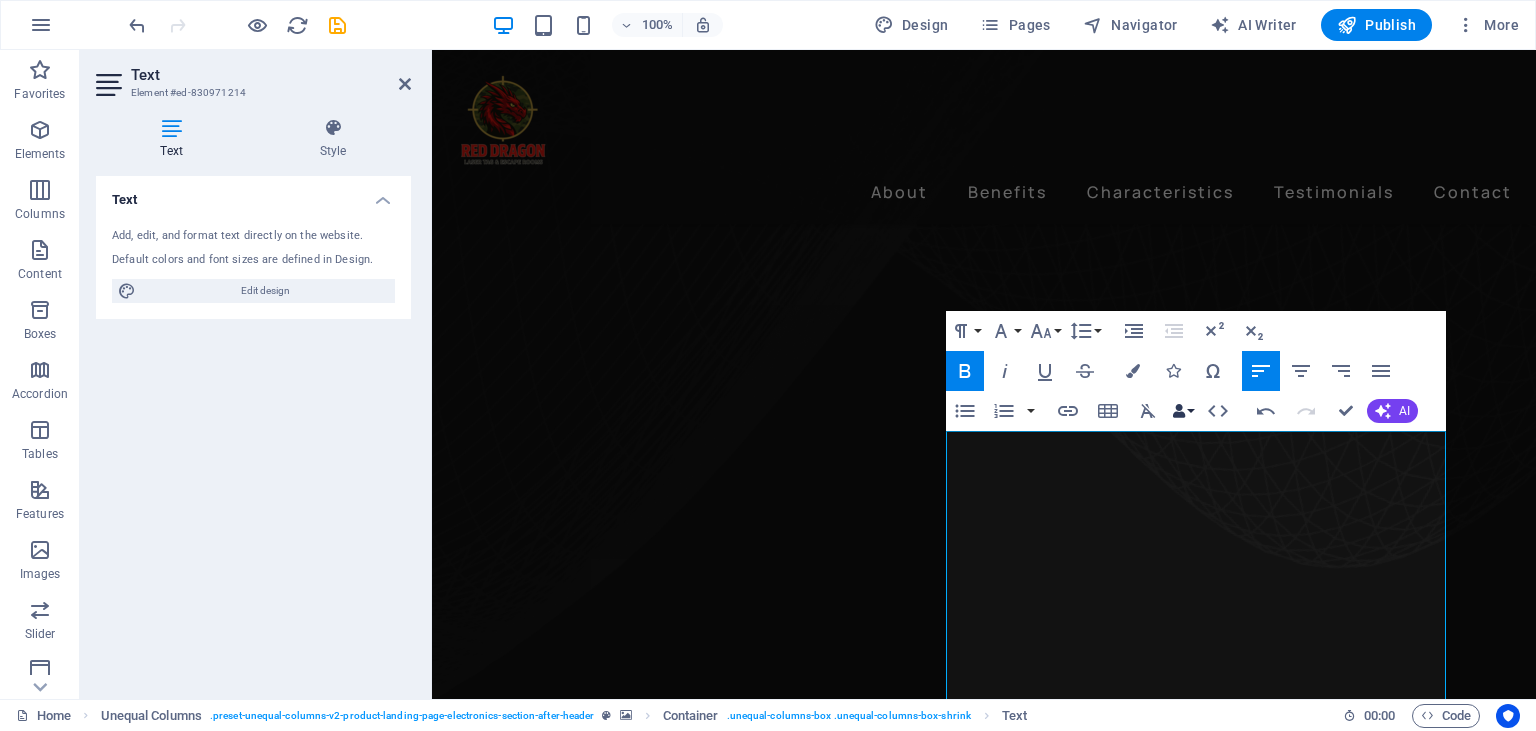 click on "Undo Redo Confirm (Ctrl+⏎) AI Improve Make shorter Make longer Fix spelling & grammar Translate to English Generate text" at bounding box center (1333, 411) 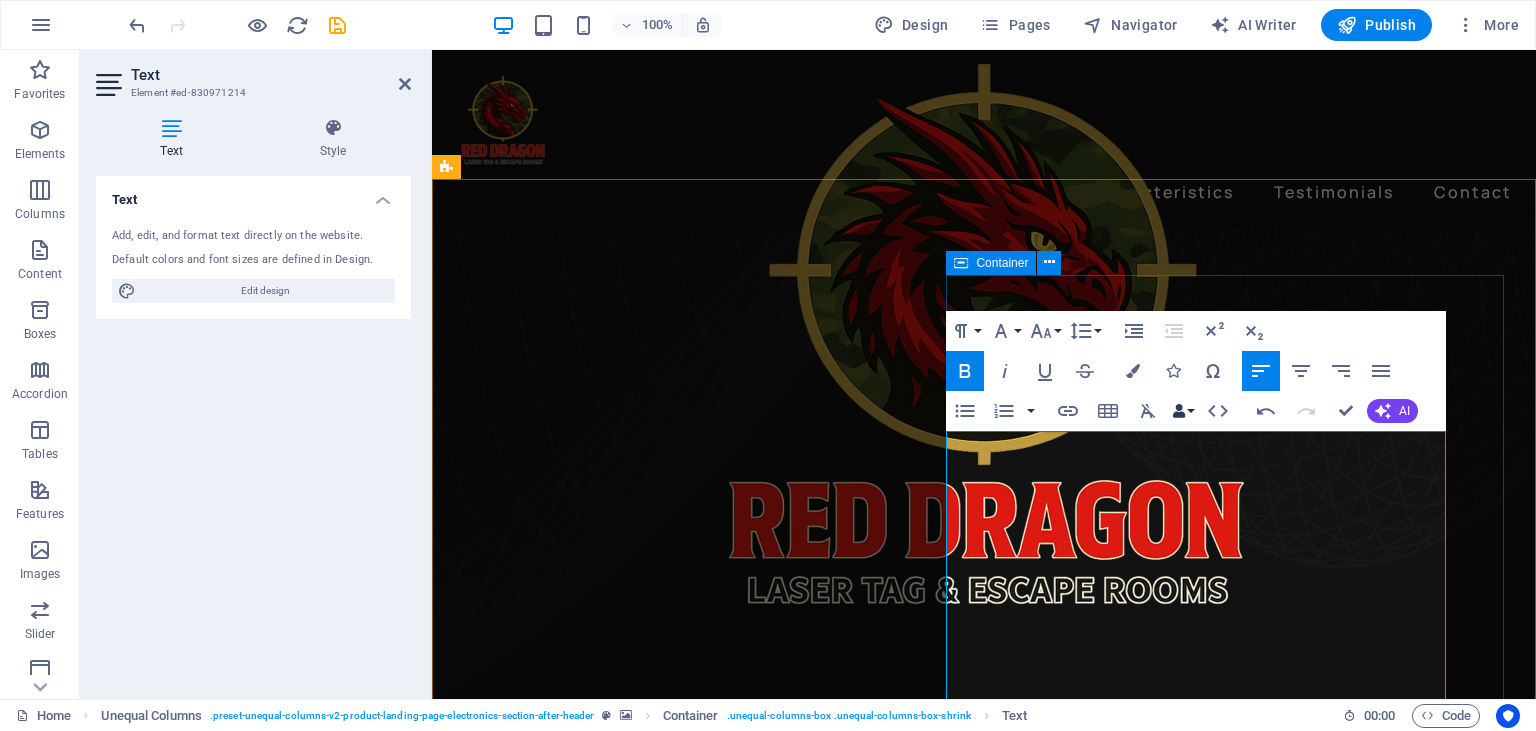 type 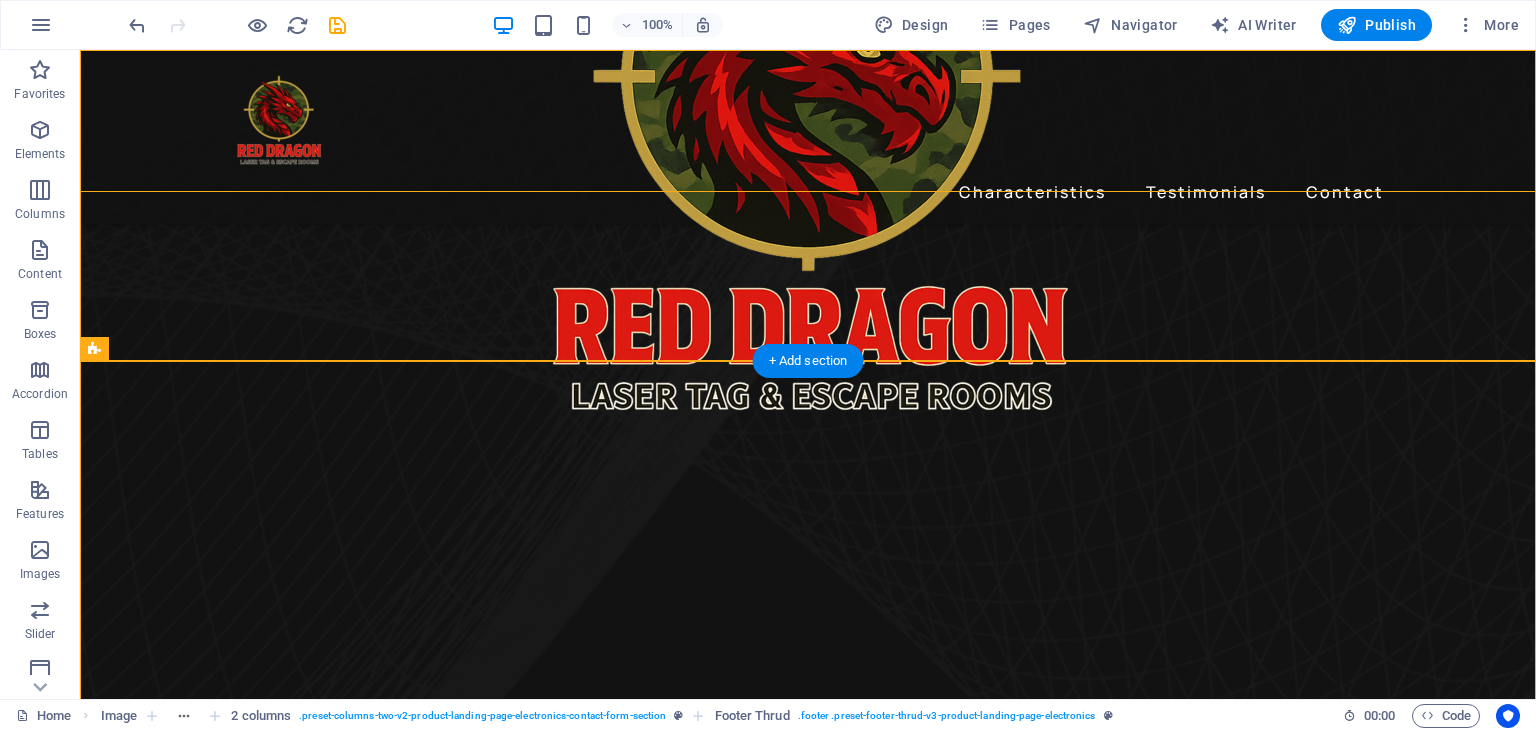 scroll, scrollTop: 1113, scrollLeft: 0, axis: vertical 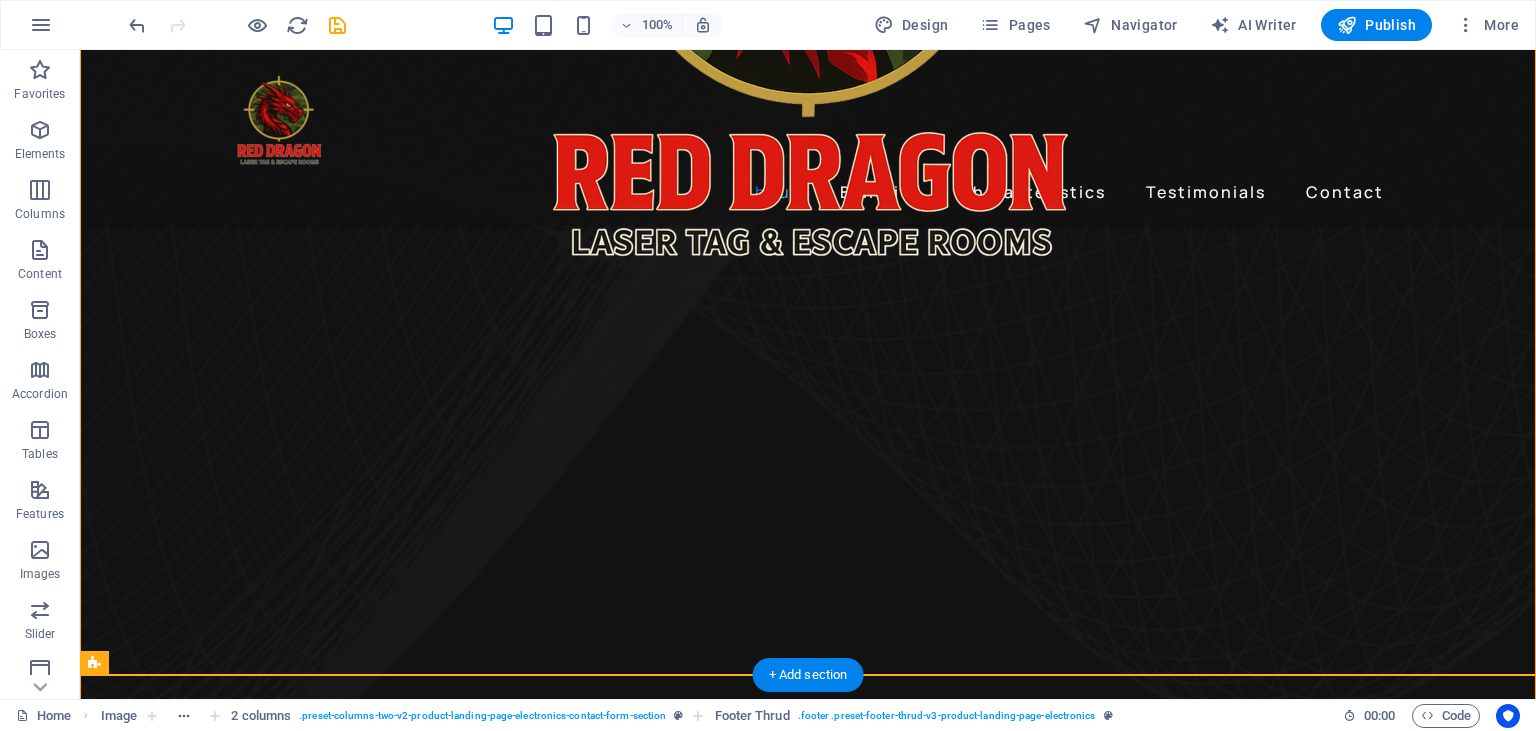click at bounding box center (808, 3713) 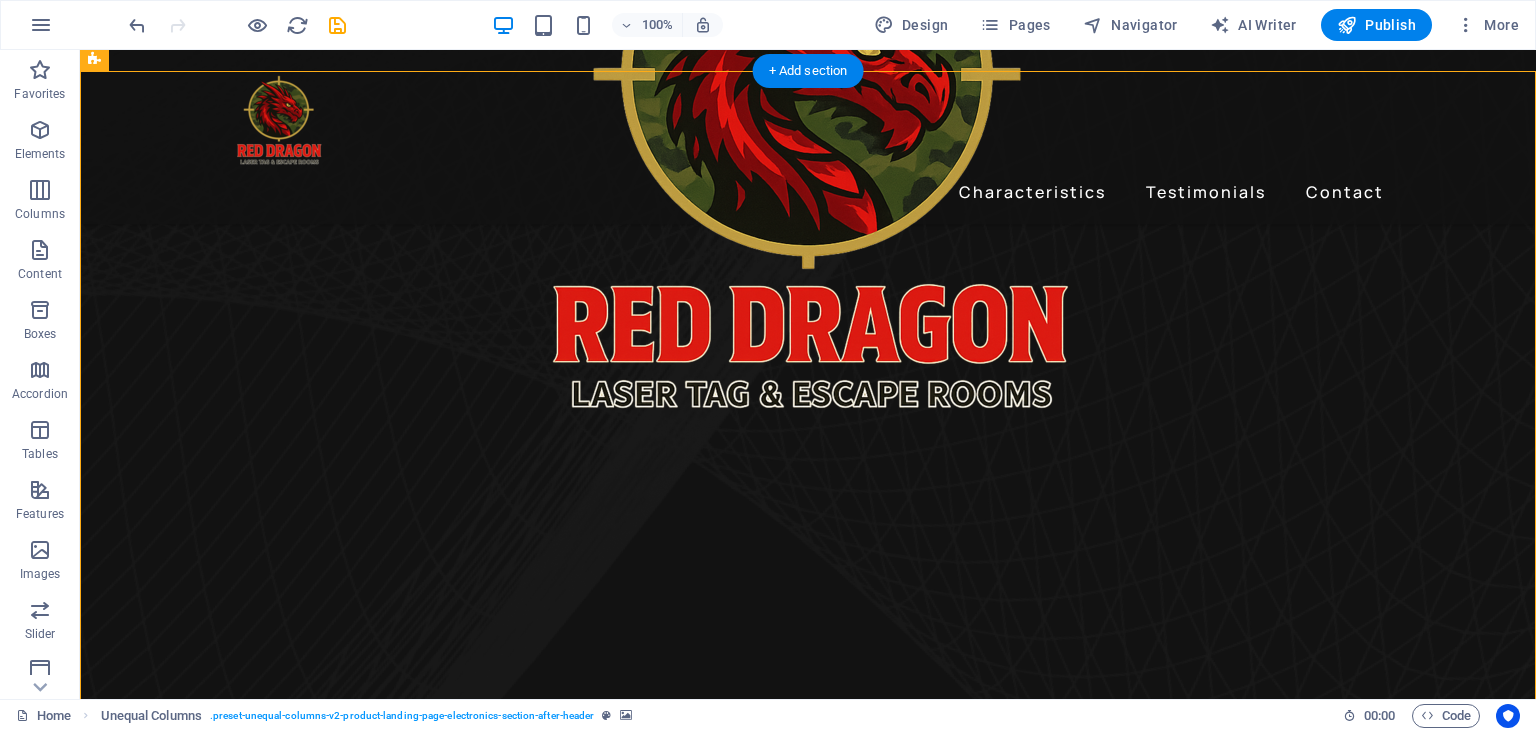 scroll, scrollTop: 1007, scrollLeft: 0, axis: vertical 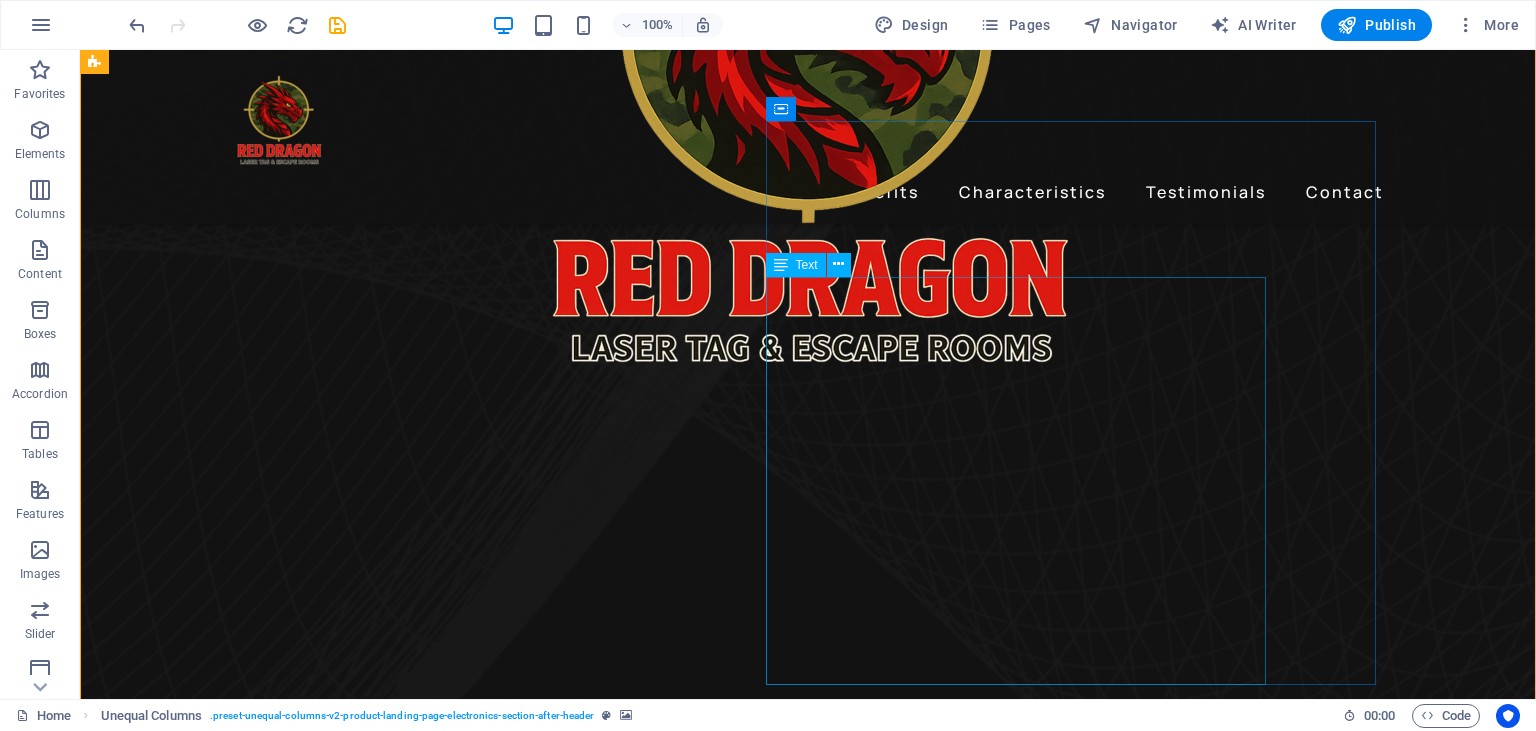 click on "Red Dragon Laser Tag – indoor laser paintball arena in Killarney Looking for a fantastic way to spend your free time with friends? Try Laser Paintball with realistic rifles – no bulky vests, no wires – just pure action and excitement! It’s one of the best activities in Killarney. Step into a thrilling simulation game and feel like you’re inside a real-life video game! Our Laser Tag games take place in a fully indoor arena – perfect fun, rain or shine. Laser Tag, also known as Laser Paintball or Laser Airsoft, is a team-based sport similar to classic paintball. Players compete in teams using infrared rifles instead of paintballs. The shots are detected by special sensors worn by each player – meaning no pain, no mess, and no risk of injury. It’s safe and suitable for all ages and skill levels. Laser Paintball combines exciting gameplay with friendly competition! It’s a great way to stay active and spend quality time with friends or family. A perfect activity for kids who love video games!" at bounding box center [680, 5481] 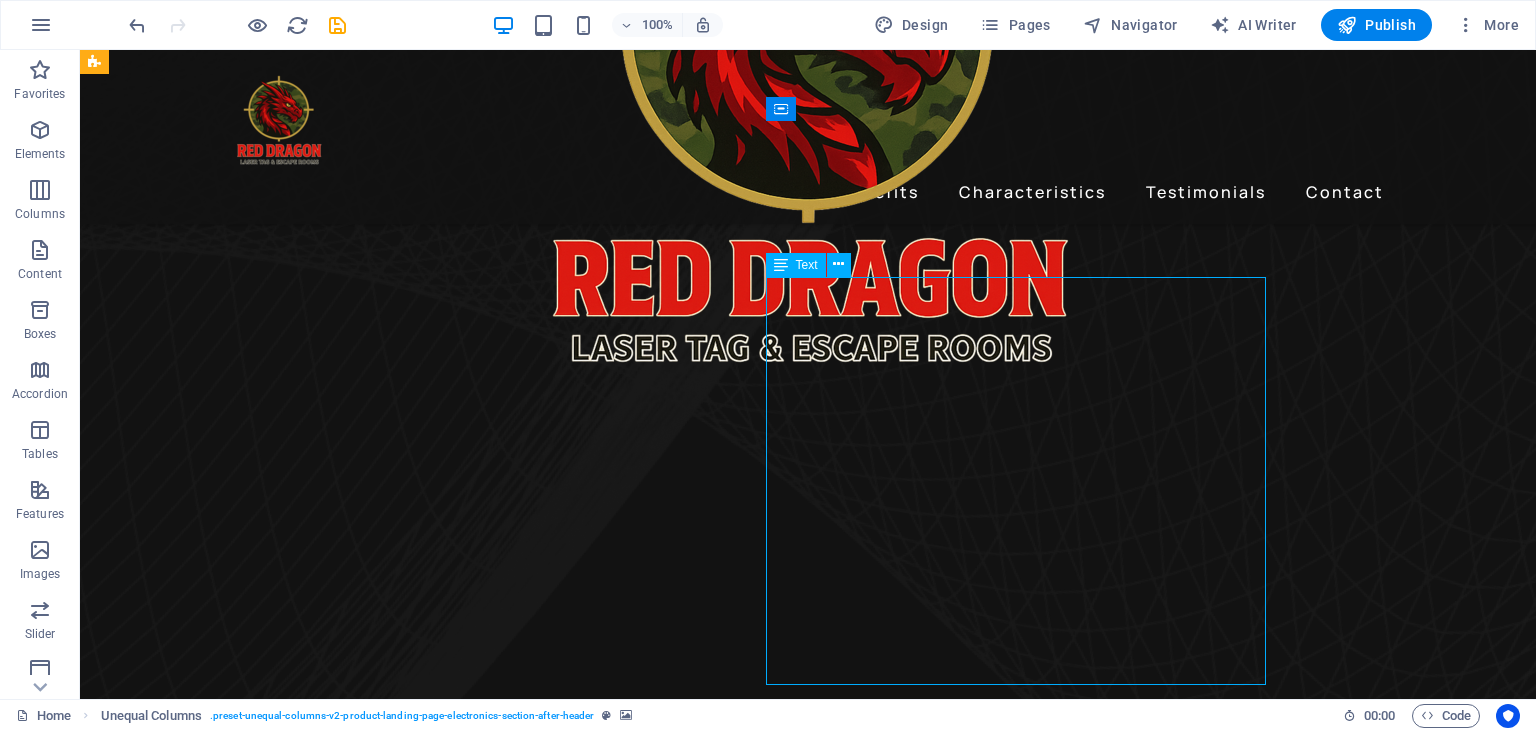 click on "Red Dragon Laser Tag – indoor laser paintball arena in Killarney Looking for a fantastic way to spend your free time with friends? Try Laser Paintball with realistic rifles – no bulky vests, no wires – just pure action and excitement! It’s one of the best activities in Killarney. Step into a thrilling simulation game and feel like you’re inside a real-life video game! Our Laser Tag games take place in a fully indoor arena – perfect fun, rain or shine. Laser Tag, also known as Laser Paintball or Laser Airsoft, is a team-based sport similar to classic paintball. Players compete in teams using infrared rifles instead of paintballs. The shots are detected by special sensors worn by each player – meaning no pain, no mess, and no risk of injury. It’s safe and suitable for all ages and skill levels. Laser Paintball combines exciting gameplay with friendly competition! It’s a great way to stay active and spend quality time with friends or family. A perfect activity for kids who love video games!" at bounding box center [680, 5481] 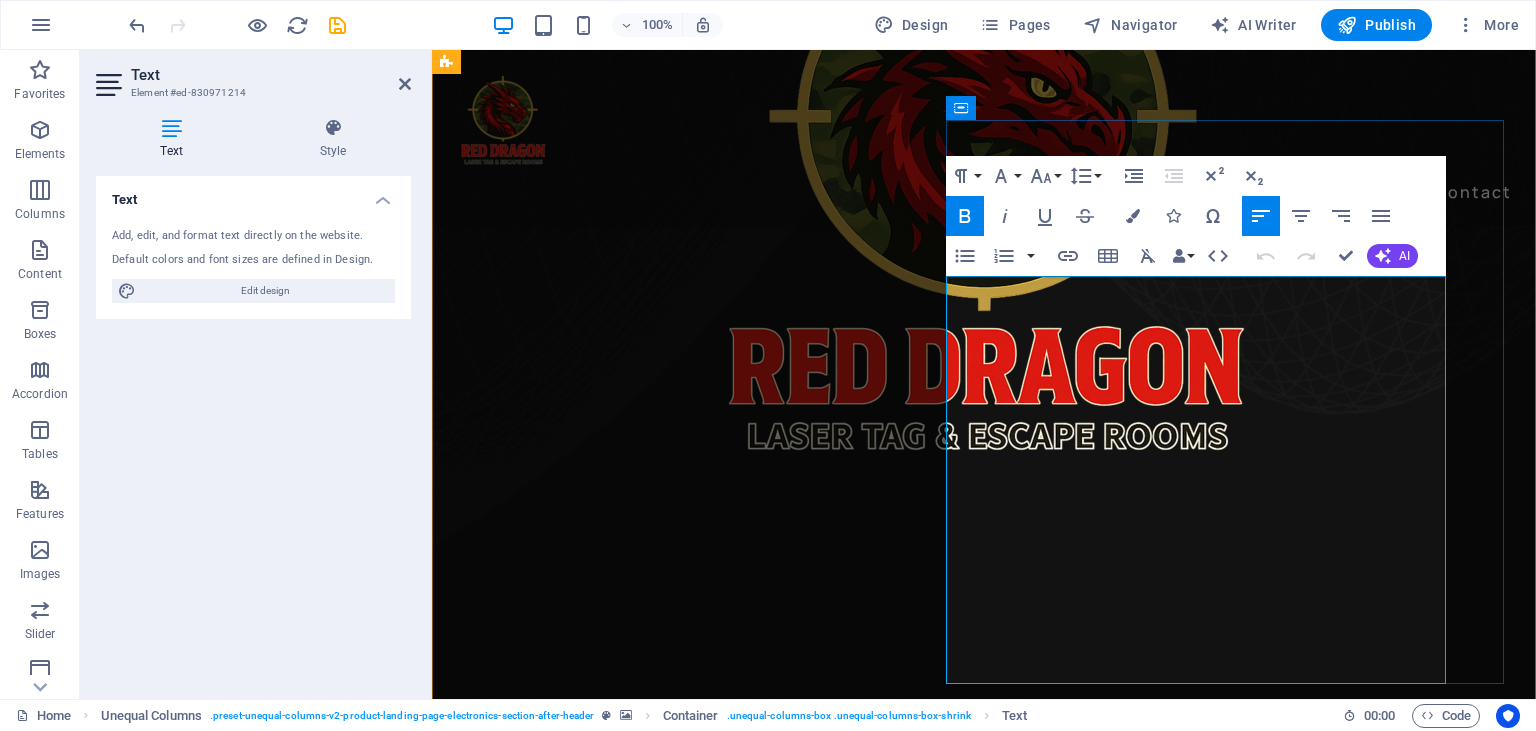 click on "Red Dragon Laser Tag – indoor laser paintball arena in Killarney" at bounding box center (984, 5201) 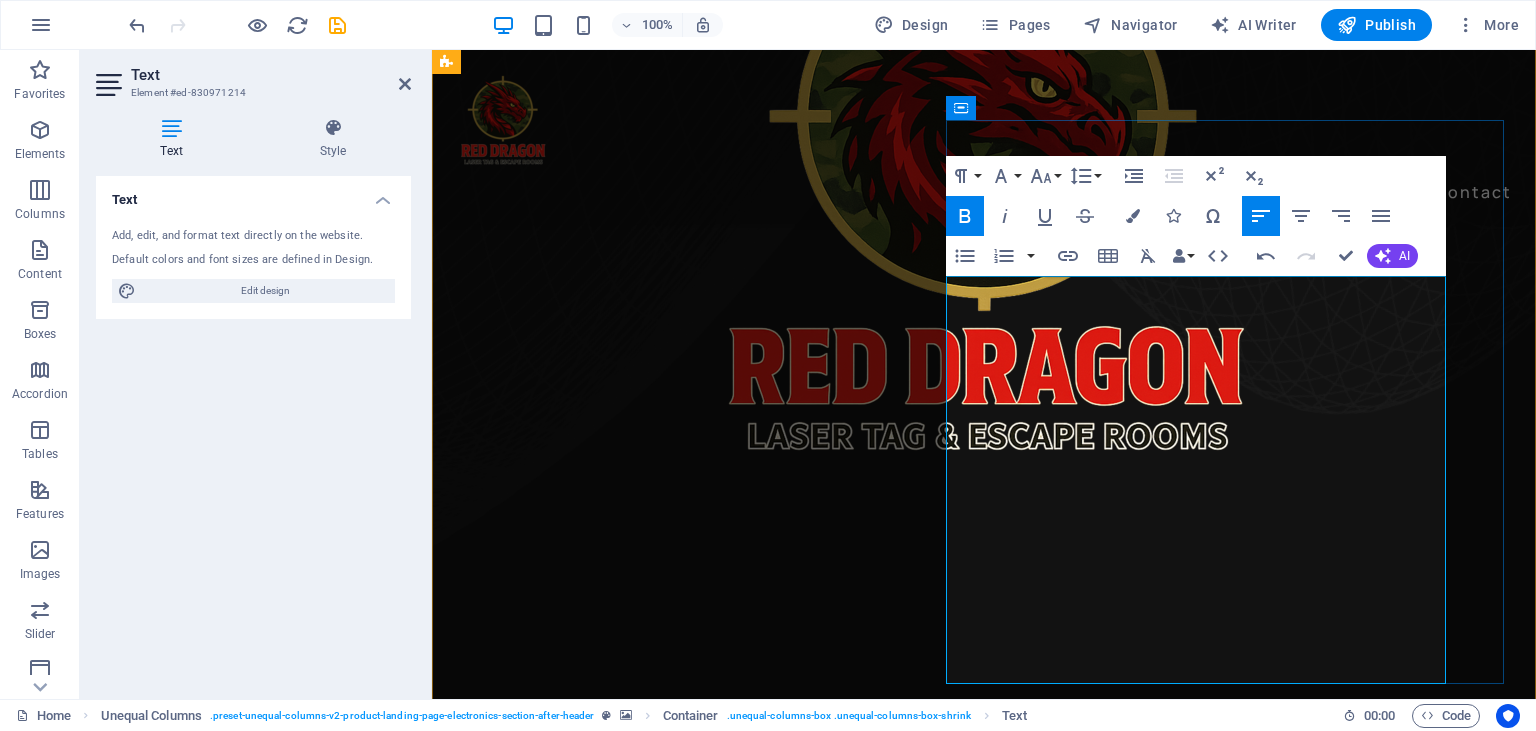 click on "Looking for a fantastic way to spend your free time with friends? Try Laser Paintball with realistic rifles – no bulky vests, no wires – just pure action and excitement! It’s one of the best activities in Killarney. Step into a thrilling simulation game and feel like you’re inside a real-life video game!" at bounding box center (984, 5249) 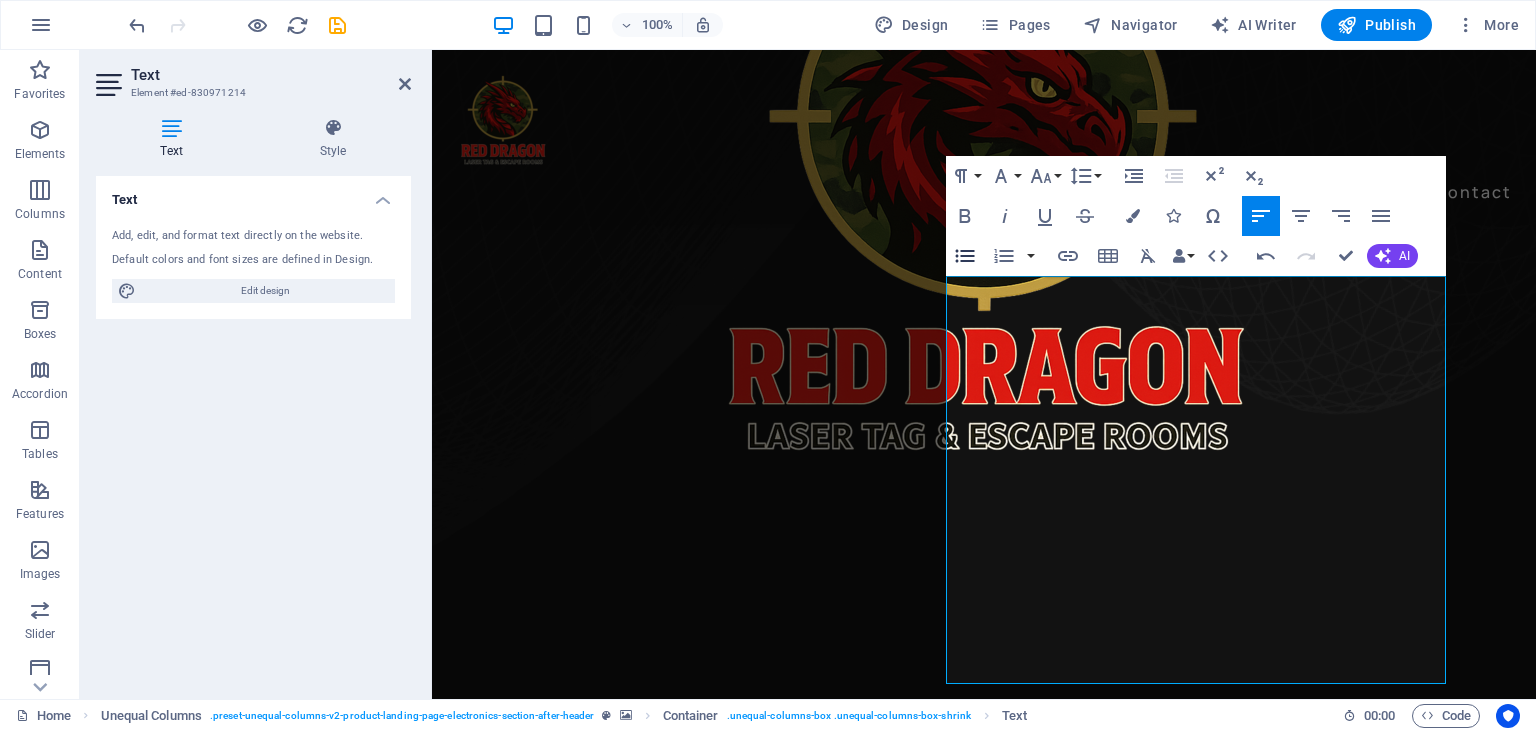 click 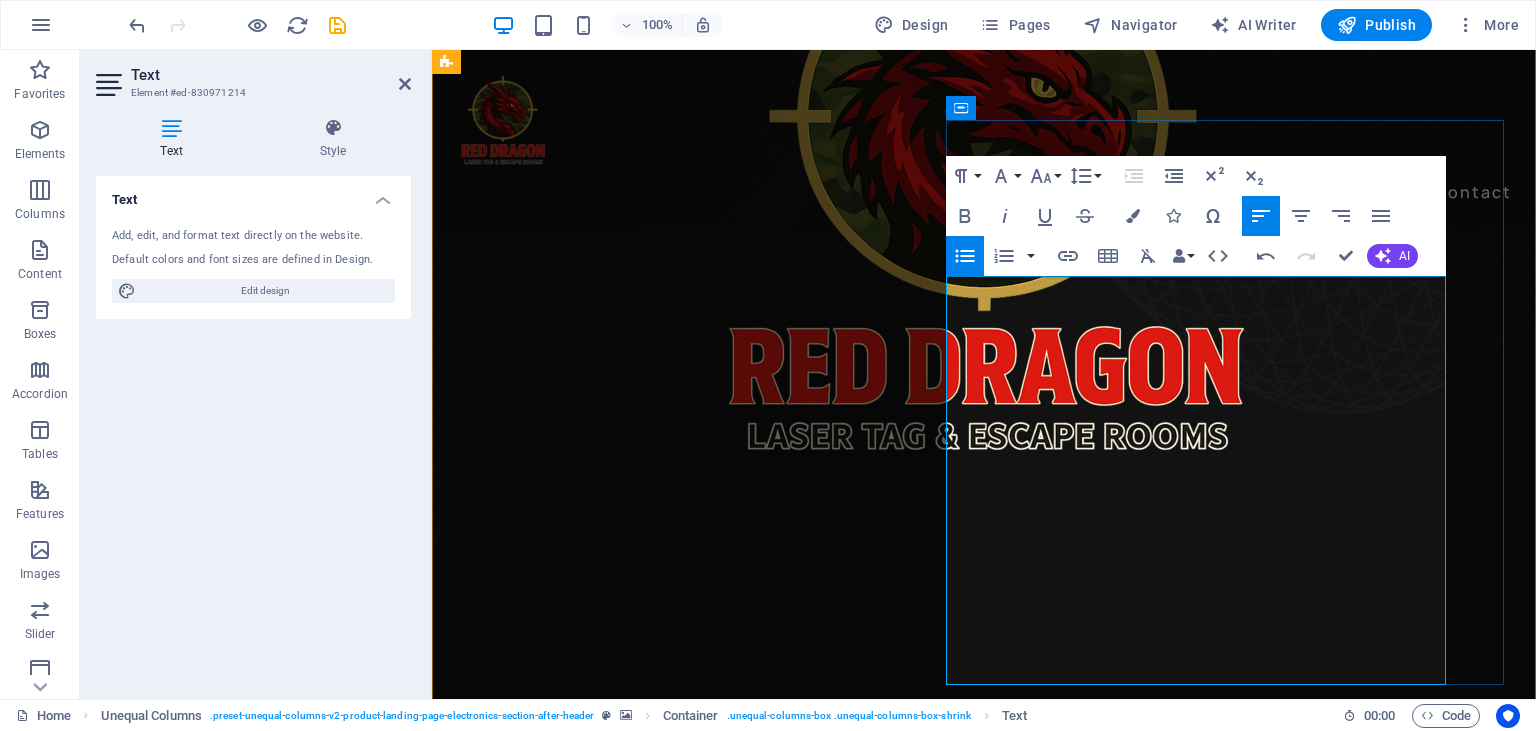 click on "Our Laser Tag games take place in a fully indoor arena – perfect fun, rain or shine." at bounding box center (984, 5298) 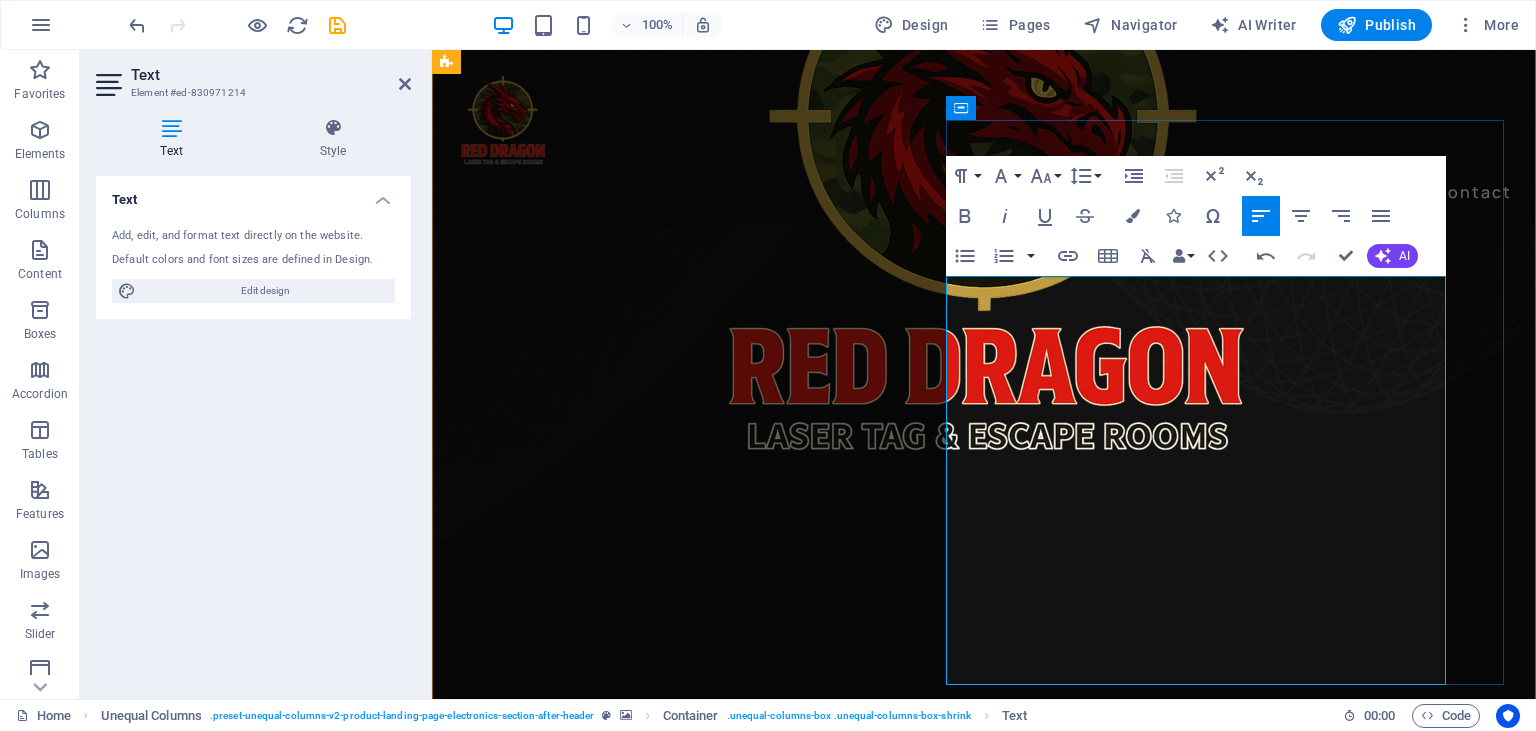 click on "Our Laser Tag games take place in a fully indoor arena – perfect fun, rain or shine." at bounding box center [984, 5298] 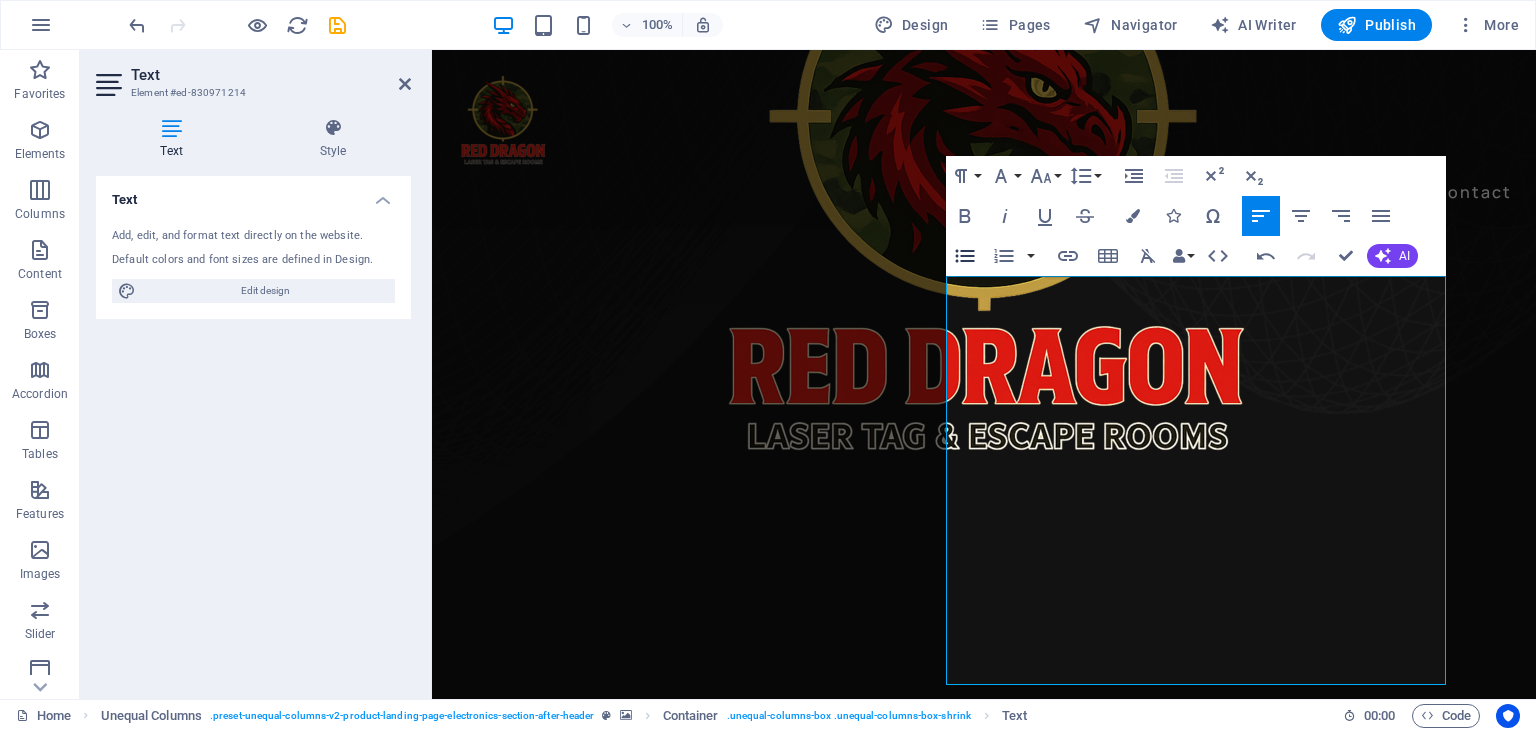 click 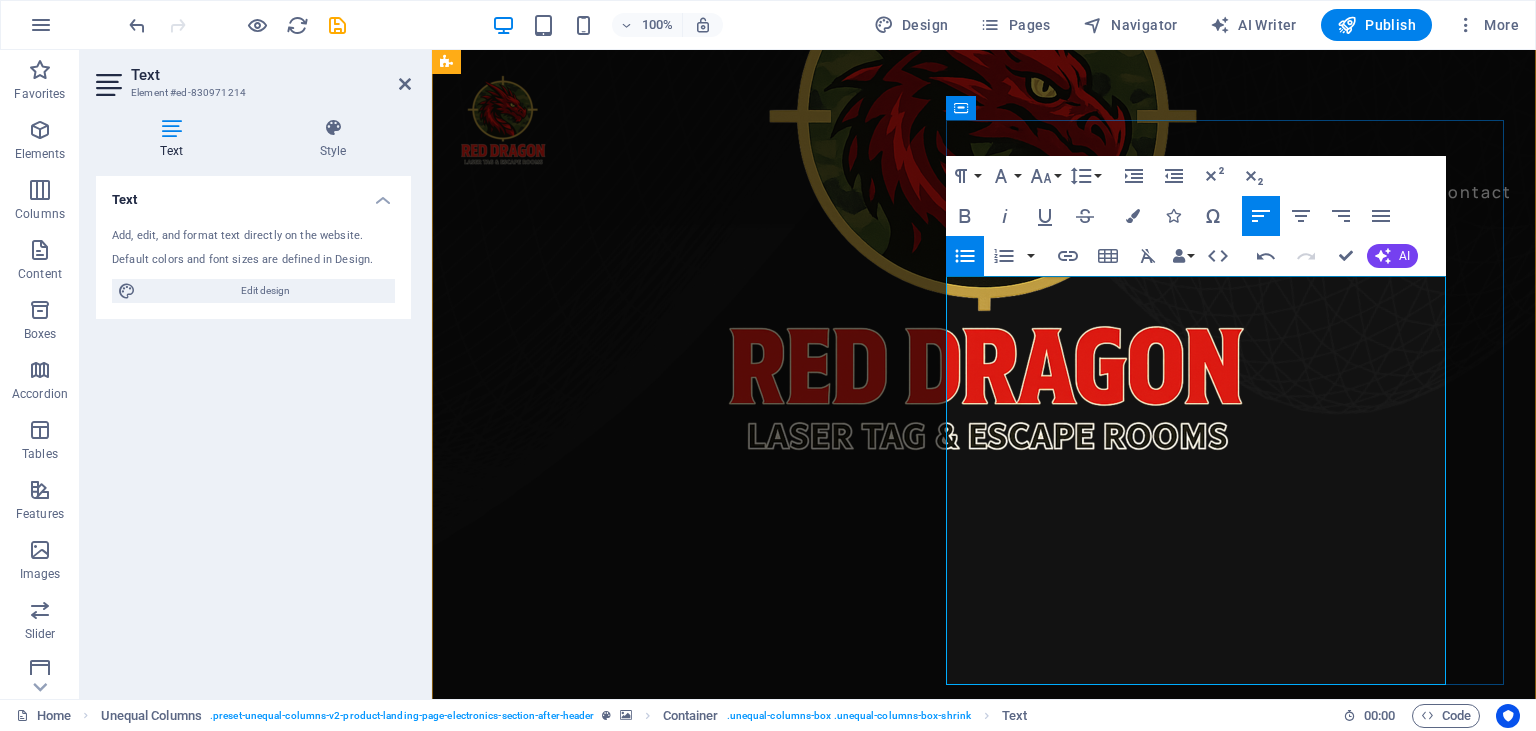 click on "Laser Tag, also known as Laser Paintball or Laser Airsoft, is a team-based sport similar to classic paintball. Players compete in teams using infrared rifles instead of paintballs. The shots are detected by special sensors worn by each player – meaning no pain, no mess, and no risk of injury. It’s safe and suitable for all ages and skill levels." at bounding box center (984, 5348) 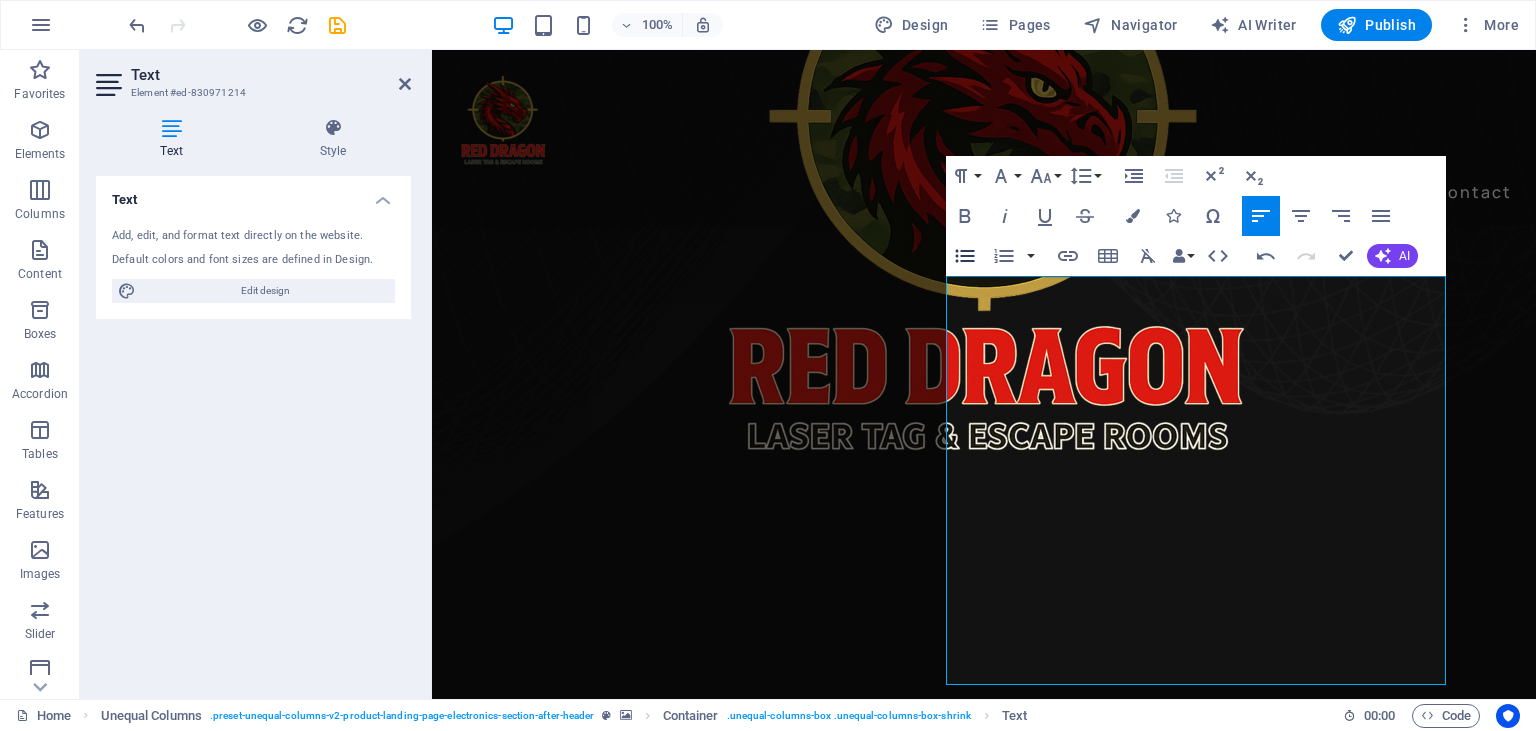click 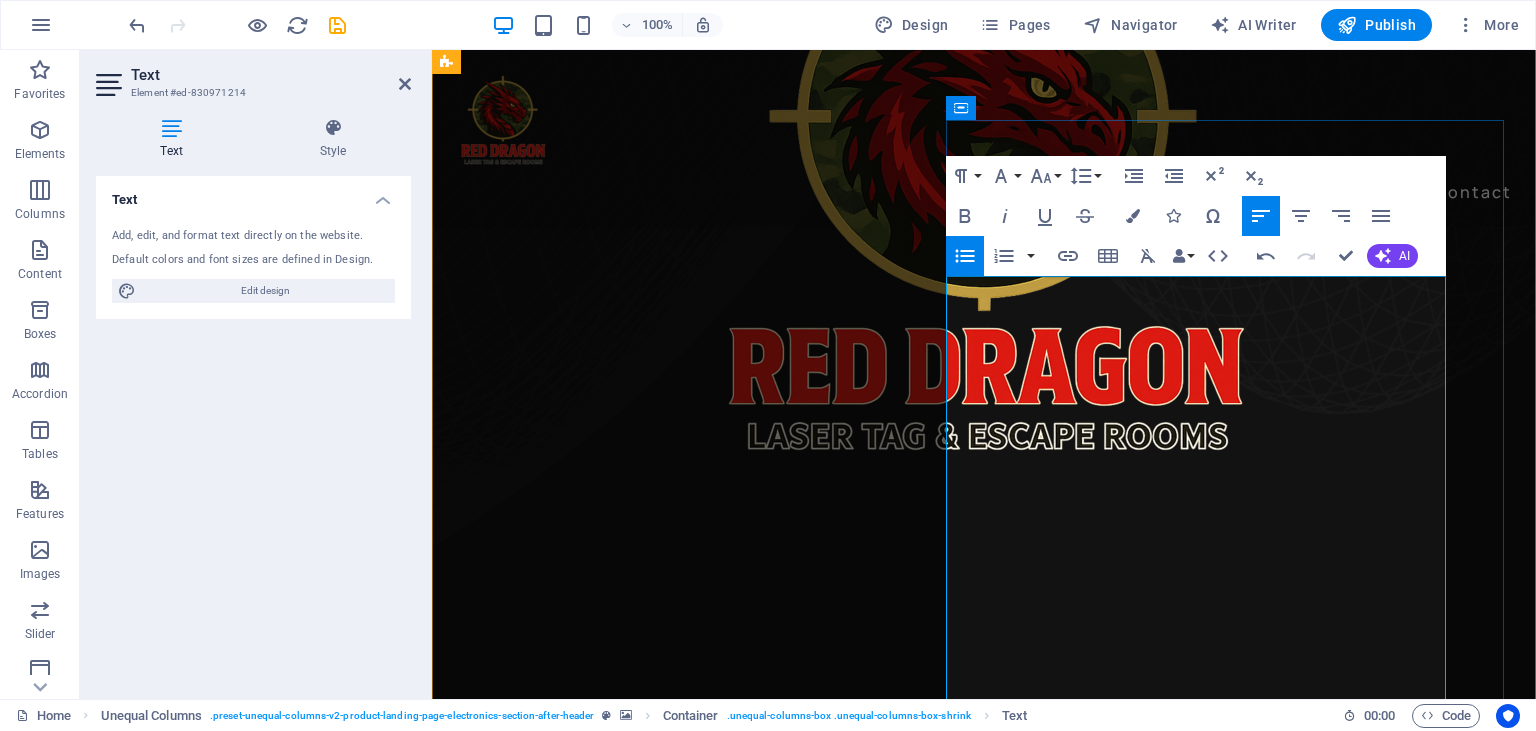 click on "Laser Paintball combines exciting gameplay with friendly competition! It’s a great way to stay active and spend quality time with friends or family. A perfect activity for kids who love video games!" at bounding box center [984, 5433] 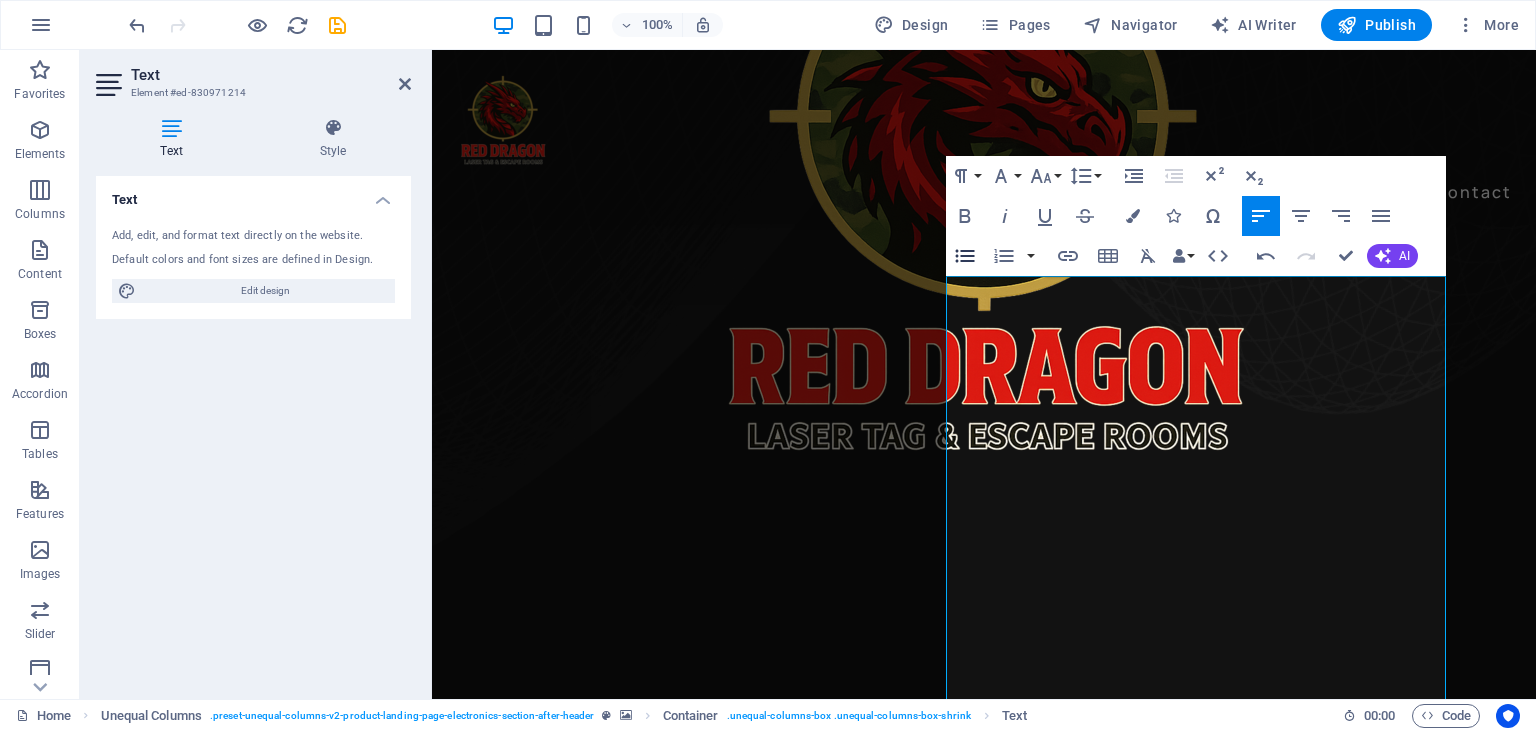drag, startPoint x: 967, startPoint y: 261, endPoint x: 595, endPoint y: 260, distance: 372.00134 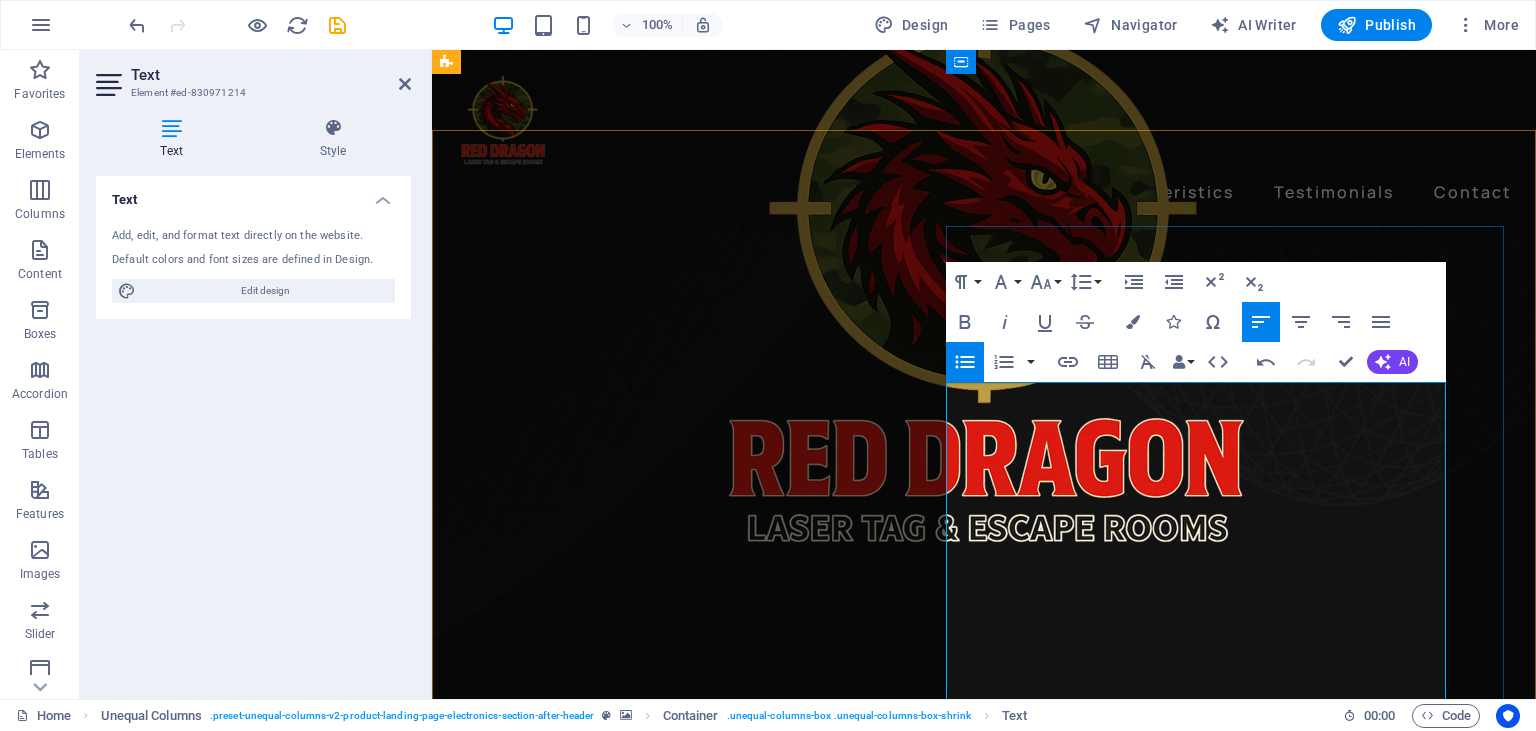 scroll, scrollTop: 902, scrollLeft: 0, axis: vertical 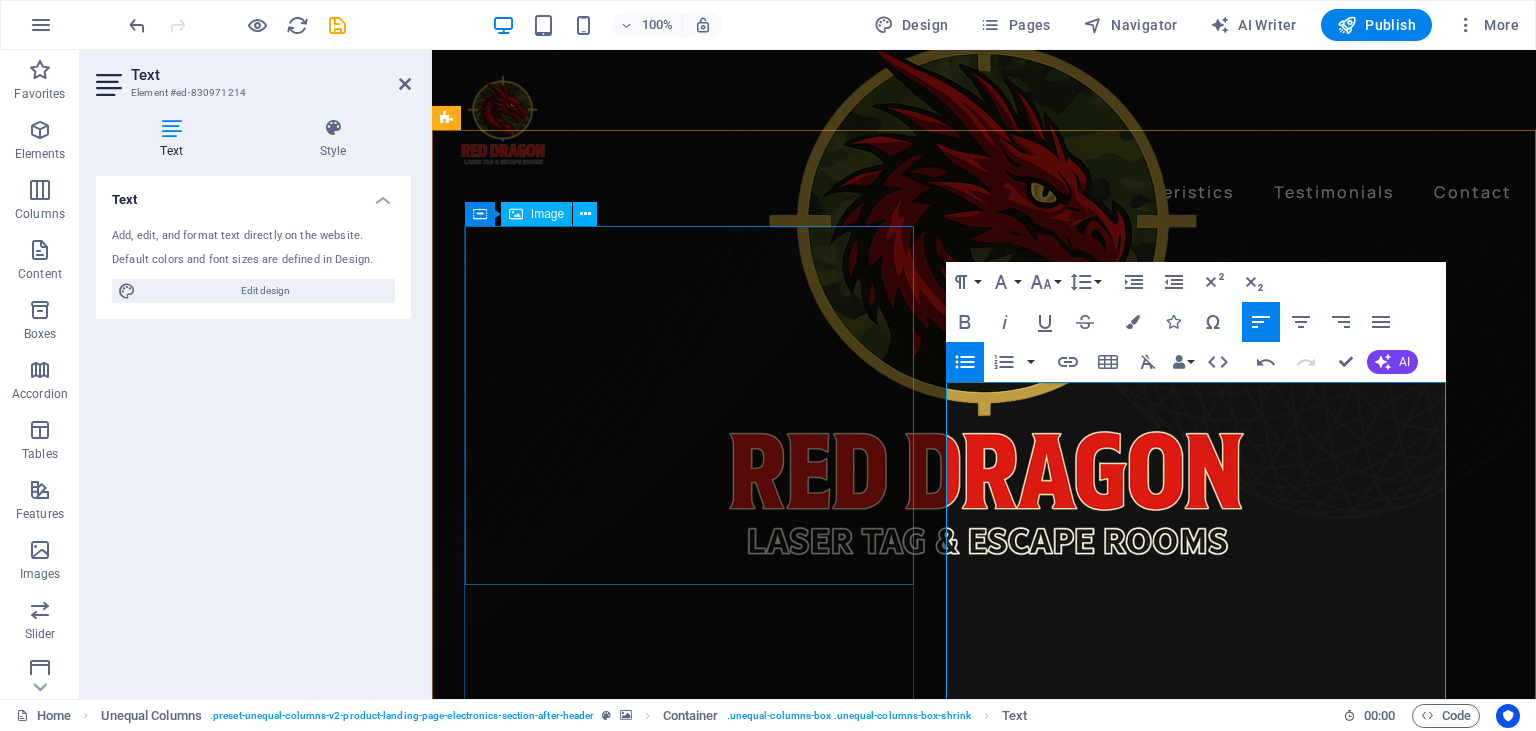 click at bounding box center (984, 4732) 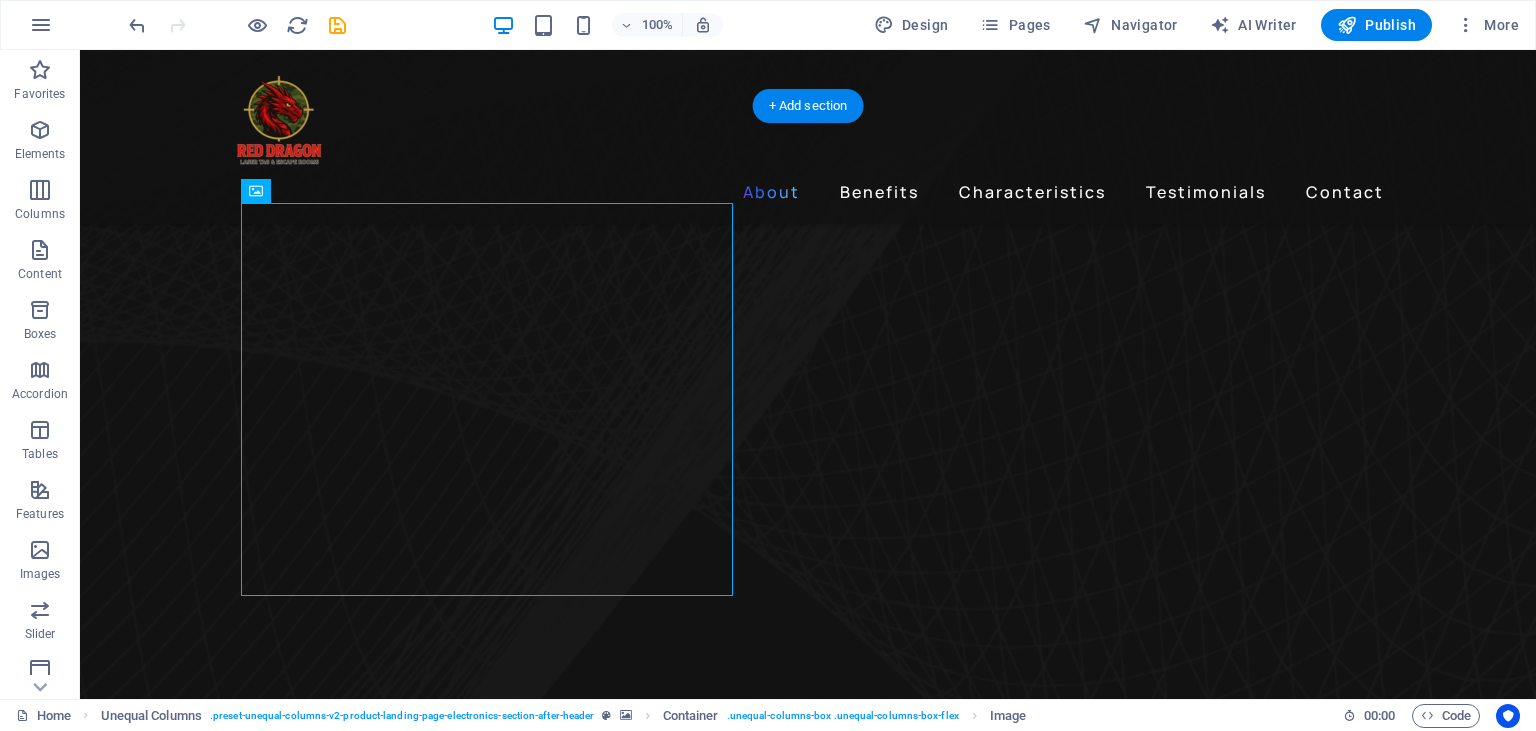 scroll, scrollTop: 902, scrollLeft: 0, axis: vertical 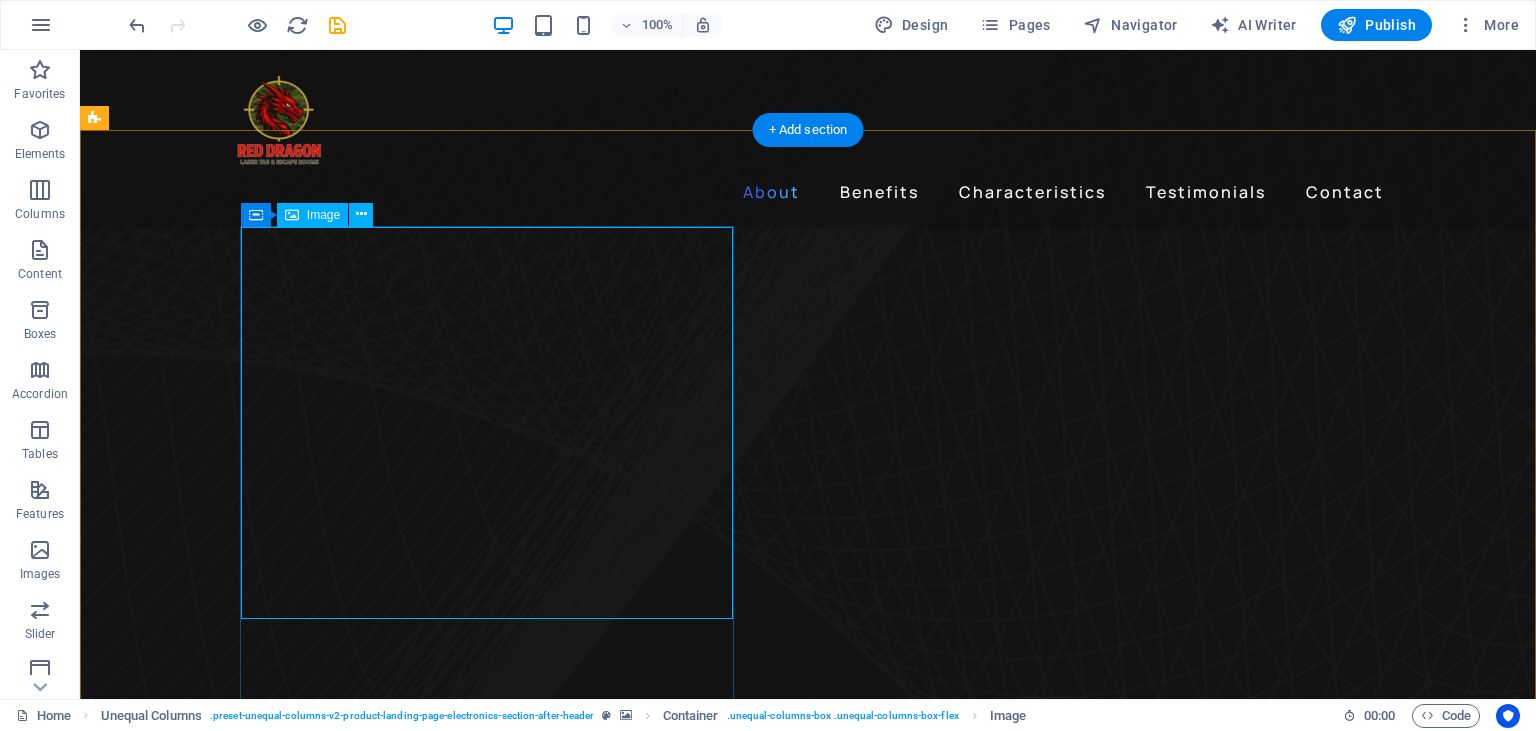 click at bounding box center [680, 4878] 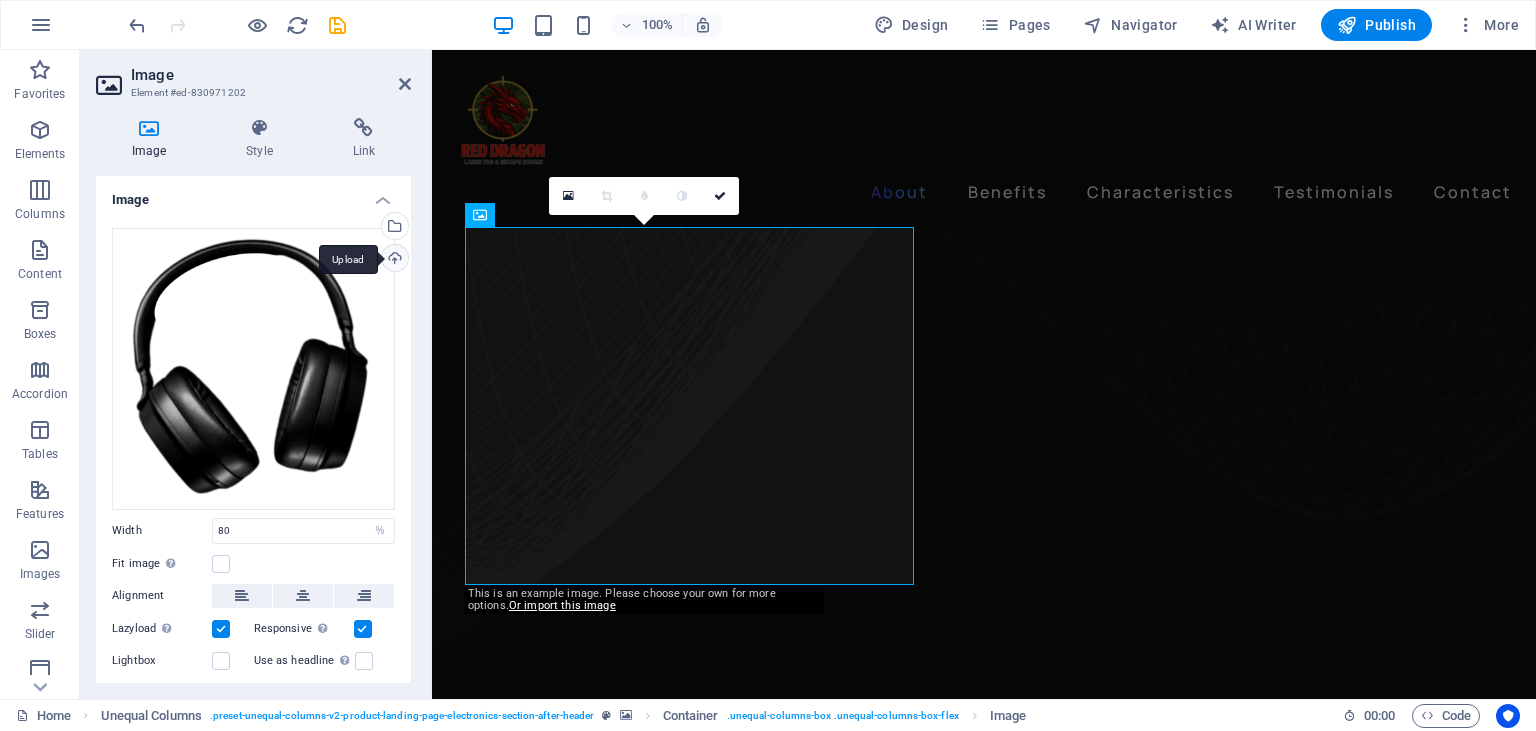 click on "Upload" at bounding box center (393, 260) 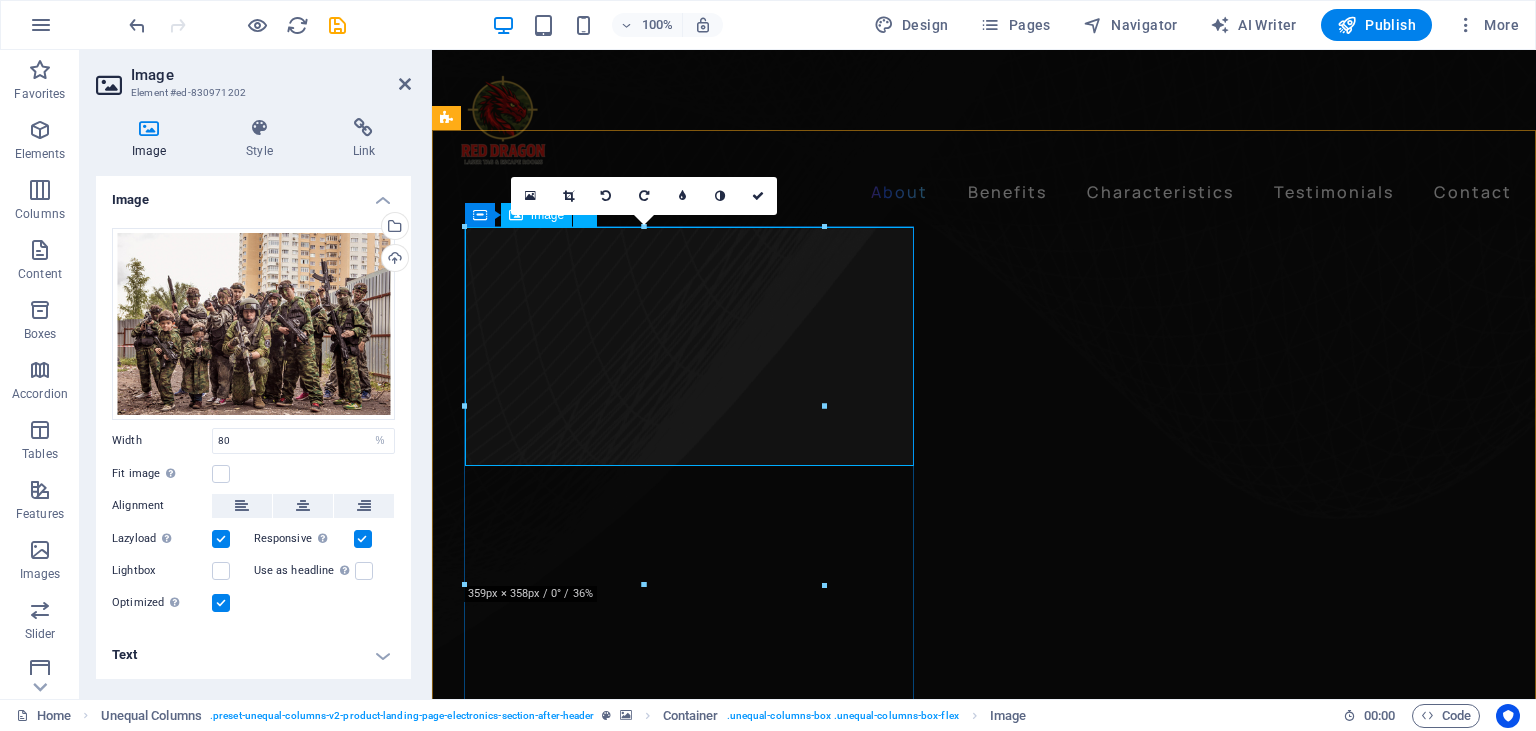 click at bounding box center (984, 4595) 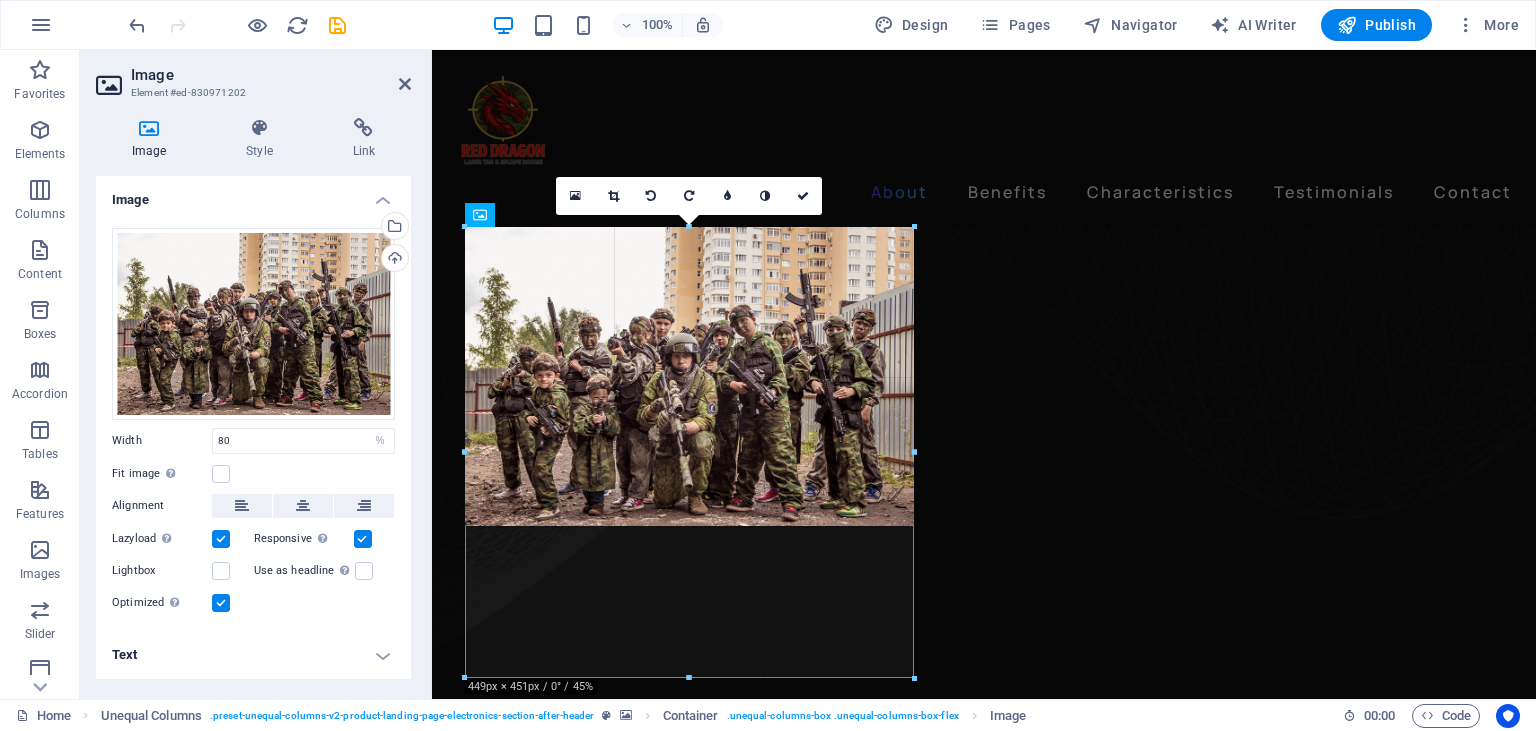 drag, startPoint x: 827, startPoint y: 588, endPoint x: 922, endPoint y: 624, distance: 101.59232 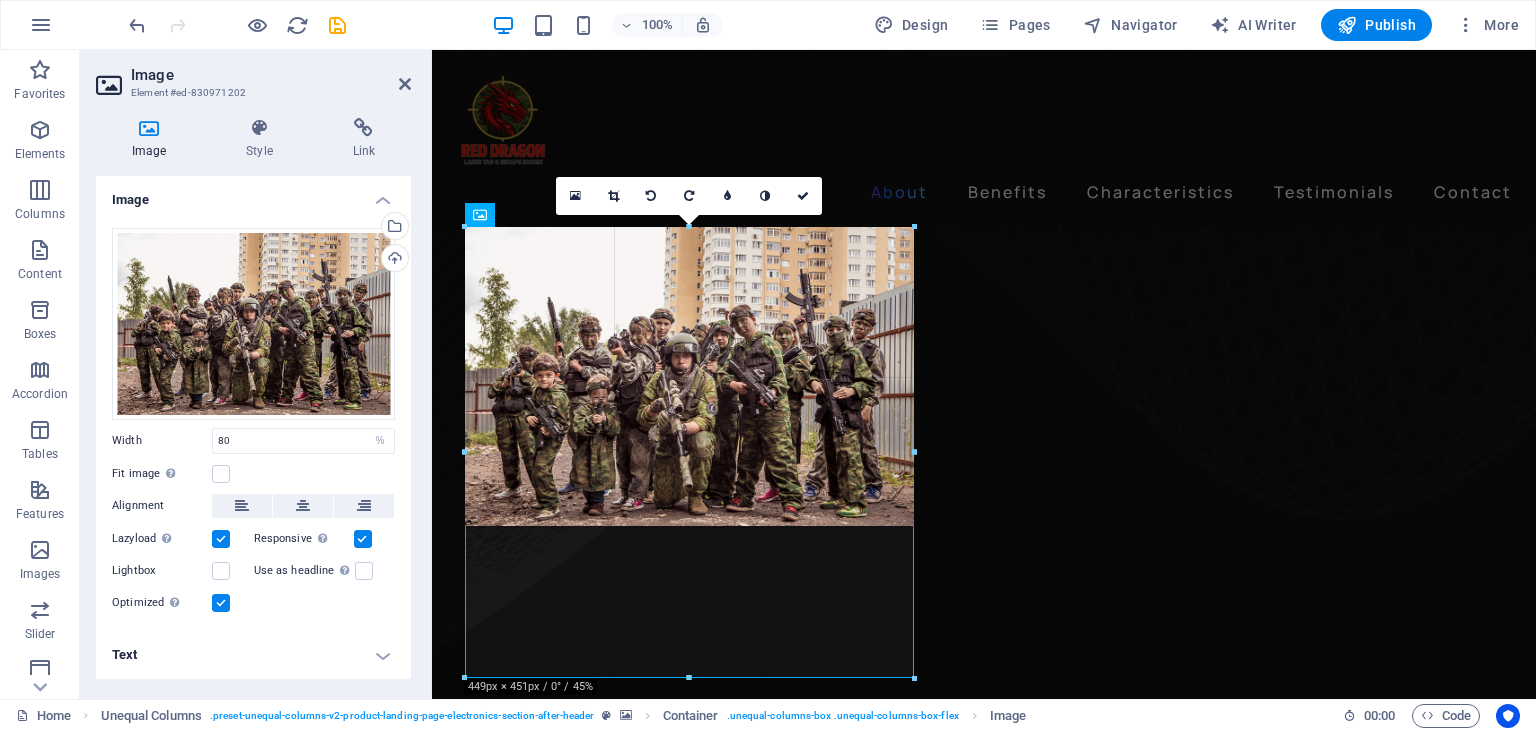 click on "Drag here to replace the existing content. Press “Ctrl” if you want to create a new element.
Container   Container   Banner   H1   Banner   Banner   Container   Banner   Slider   Slider   Unequal Columns   Container   Slider   Unequal Columns   Banner   Container   Image   Container   Container   Unequal Columns   H3   4 columns   Spacer   Menu   Menu Bar   Logo   Container   Image   Slider   Banner   Unequal Columns   Container   H1   Container   Container   Spacer   Text   Spacer   Button   Image   Image   Container   Text   Image   Unequal Columns   Container   Container   Container   2 columns   Footer Thrud 180 170 160 150 140 130 120 110 100 90 80 70 60 50 40 30 20 10 0 -10 -20 -30 -40 -50 -60 -70 -80 -90 -100 -110 -120 -130 -140 -150 -160 -170 449px × 451px / 0° / 45% 16:10 16:9 4:3 1:1 1:2 0" at bounding box center (984, -77) 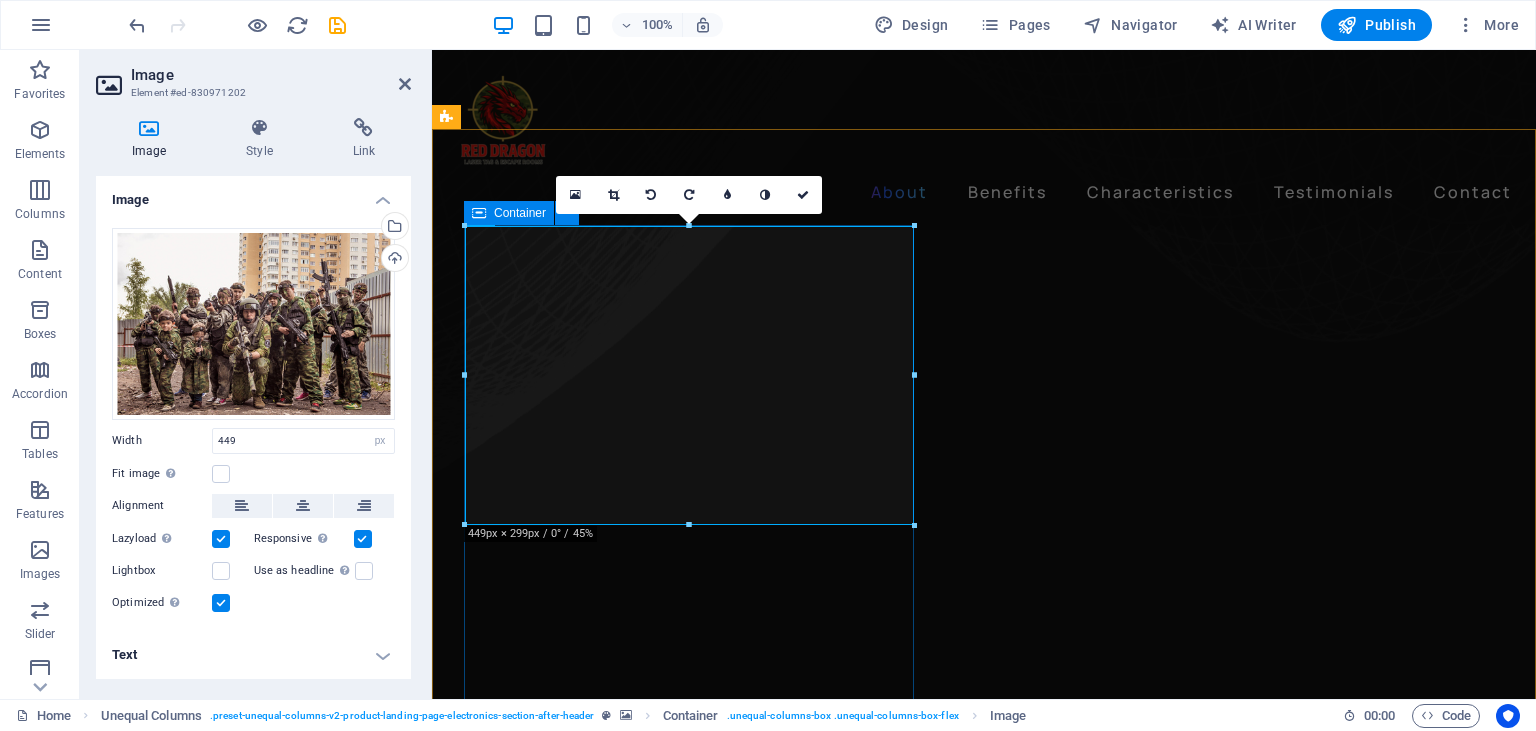 scroll, scrollTop: 1113, scrollLeft: 0, axis: vertical 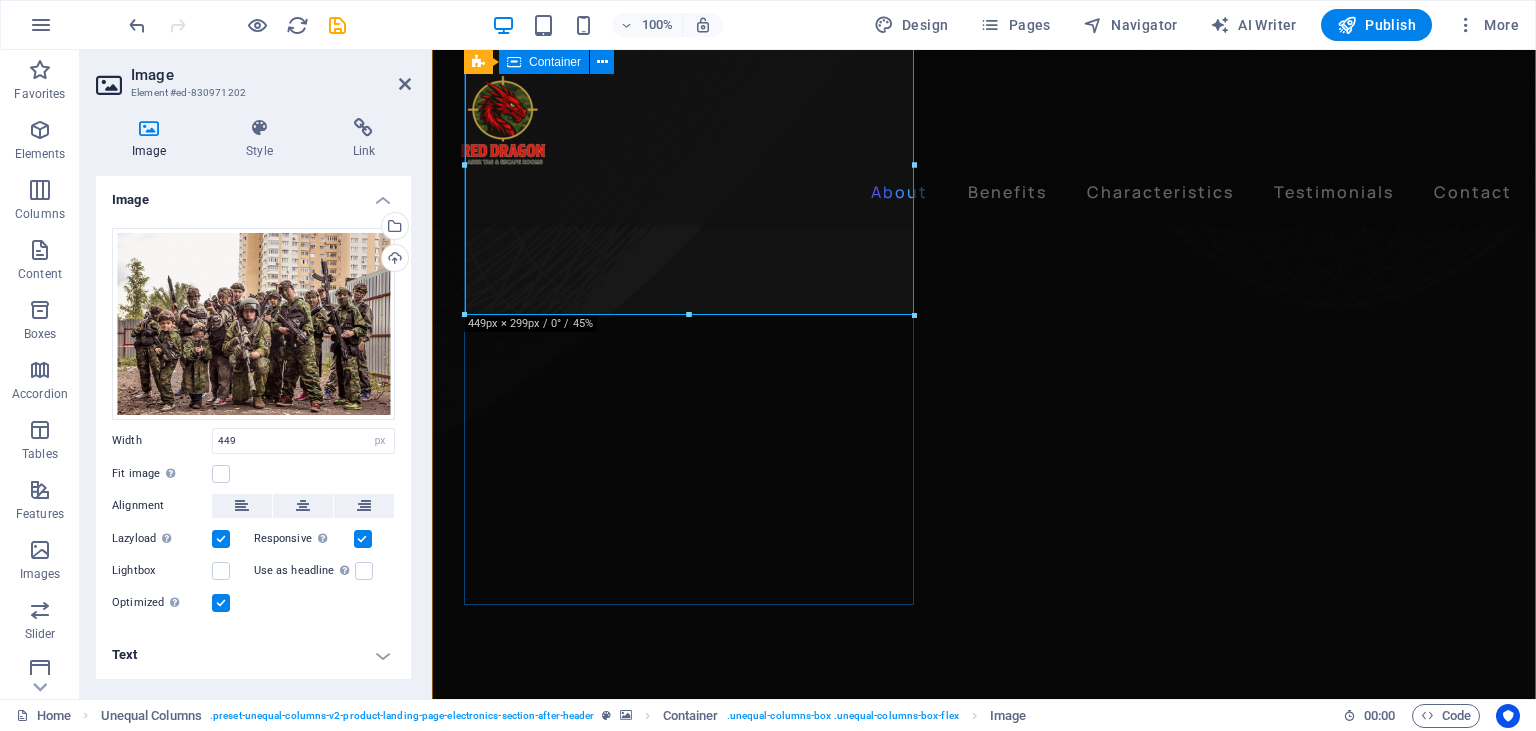 click at bounding box center [984, 4256] 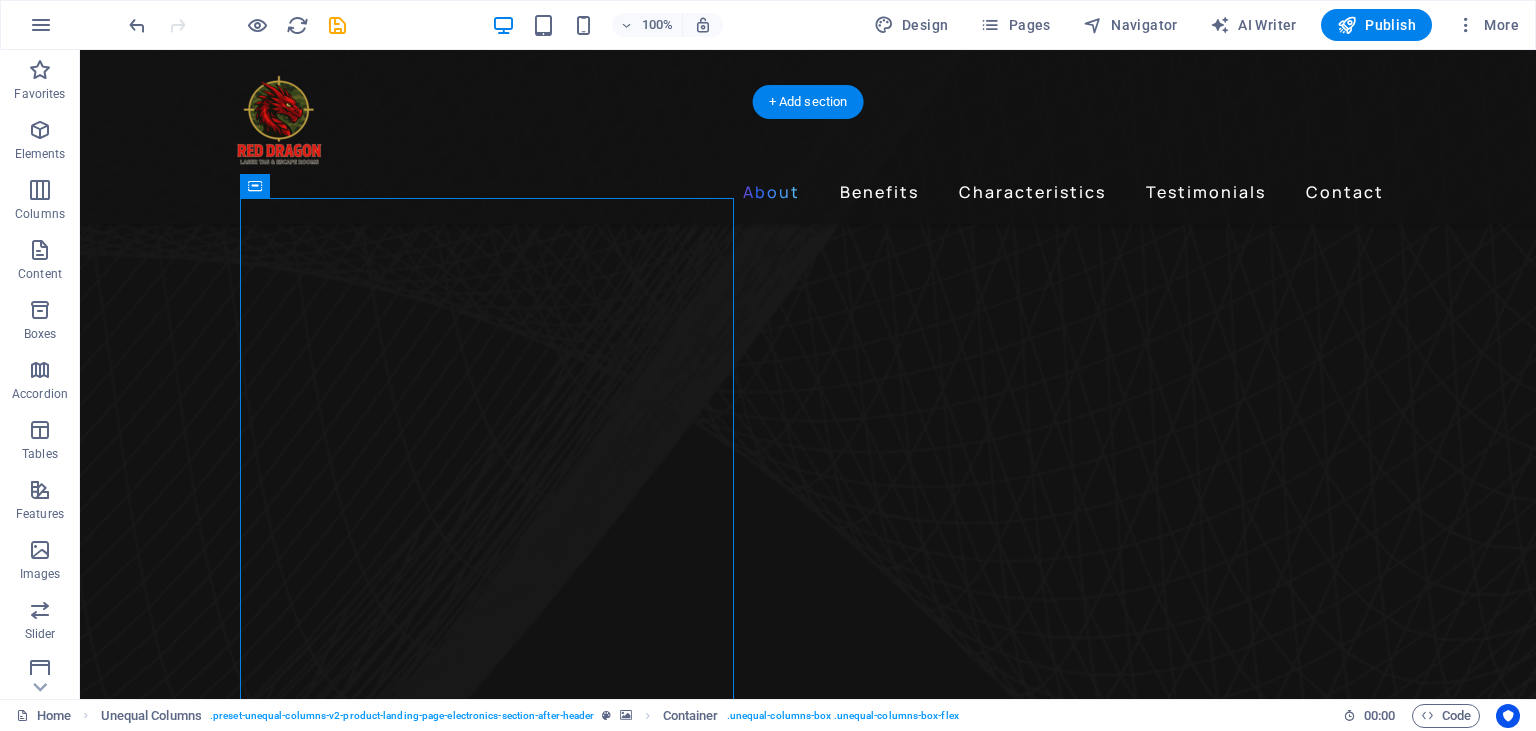 scroll, scrollTop: 1007, scrollLeft: 0, axis: vertical 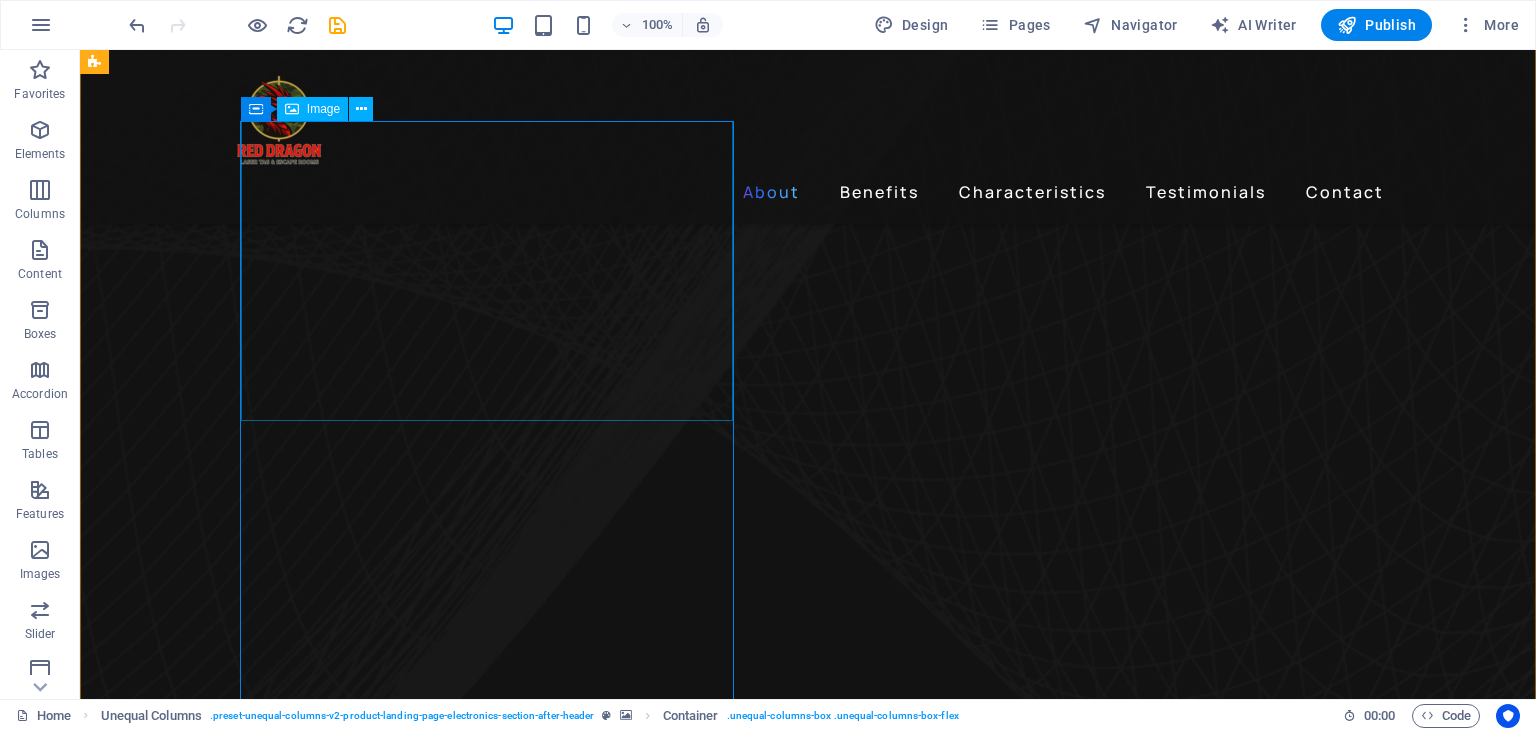 click at bounding box center (680, 4469) 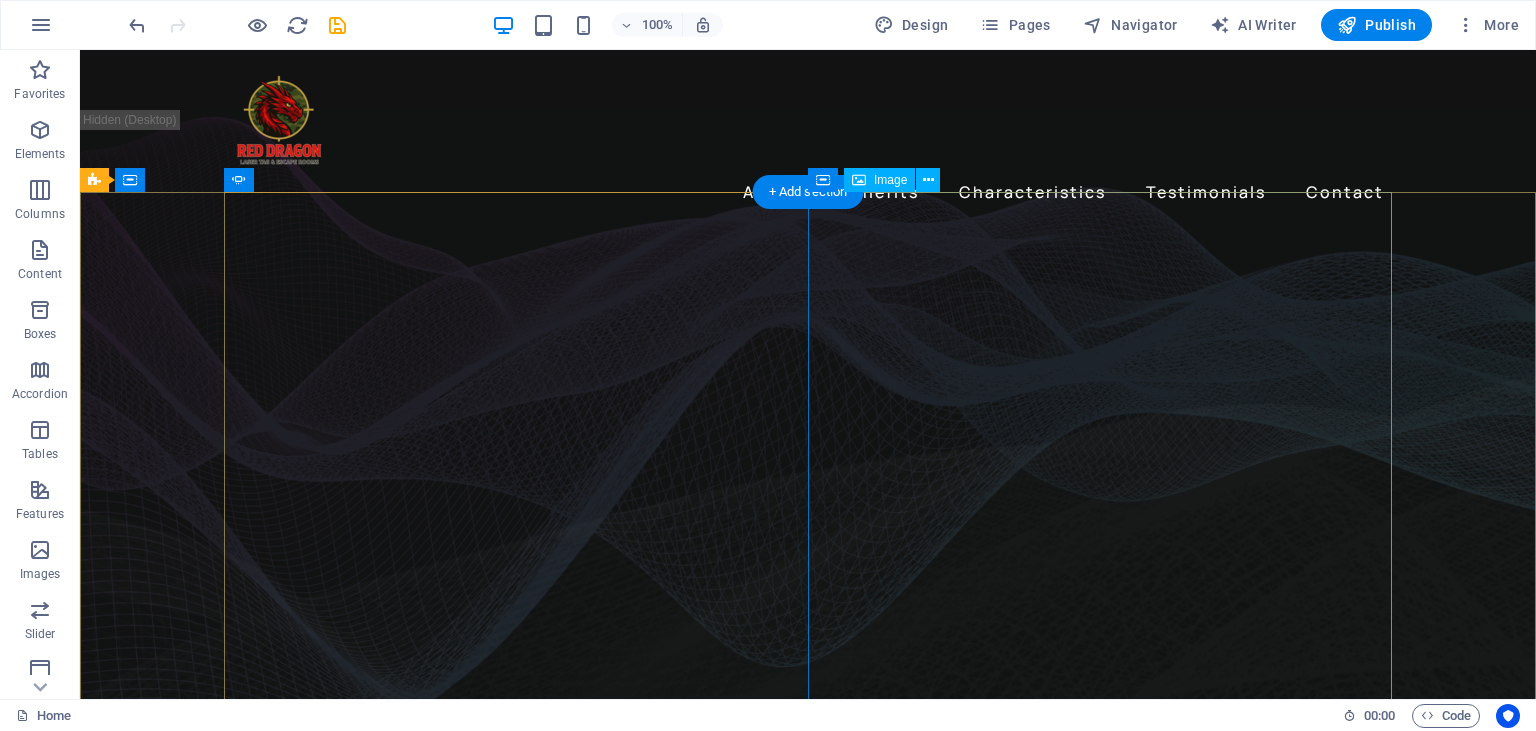 scroll, scrollTop: 0, scrollLeft: 0, axis: both 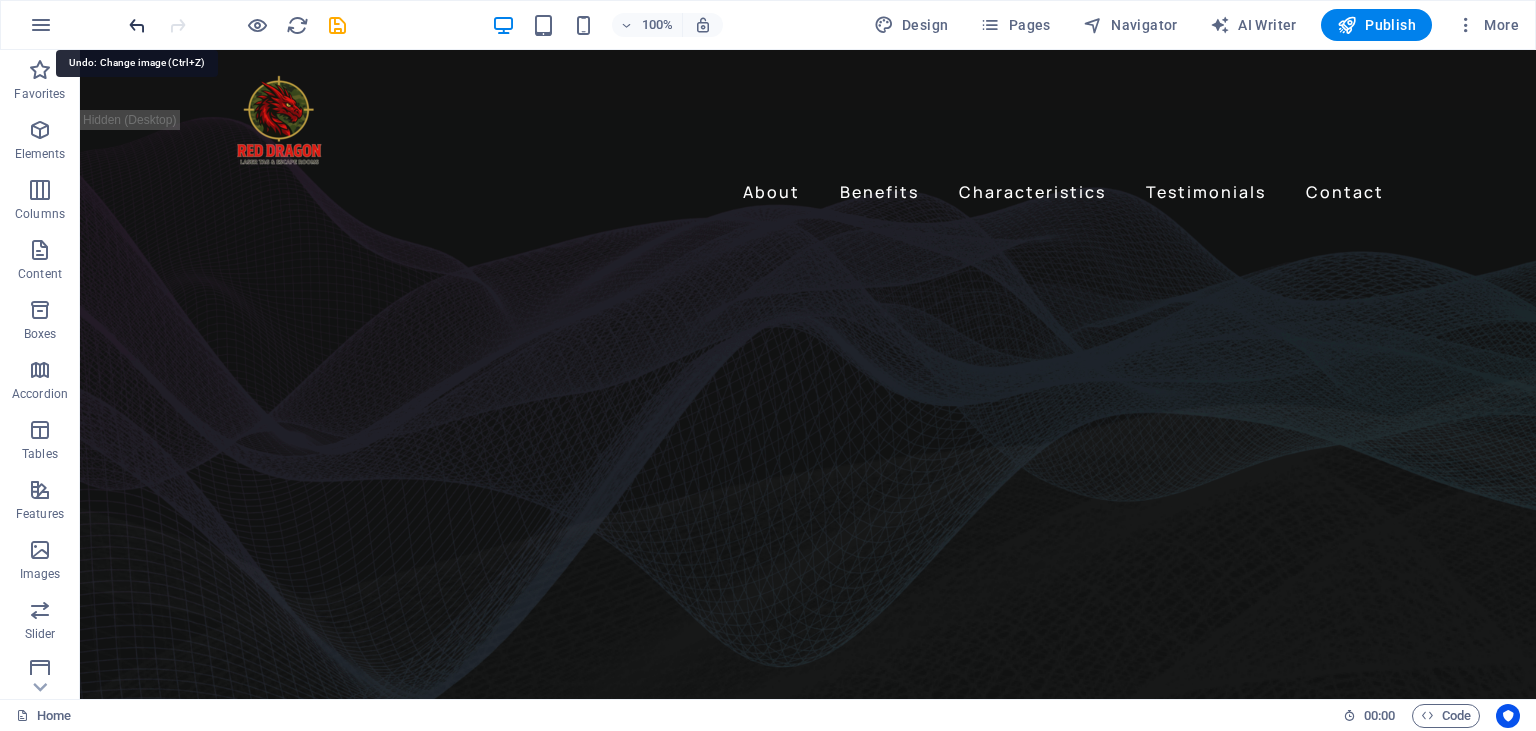click at bounding box center [137, 25] 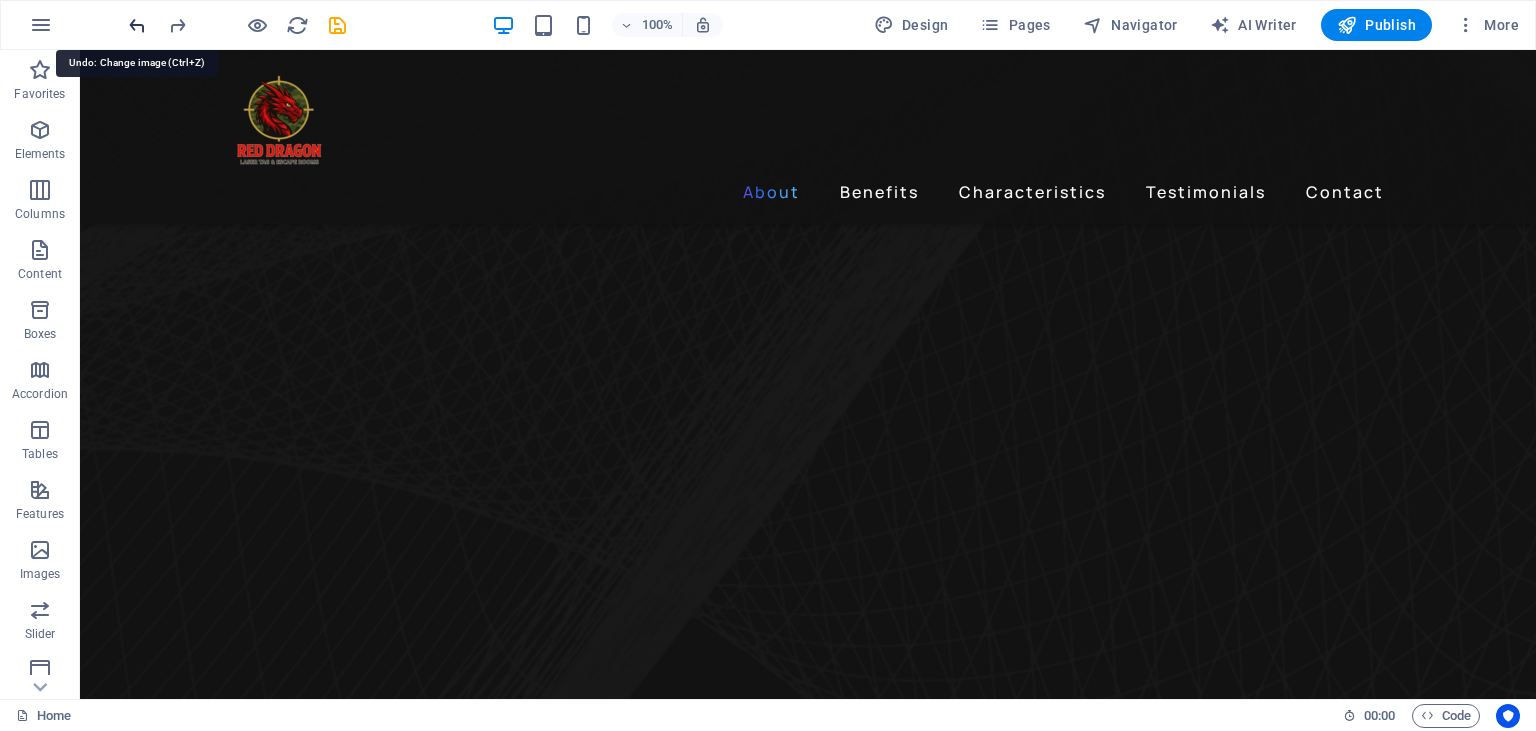 scroll, scrollTop: 885, scrollLeft: 0, axis: vertical 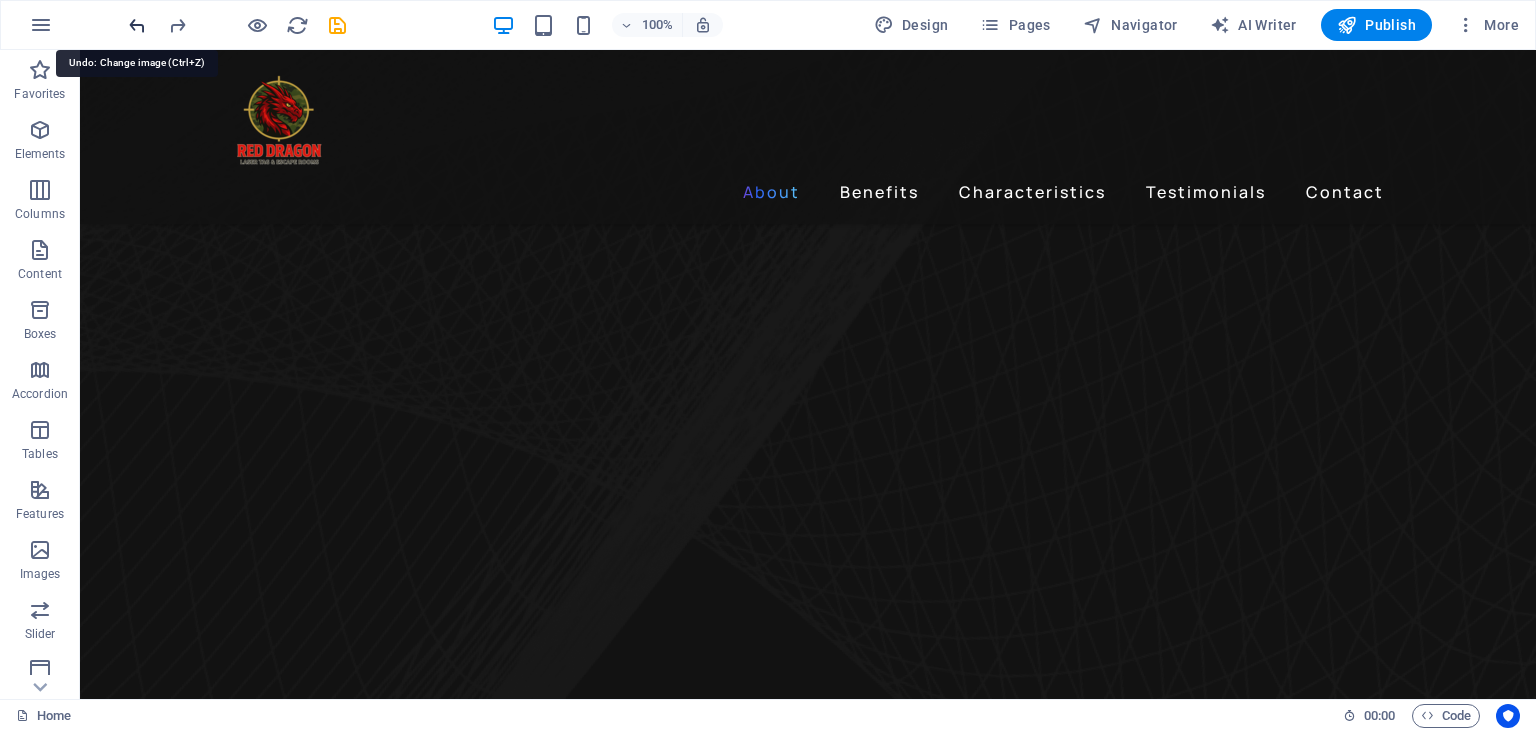 click at bounding box center [137, 25] 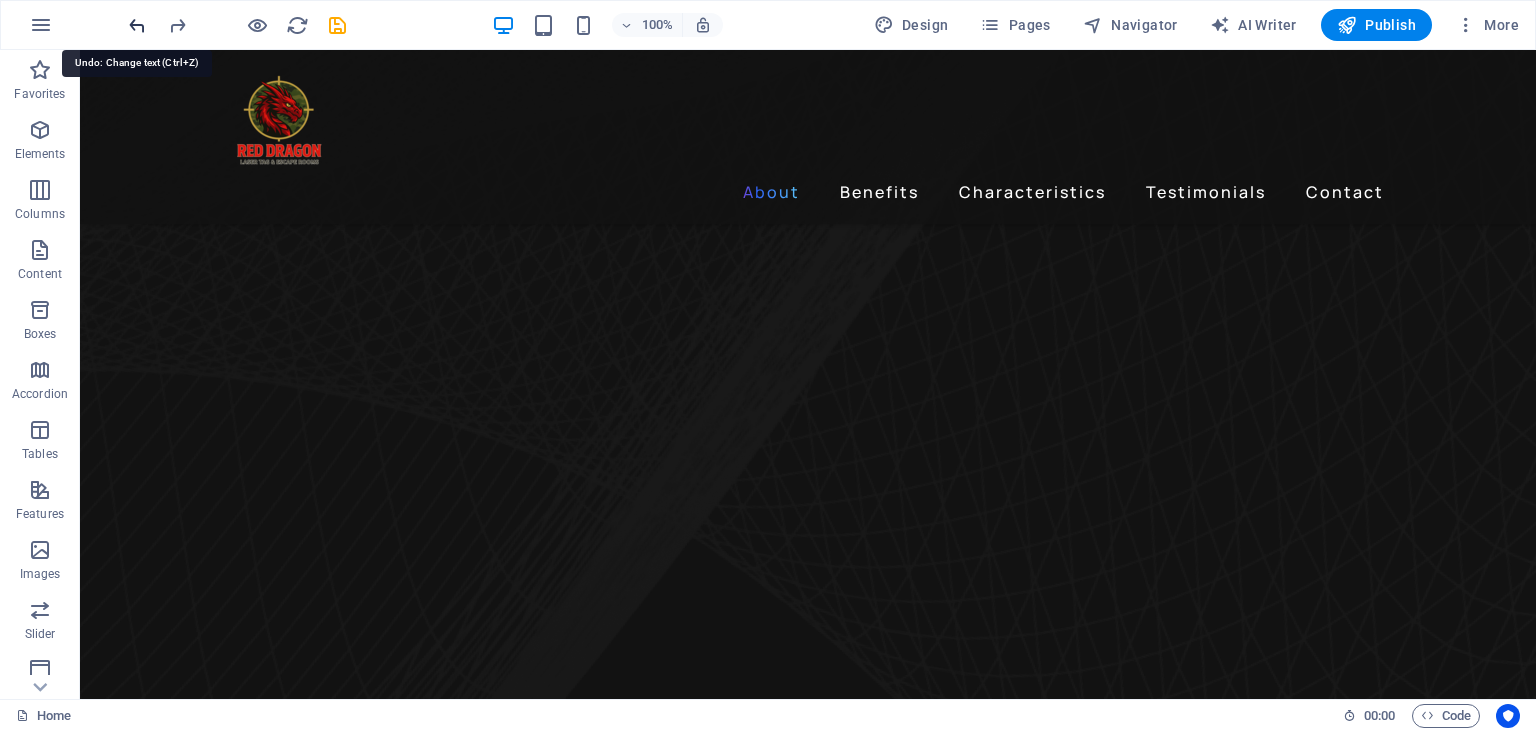 click at bounding box center [137, 25] 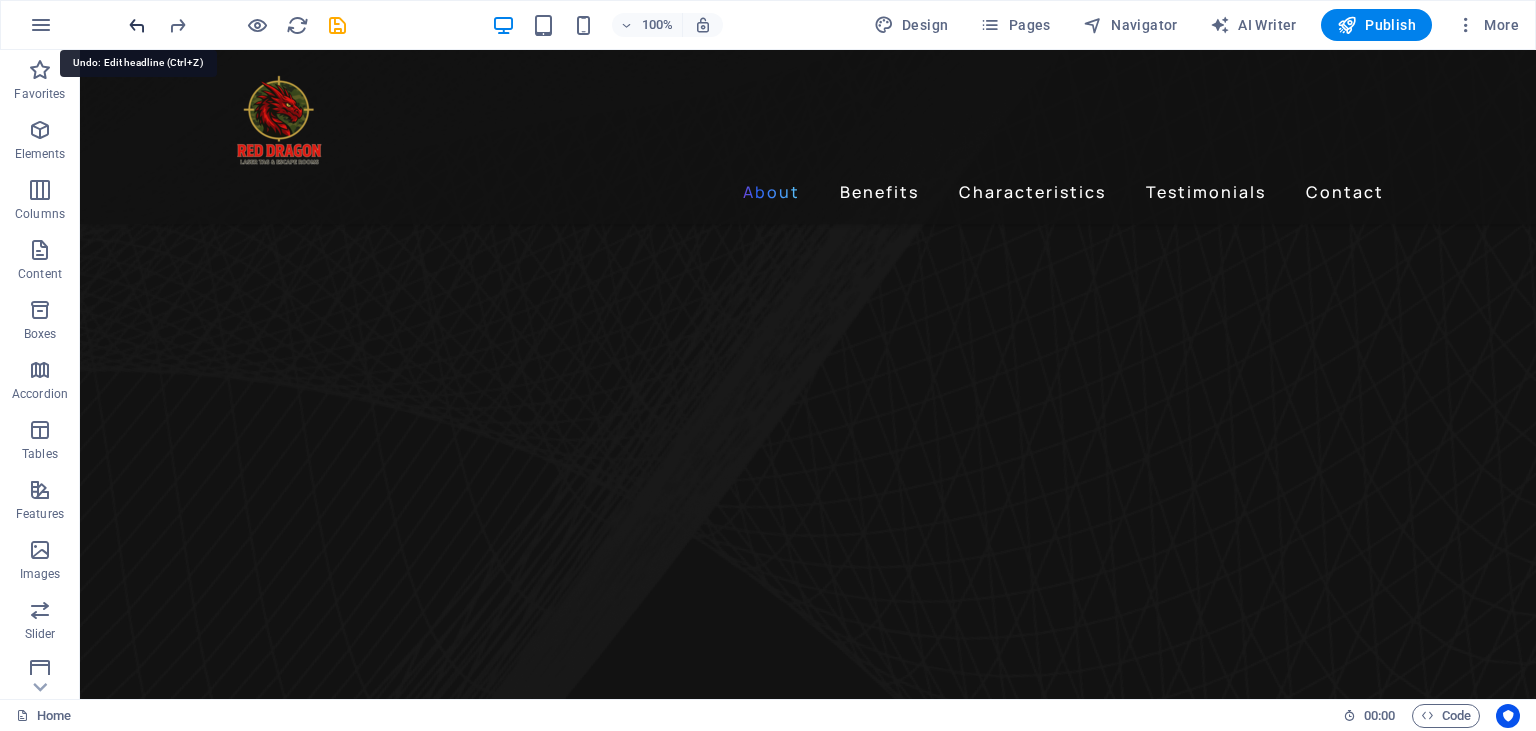 click at bounding box center [137, 25] 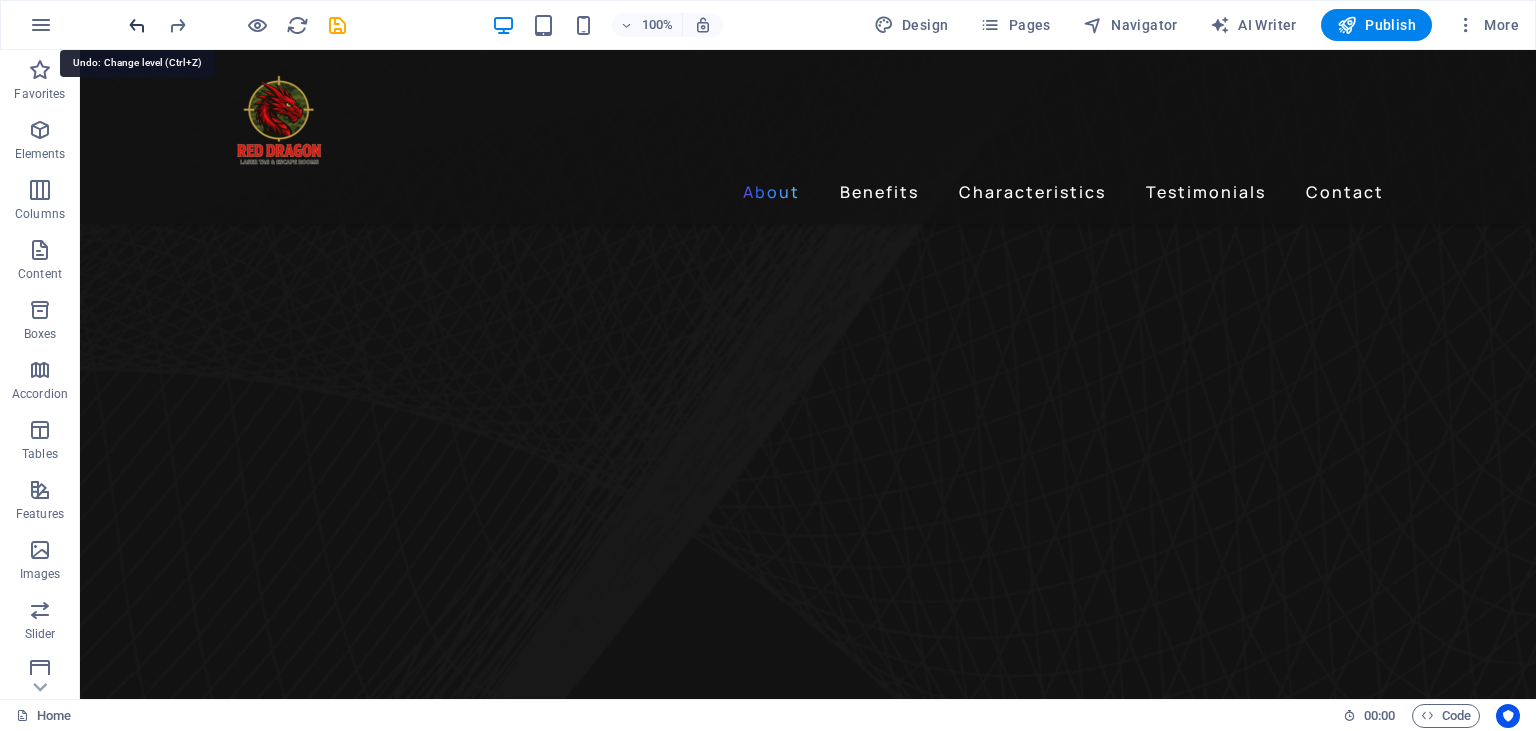 click at bounding box center [137, 25] 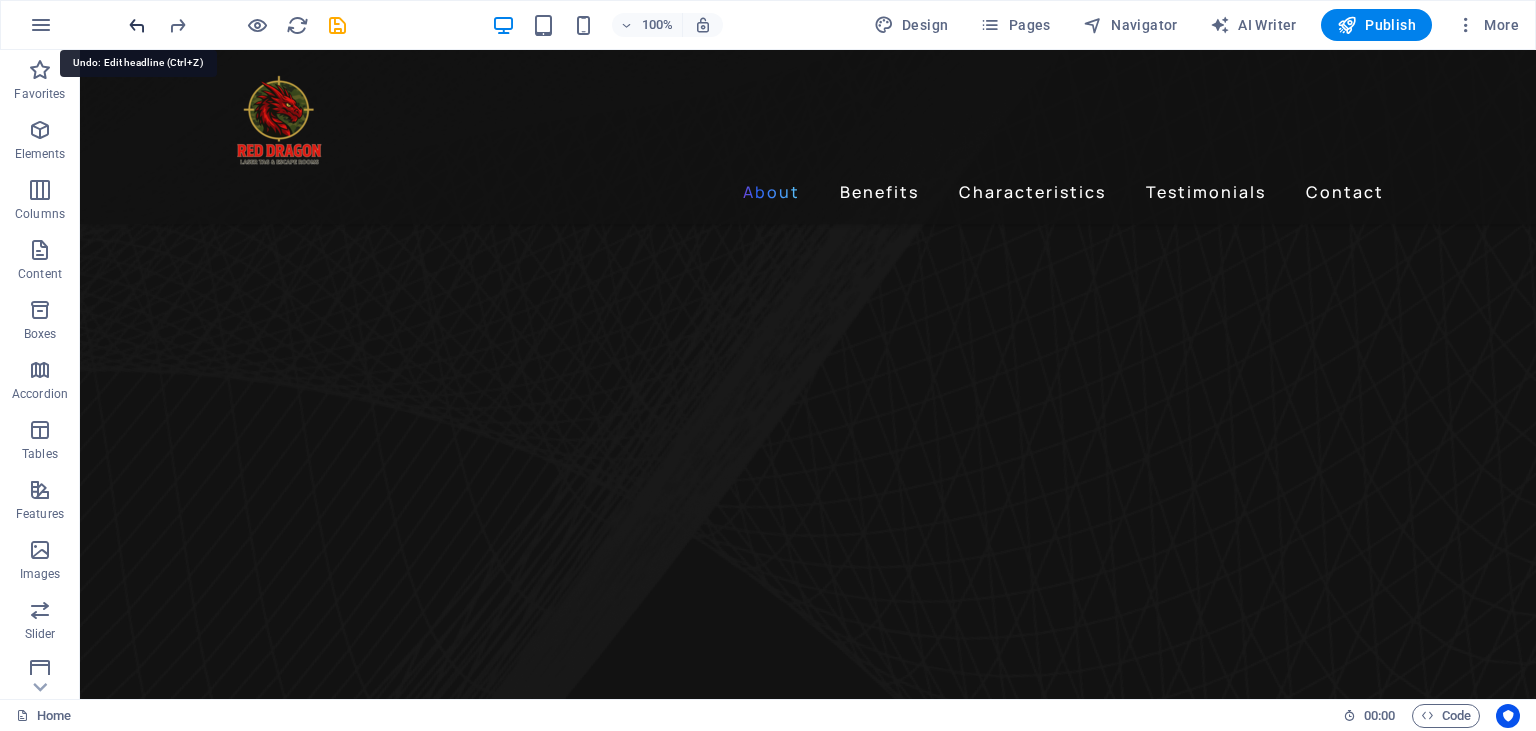 click at bounding box center (137, 25) 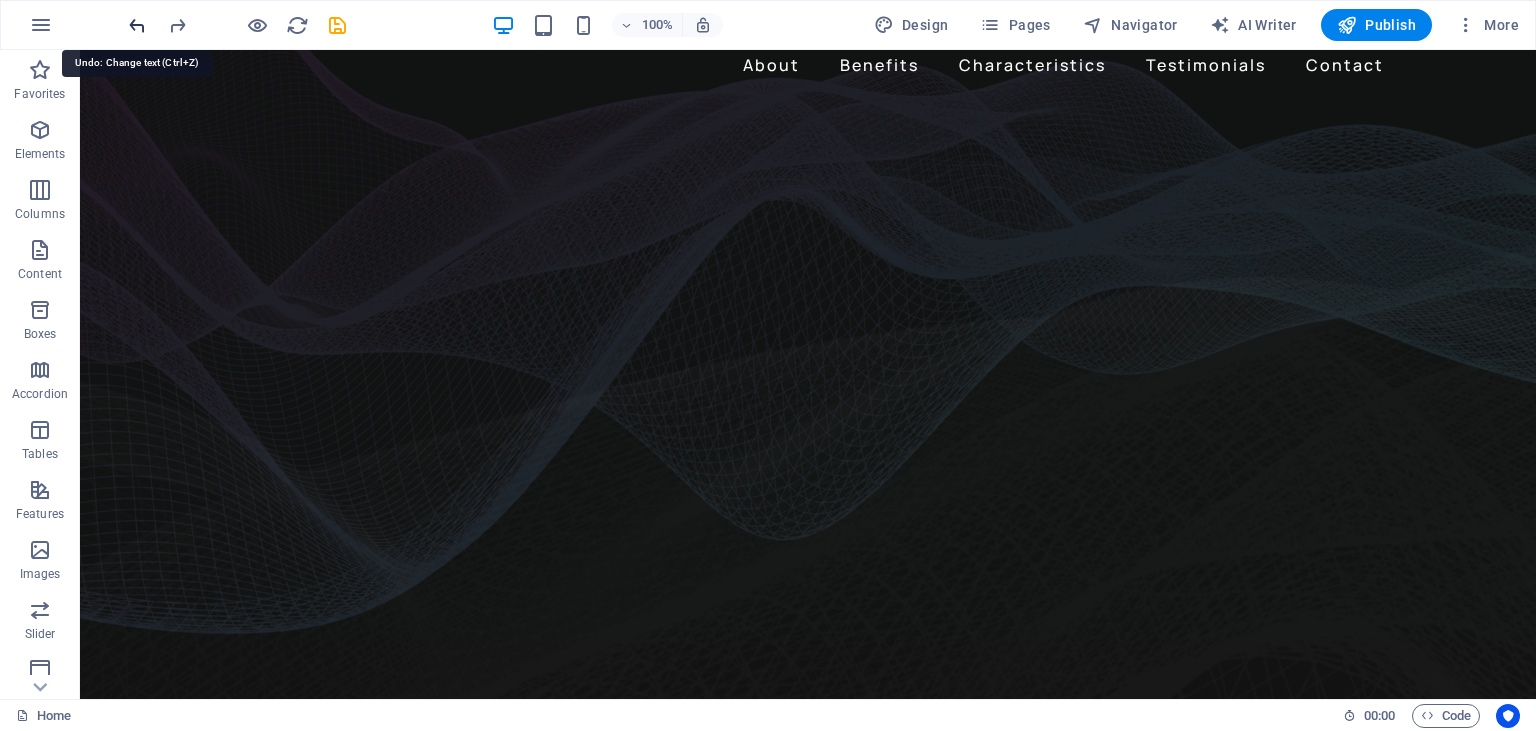 click at bounding box center [137, 25] 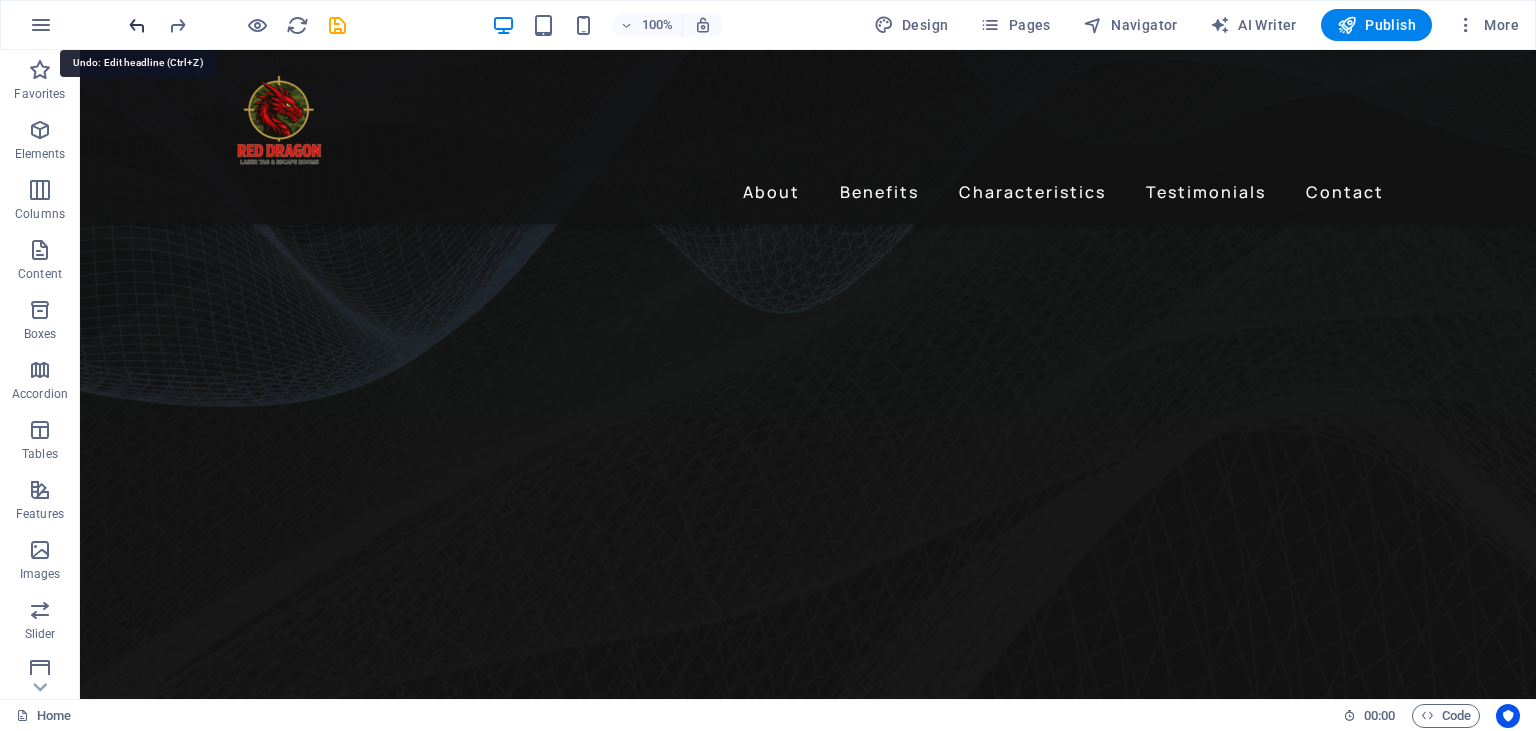 scroll, scrollTop: 496, scrollLeft: 0, axis: vertical 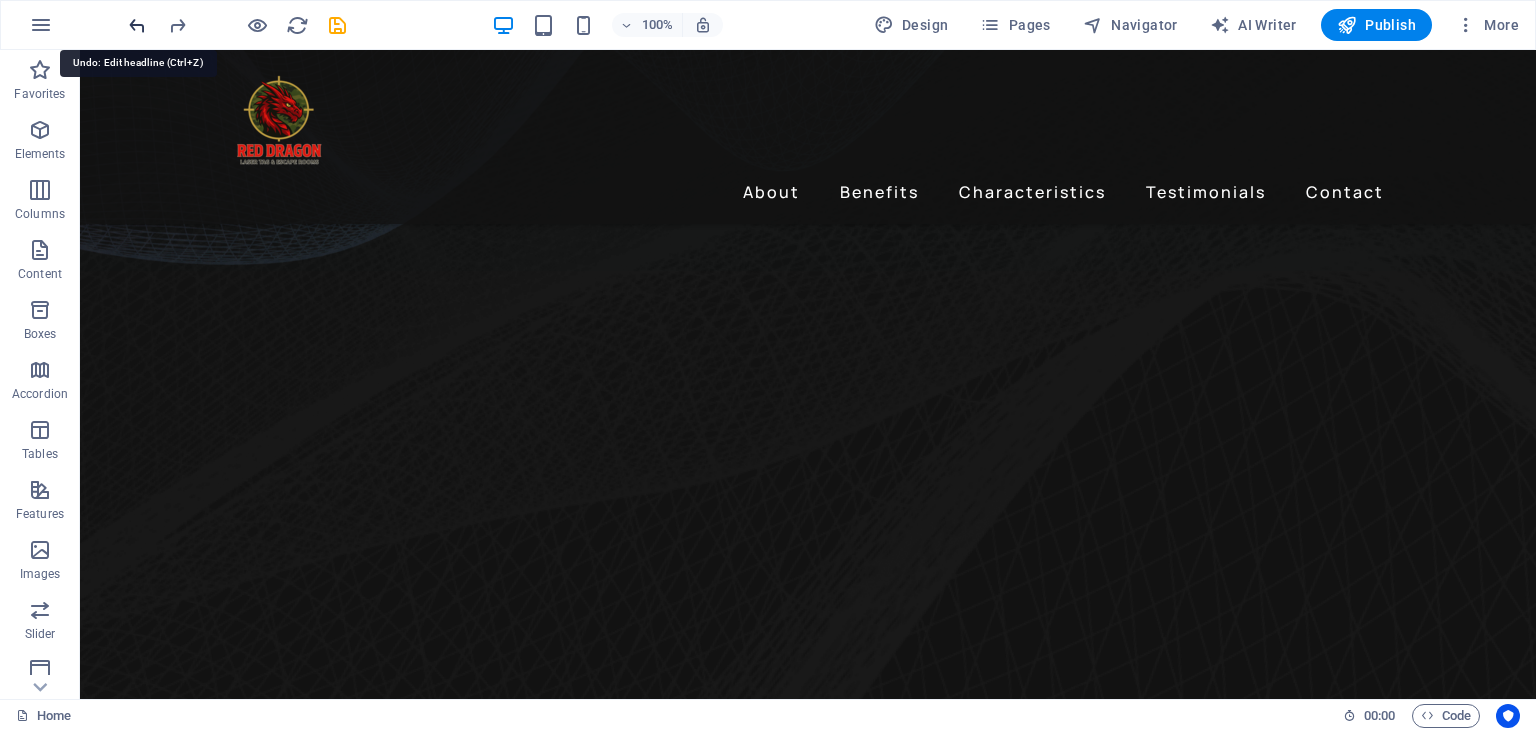 click at bounding box center [137, 25] 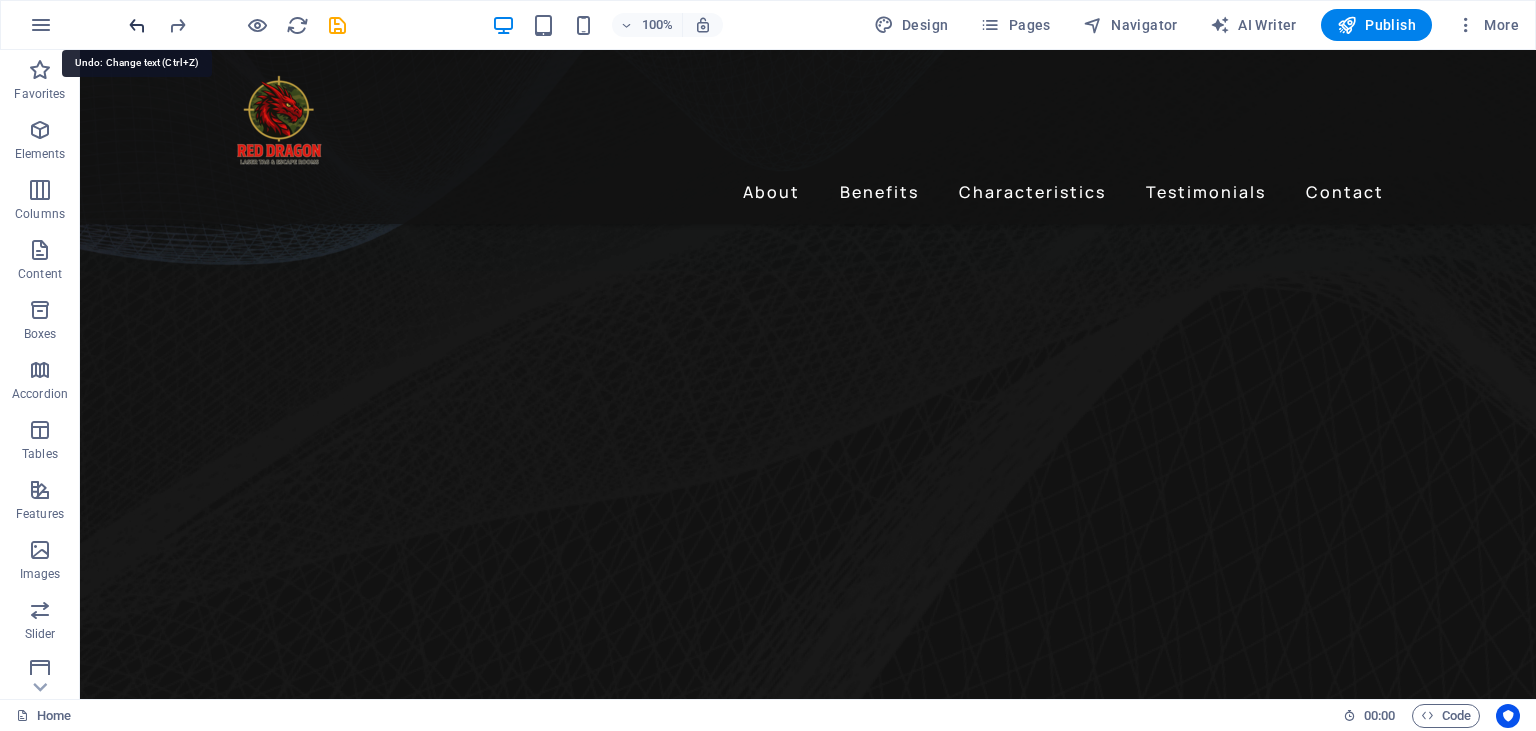 click at bounding box center (137, 25) 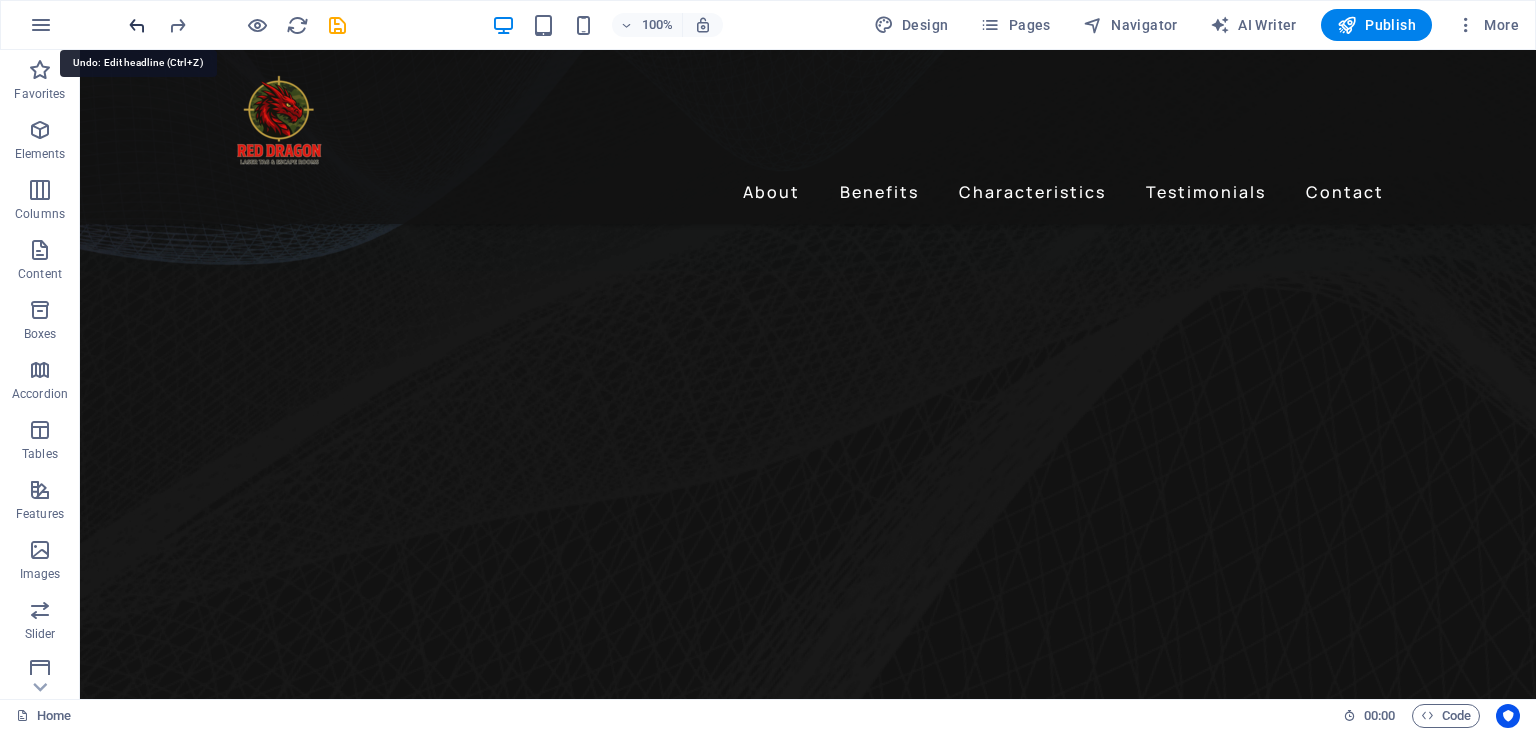 click at bounding box center (137, 25) 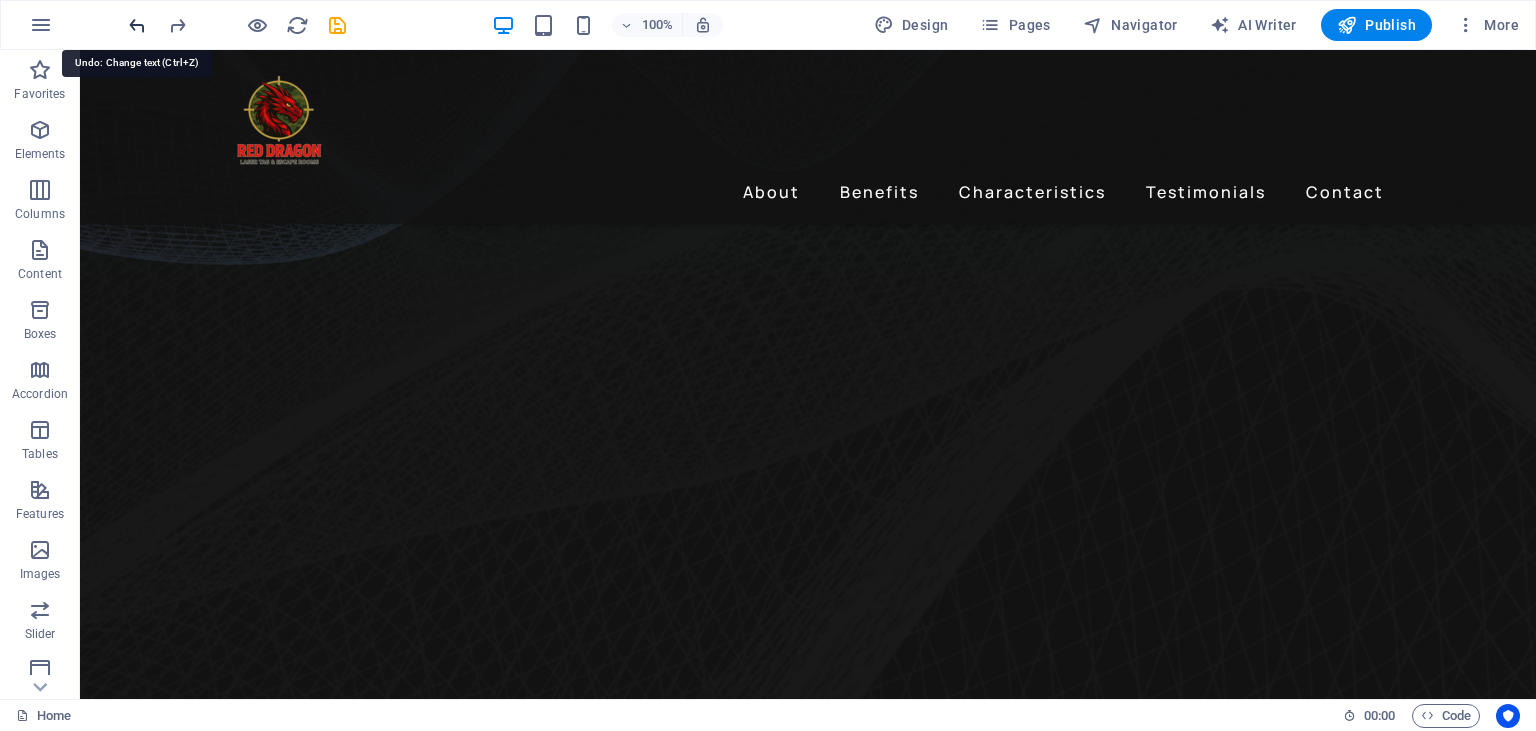 click at bounding box center (137, 25) 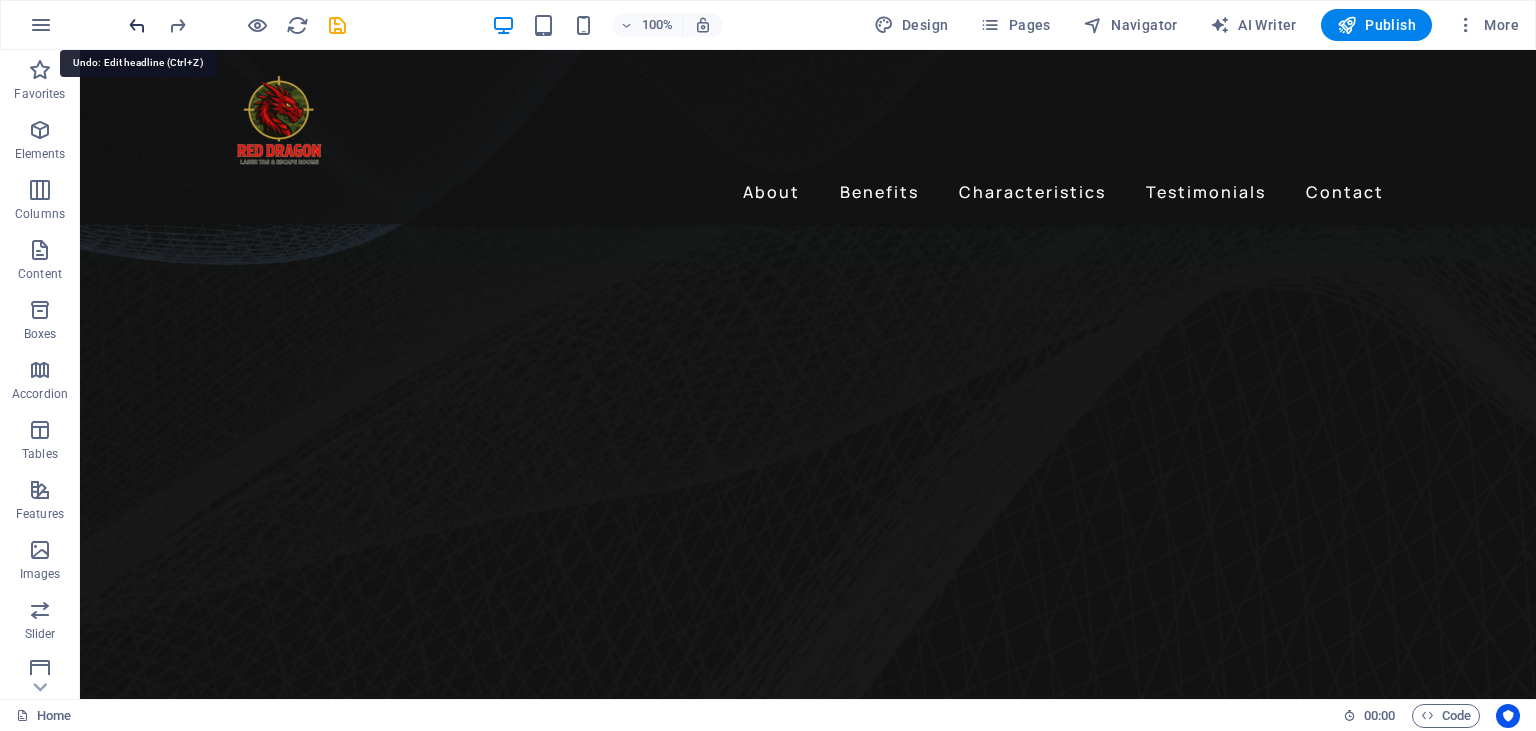 click at bounding box center [137, 25] 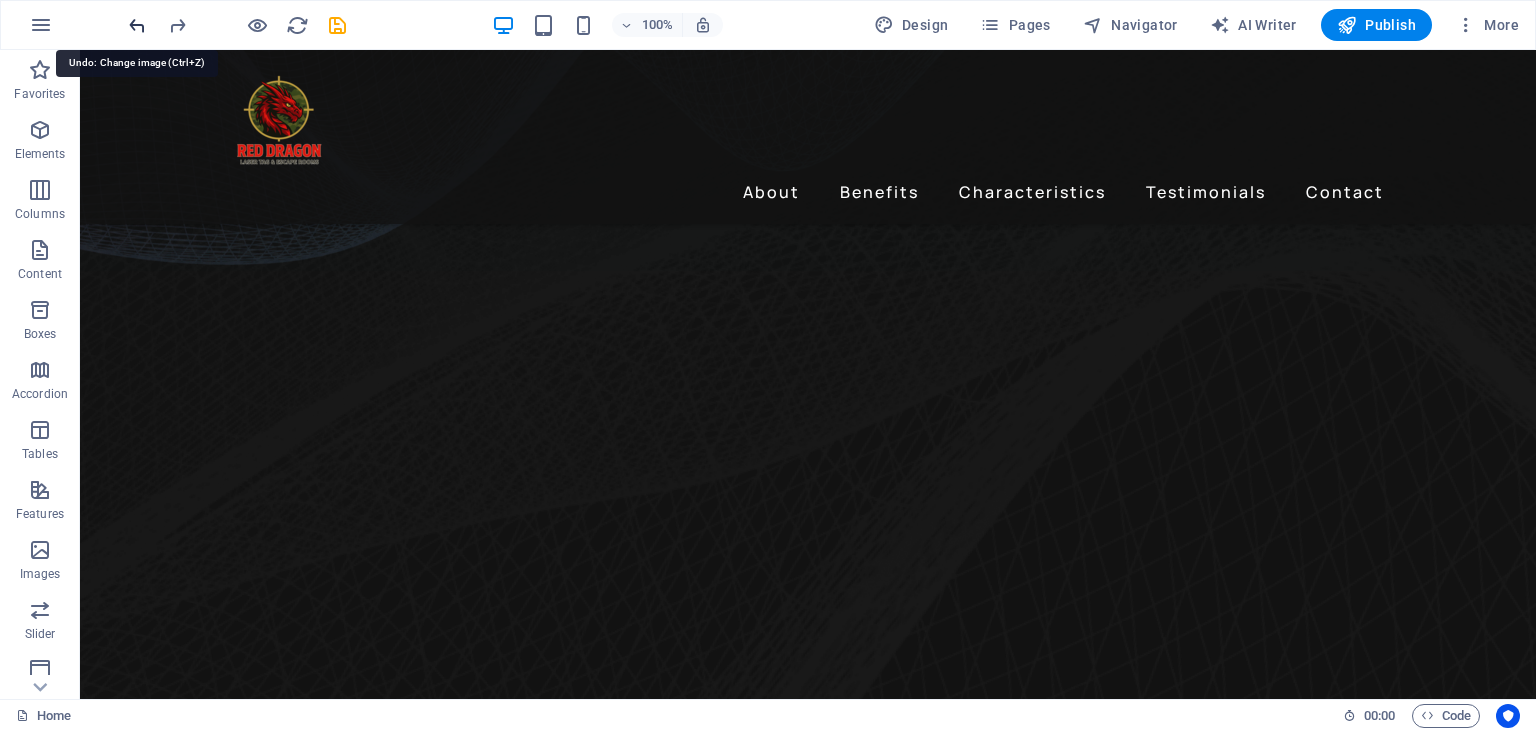 click at bounding box center (137, 25) 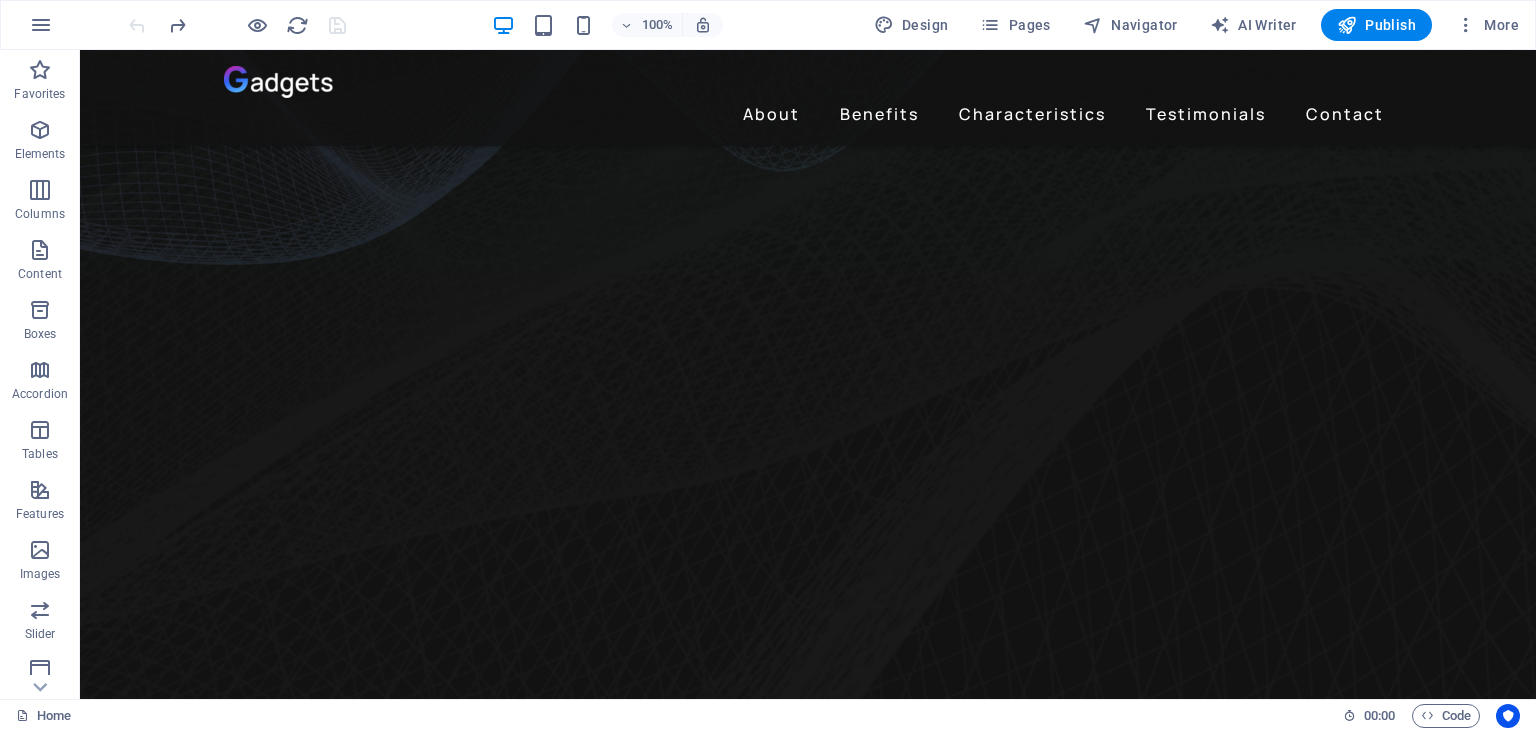 click at bounding box center [237, 25] 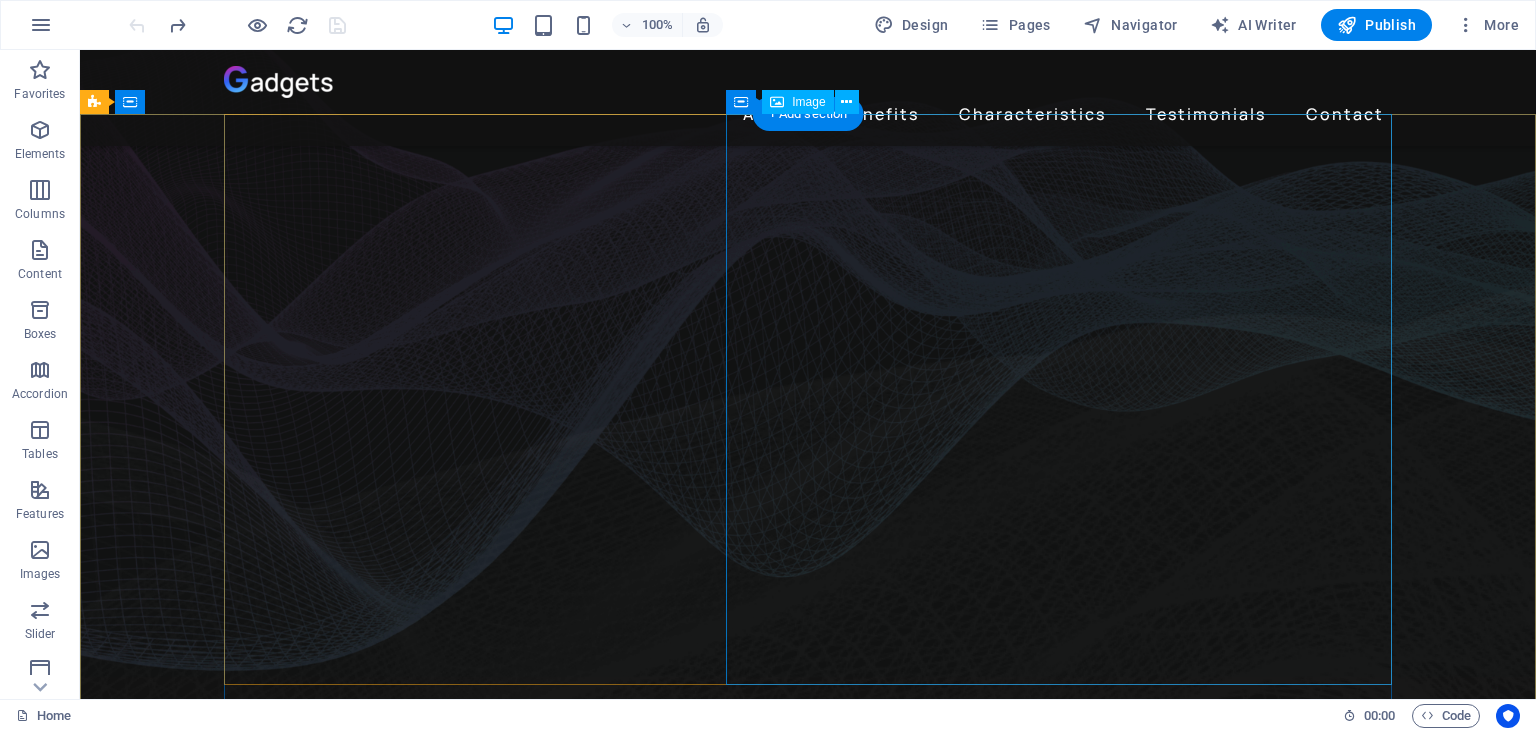 scroll, scrollTop: 0, scrollLeft: 0, axis: both 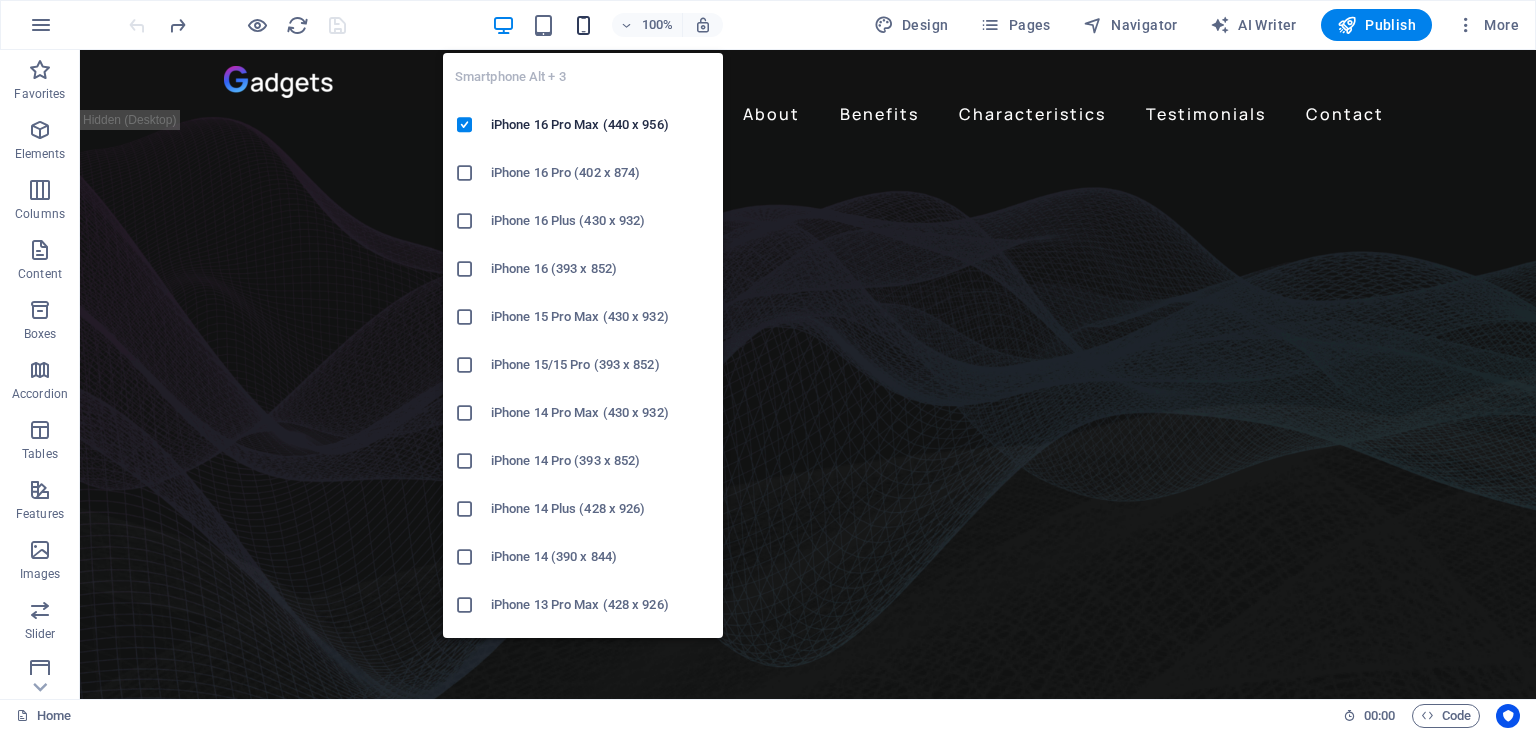 click at bounding box center (583, 25) 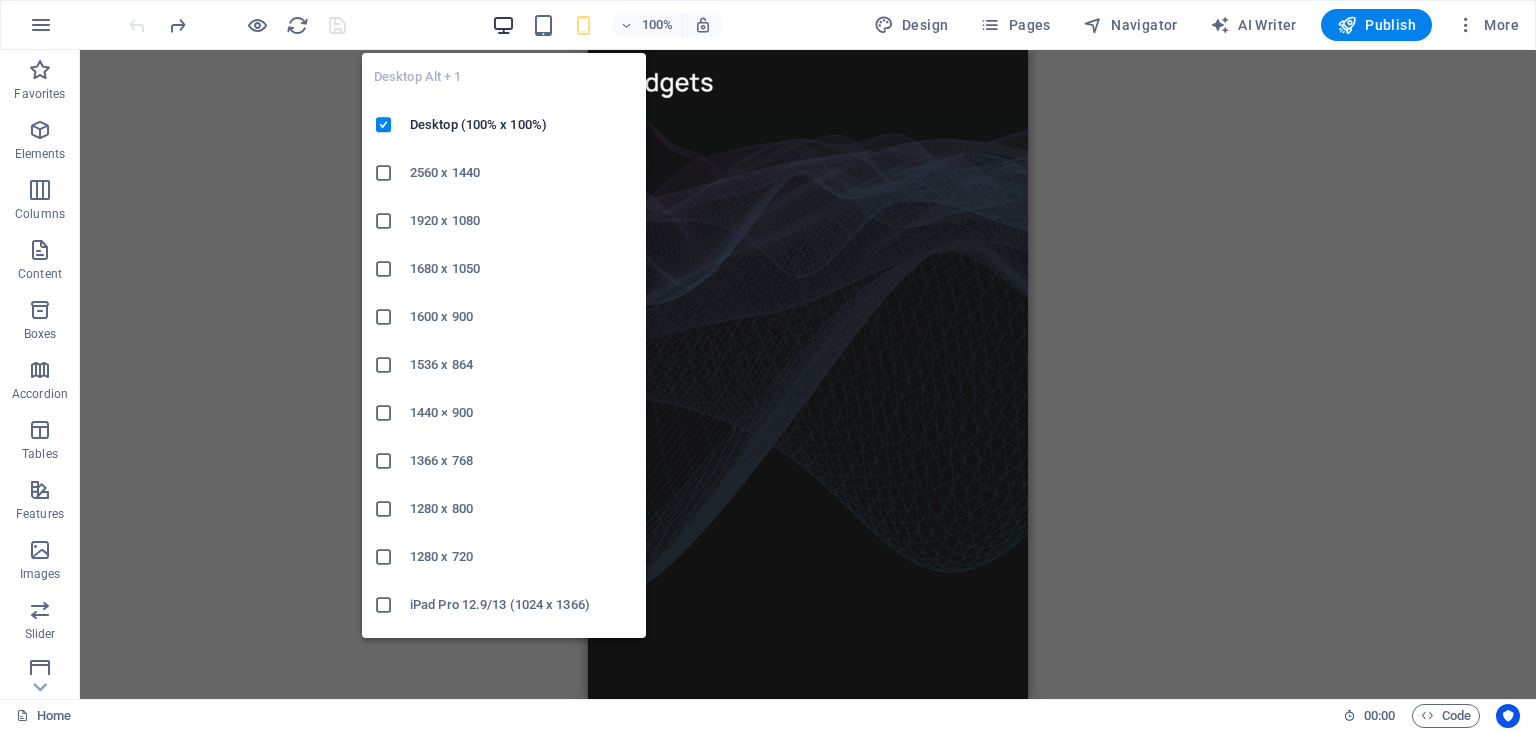 click at bounding box center [503, 25] 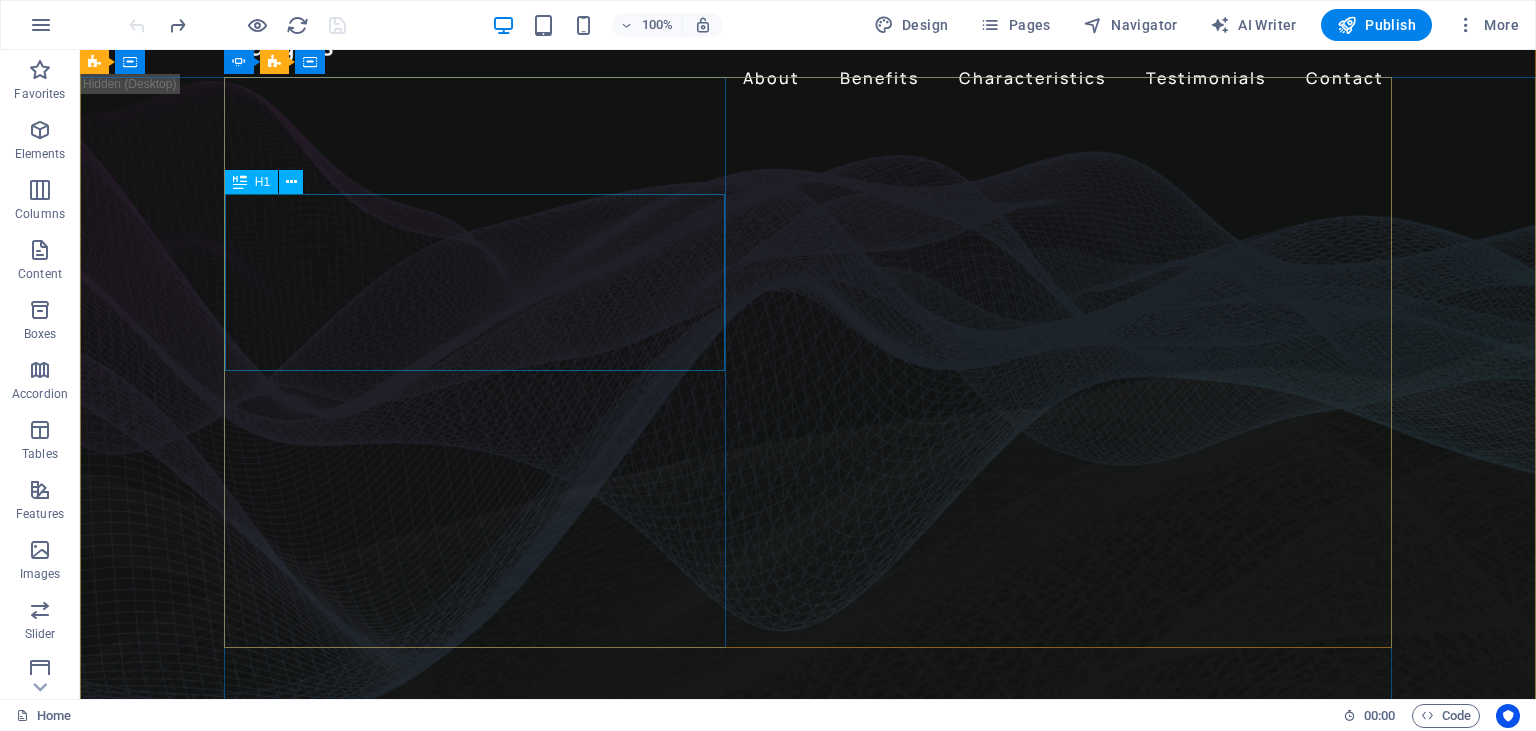 scroll, scrollTop: 0, scrollLeft: 0, axis: both 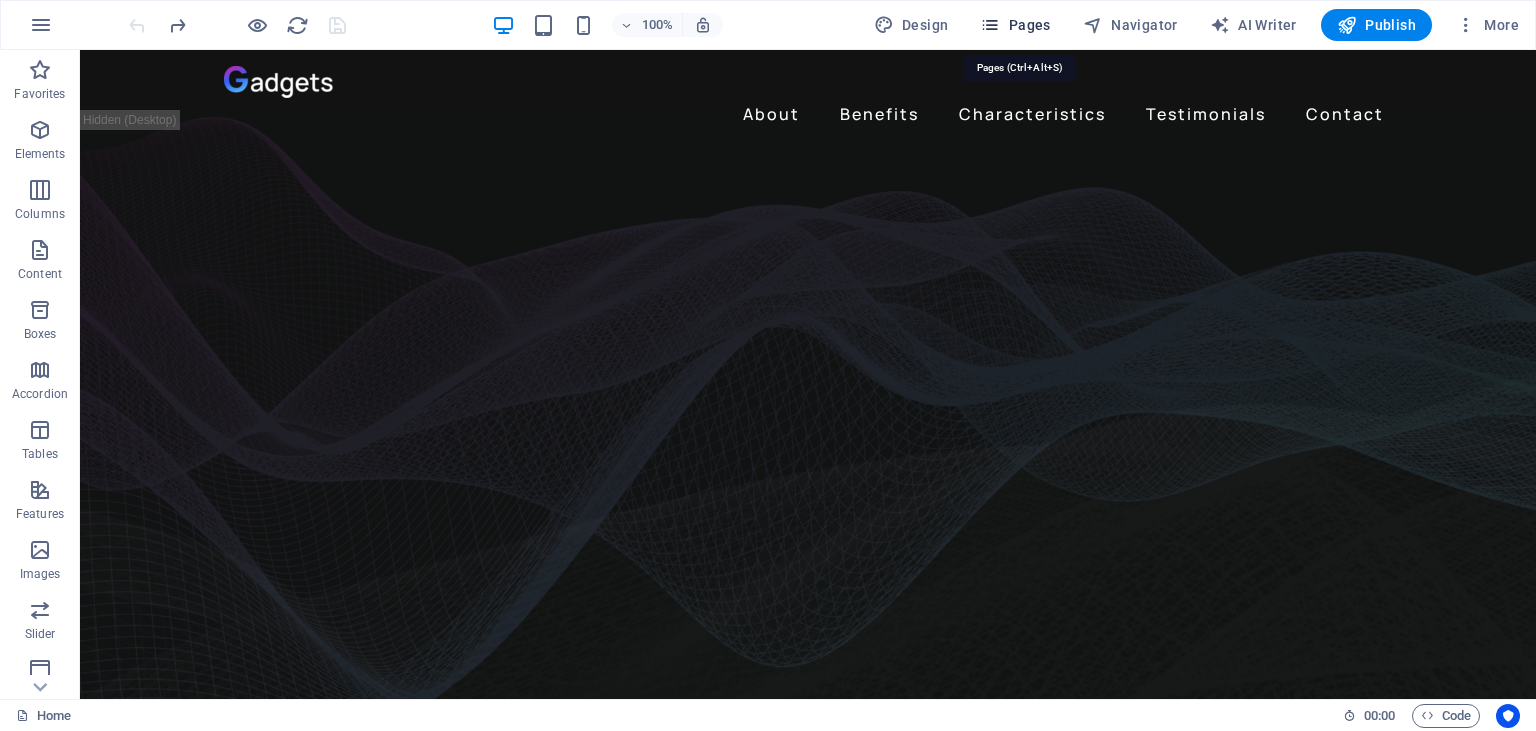 click on "Pages" at bounding box center [1015, 25] 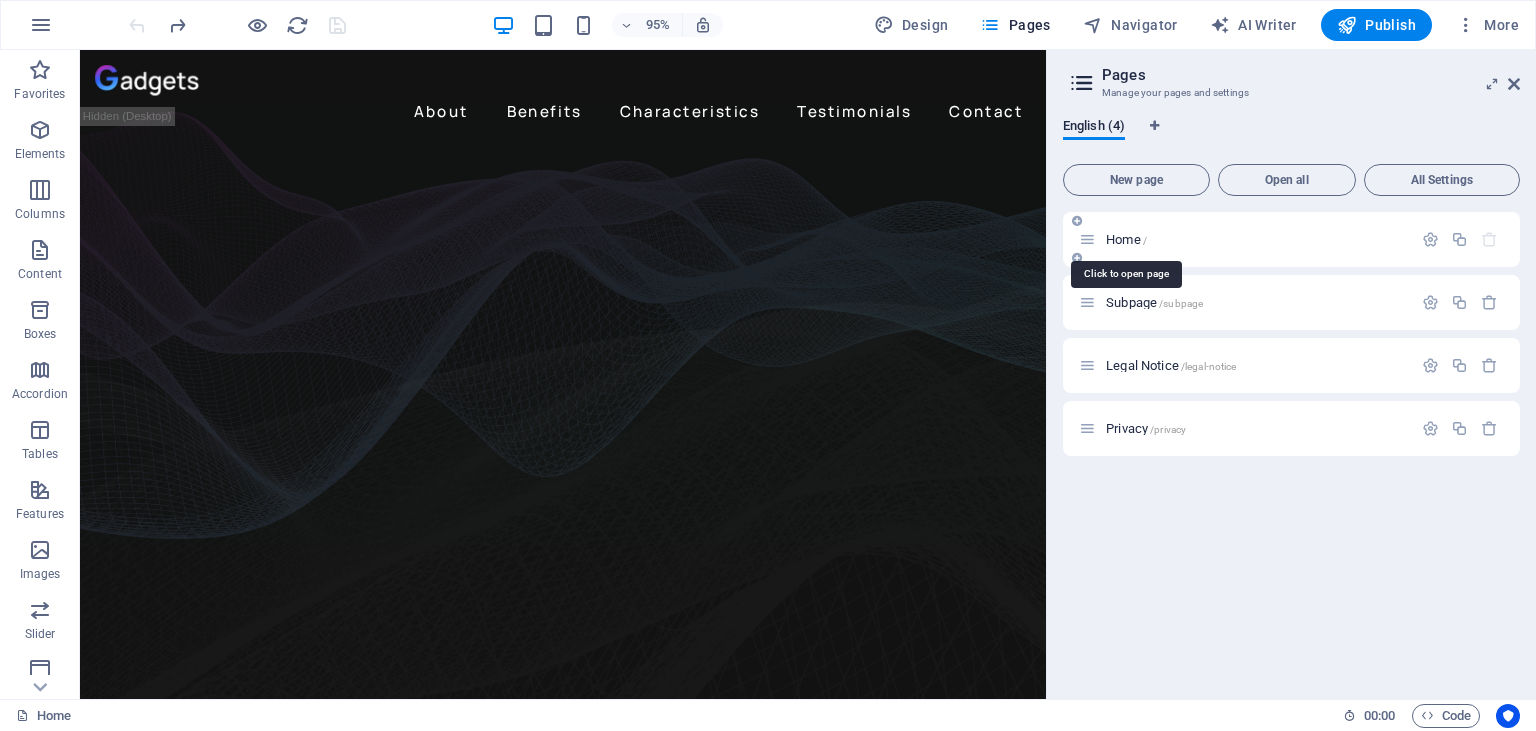 click on "Home /" at bounding box center [1126, 239] 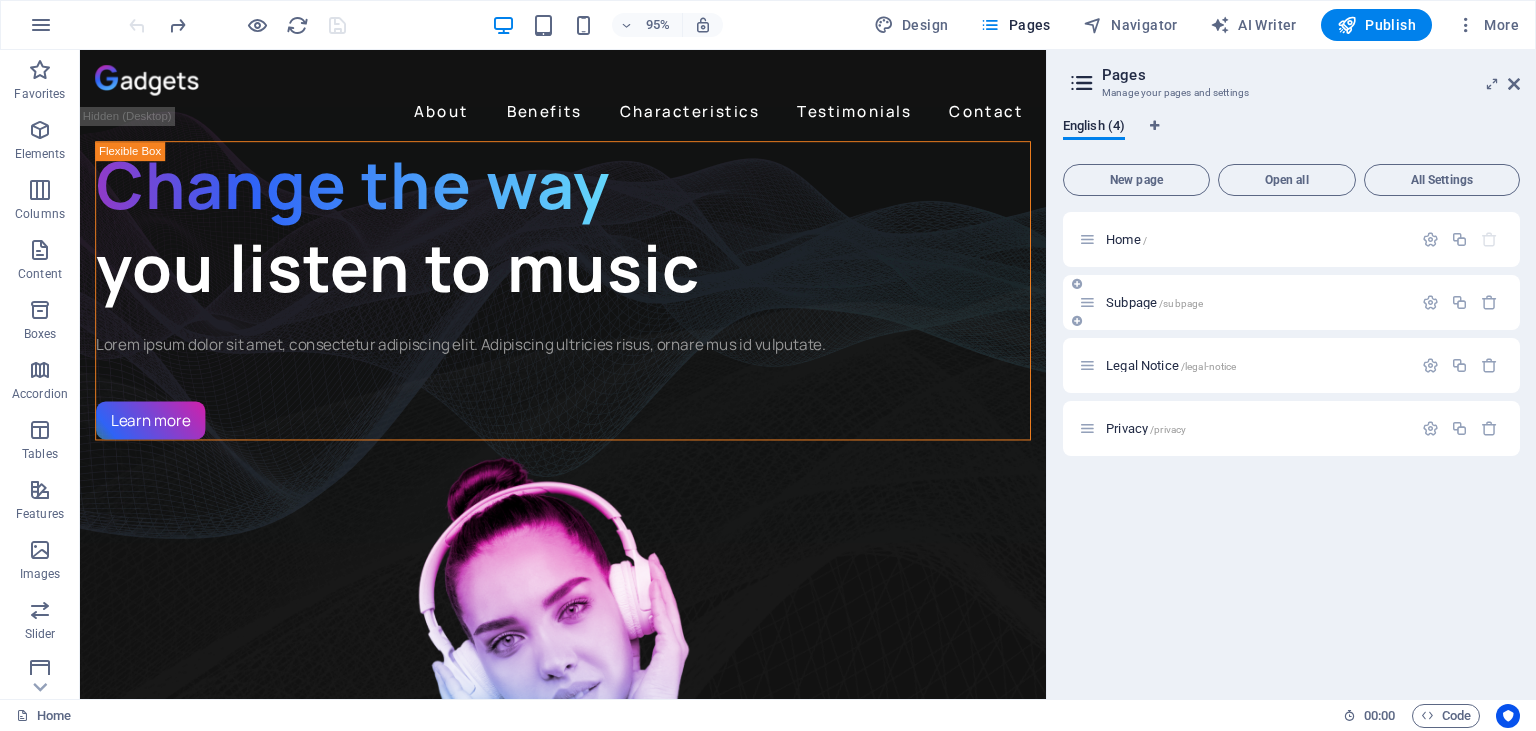 click on "Subpage /subpage" at bounding box center [1154, 302] 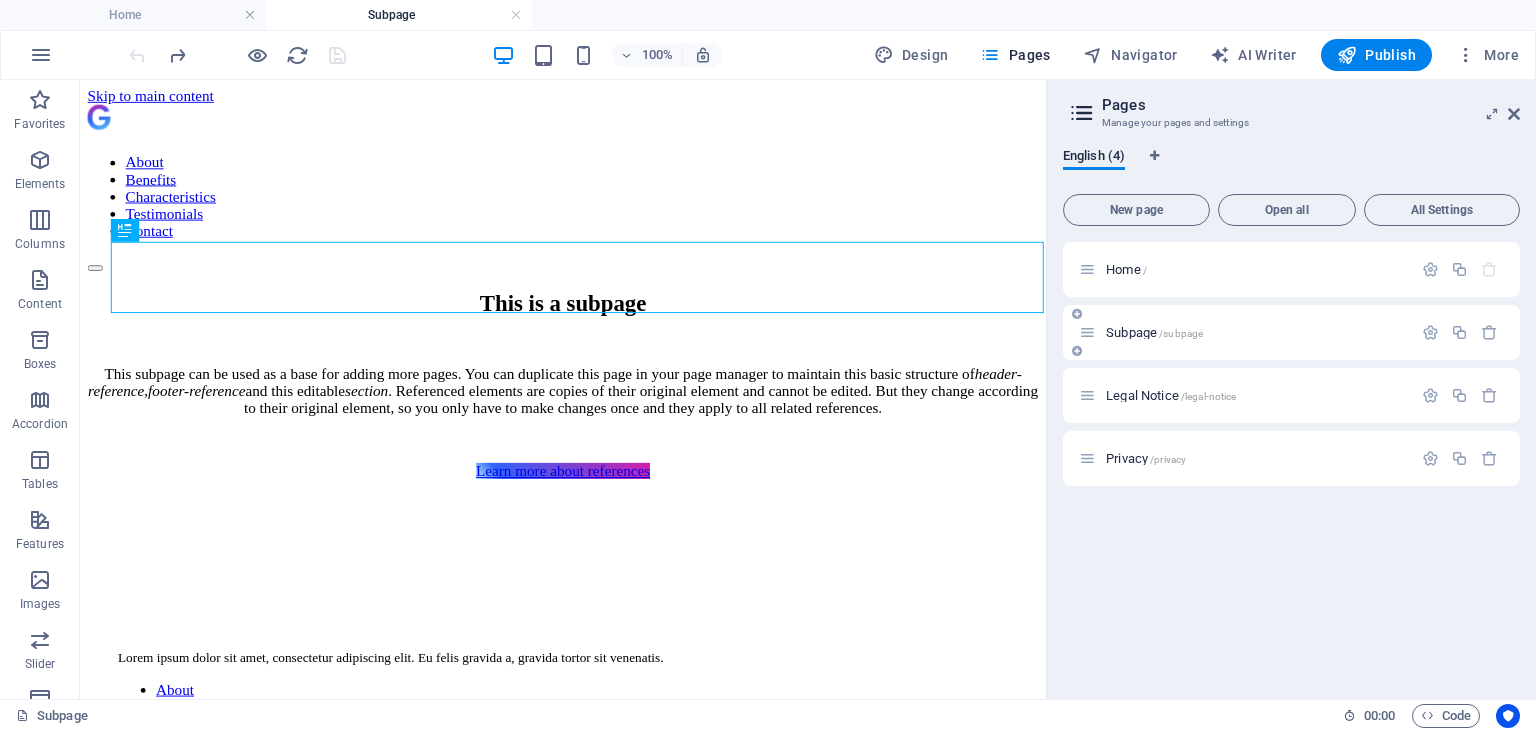 scroll, scrollTop: 0, scrollLeft: 0, axis: both 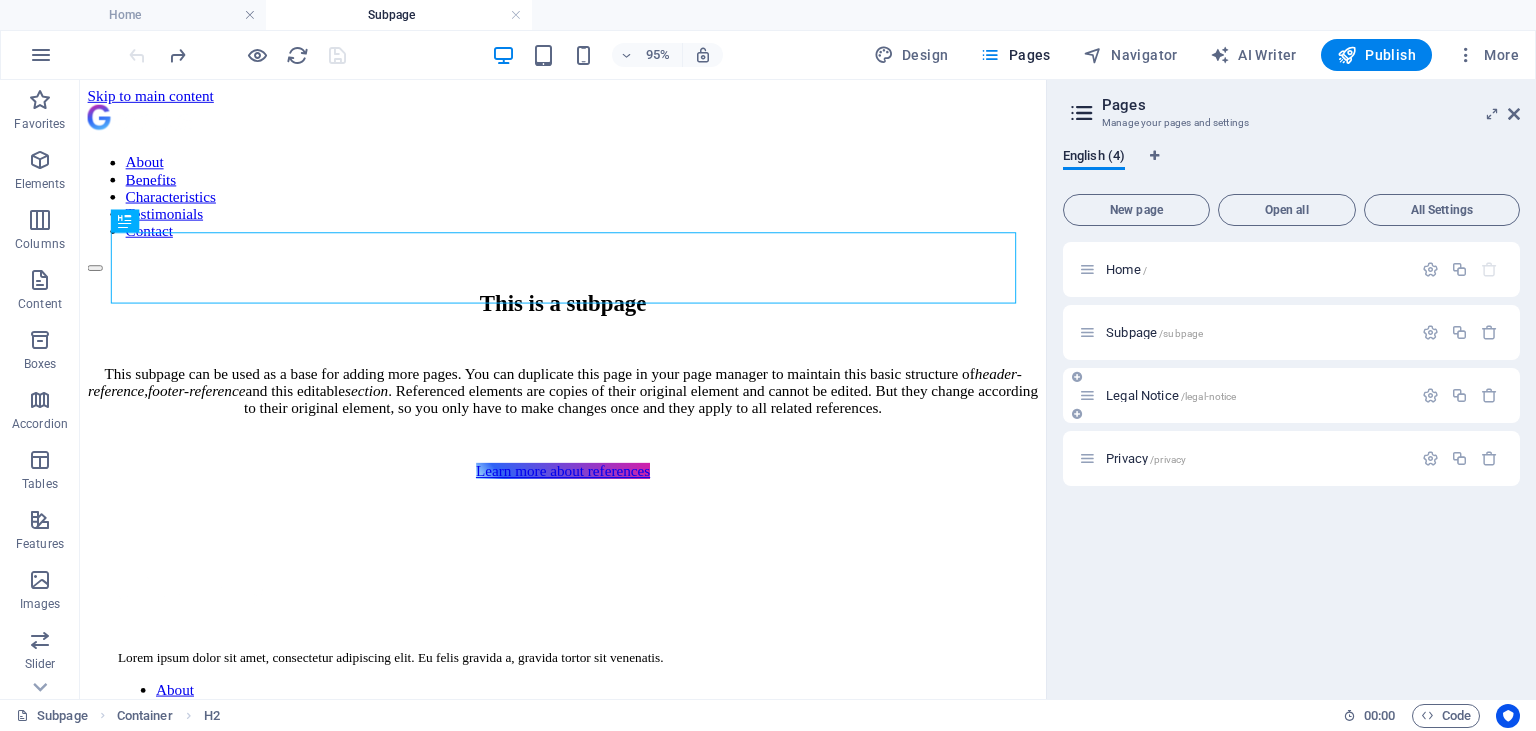 click on "Legal Notice /legal-notice" at bounding box center [1171, 395] 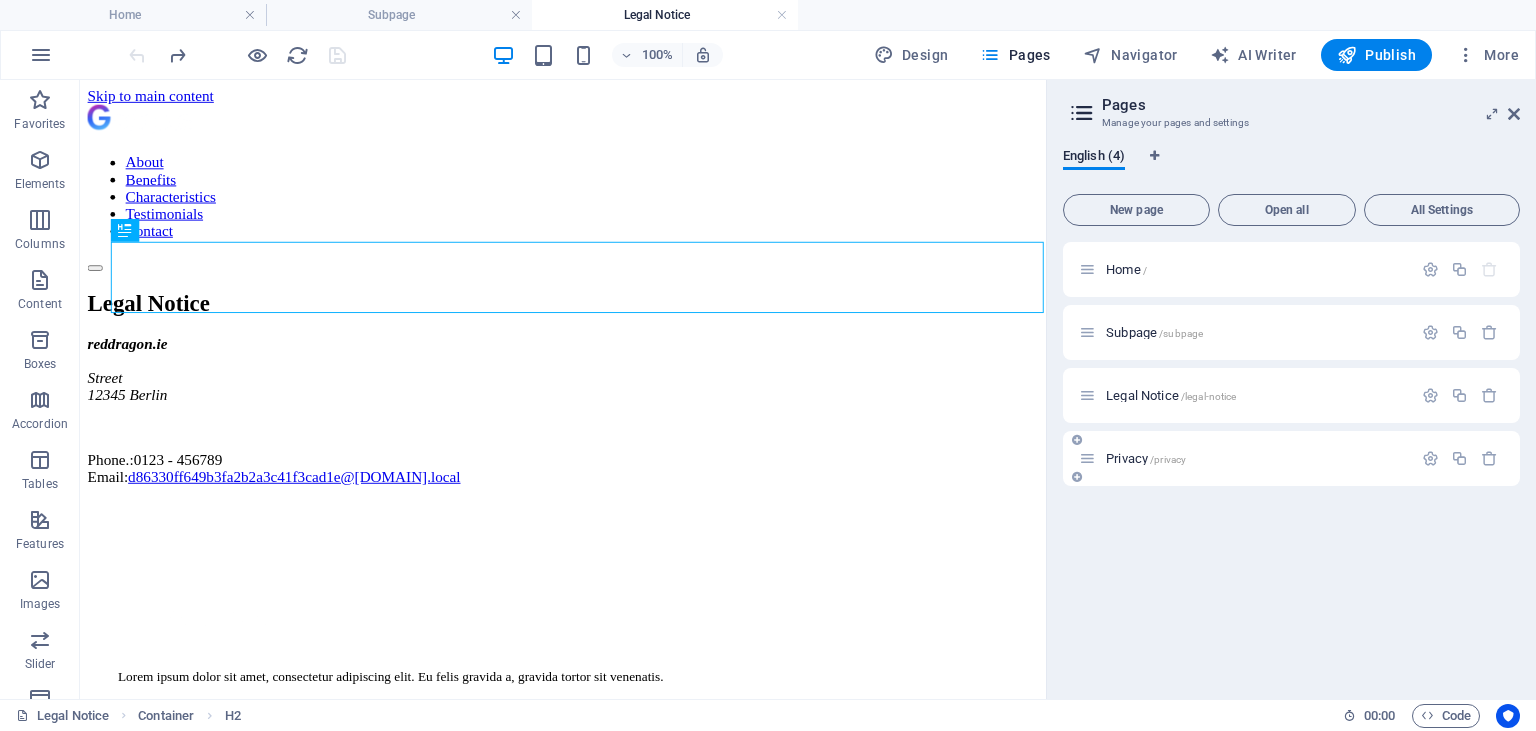 scroll, scrollTop: 0, scrollLeft: 0, axis: both 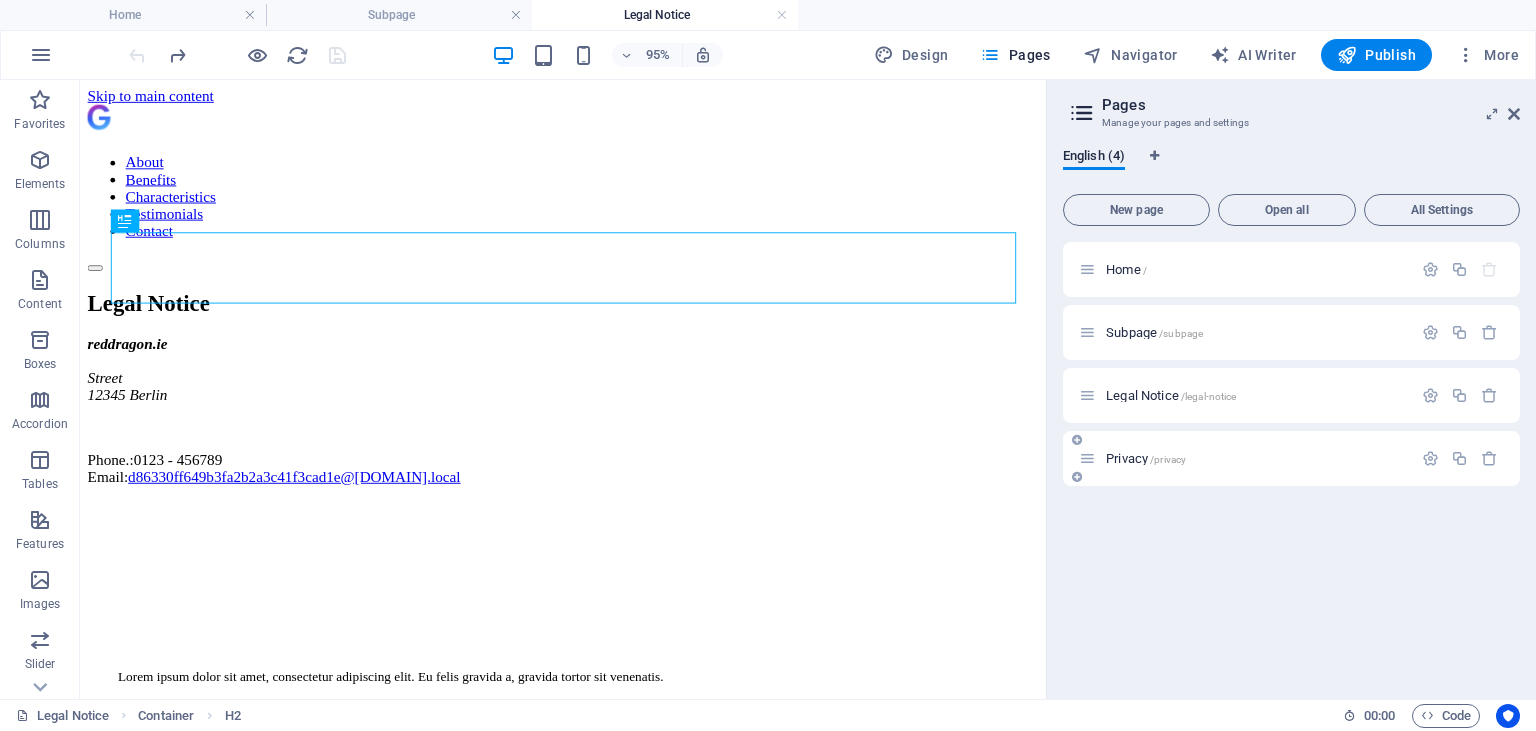 click on "Privacy /privacy" at bounding box center [1146, 458] 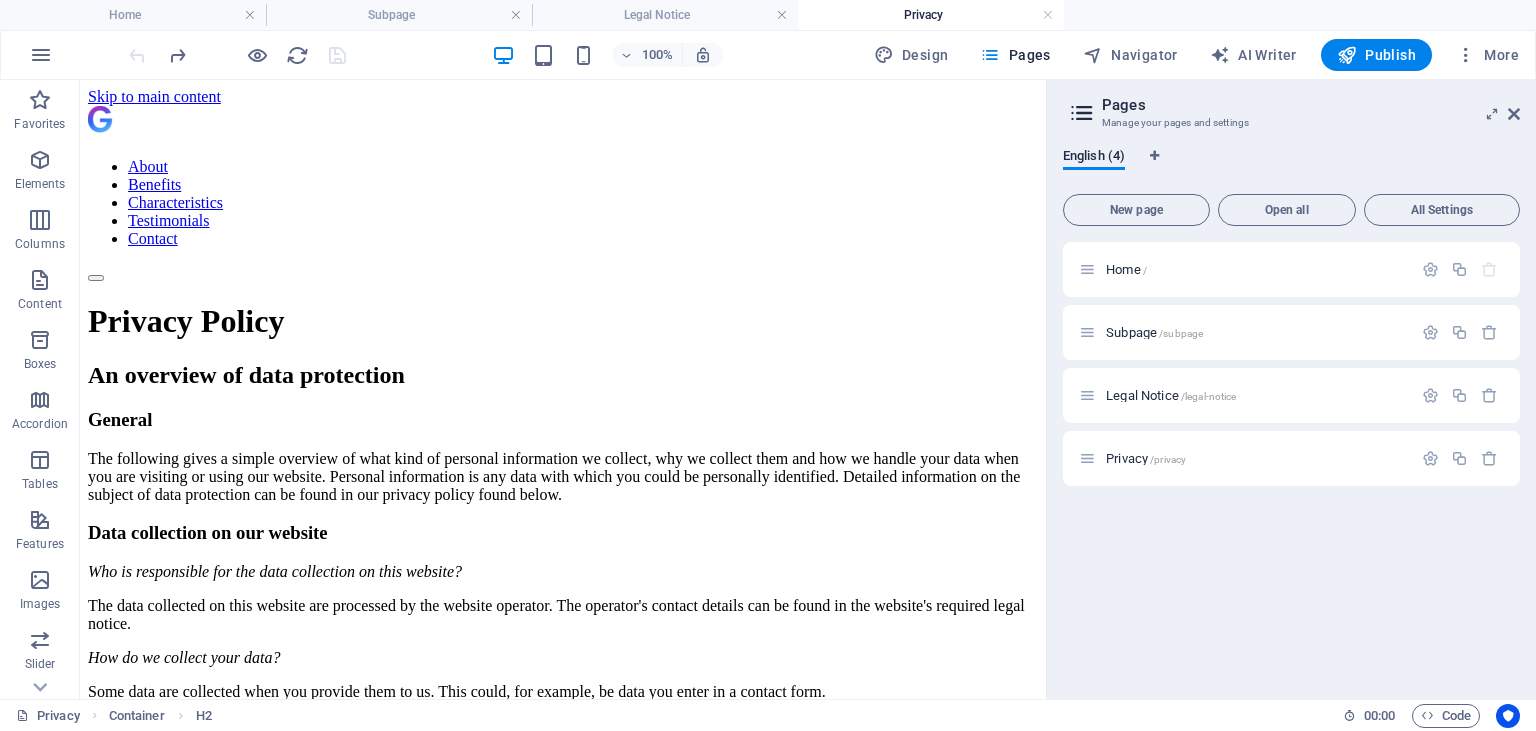 scroll, scrollTop: 0, scrollLeft: 0, axis: both 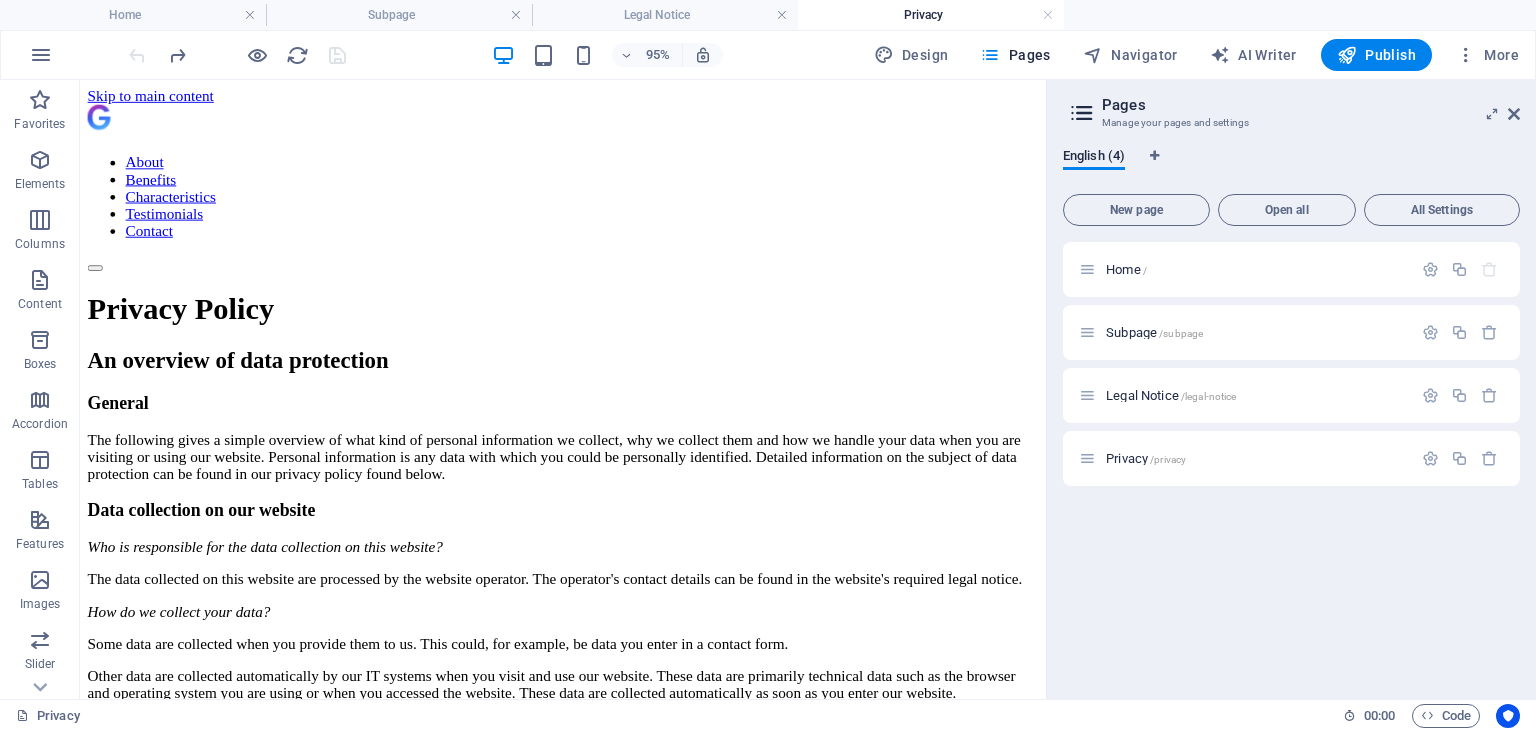 click on "New page Open all All Settings Home / Subpage /subpage Legal Notice /legal-notice Privacy /privacy" at bounding box center [1291, 434] 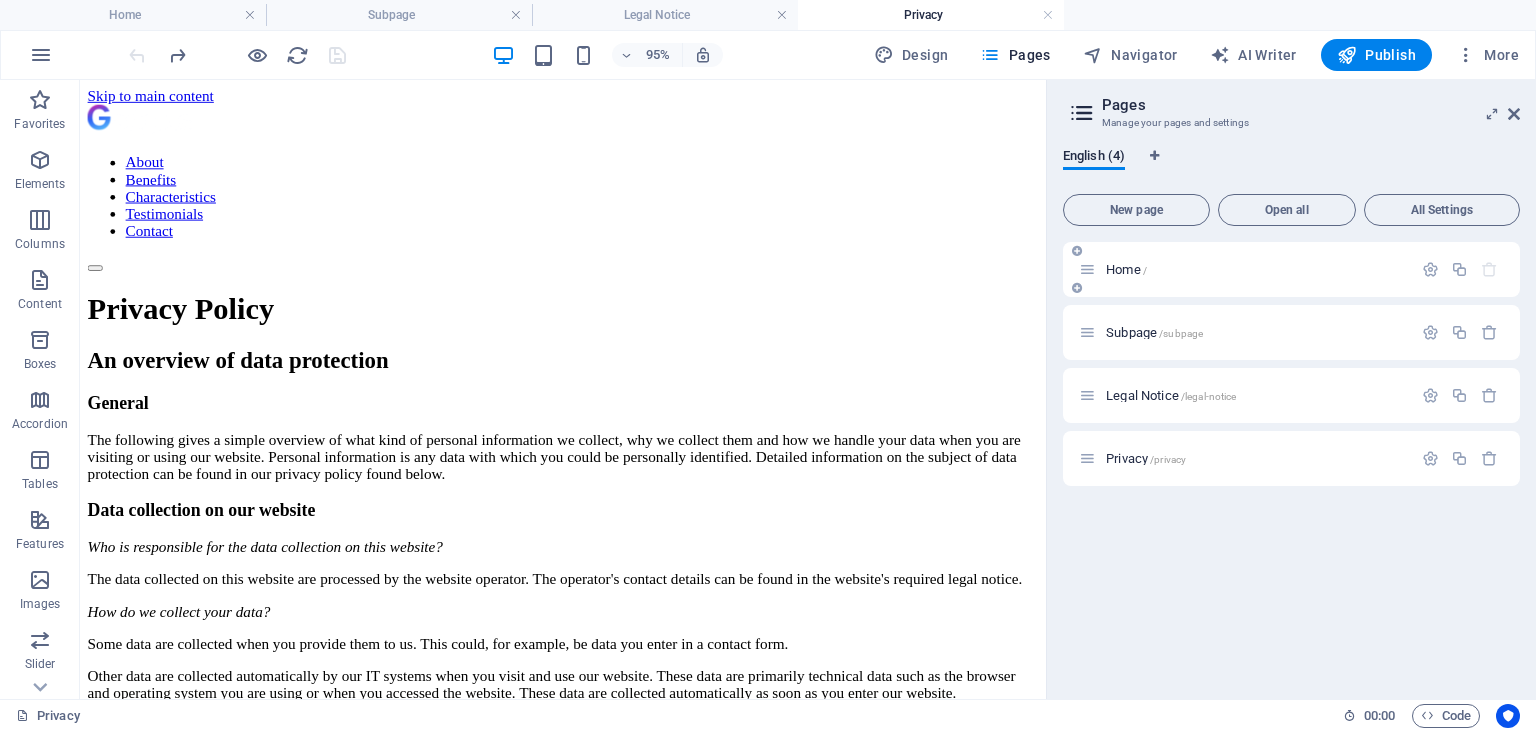click on "Home /" at bounding box center (1291, 269) 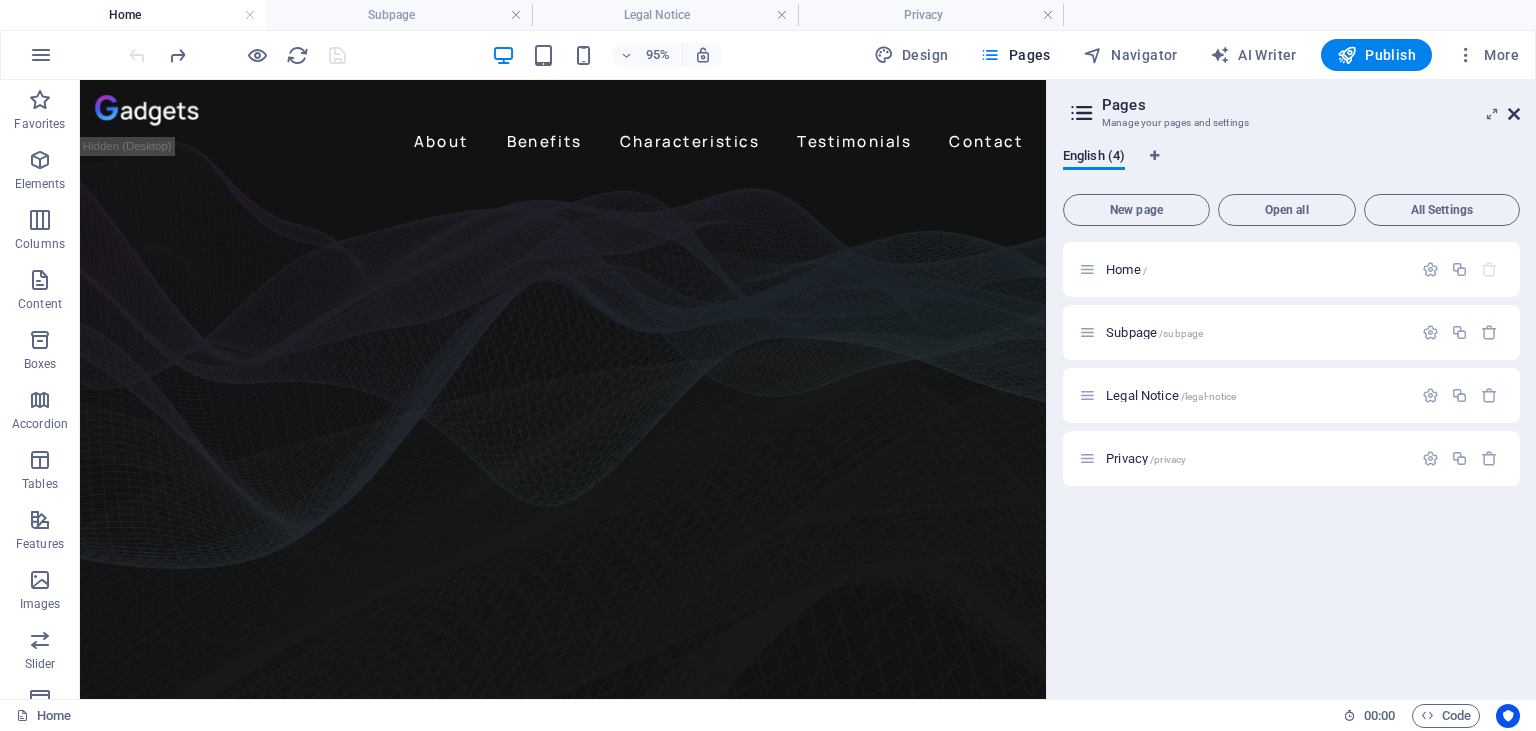click at bounding box center [1514, 114] 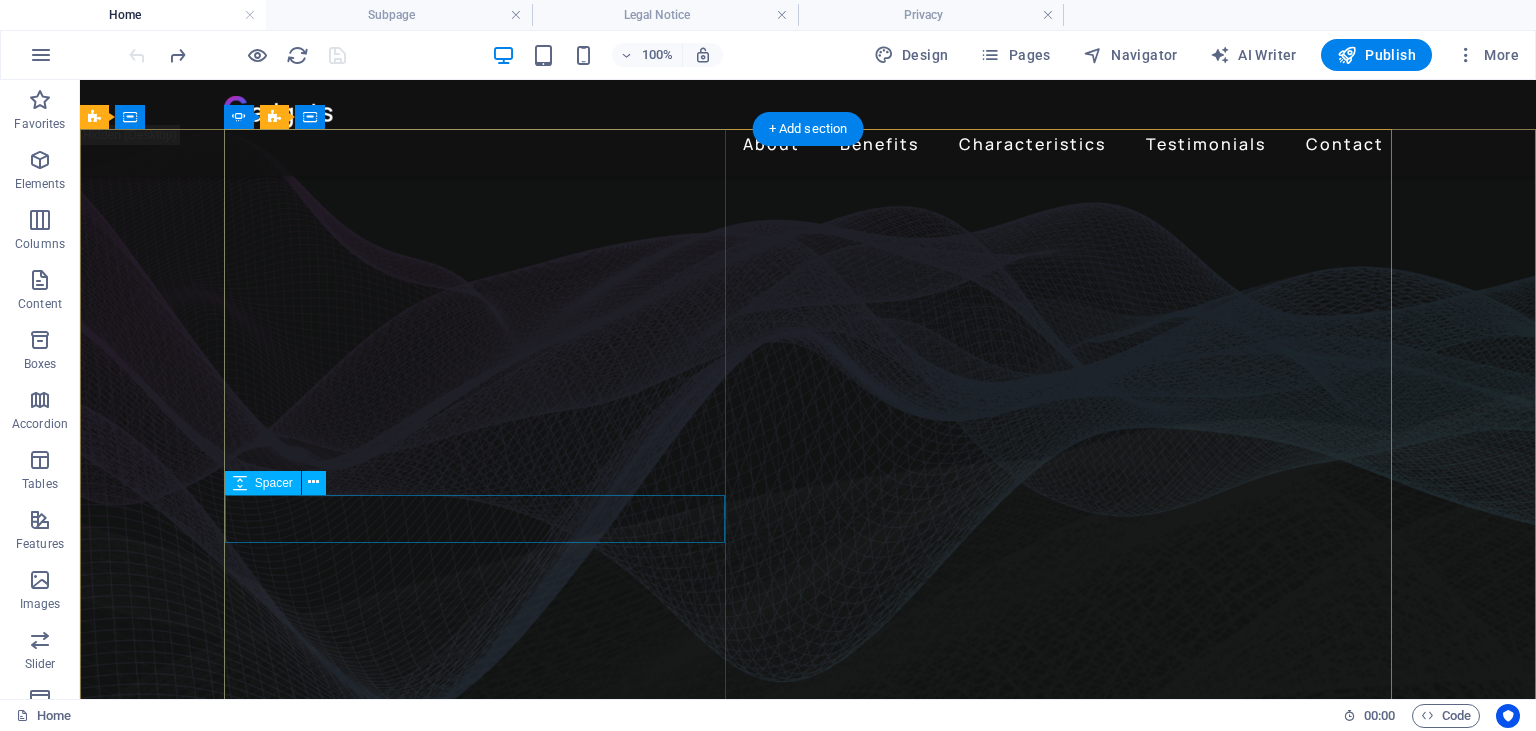 scroll, scrollTop: 0, scrollLeft: 0, axis: both 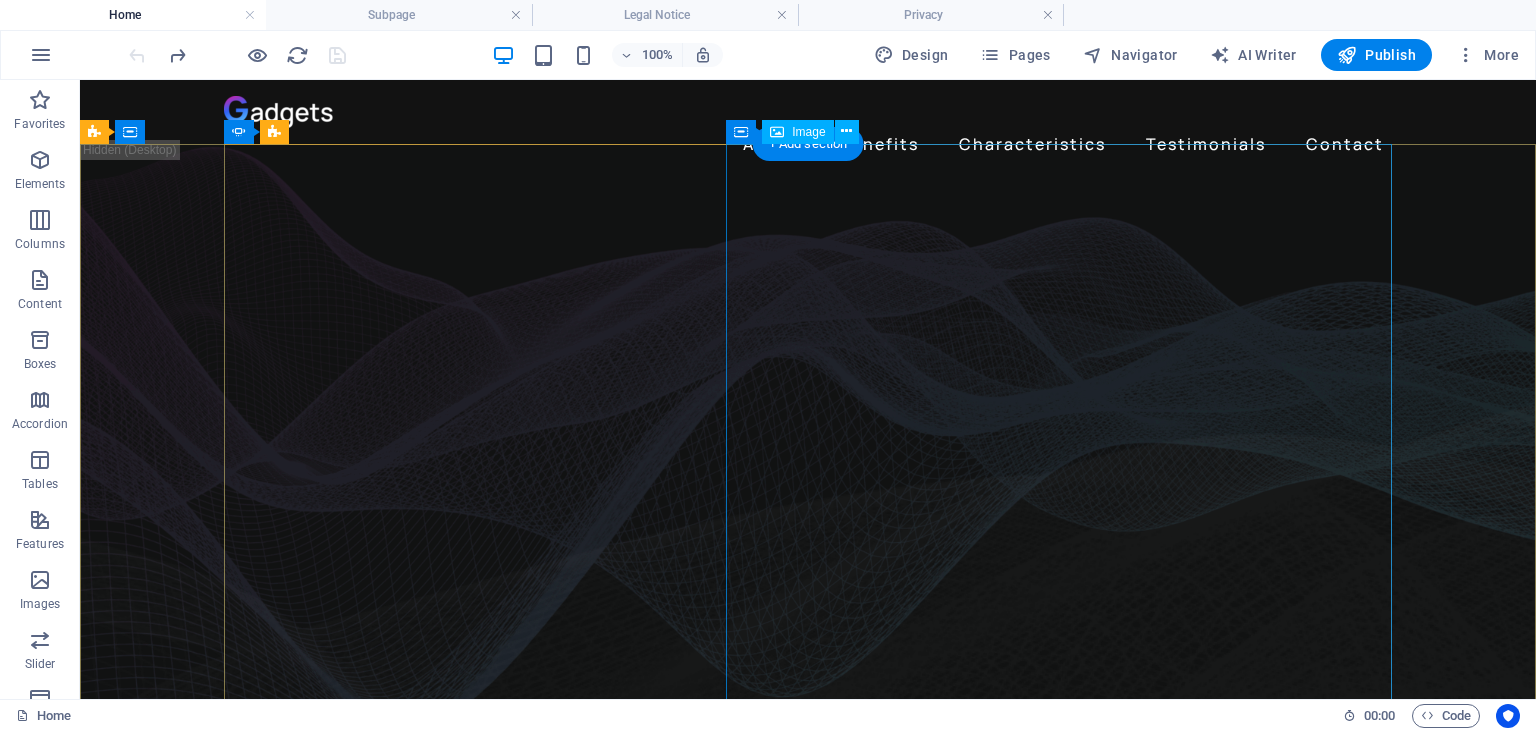click at bounding box center [-1528, 3670] 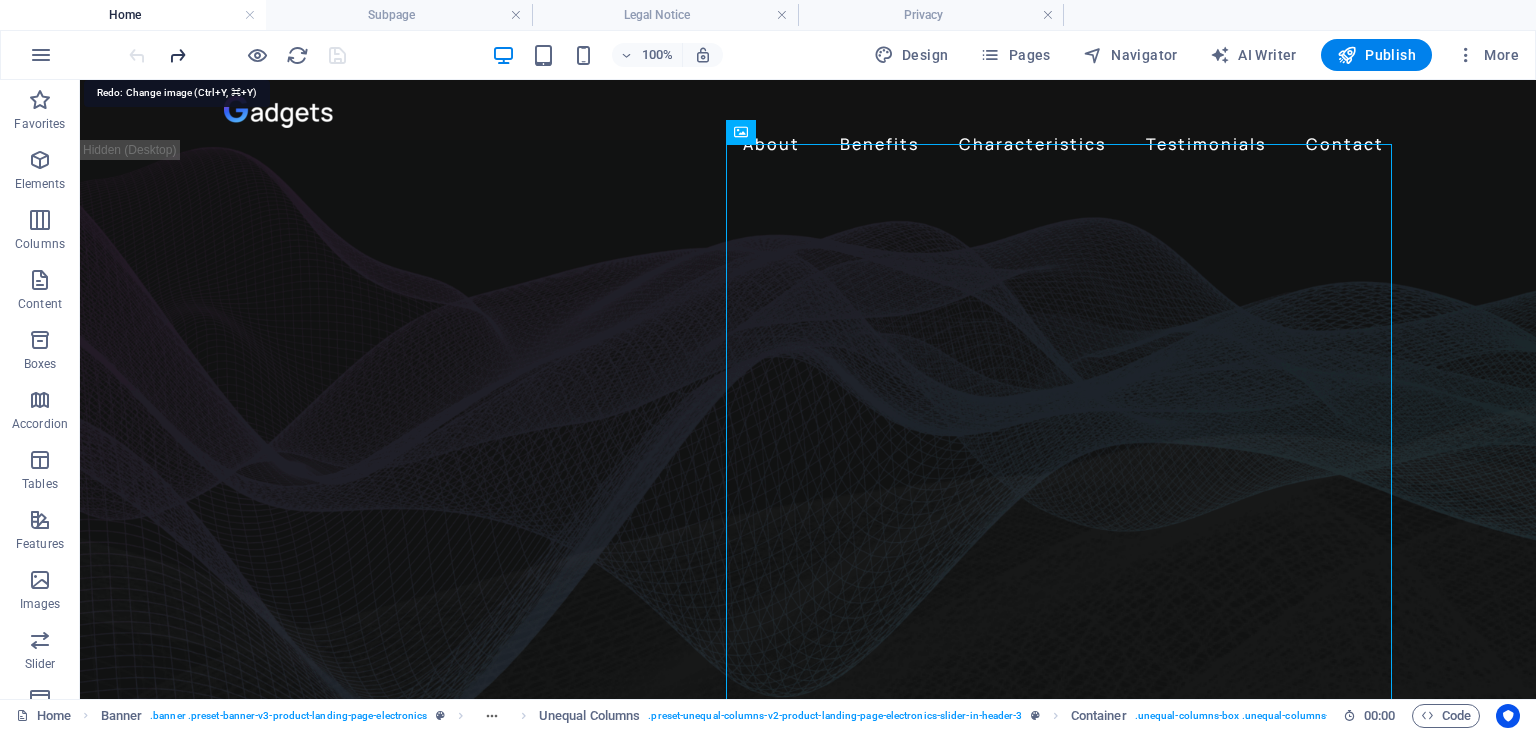click at bounding box center (177, 55) 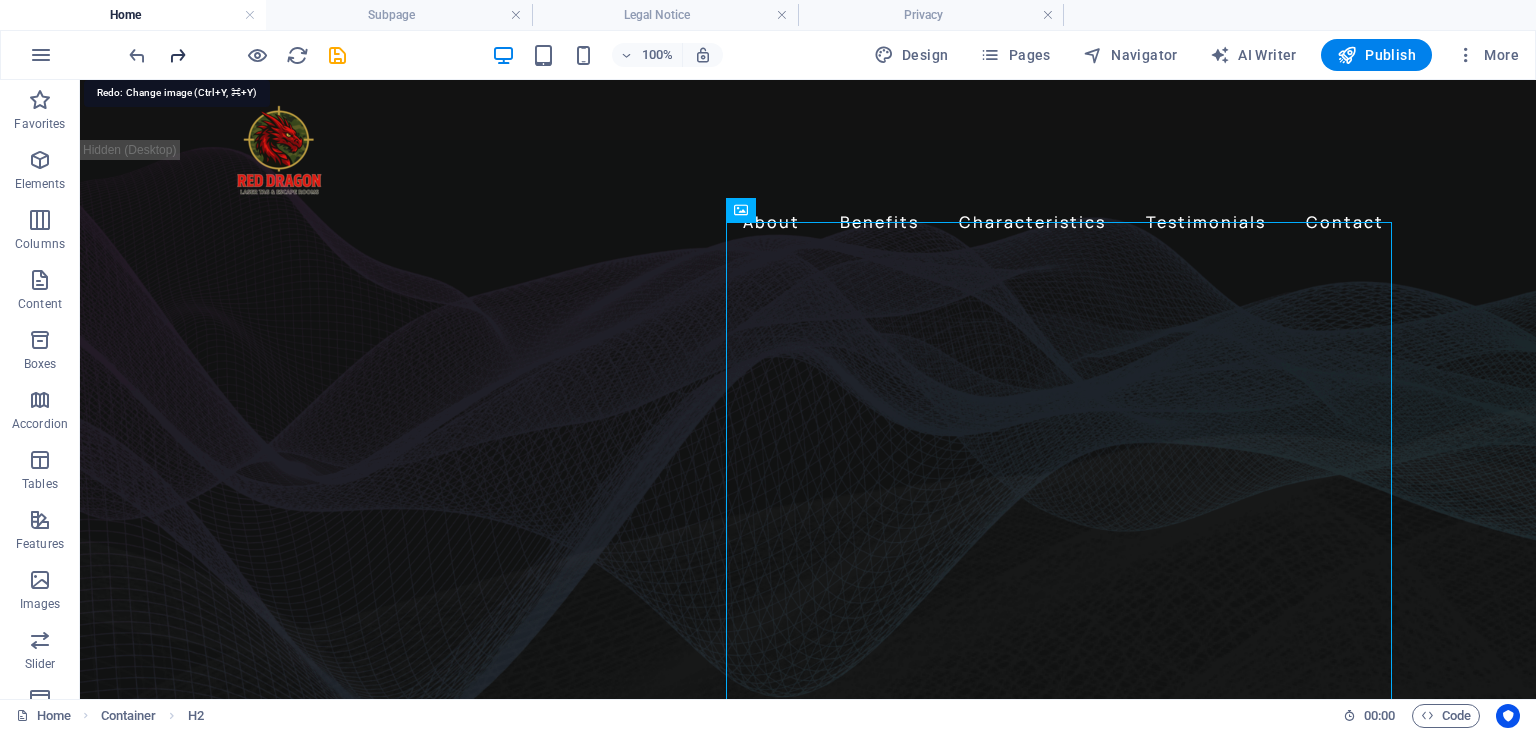 click at bounding box center [177, 55] 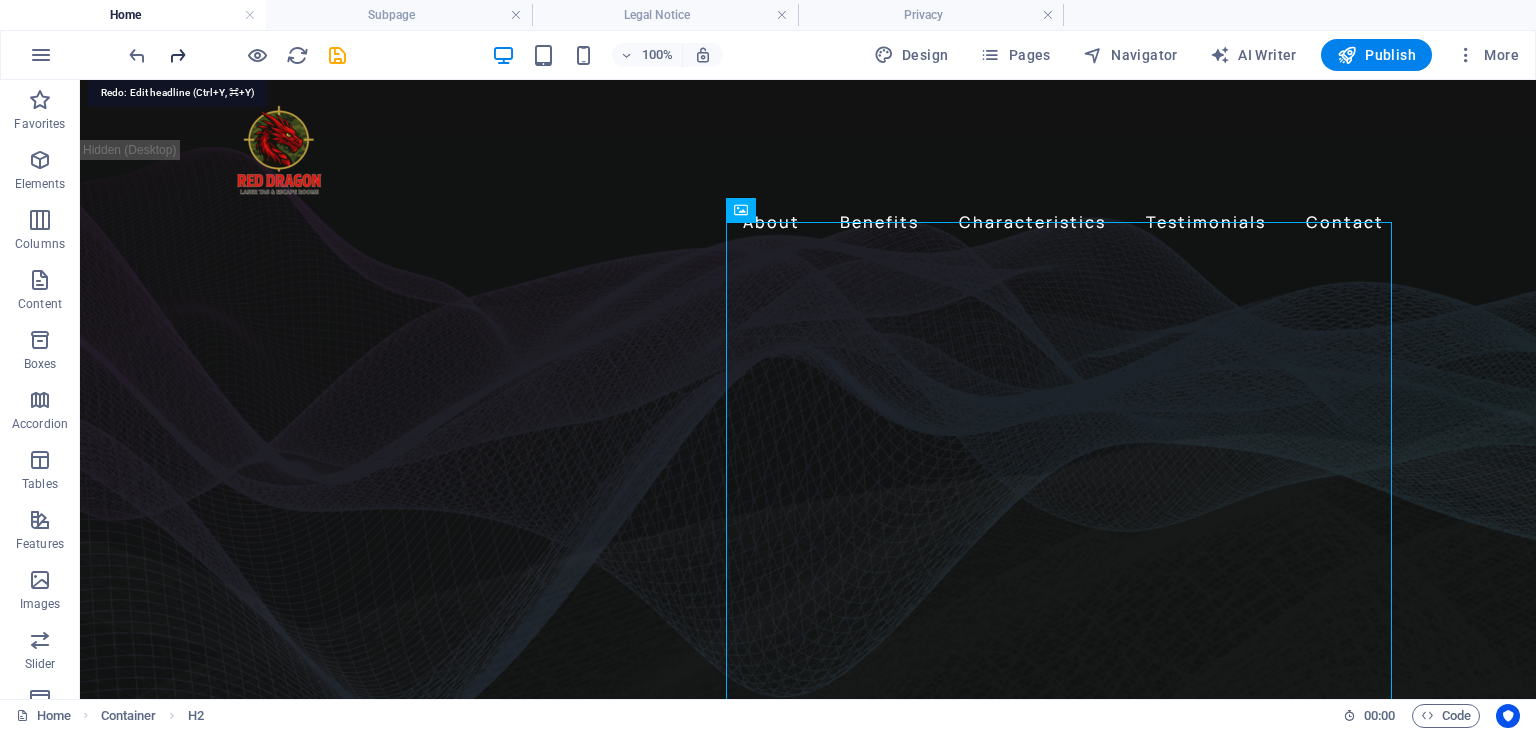 click at bounding box center (177, 55) 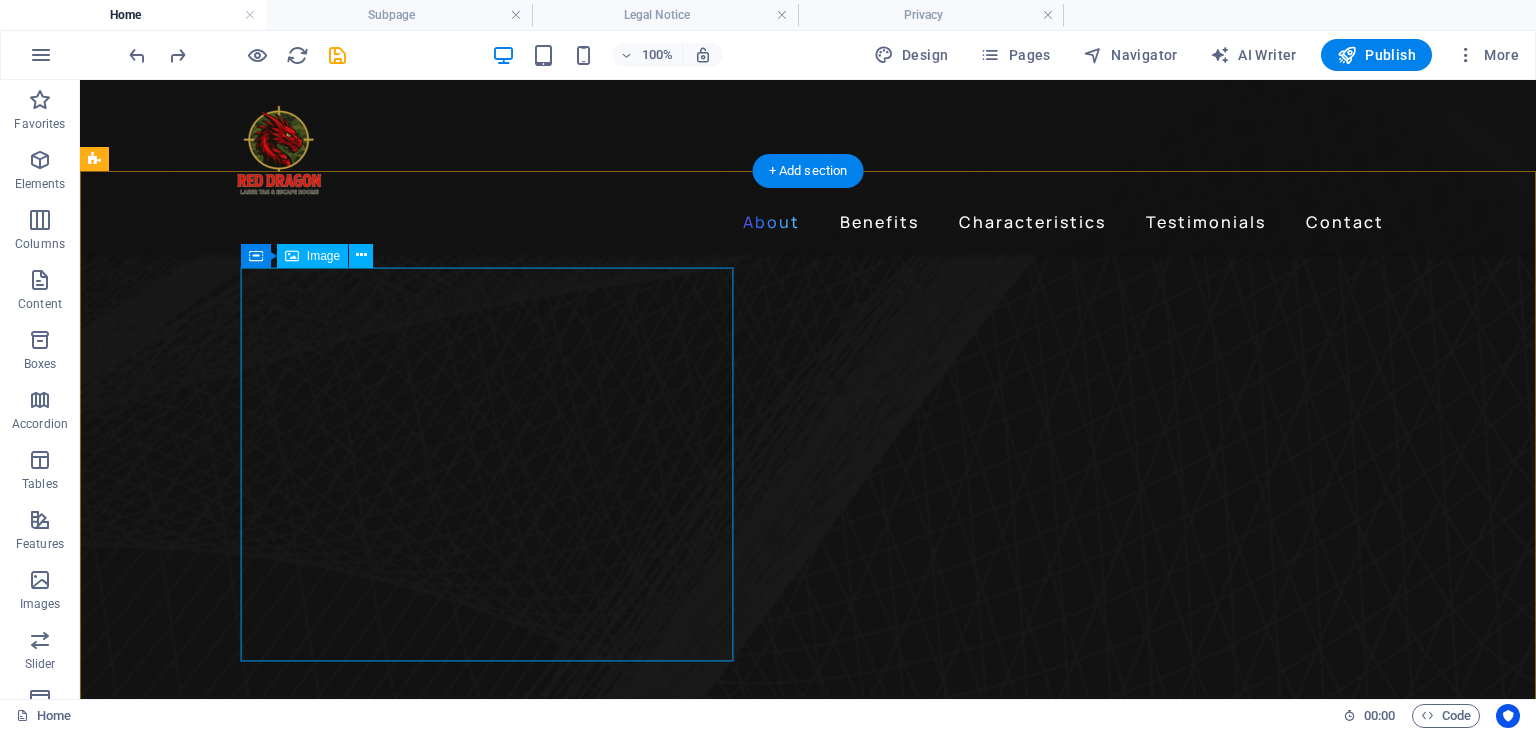 scroll, scrollTop: 316, scrollLeft: 0, axis: vertical 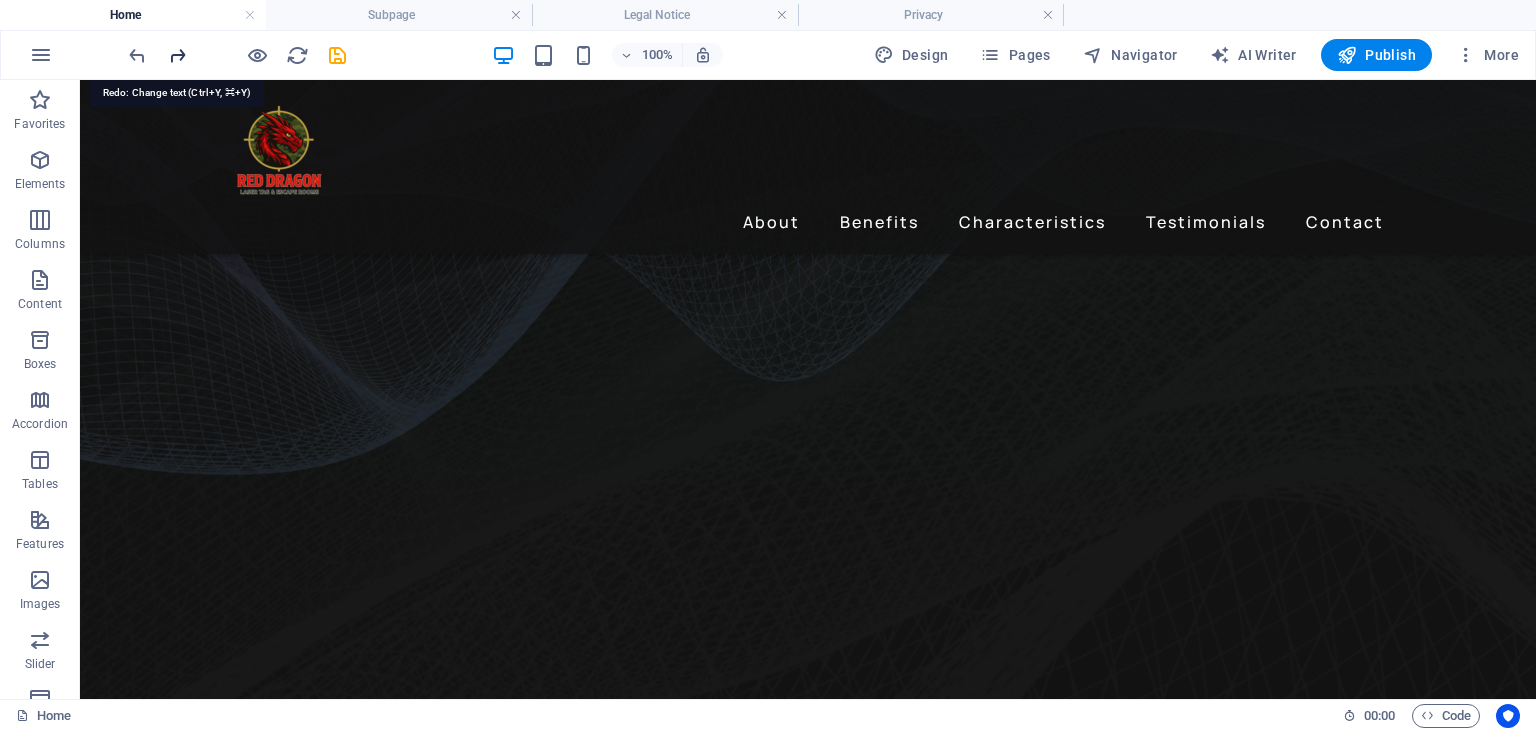click at bounding box center [177, 55] 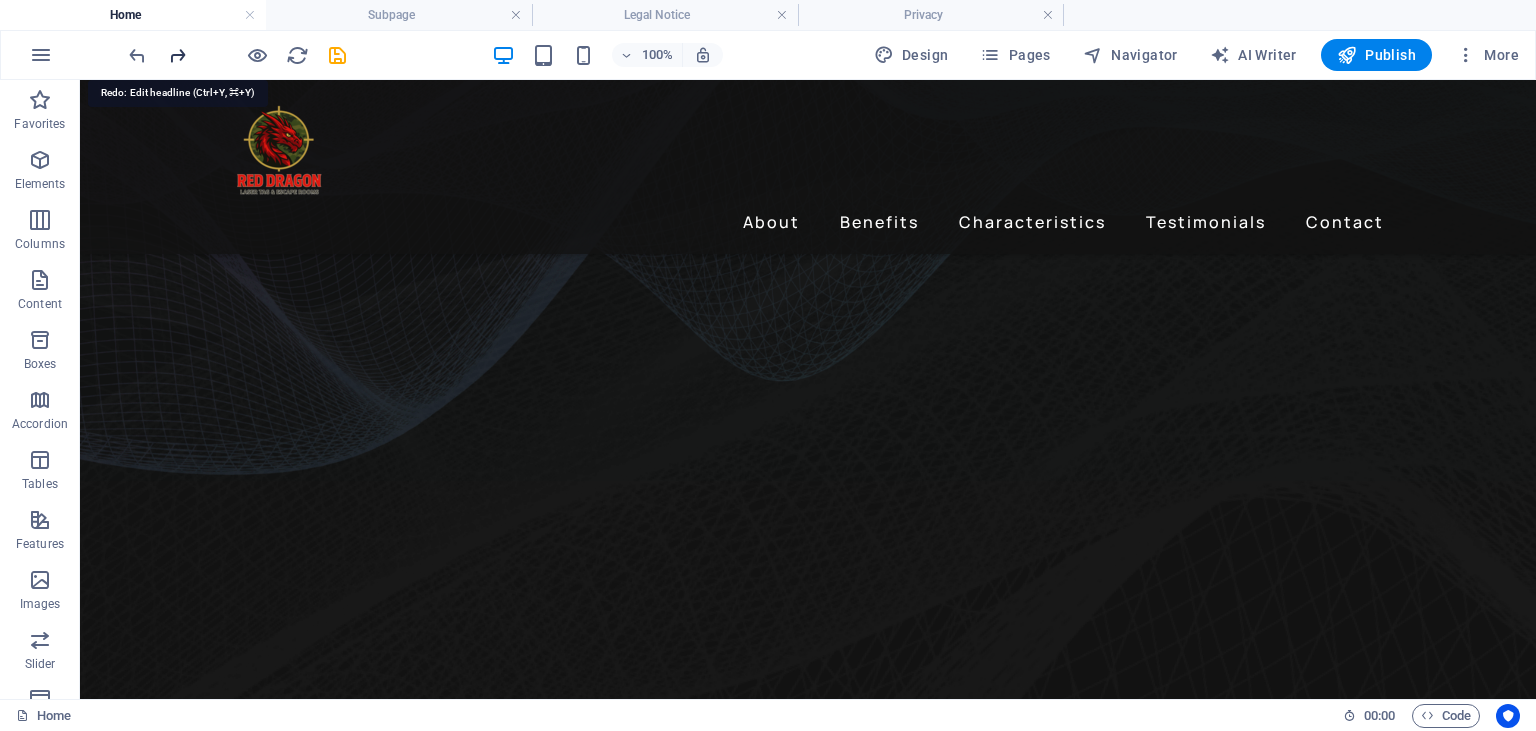 click at bounding box center [177, 55] 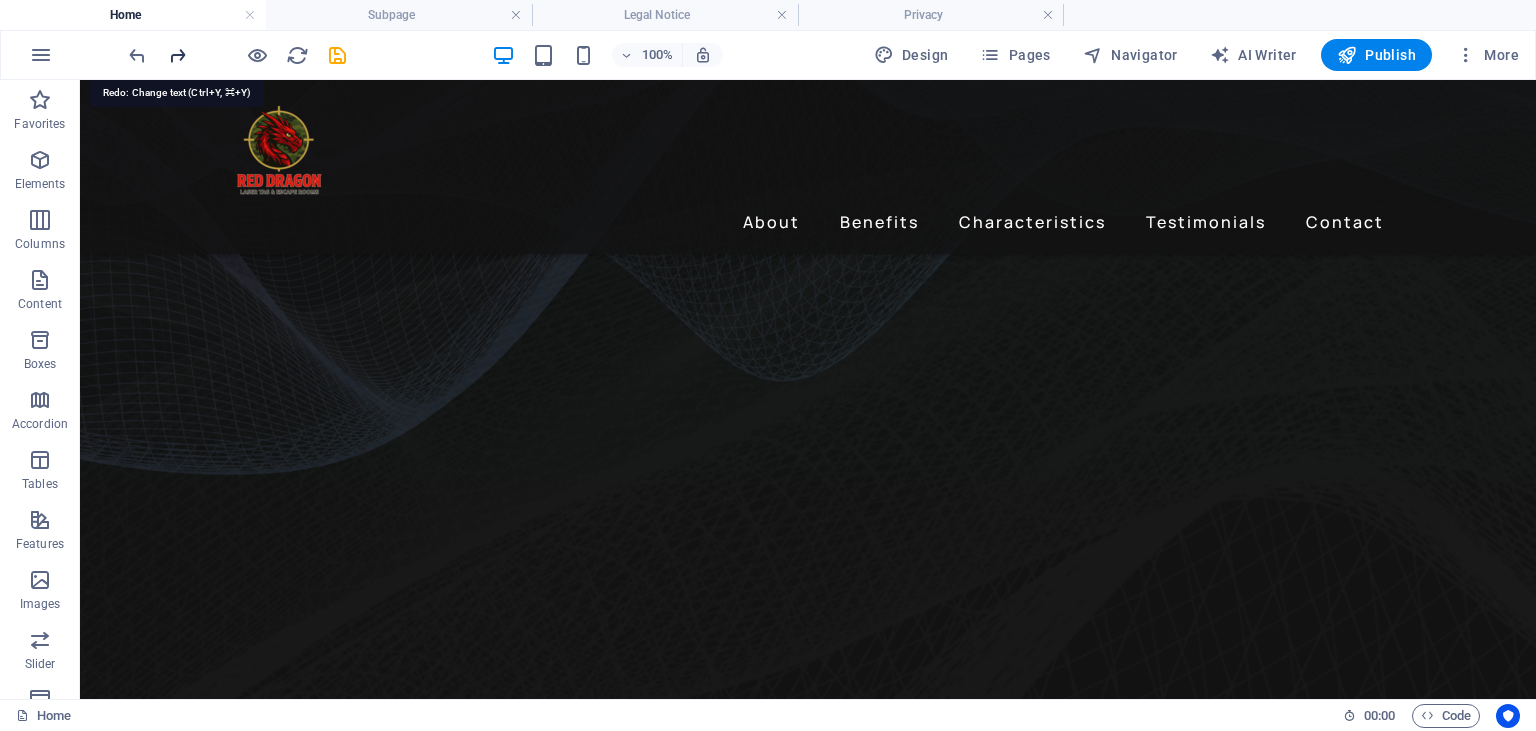 click at bounding box center [177, 55] 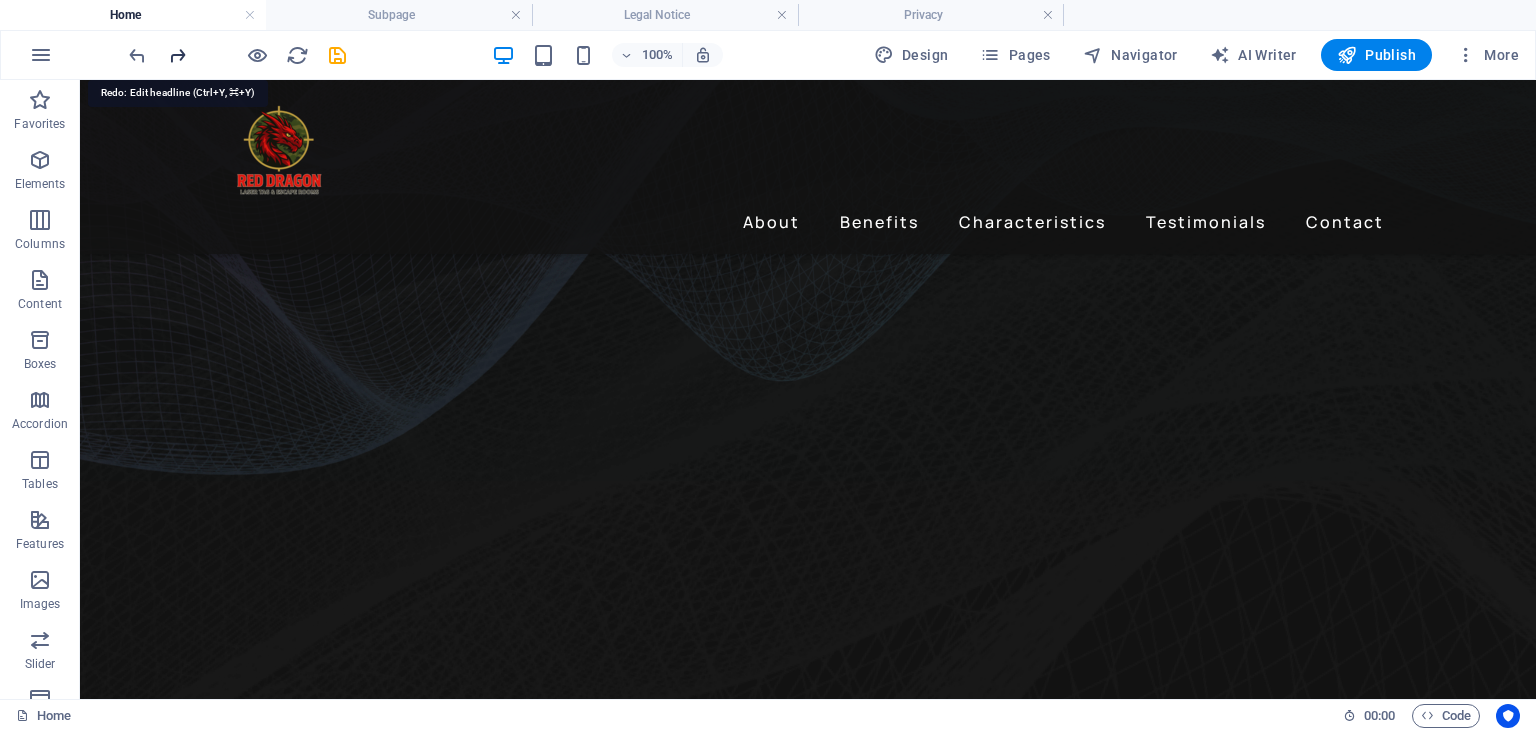 click at bounding box center (177, 55) 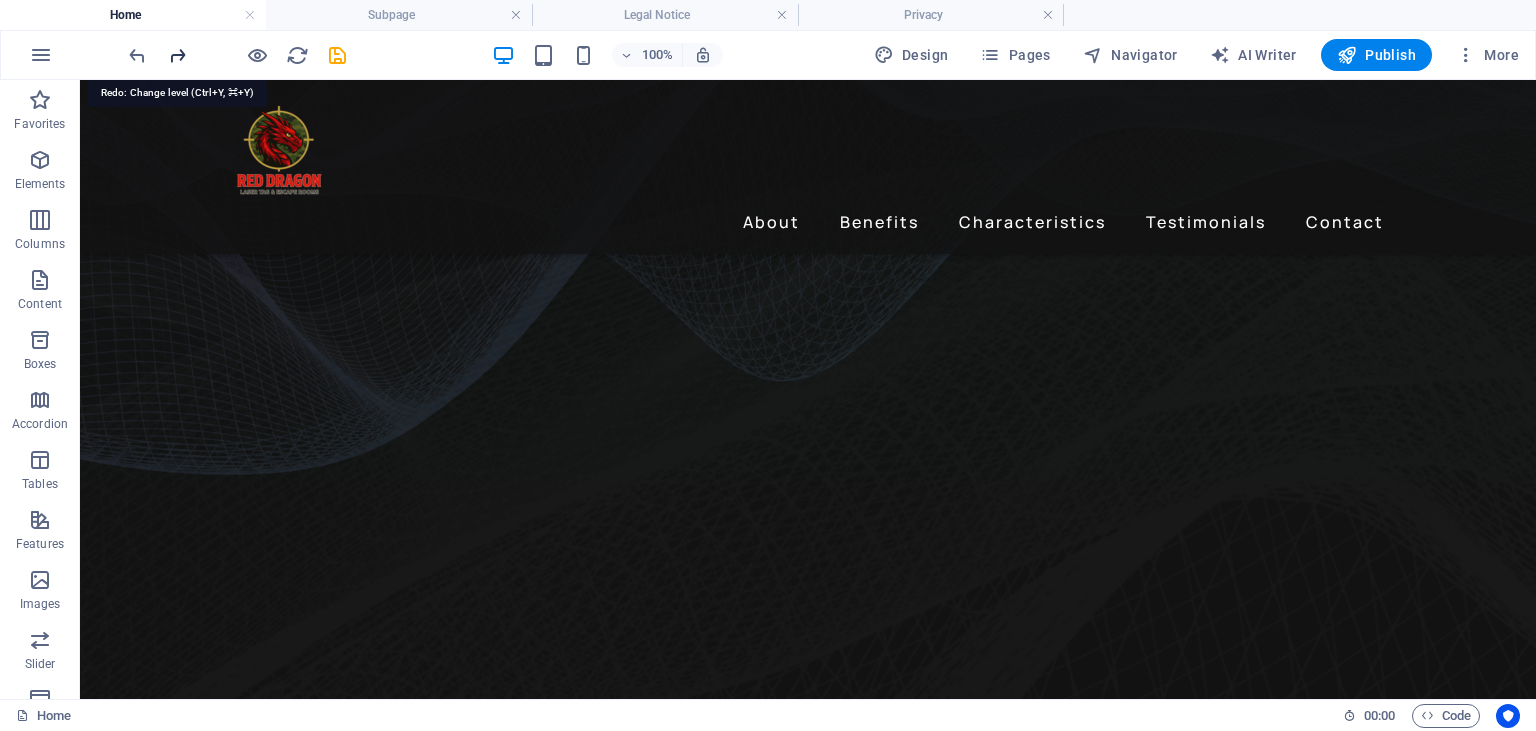 click at bounding box center (177, 55) 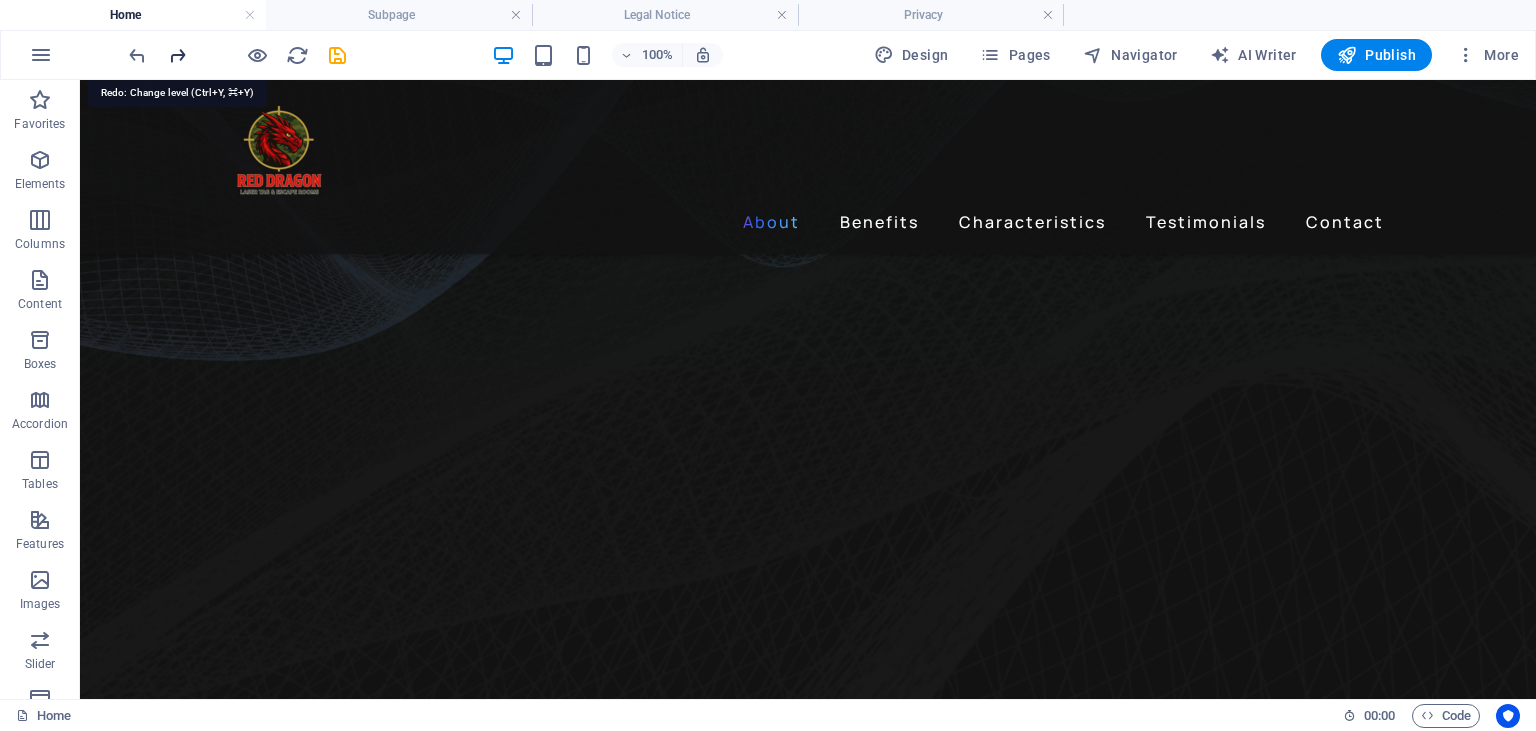 click at bounding box center (177, 55) 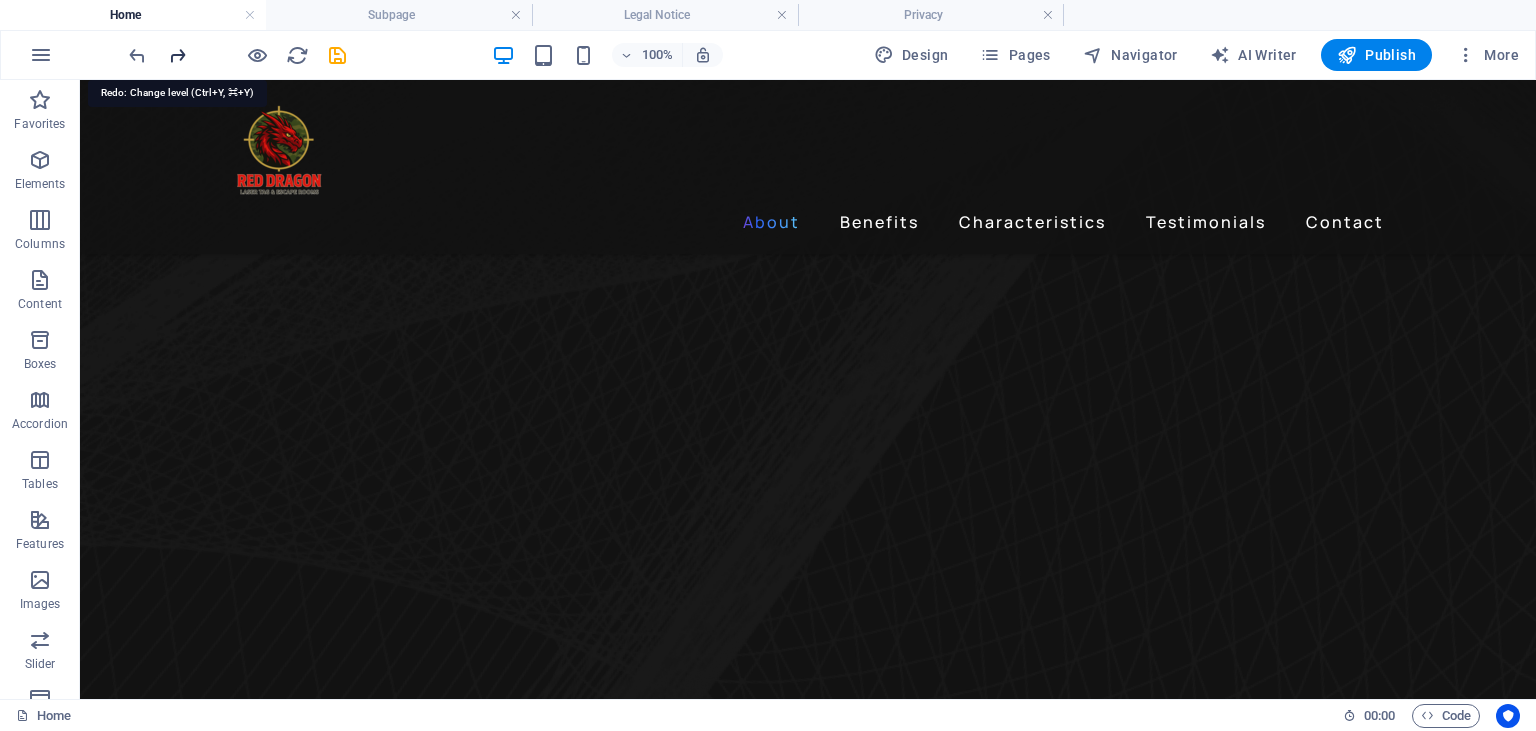 scroll, scrollTop: 915, scrollLeft: 0, axis: vertical 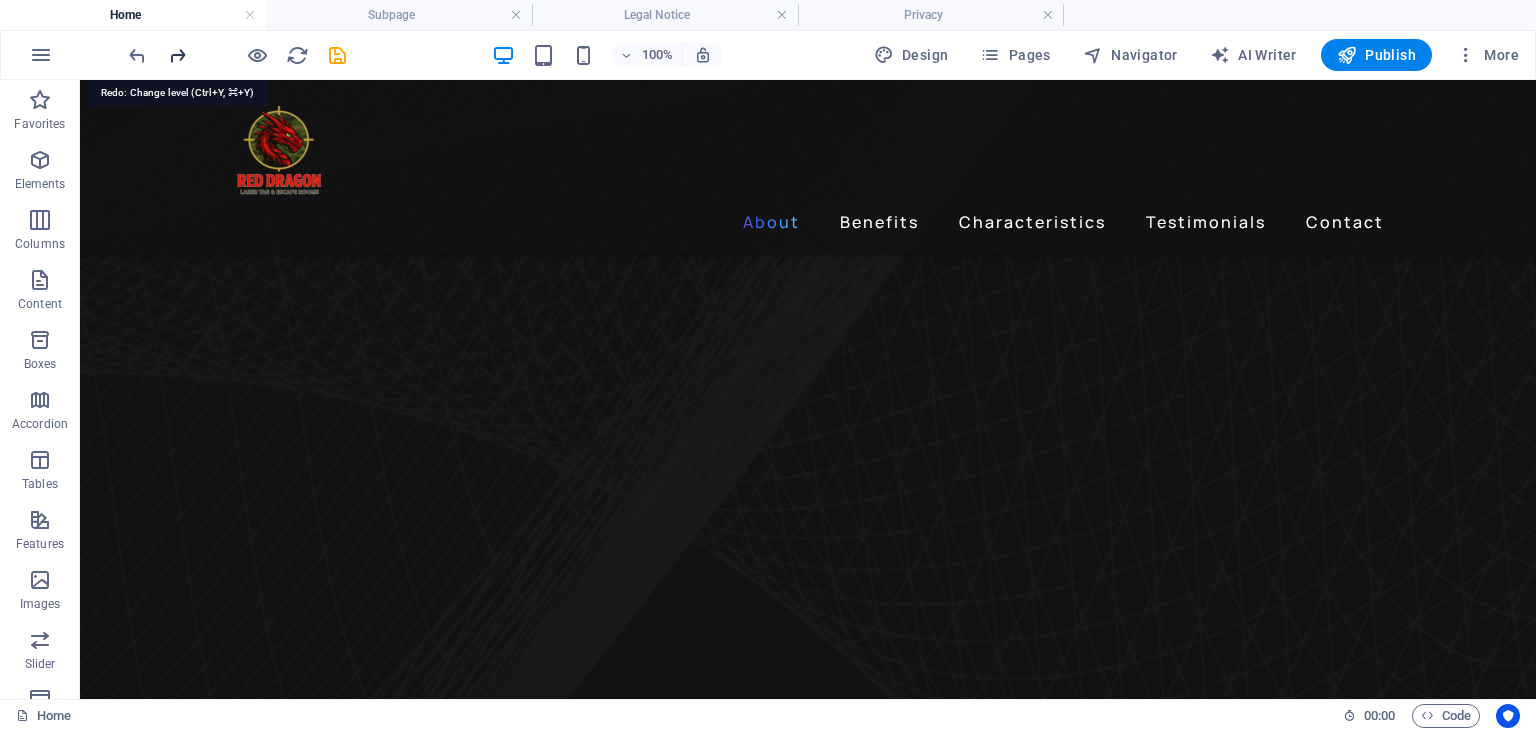 click at bounding box center [177, 55] 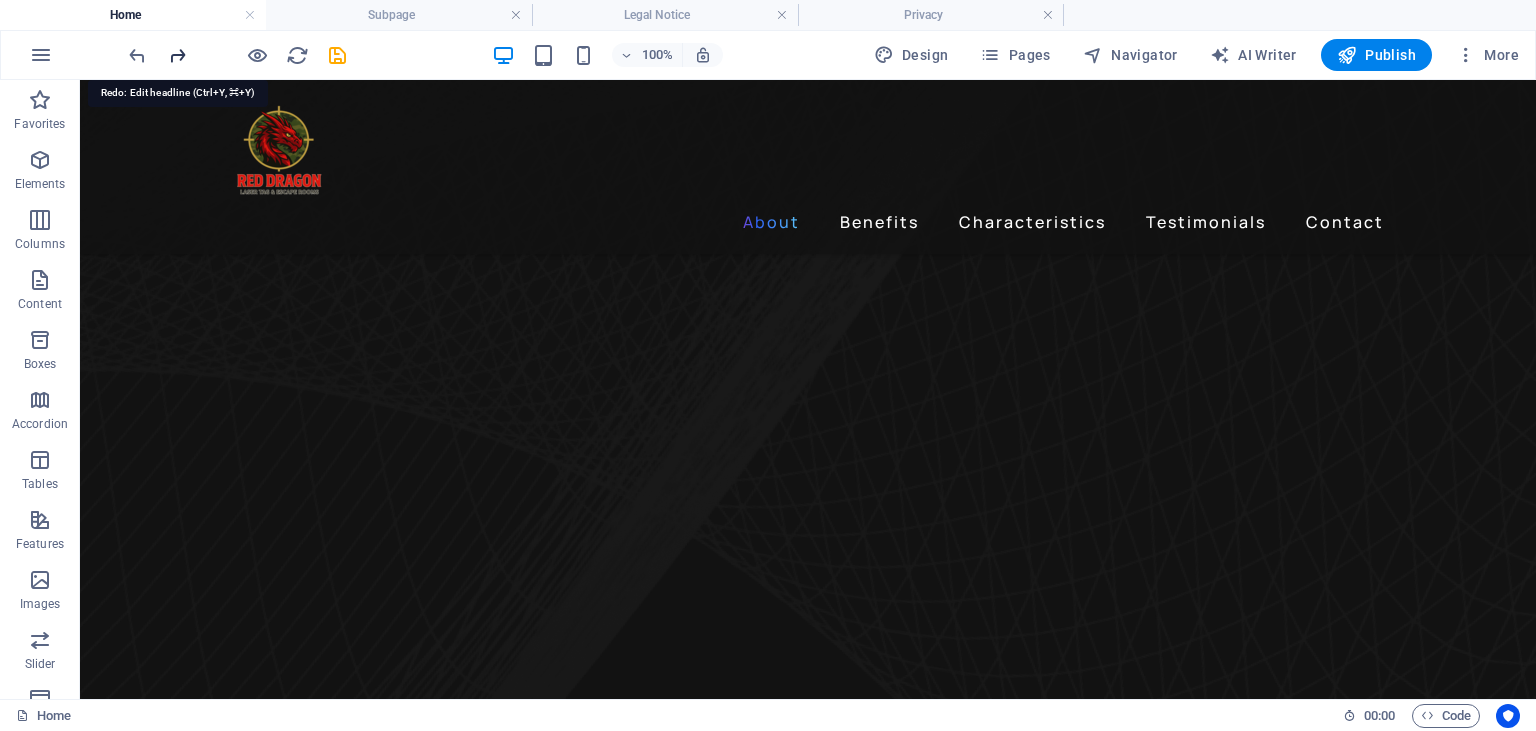 click at bounding box center [177, 55] 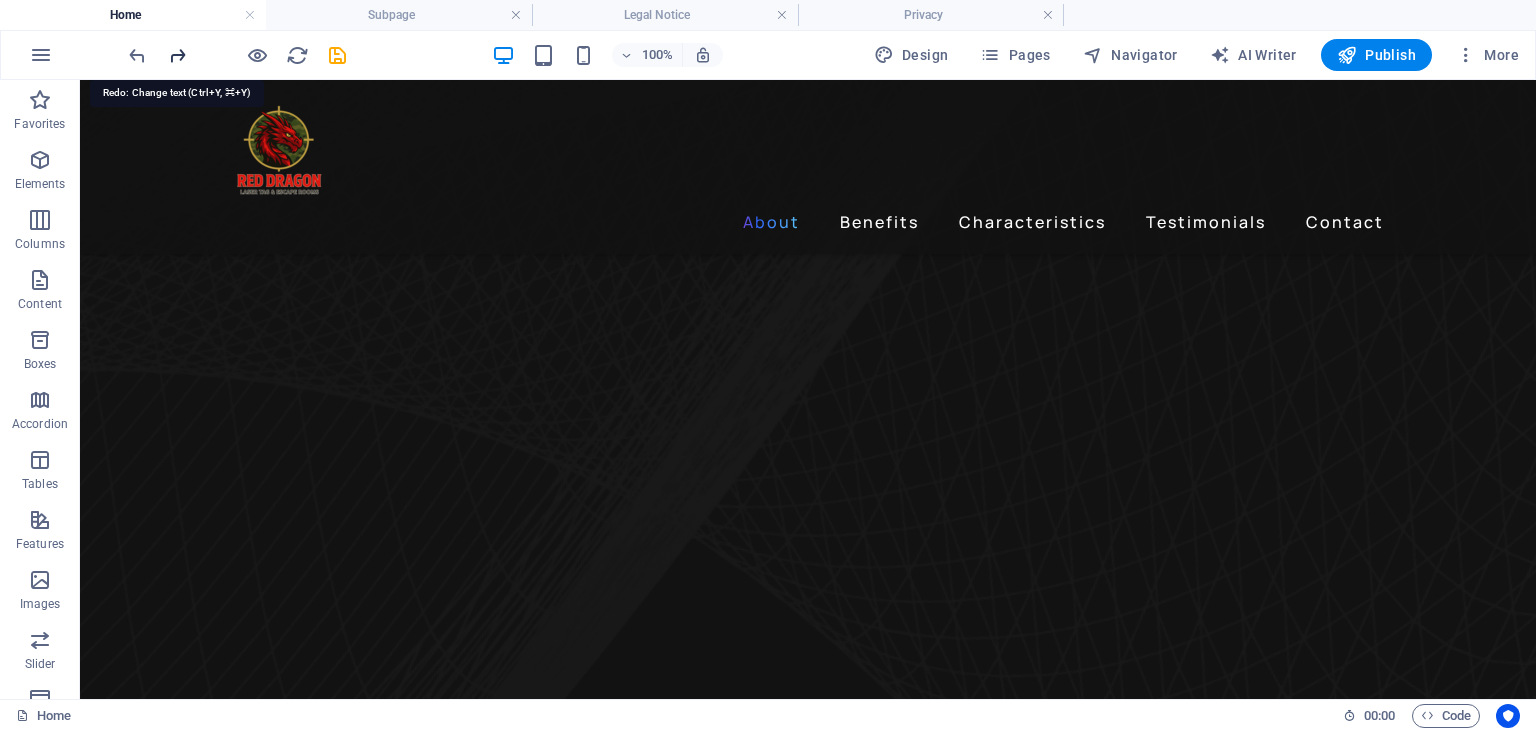 click at bounding box center [177, 55] 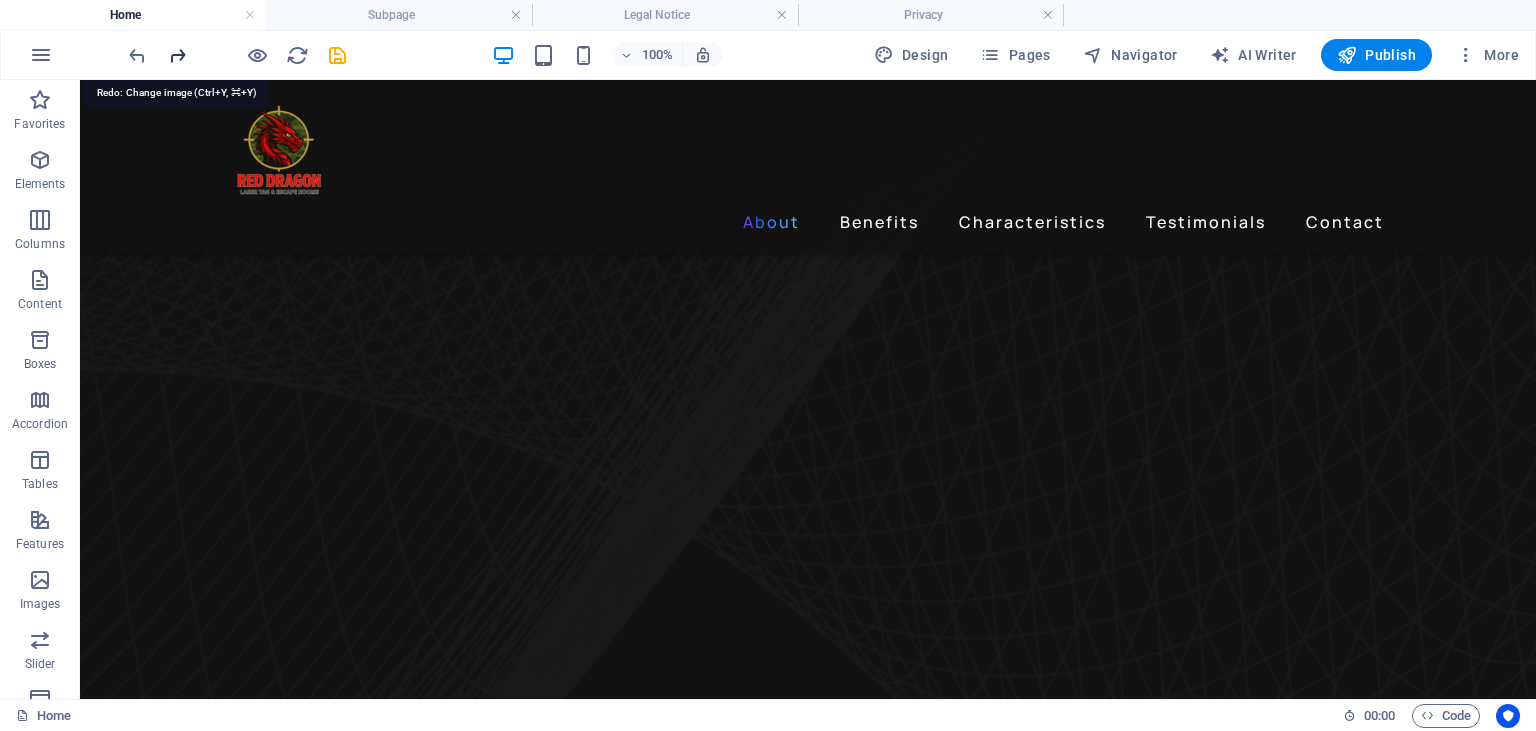 click at bounding box center (177, 55) 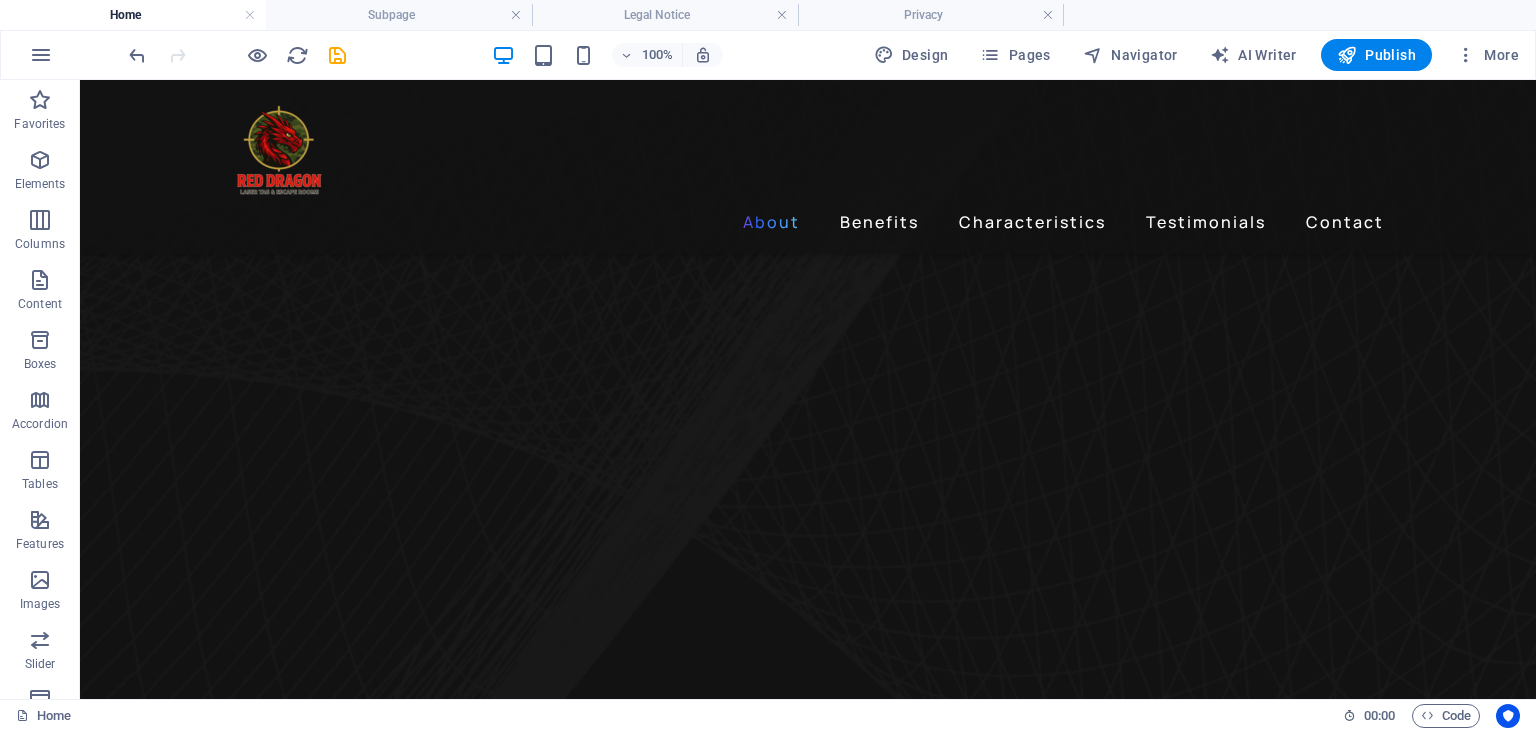 click at bounding box center [237, 55] 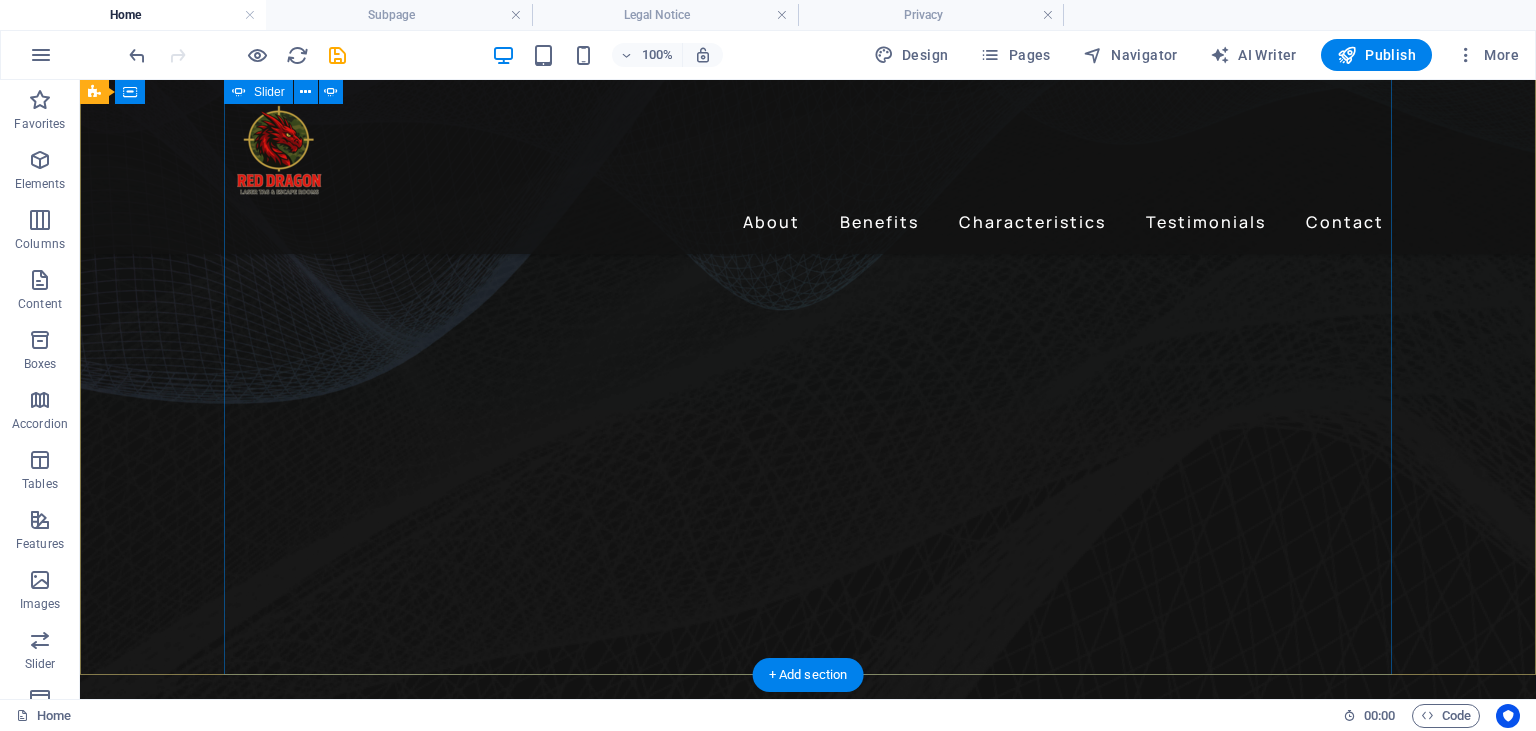 scroll, scrollTop: 0, scrollLeft: 0, axis: both 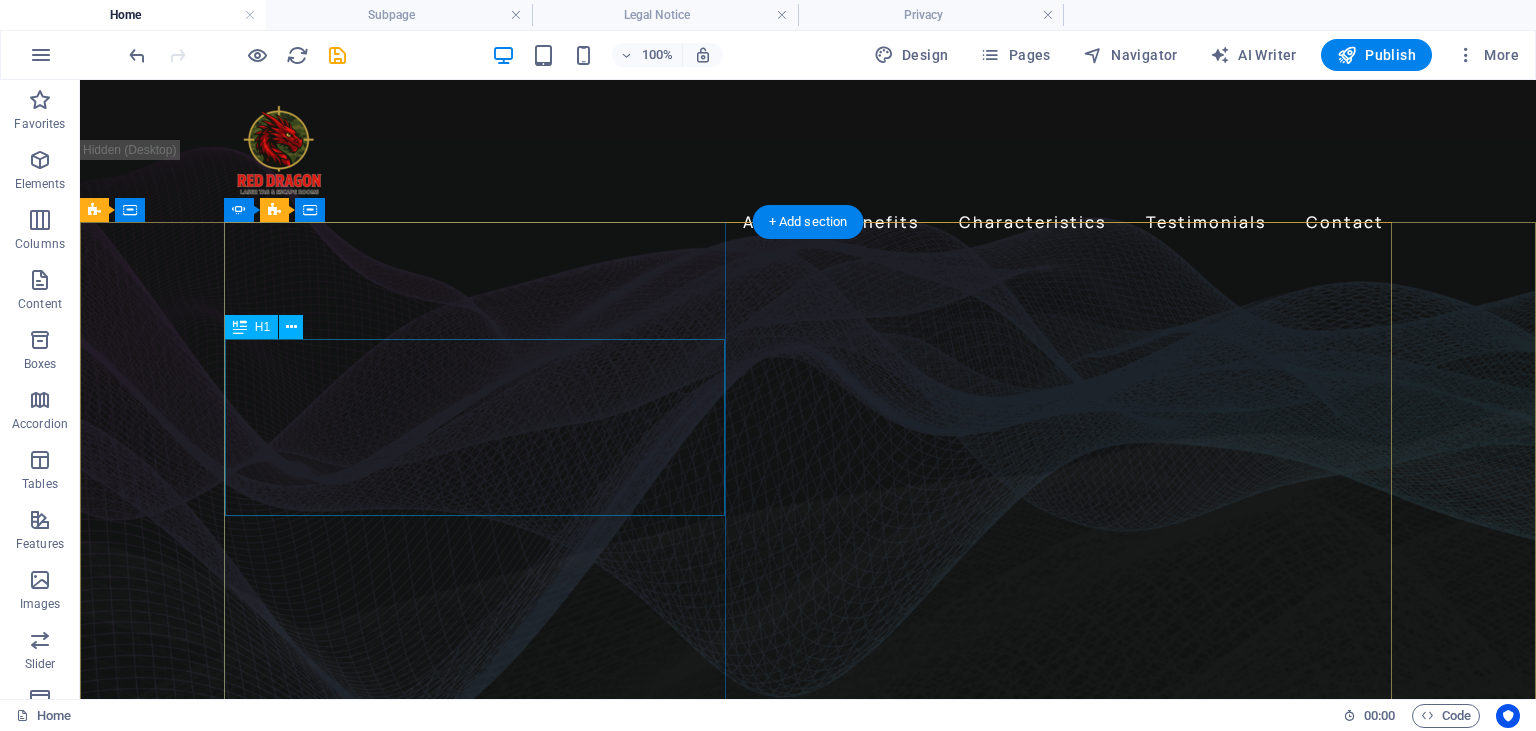 click on "Get lost in the studio sound" at bounding box center (-1528, 3283) 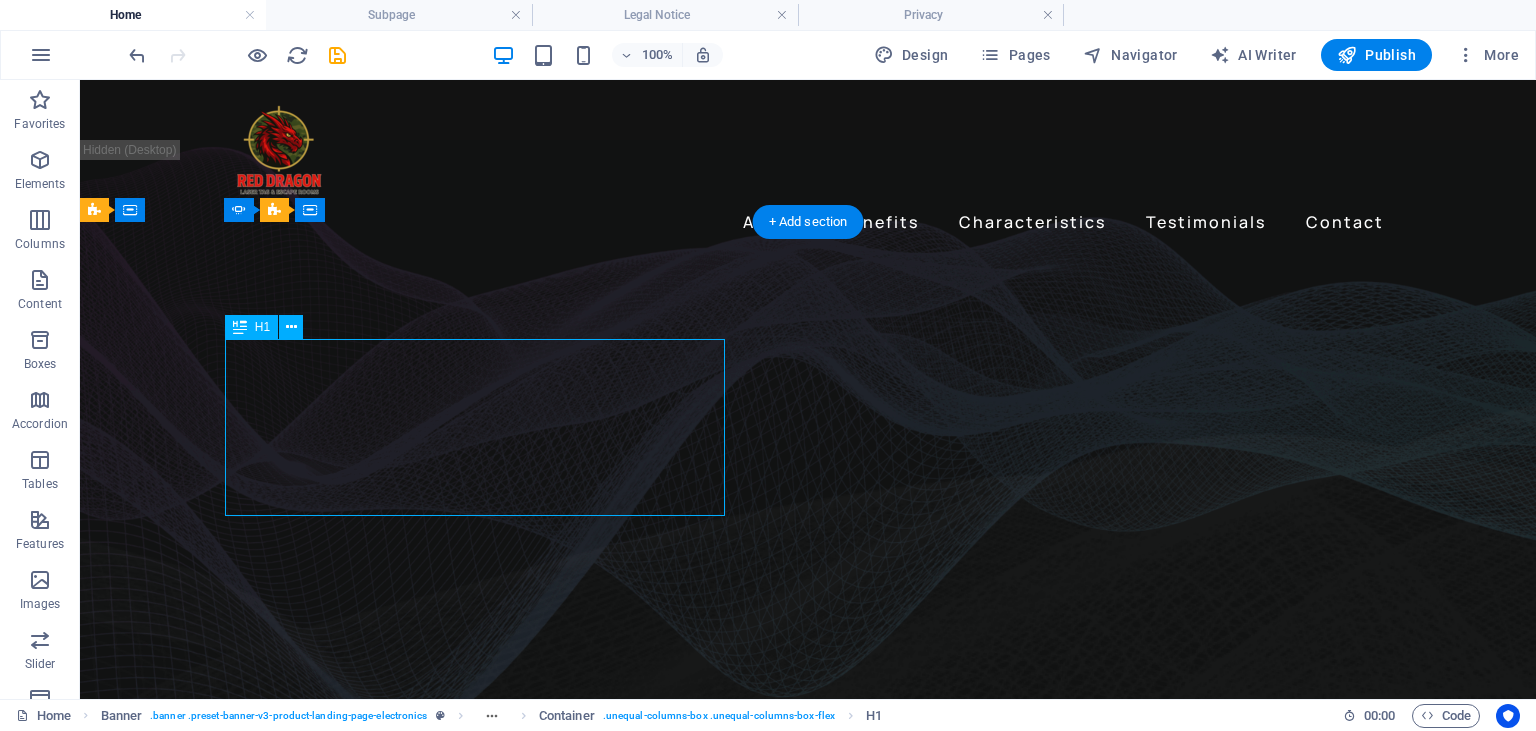 click on "Get lost in the studio sound" at bounding box center [-1528, 3283] 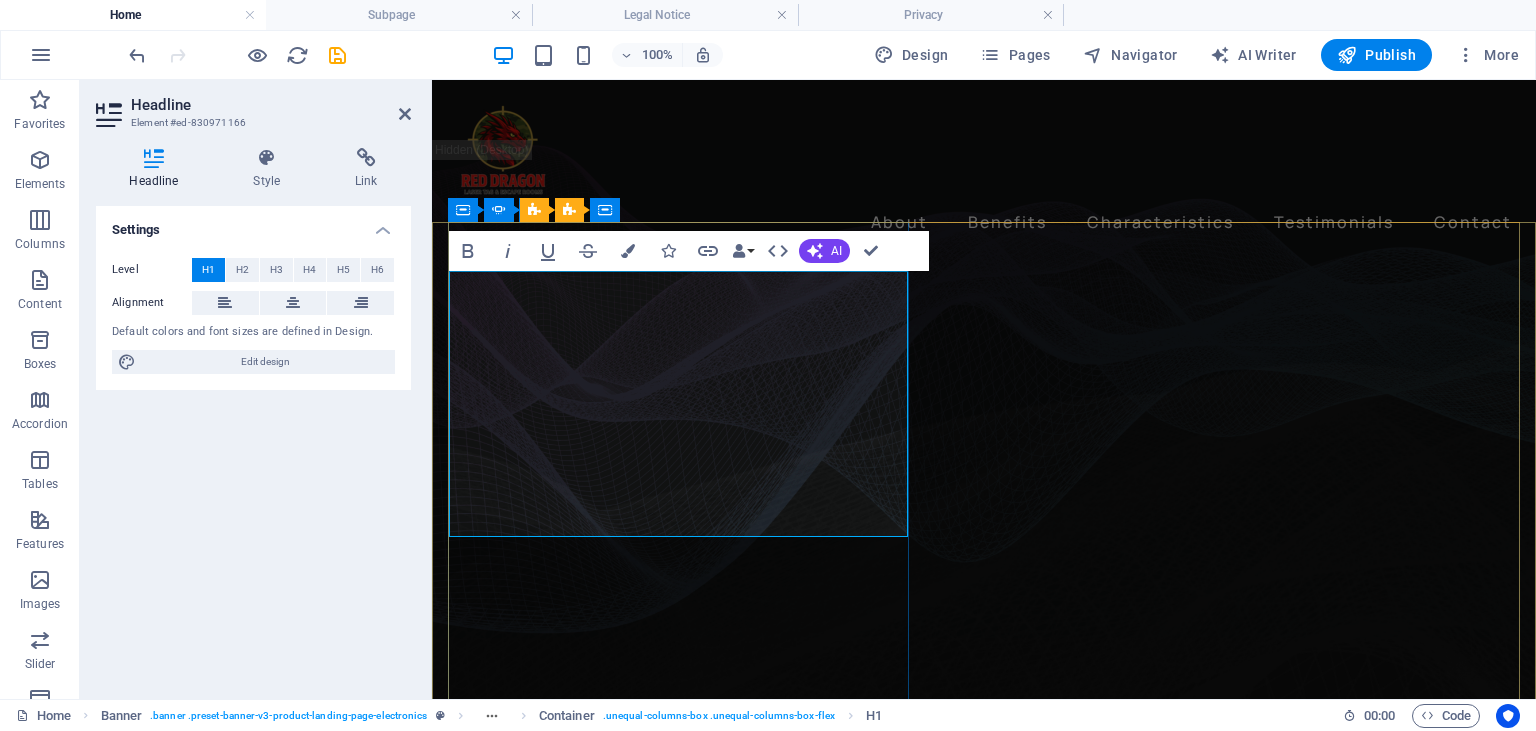 click on "Get lost in the studio sound" at bounding box center (-1160, 3258) 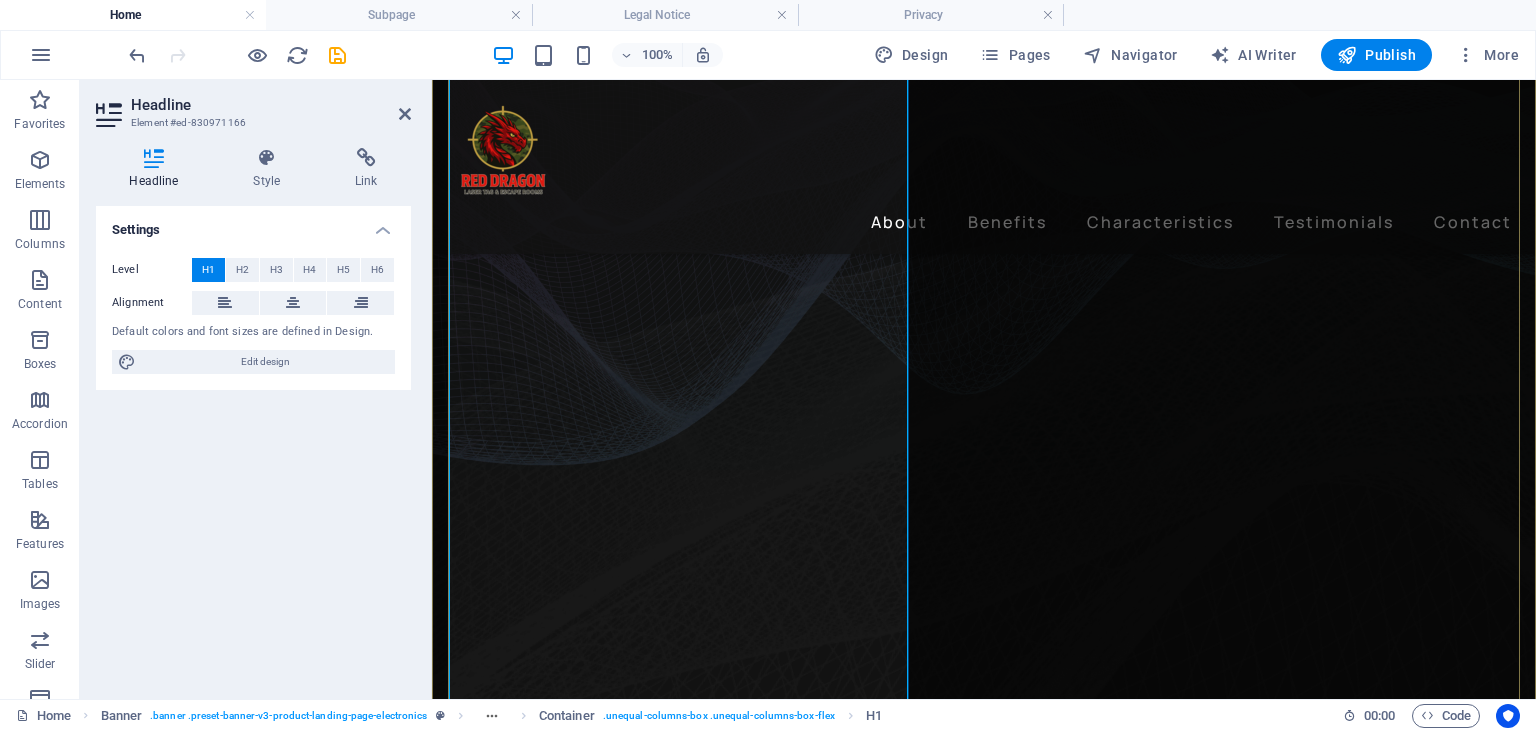 scroll, scrollTop: 211, scrollLeft: 0, axis: vertical 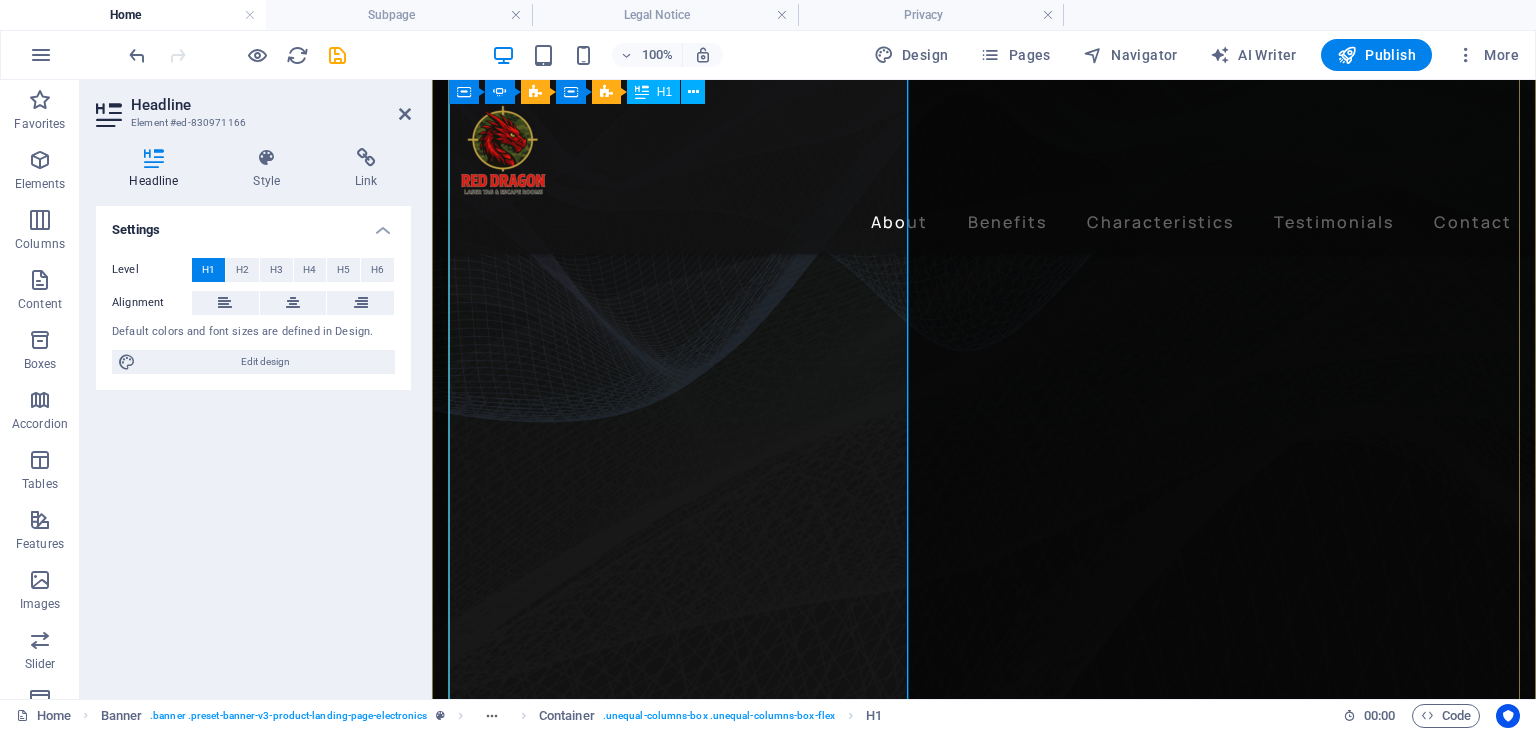 drag, startPoint x: 868, startPoint y: 416, endPoint x: 456, endPoint y: 244, distance: 446.46164 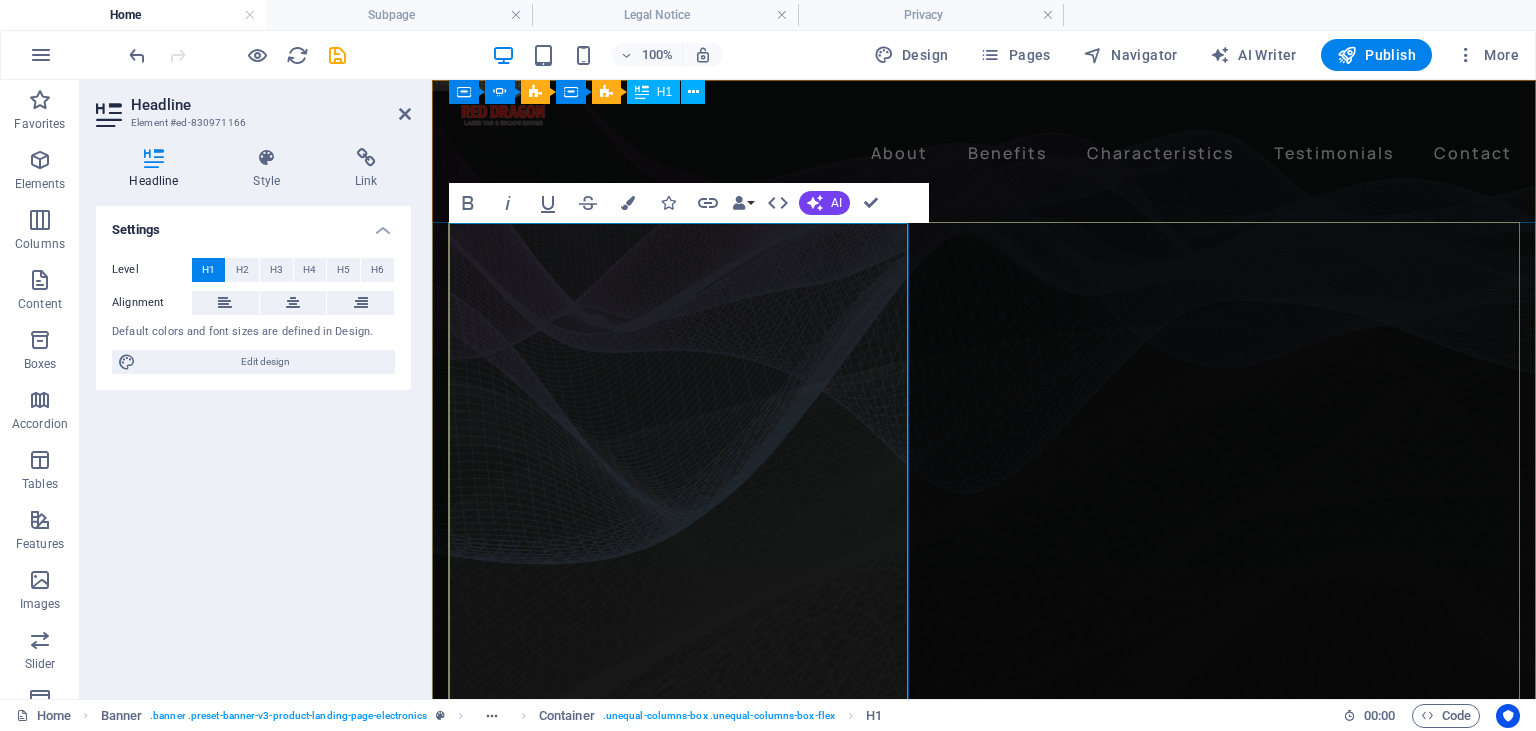 scroll, scrollTop: 0, scrollLeft: 0, axis: both 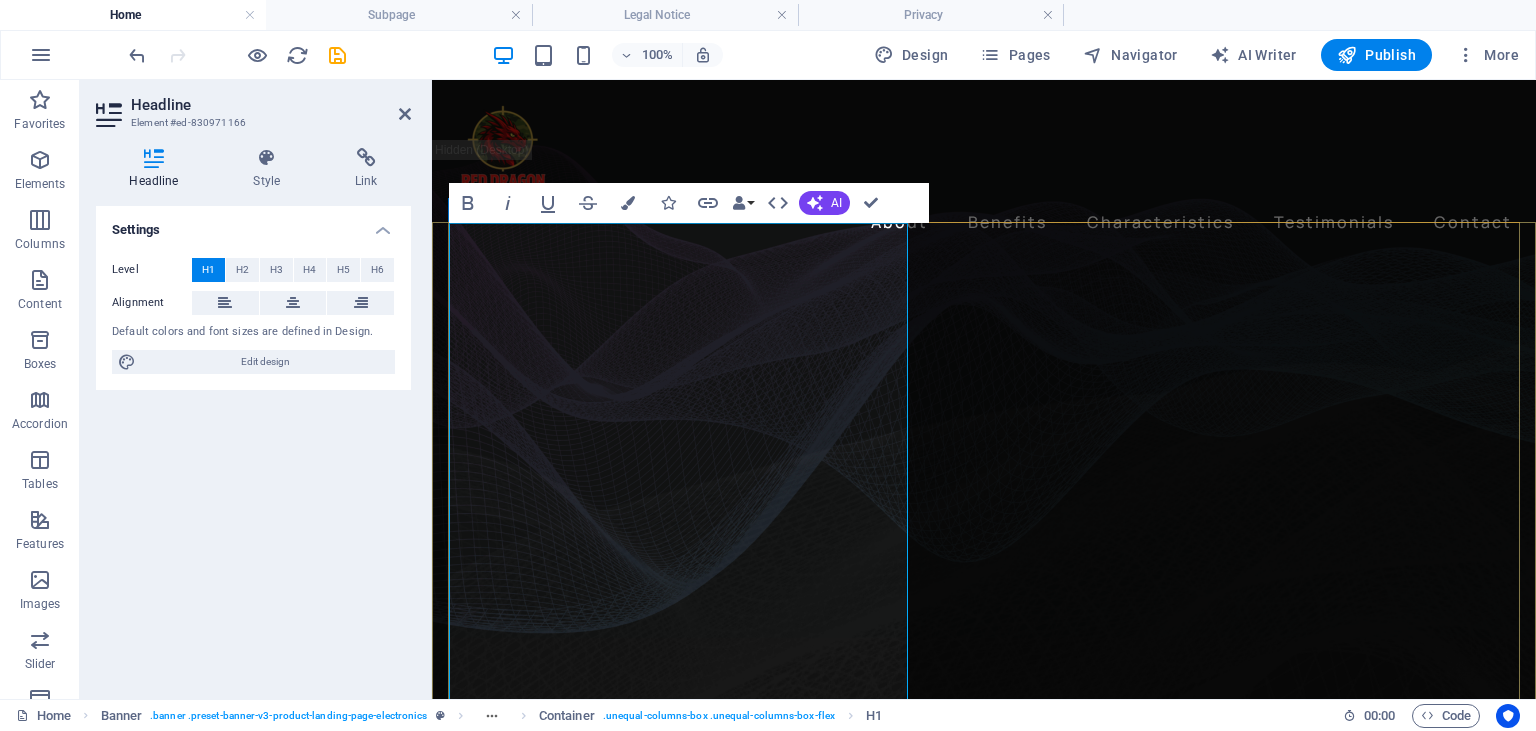 drag, startPoint x: 538, startPoint y: 358, endPoint x: 445, endPoint y: 250, distance: 142.52368 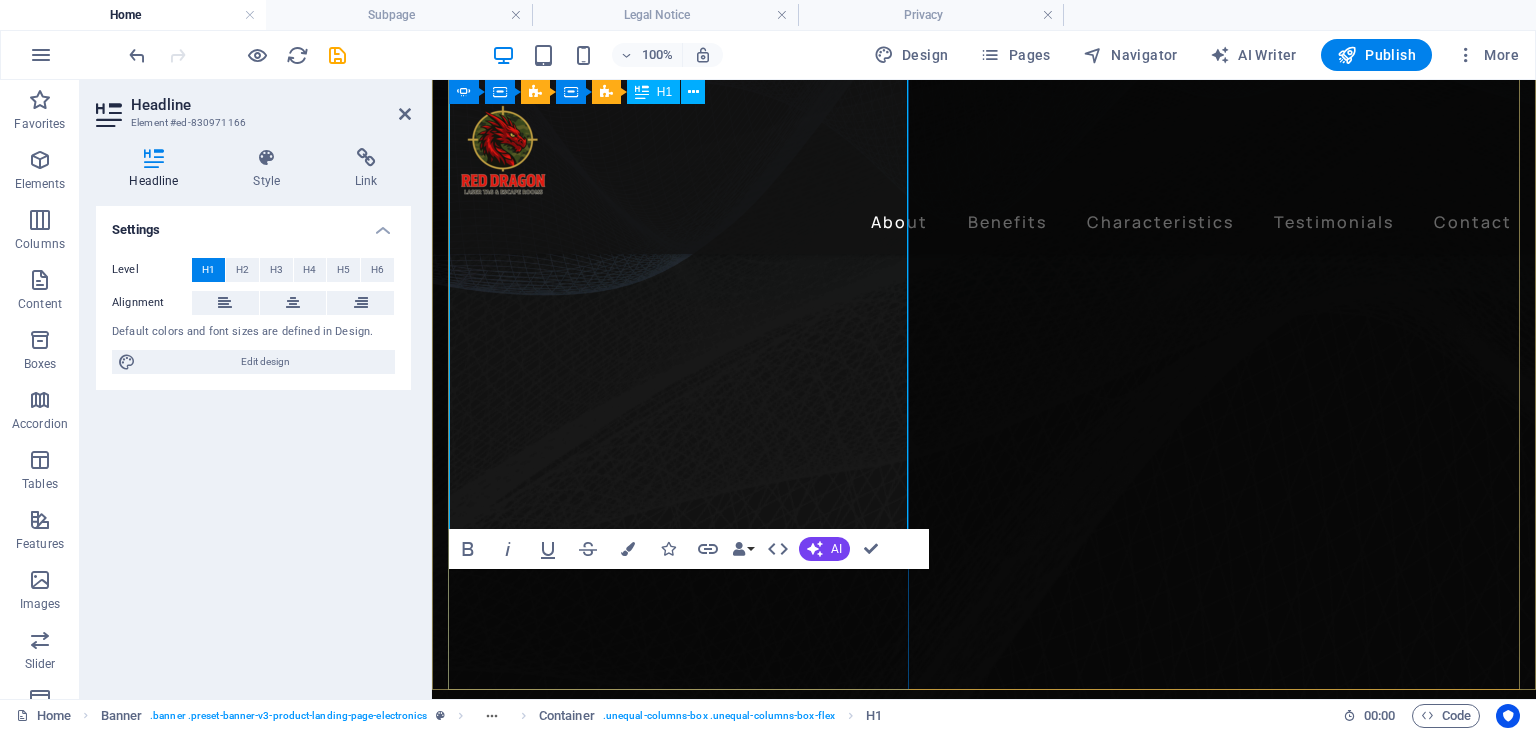 scroll, scrollTop: 211, scrollLeft: 0, axis: vertical 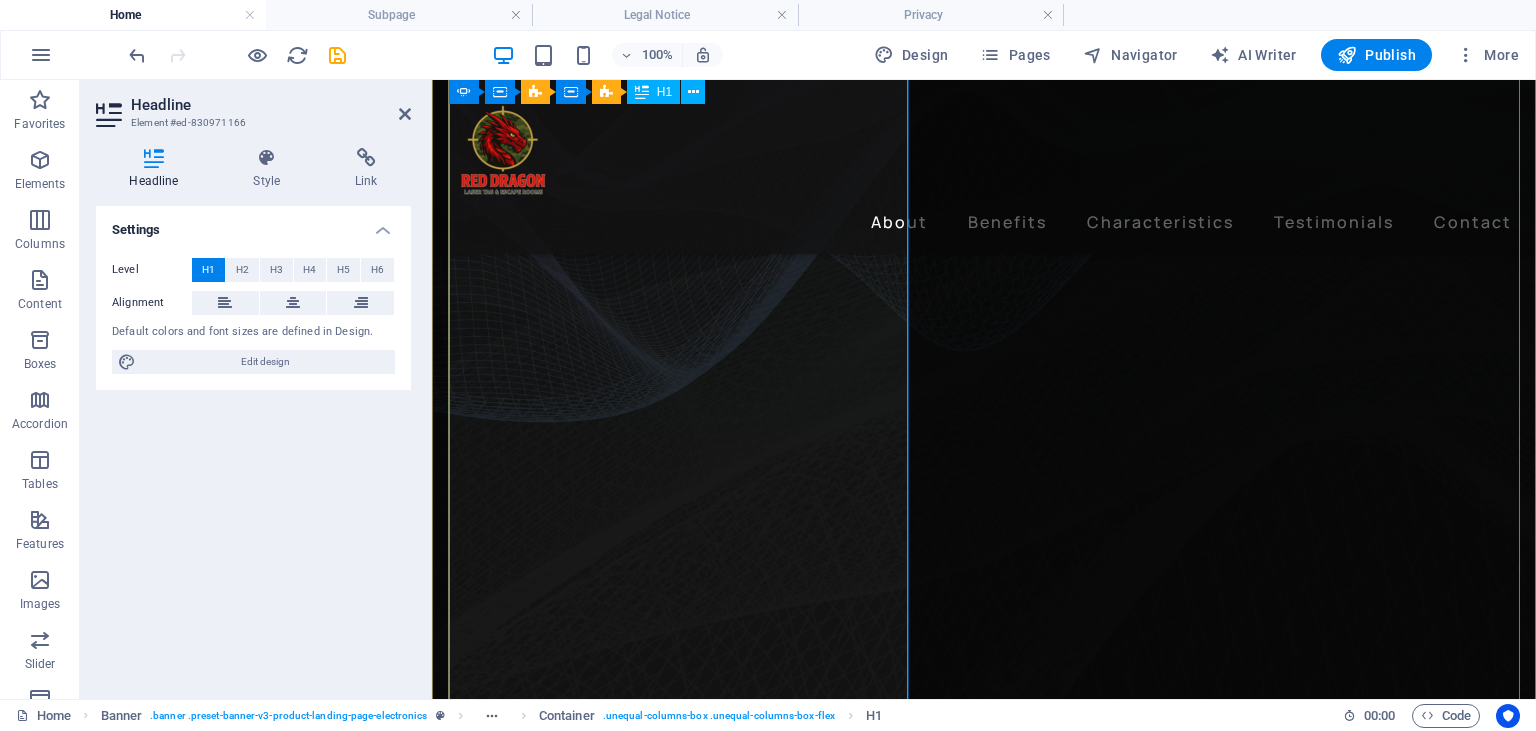 click on "EMOTIONS, SPORT, ADRENALINE JOIN THE GAME – OR TRY TO ESCAPE!" at bounding box center (-1160, 3148) 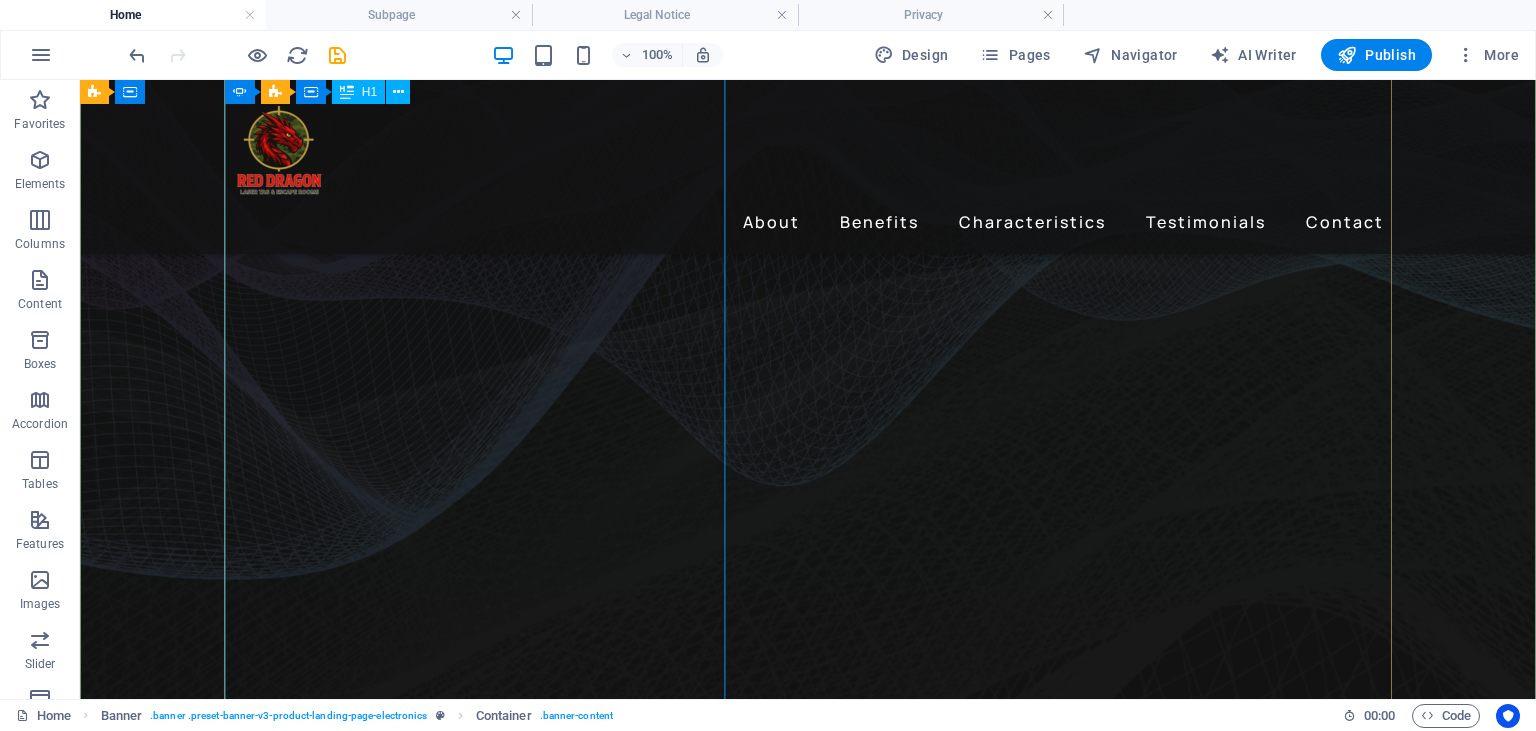 click on "EMOTIONS, SPORT, ADRENALINE JOIN THE GAME – OR TRY TO ESCAPE!" at bounding box center [-1528, 3129] 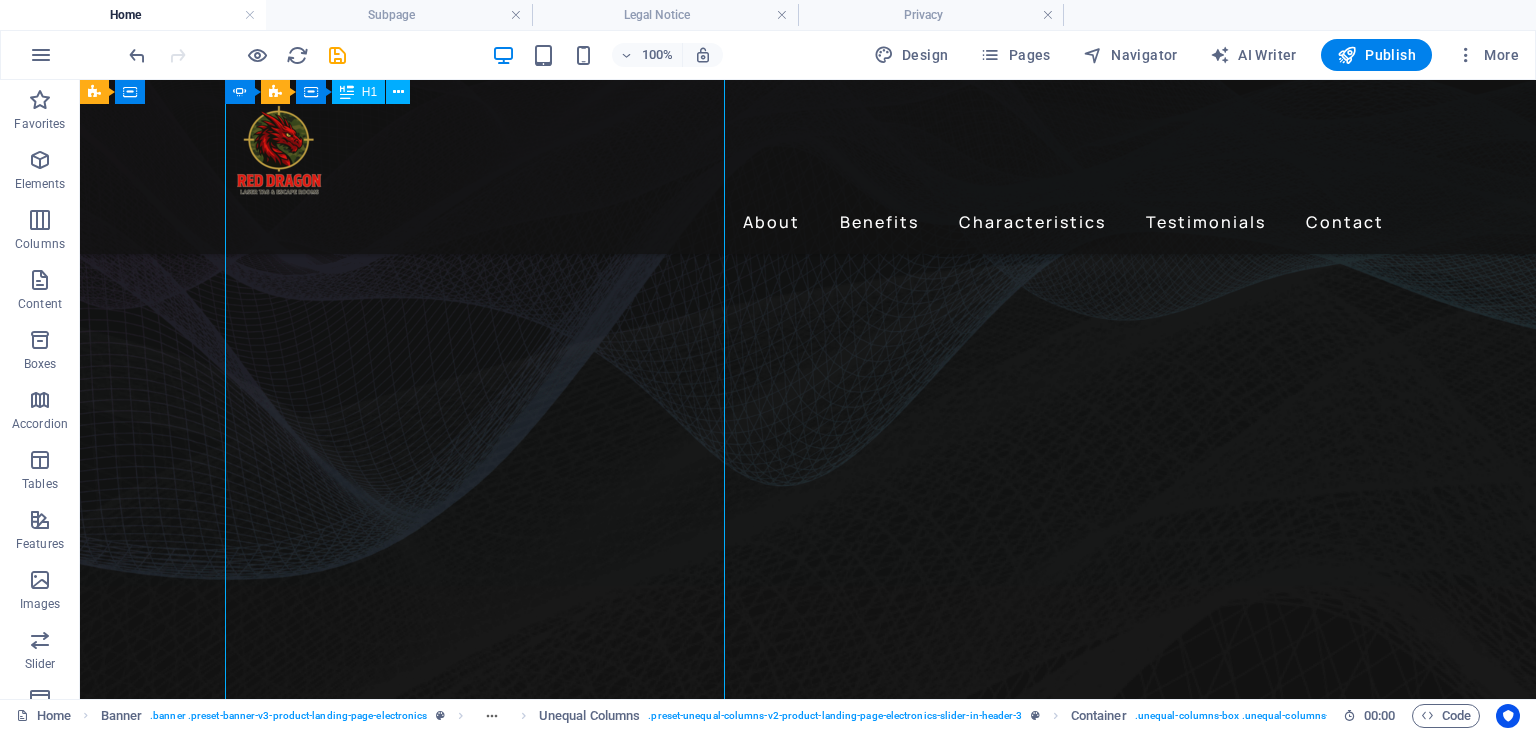 click on "EMOTIONS, SPORT, ADRENALINE JOIN THE GAME – OR TRY TO ESCAPE!" at bounding box center (-1528, 3129) 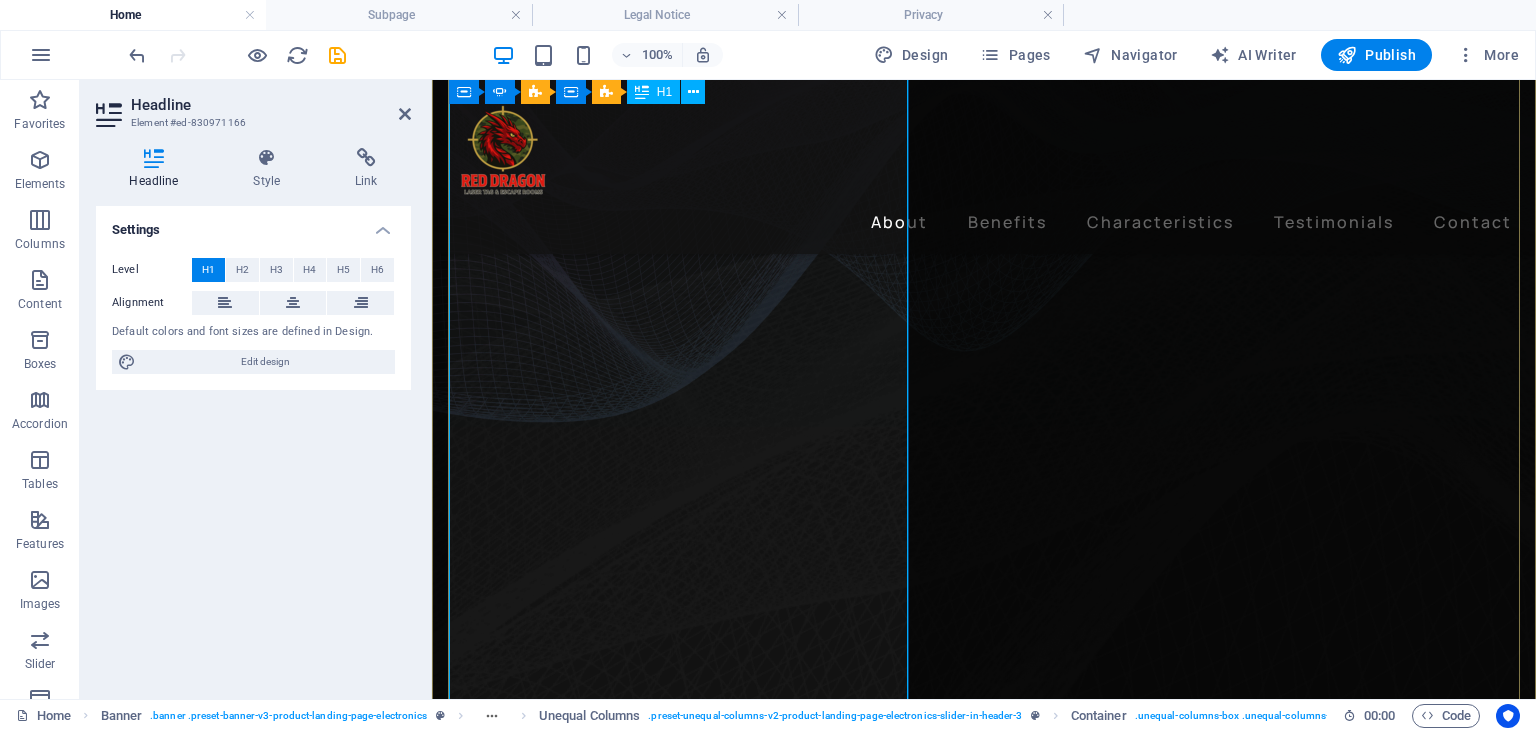click on "JOIN THE GAME – OR TRY TO ESCAPE!" at bounding box center [-1228, 3280] 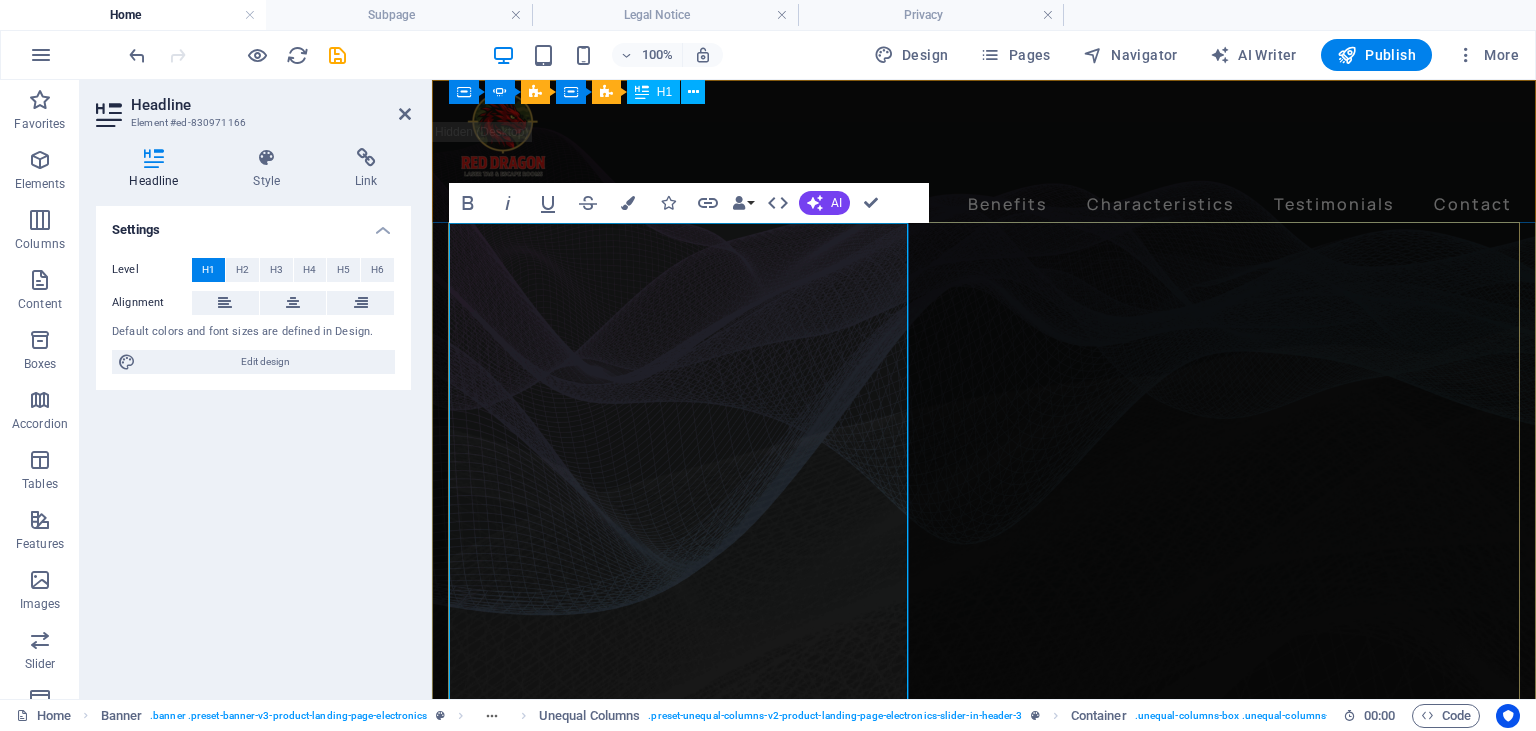 scroll, scrollTop: 0, scrollLeft: 0, axis: both 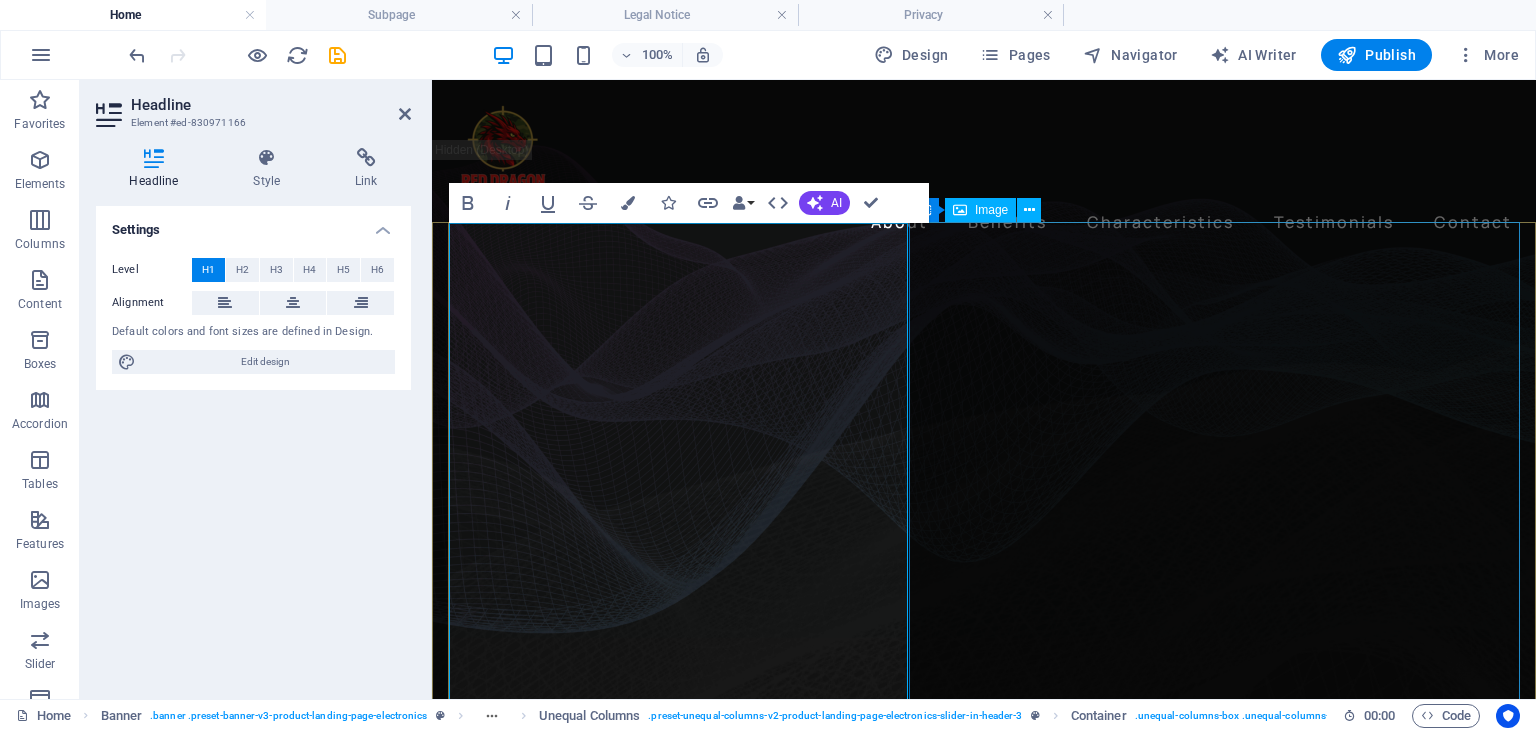 click at bounding box center (-1160, 4120) 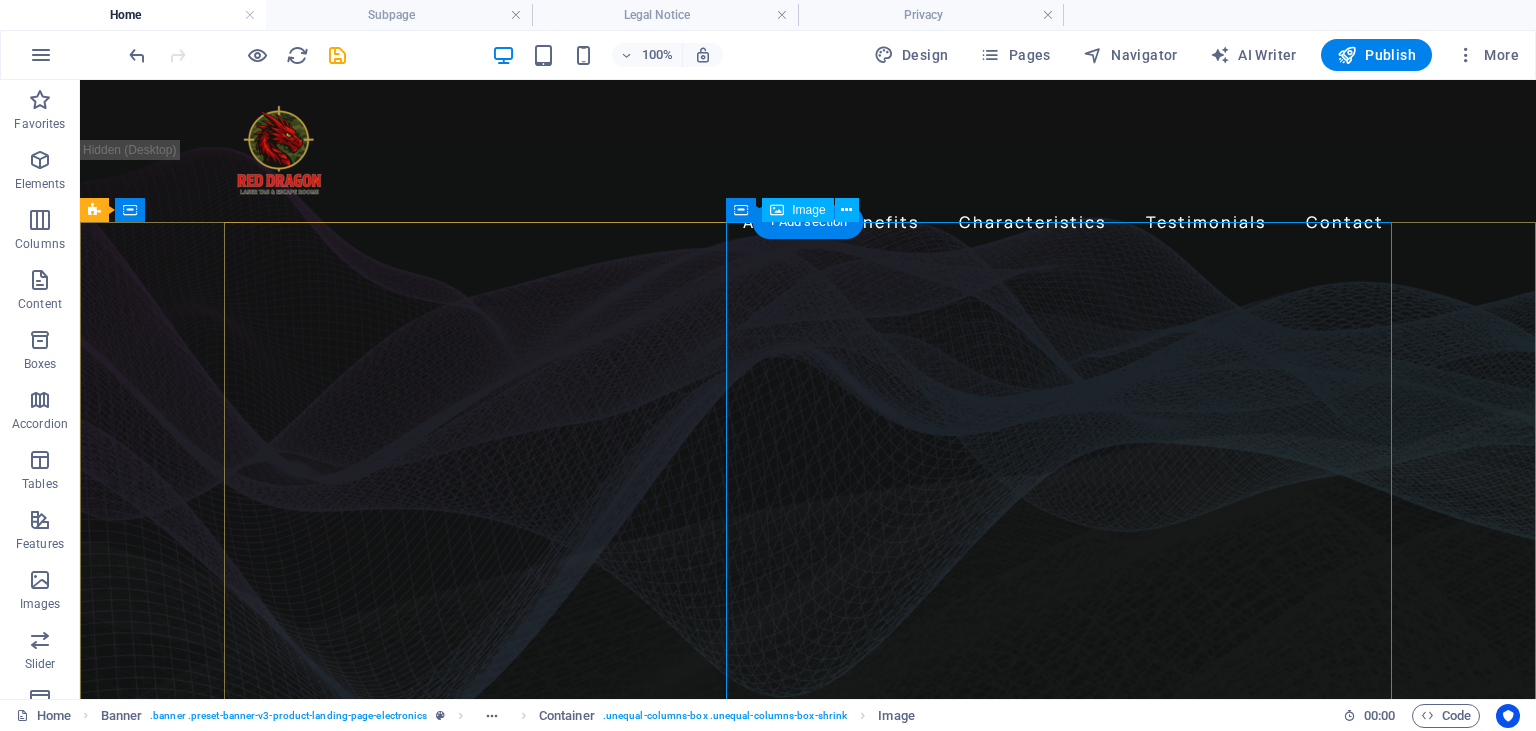 click at bounding box center (-1528, 4097) 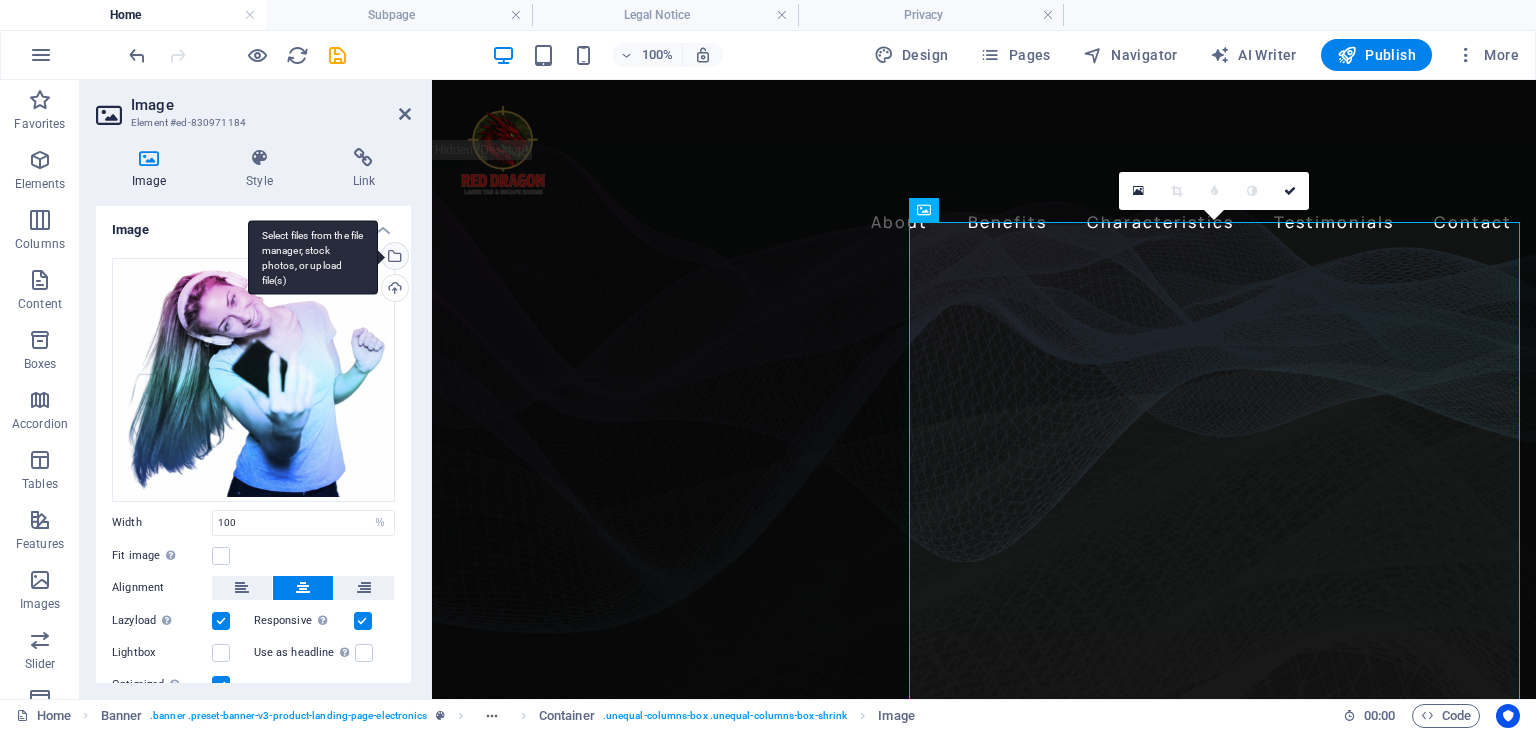click on "Select files from the file manager, stock photos, or upload file(s)" at bounding box center (393, 258) 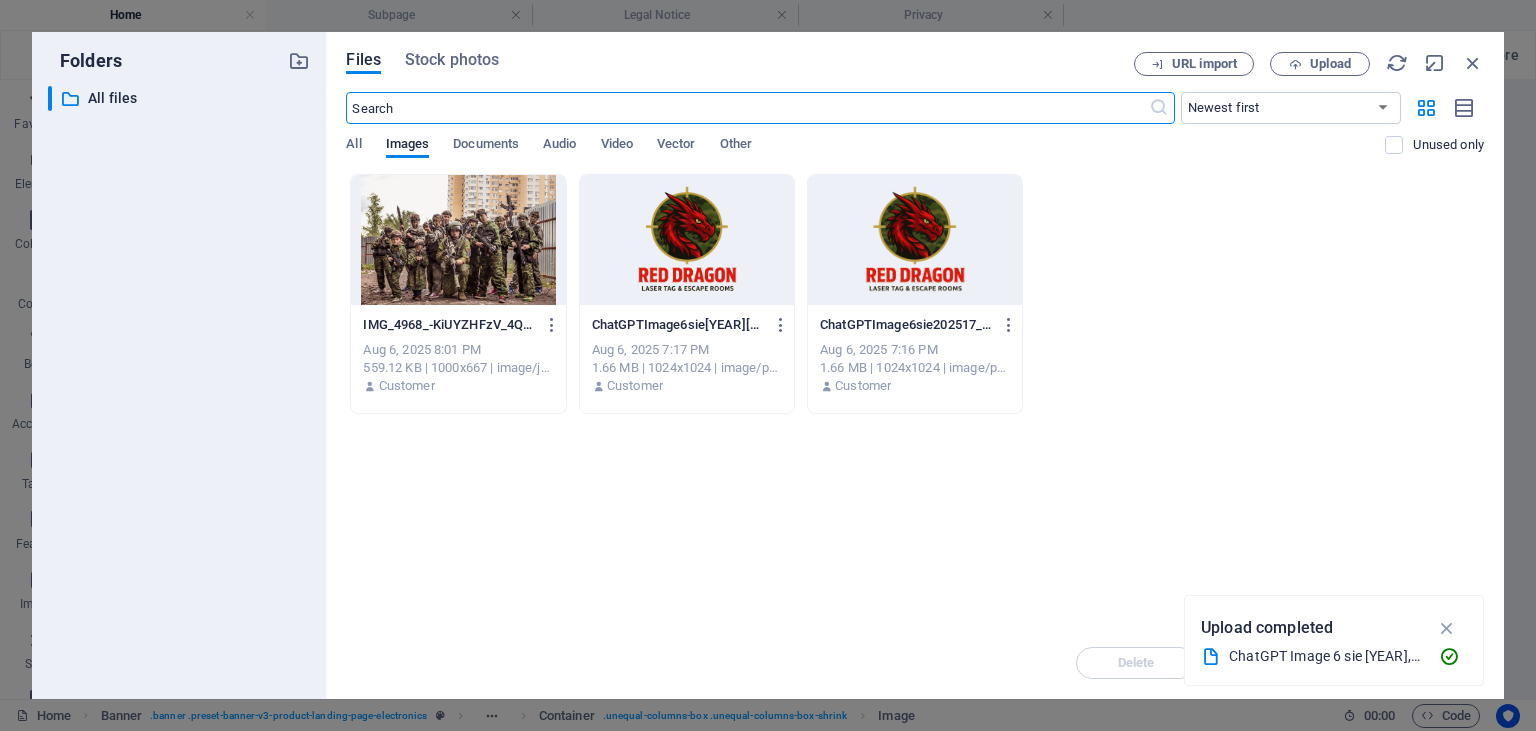 click at bounding box center (687, 240) 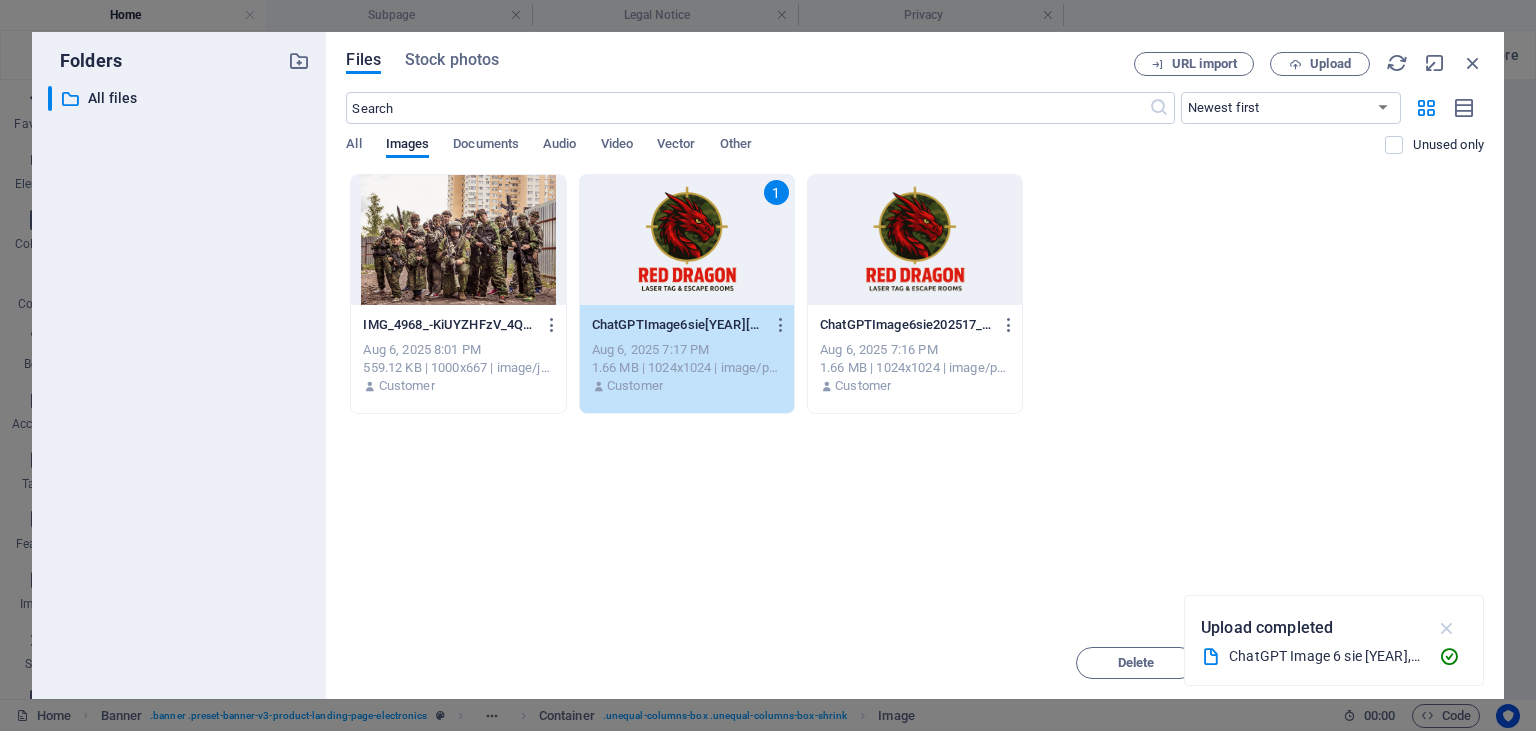 click at bounding box center [1447, 628] 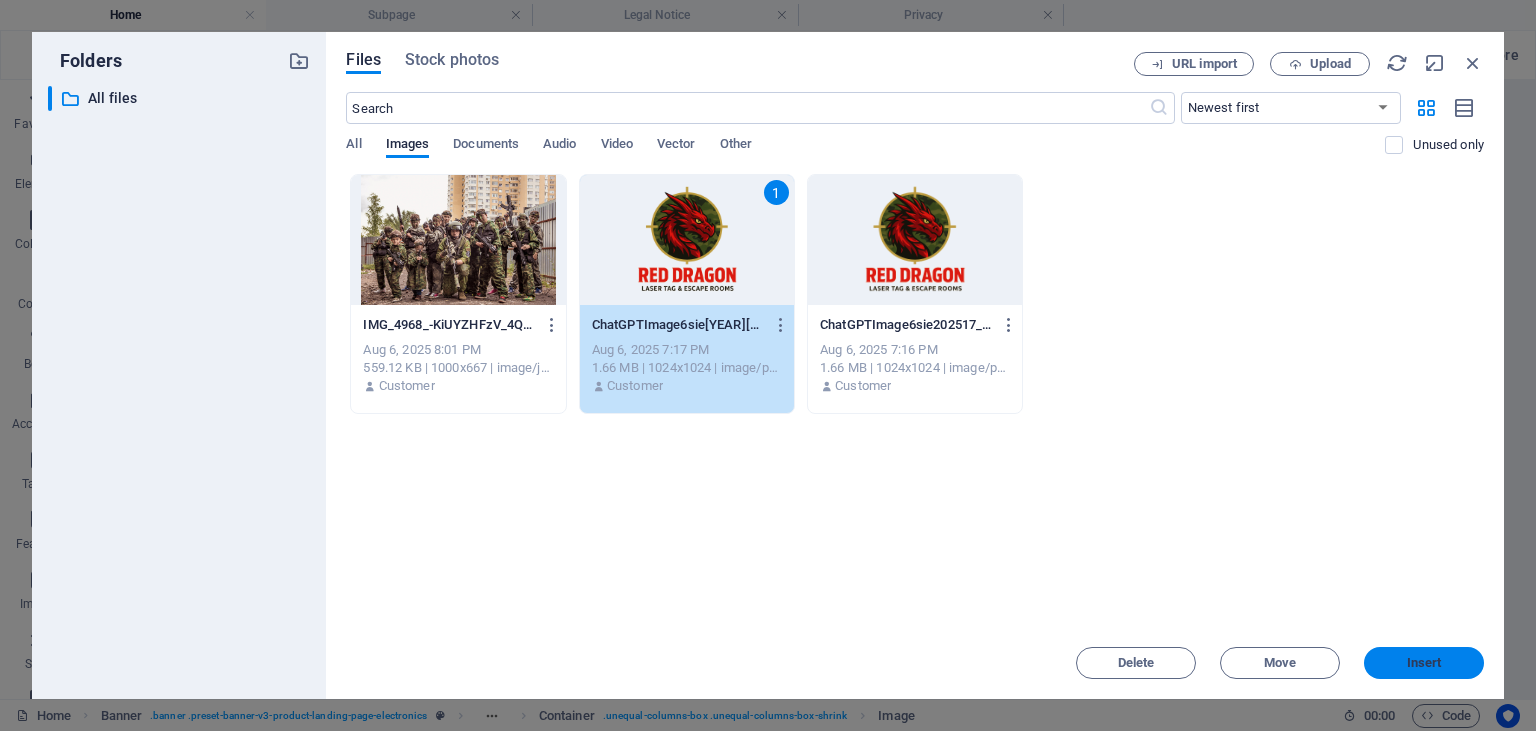 click on "Insert" at bounding box center (1424, 663) 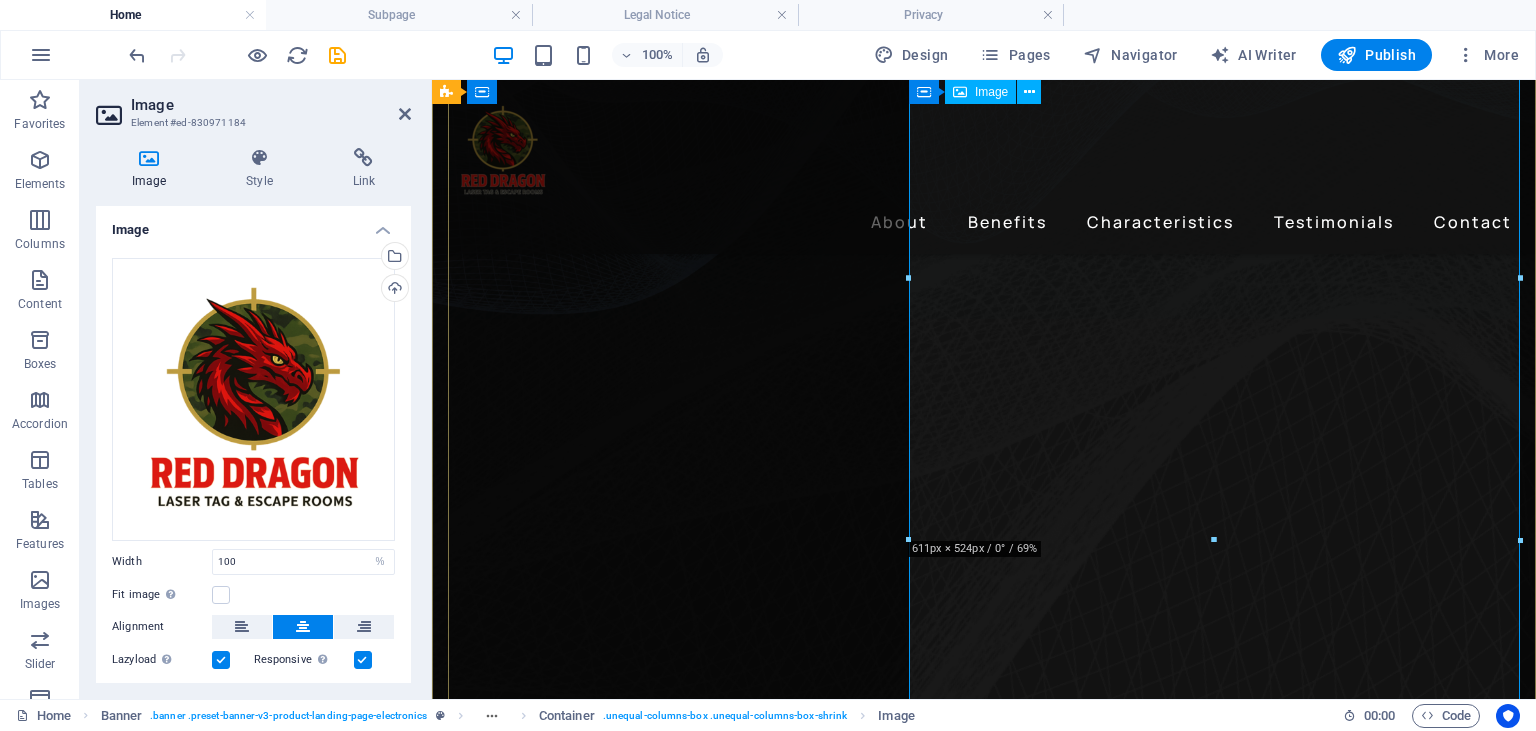 scroll, scrollTop: 411, scrollLeft: 0, axis: vertical 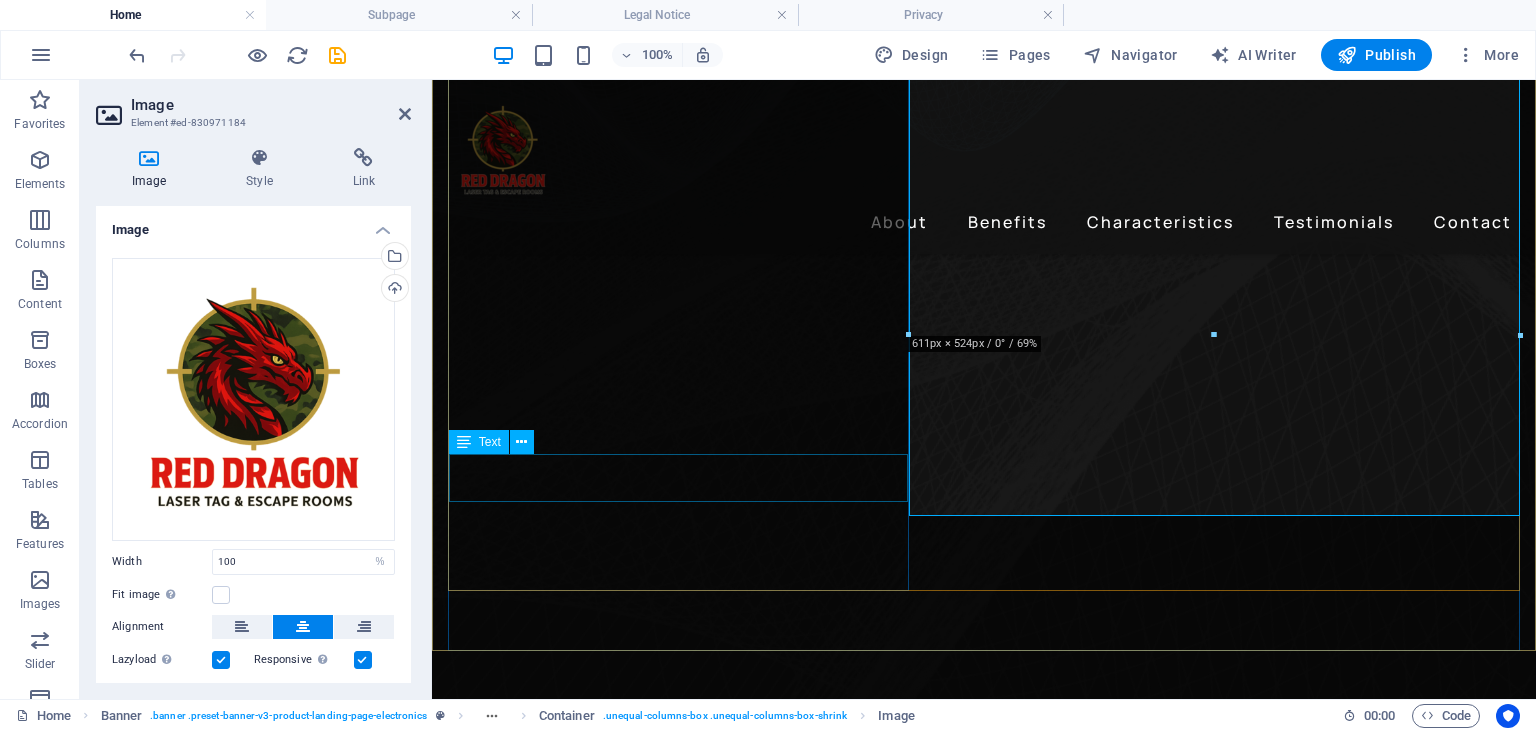 click on "Lorem ipsum dolor sit amet, consectetur adipiscing elit. Adipiscing ultricies risus, ornare mus id vulputate." at bounding box center (-1160, 3117) 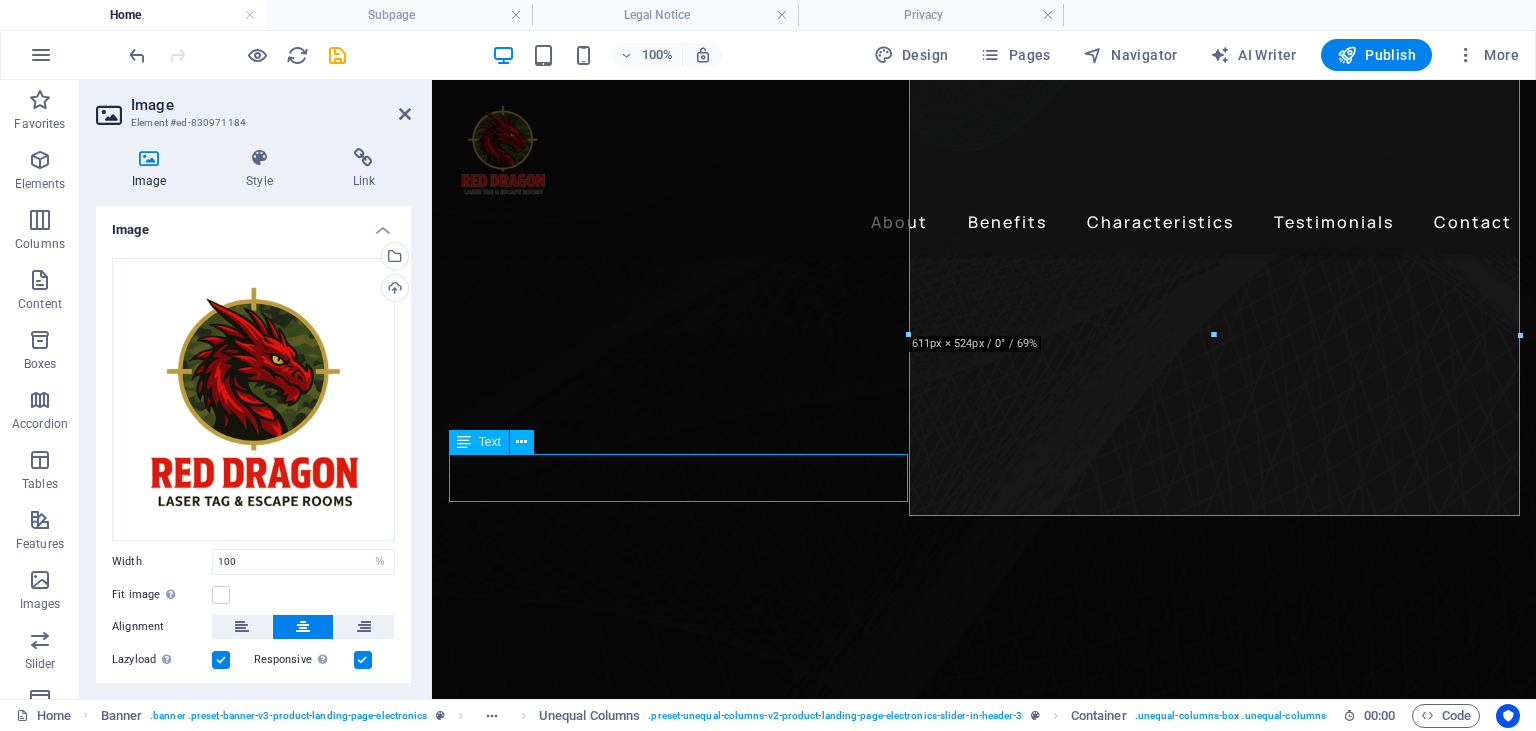 click on "Lorem ipsum dolor sit amet, consectetur adipiscing elit. Adipiscing ultricies risus, ornare mus id vulputate." at bounding box center (-1160, 3117) 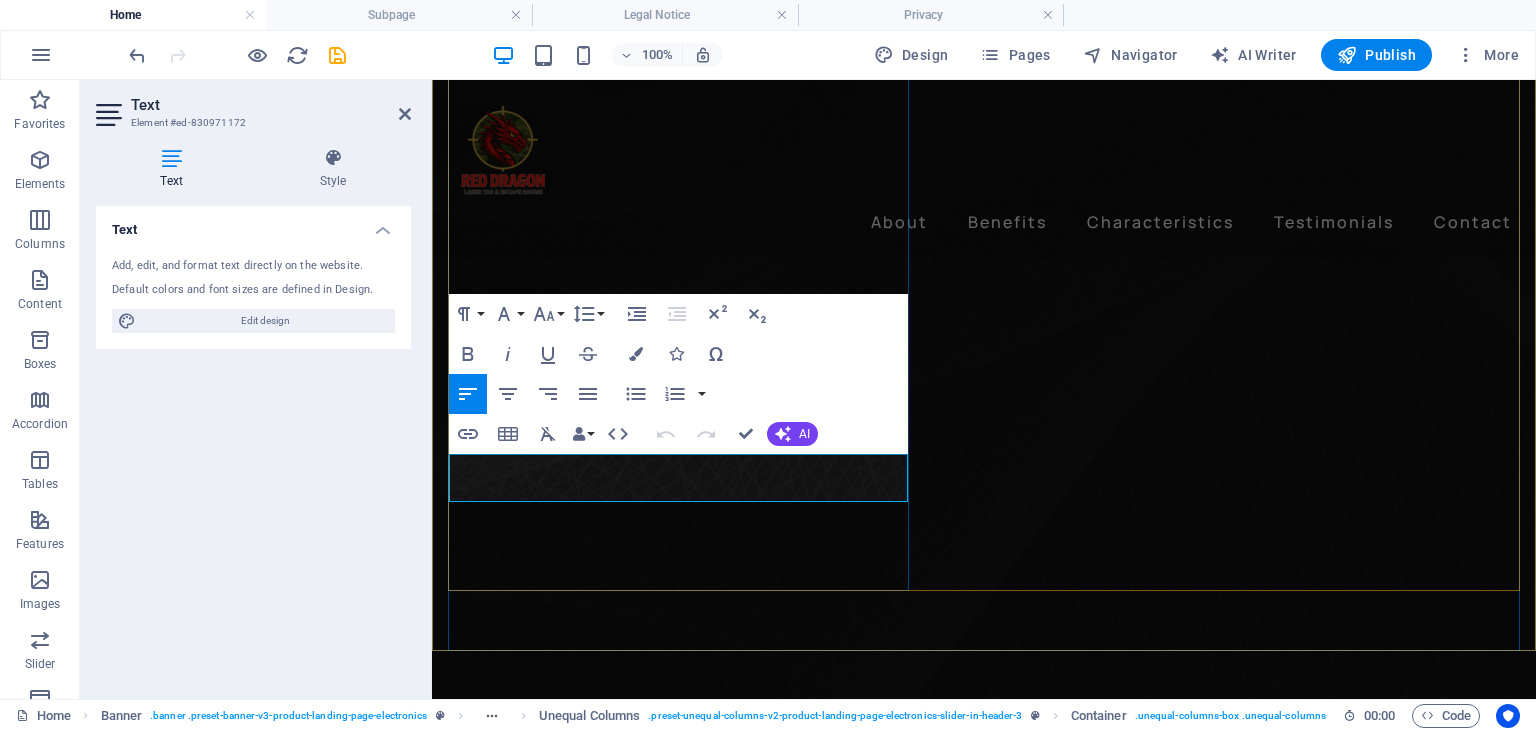 click on "Lorem ipsum dolor sit amet, consectetur adipiscing elit. Adipiscing ultricies risus, ornare mus id vulputate." at bounding box center [-1160, 3117] 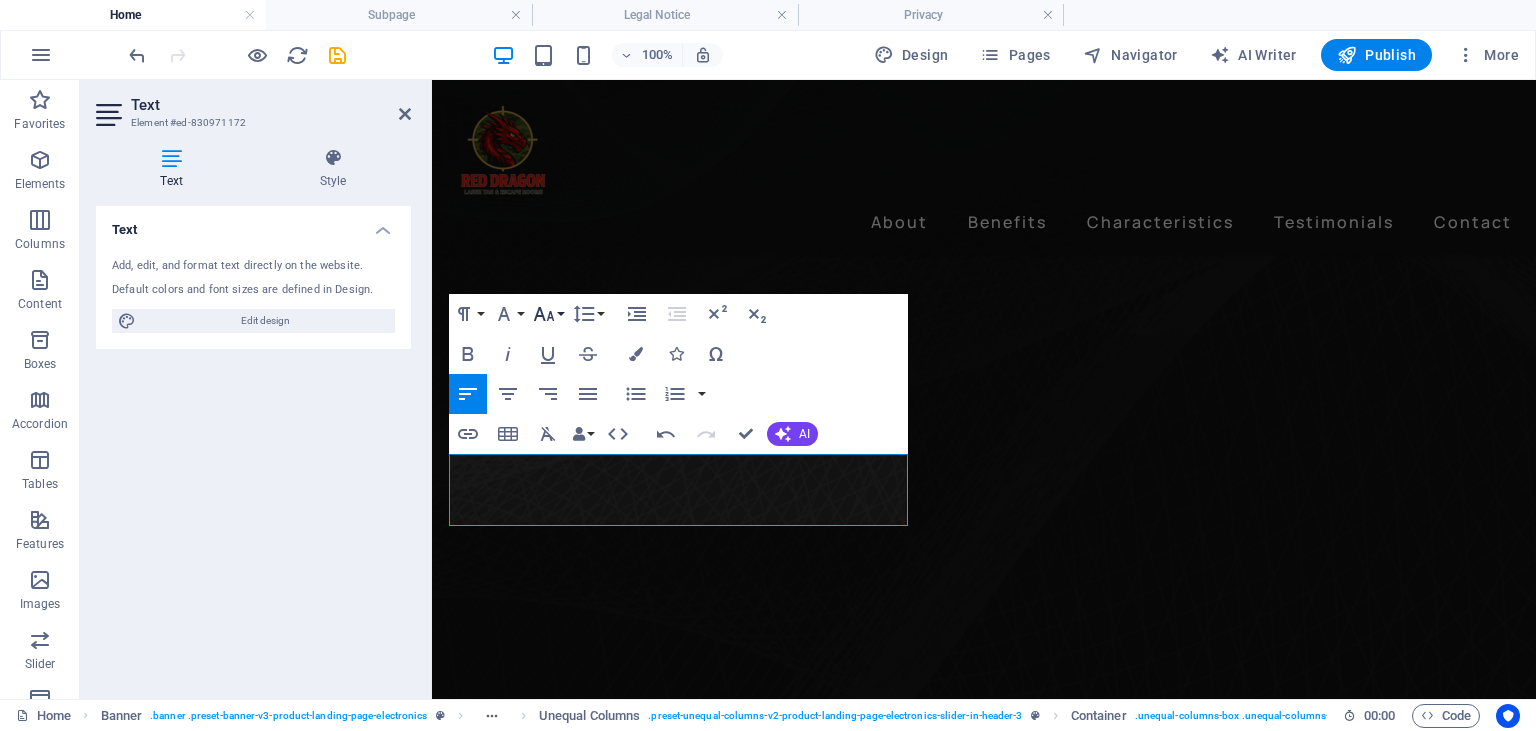 click on "Font Size" at bounding box center (548, 314) 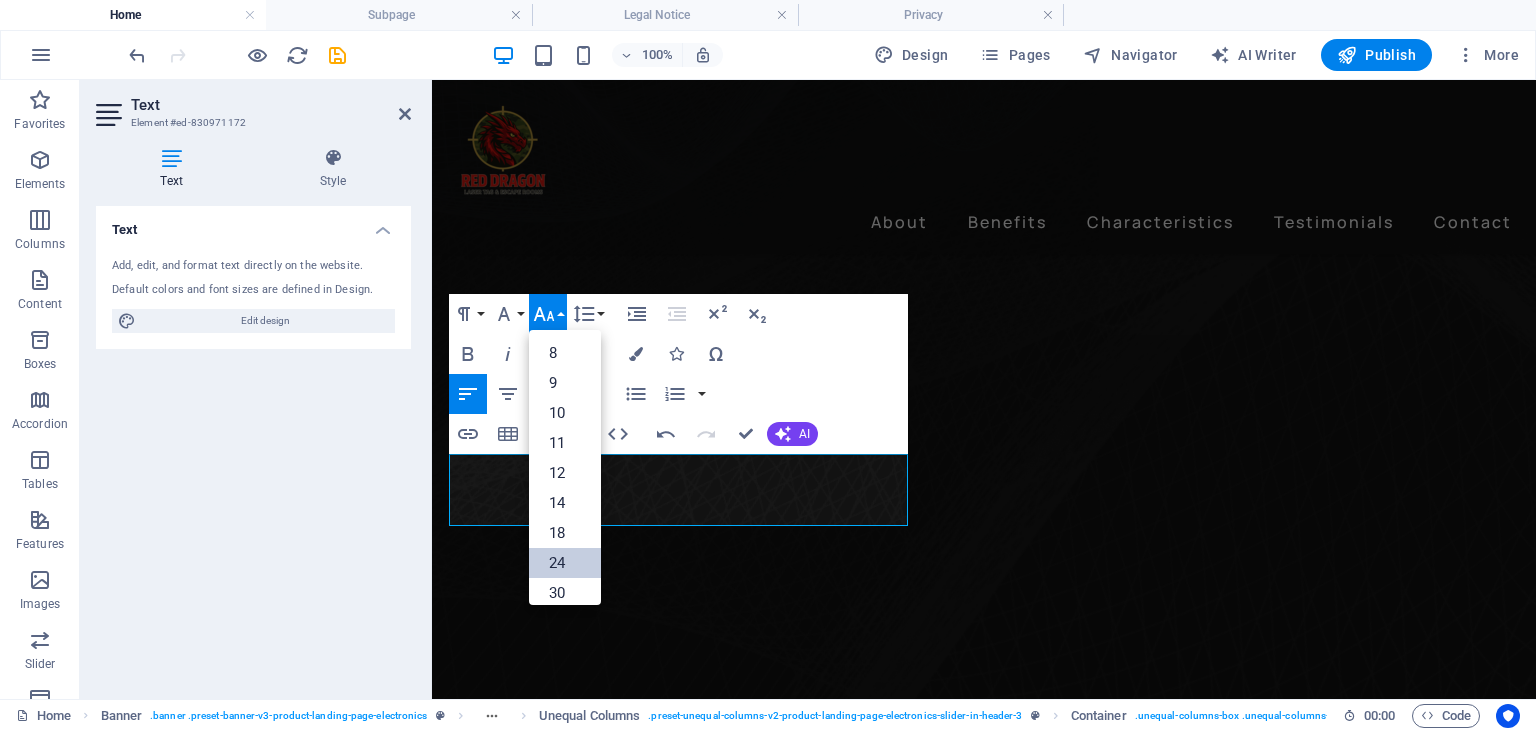 click on "24" at bounding box center [565, 563] 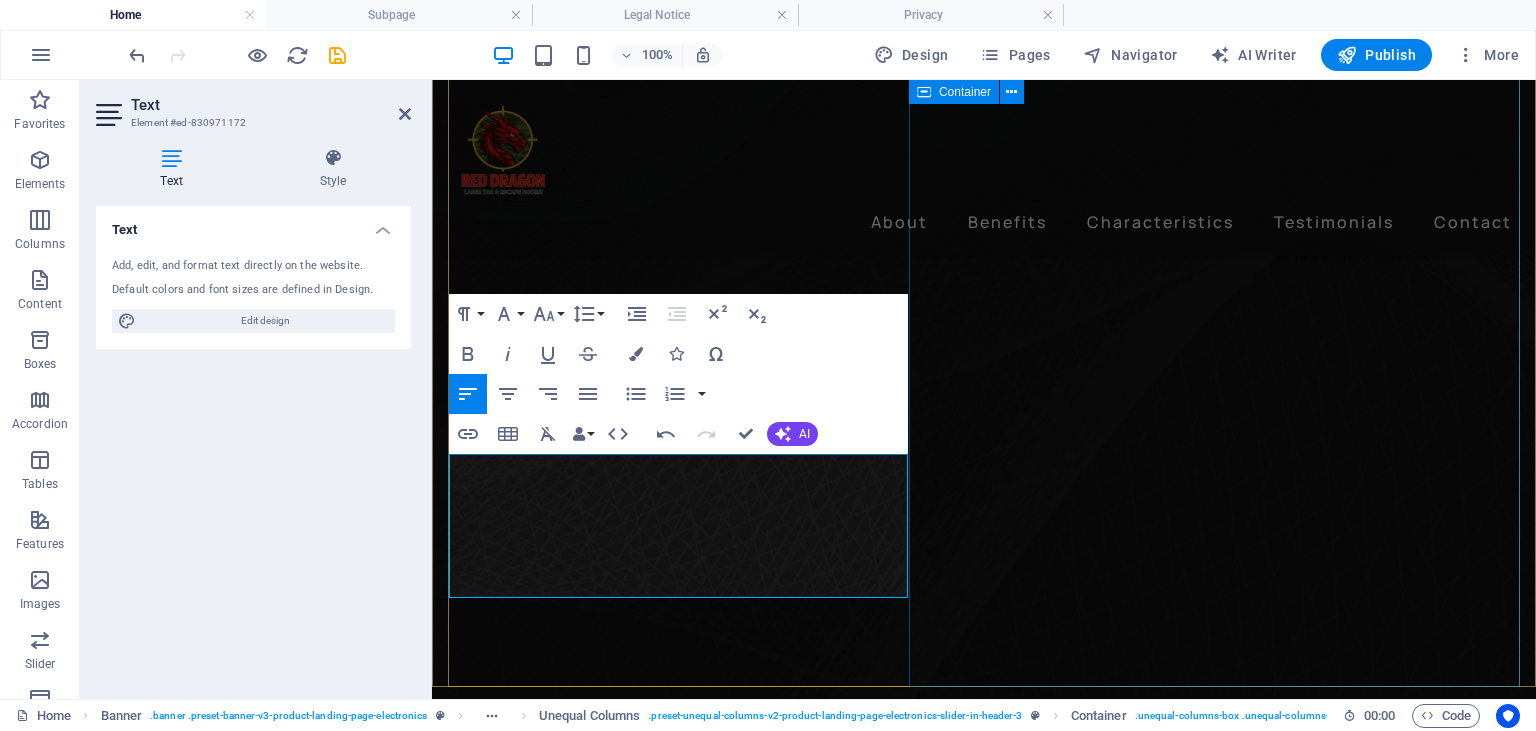 click at bounding box center [-1160, 3920] 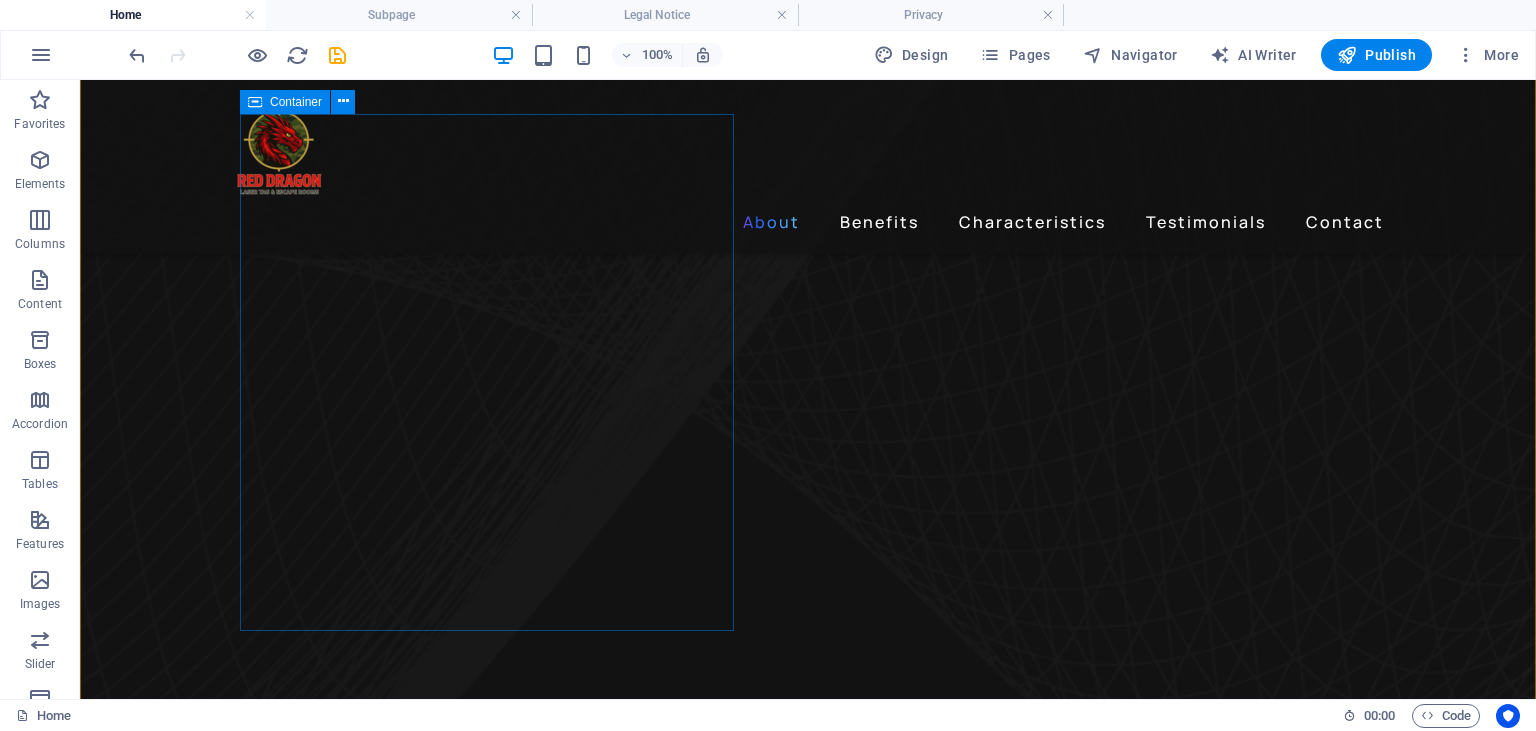 scroll, scrollTop: 1467, scrollLeft: 0, axis: vertical 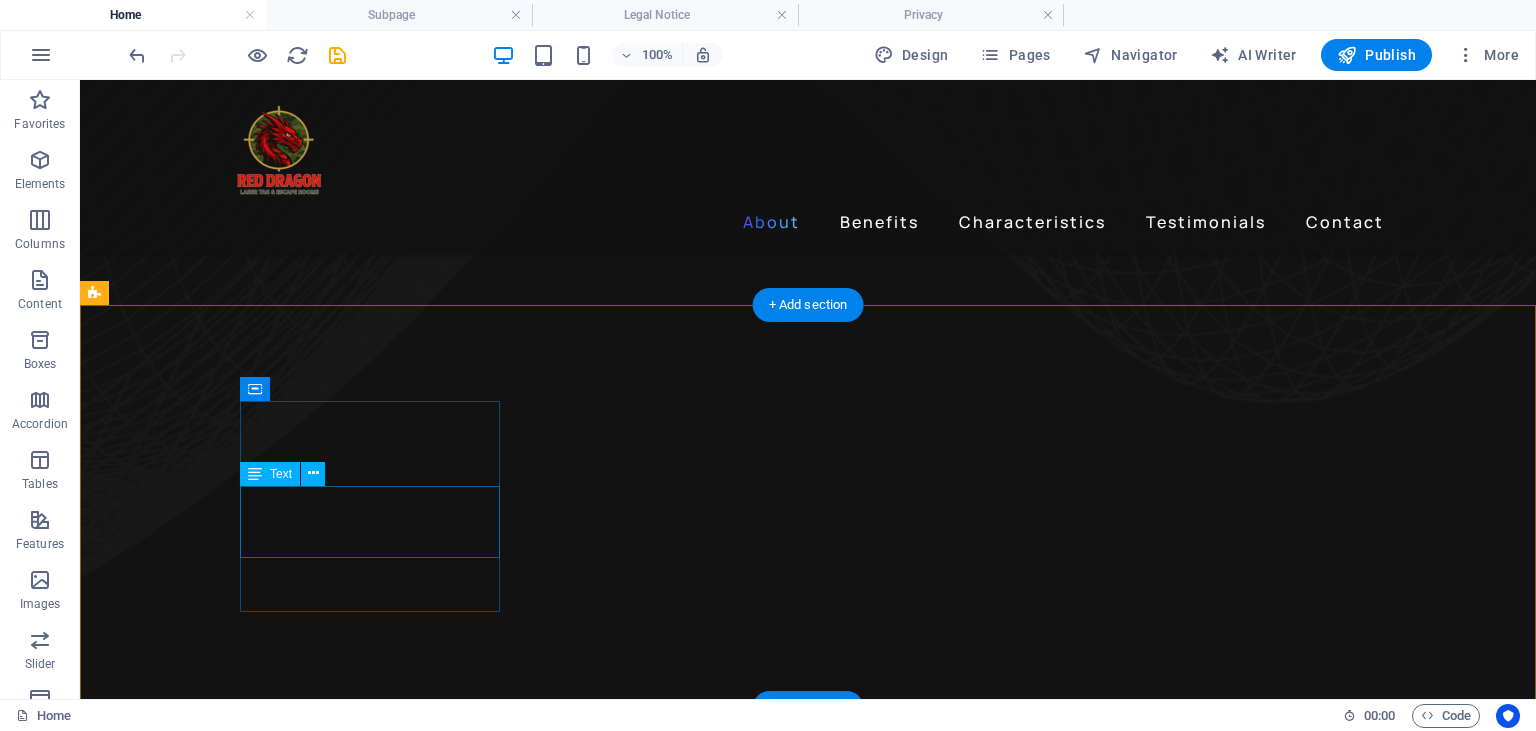 click on "Wireless Charging" at bounding box center [242, 5341] 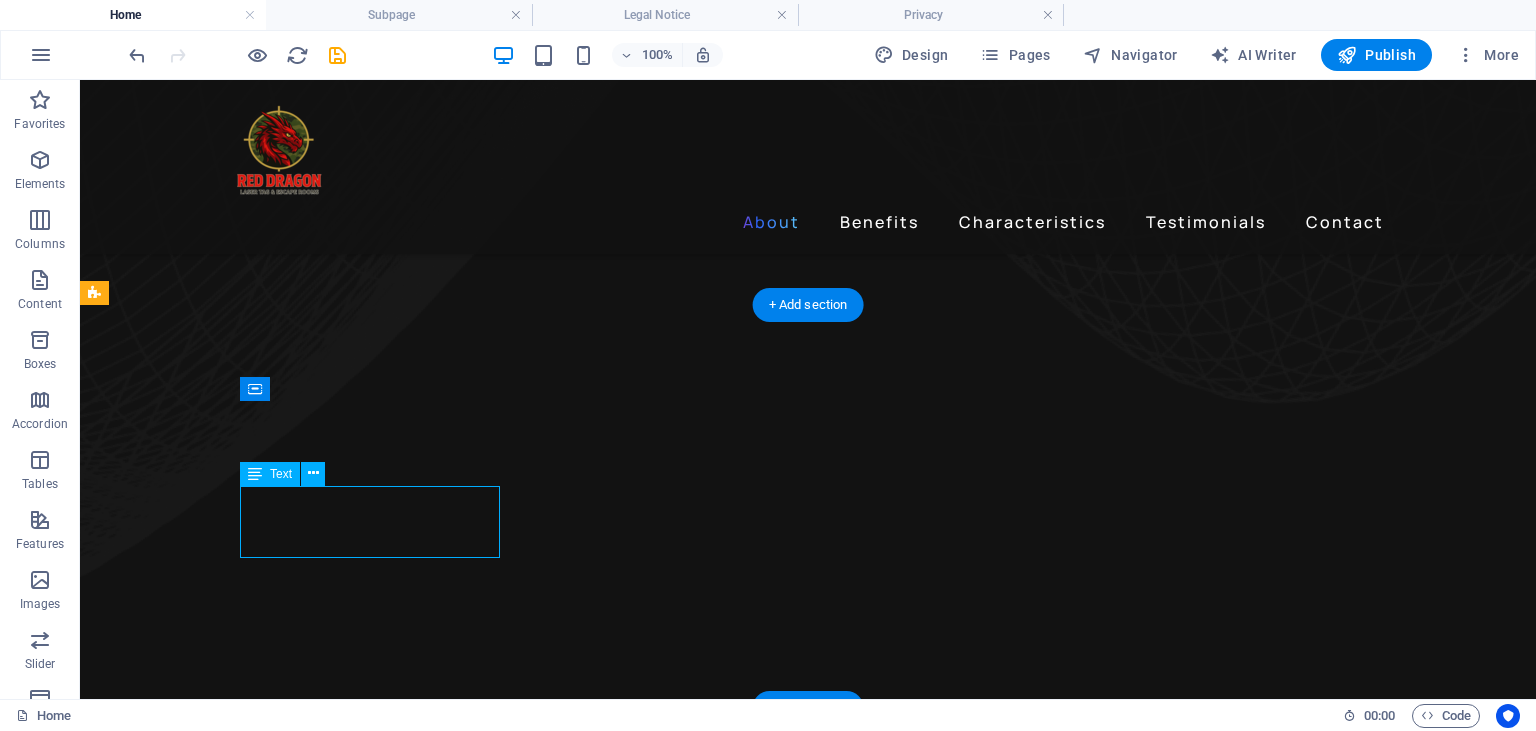 click on "Wireless Charging" at bounding box center [242, 5341] 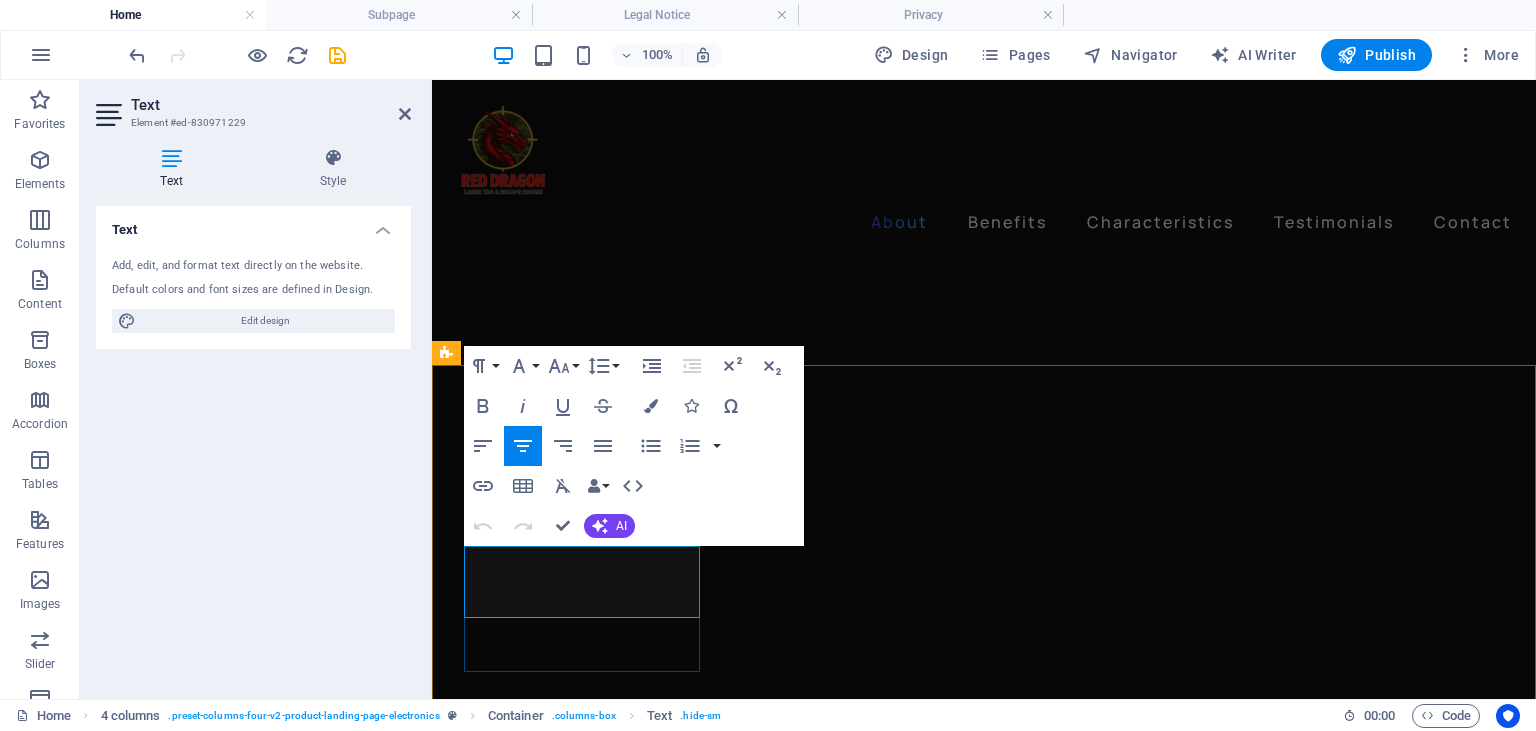 drag, startPoint x: 646, startPoint y: 607, endPoint x: 517, endPoint y: 594, distance: 129.65338 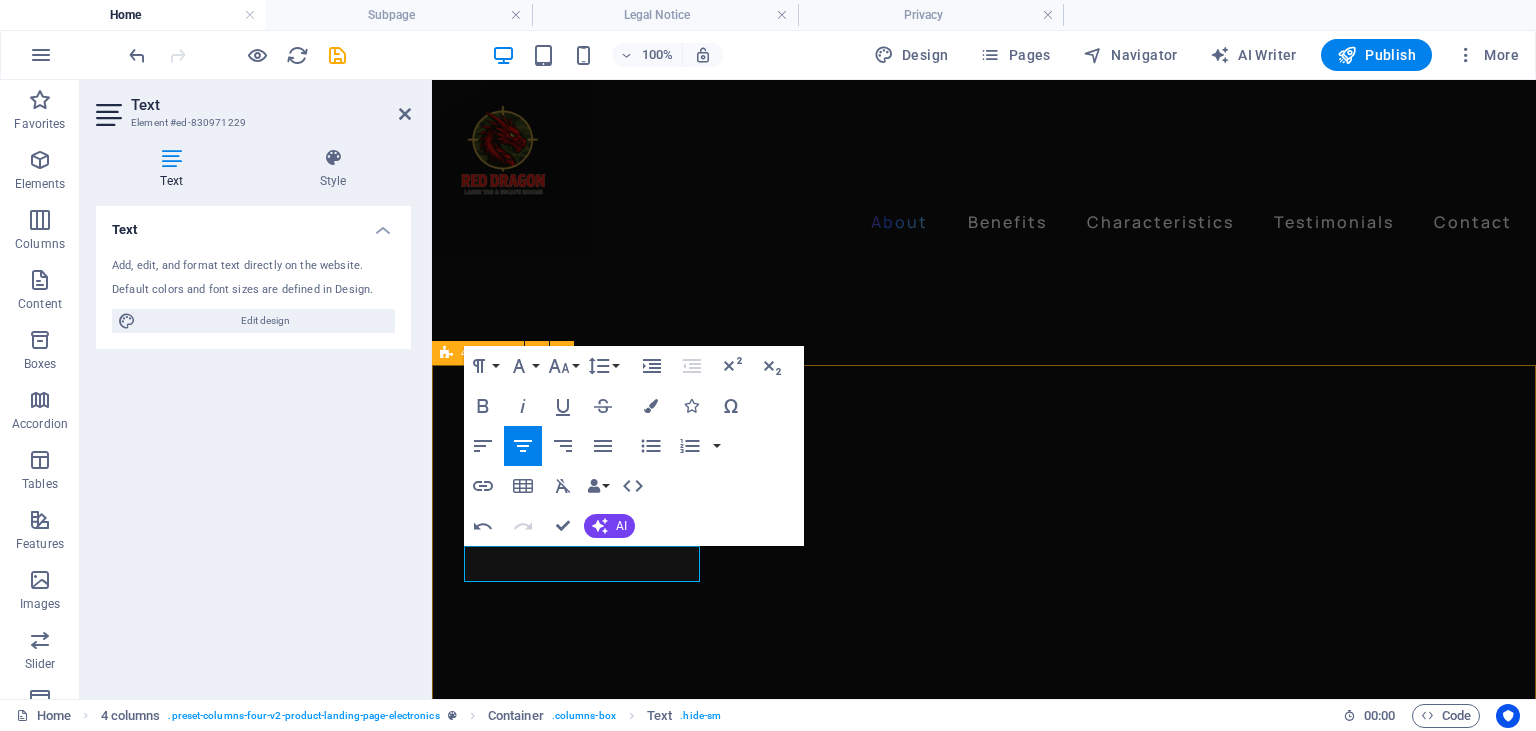 click on "Wireless  Game Wireless Charging
Noise Cancellation
Noise Cancellation
24h of Listening Time
24h of Listening Time
Premium Sound
Premium Sound" at bounding box center [984, 5649] 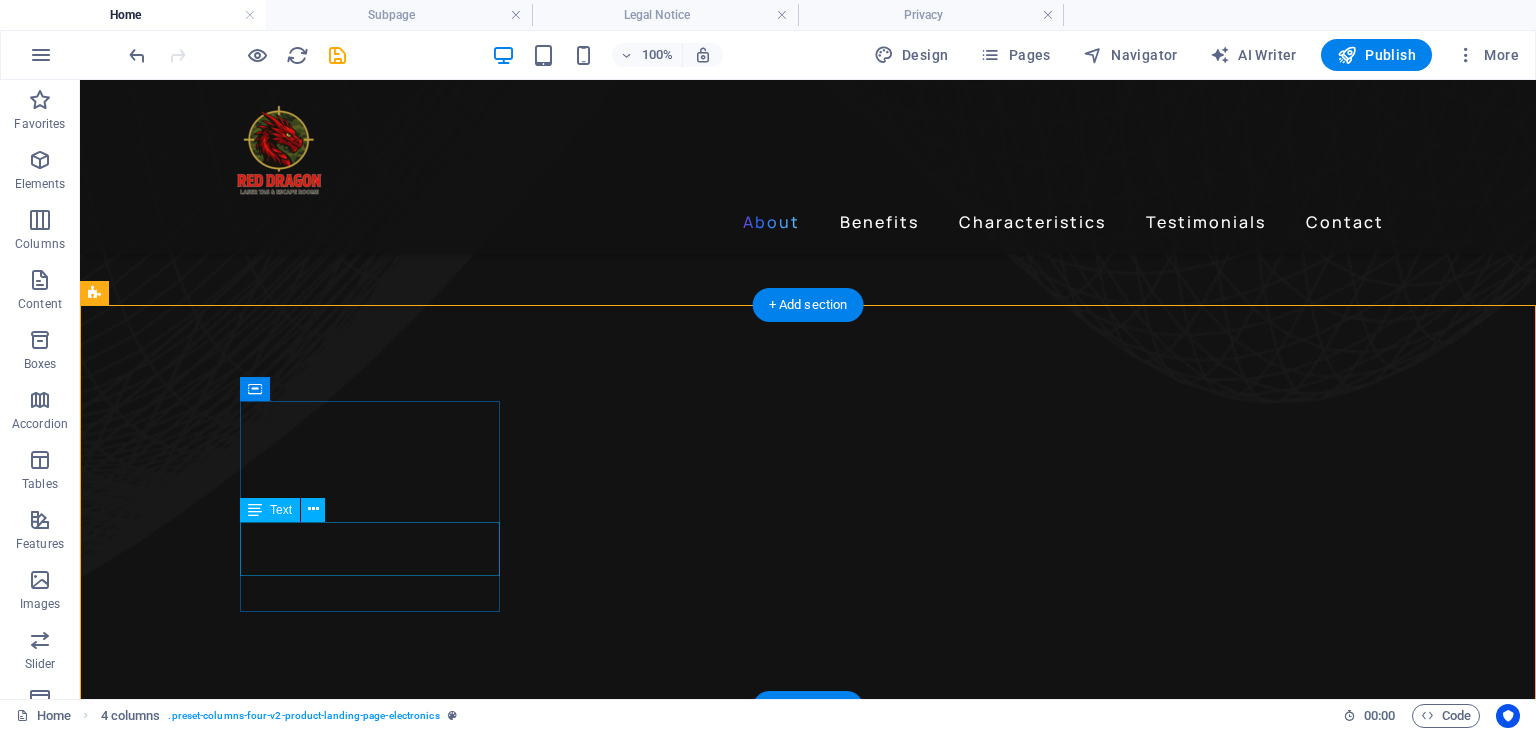 click on "Wireless Charging" at bounding box center [242, 5368] 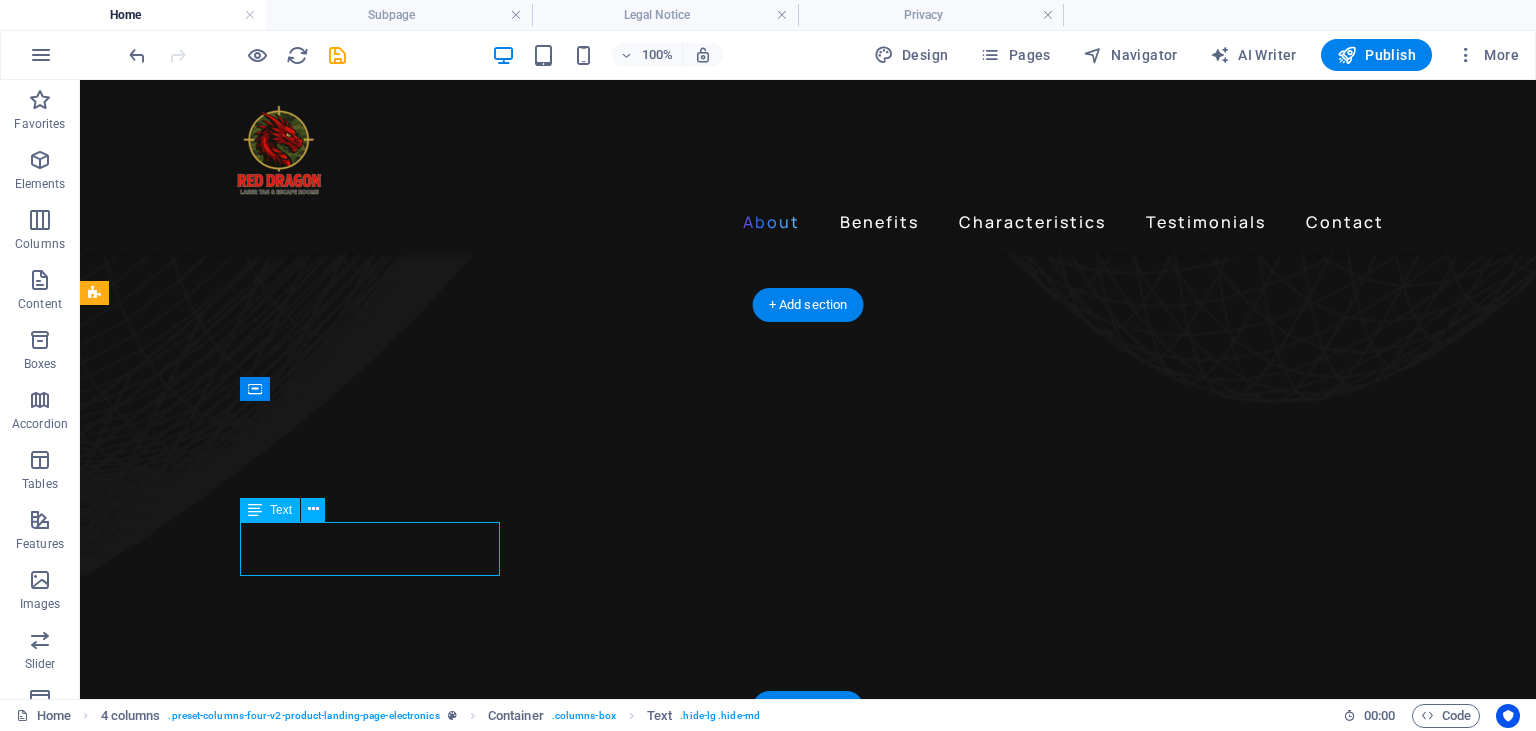 click on "Wireless Charging" at bounding box center [242, 5368] 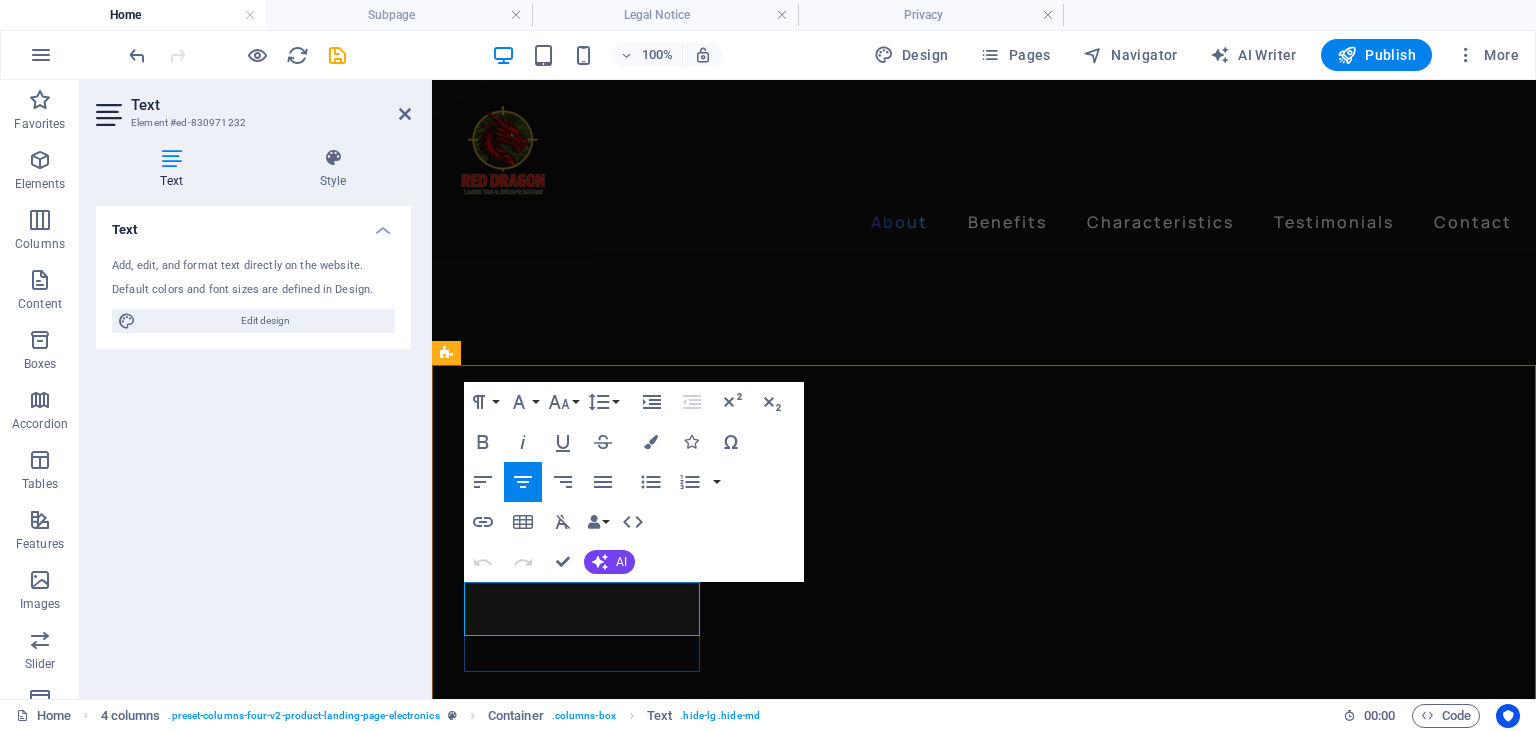 drag, startPoint x: 627, startPoint y: 626, endPoint x: 515, endPoint y: 601, distance: 114.75626 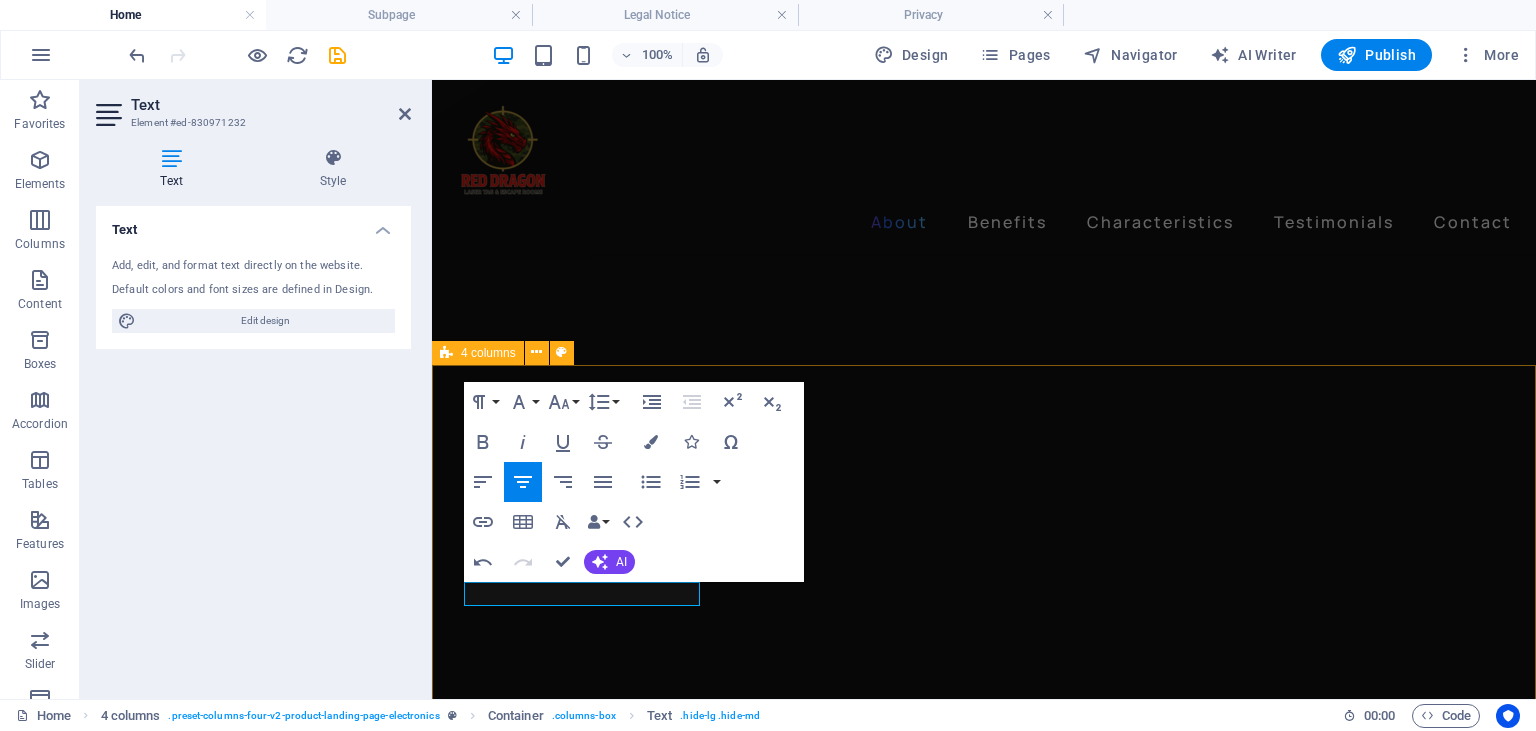 click on "Wireless Game
Noise Cancellation
Noise Cancellation
24h of Listening Time
24h of Listening Time
Premium Sound
Premium Sound" at bounding box center (984, 5634) 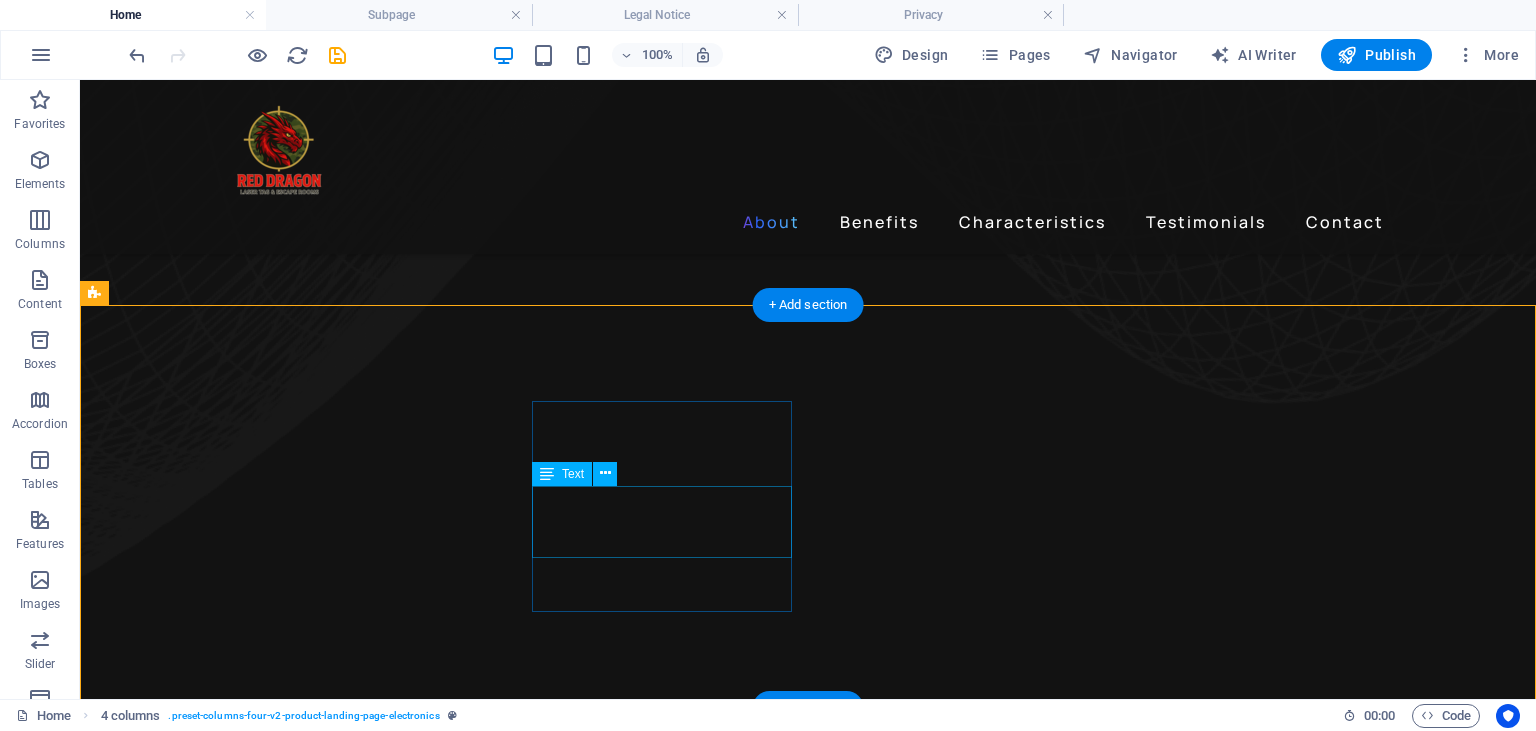 click on "Noise Cancellation" at bounding box center [242, 5478] 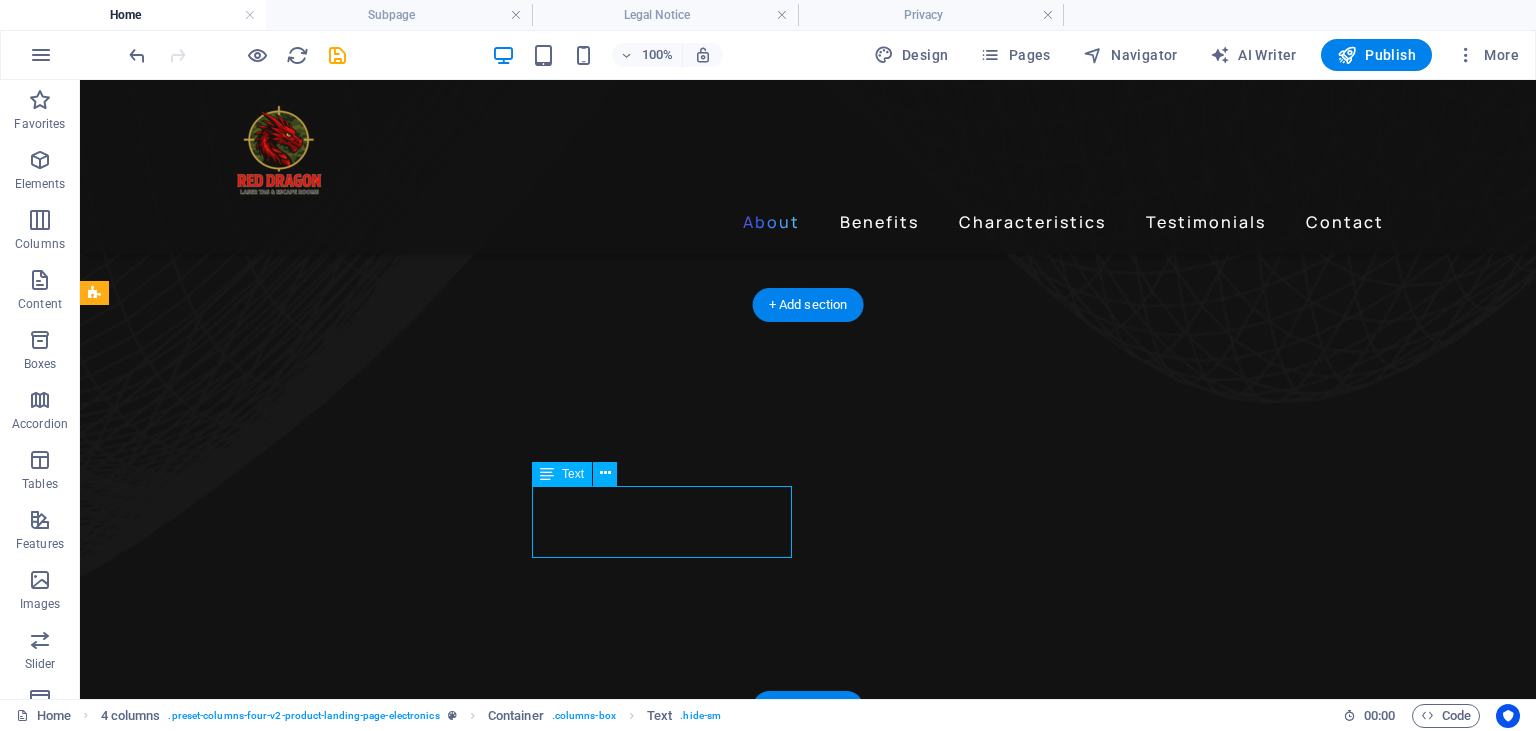 click on "Noise Cancellation" at bounding box center [242, 5478] 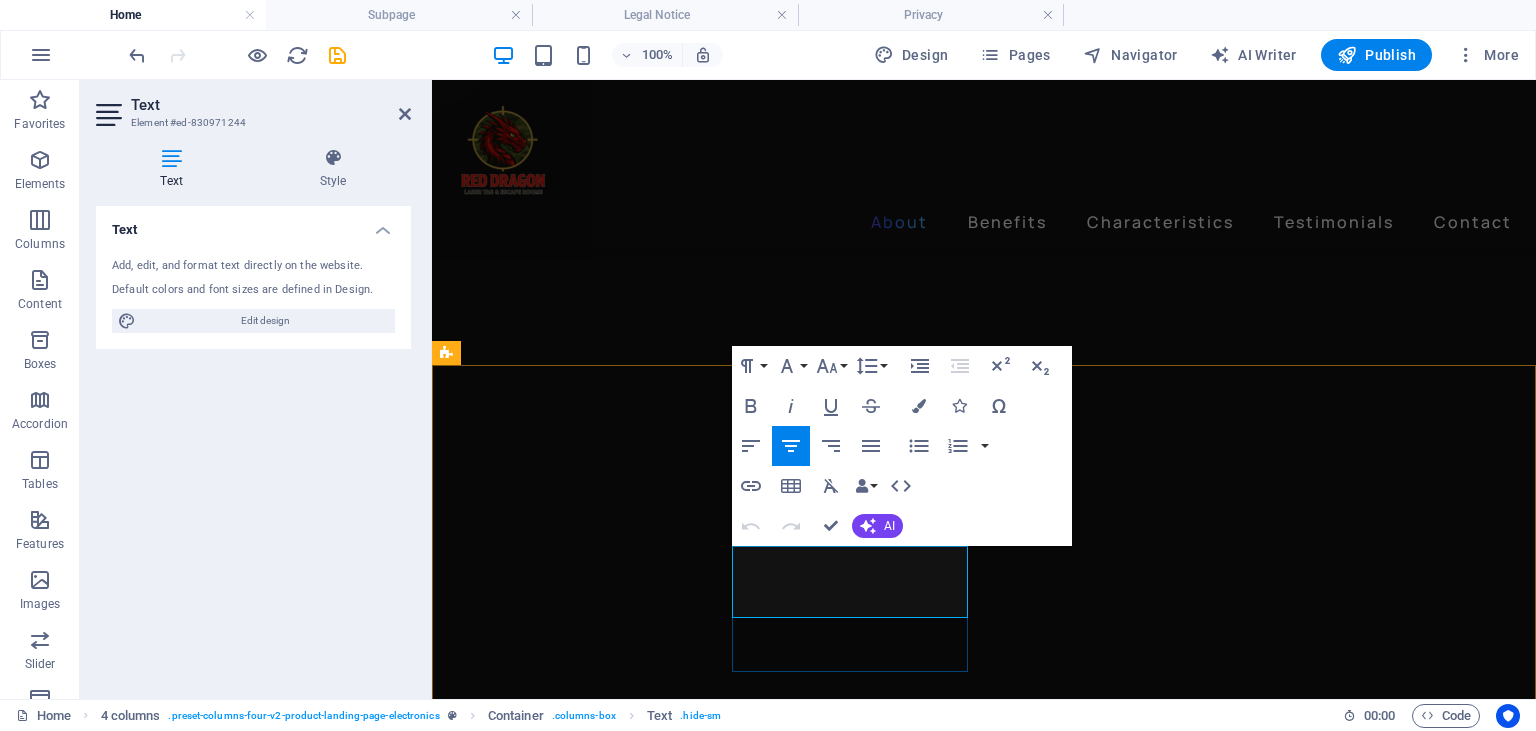 drag, startPoint x: 924, startPoint y: 604, endPoint x: 737, endPoint y: 567, distance: 190.62529 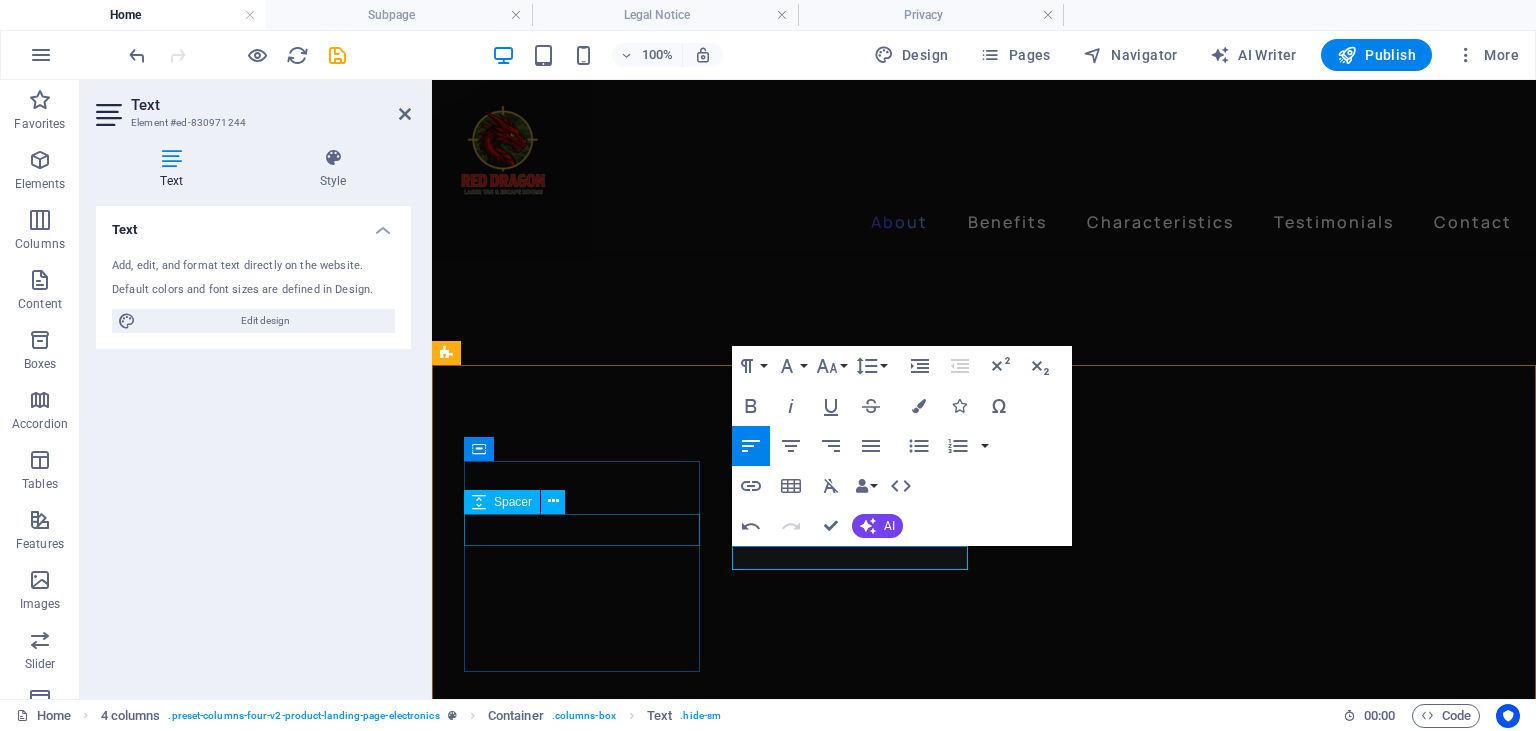 drag, startPoint x: 856, startPoint y: 566, endPoint x: 642, endPoint y: 546, distance: 214.93254 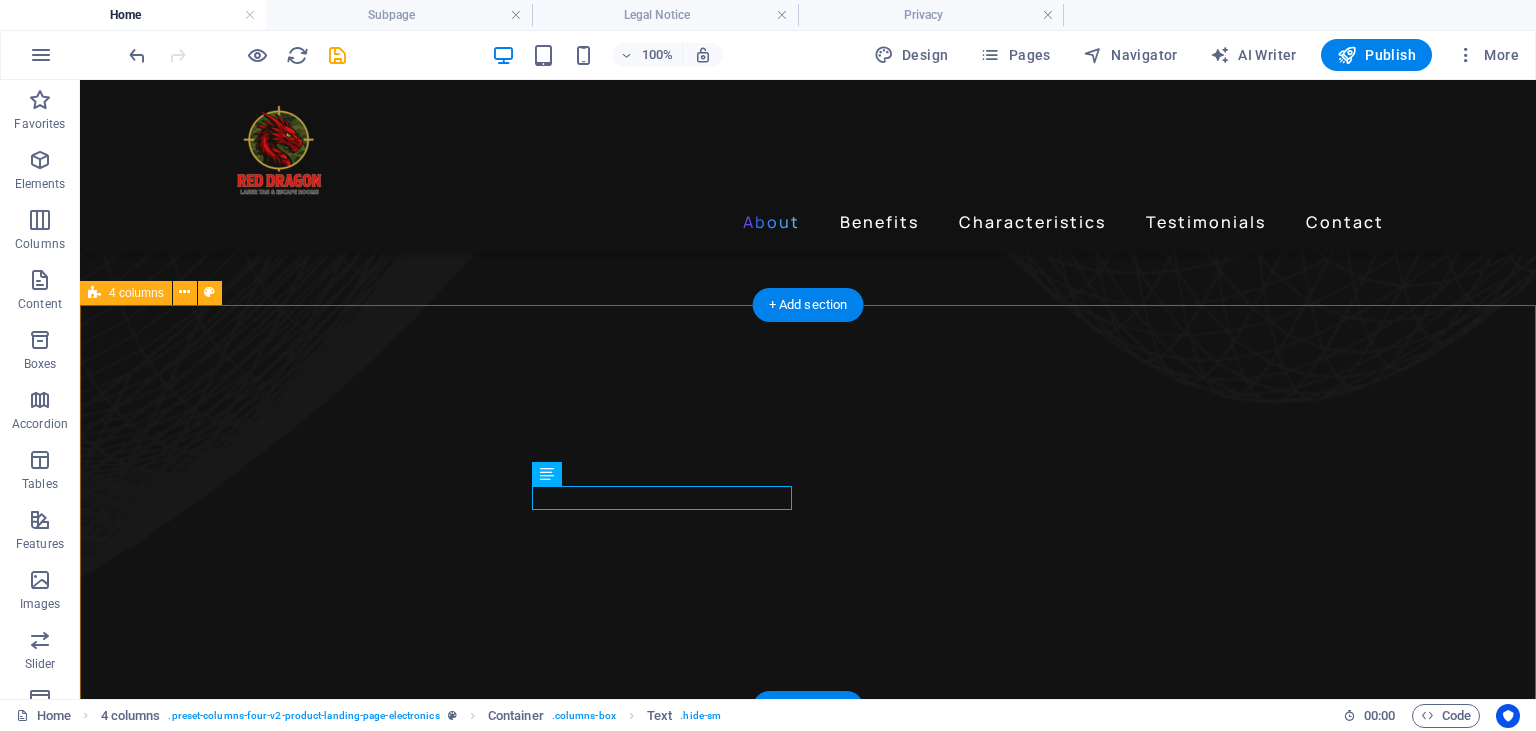 click on "Wireless Game Authentic shooting sounds Noise Cancellation
24h of Listening Time
24h of Listening Time
Premium Sound
Premium Sound" at bounding box center [808, 5597] 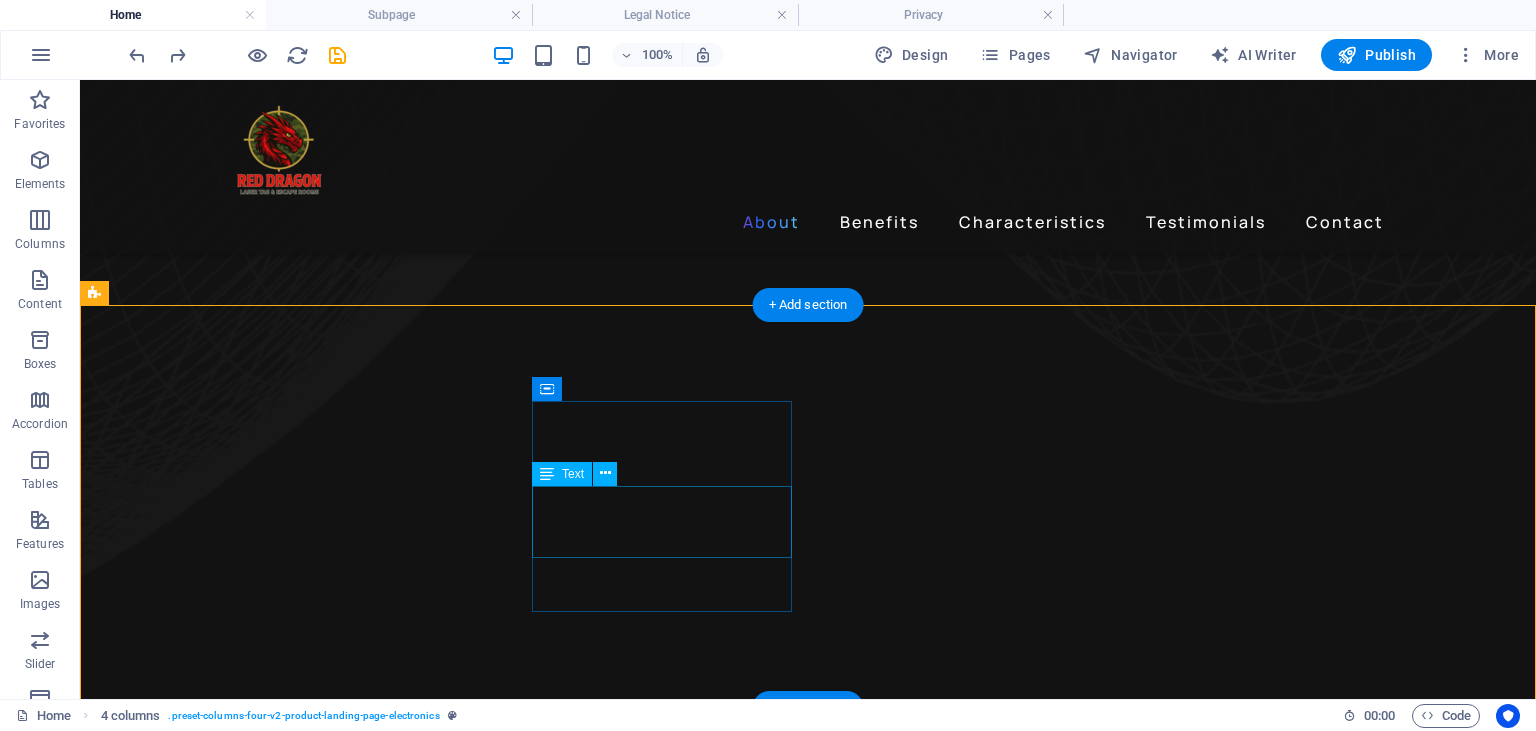 click on "Noise Cancellation" at bounding box center [242, 5478] 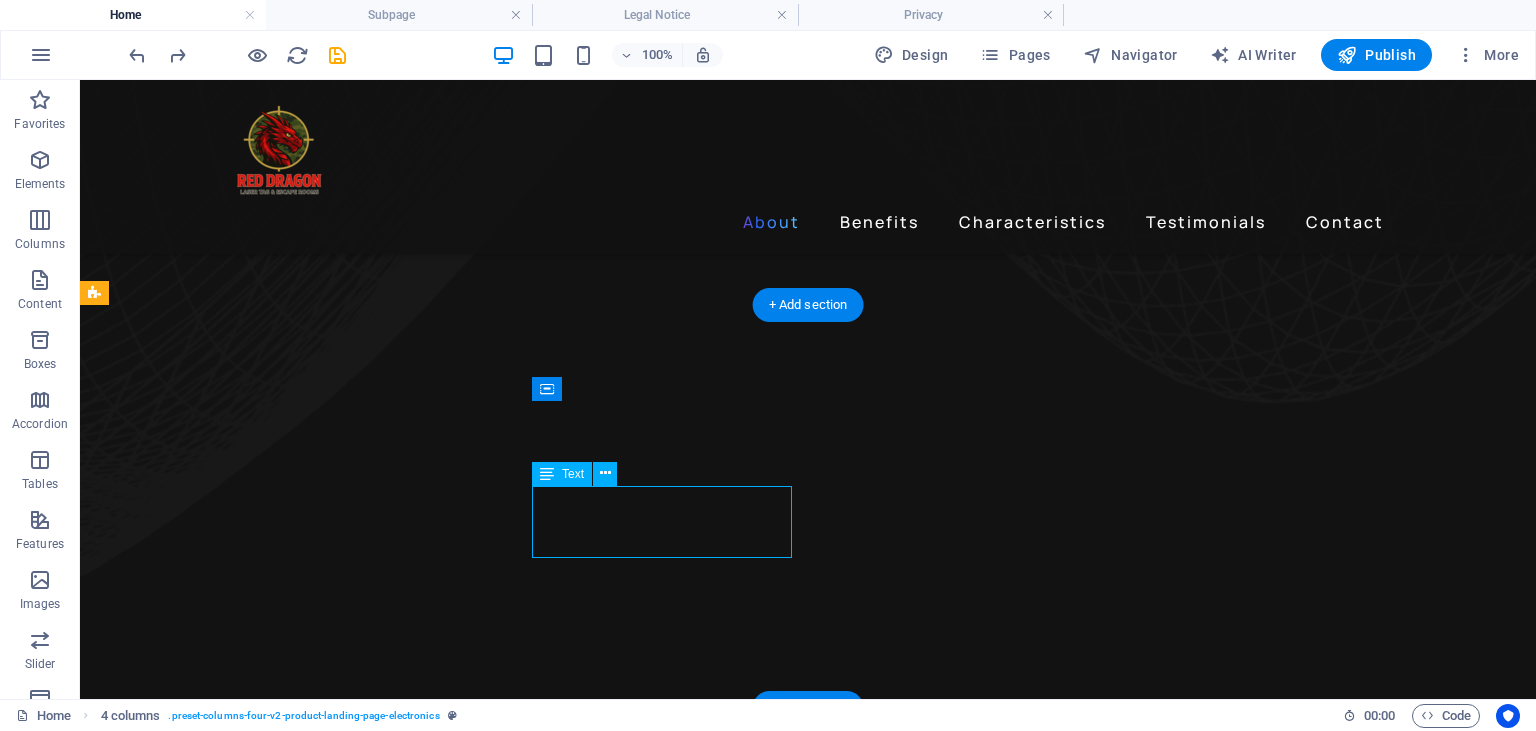 click on "Noise Cancellation" at bounding box center [242, 5478] 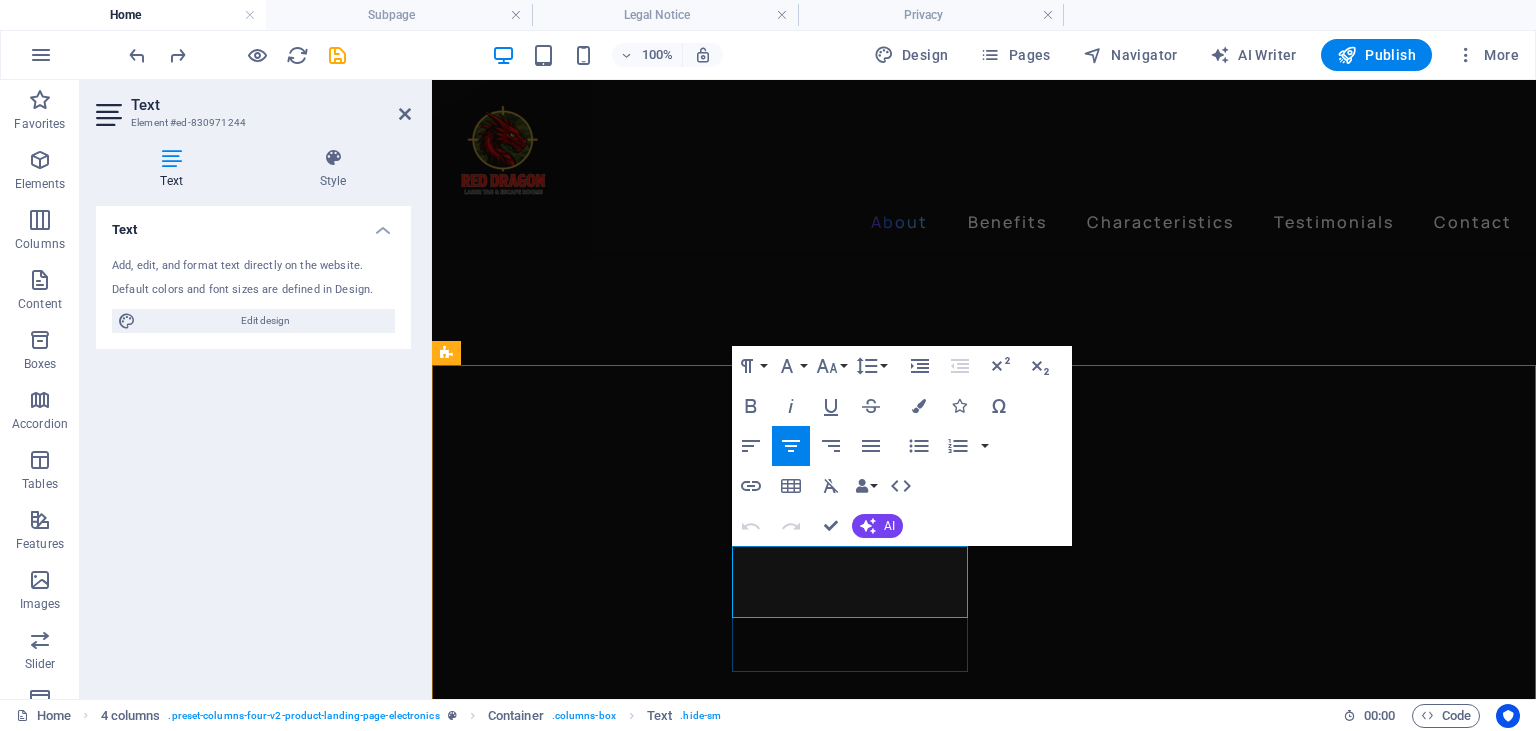 drag, startPoint x: 921, startPoint y: 600, endPoint x: 780, endPoint y: 569, distance: 144.36758 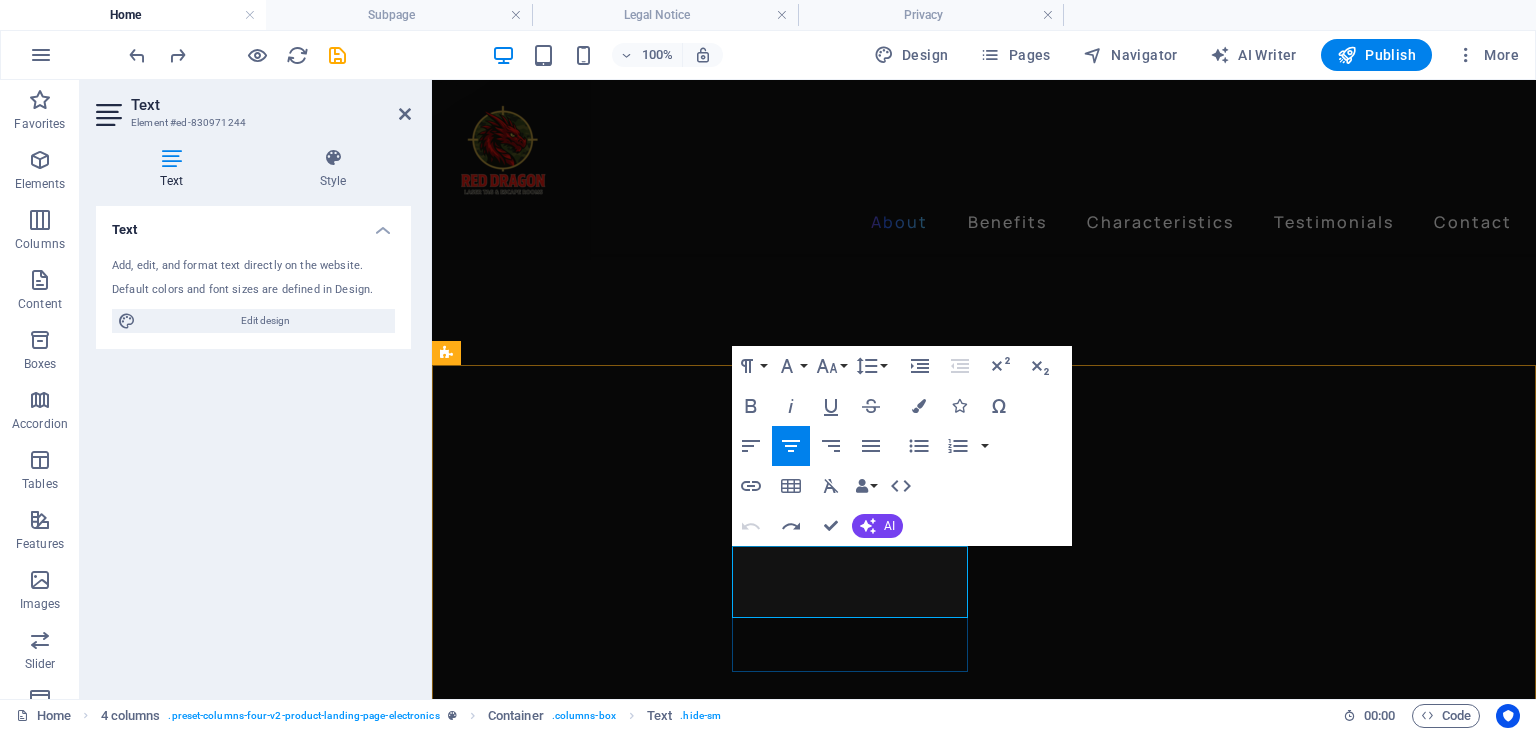 click on "Noise Cancellation" at bounding box center (582, 5478) 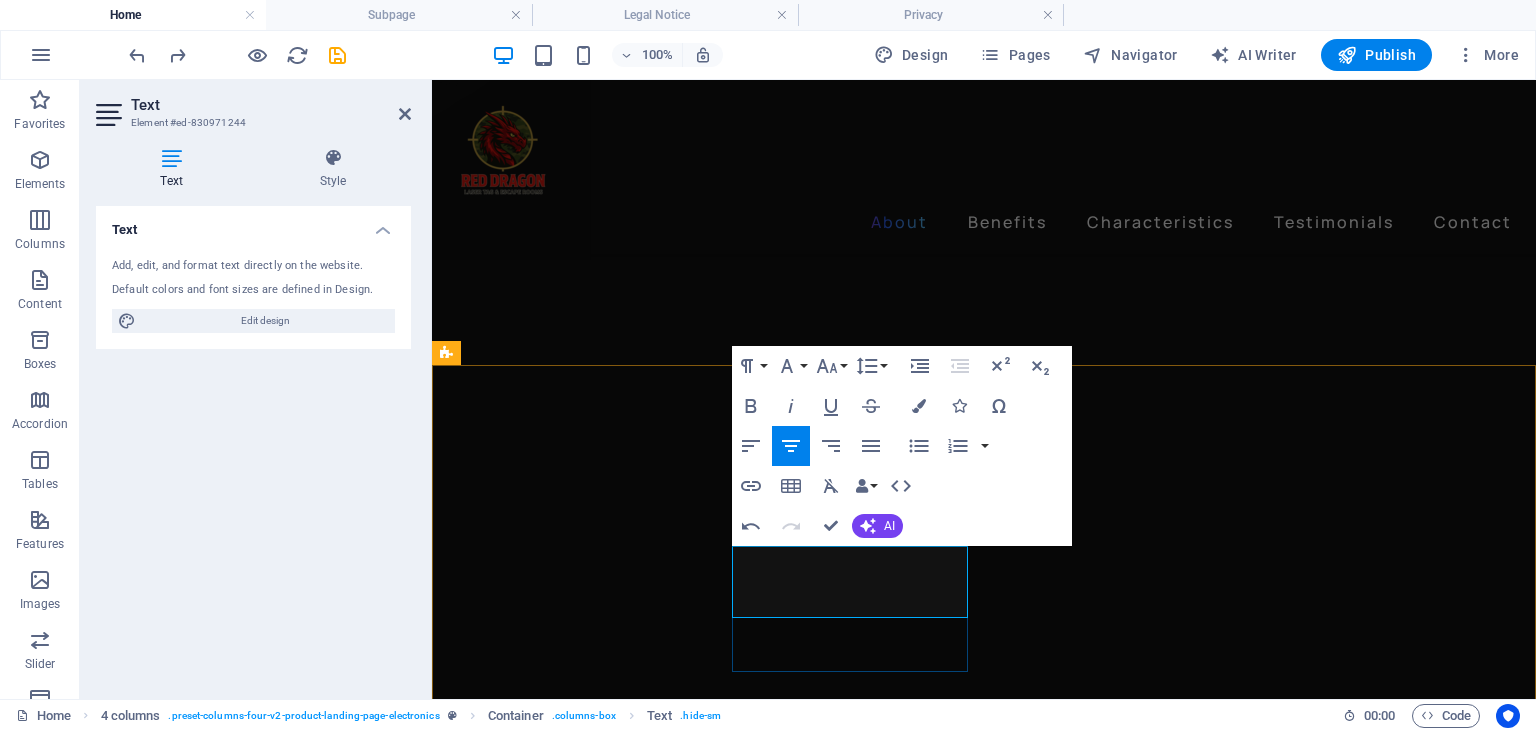 click on "NAuthentic shooting sounds" at bounding box center (582, 5478) 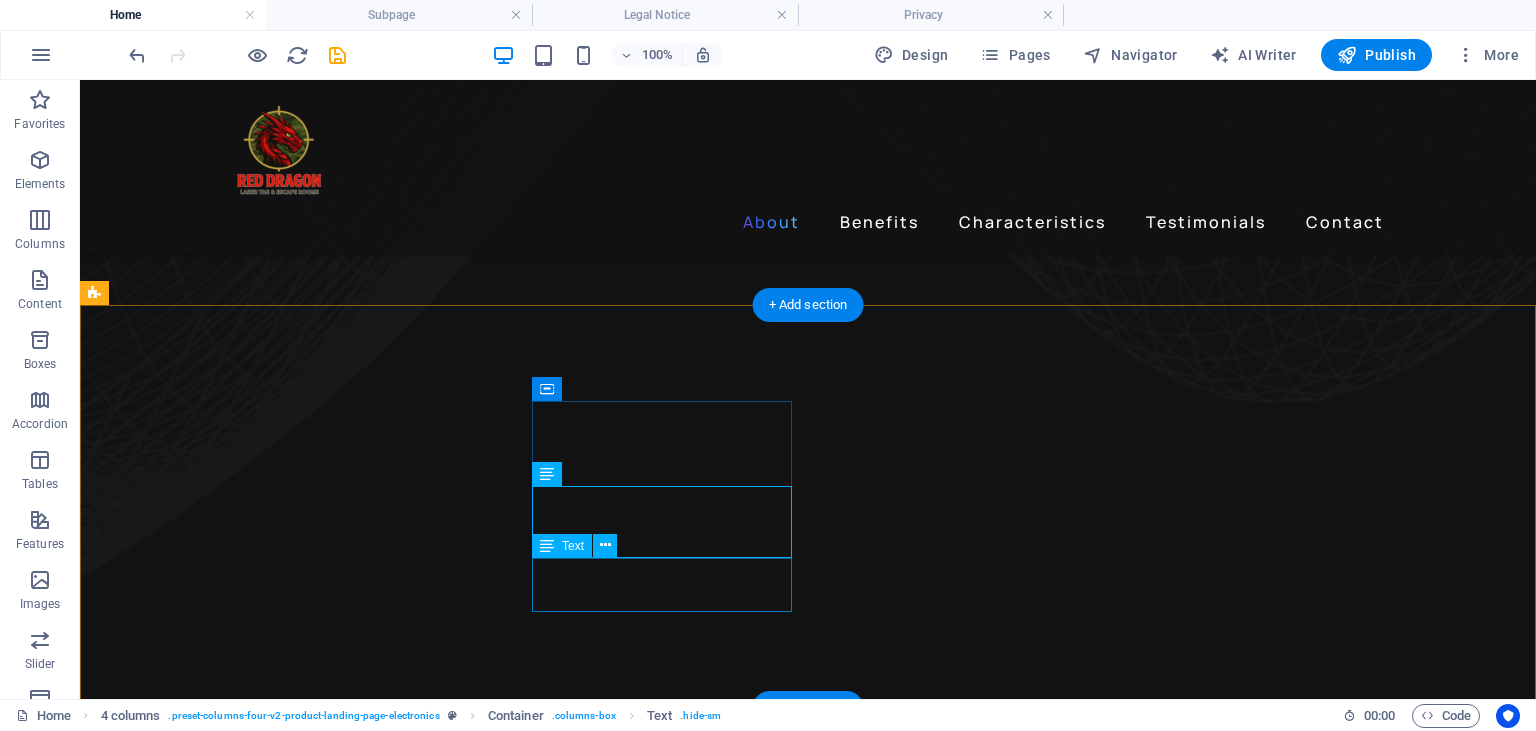 click on "Noise Cancellation" at bounding box center (242, 5541) 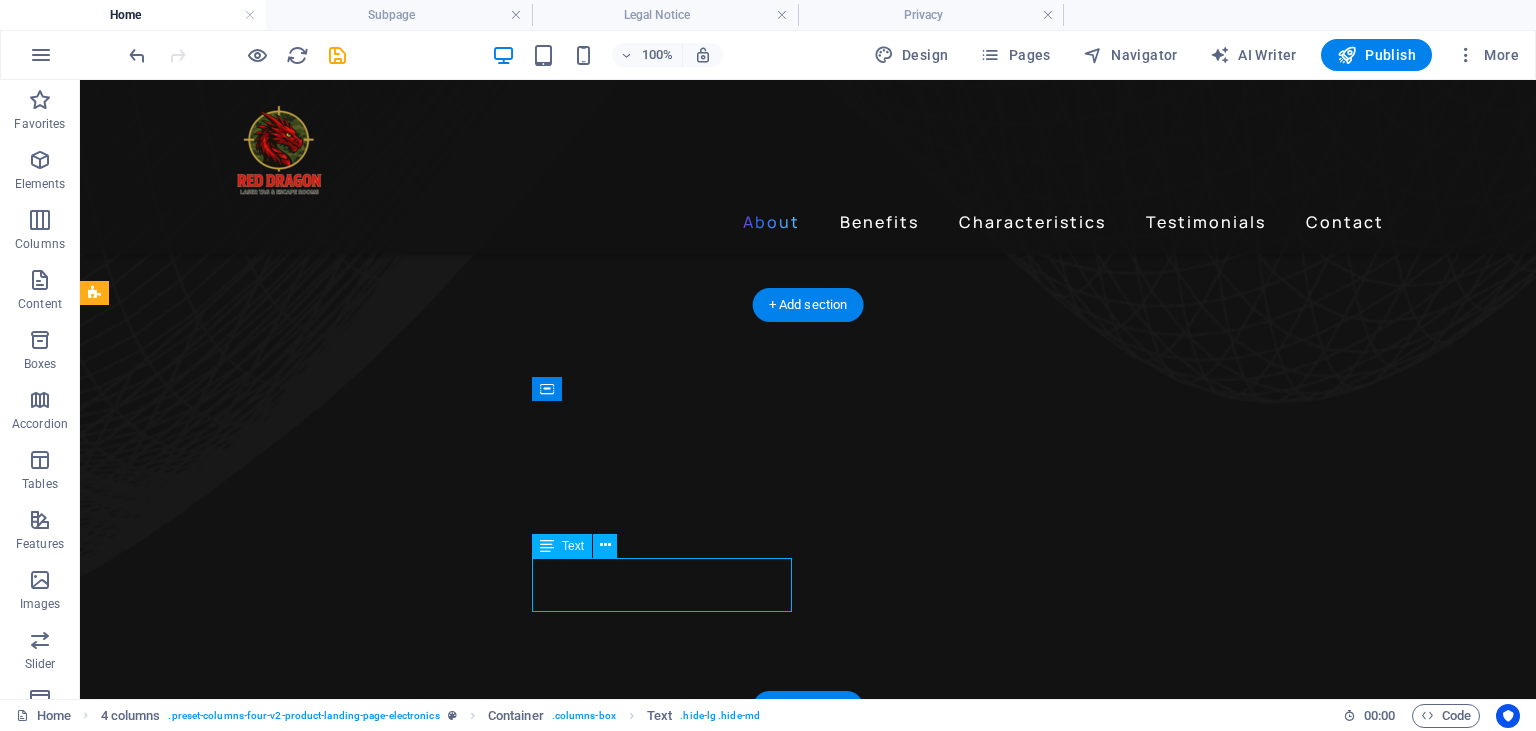click on "Noise Cancellation" at bounding box center (242, 5541) 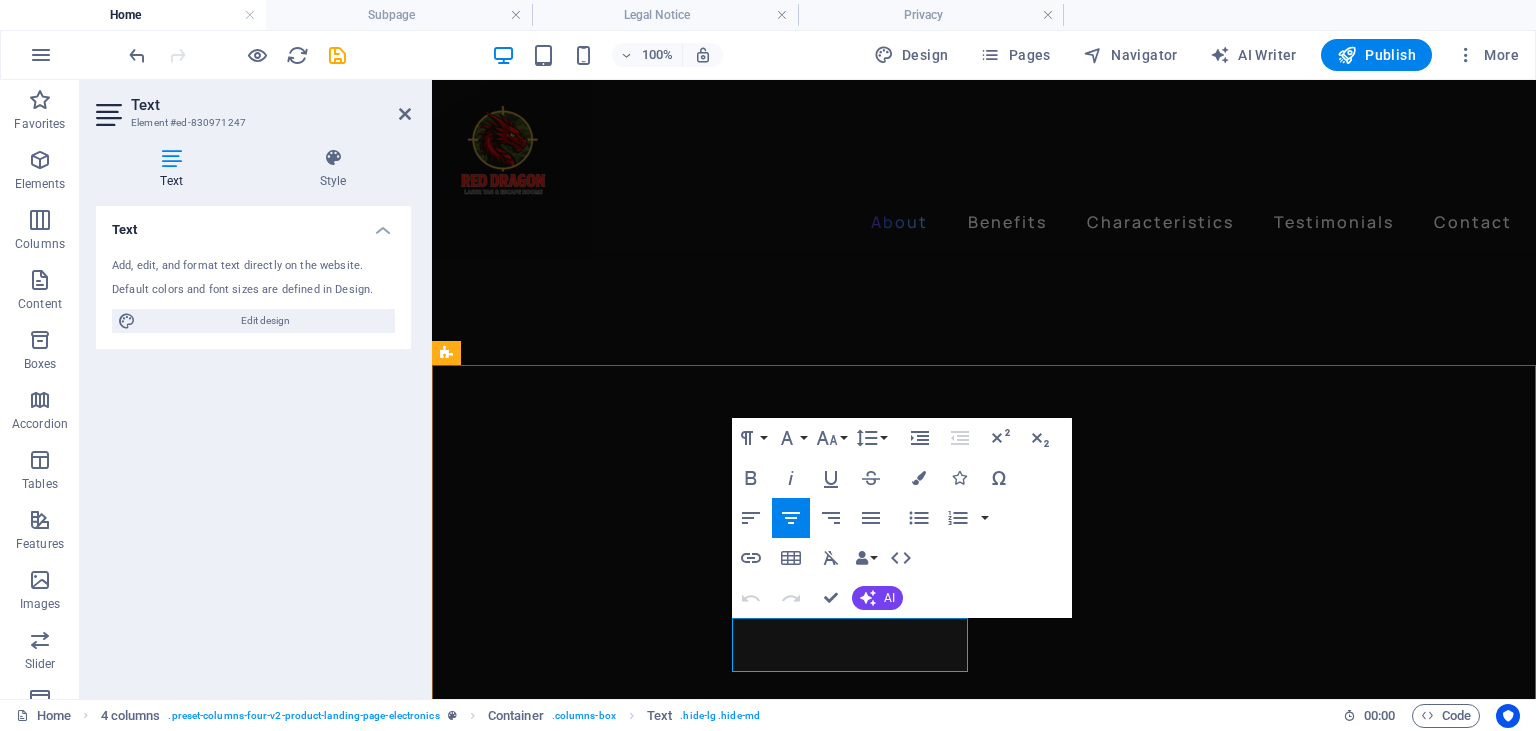 drag, startPoint x: 817, startPoint y: 642, endPoint x: 786, endPoint y: 630, distance: 33.24154 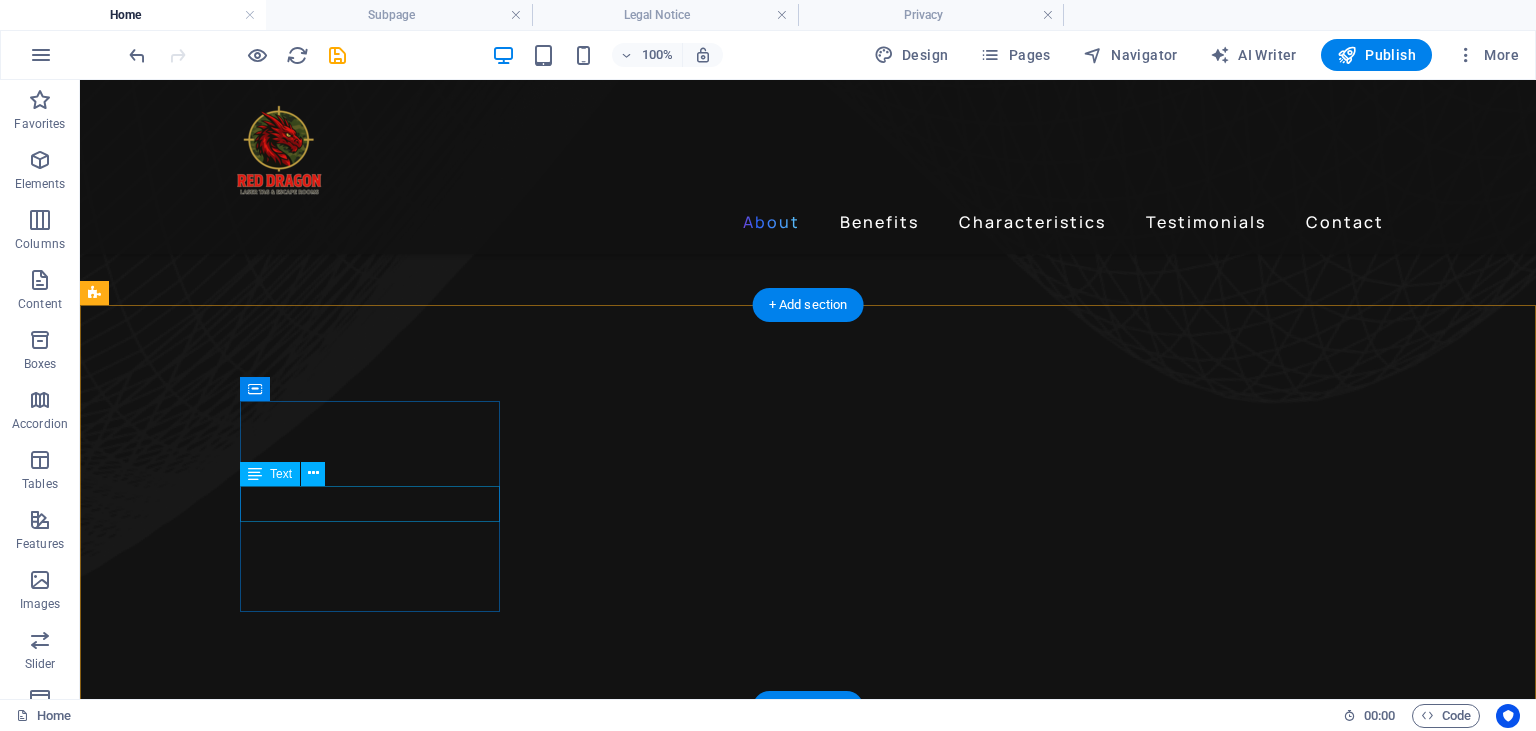 click on "Wireless Game" at bounding box center [242, 5323] 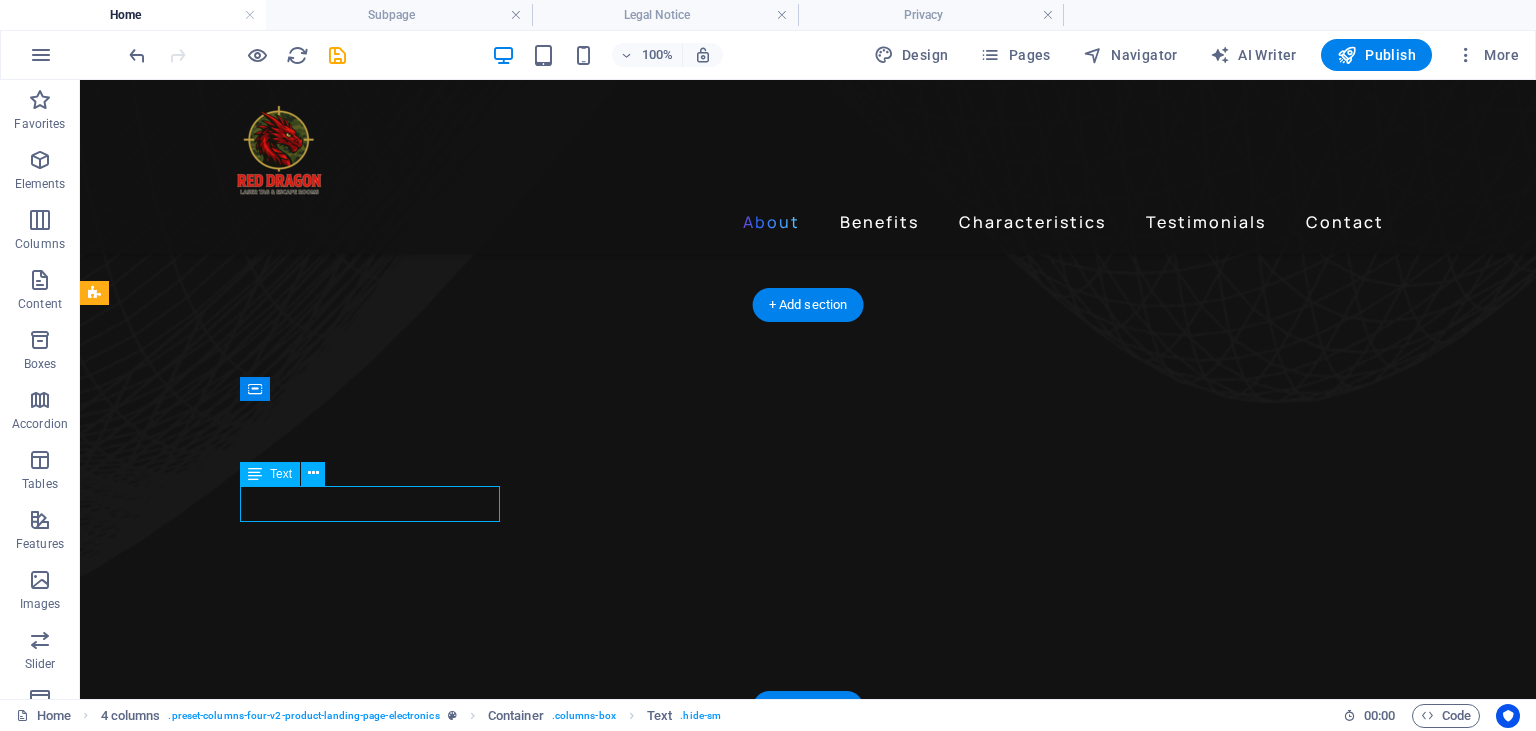 click on "Wireless Game" at bounding box center (242, 5323) 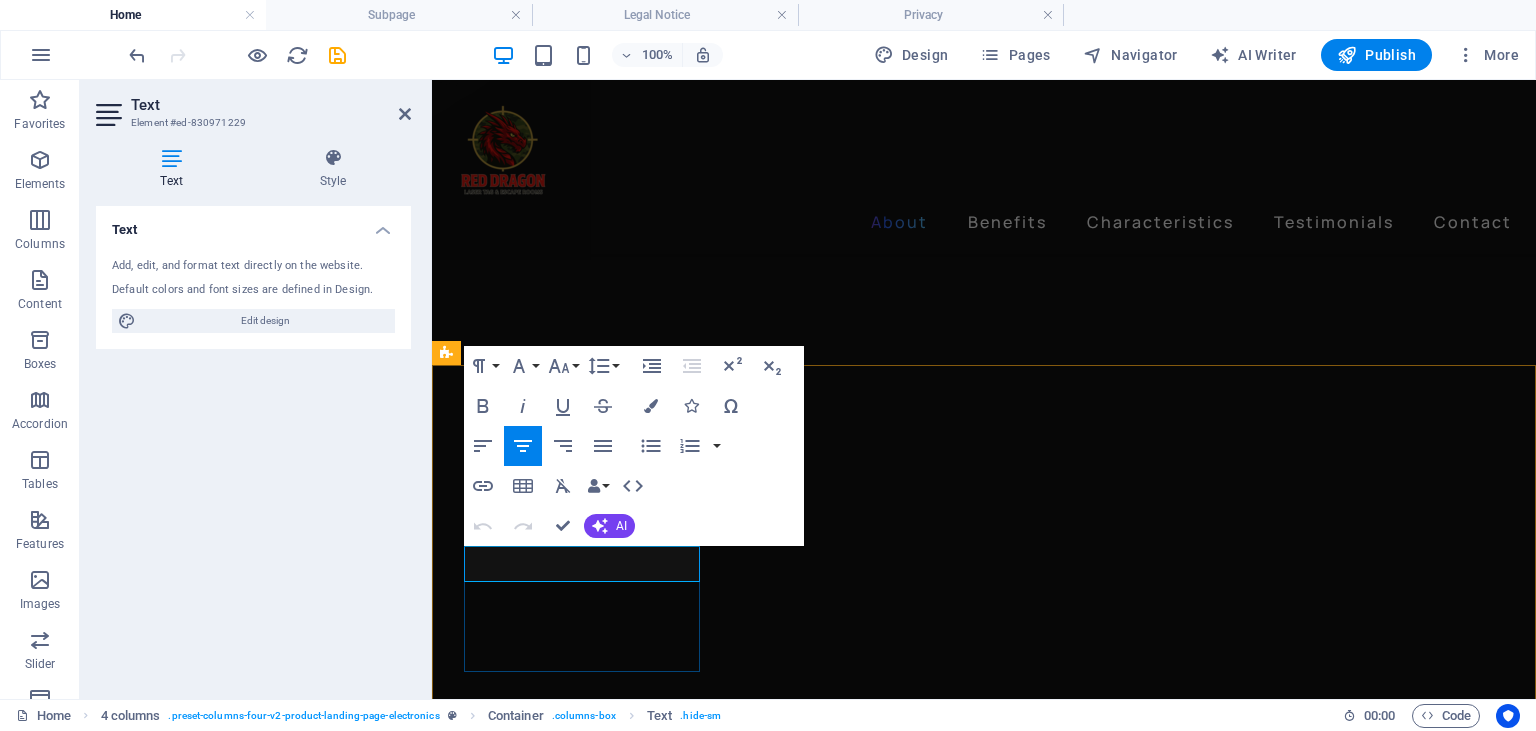 click on "Wireless Game" at bounding box center (582, 5299) 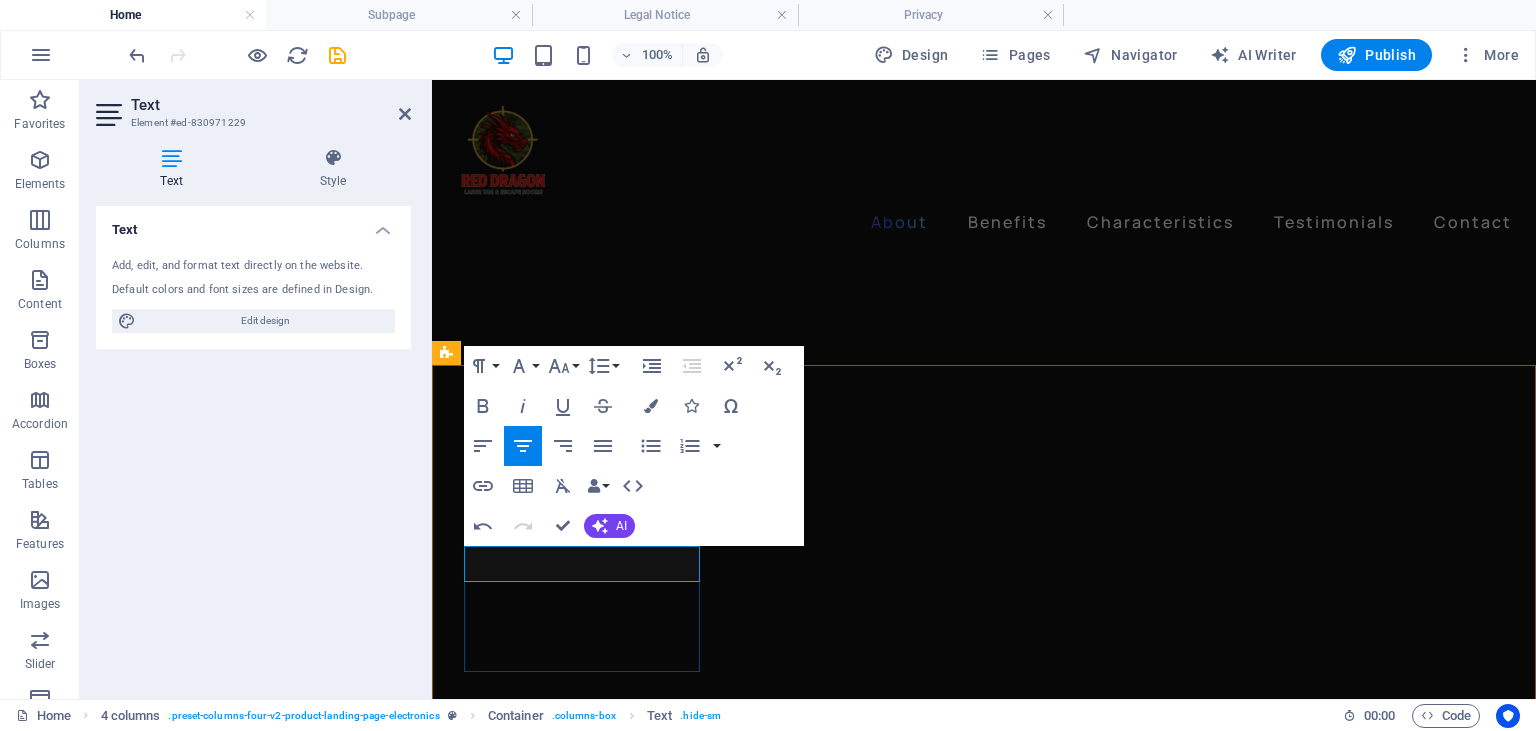 type 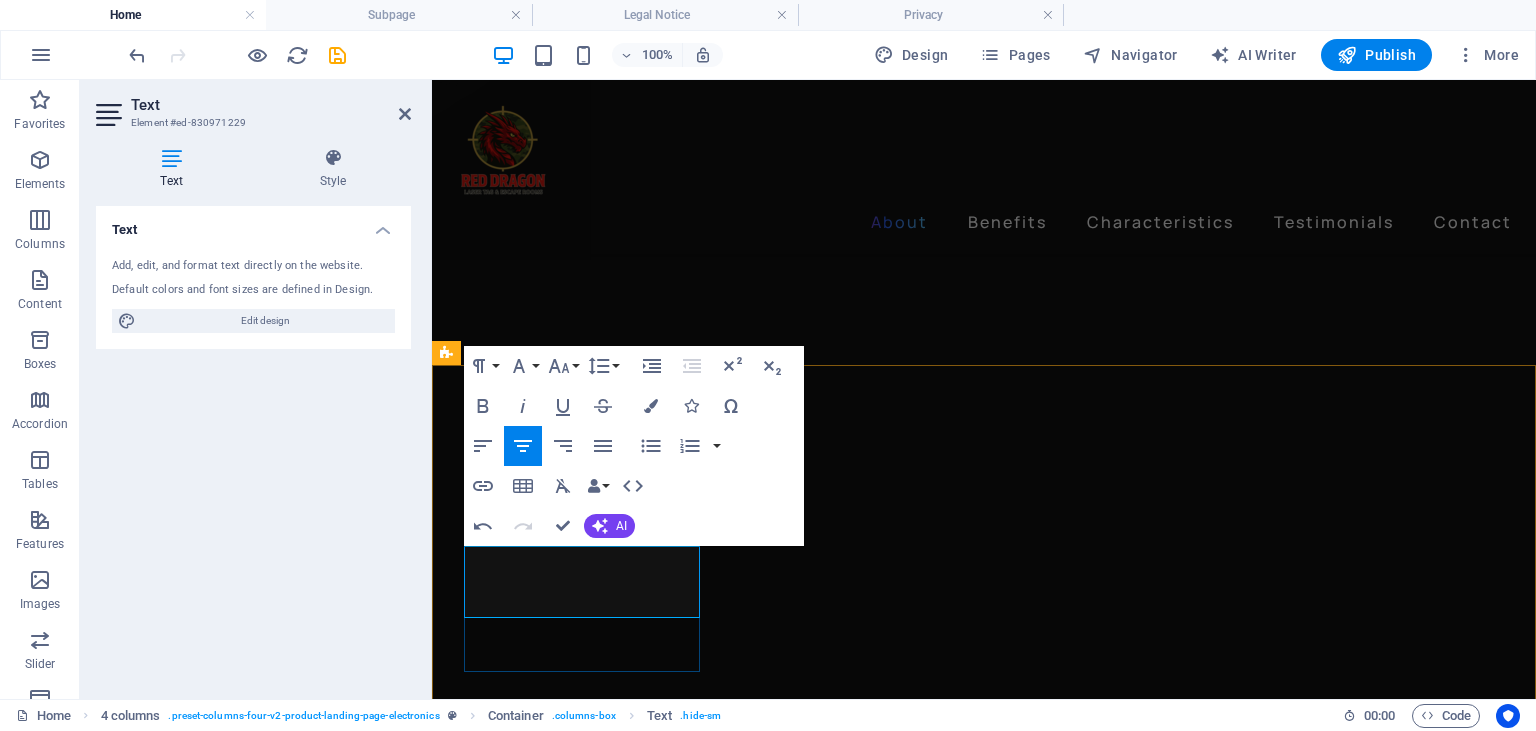 click on "Wireless Submachine gun" at bounding box center (582, 5341) 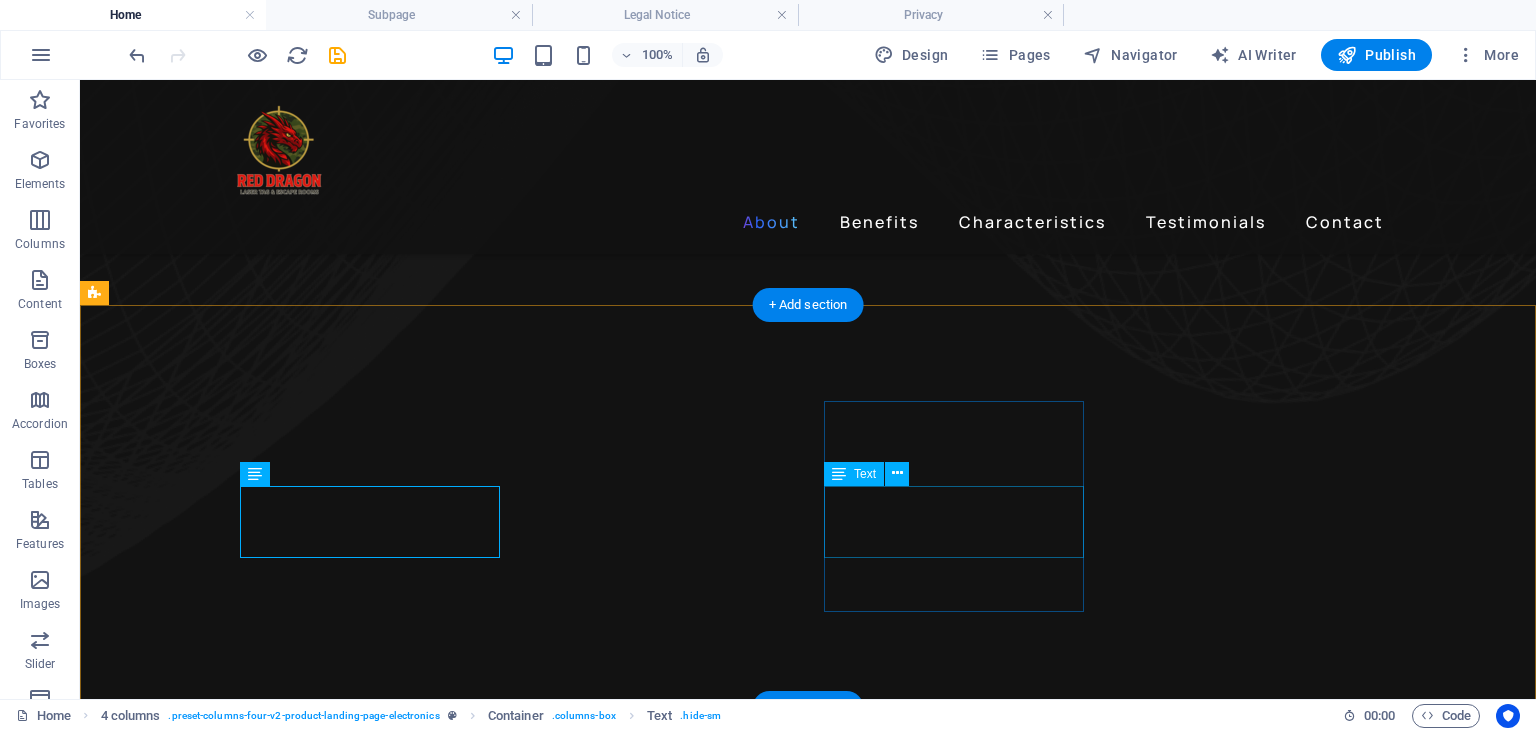 click on "24h of Listening Time" at bounding box center [242, 5687] 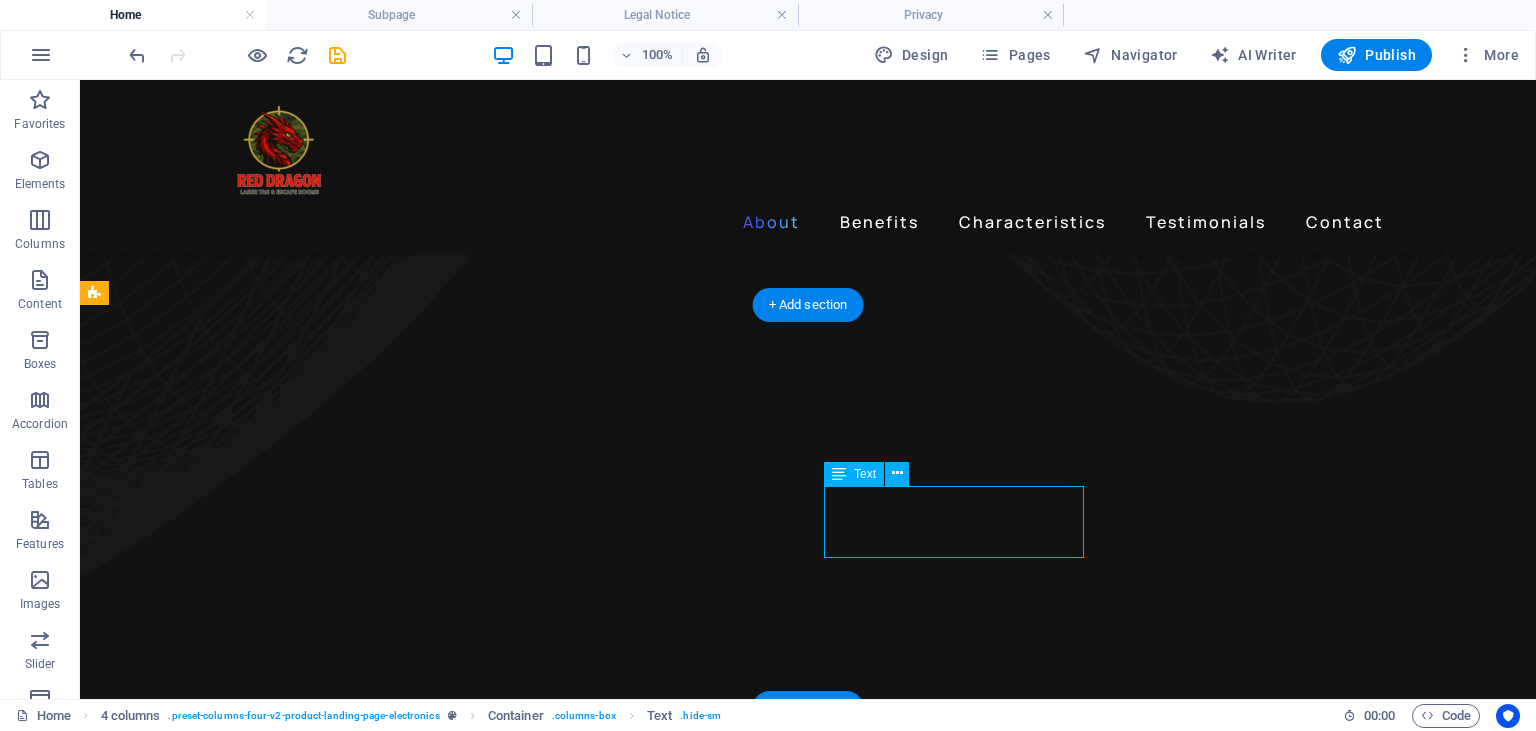 click on "24h of Listening Time" at bounding box center (242, 5687) 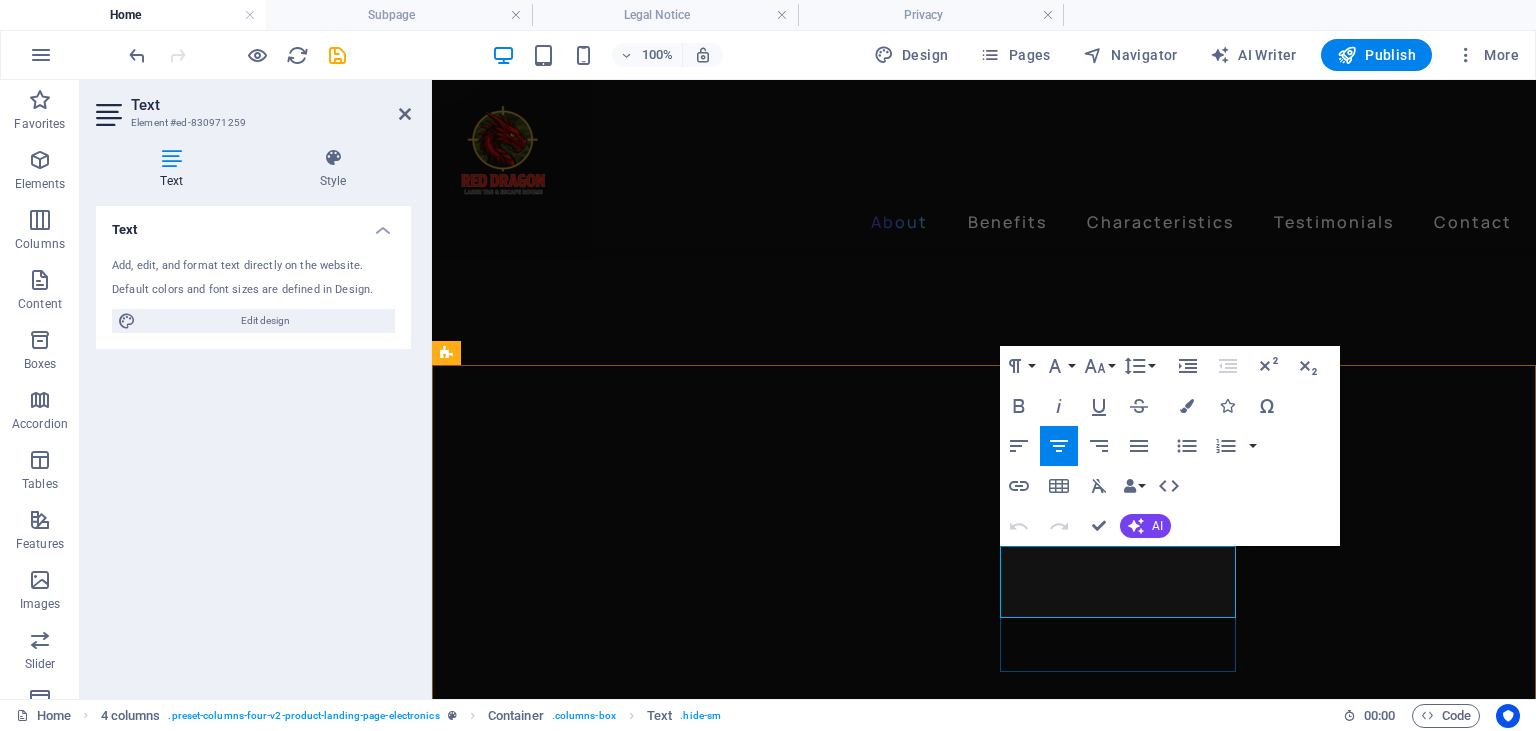click on "24h of Listening Time" at bounding box center [582, 5663] 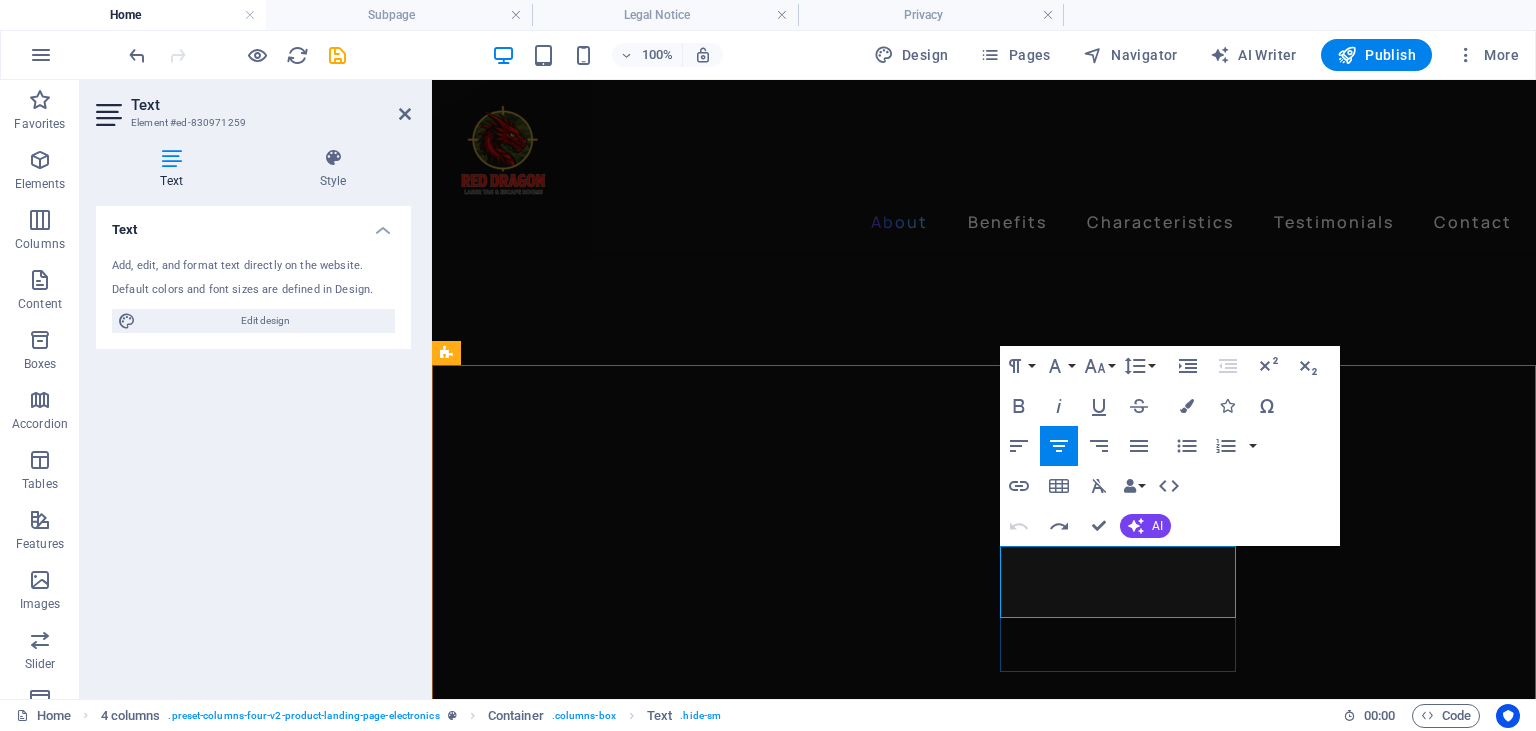 click on "24h of Listening Time" at bounding box center (582, 5687) 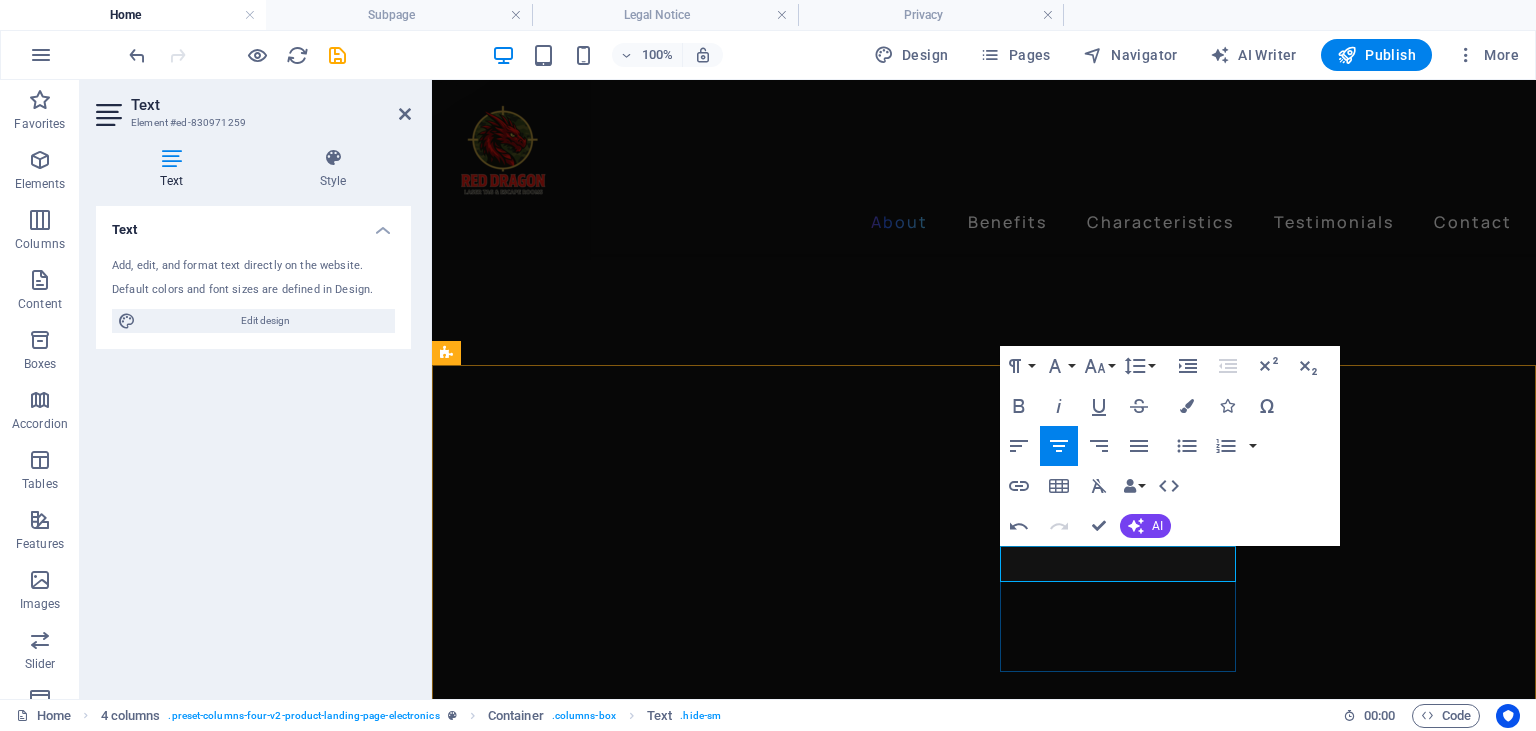 click on "2Indoor arena" at bounding box center [582, 5669] 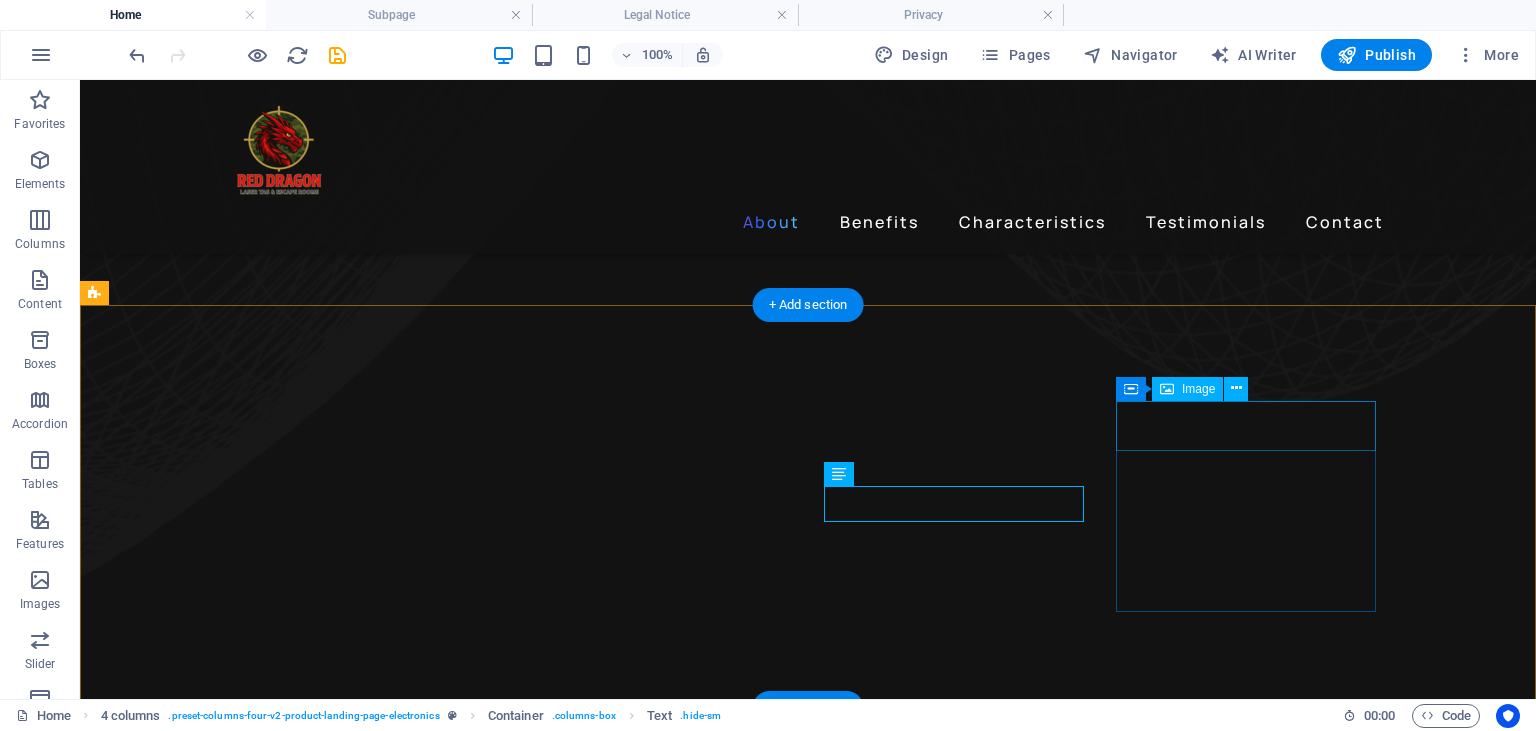 click at bounding box center (242, 5782) 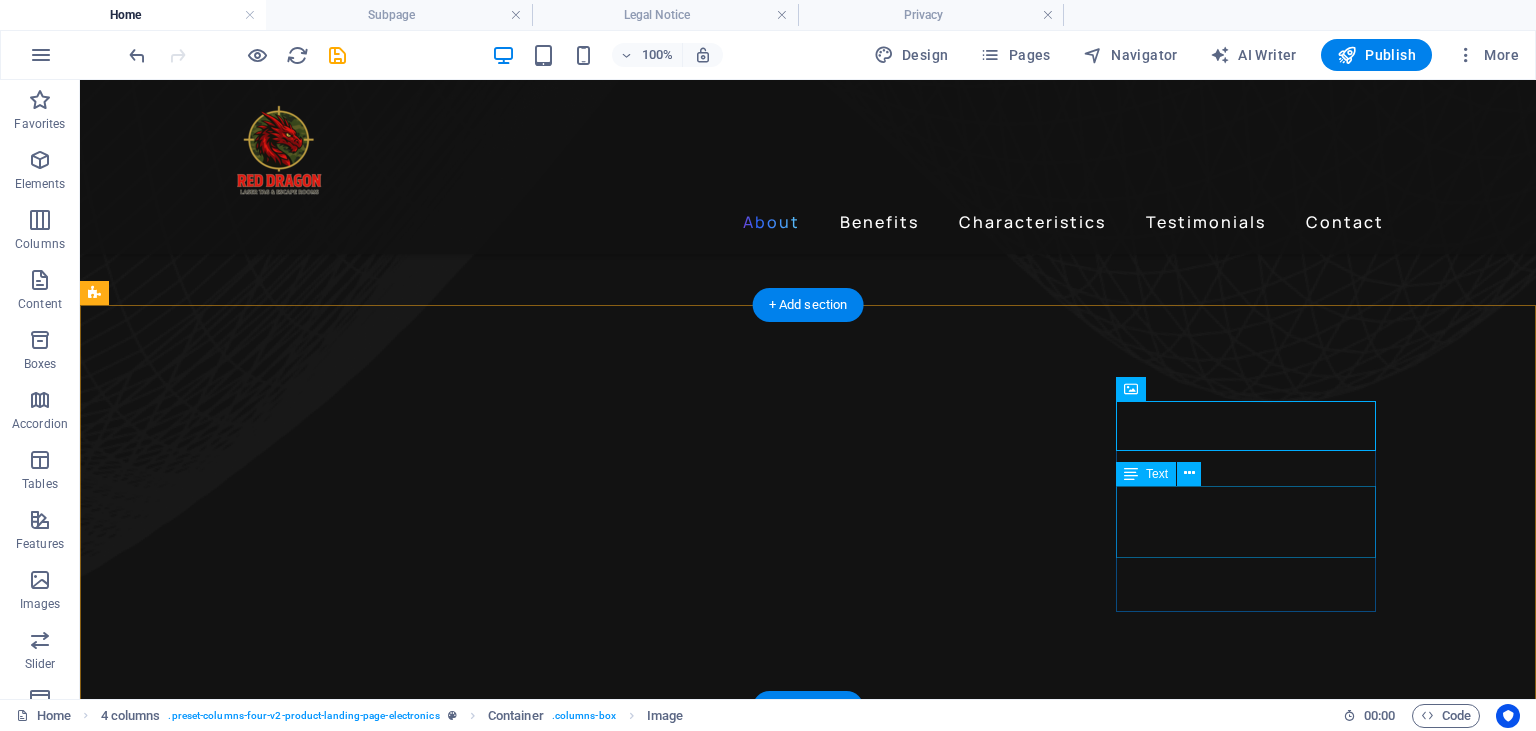 click on "Premium Sound" at bounding box center [242, 5878] 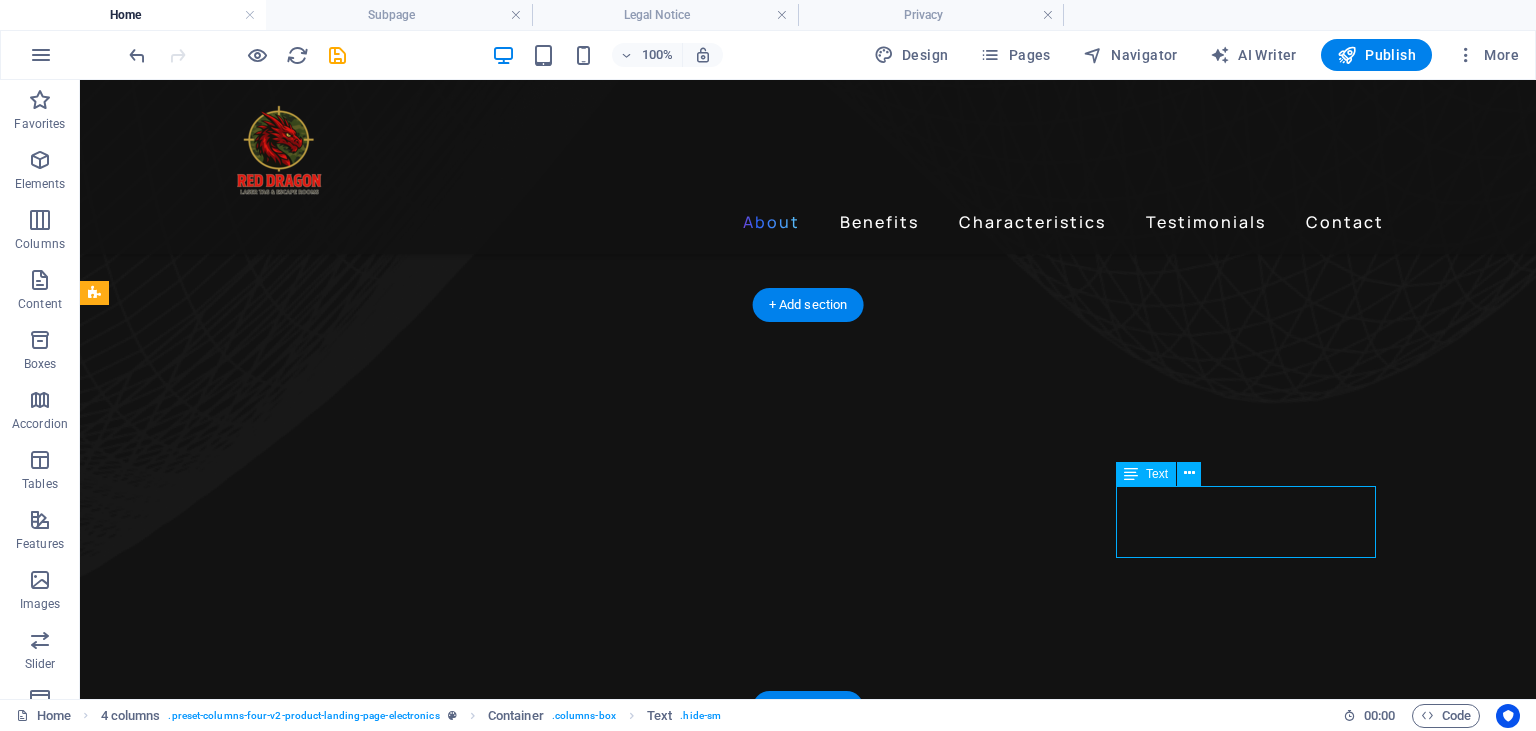 click on "Premium Sound" at bounding box center [242, 5878] 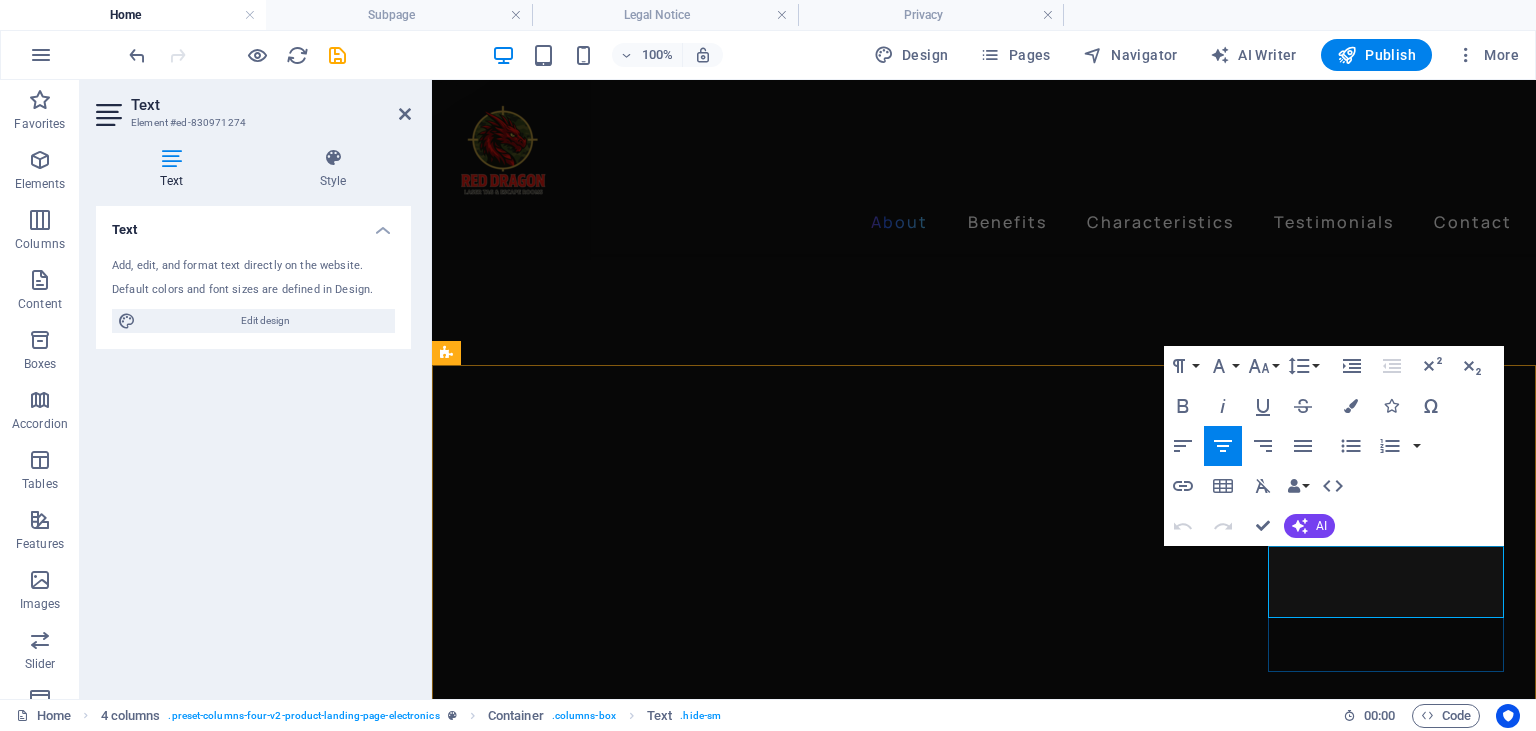 drag, startPoint x: 1351, startPoint y: 562, endPoint x: 1422, endPoint y: 594, distance: 77.87811 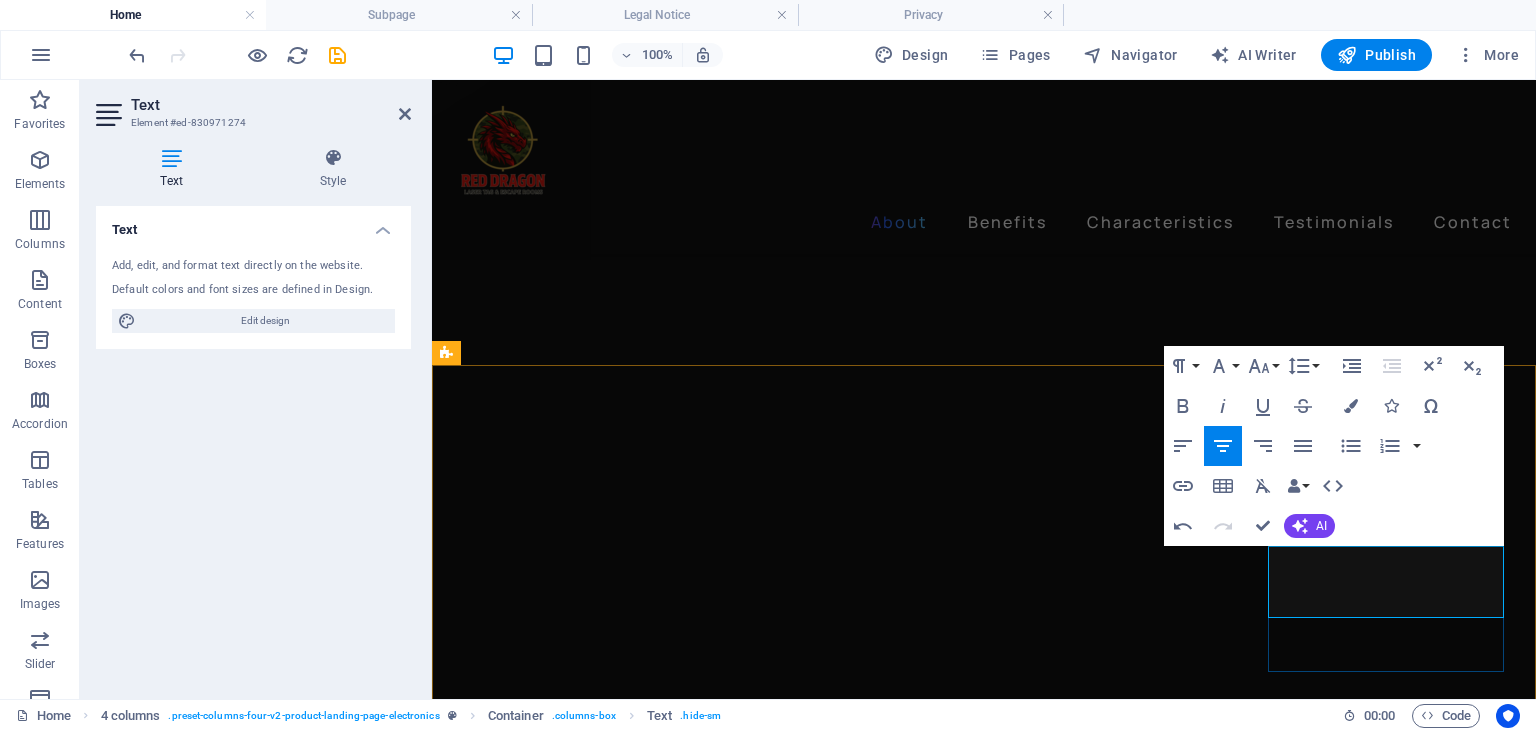 click on "PImmersive special effects" at bounding box center (582, 5878) 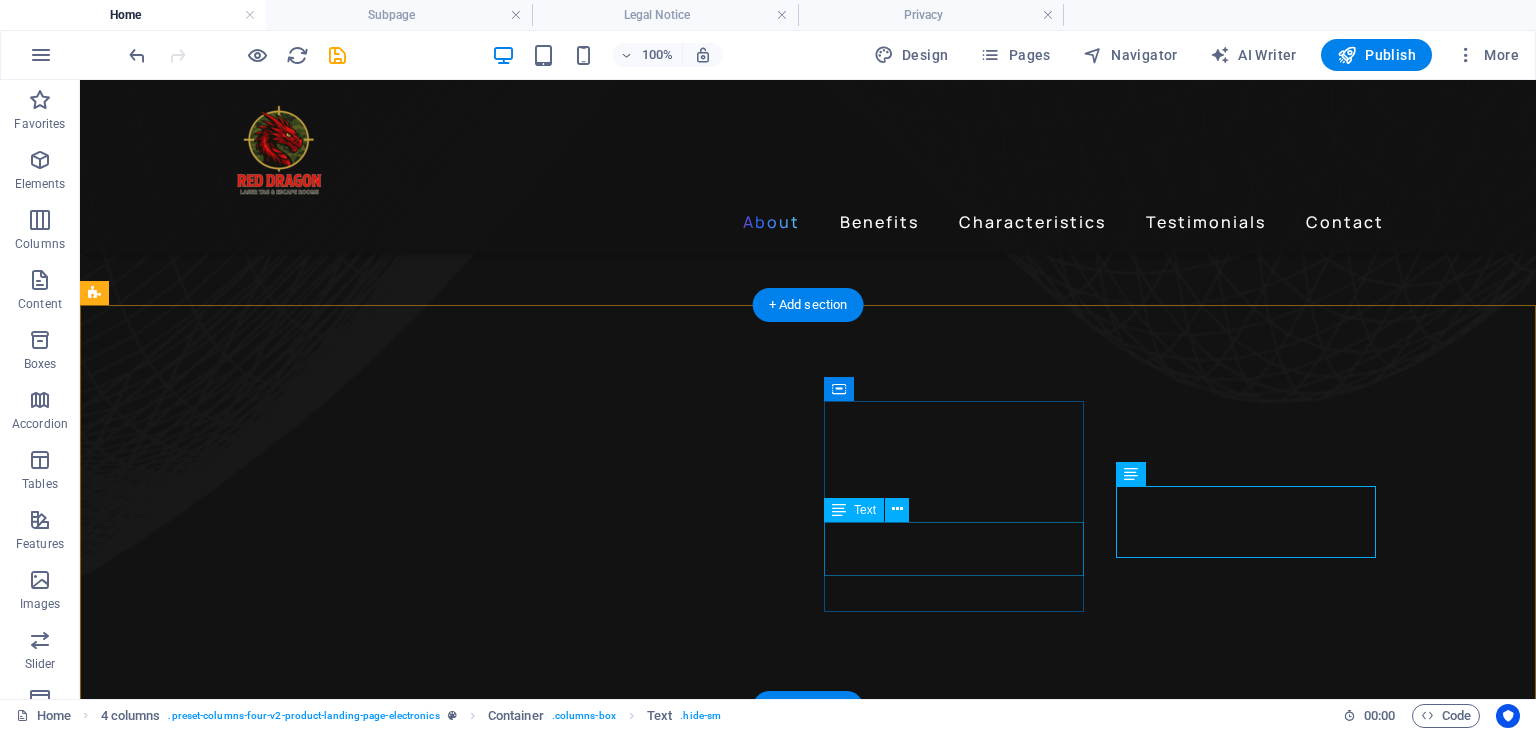 click on "24h of Listening Time" at bounding box center (242, 5714) 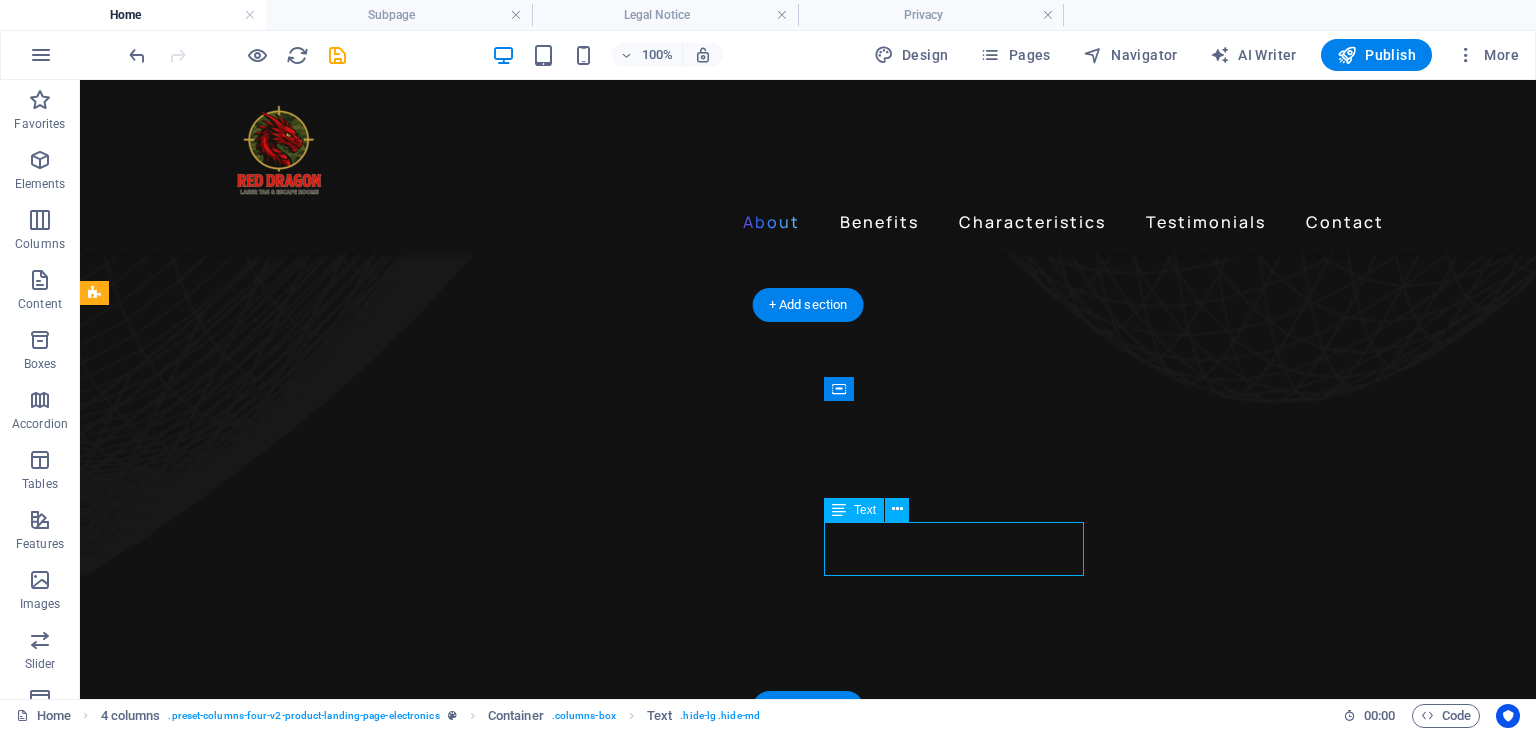 click on "24h of Listening Time" at bounding box center [242, 5714] 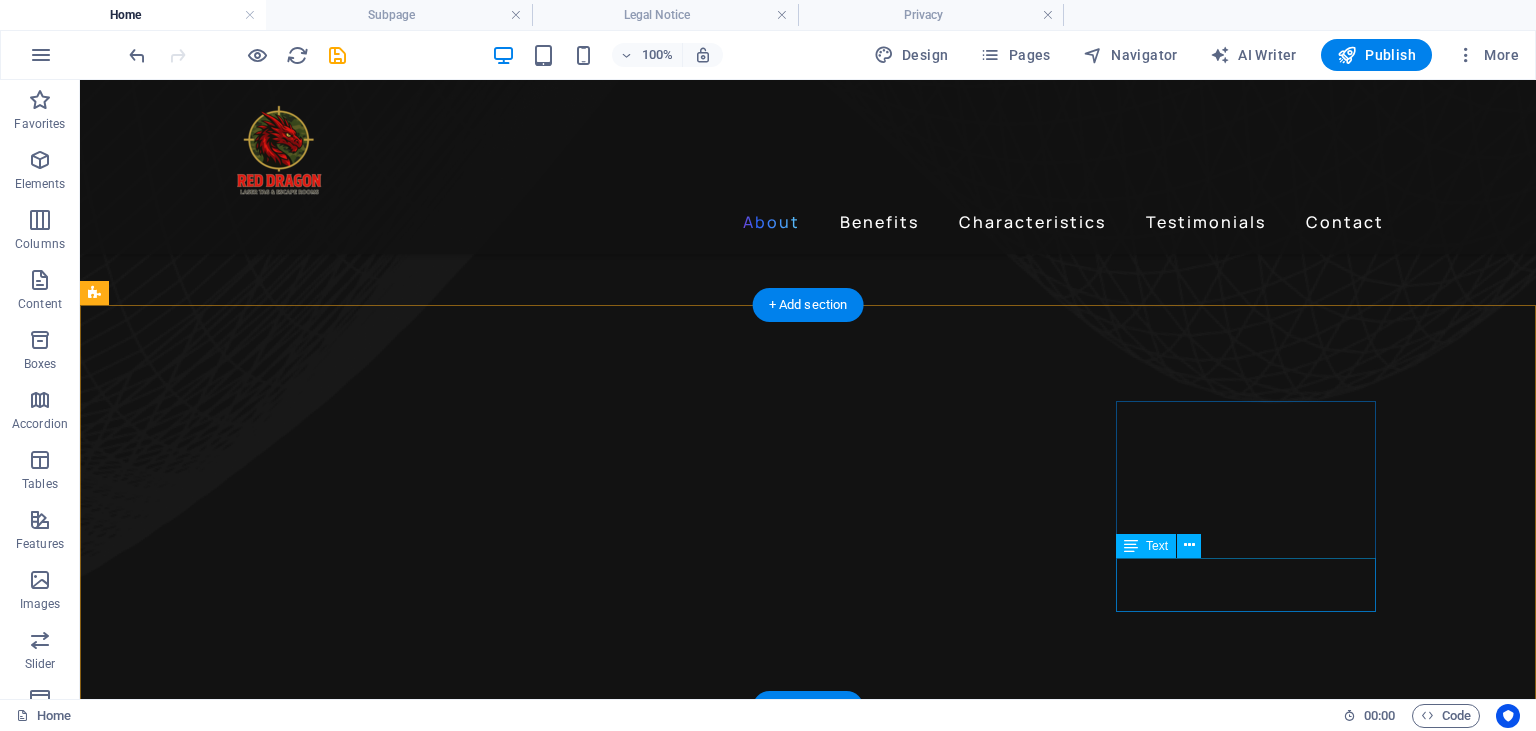 click on "Premium Sound" at bounding box center (242, 5887) 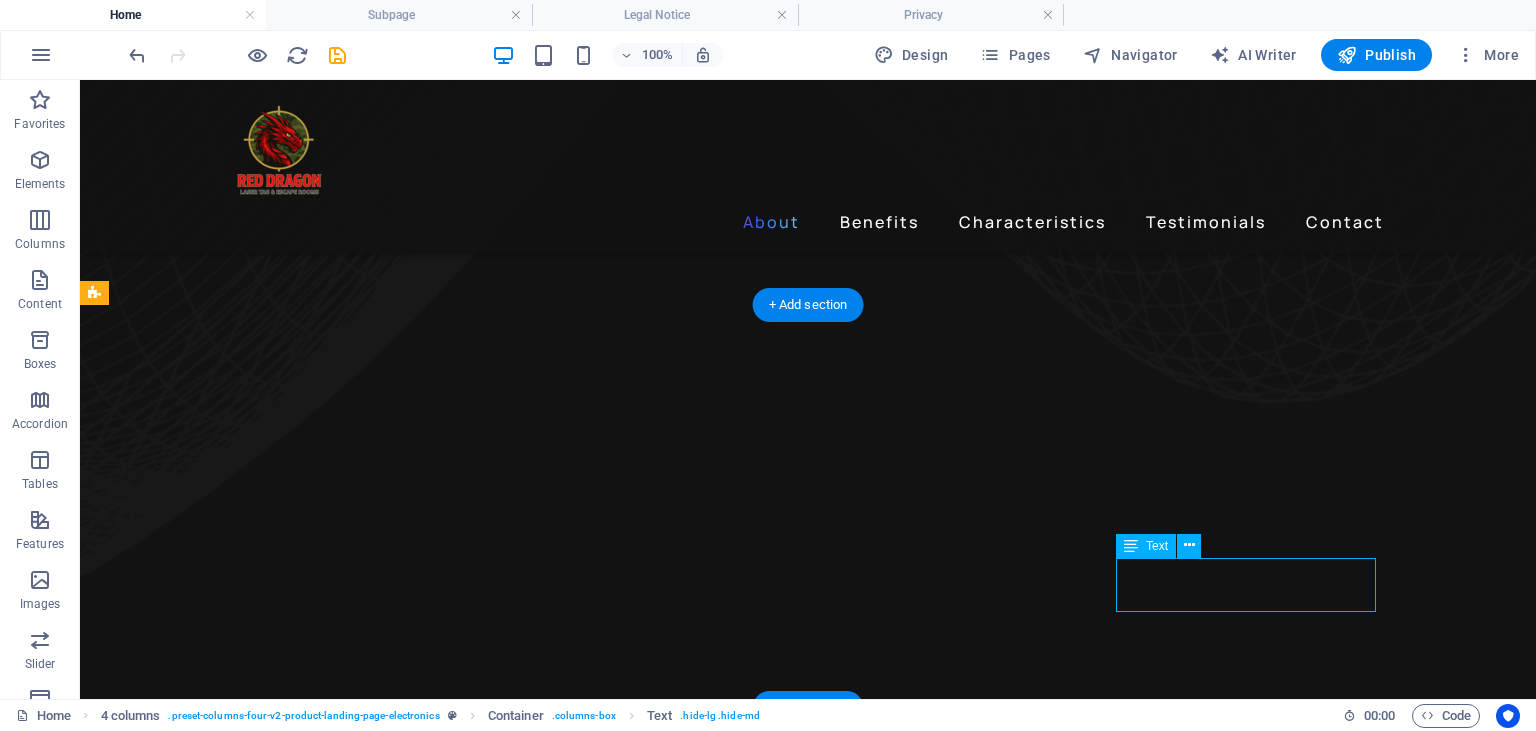 click on "Premium Sound" at bounding box center (242, 5887) 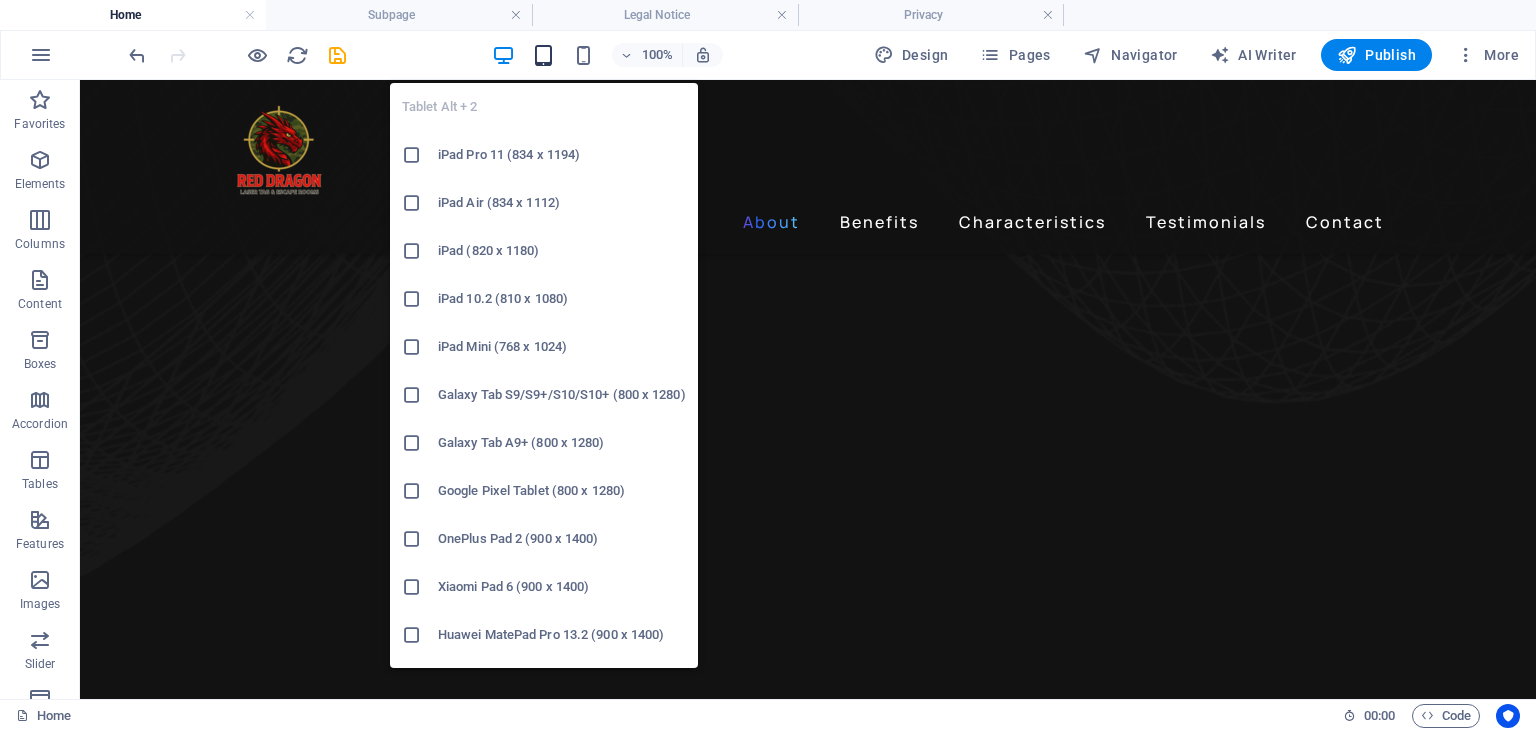 click at bounding box center [543, 55] 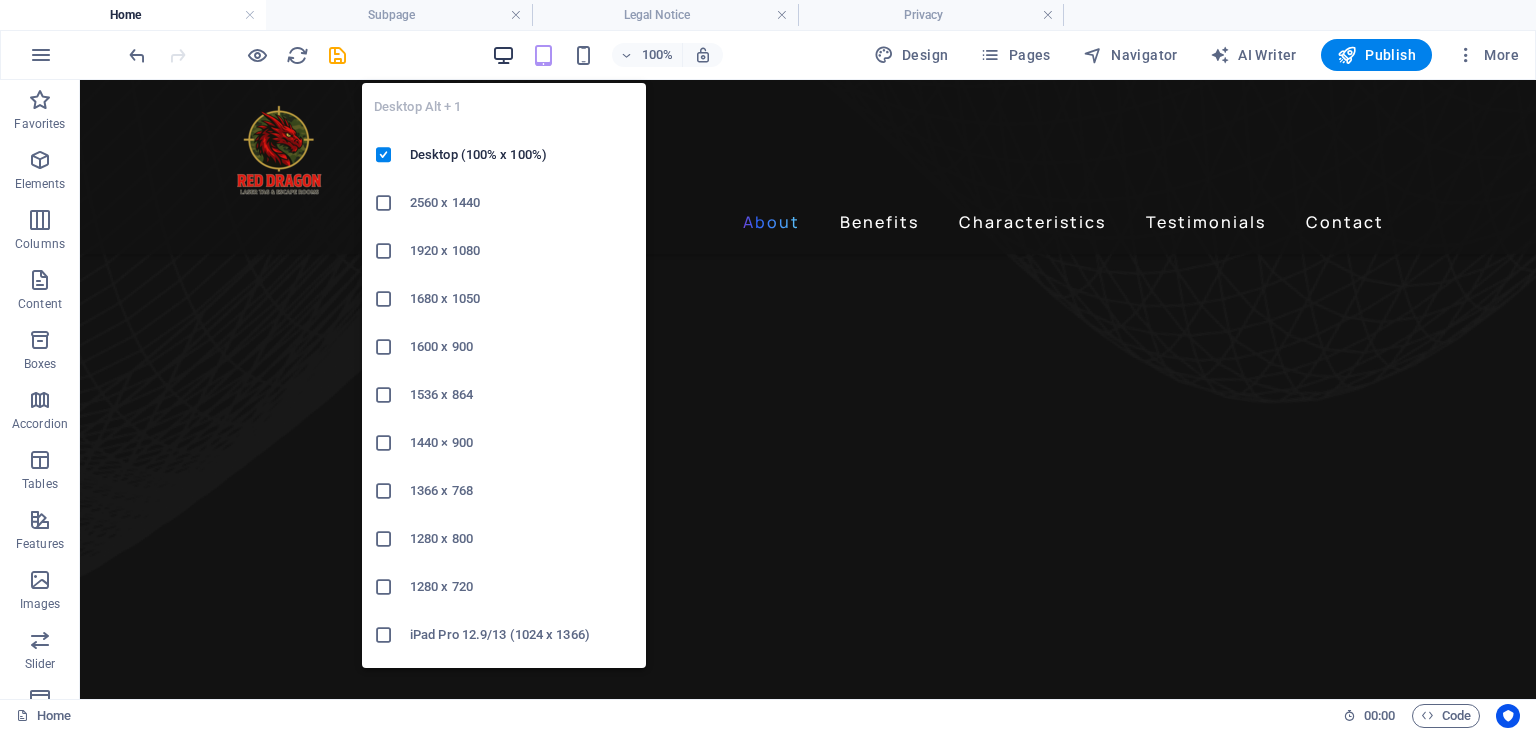 click at bounding box center (503, 55) 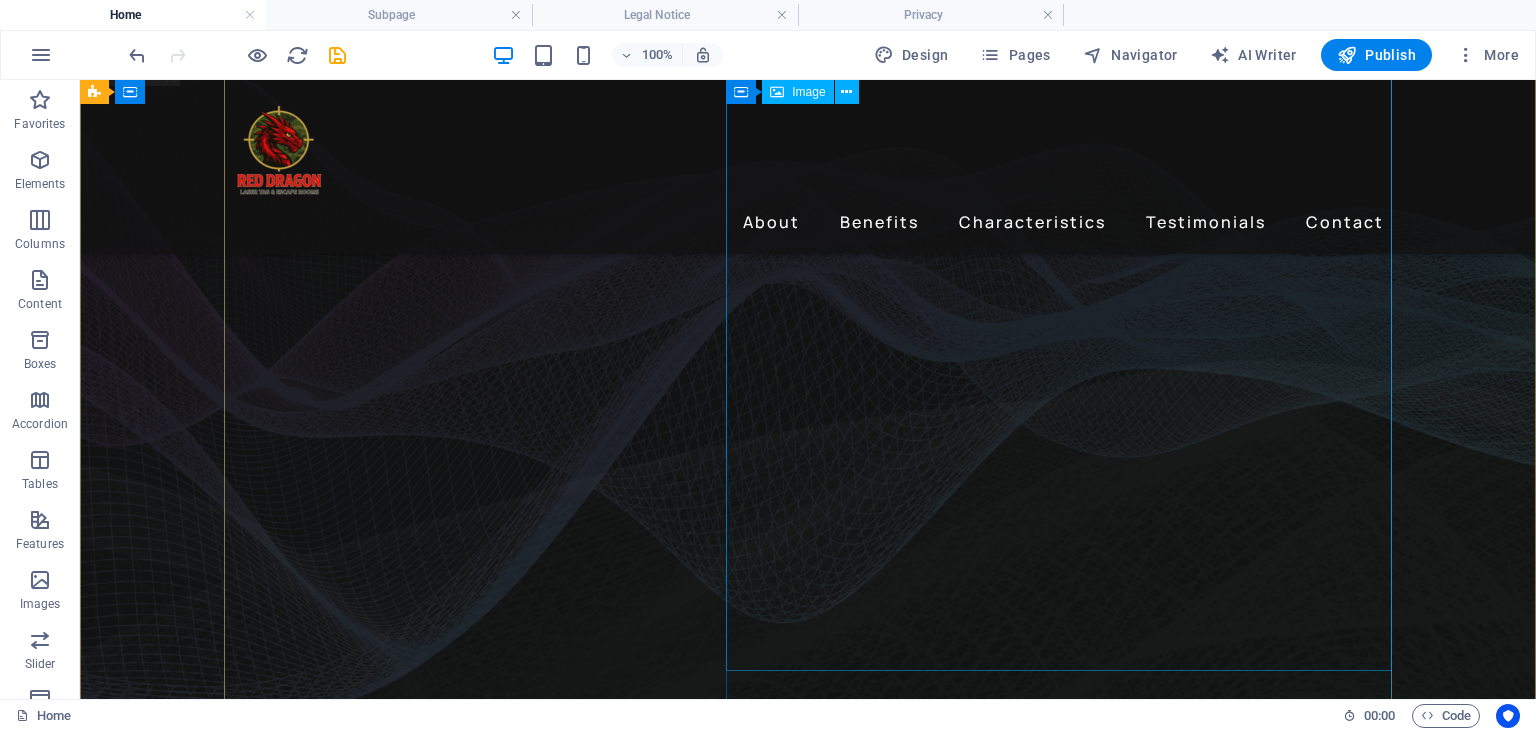 scroll, scrollTop: 0, scrollLeft: 0, axis: both 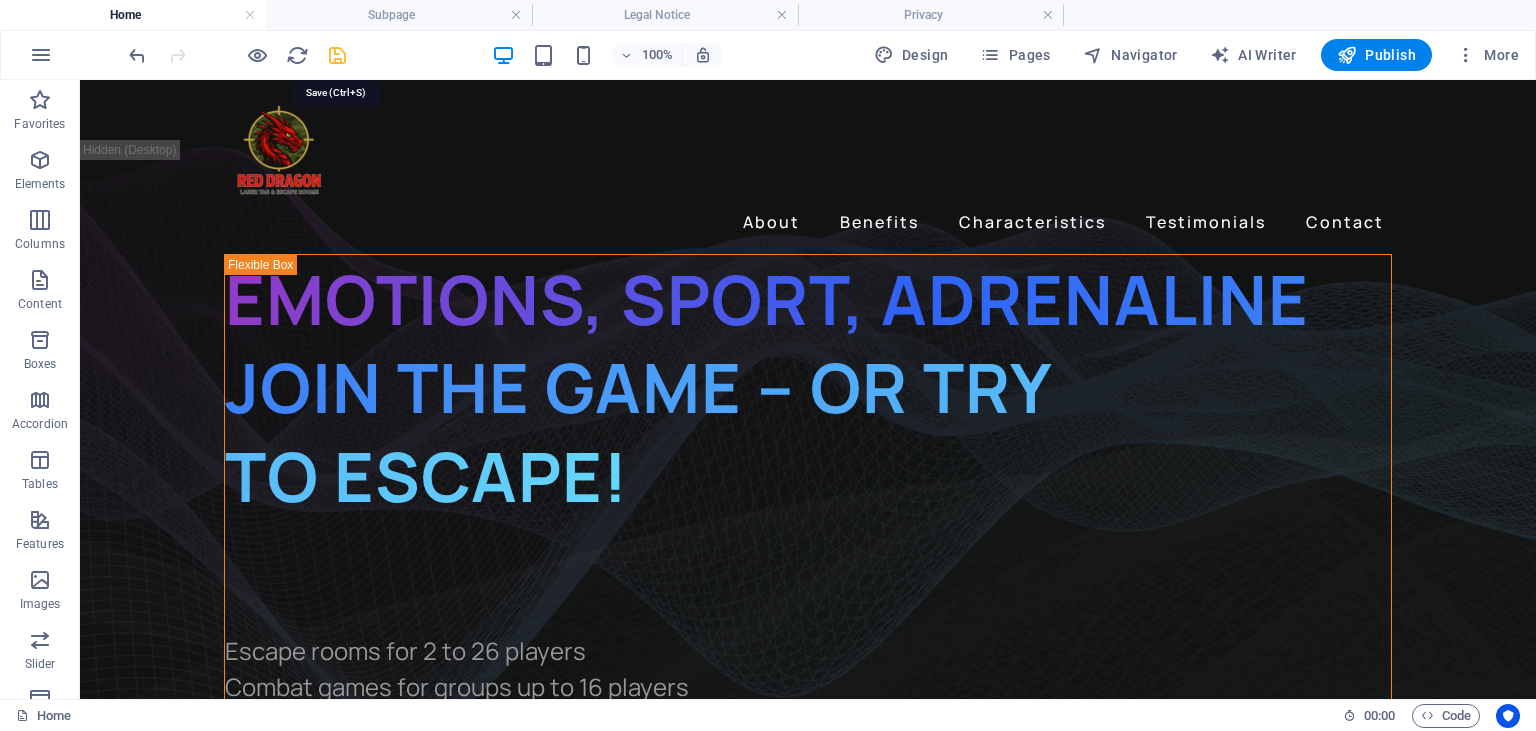 click at bounding box center [337, 55] 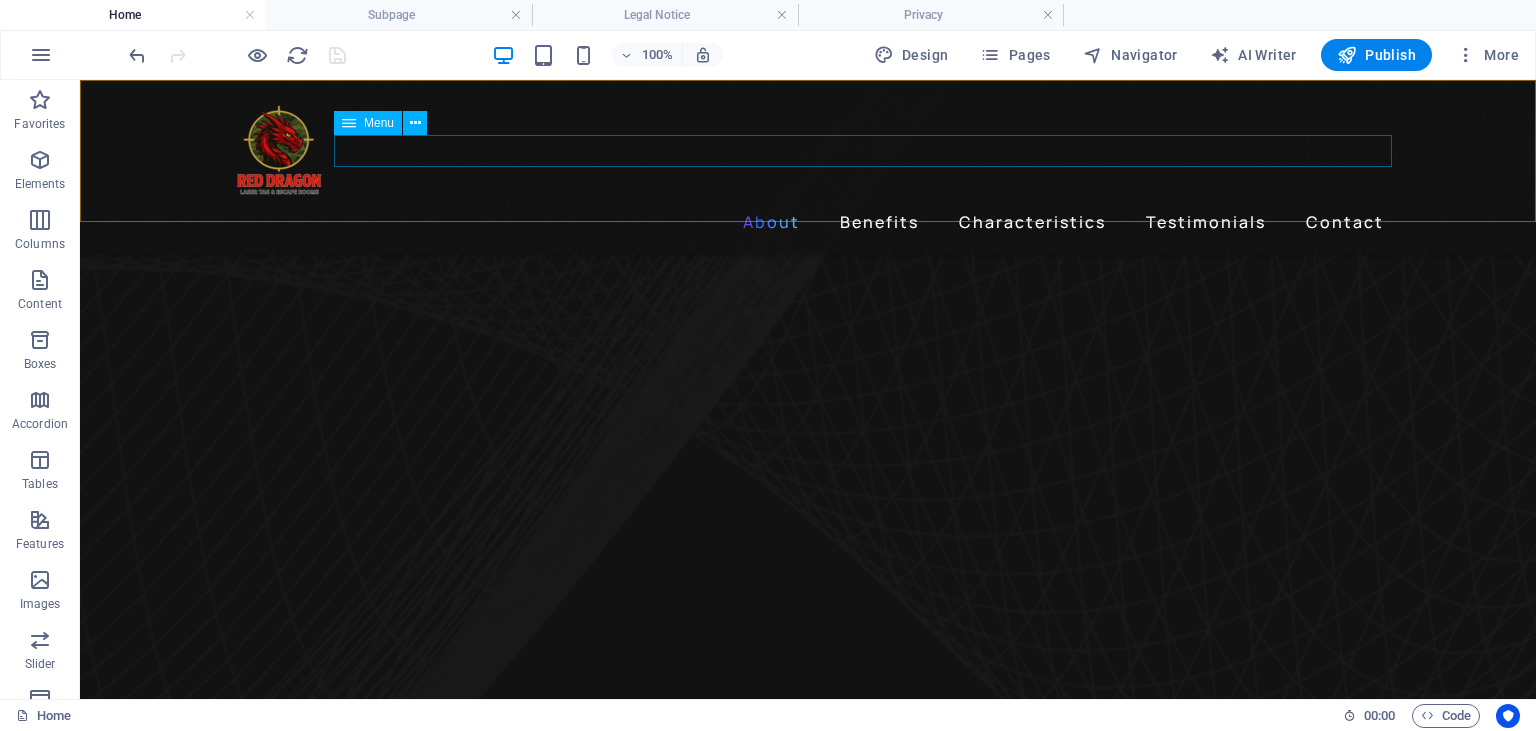 scroll, scrollTop: 950, scrollLeft: 0, axis: vertical 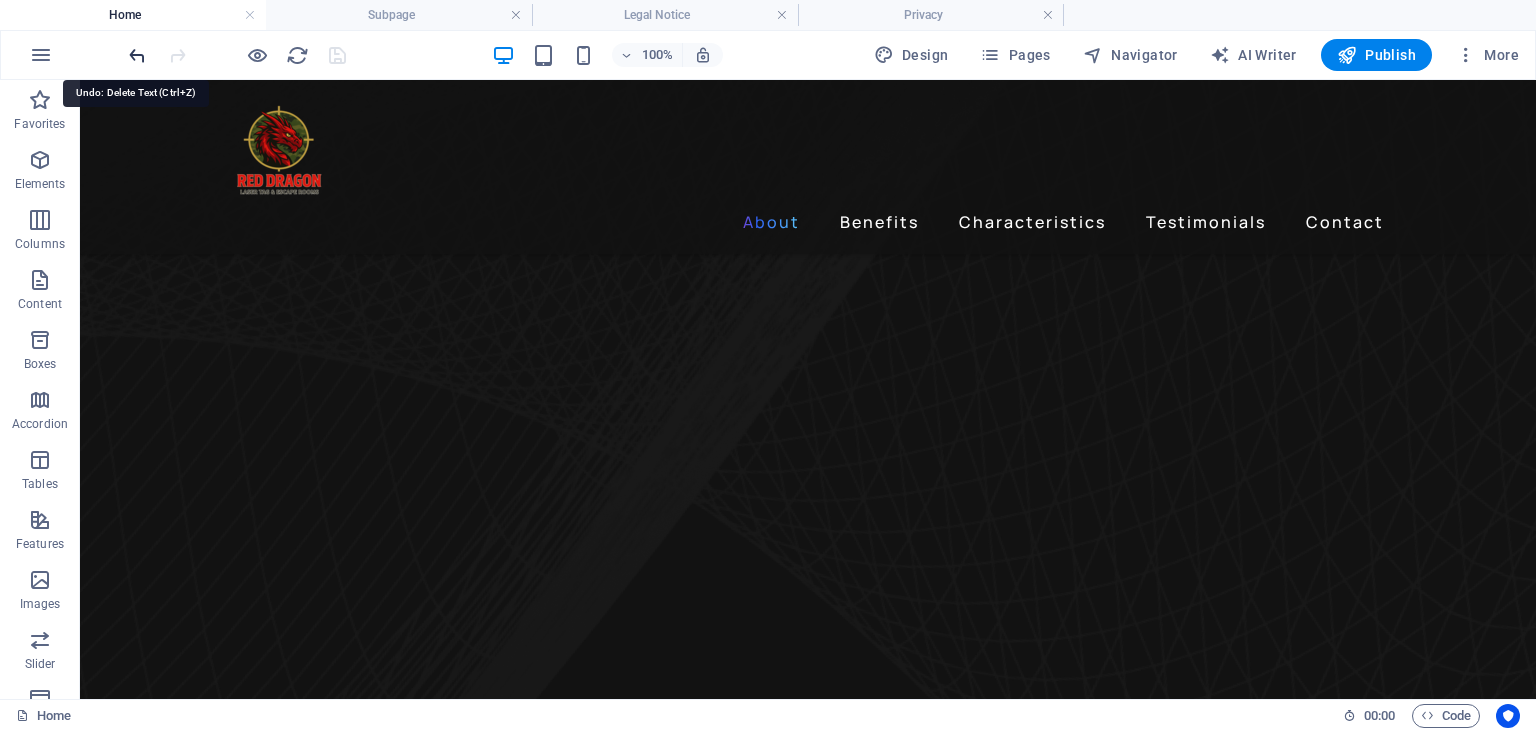 click at bounding box center (137, 55) 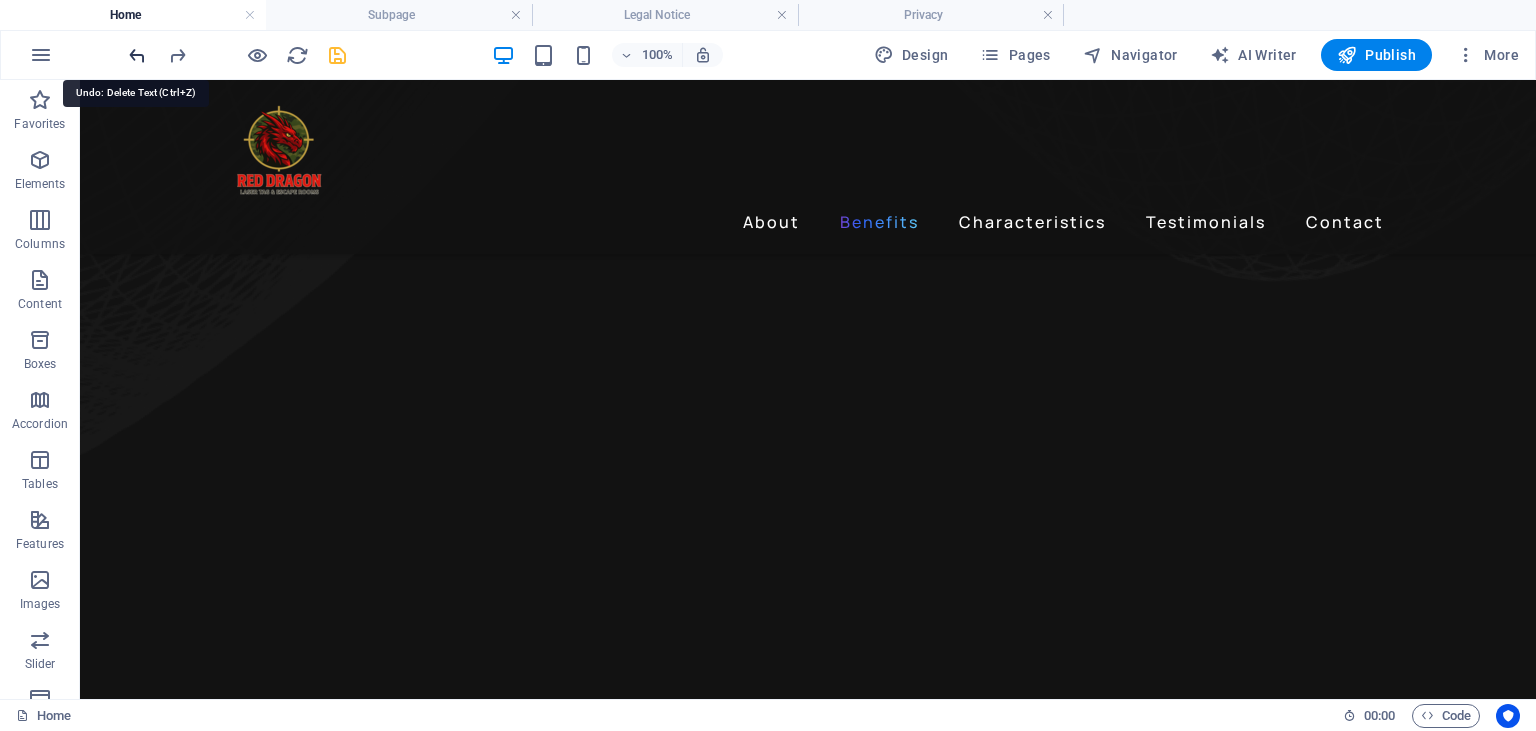scroll, scrollTop: 1662, scrollLeft: 0, axis: vertical 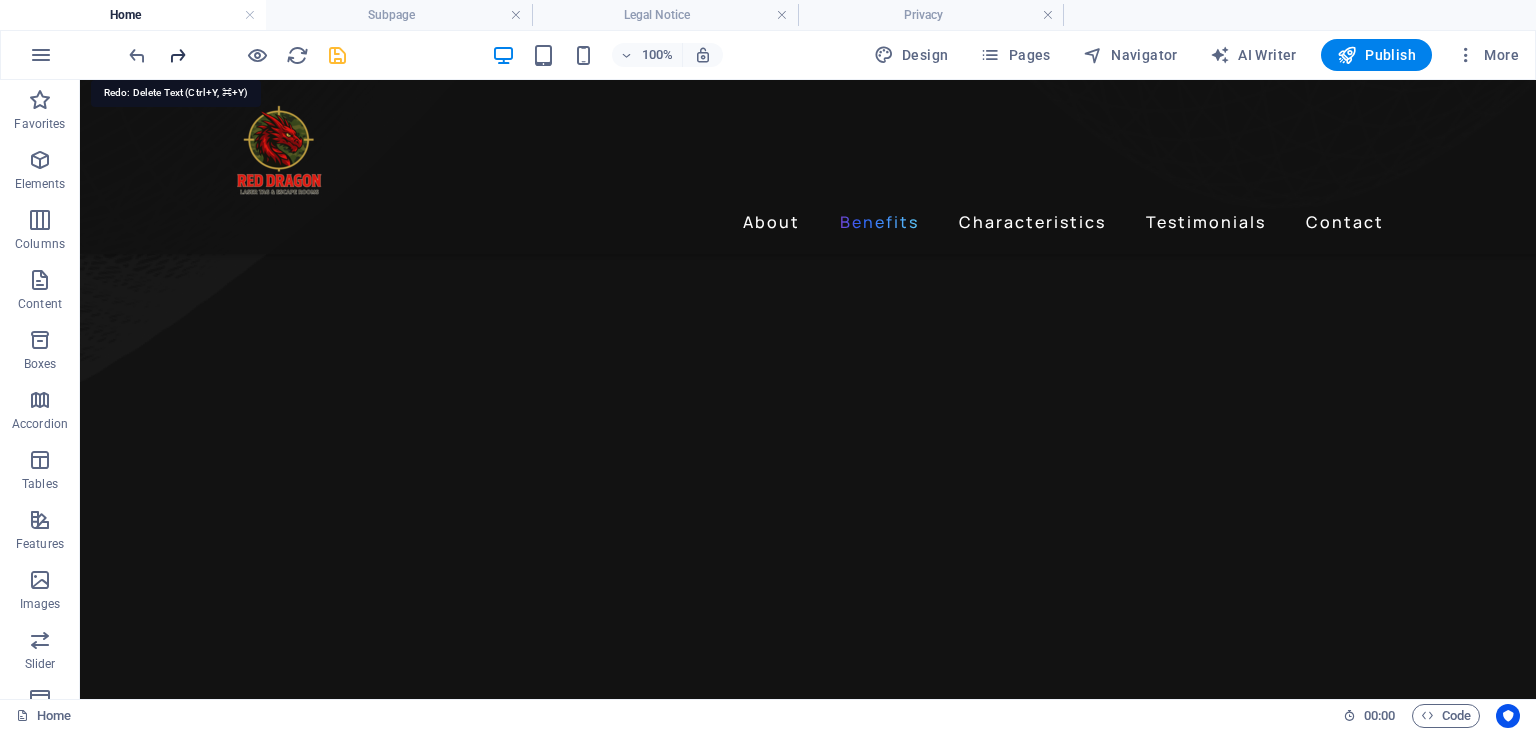 click at bounding box center (177, 55) 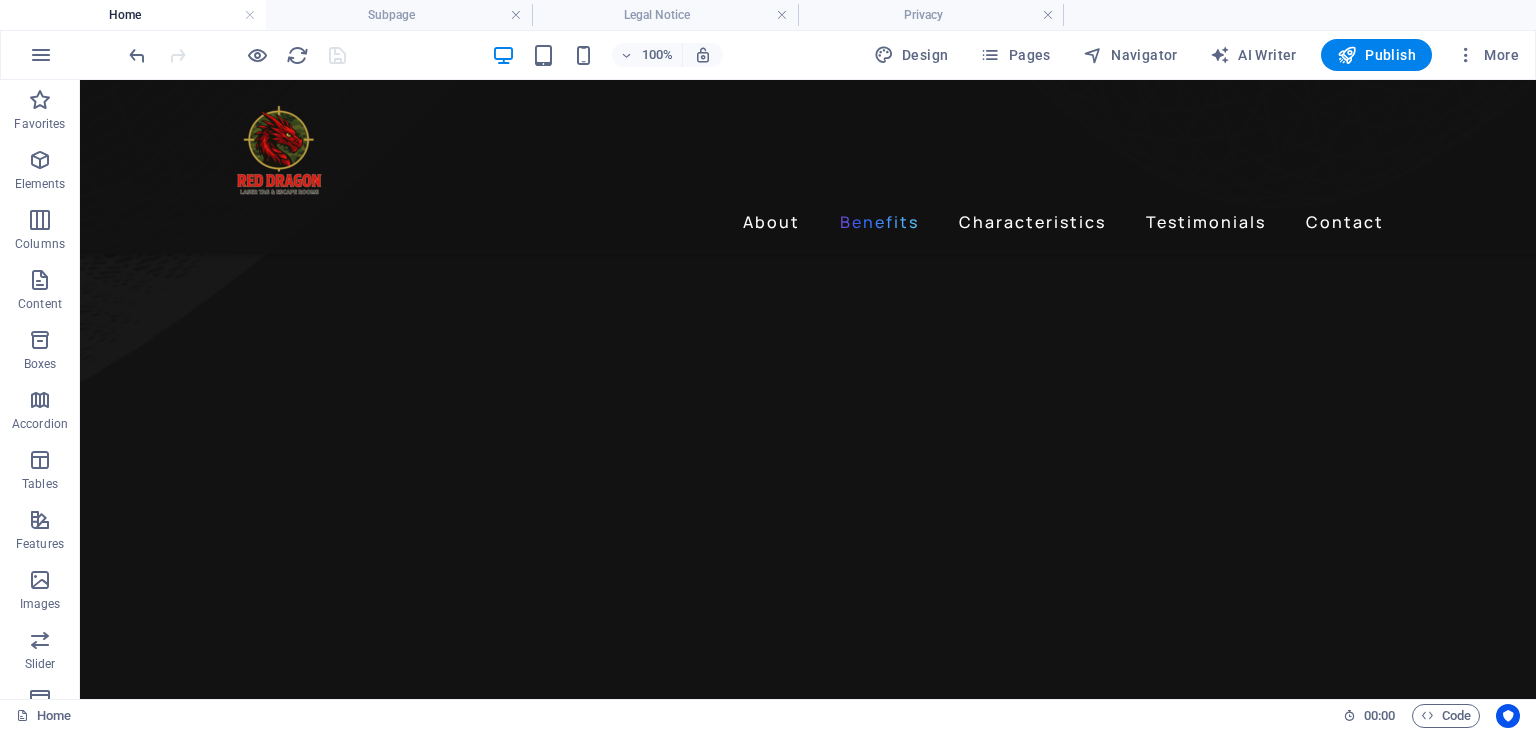 click at bounding box center (237, 55) 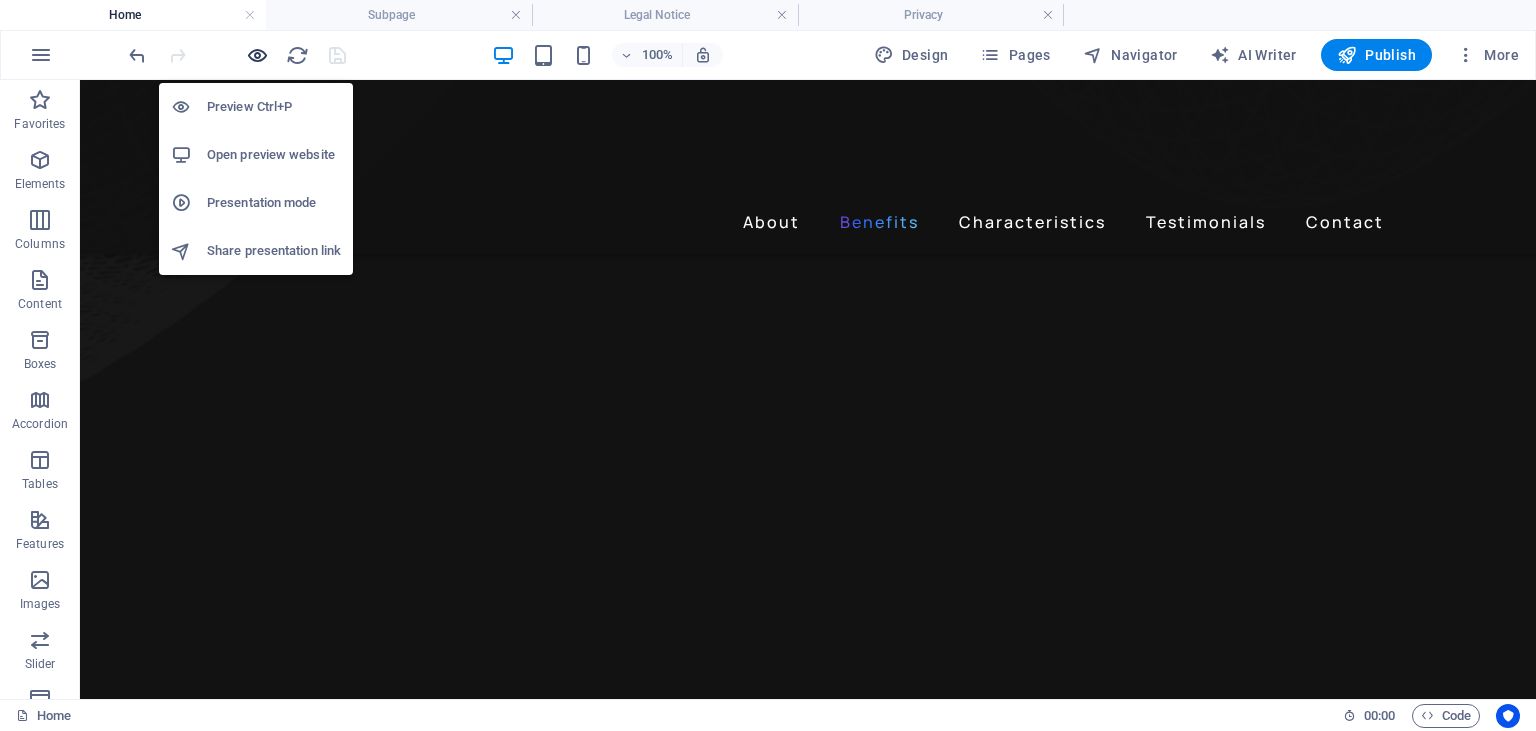 click at bounding box center (257, 55) 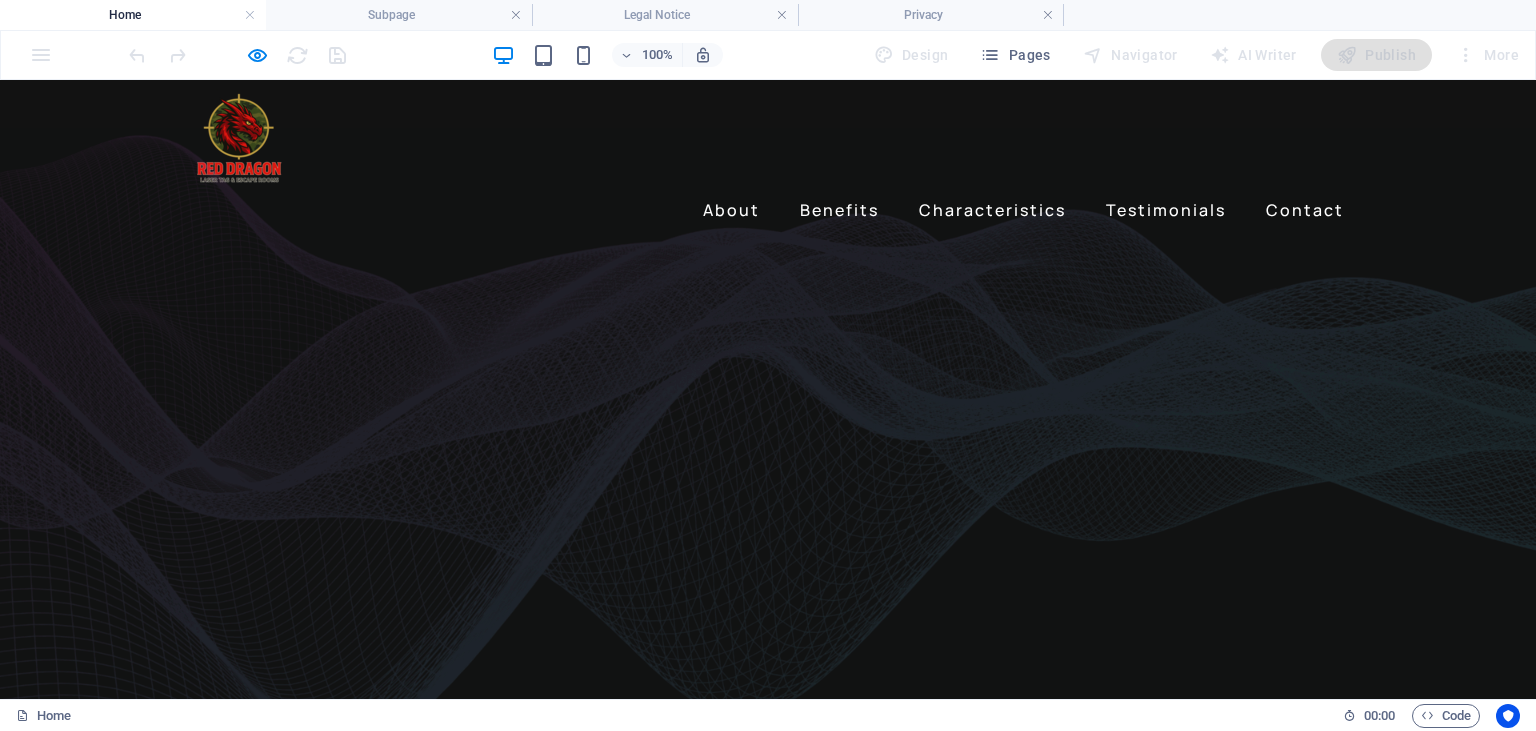 scroll, scrollTop: 0, scrollLeft: 0, axis: both 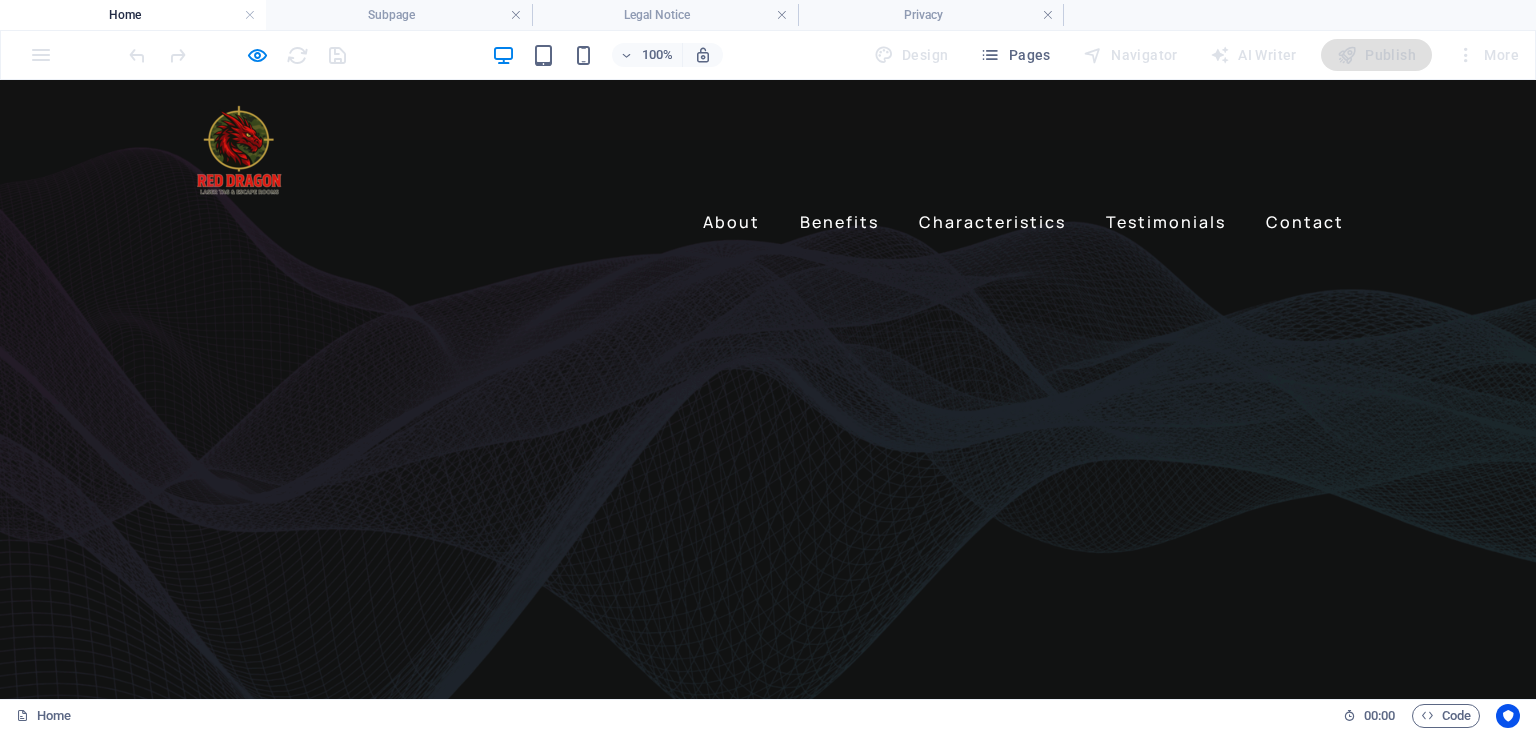 click on "Music is everything" at bounding box center (-654, 1545) 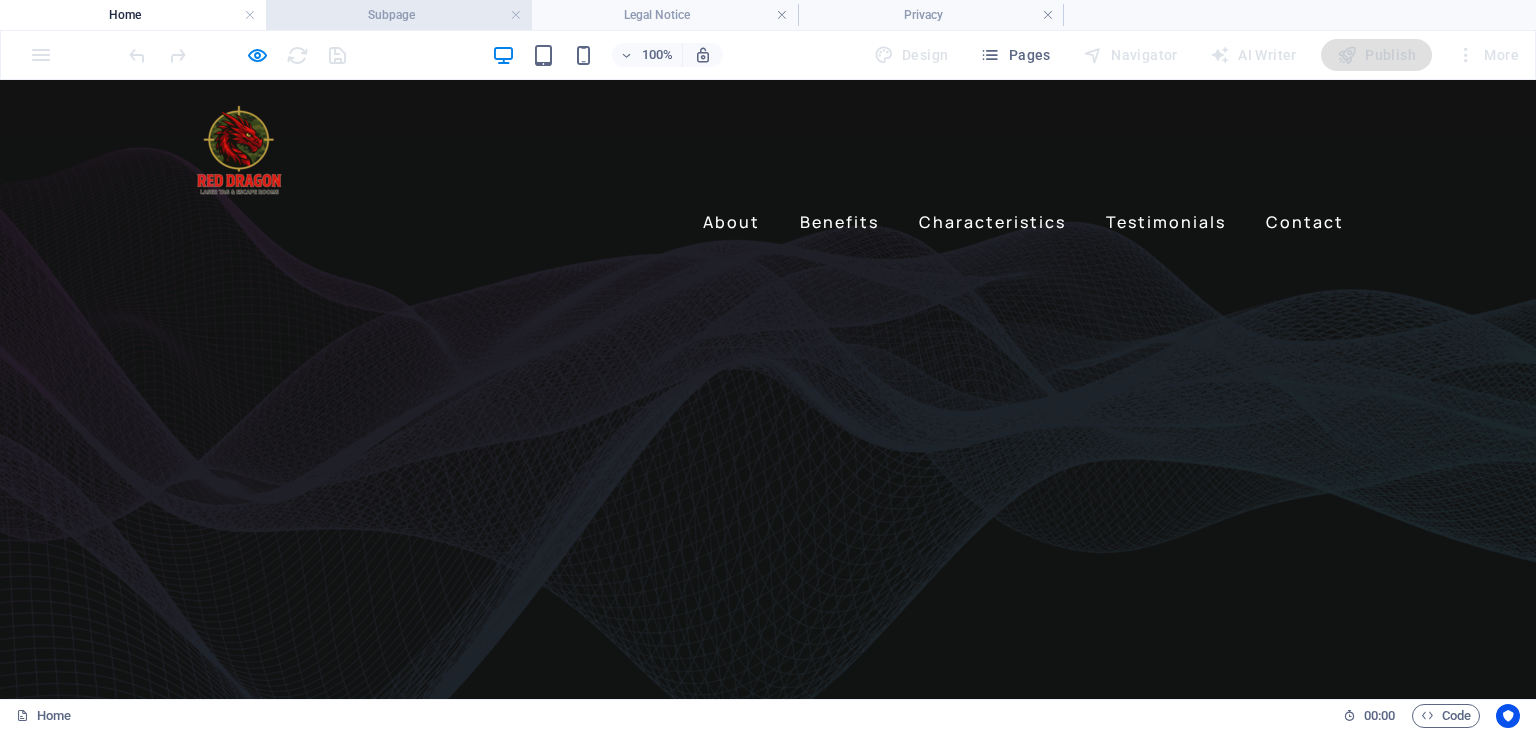 click on "Subpage" at bounding box center (399, 15) 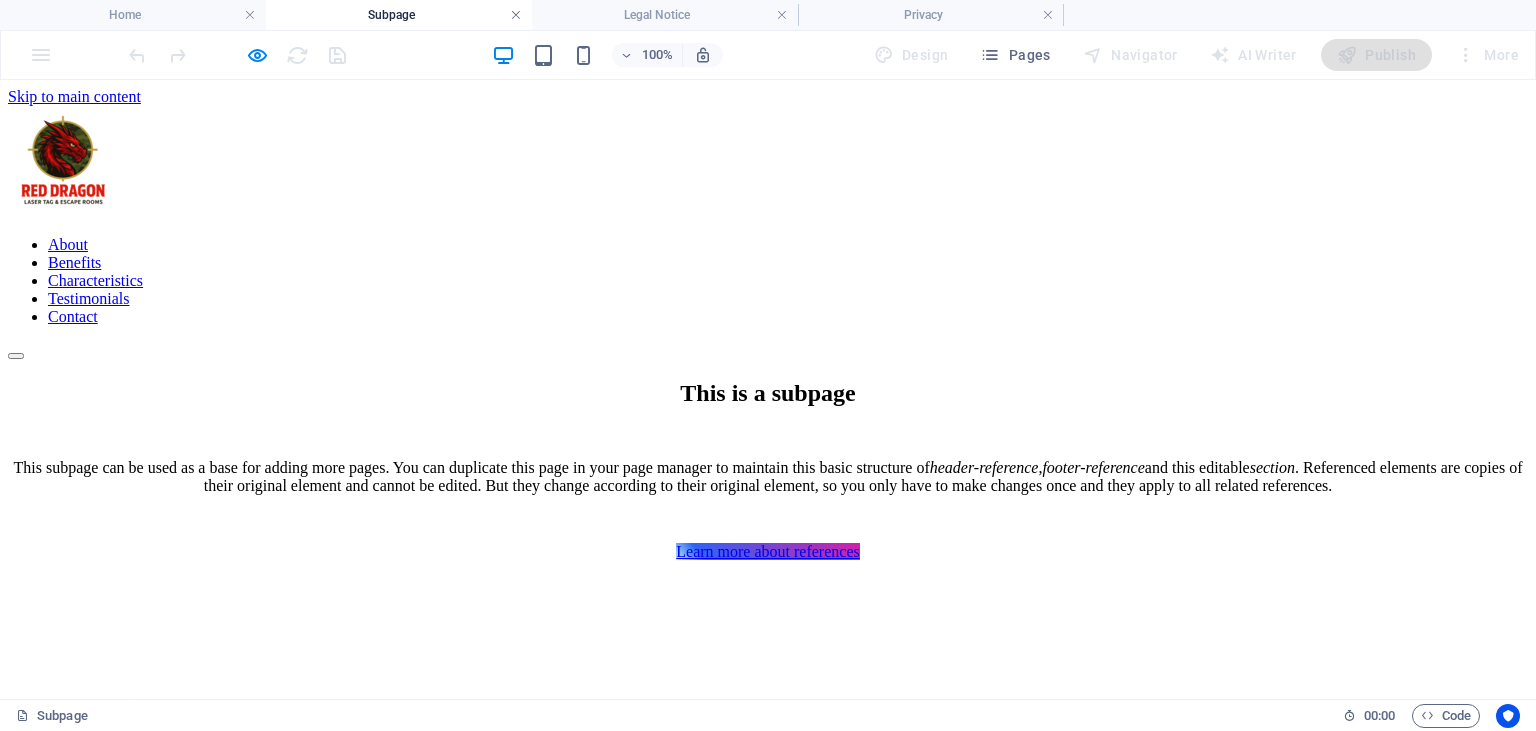 click at bounding box center [516, 15] 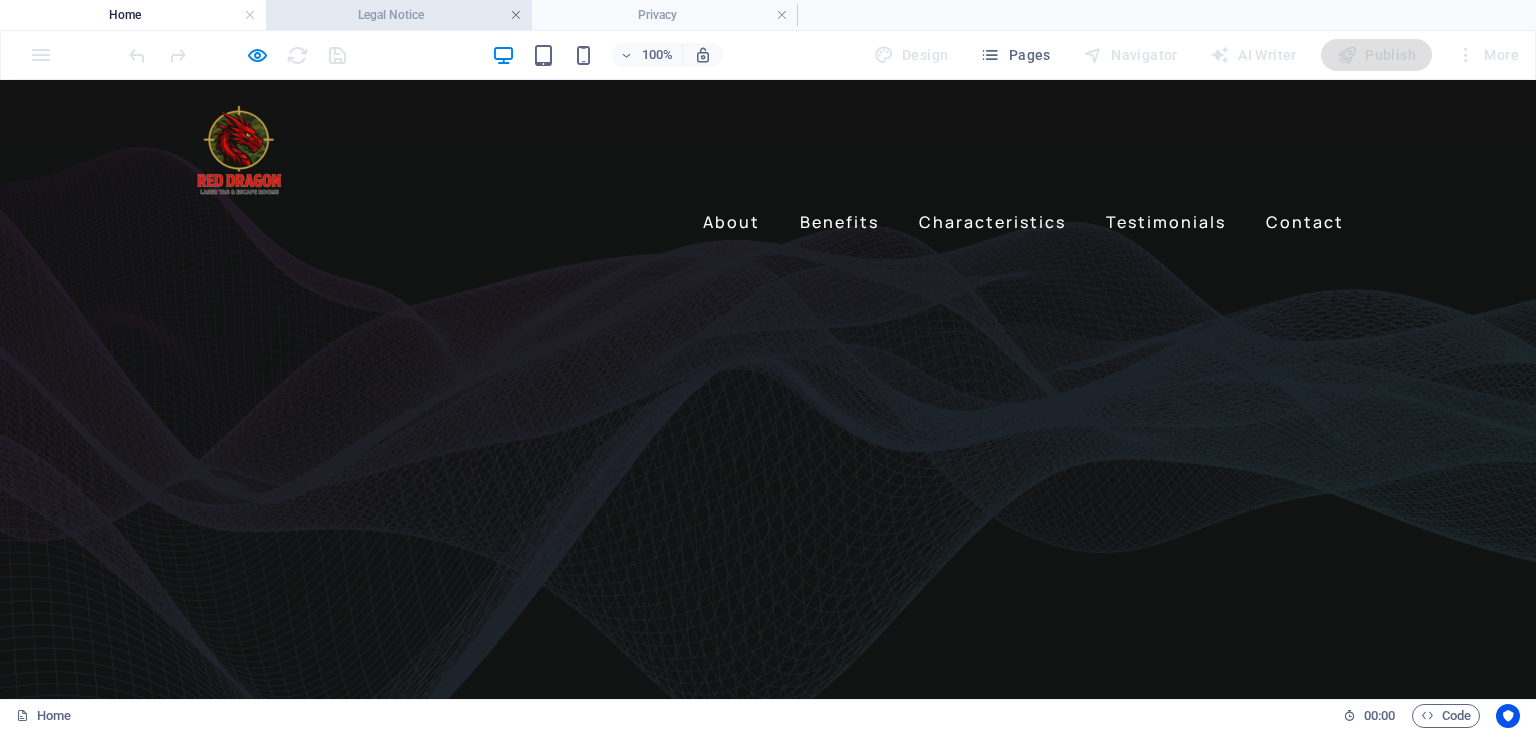 click at bounding box center [516, 15] 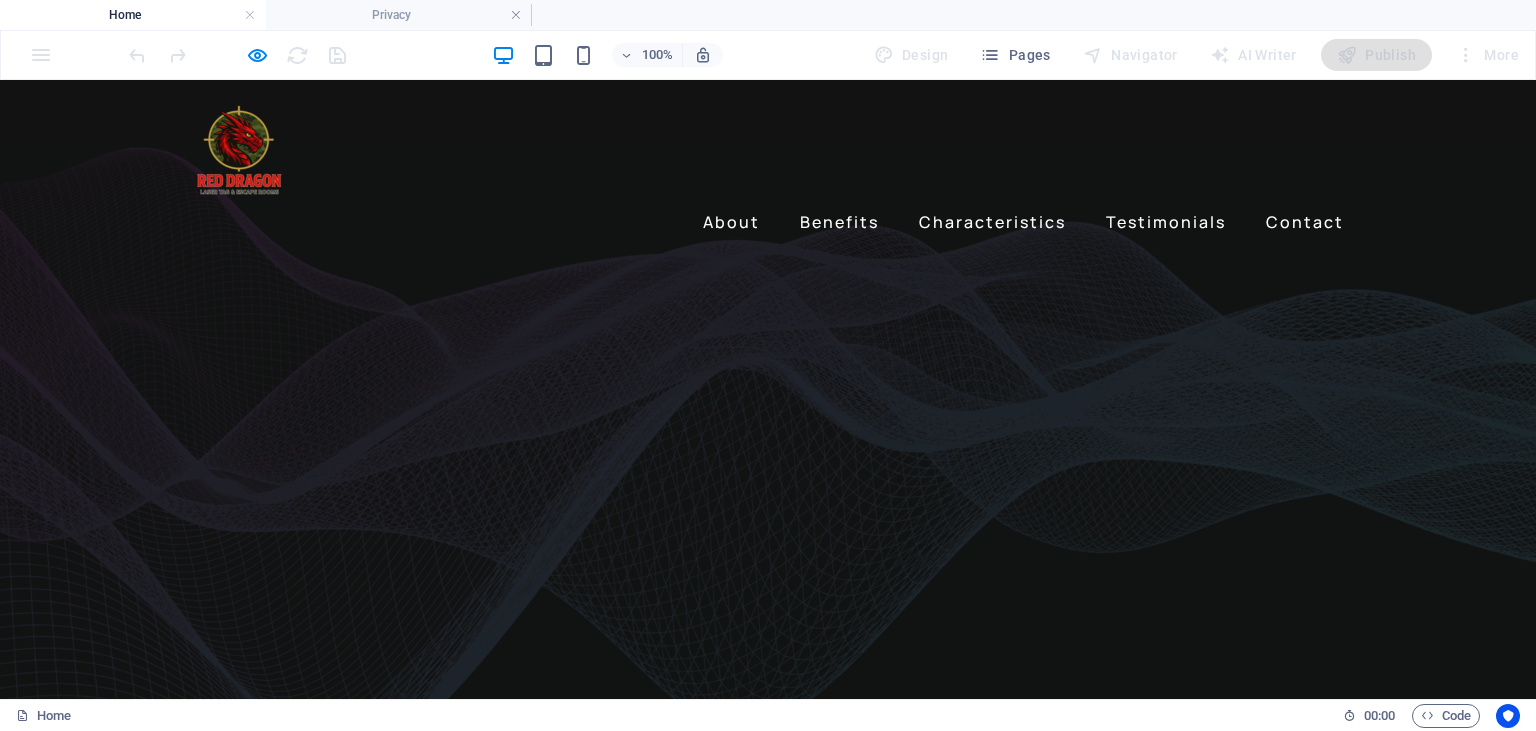 click at bounding box center [516, 15] 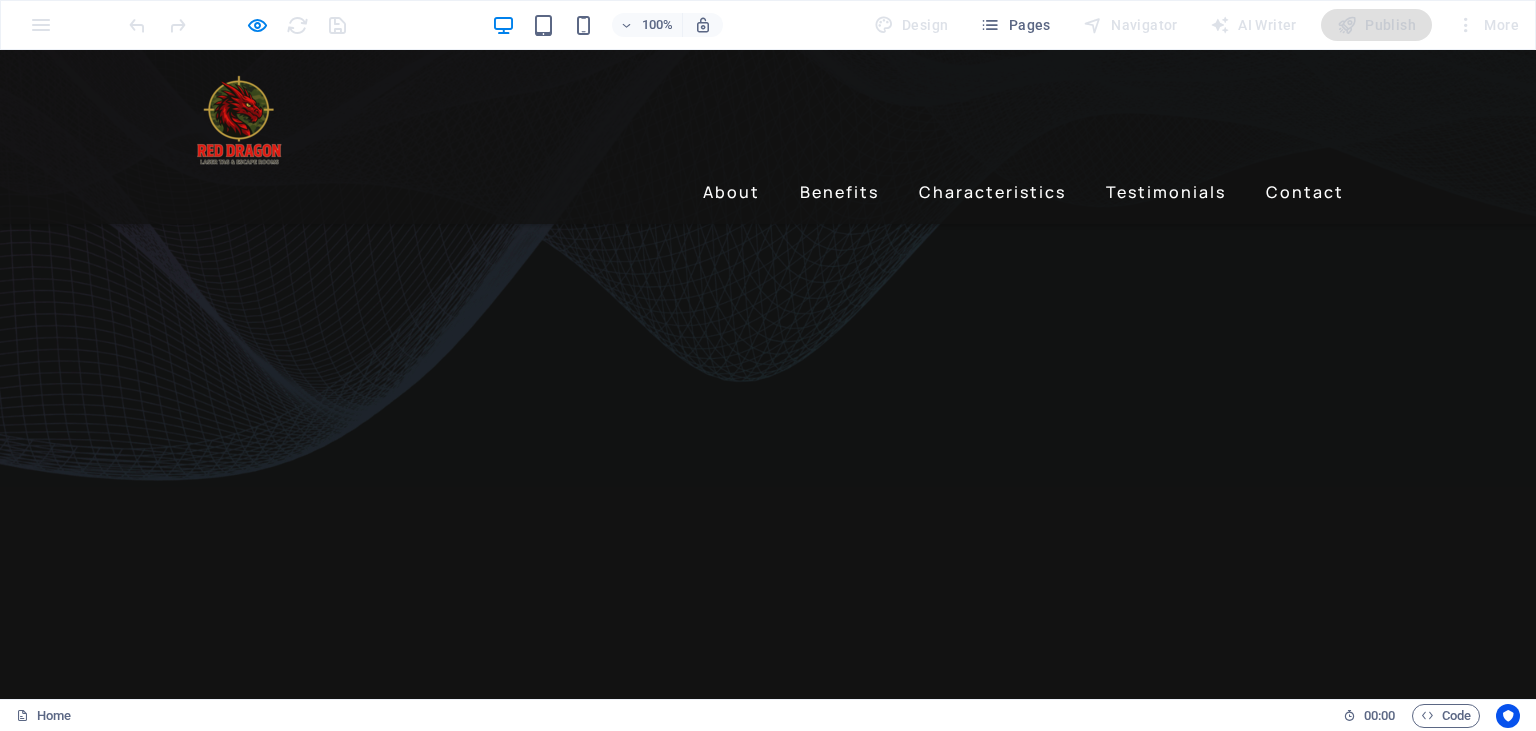 scroll, scrollTop: 0, scrollLeft: 0, axis: both 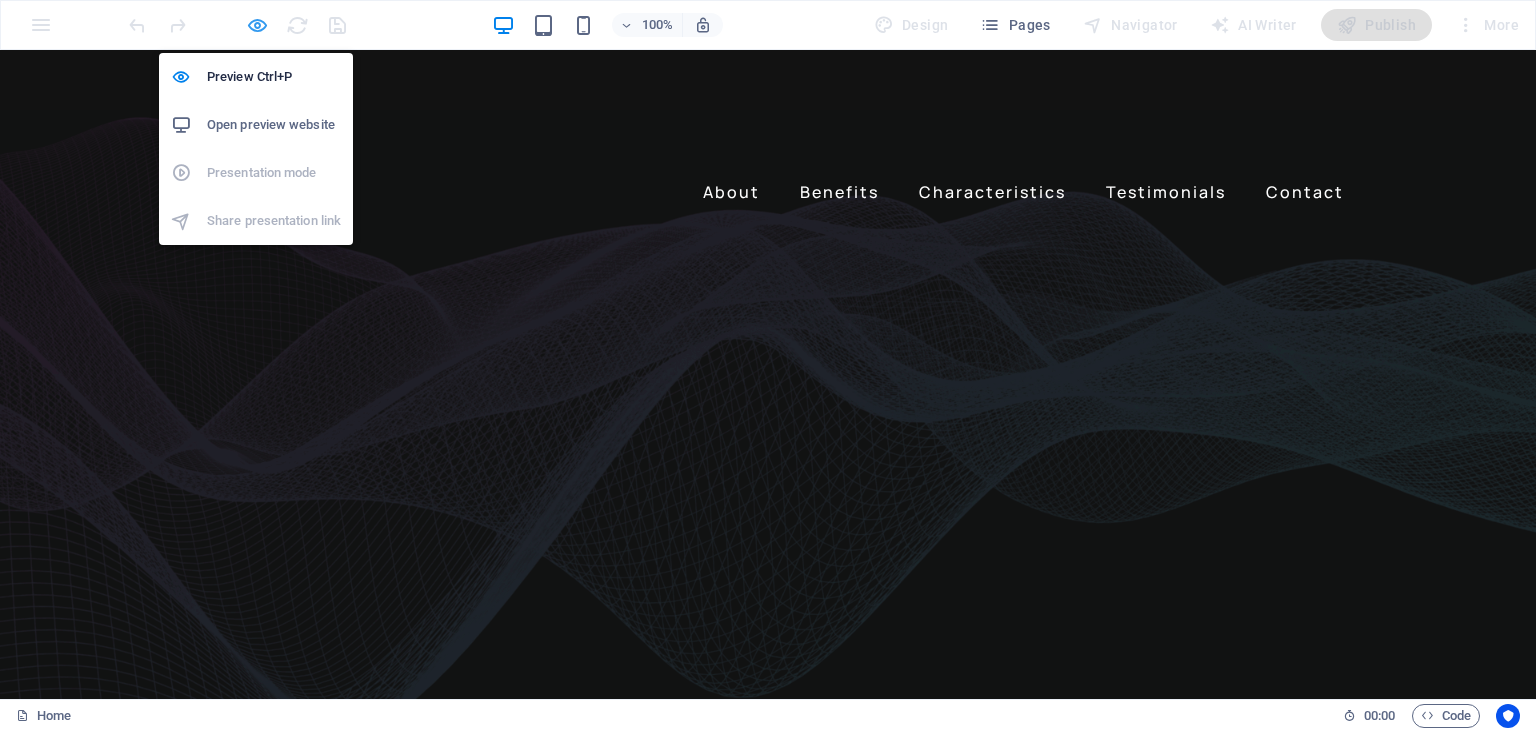 click at bounding box center (257, 25) 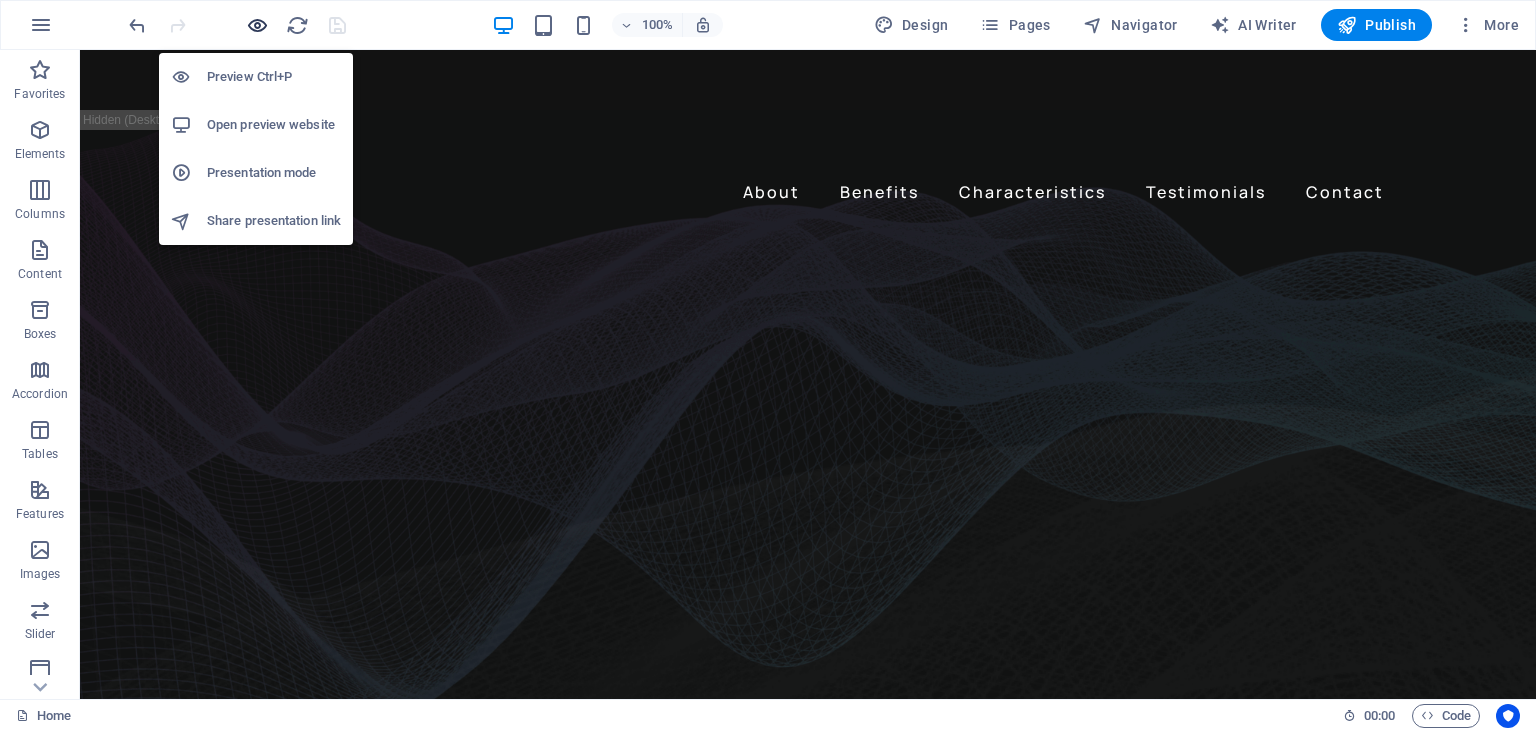 click at bounding box center (257, 25) 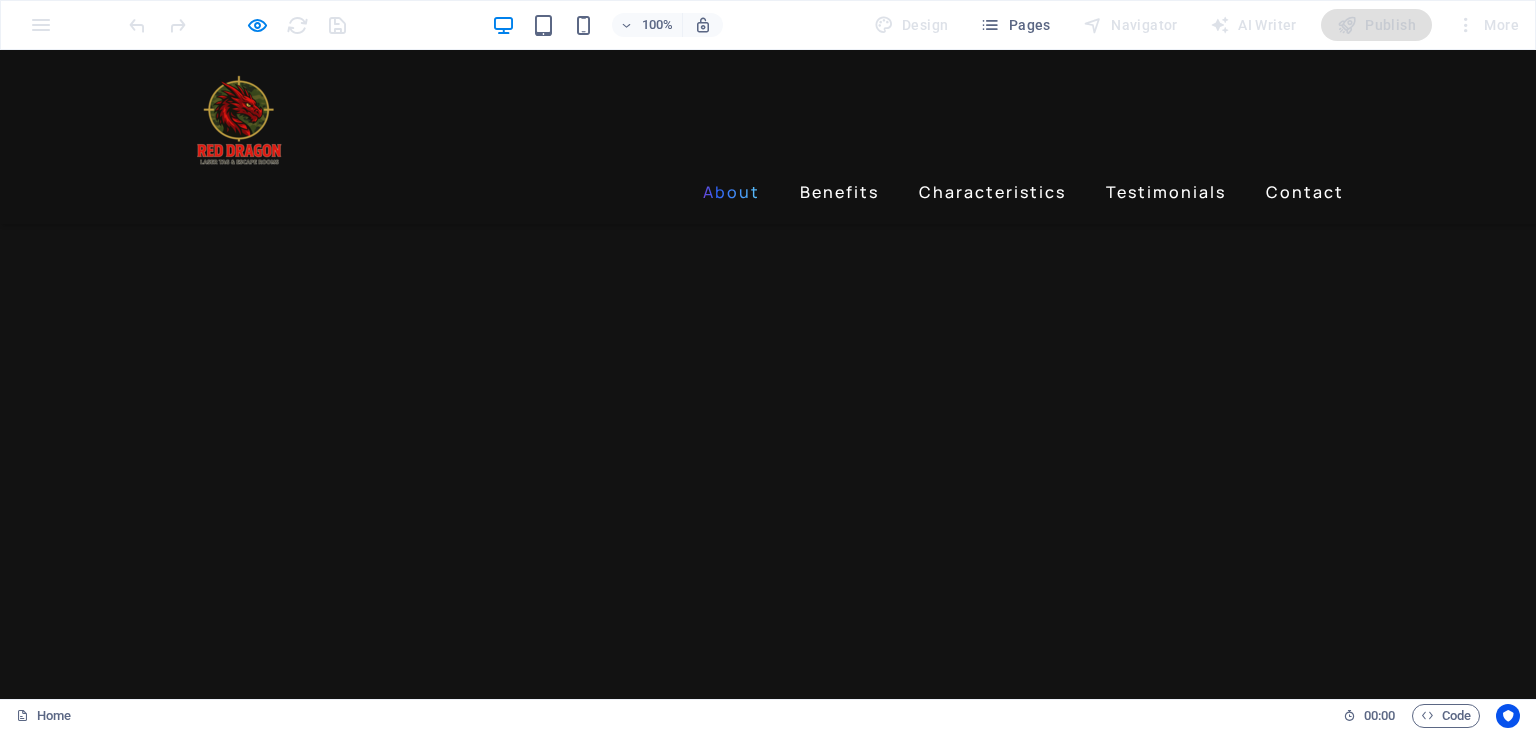 scroll, scrollTop: 528, scrollLeft: 0, axis: vertical 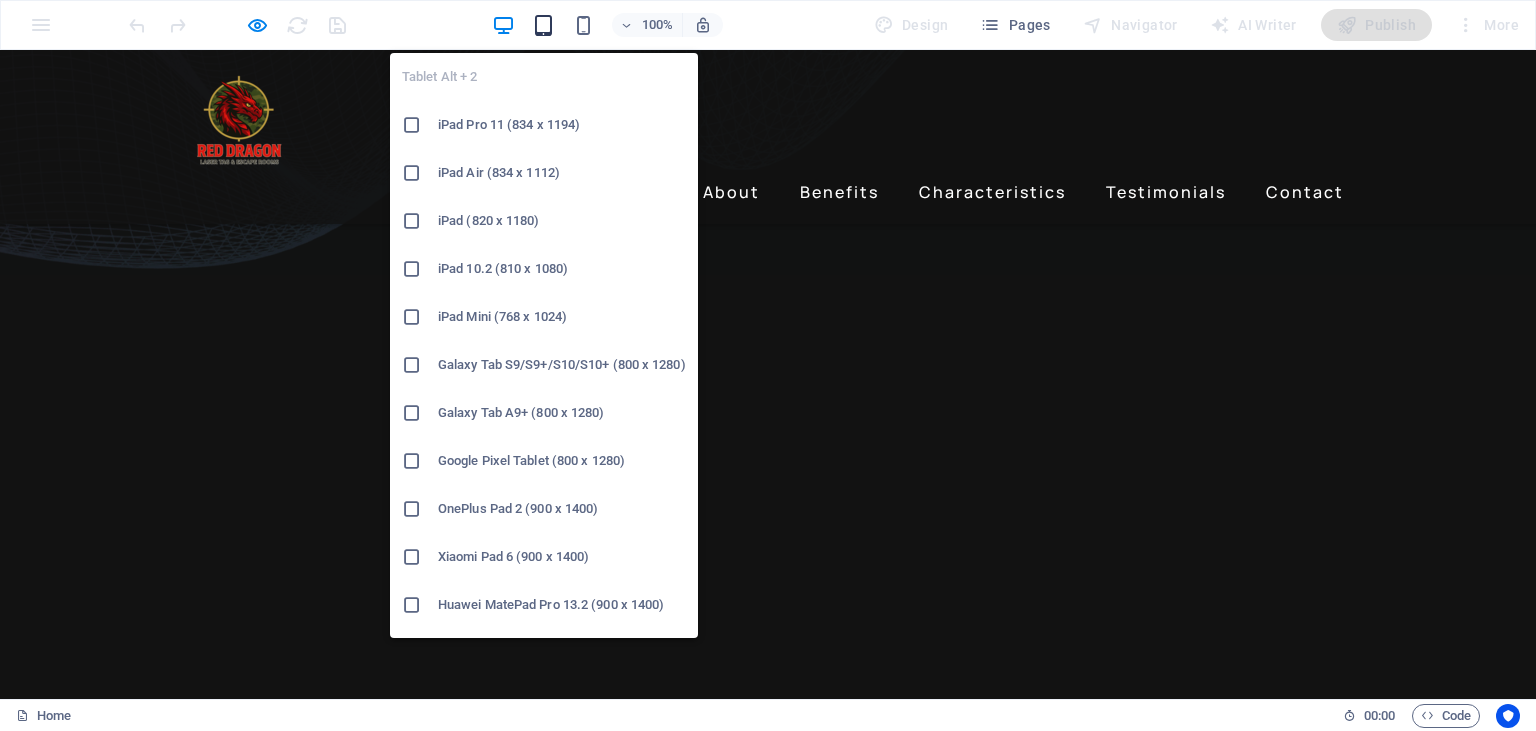 click at bounding box center (543, 25) 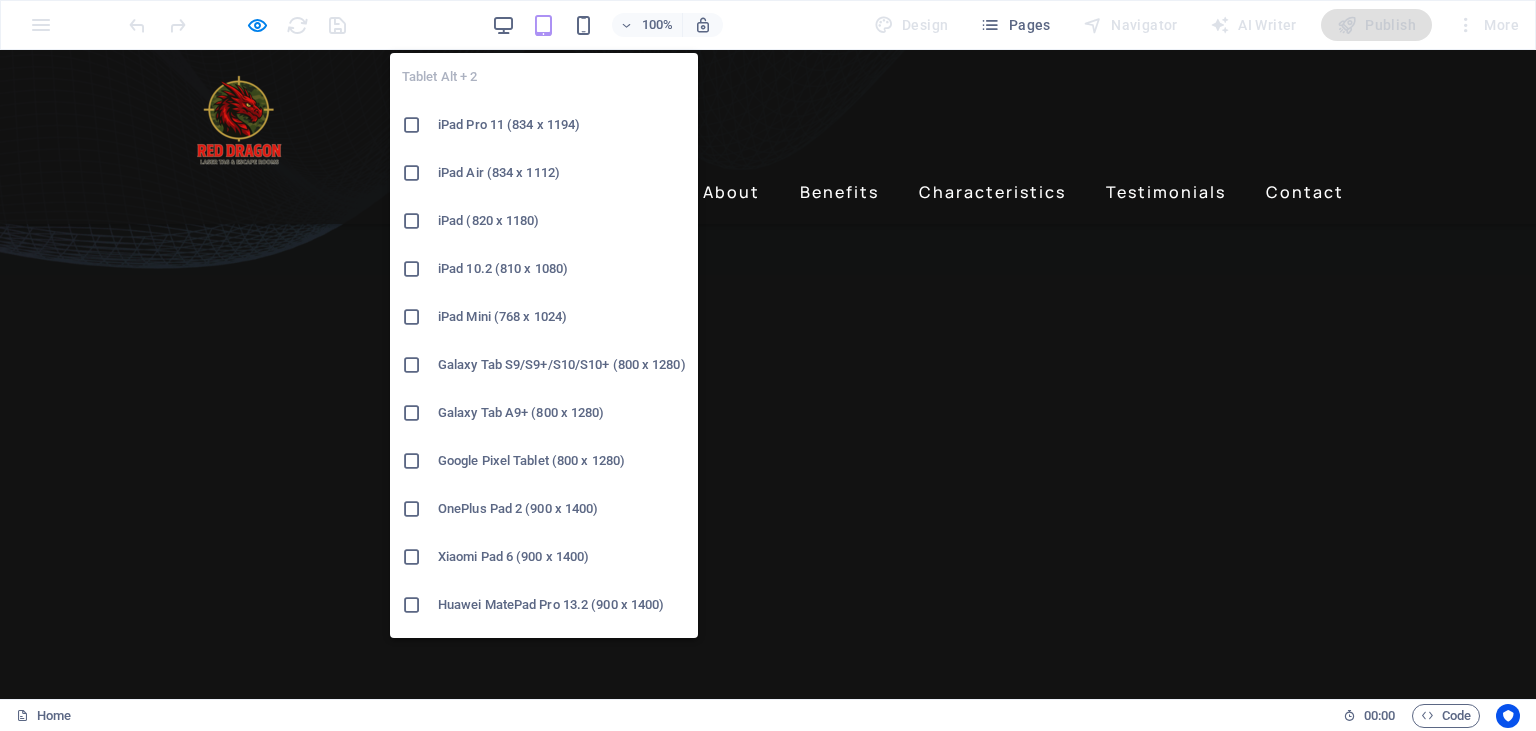 click at bounding box center (543, 25) 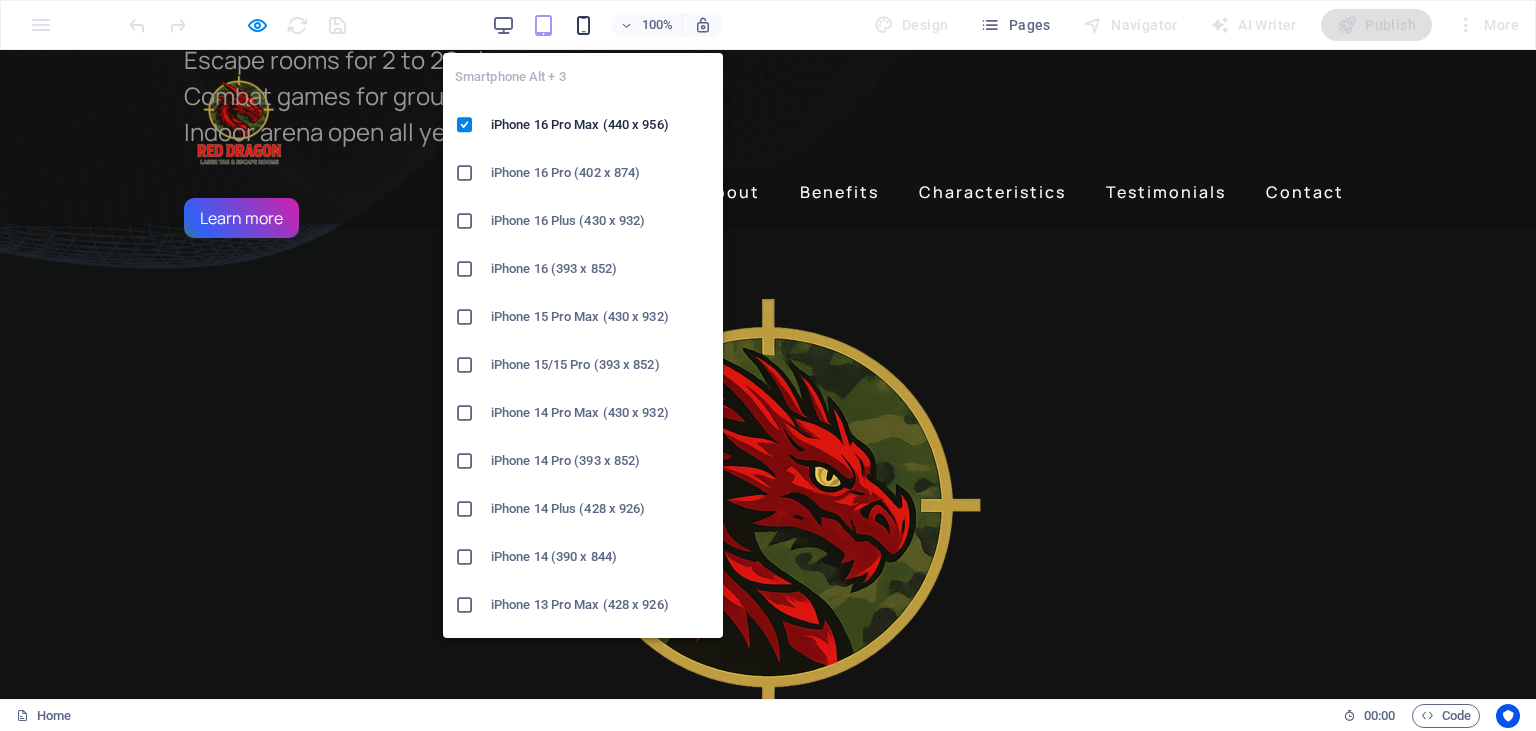 click at bounding box center [583, 25] 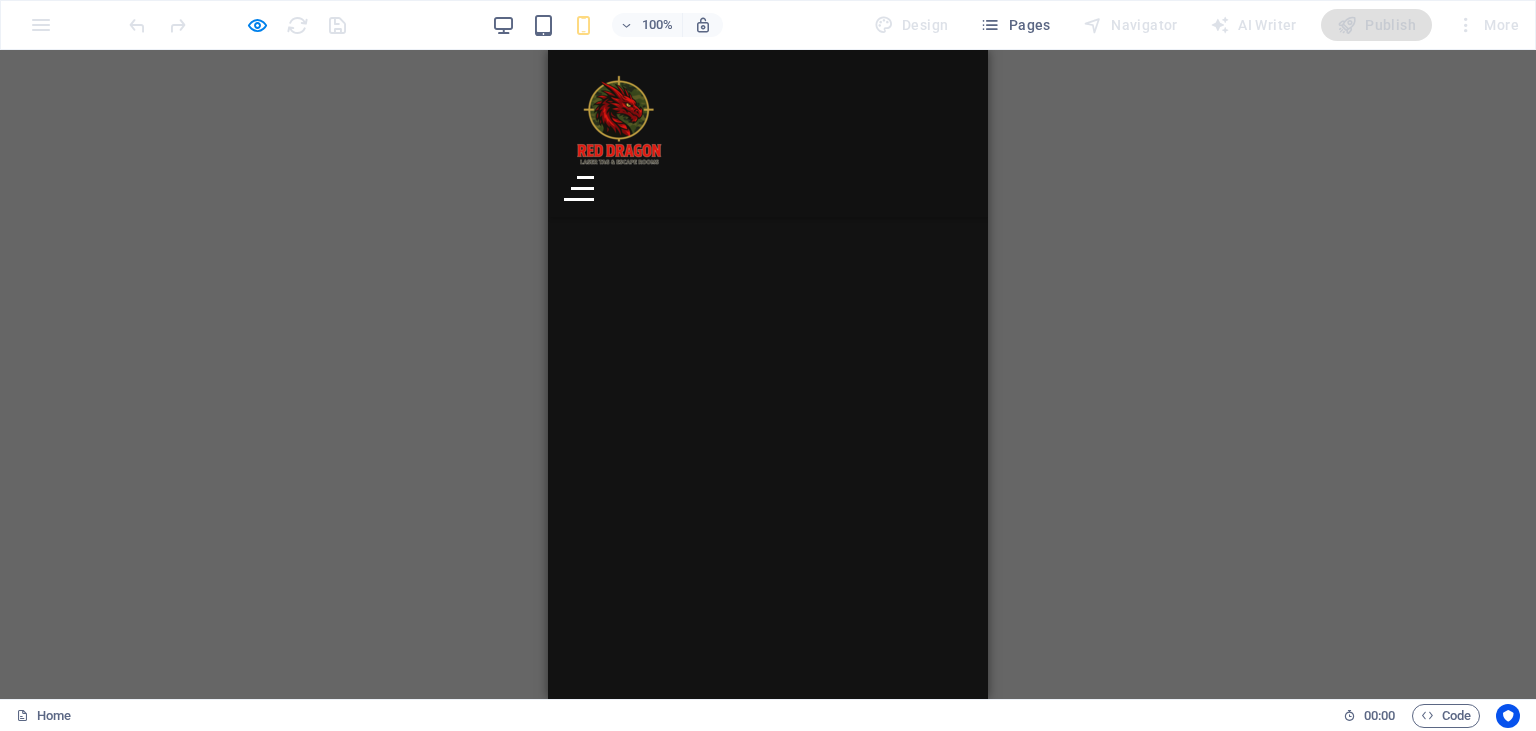 scroll, scrollTop: 1900, scrollLeft: 0, axis: vertical 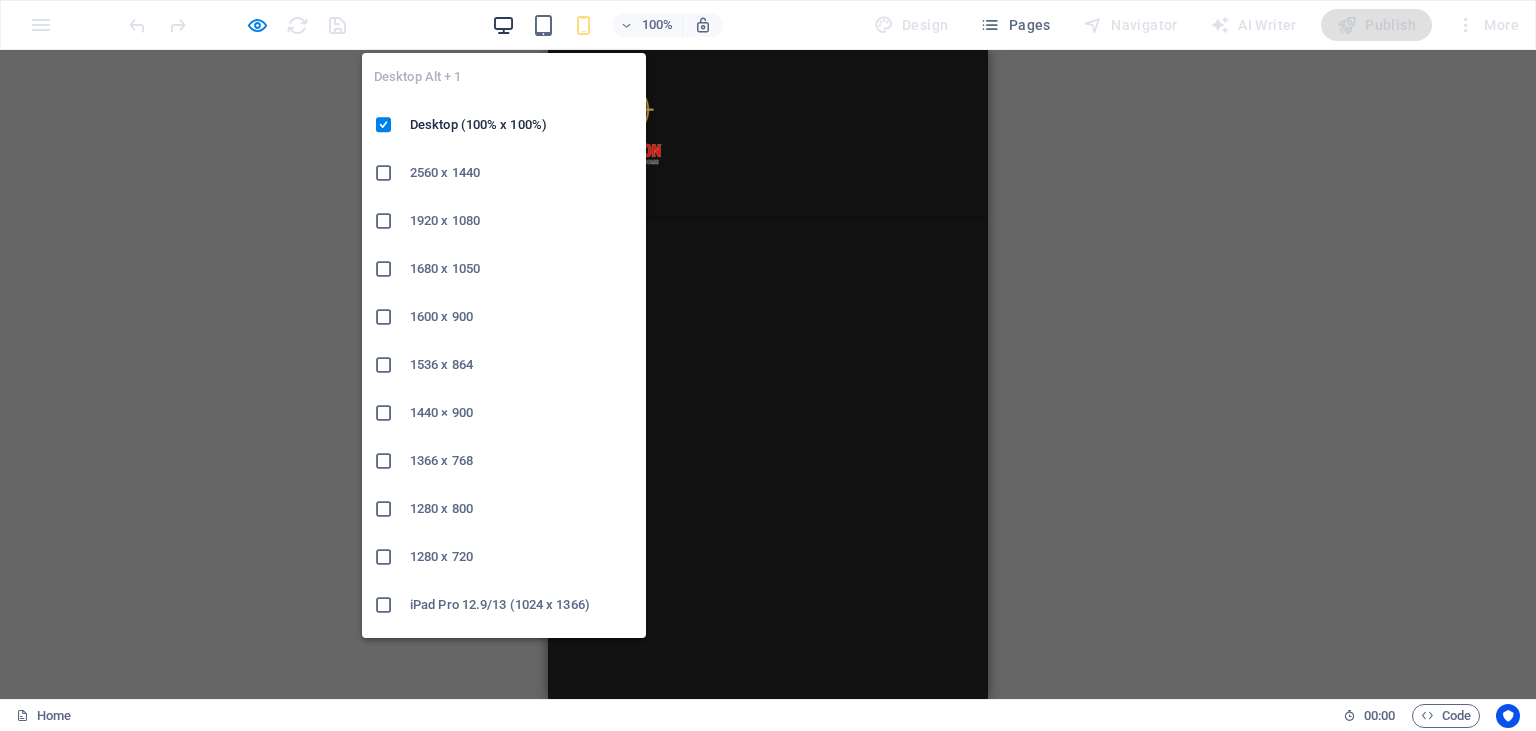 click at bounding box center [503, 25] 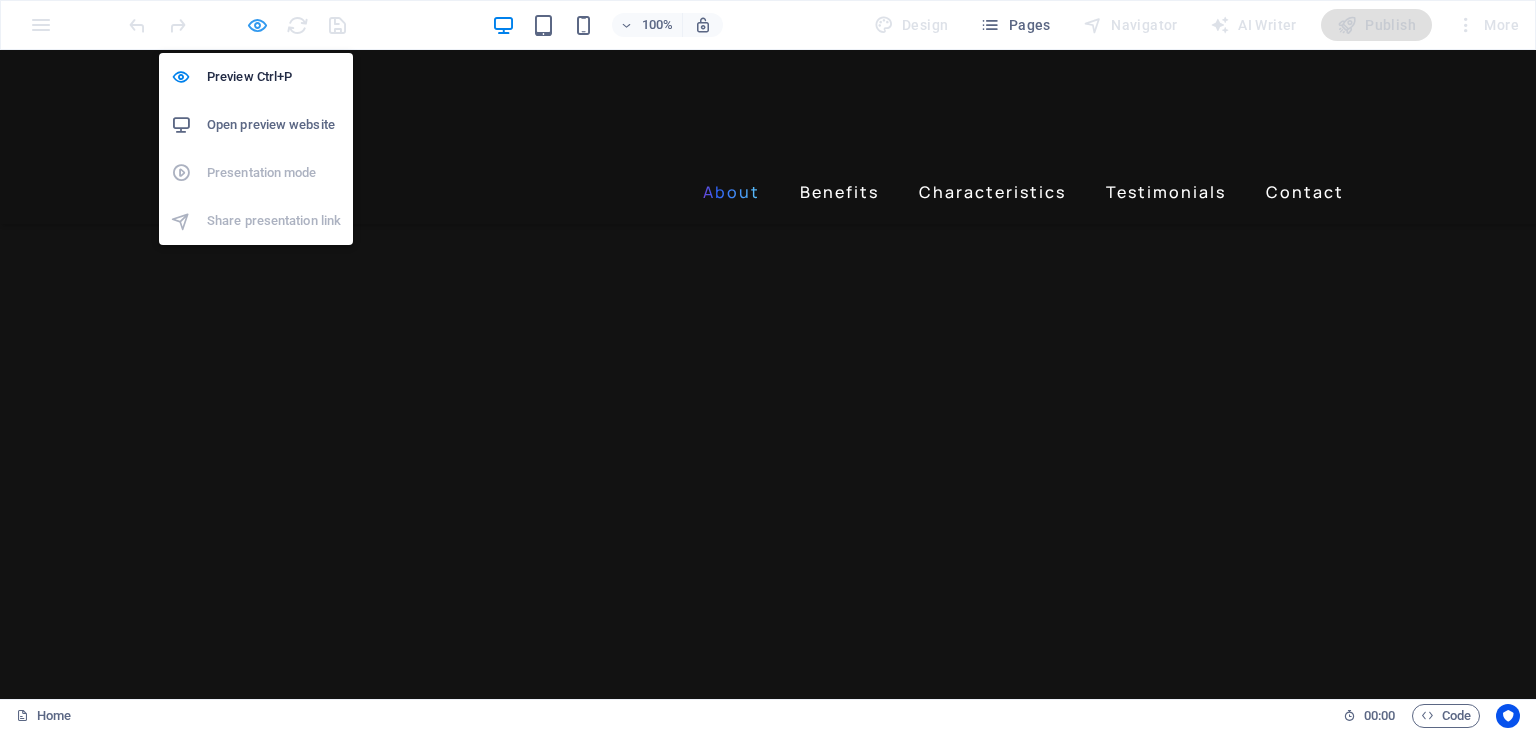 click at bounding box center (257, 25) 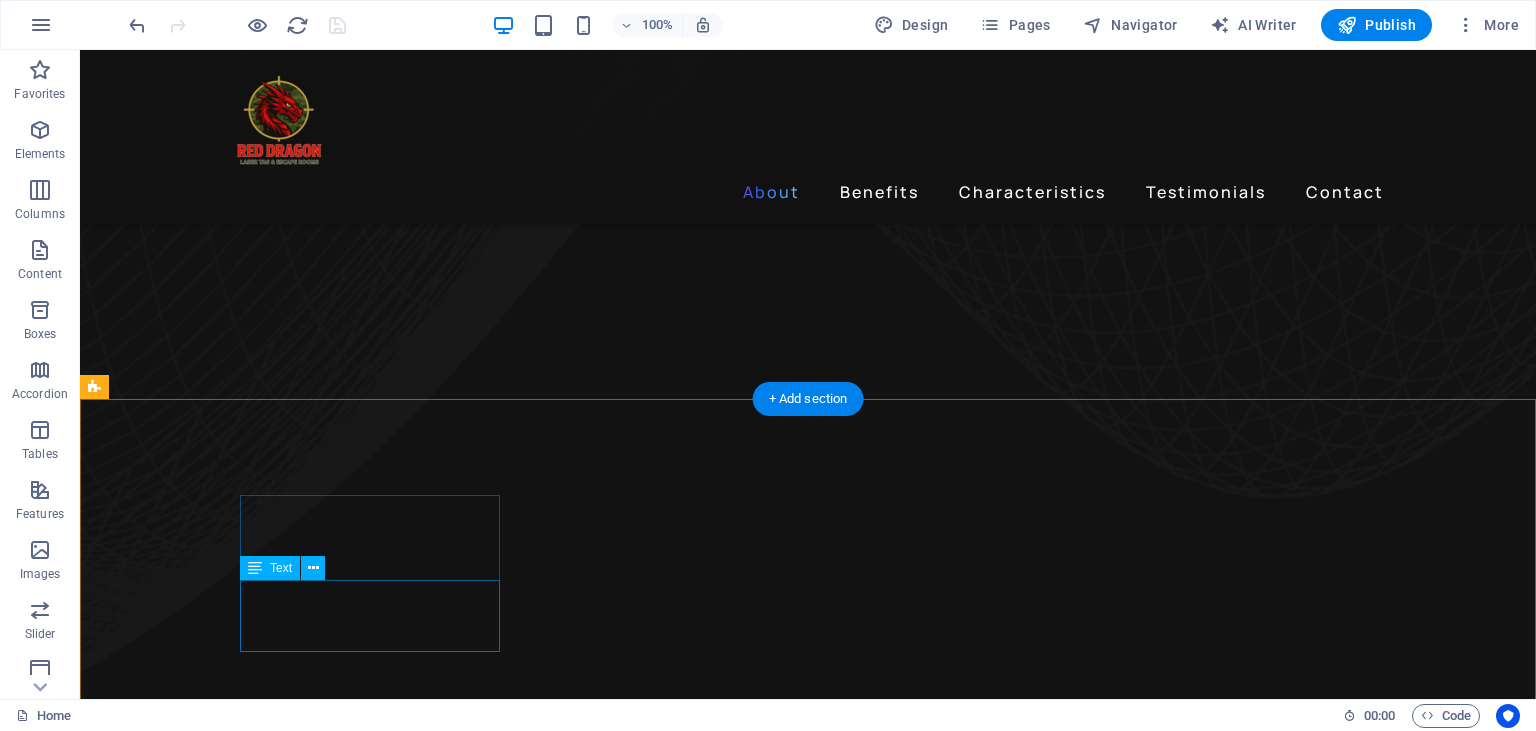 click on "Wireless Submachine G un" at bounding box center (242, 5436) 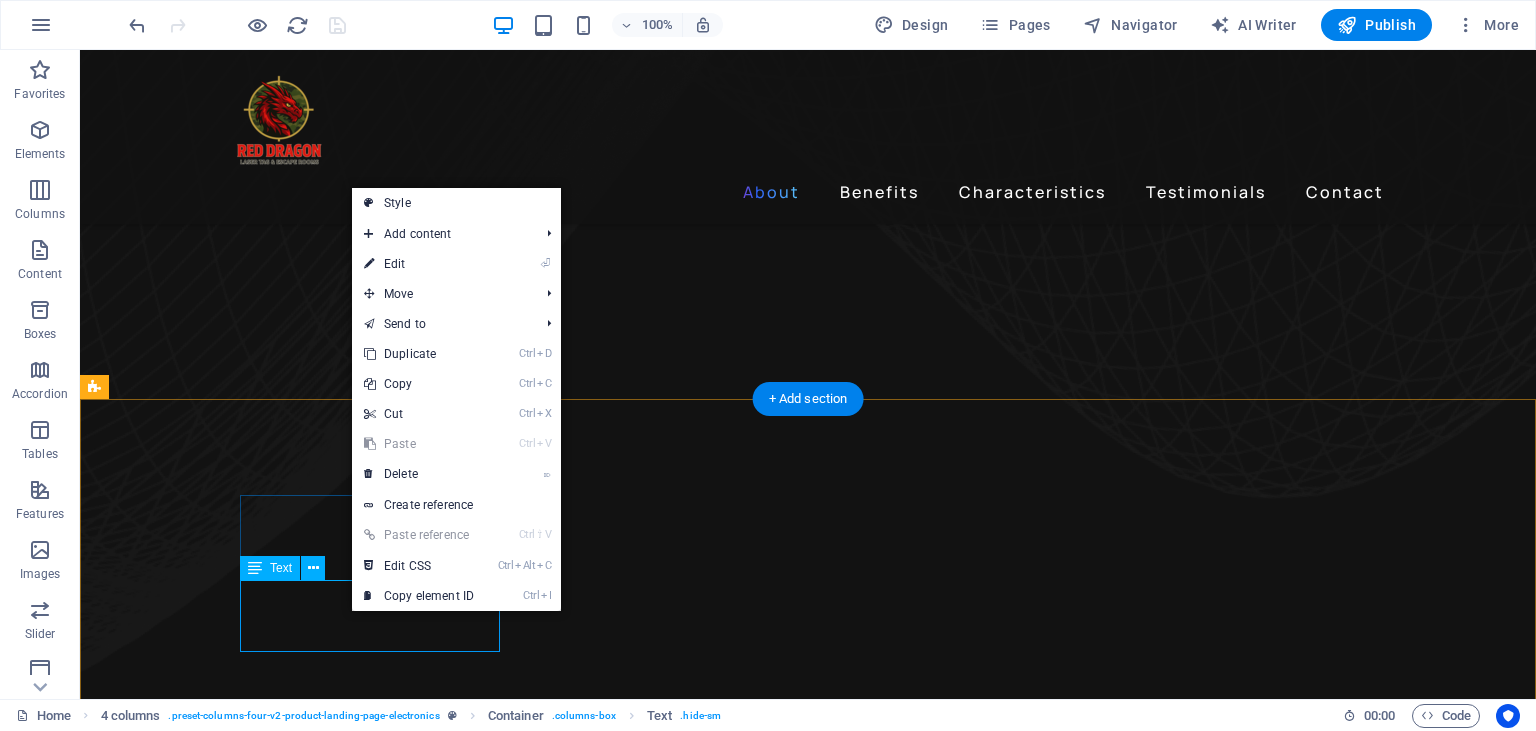 click on "Wireless Submachine G un" at bounding box center (242, 5436) 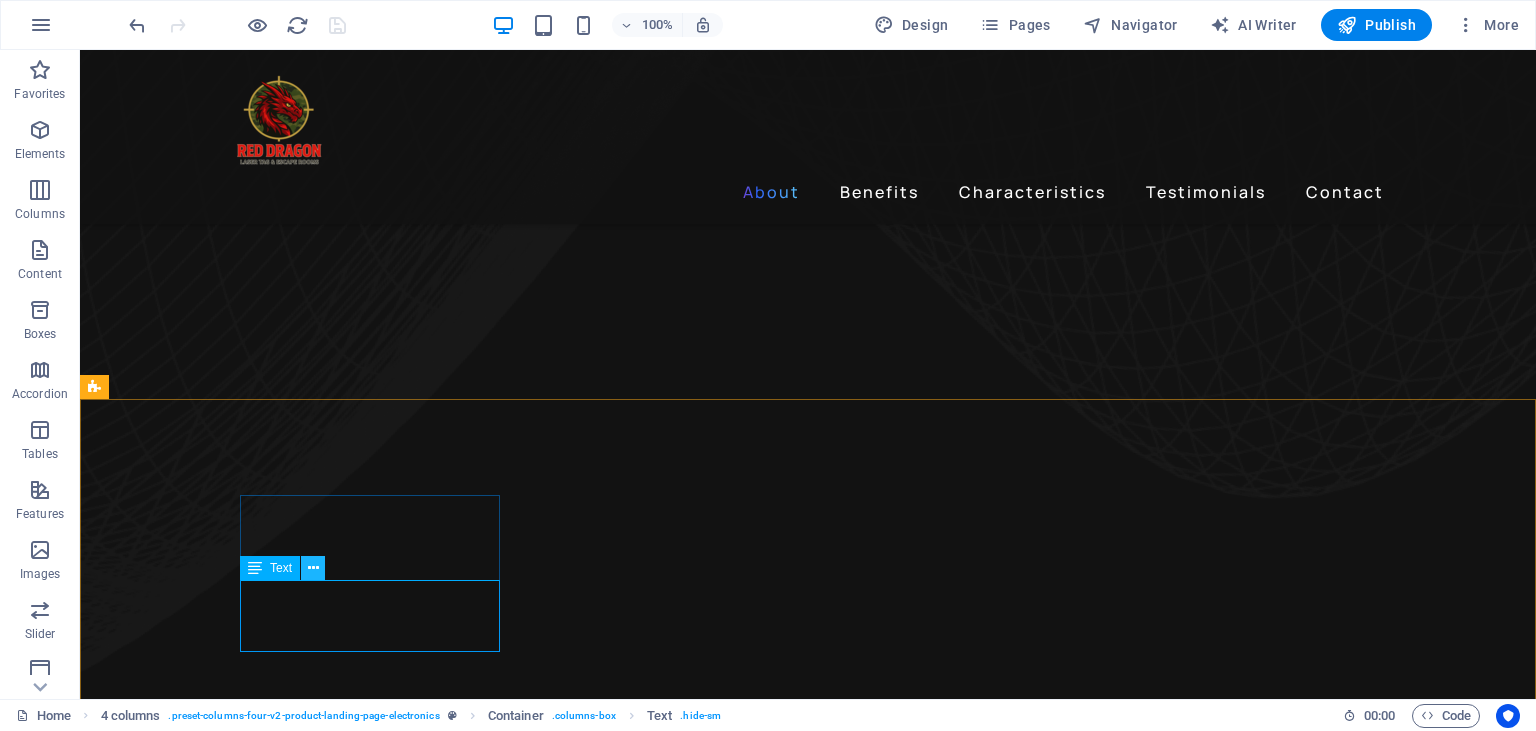 click at bounding box center [313, 568] 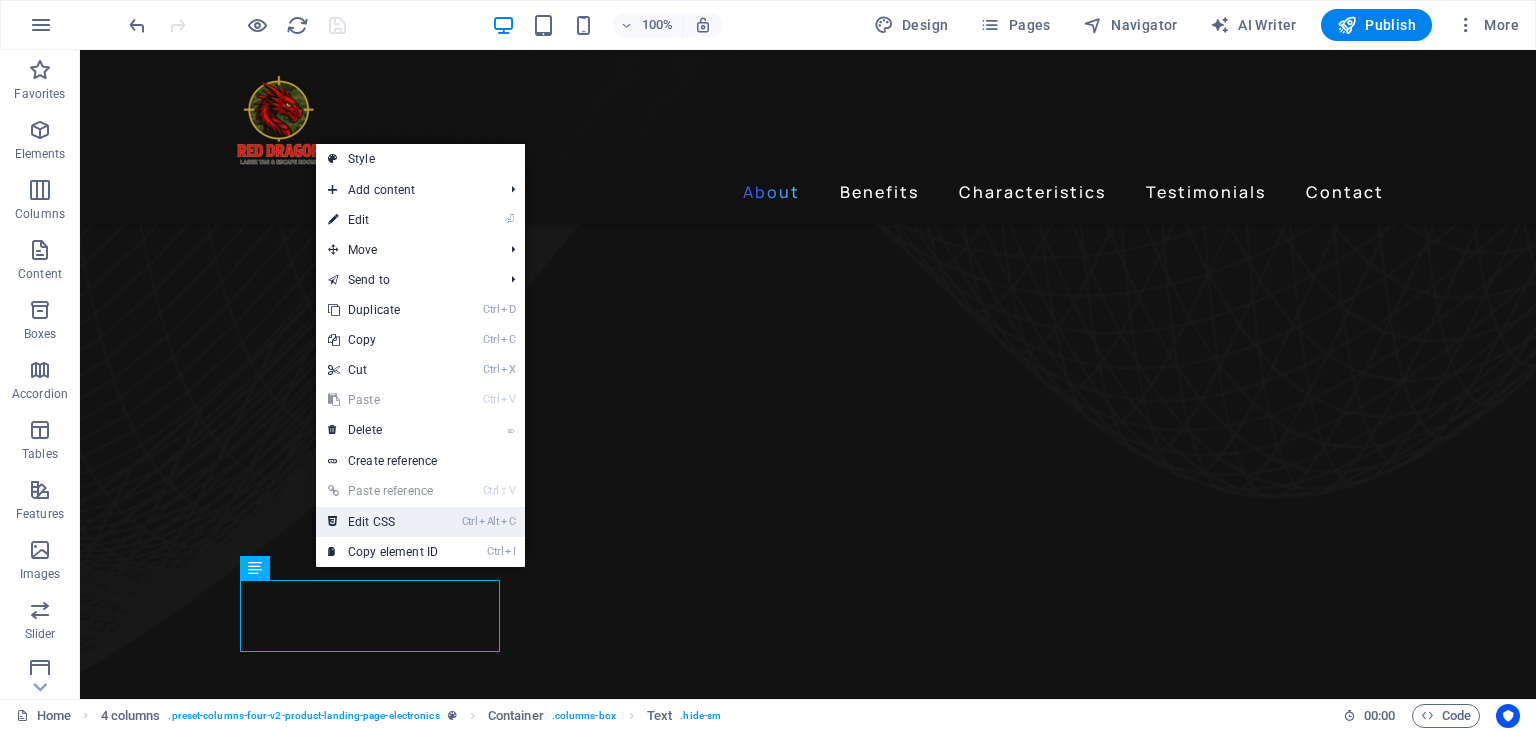 click on "Ctrl Alt C  Edit CSS" at bounding box center (383, 522) 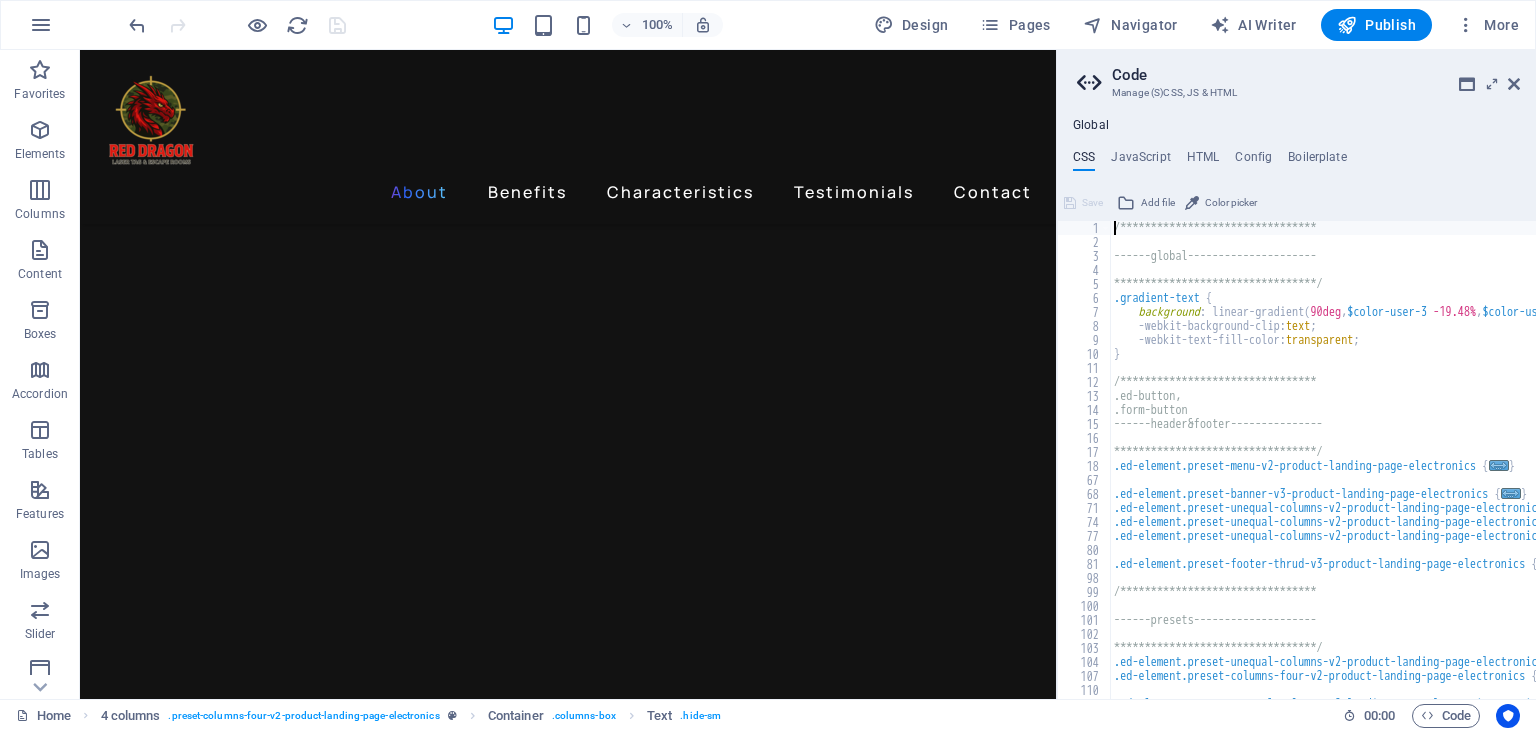 scroll, scrollTop: 2479, scrollLeft: 0, axis: vertical 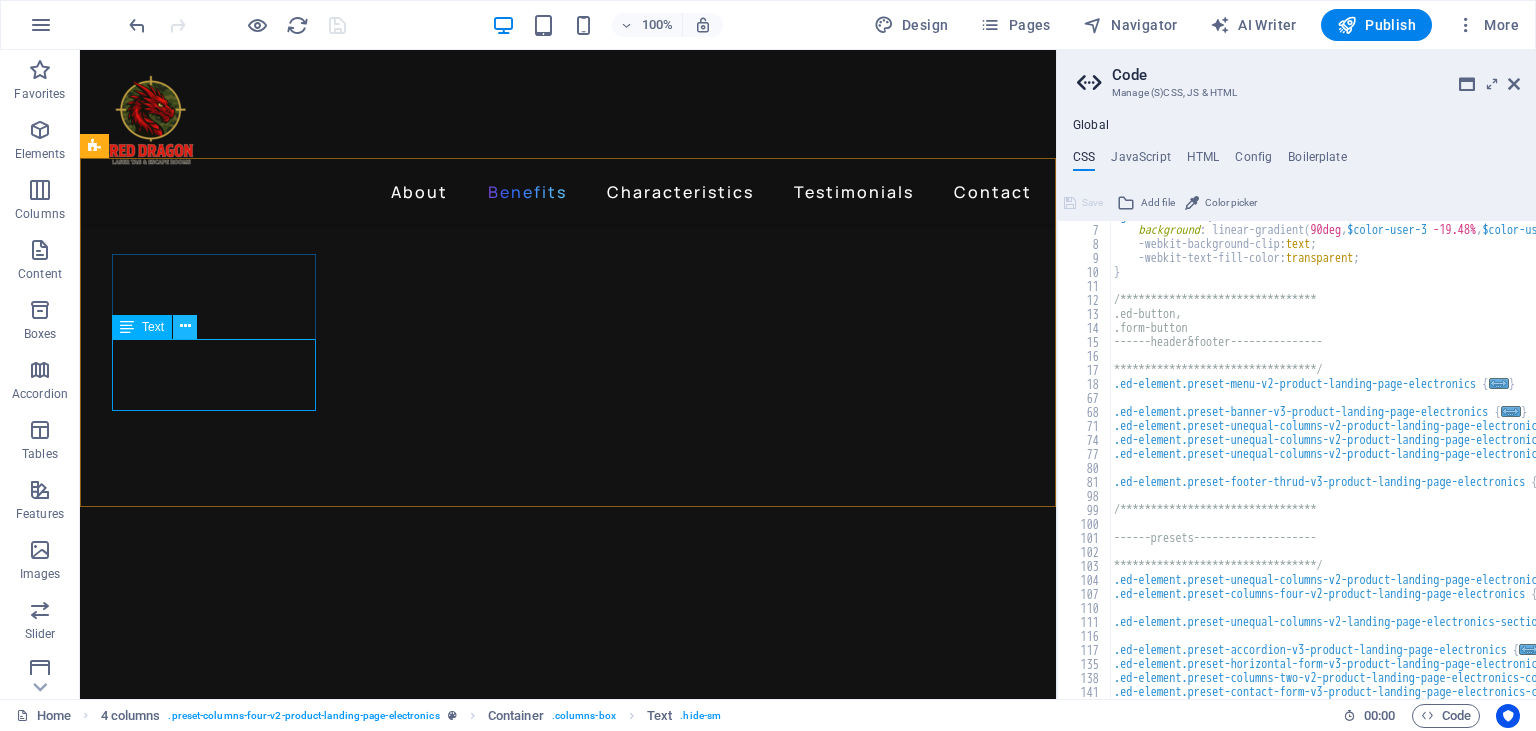 click at bounding box center [185, 327] 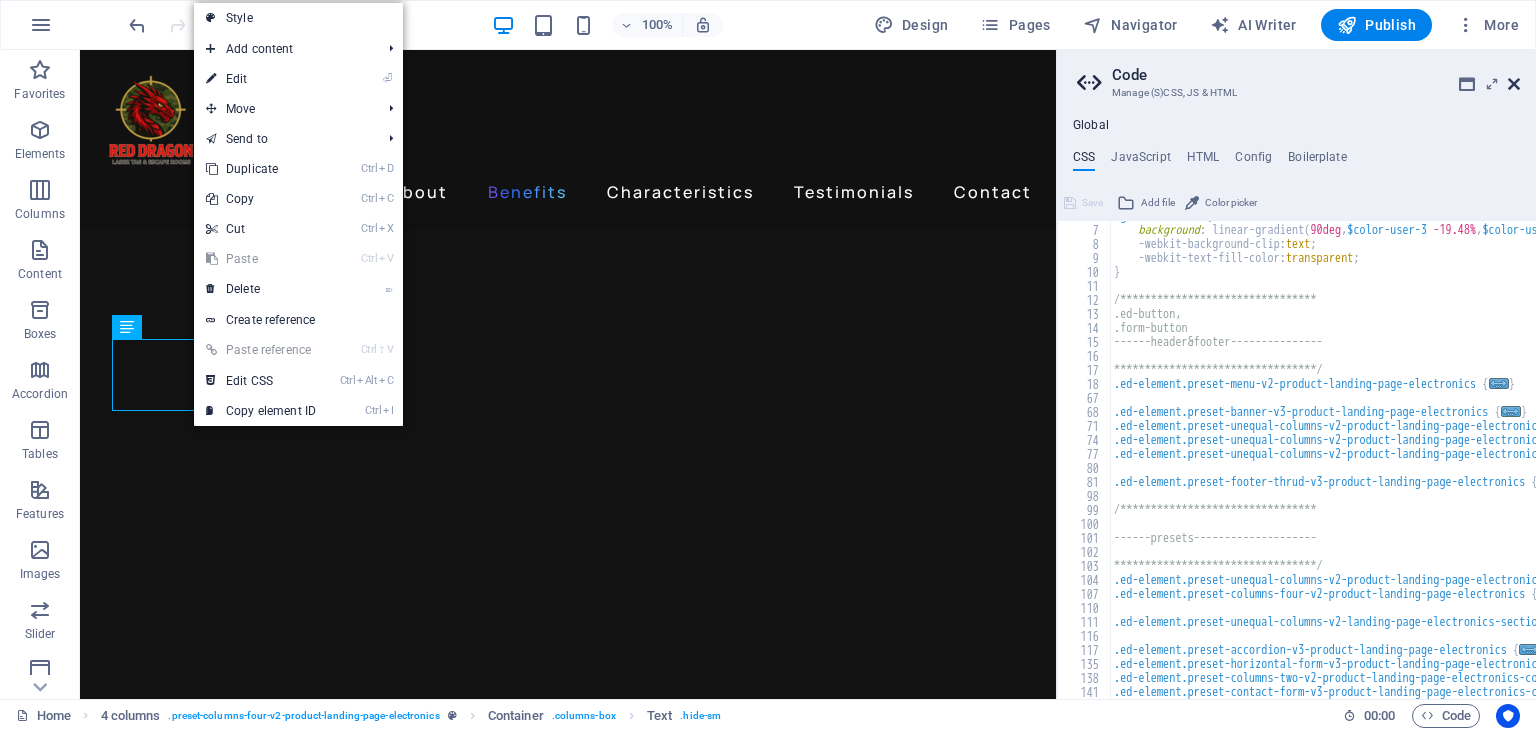 click at bounding box center (1514, 84) 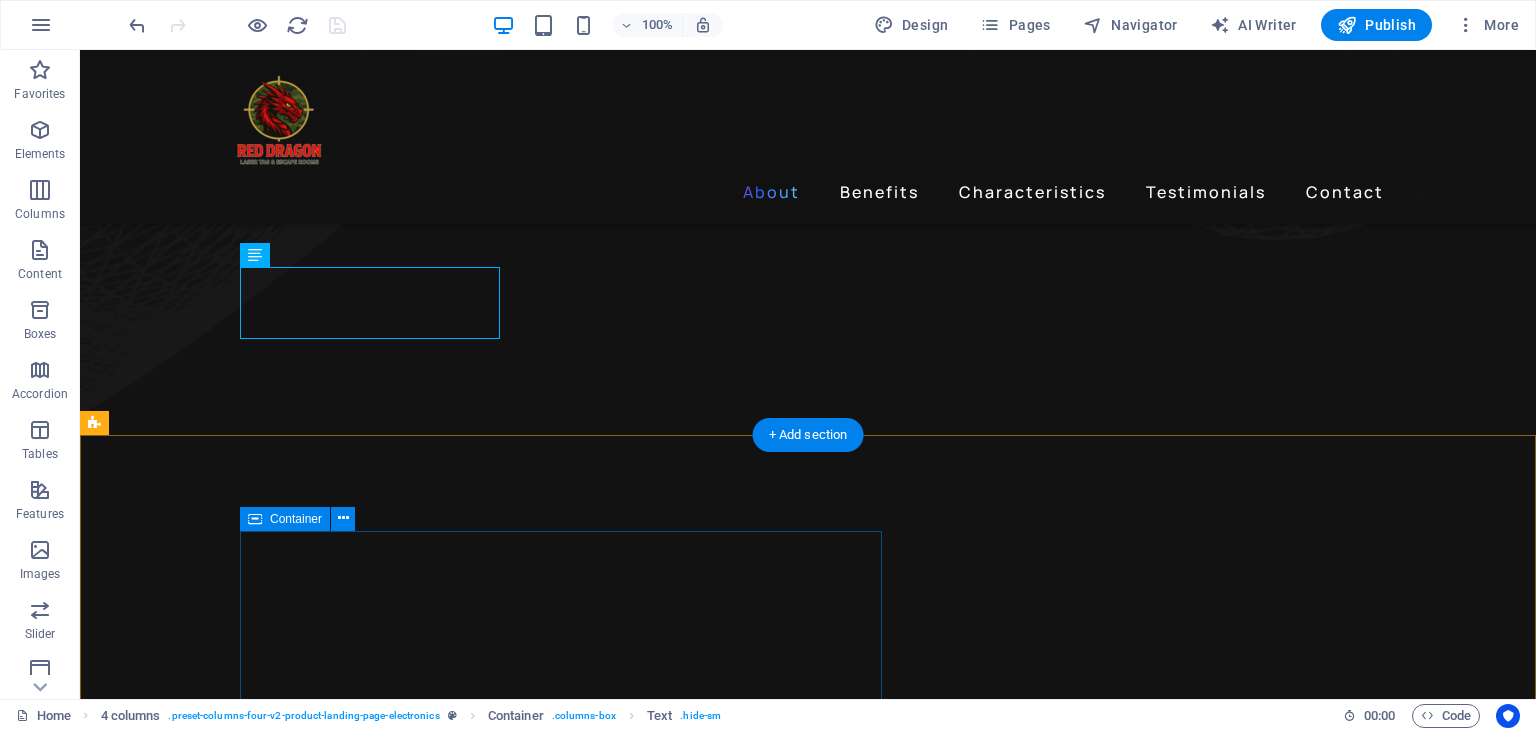 scroll, scrollTop: 1550, scrollLeft: 0, axis: vertical 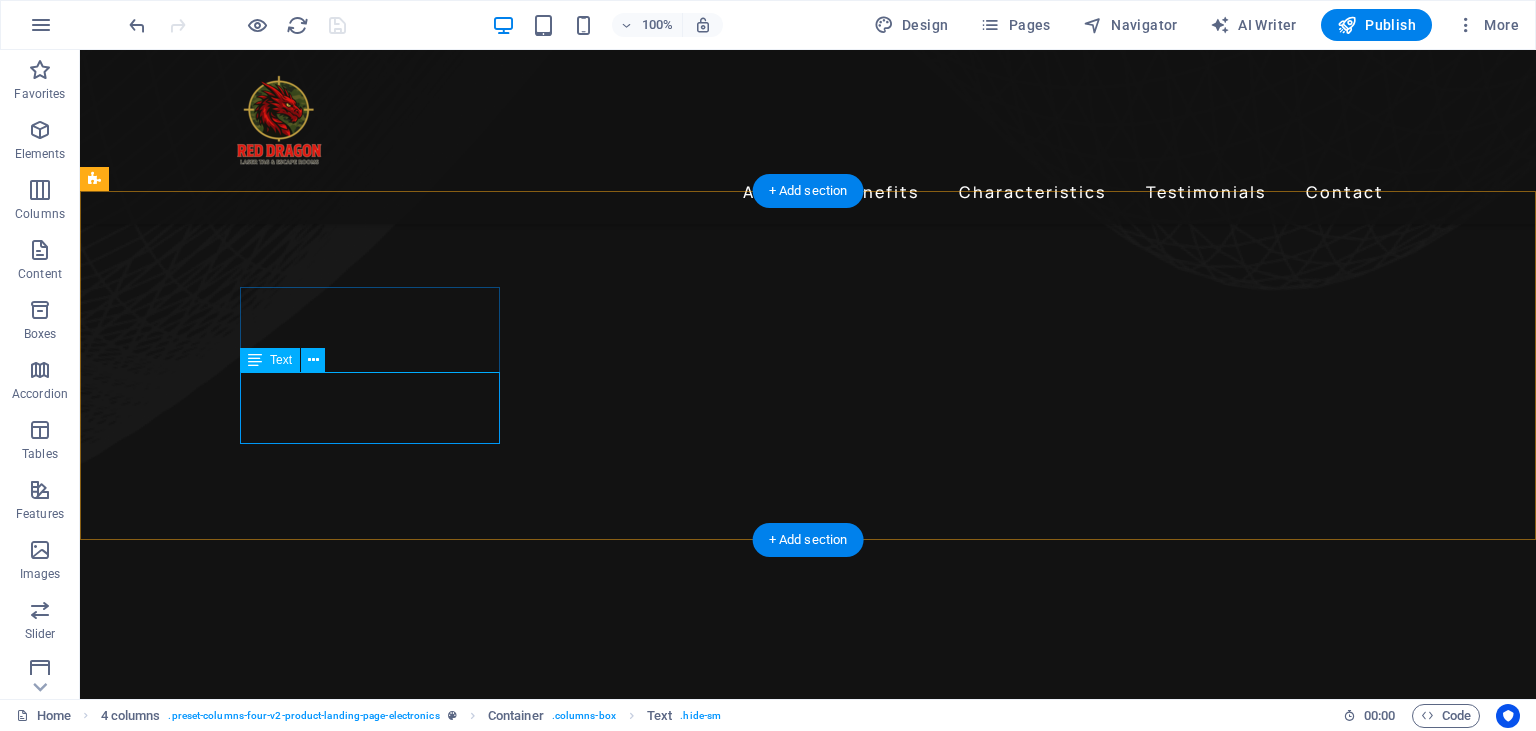 click on "Wireless Submachine G un" at bounding box center [242, 5228] 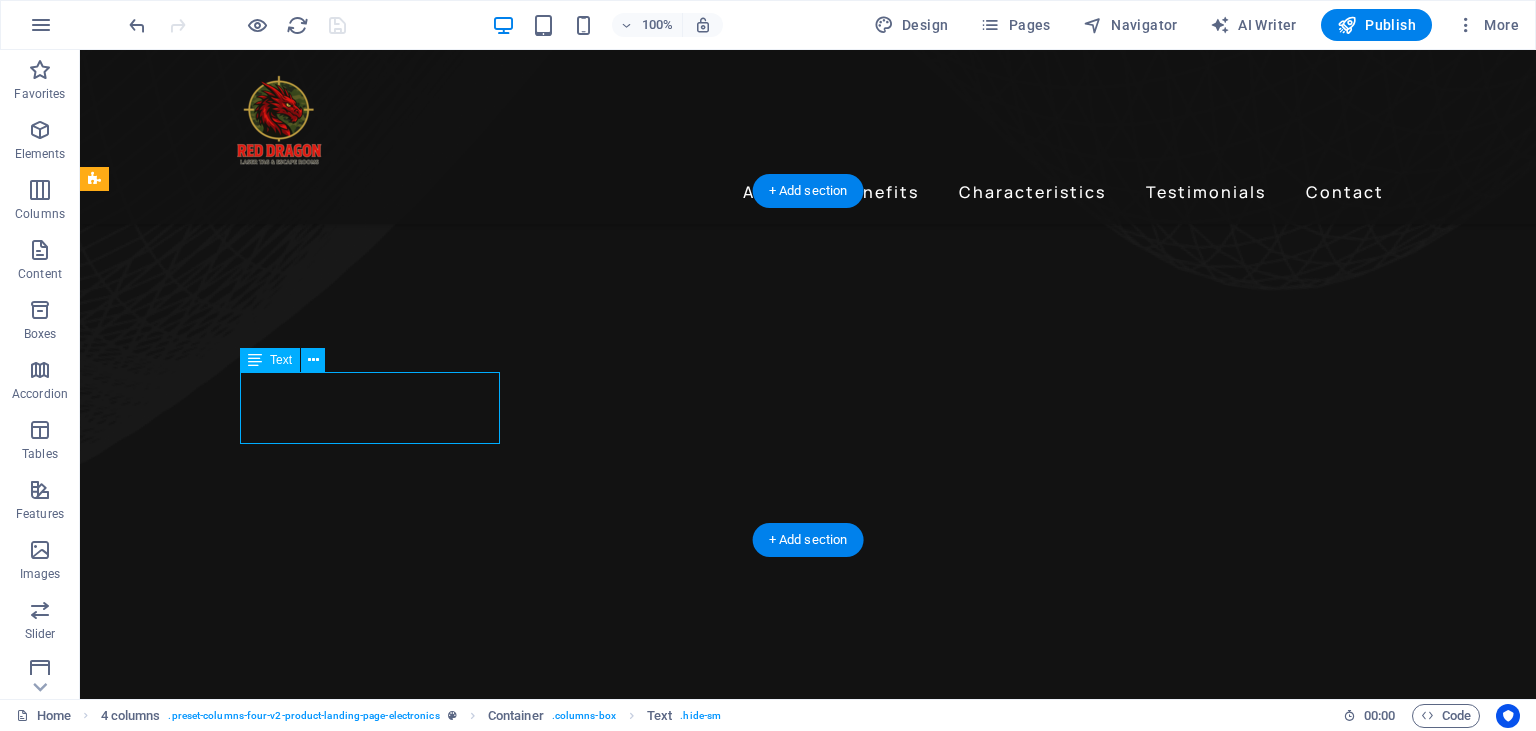 drag, startPoint x: 403, startPoint y: 431, endPoint x: 325, endPoint y: 418, distance: 79.07591 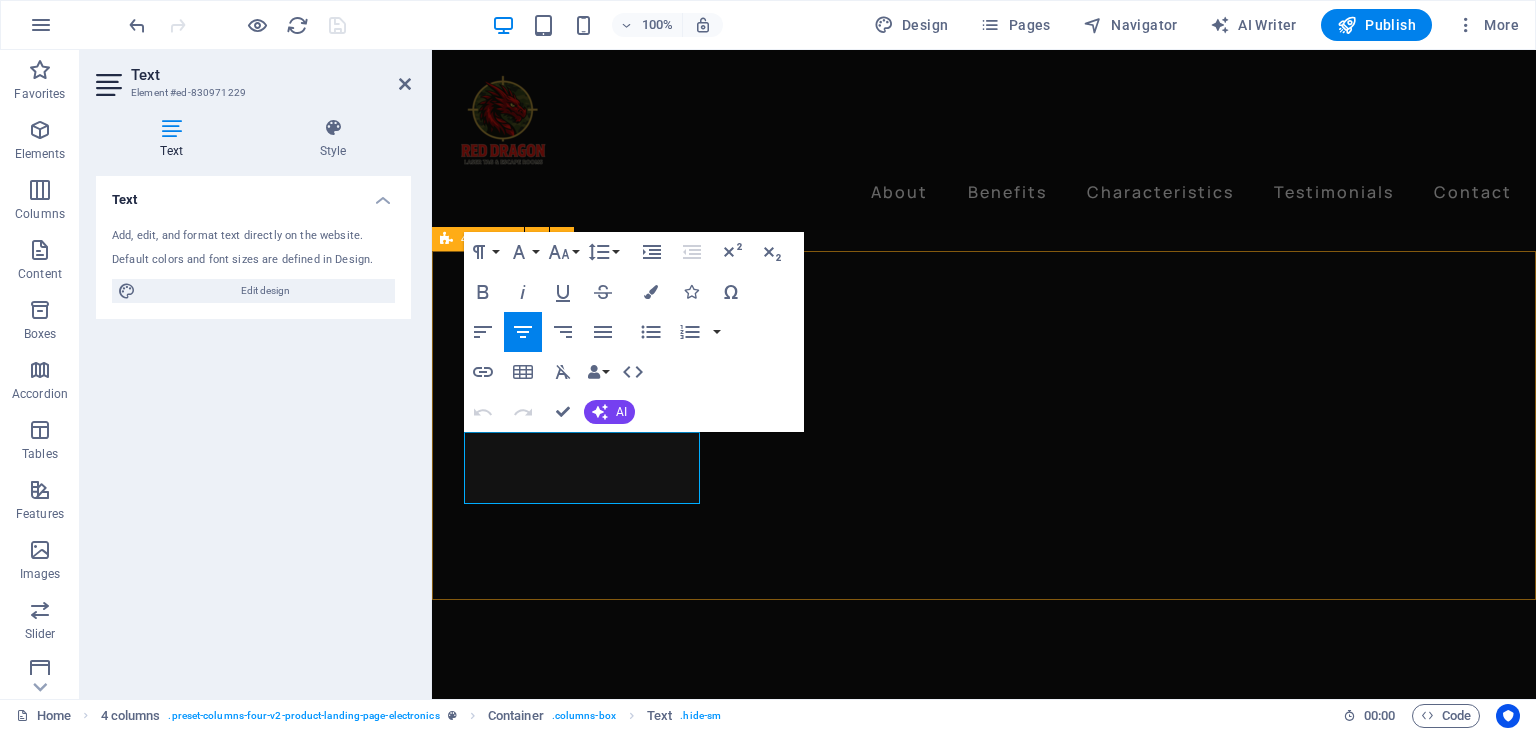 click on "Wireless Submachine G un Authentic shooting sounds
Indoor arena Immersive special effects" at bounding box center (984, 5428) 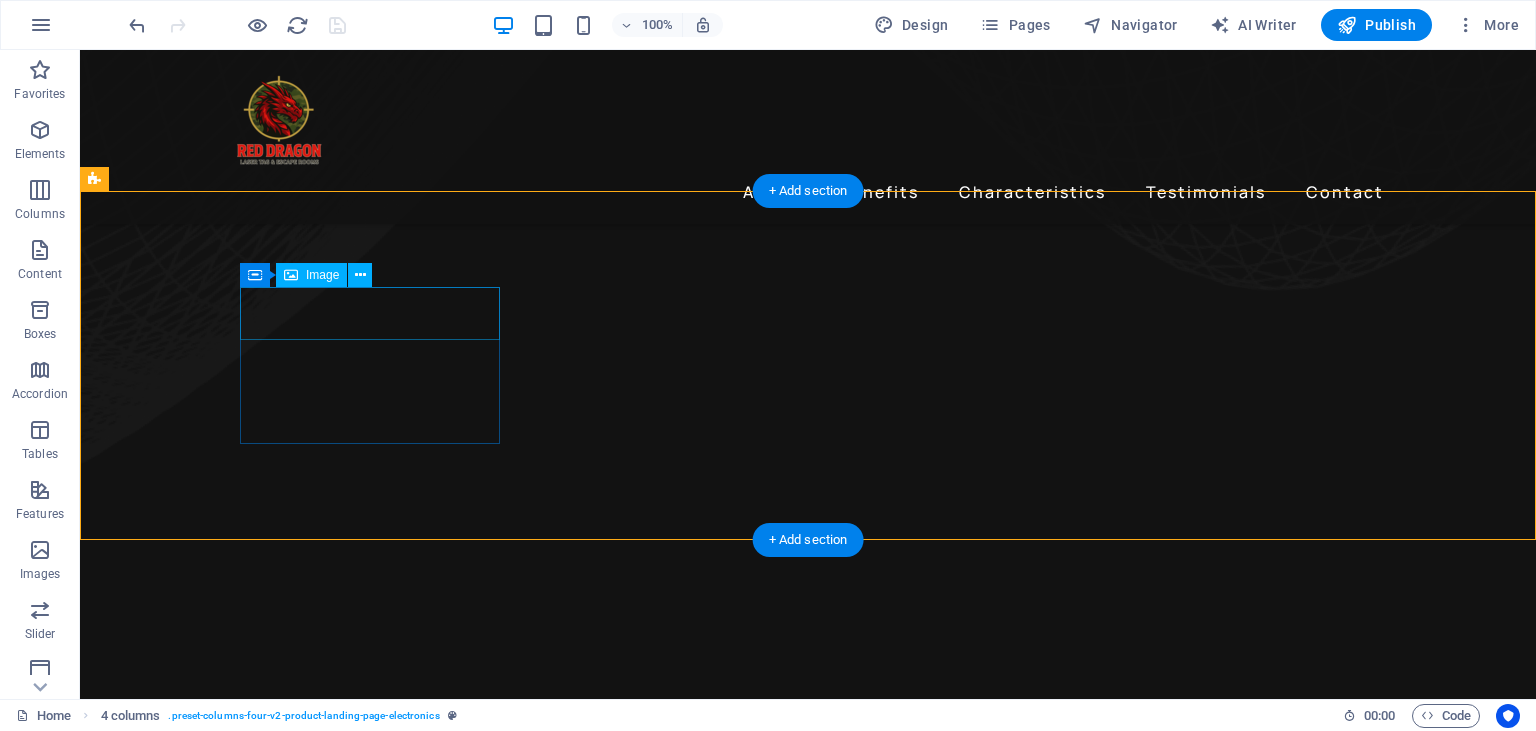click at bounding box center [242, 5157] 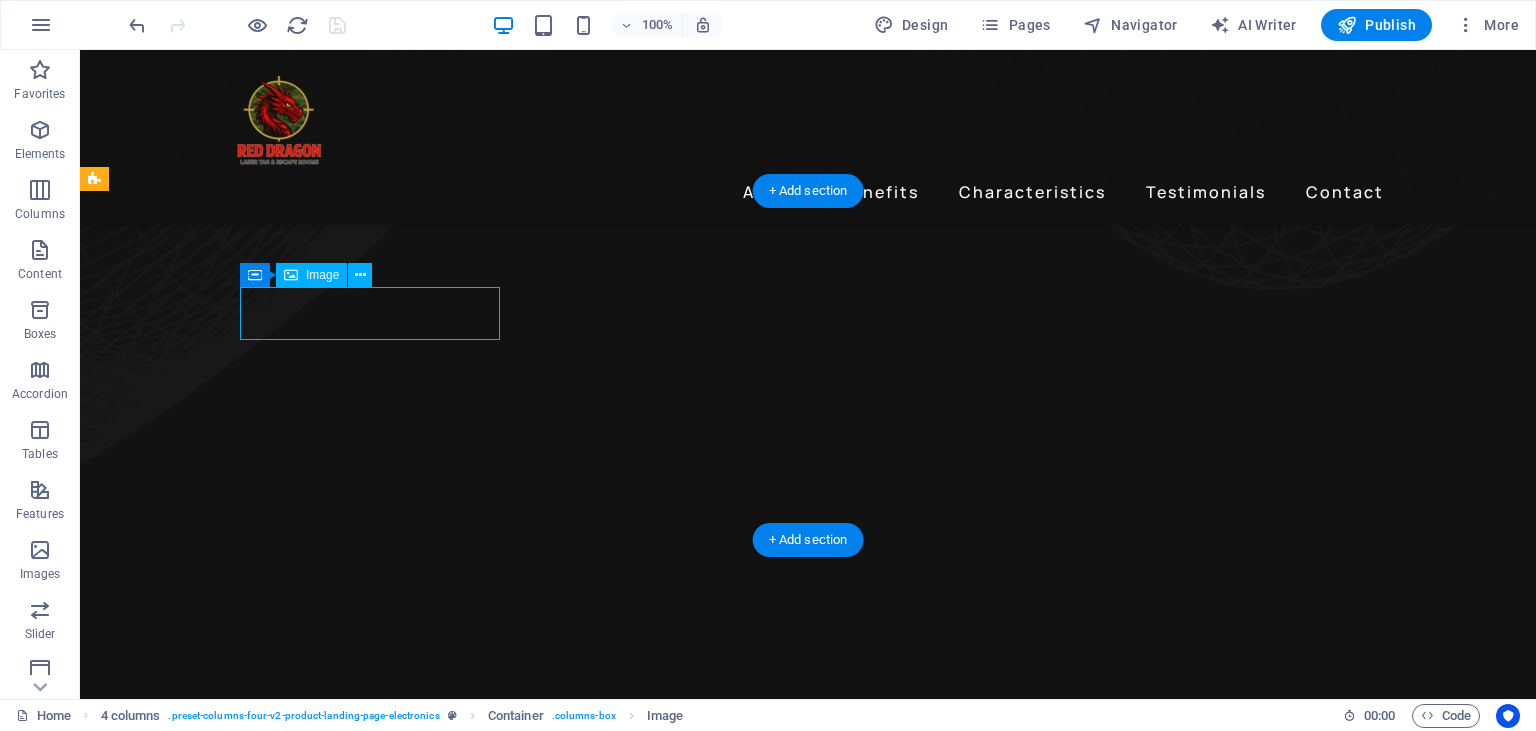 click at bounding box center [242, 5157] 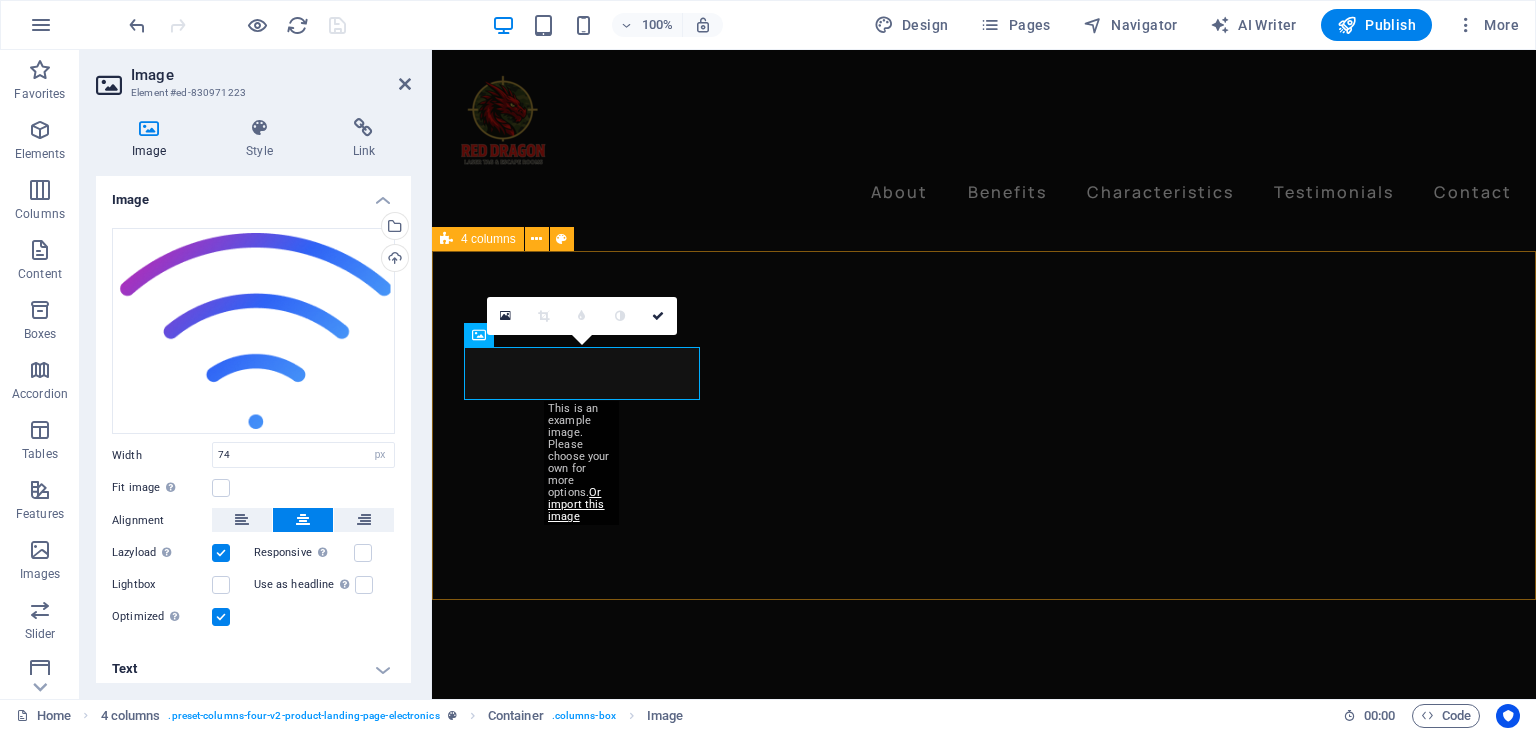 click on "Wireless Submachine G un Authentic shooting sounds
Indoor arena Immersive special effects" at bounding box center [984, 5428] 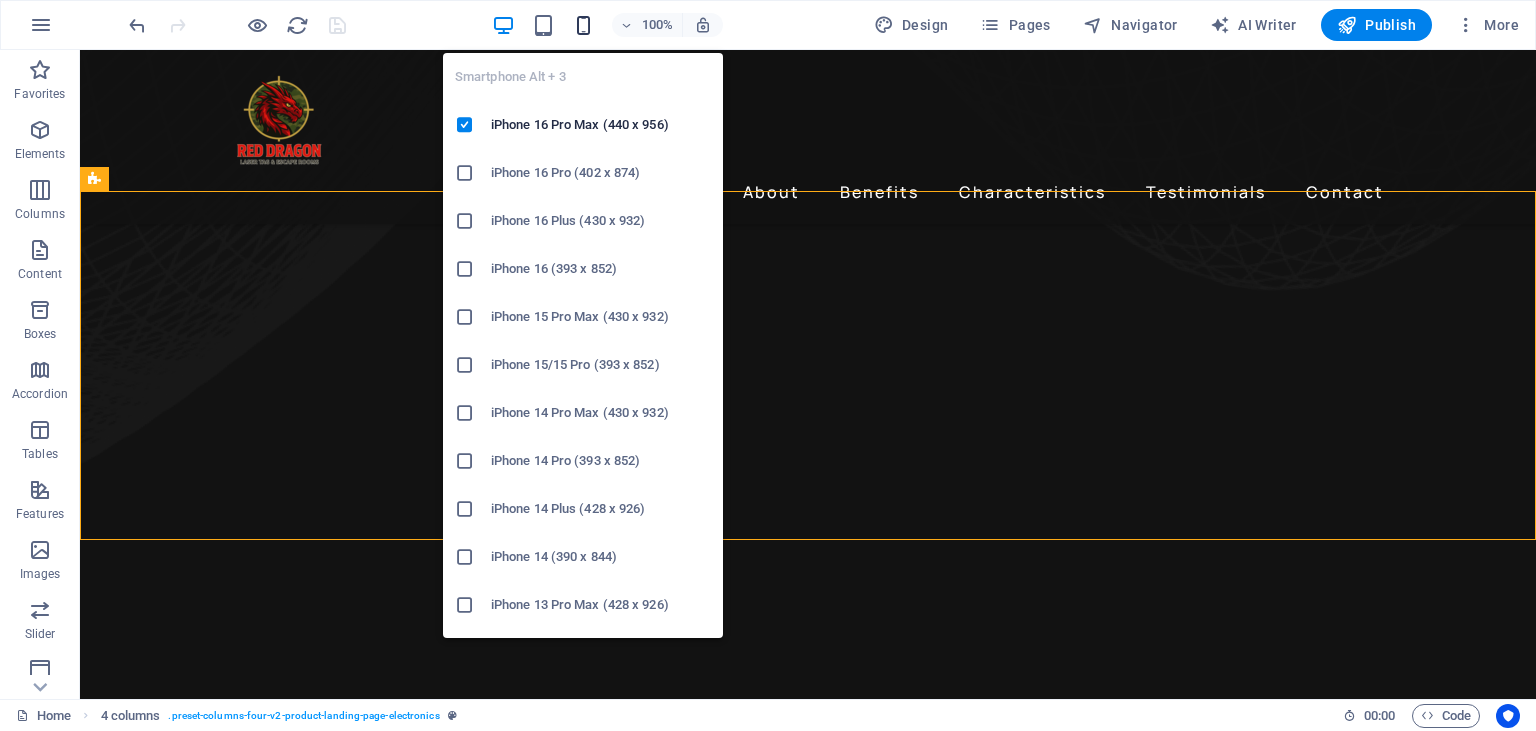 click at bounding box center (583, 25) 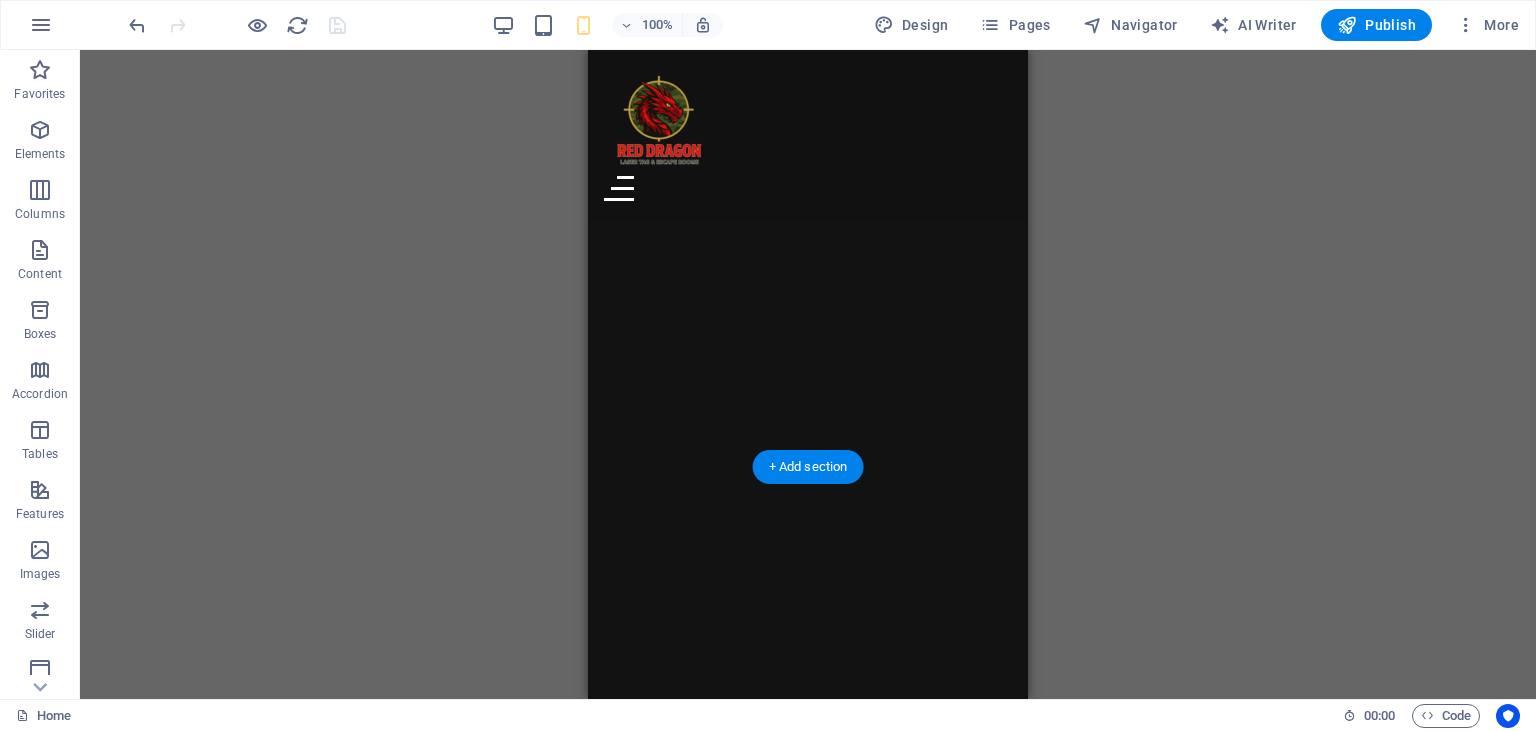 scroll, scrollTop: 2006, scrollLeft: 0, axis: vertical 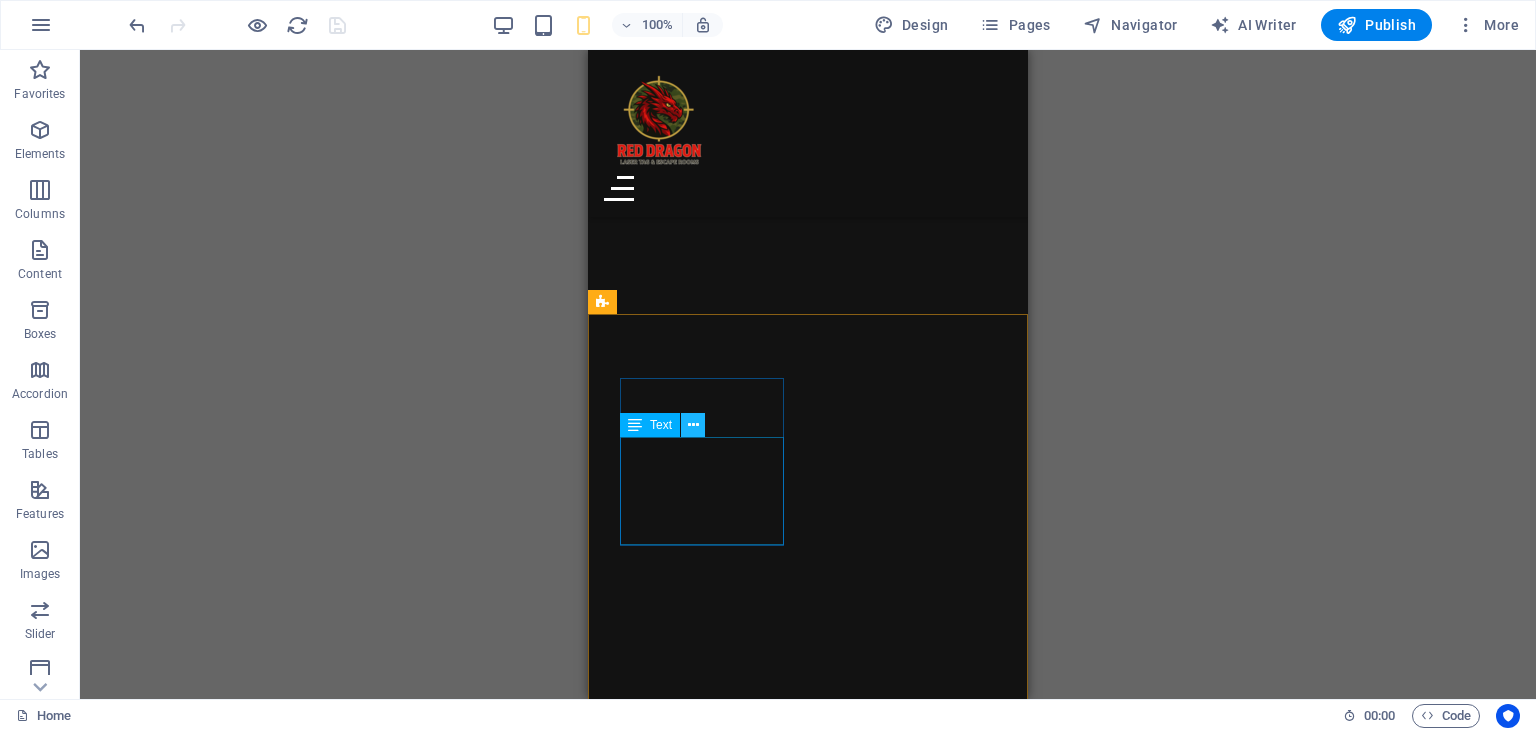 click at bounding box center (693, 425) 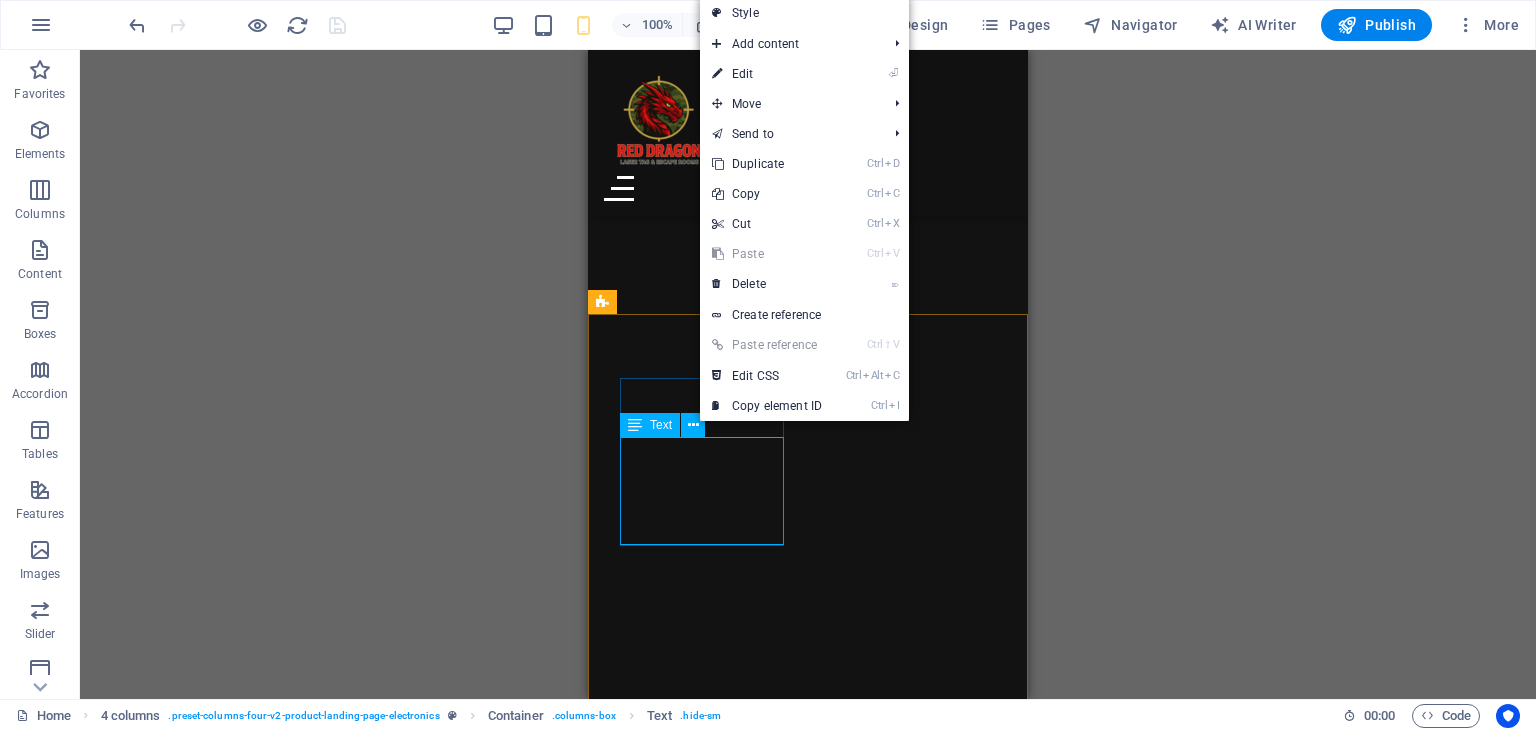 click on "Text" at bounding box center [661, 425] 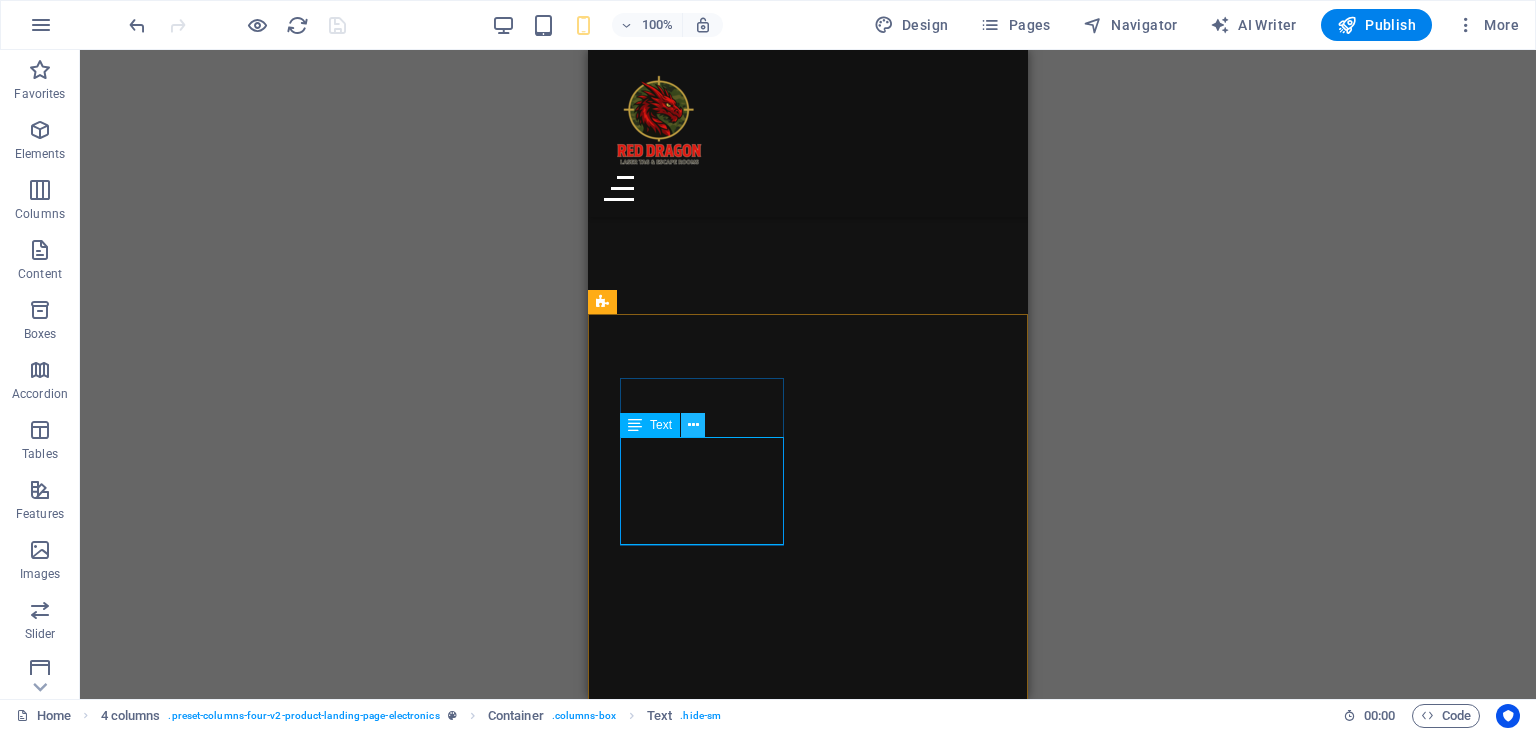click at bounding box center (693, 425) 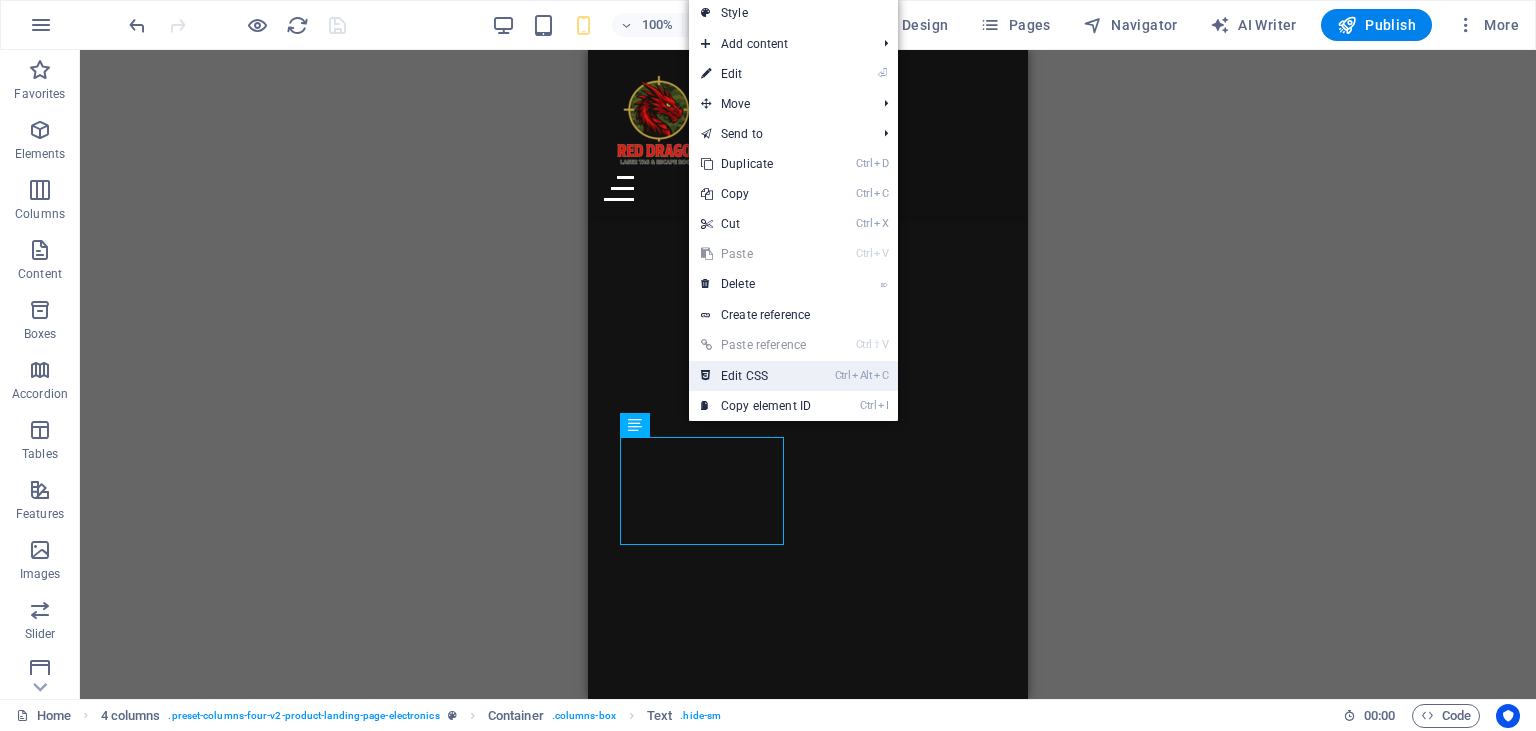 click on "Ctrl Alt C  Edit CSS" at bounding box center (756, 376) 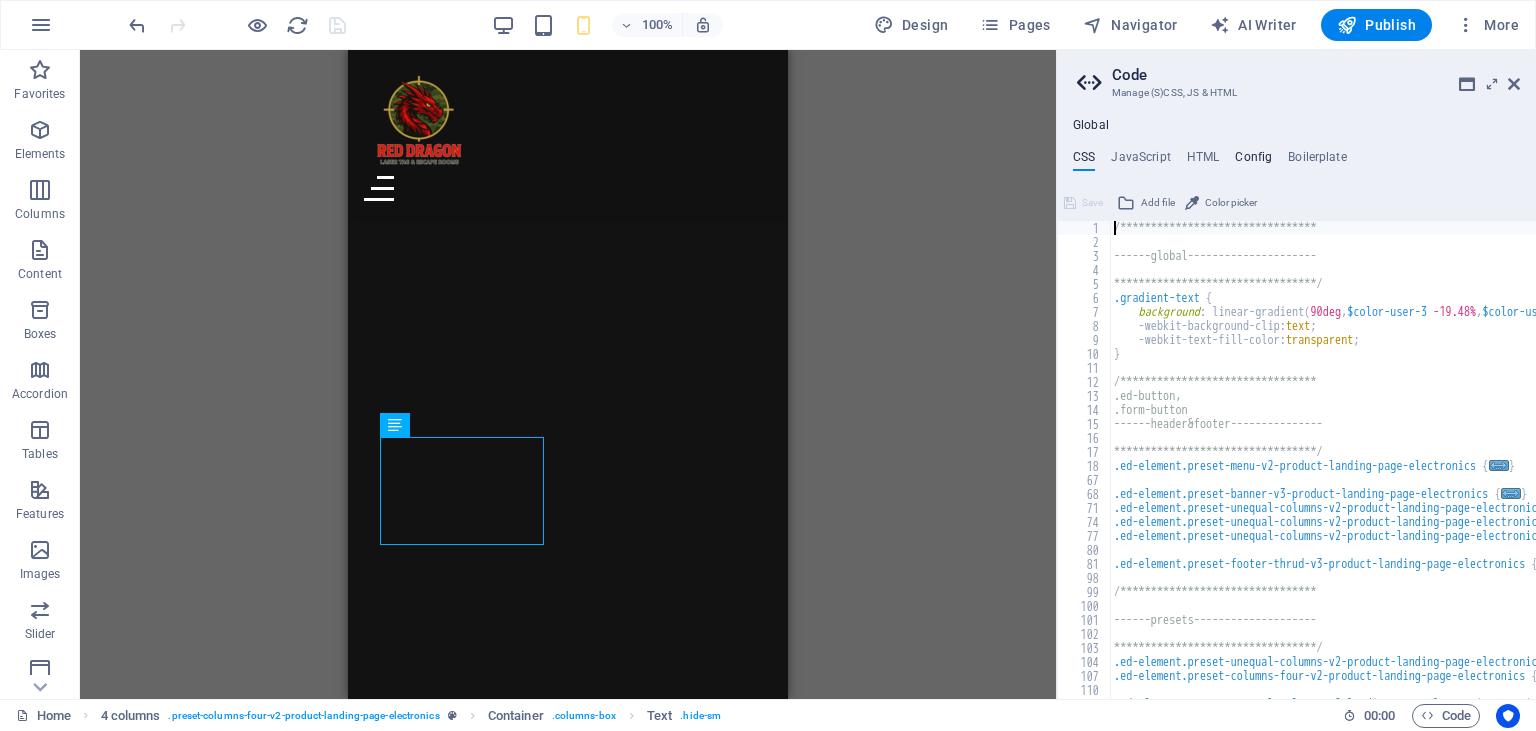 click on "Config" at bounding box center (1253, 161) 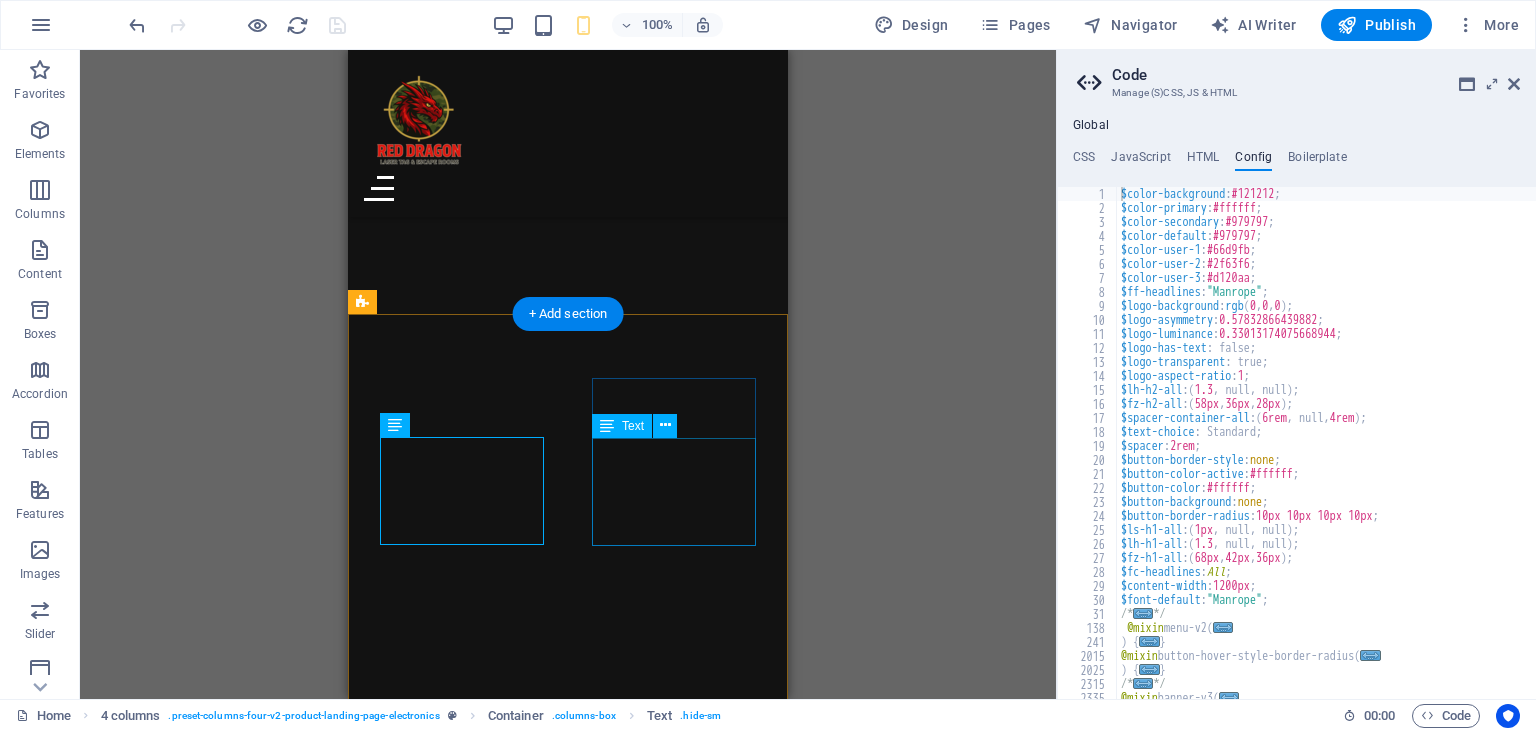 click on "Authentic shooting sounds" at bounding box center (462, 3563) 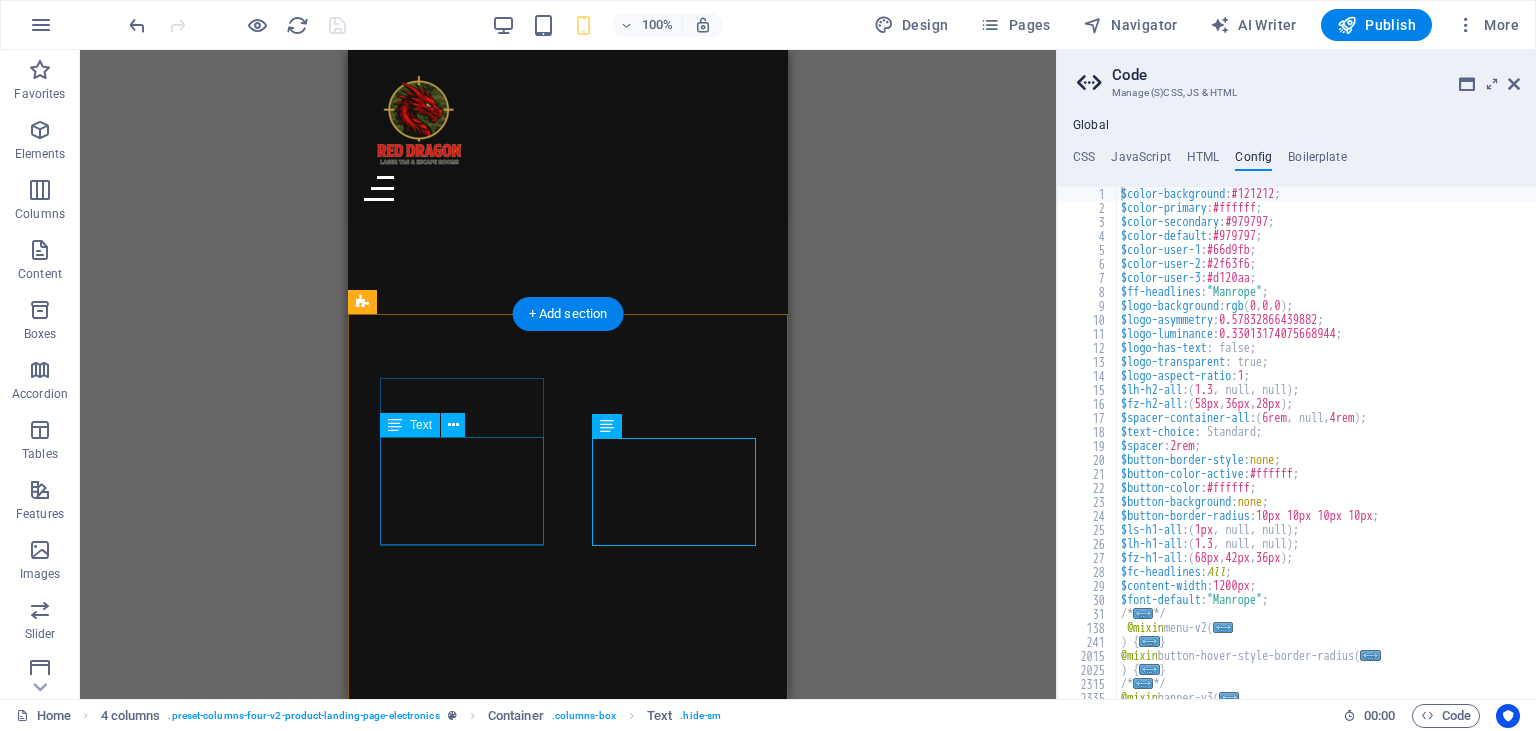 click on "Wireless Submachine G un" at bounding box center (462, 3372) 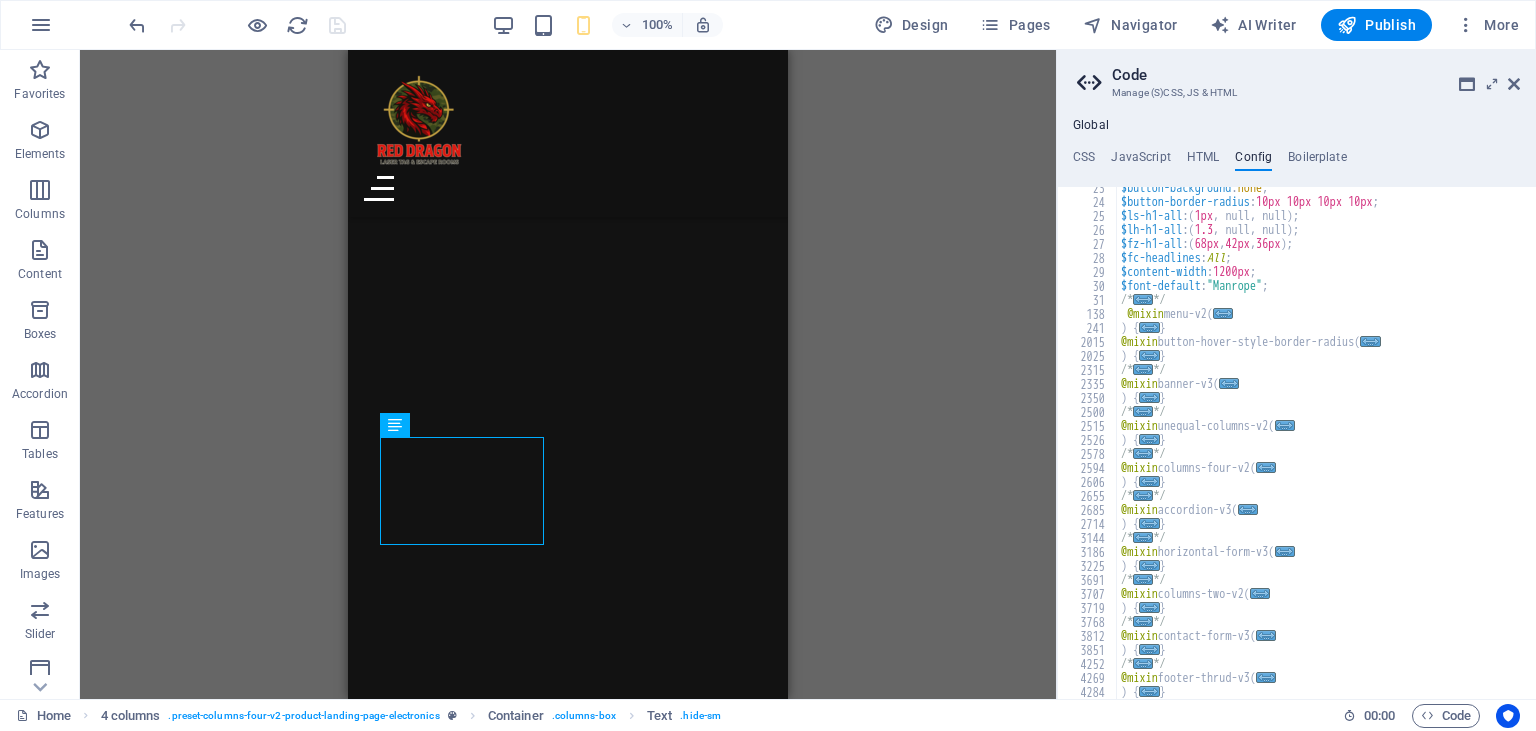 scroll, scrollTop: 0, scrollLeft: 0, axis: both 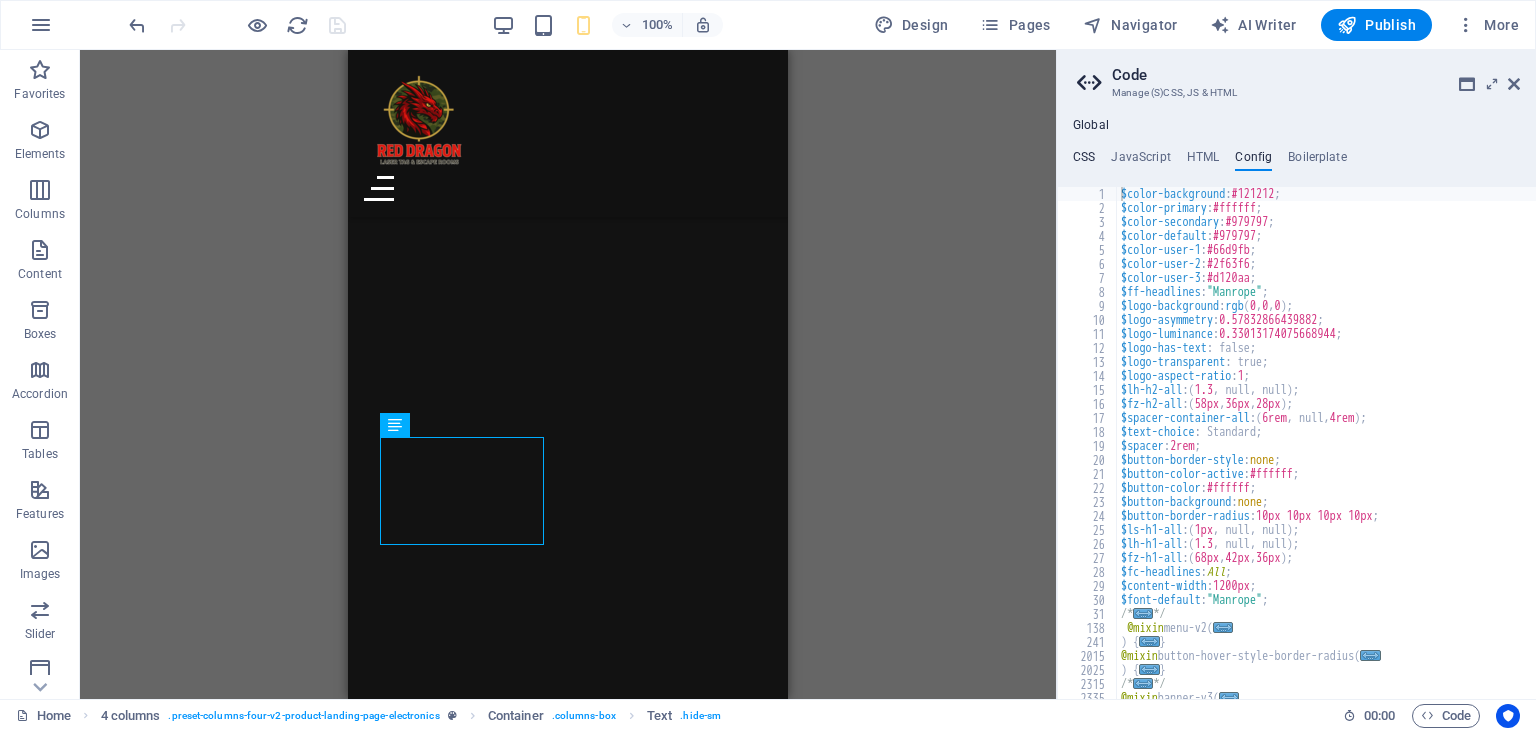 click on "CSS" at bounding box center [1084, 161] 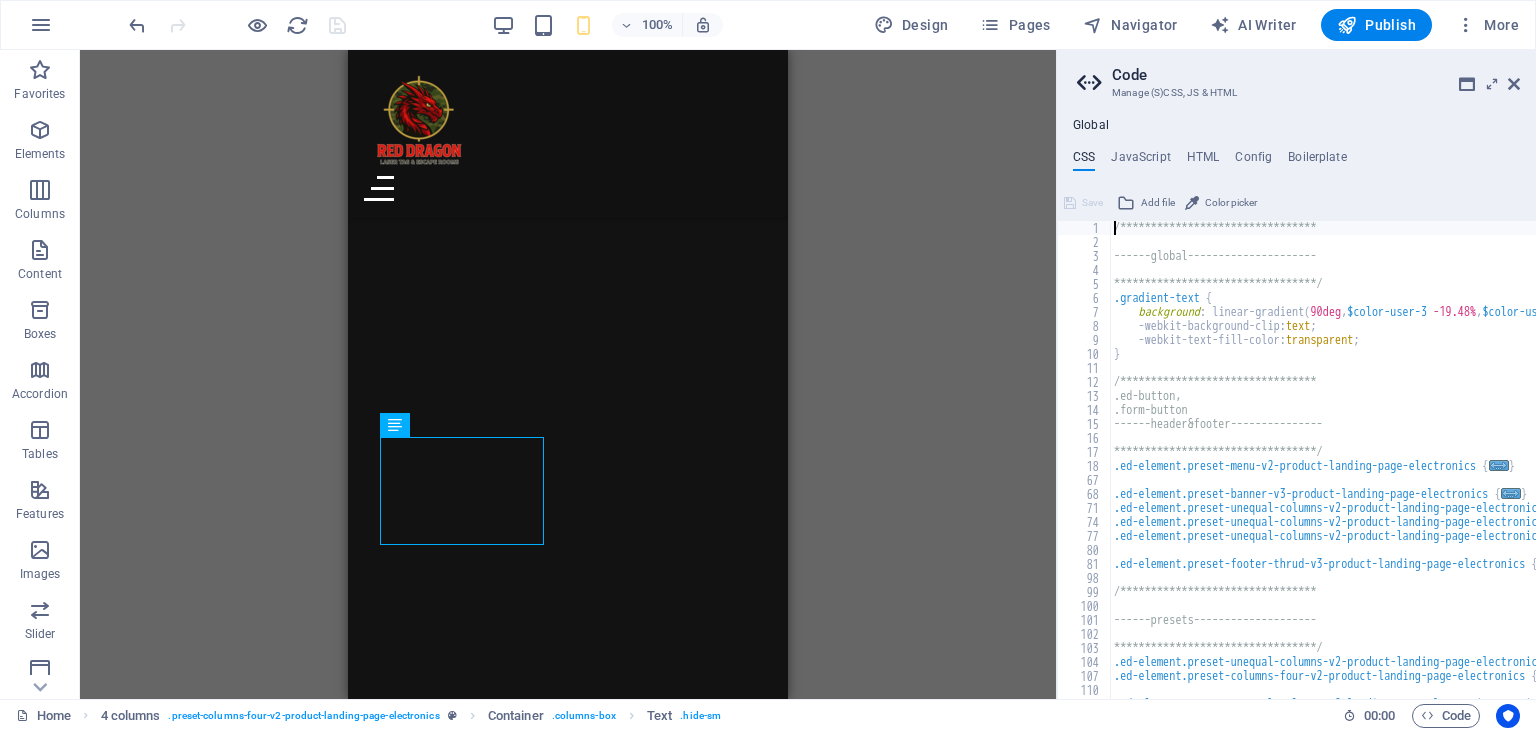 scroll, scrollTop: 81, scrollLeft: 0, axis: vertical 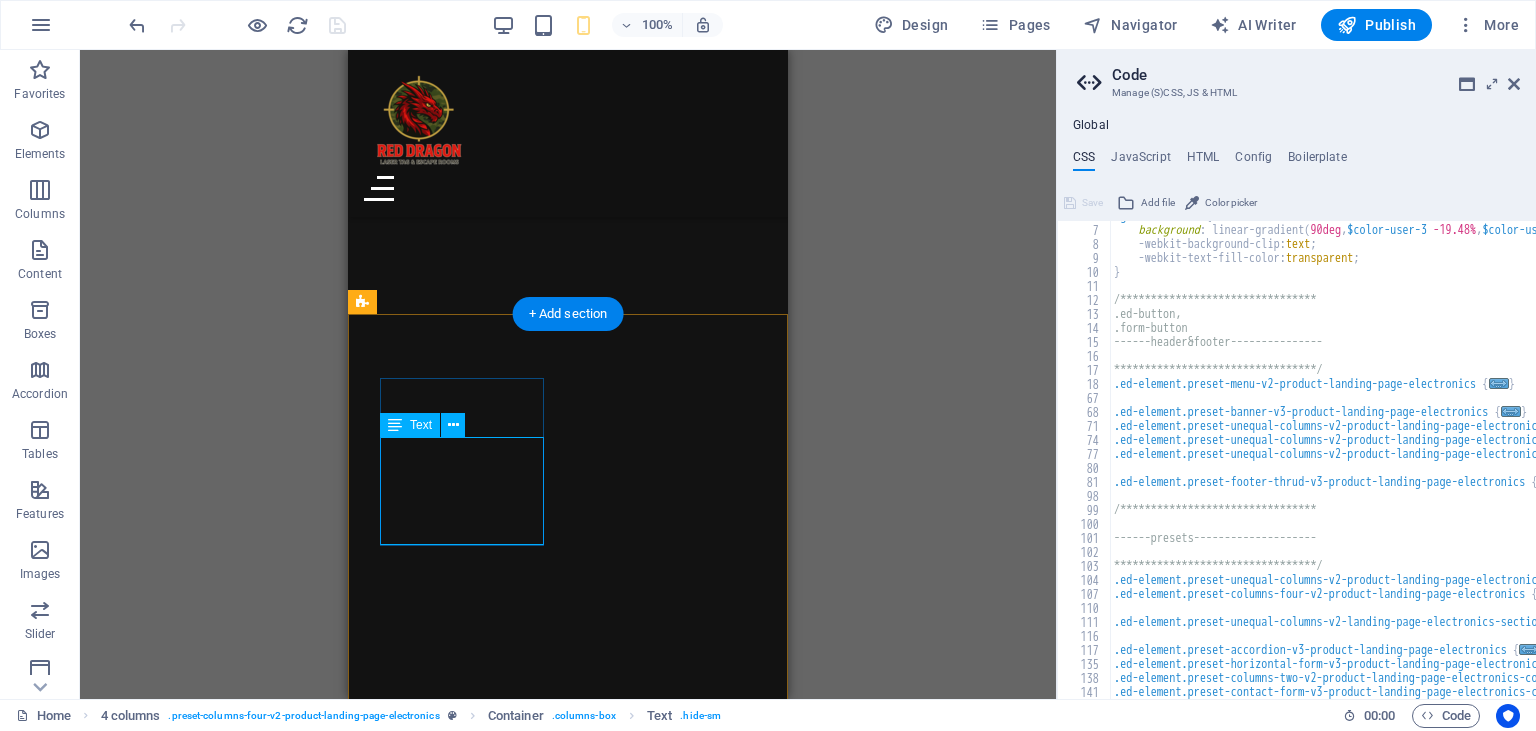 click on "Wireless Submachine G un" at bounding box center [462, 3372] 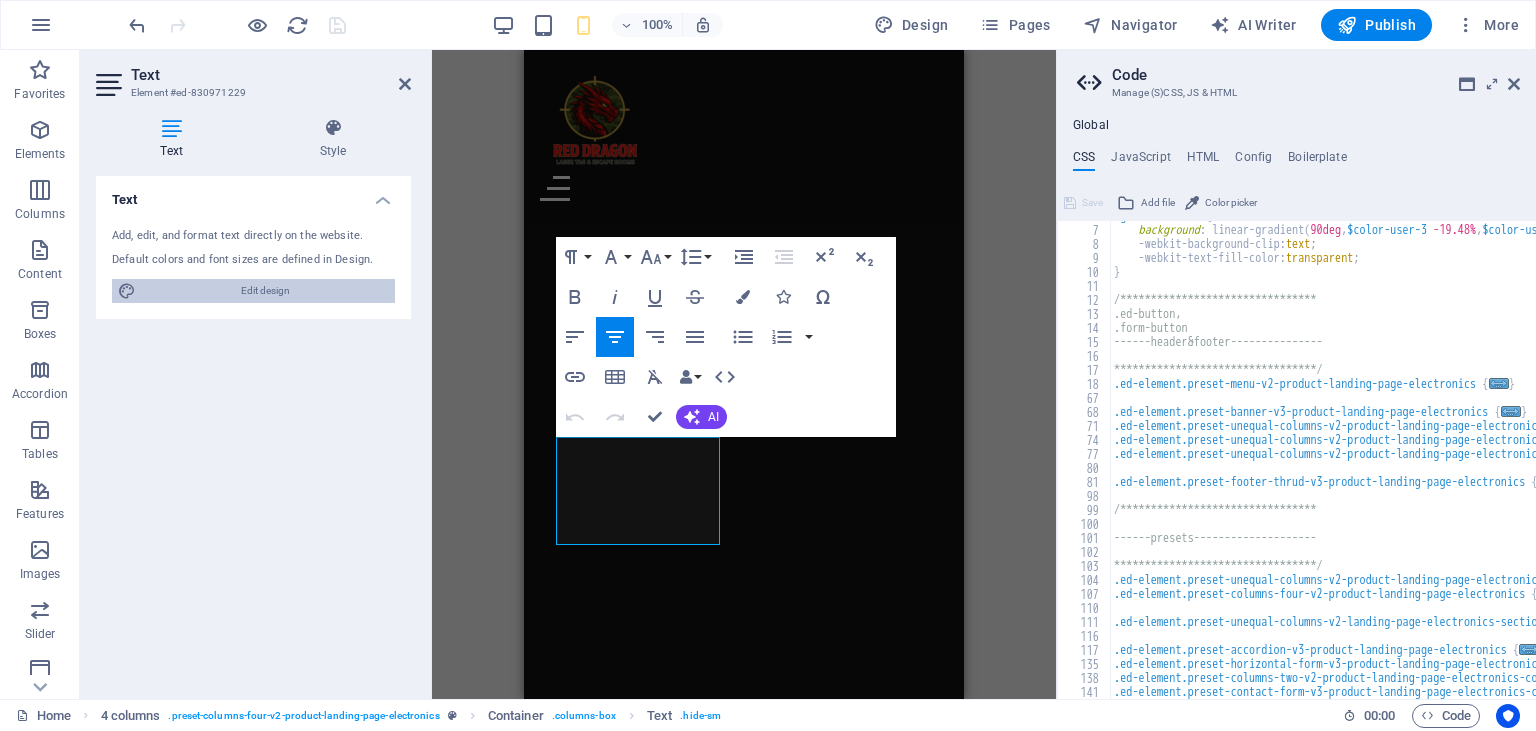 click on "Edit design" at bounding box center [265, 291] 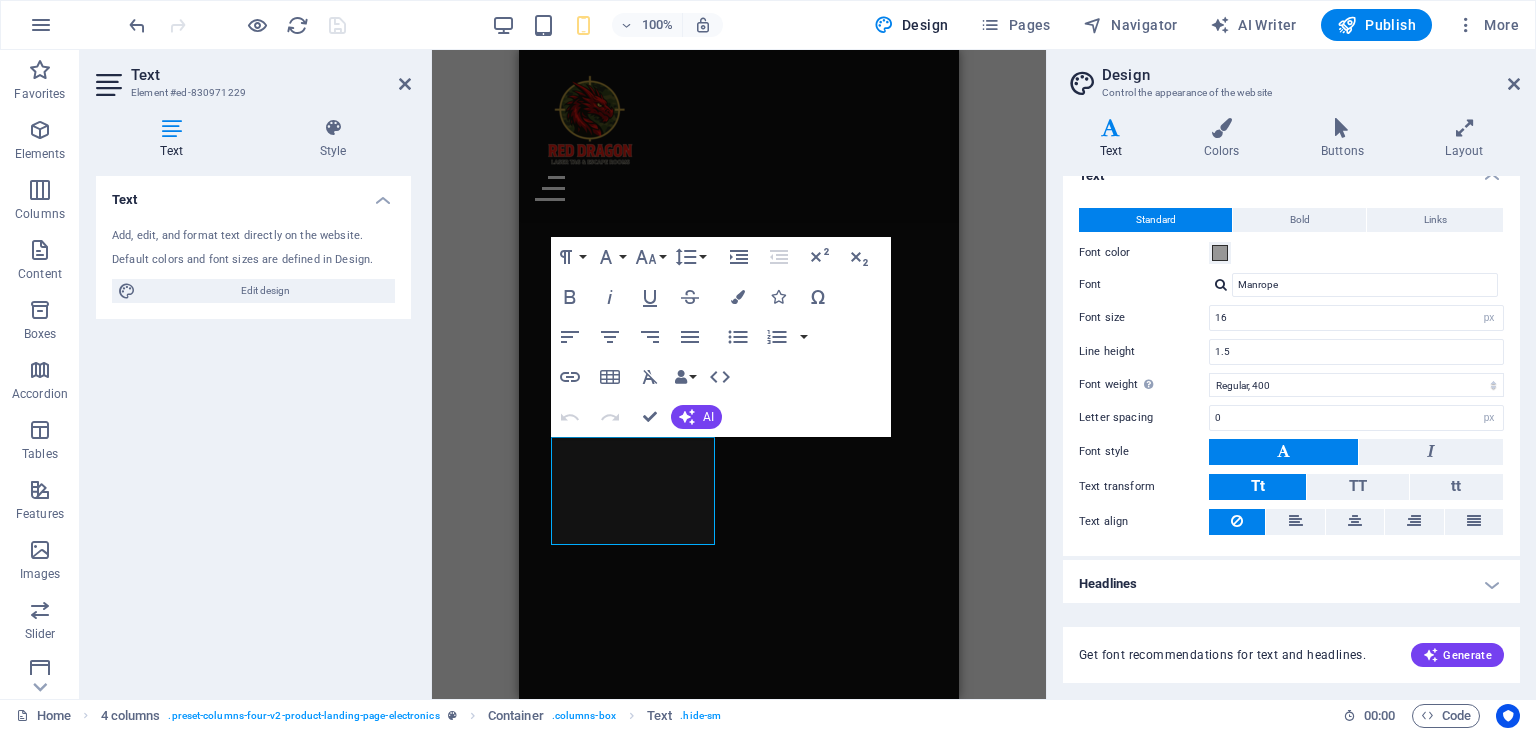 scroll, scrollTop: 25, scrollLeft: 0, axis: vertical 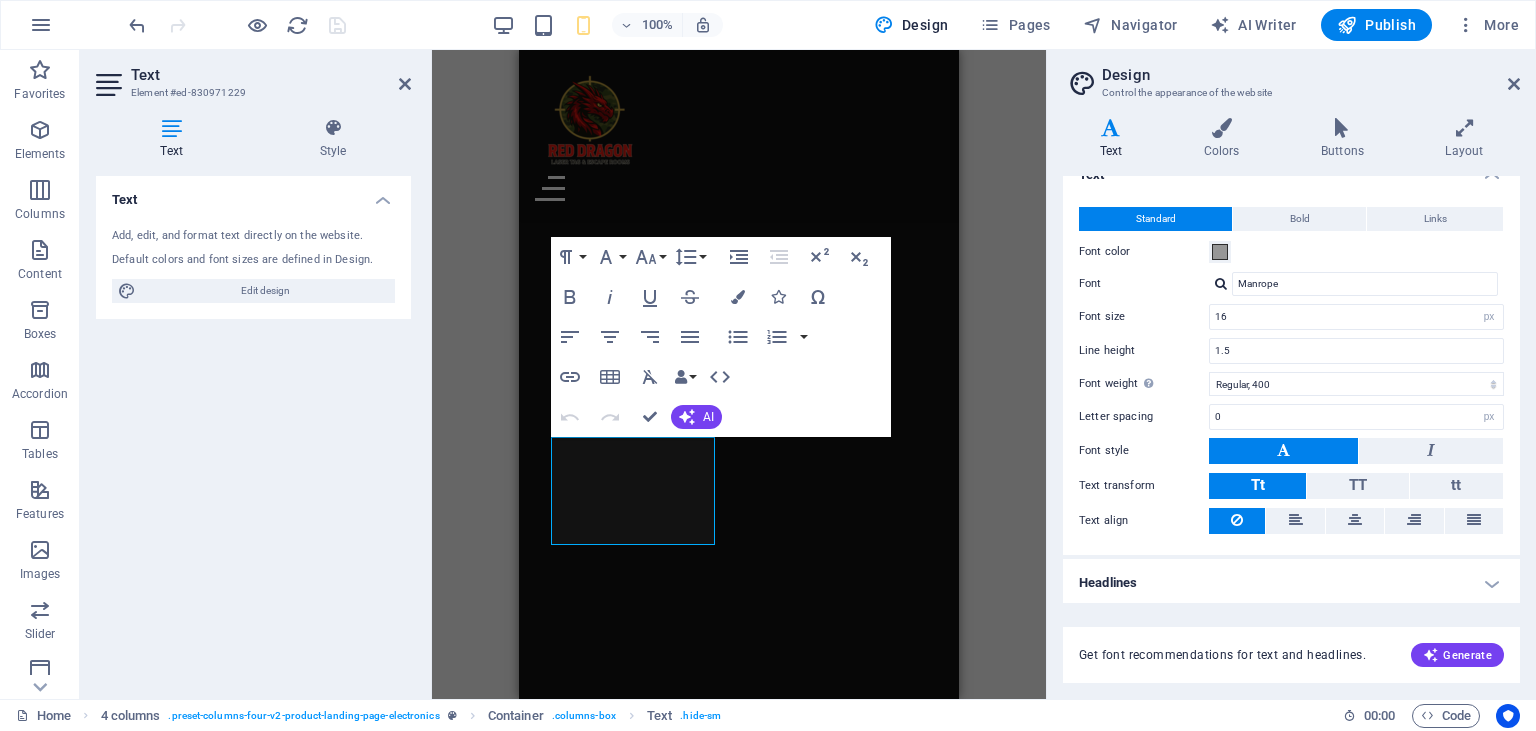 click on "Text Add, edit, and format text directly on the website. Default colors and font sizes are defined in Design. Edit design Alignment Left aligned Centered Right aligned" at bounding box center [253, 429] 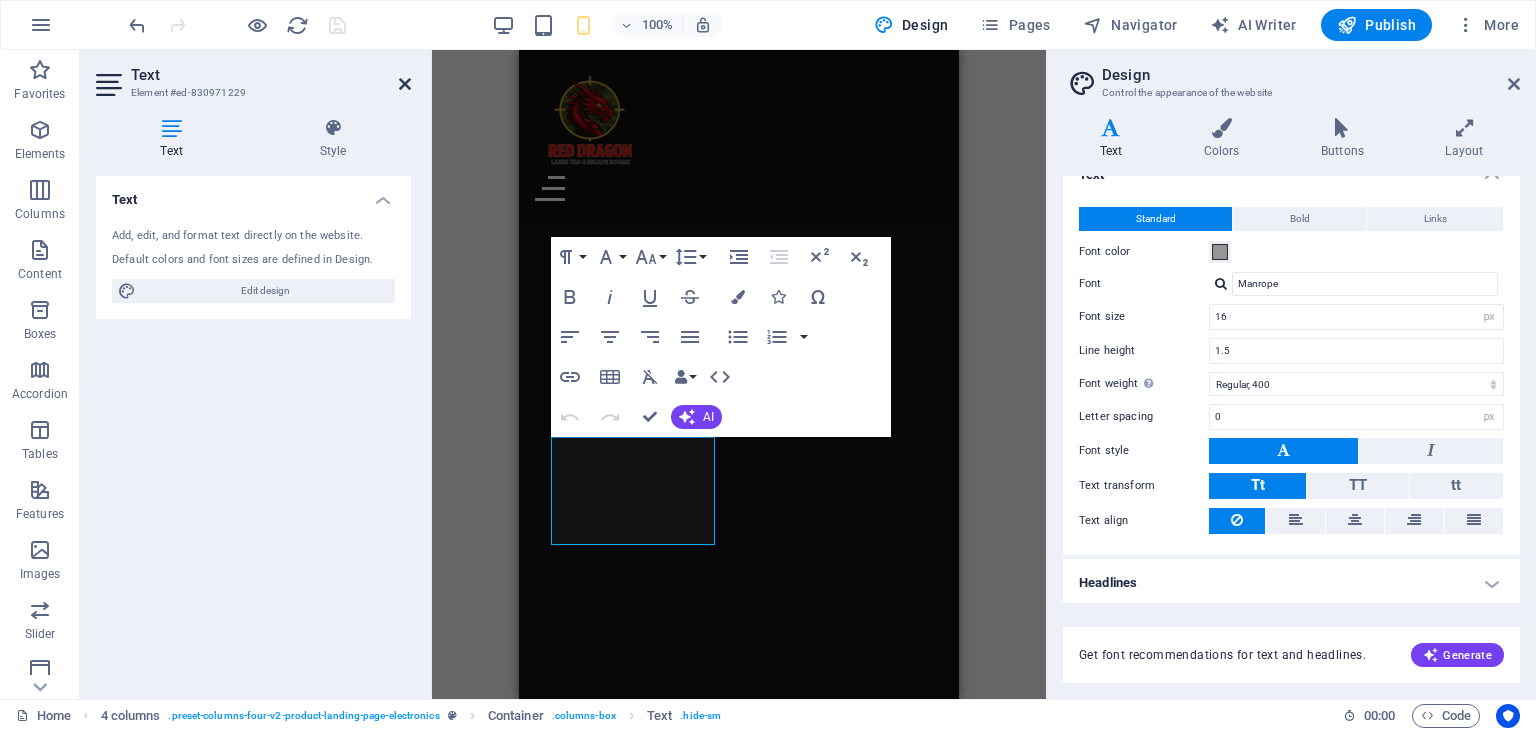 click at bounding box center (405, 84) 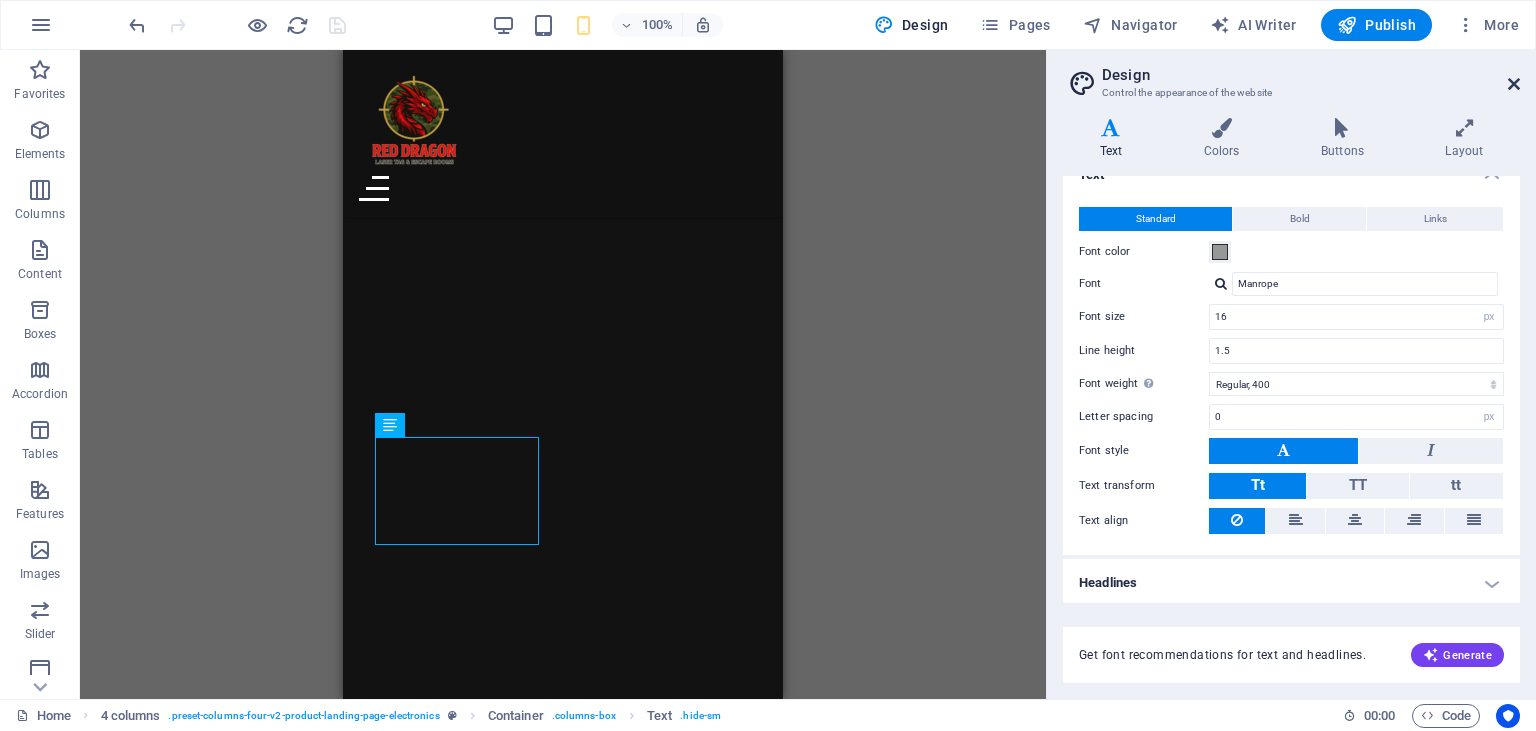 click at bounding box center (1514, 84) 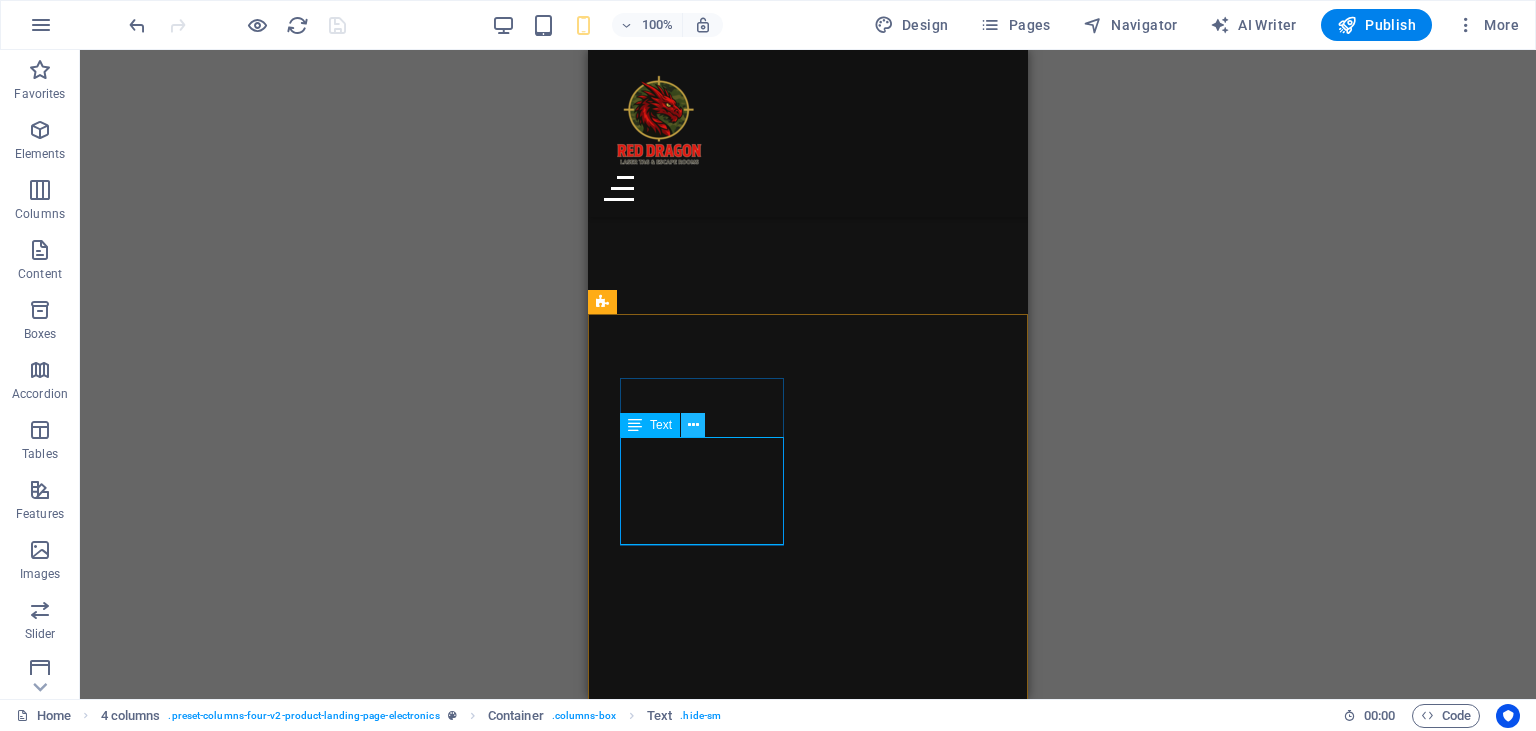 click at bounding box center (693, 425) 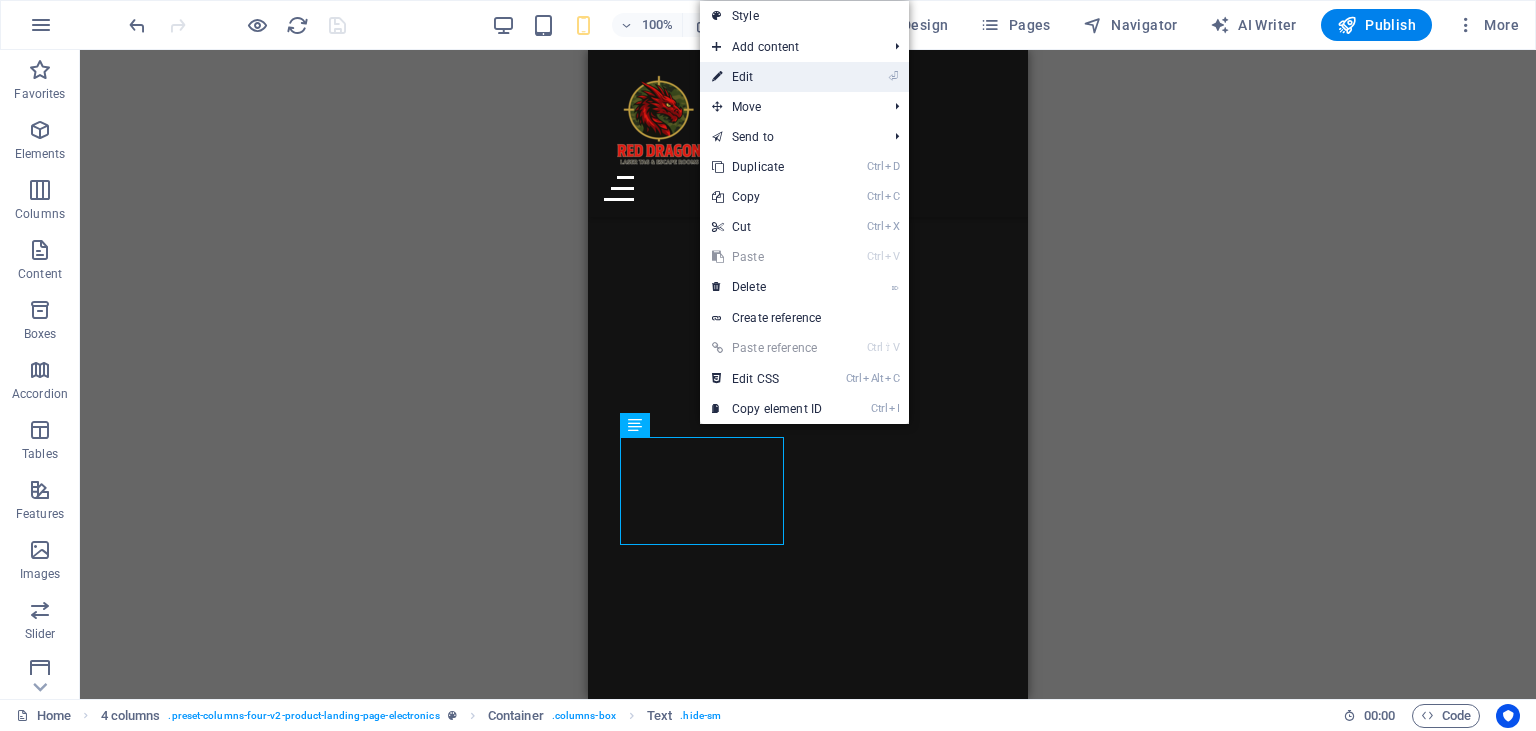 click on "⏎  Edit" at bounding box center (767, 77) 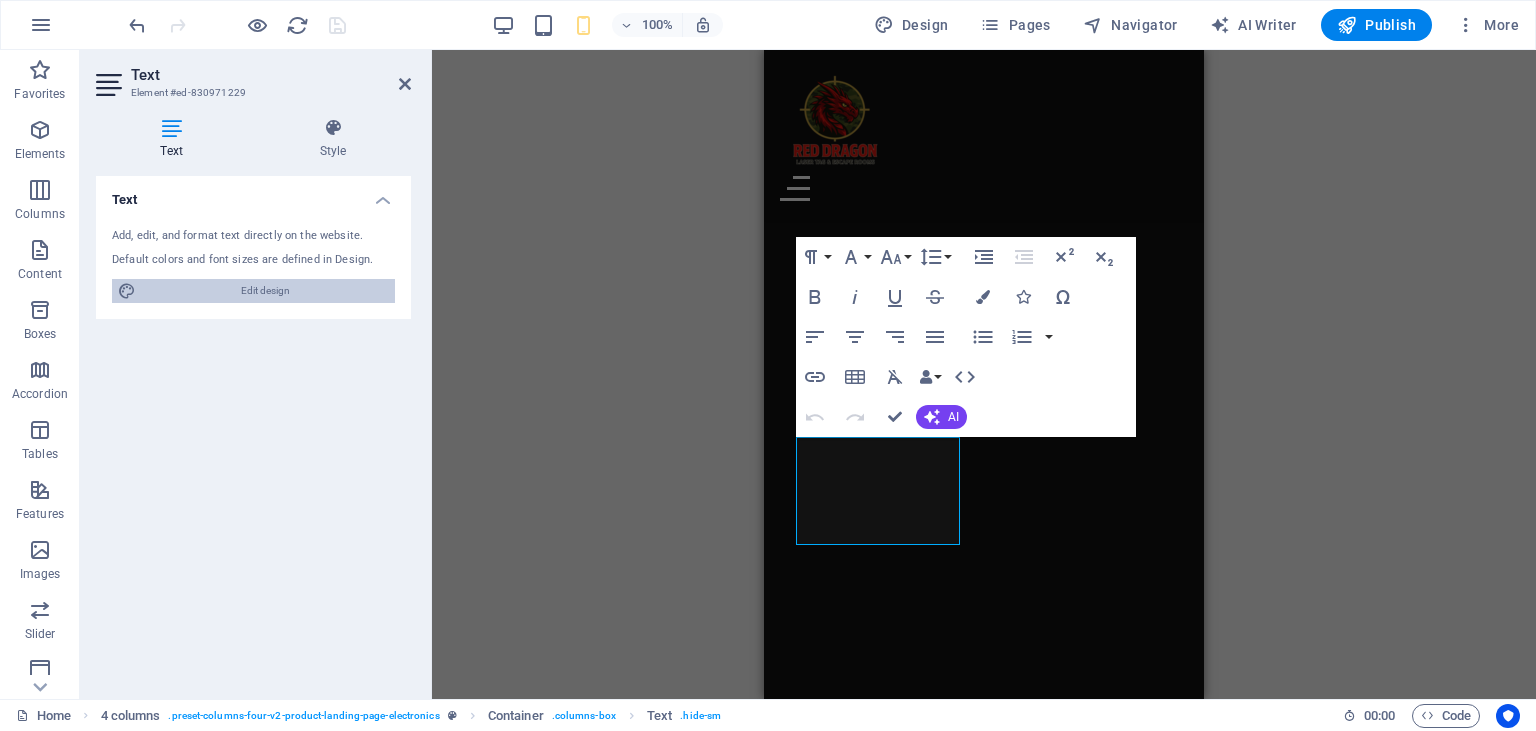 click on "Edit design" at bounding box center (265, 291) 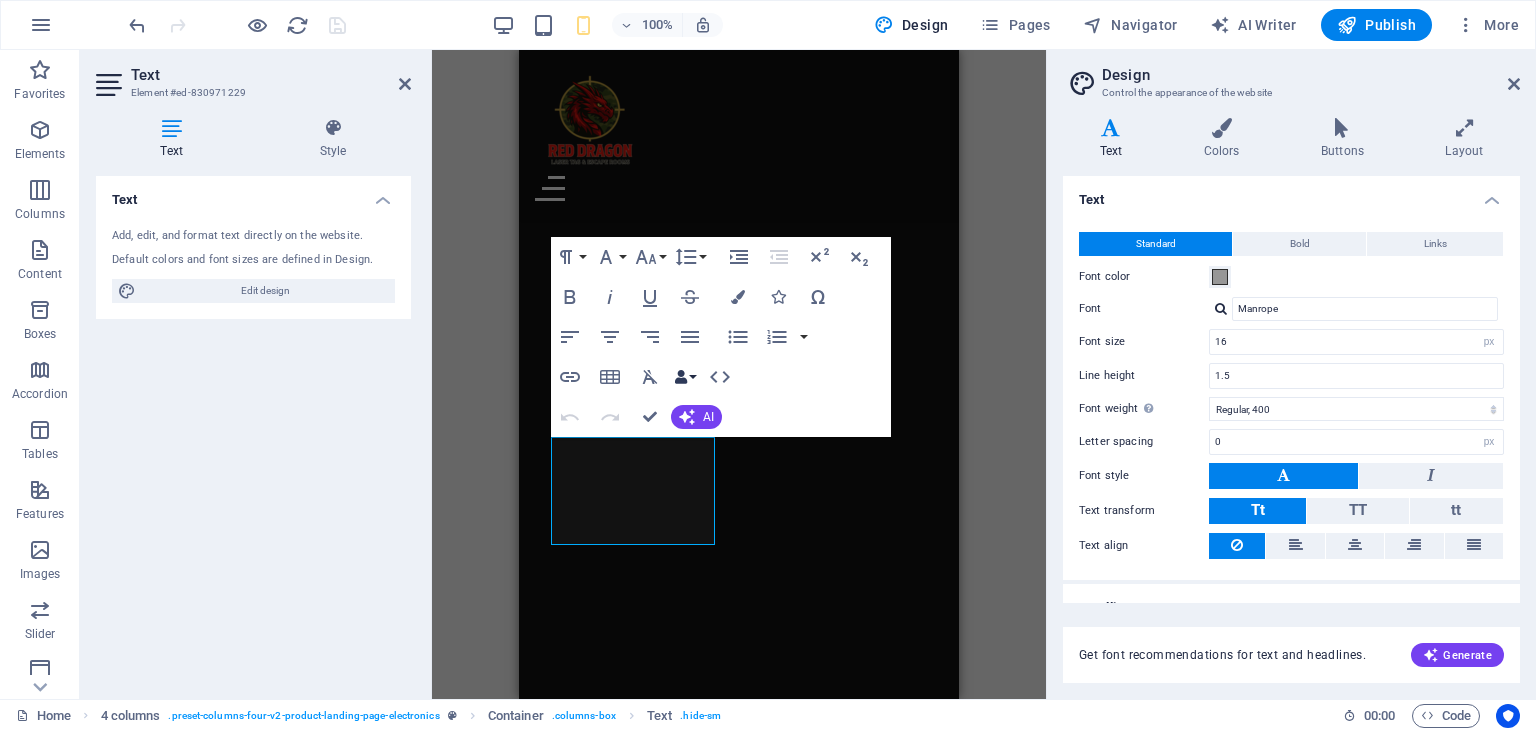 click on "Data Bindings" at bounding box center [685, 377] 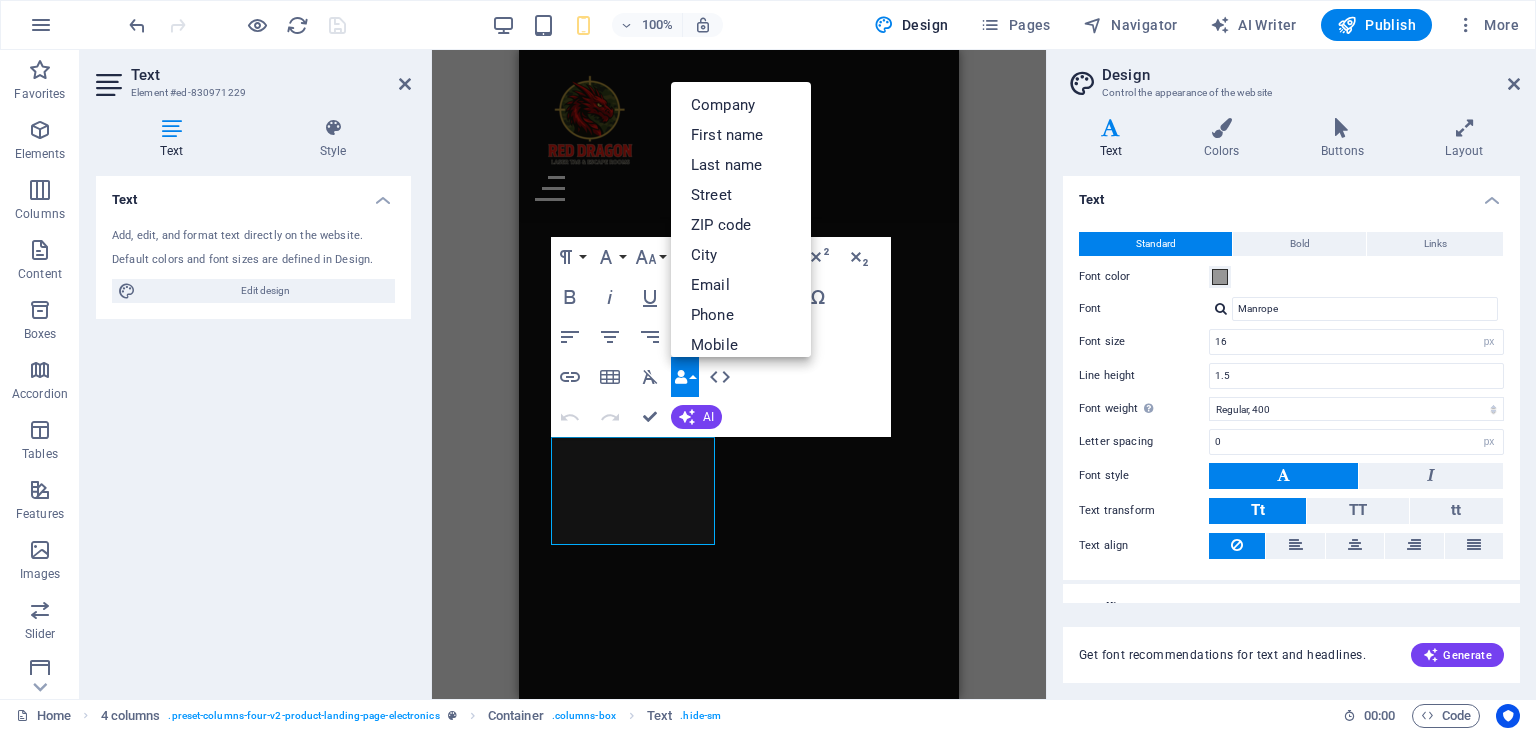 click on "Paragraph Format Normal Heading 1 Heading 2 Heading 3 Heading 4 Heading 5 Heading 6 Code Font Family Arial Georgia Impact Tahoma Times New Roman Verdana Manrope Font Size 8 9 10 11 12 14 18 24 30 36 48 60 72 96 Line Height Default Single 1.15 1.5 Double Increase Indent Decrease Indent Superscript Subscript Bold Italic Underline Strikethrough Colors Icons Special Characters Align Left Align Center Align Right Align Justify Unordered List   Default Circle Disc Square    Ordered List   Default Lower Alpha Lower Greek Lower Roman Upper Alpha Upper Roman    Insert Link Insert Table Clear Formatting Data Bindings Company First name Last name Street ZIP code City Email Phone Mobile Fax Custom field 1 Custom field 2 Custom field 3 Custom field 4 Custom field 5 Custom field 6 HTML Undo Redo Confirm (Ctrl+⏎) AI Improve Make shorter Make longer Fix spelling & grammar Translate to English Generate text" at bounding box center [721, 337] 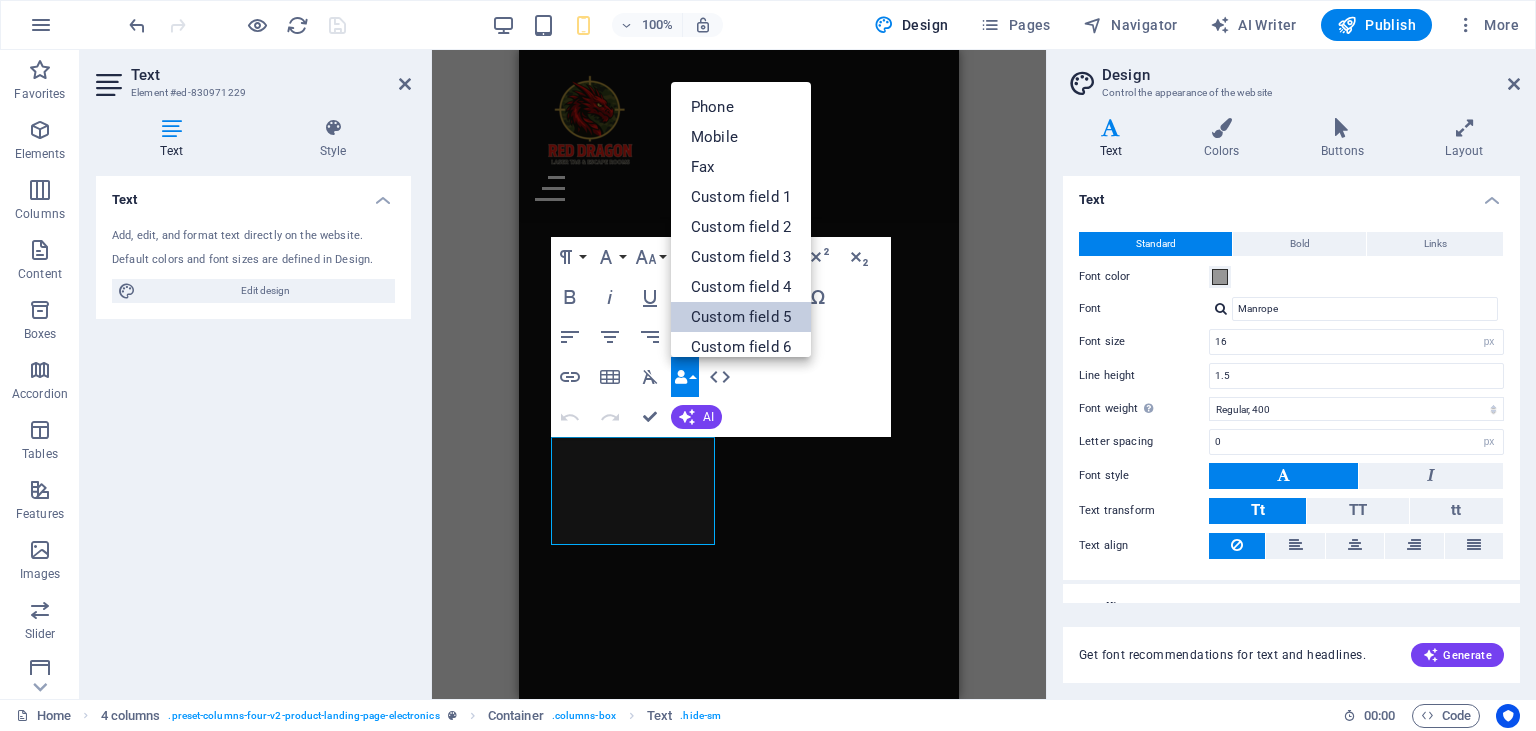 scroll, scrollTop: 220, scrollLeft: 0, axis: vertical 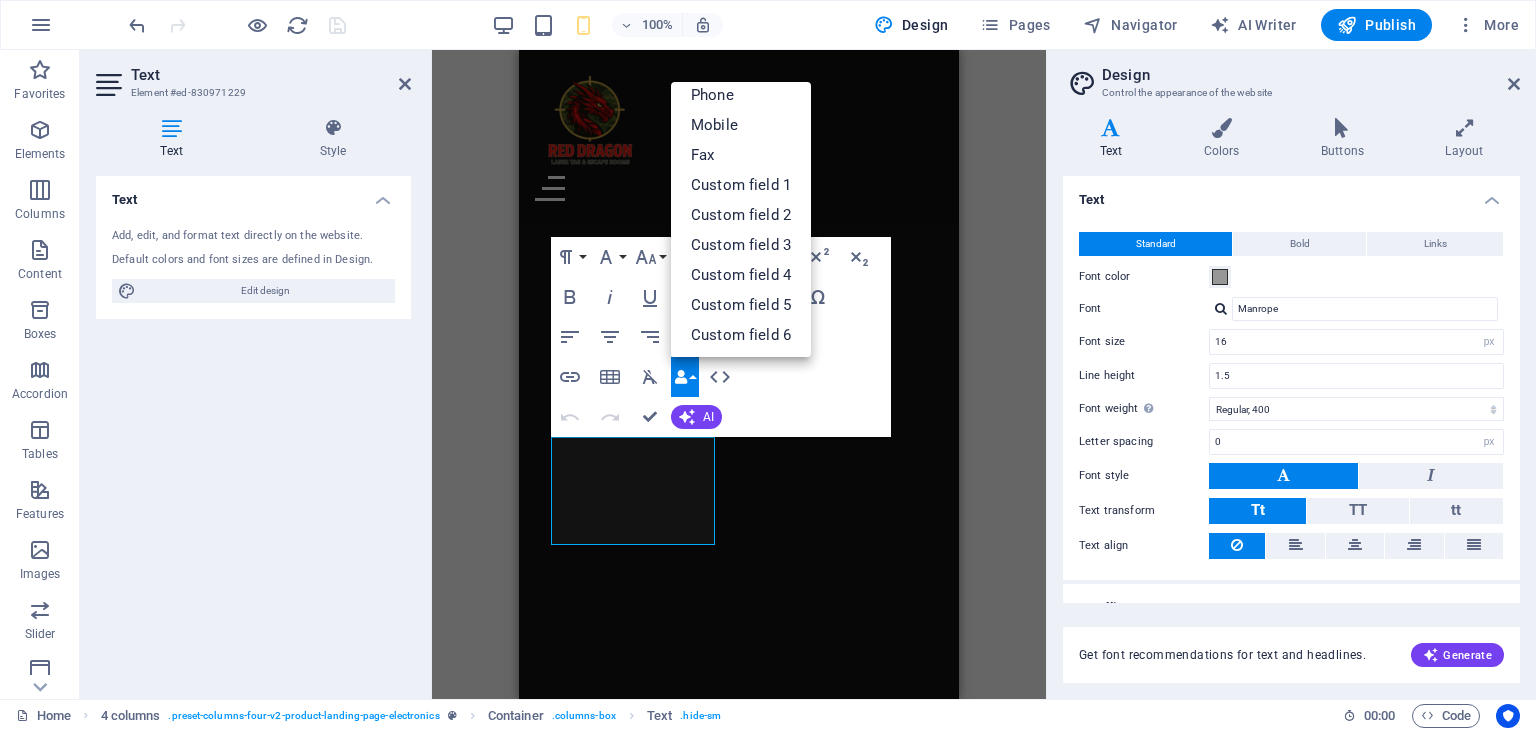 click on "Text Add, edit, and format text directly on the website. Default colors and font sizes are defined in Design. Edit design Alignment Left aligned Centered Right aligned" at bounding box center [253, 429] 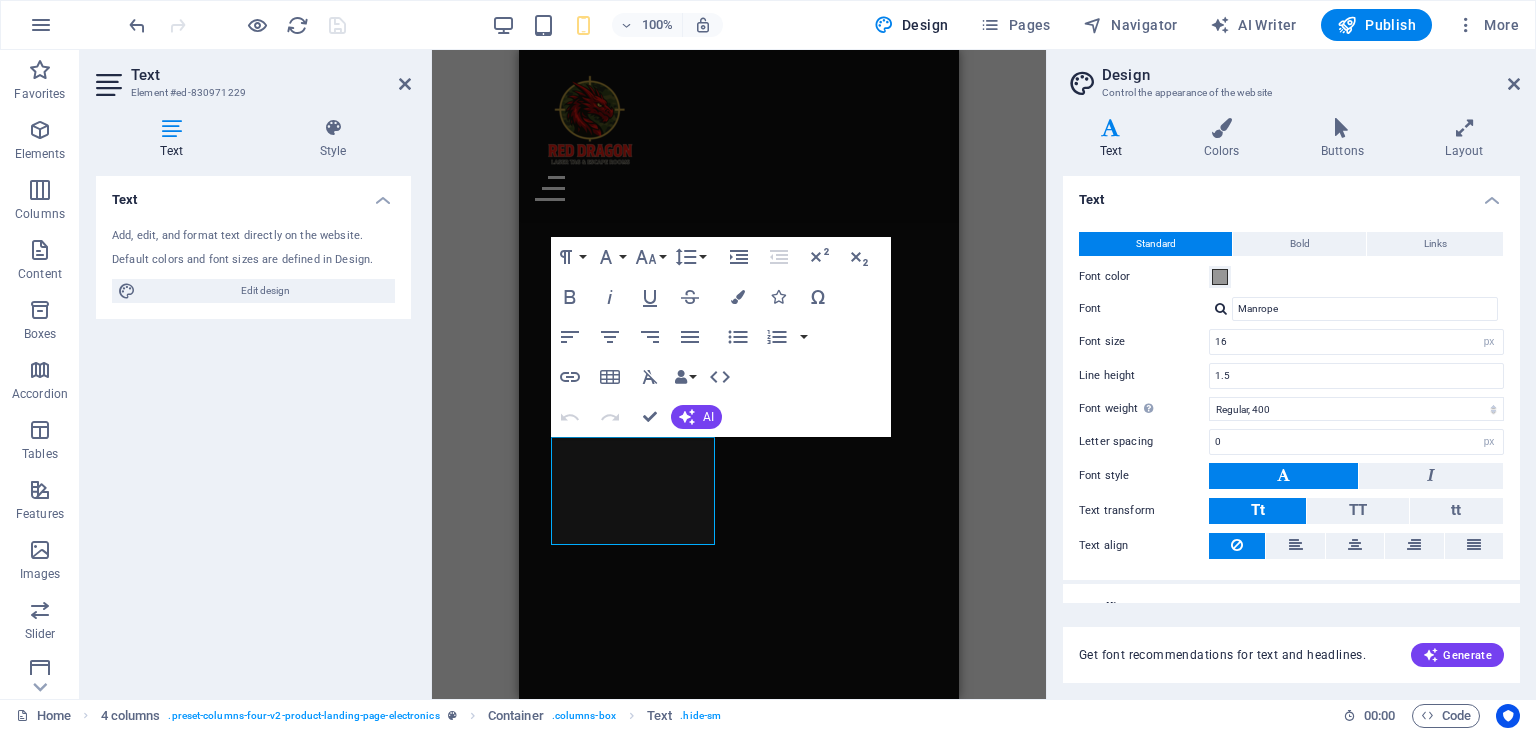 drag, startPoint x: 246, startPoint y: 94, endPoint x: 207, endPoint y: 95, distance: 39.012817 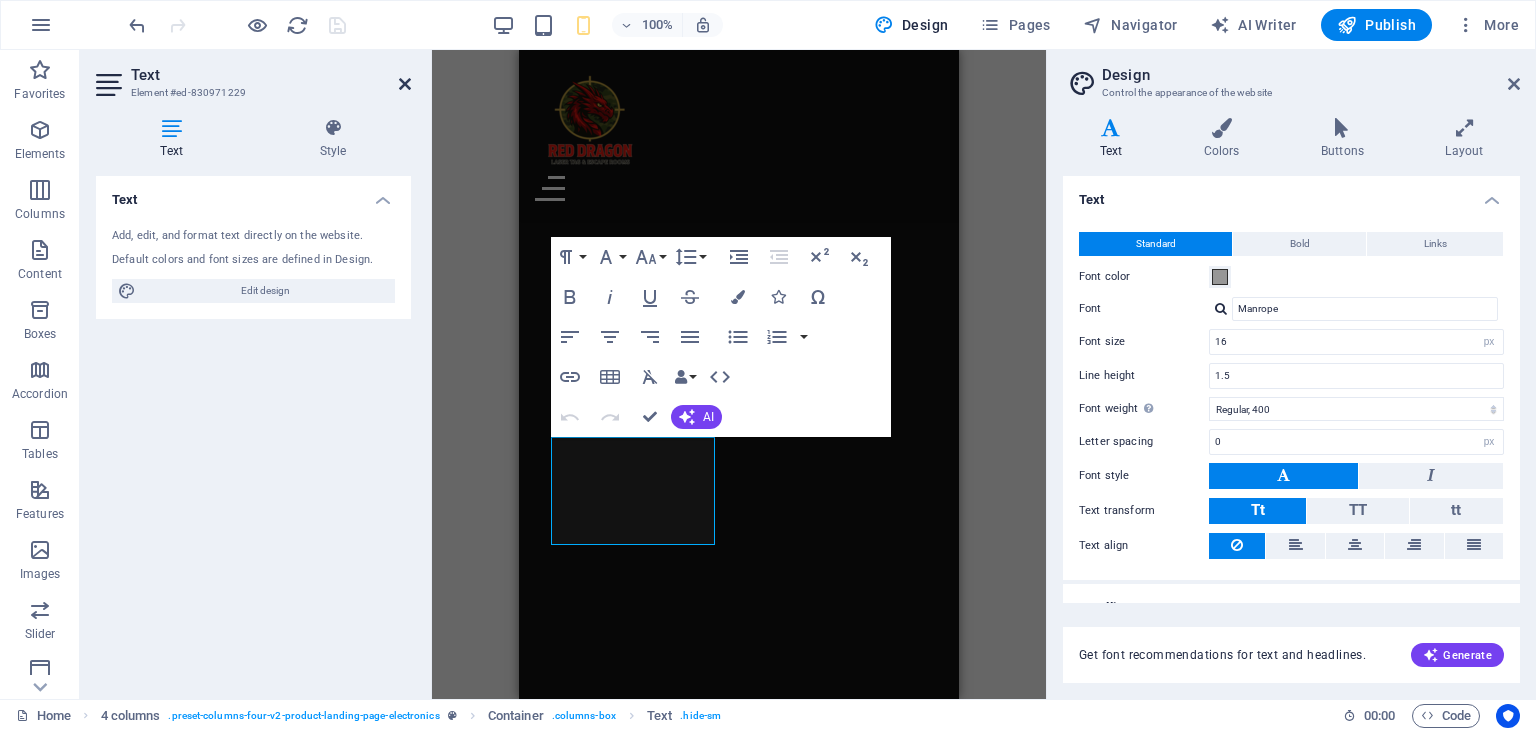 click at bounding box center [405, 84] 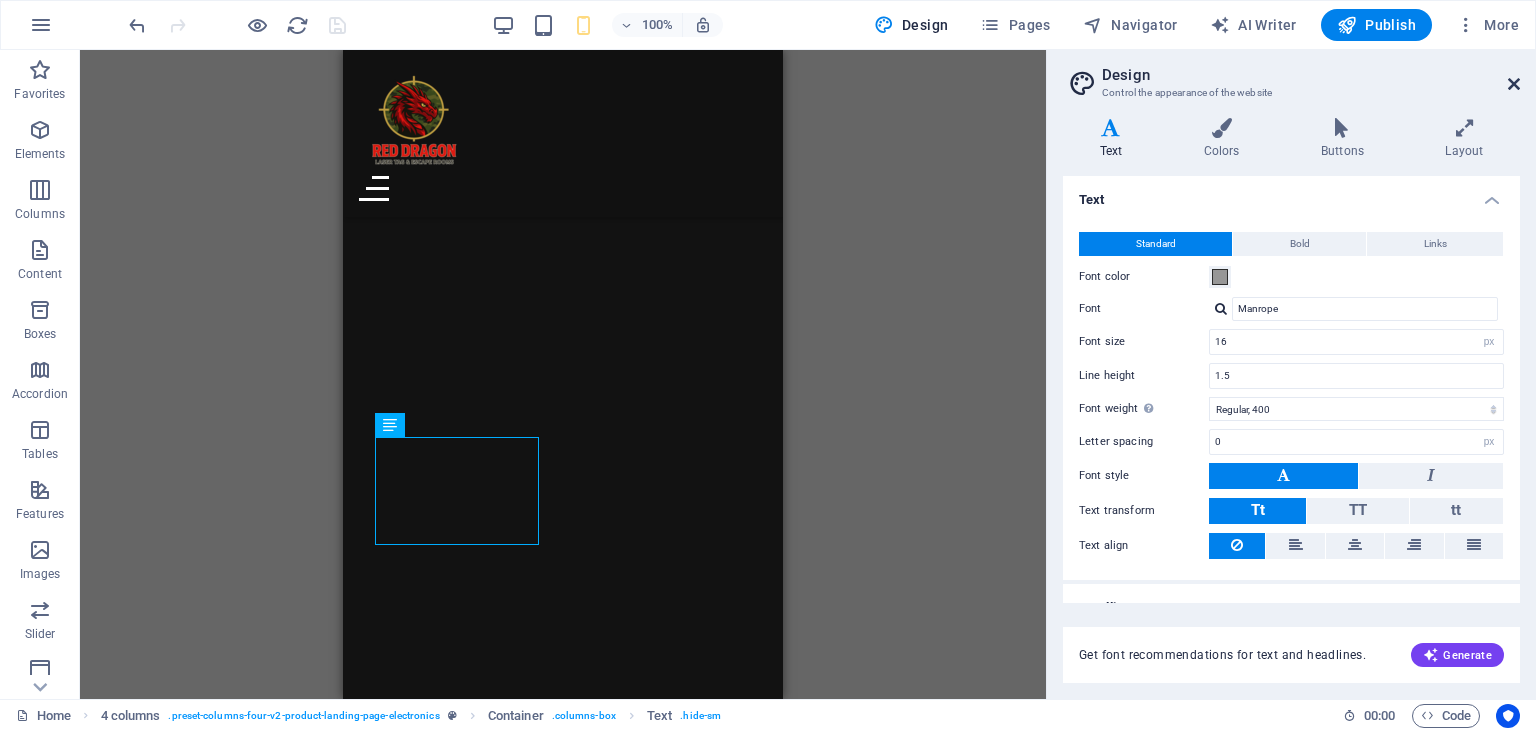 click at bounding box center (1514, 84) 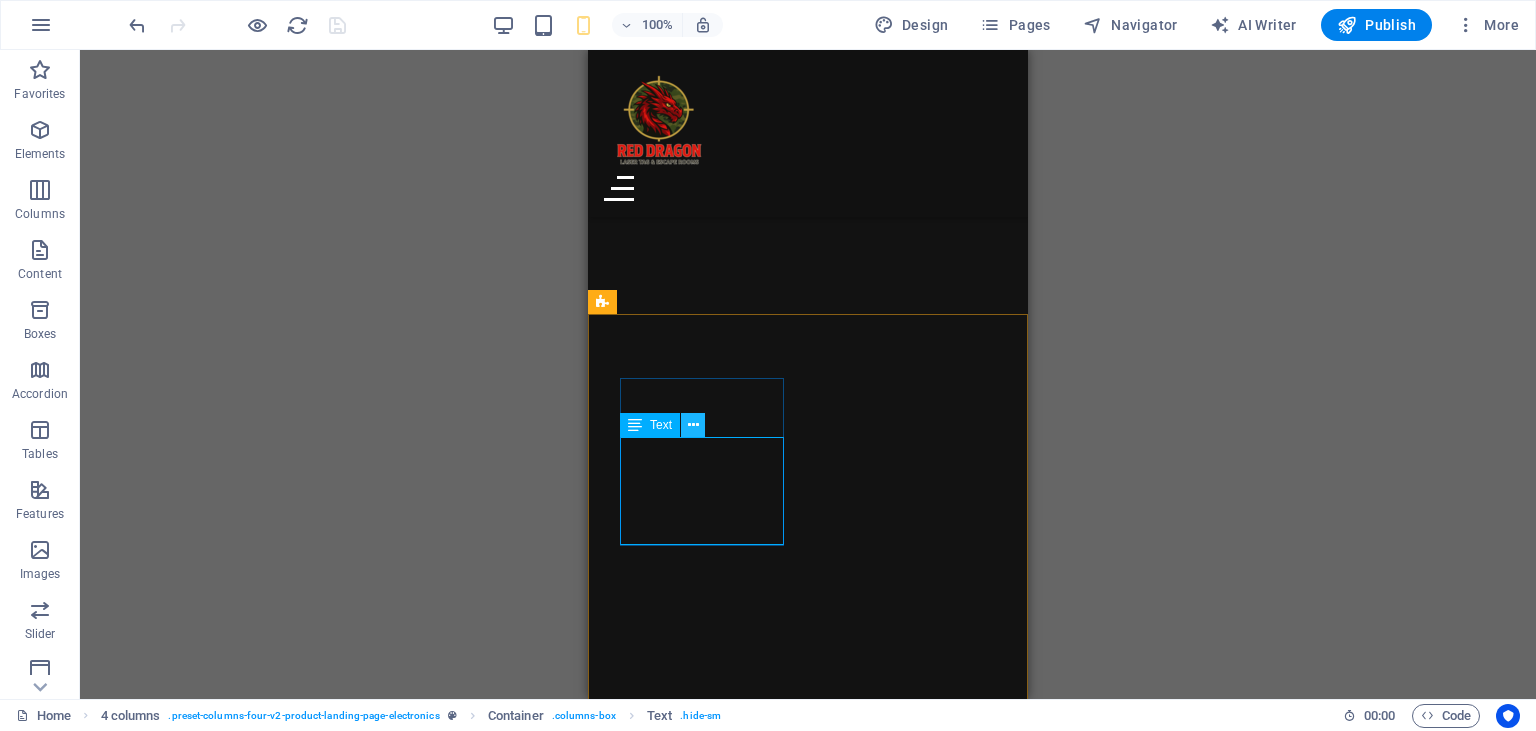 click at bounding box center (693, 425) 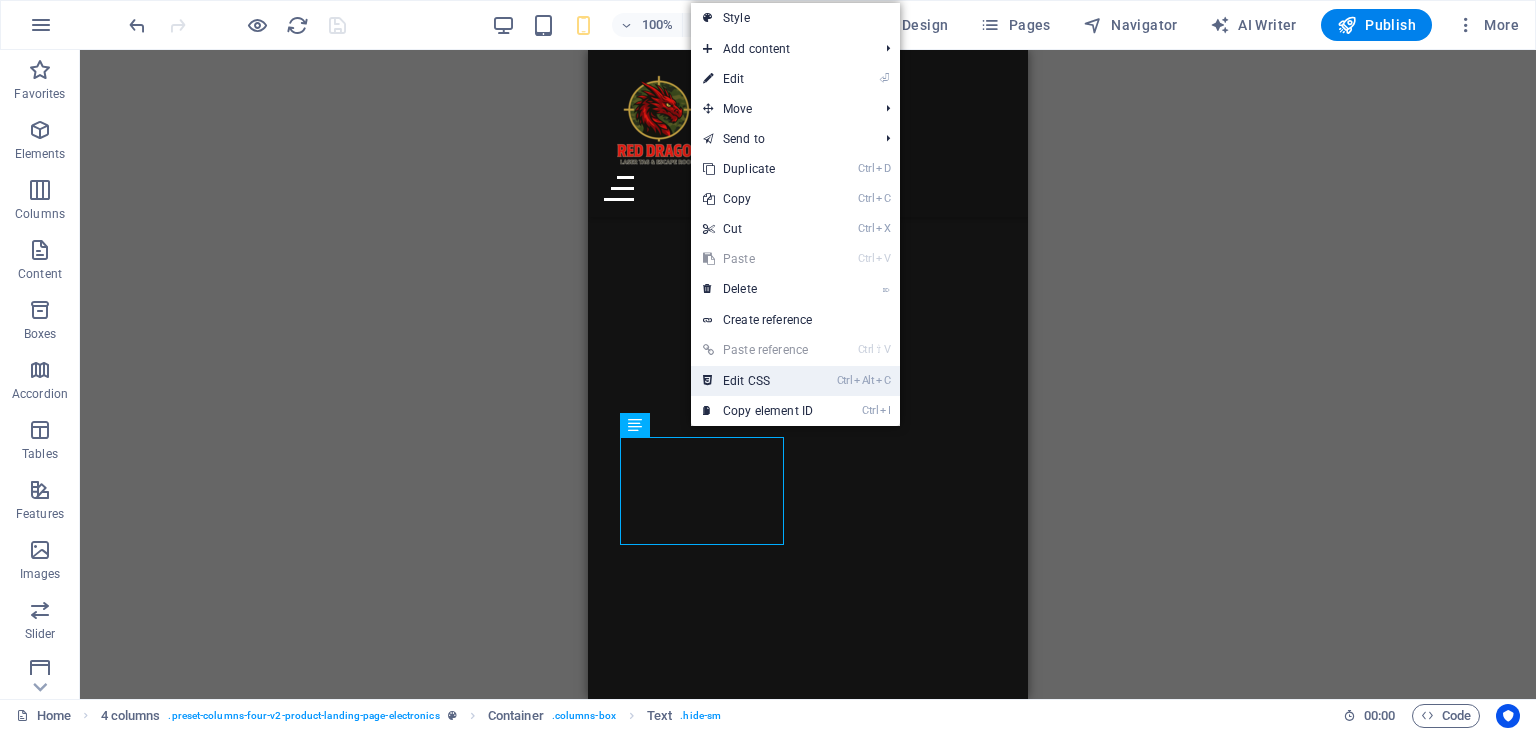 click on "Ctrl Alt C  Edit CSS" at bounding box center (758, 381) 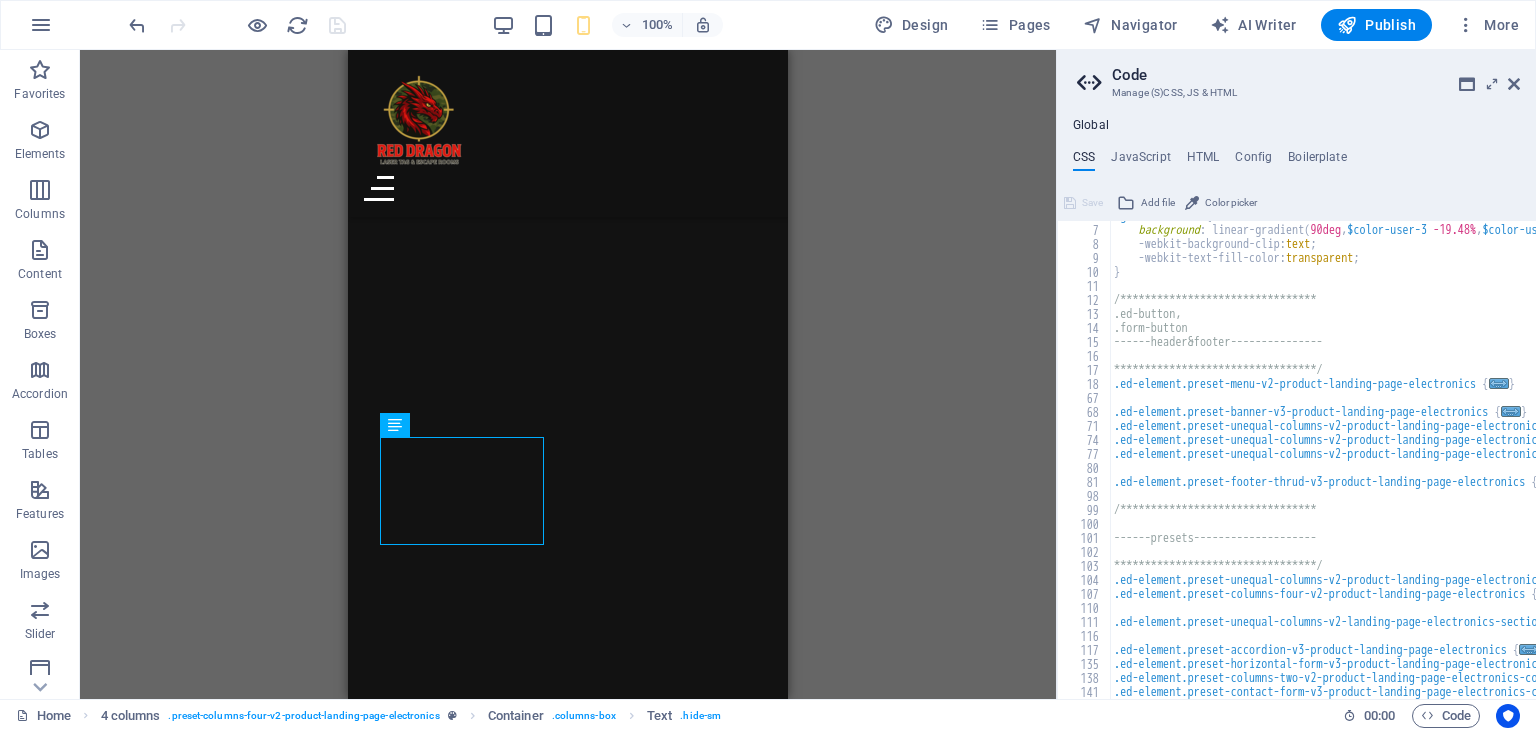 scroll, scrollTop: 81, scrollLeft: 0, axis: vertical 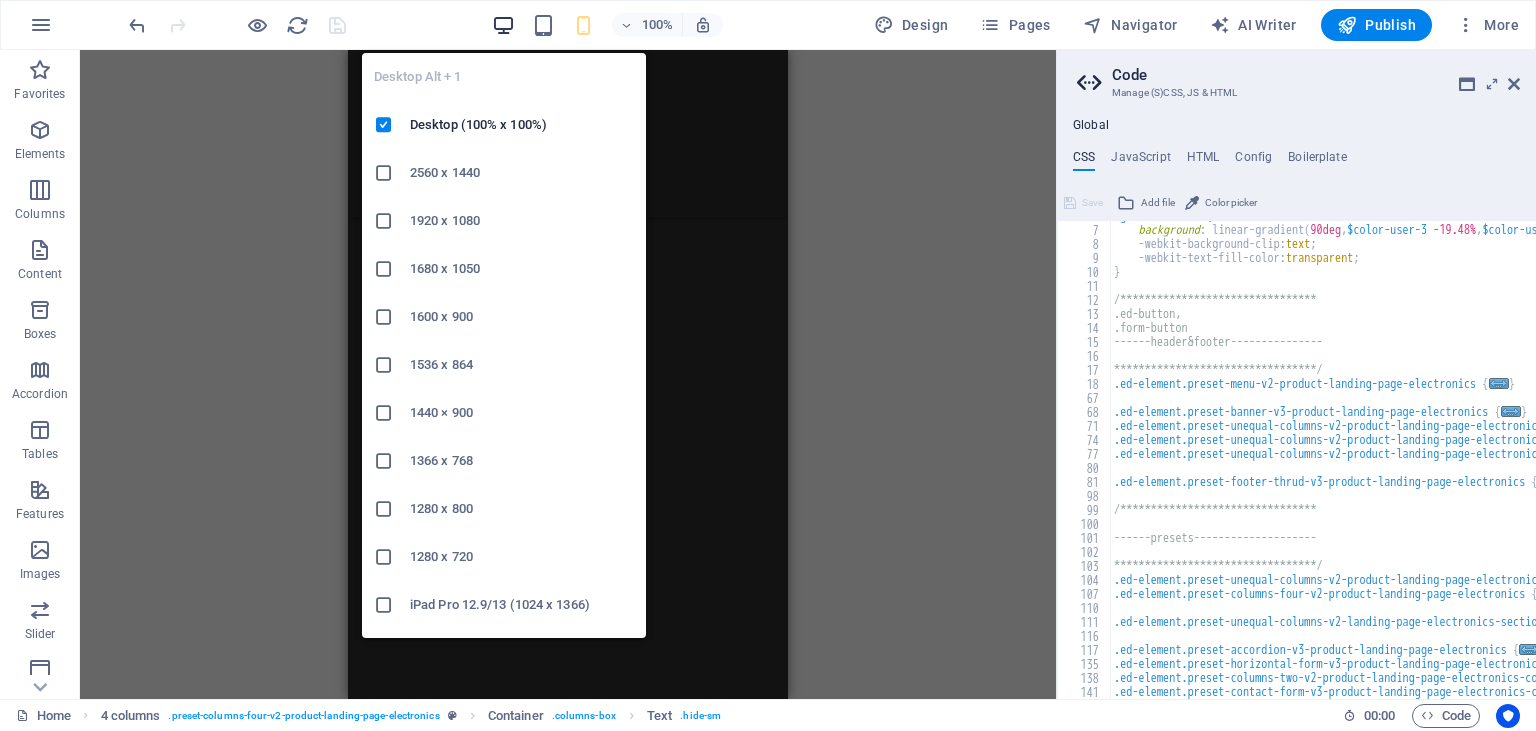 click at bounding box center [503, 25] 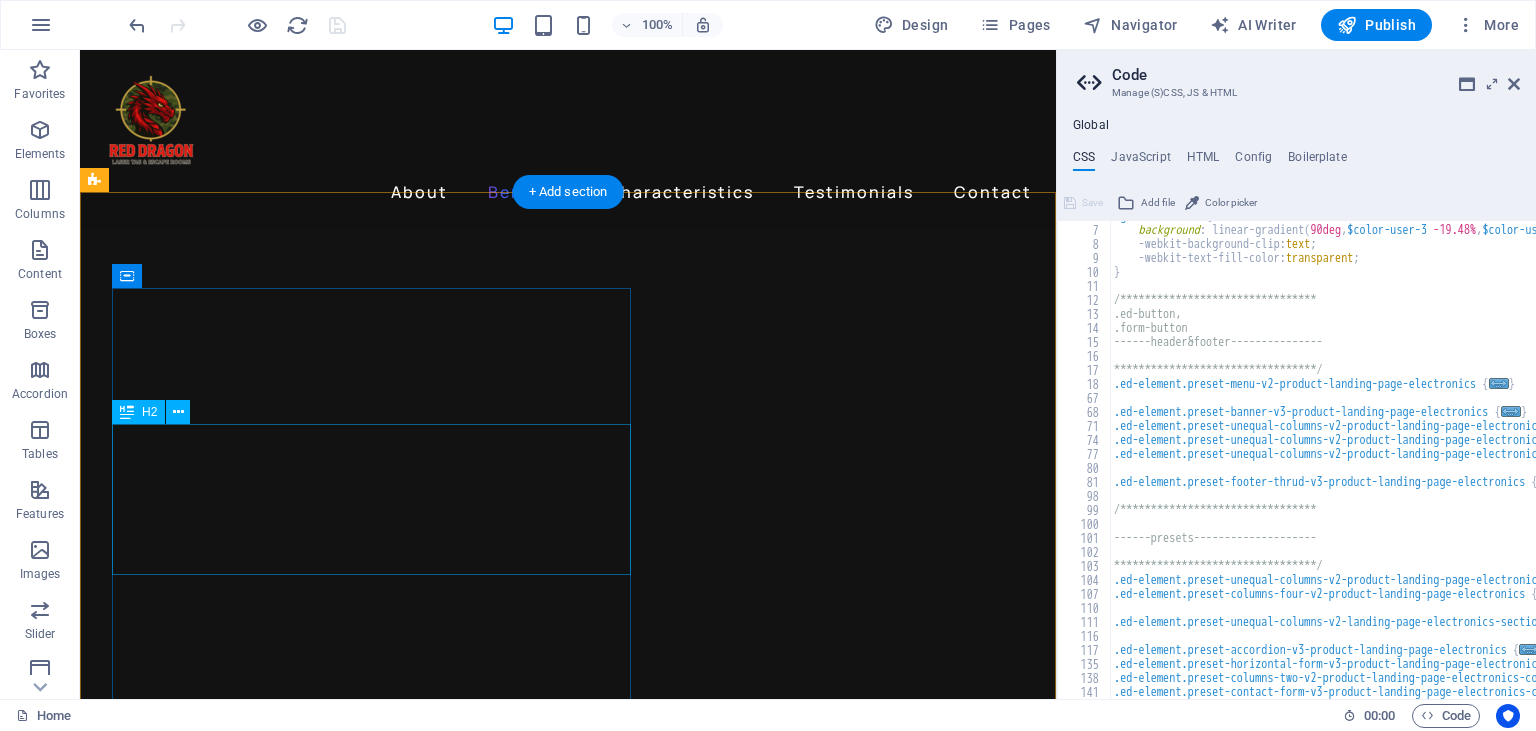 scroll, scrollTop: 2333, scrollLeft: 0, axis: vertical 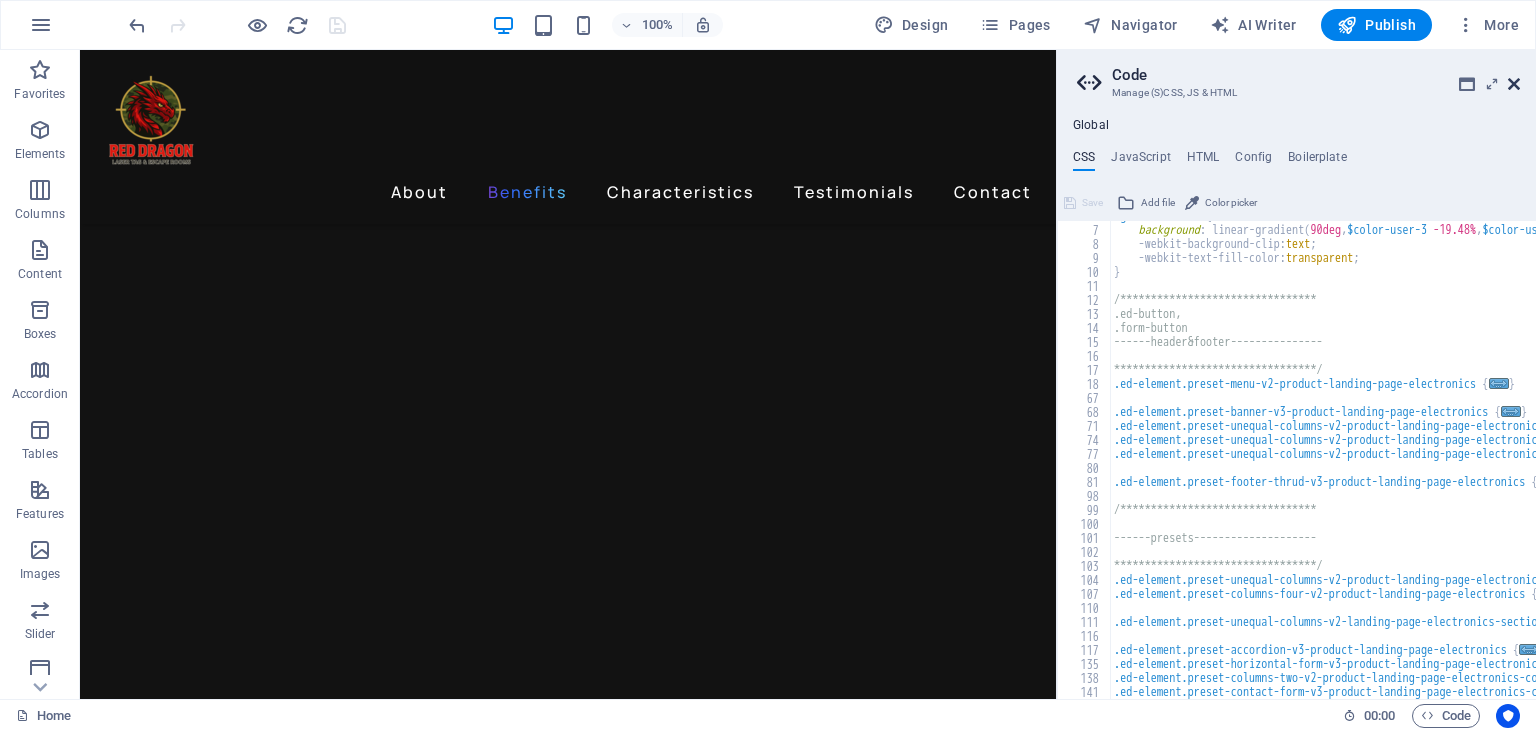 click at bounding box center (1514, 84) 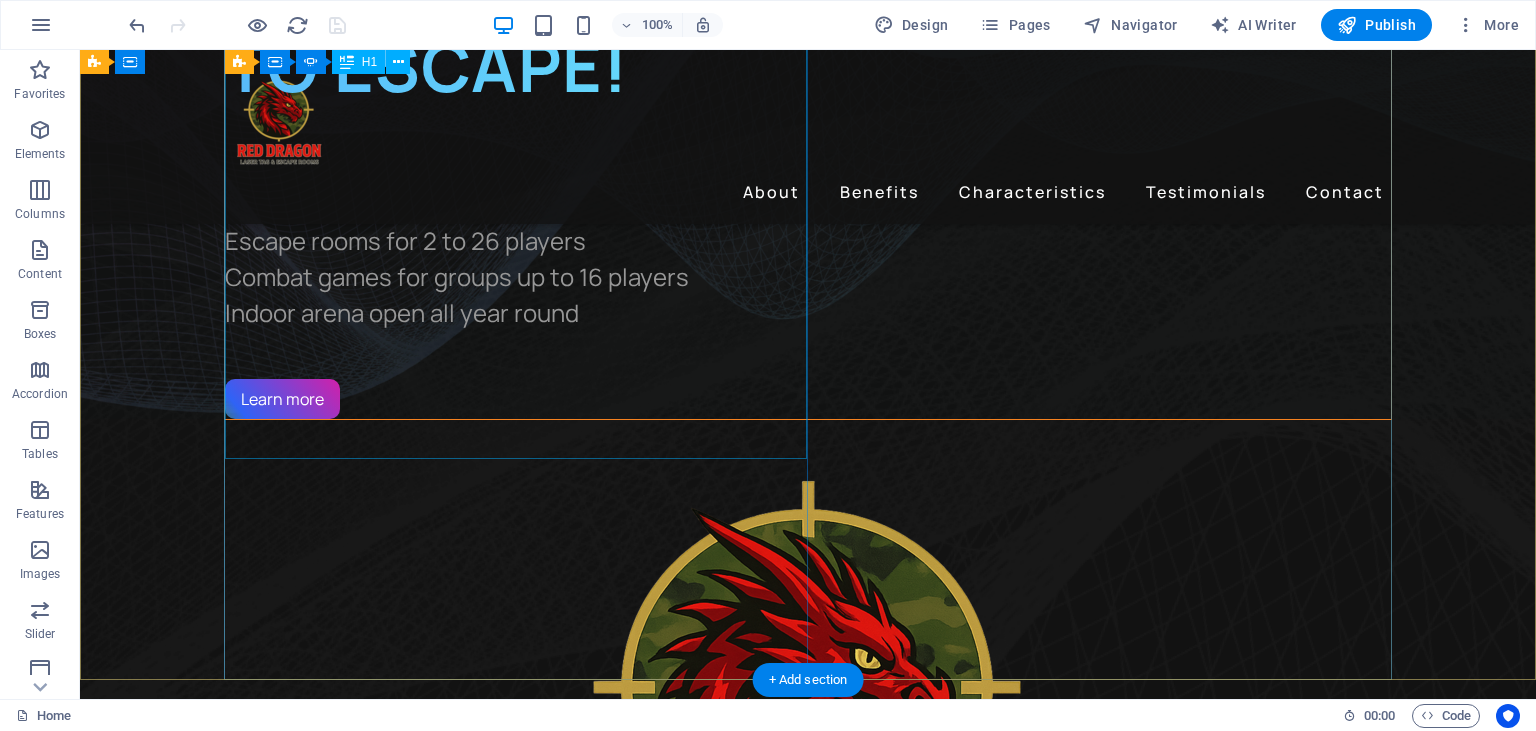 scroll, scrollTop: 770, scrollLeft: 0, axis: vertical 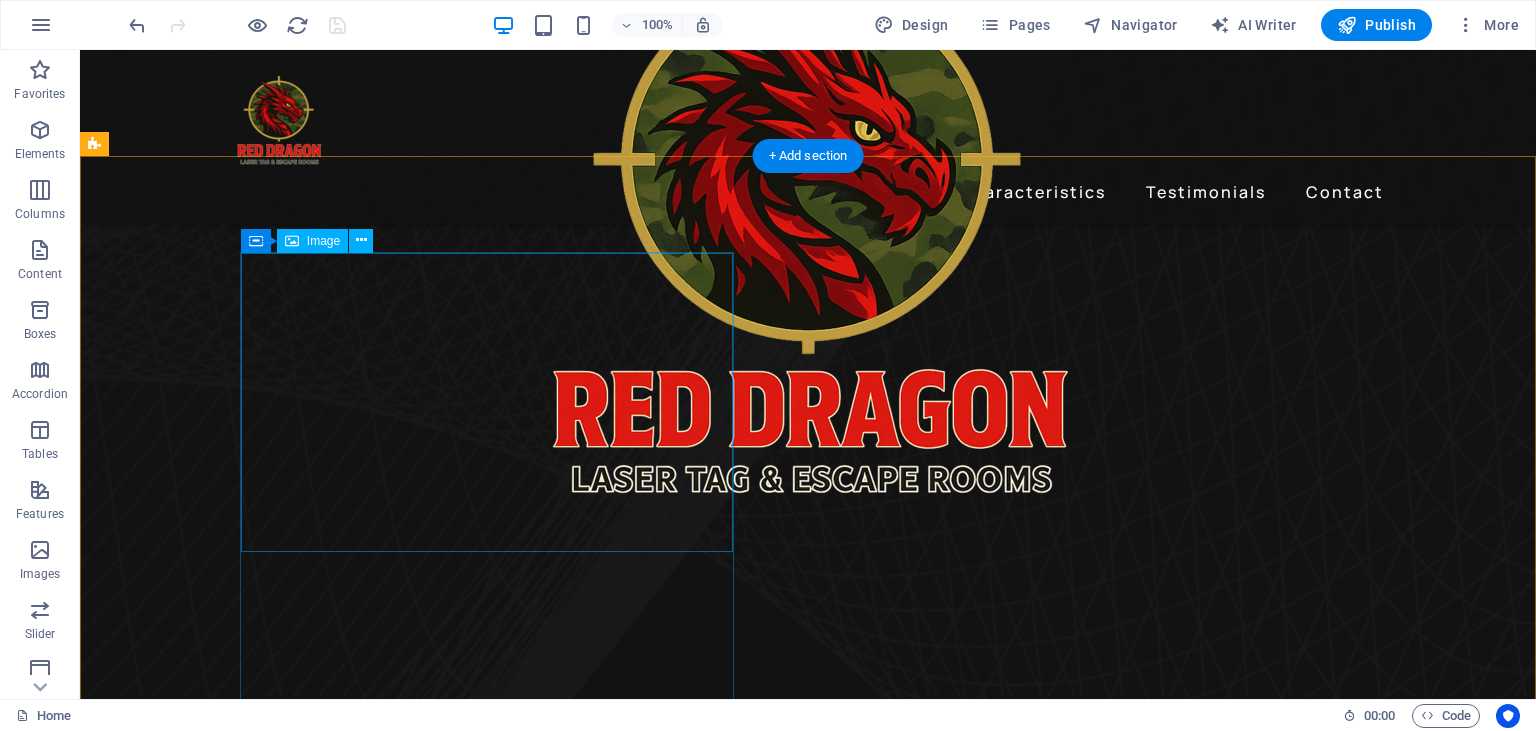 click at bounding box center (680, 5046) 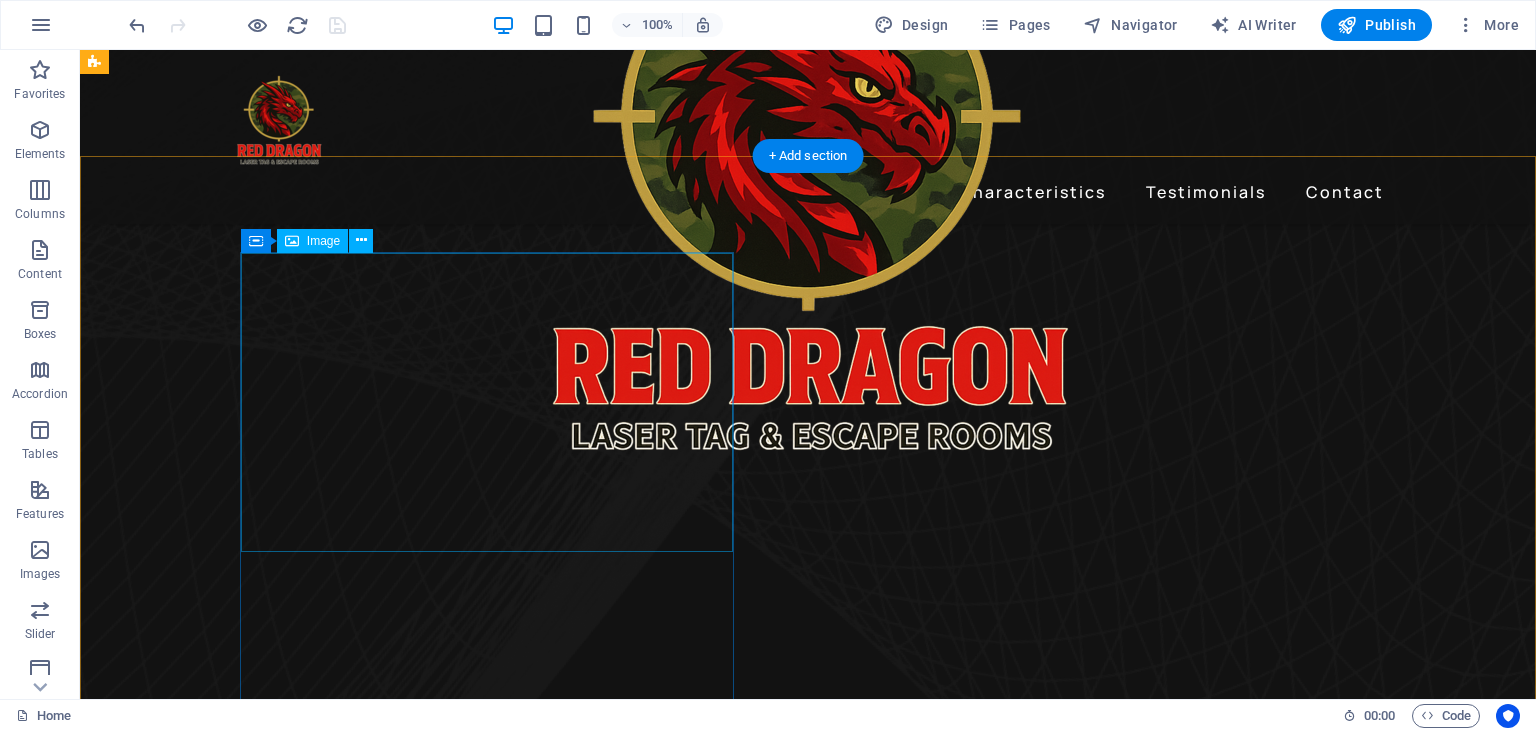 scroll, scrollTop: 876, scrollLeft: 0, axis: vertical 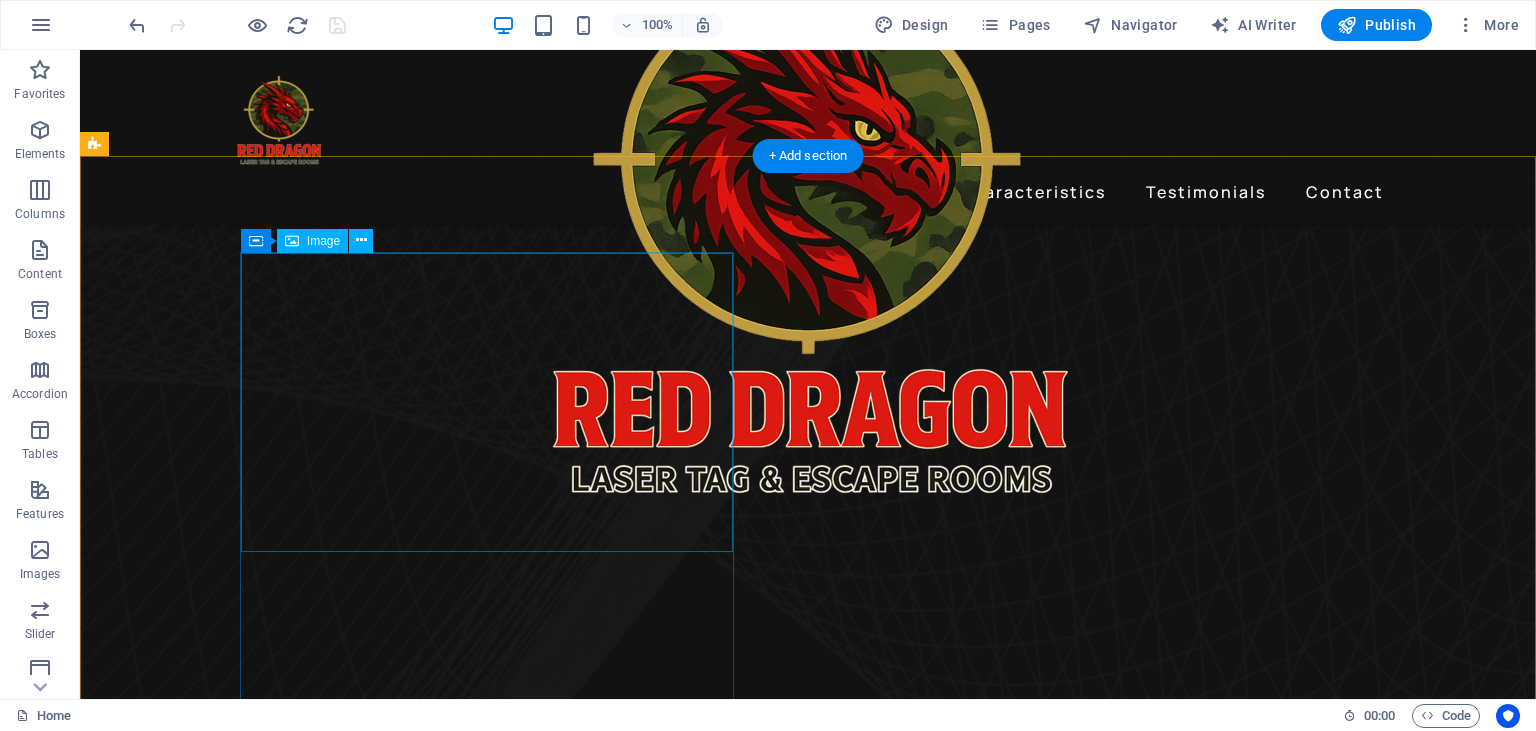 click at bounding box center [680, 5046] 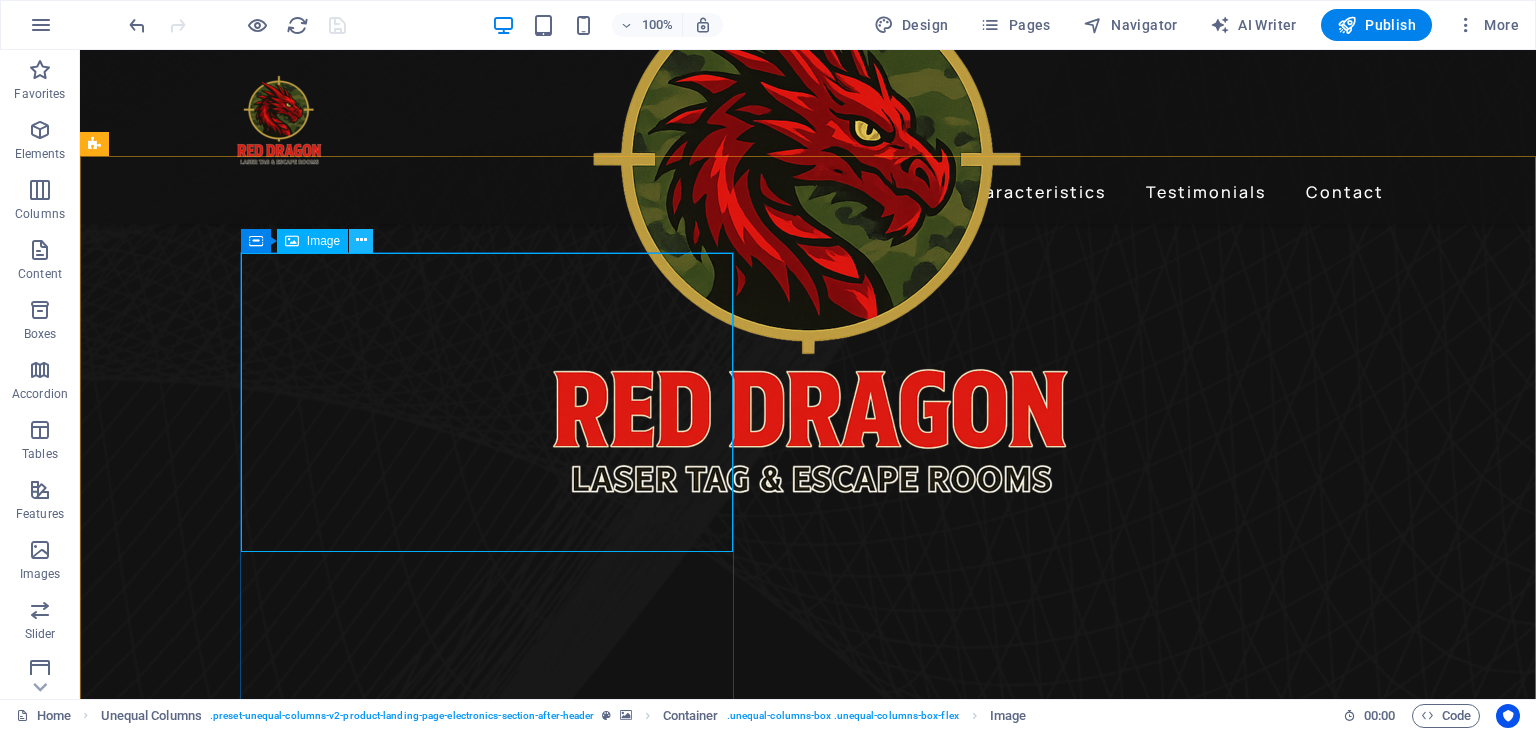 click at bounding box center [361, 240] 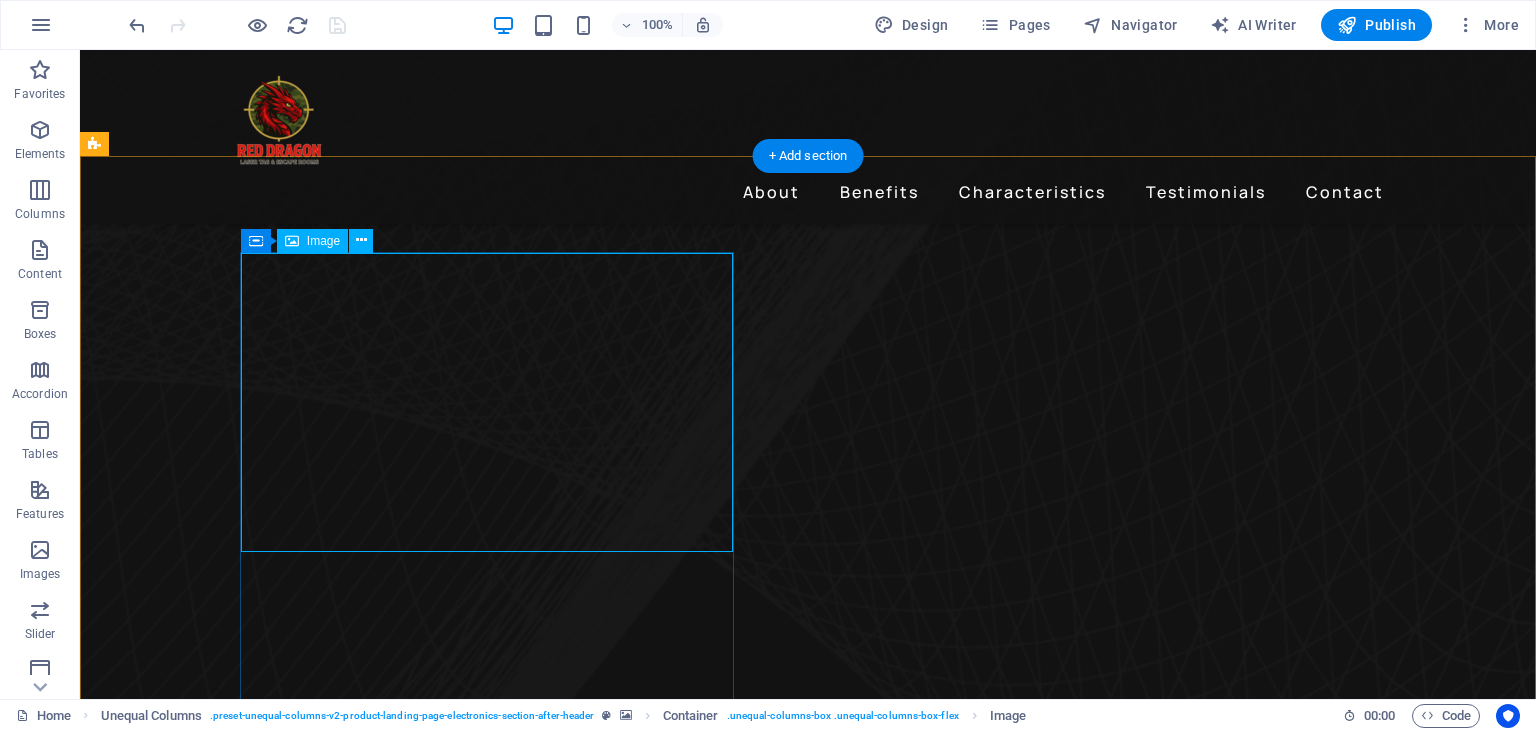 click at bounding box center [680, 5046] 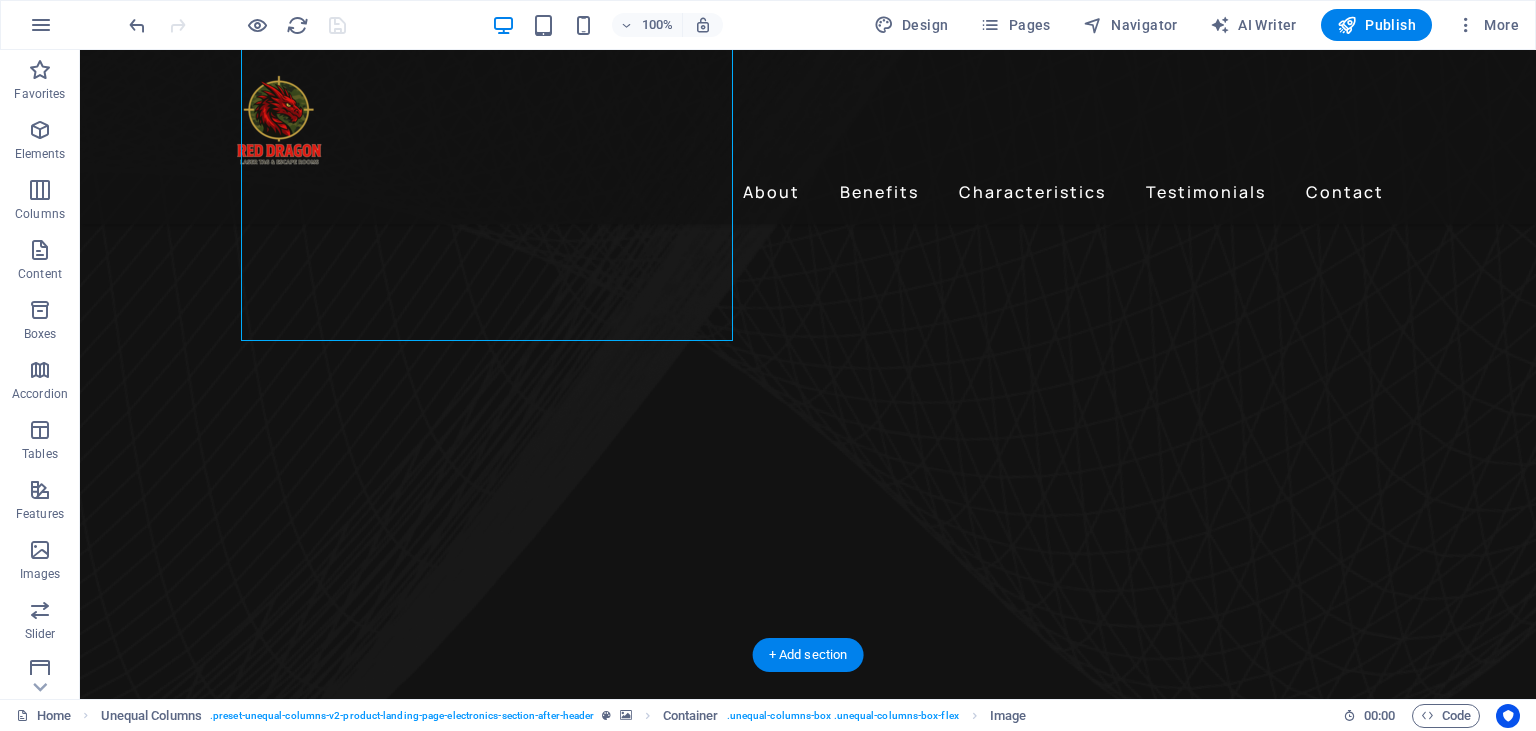 scroll, scrollTop: 1087, scrollLeft: 0, axis: vertical 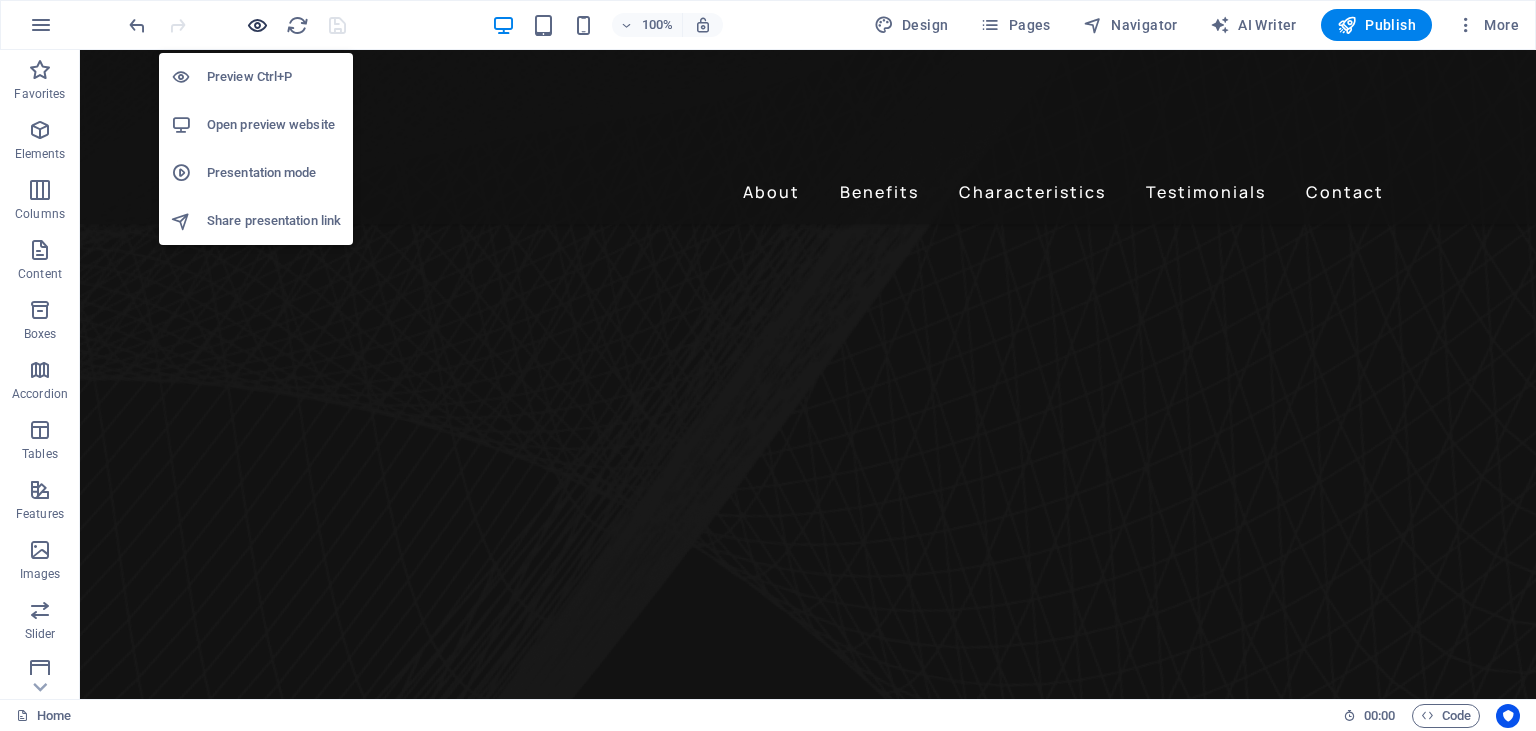 click at bounding box center (257, 25) 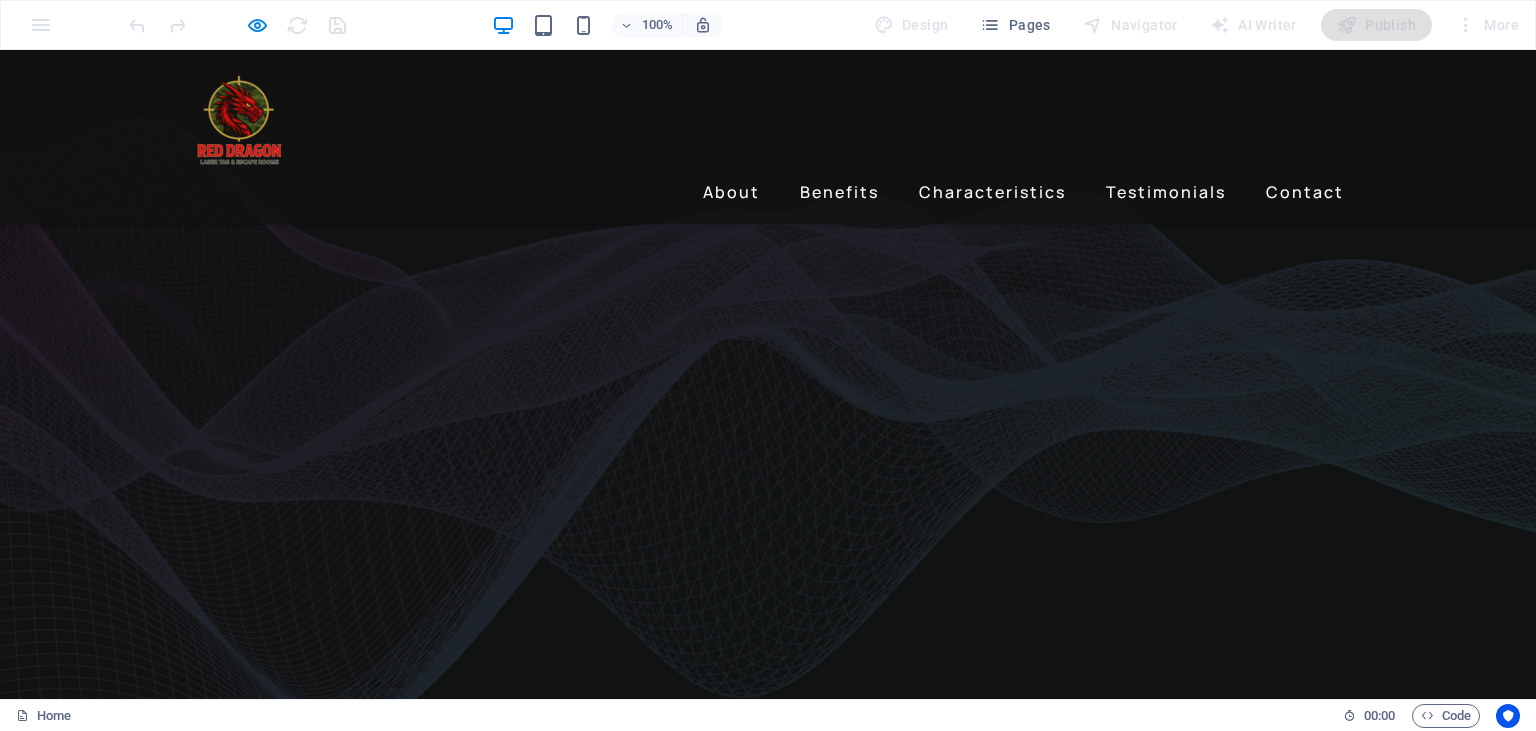 scroll, scrollTop: 0, scrollLeft: 0, axis: both 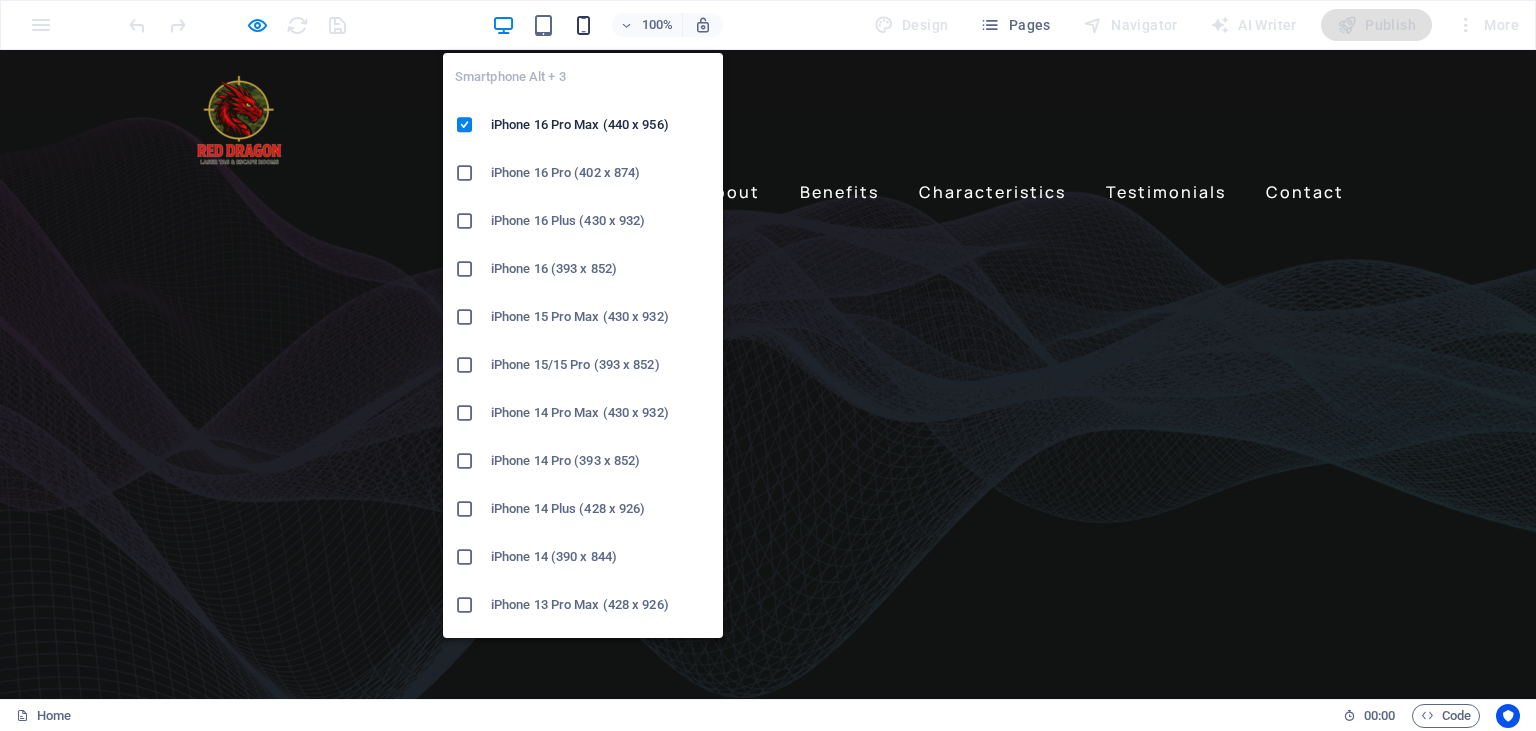 click at bounding box center [583, 25] 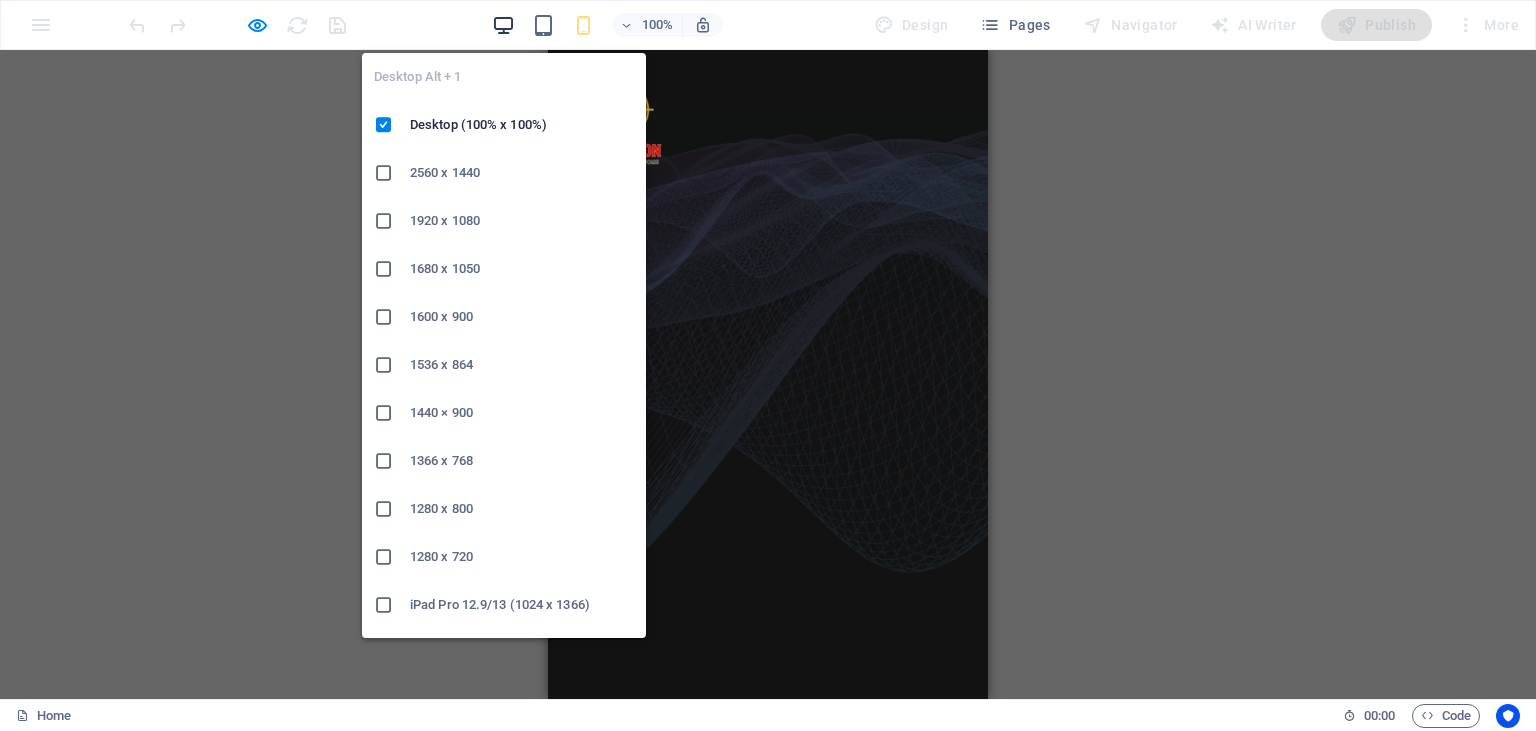 click at bounding box center (503, 25) 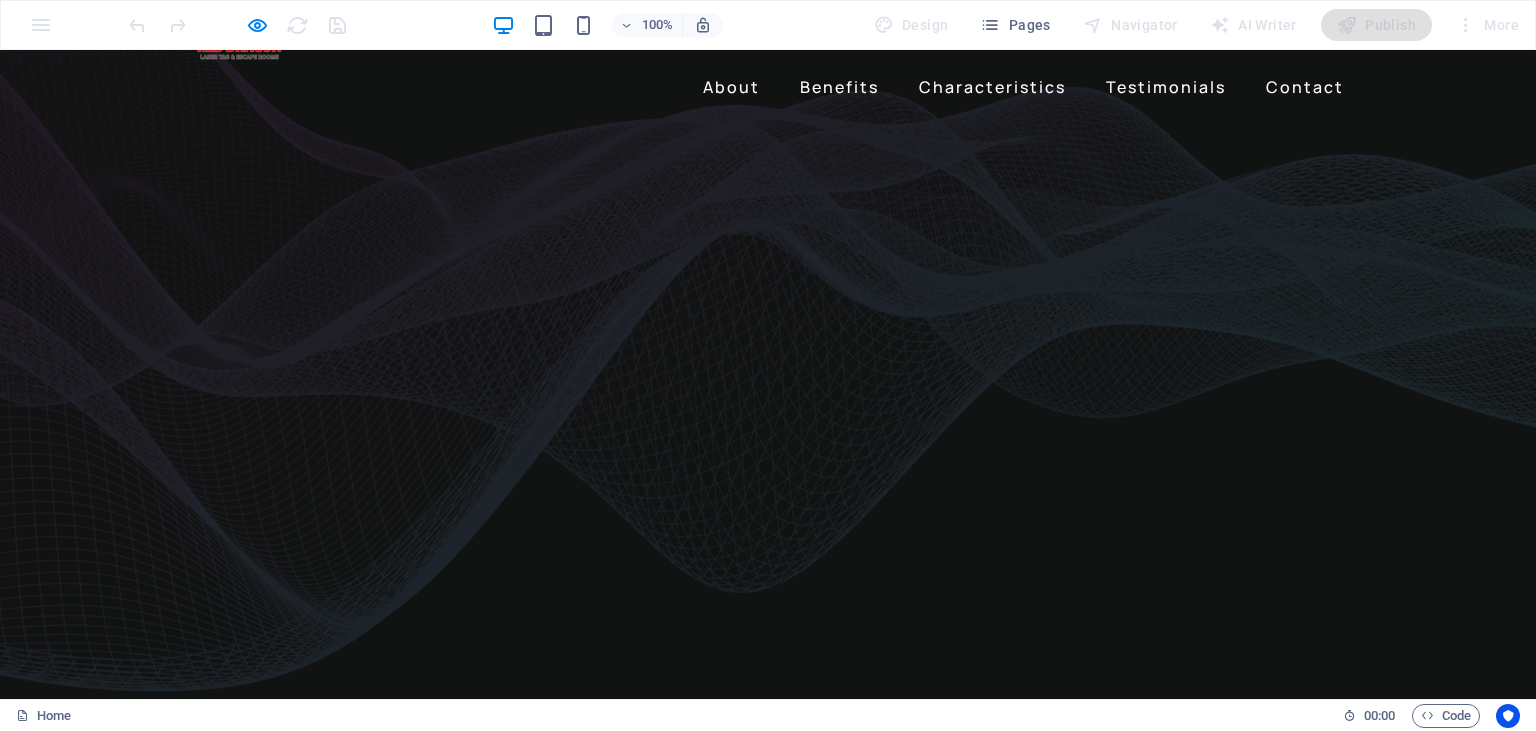 scroll, scrollTop: 0, scrollLeft: 0, axis: both 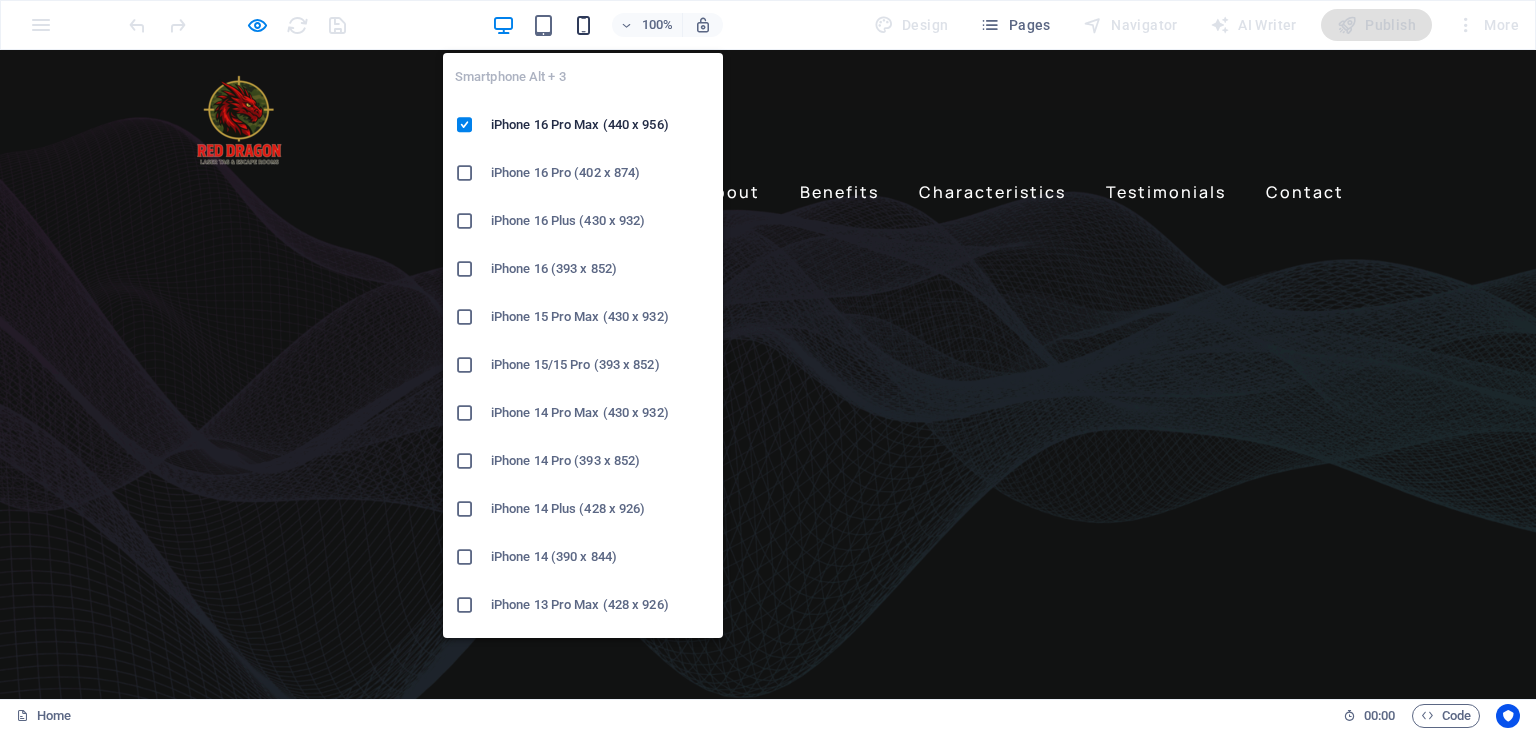 click at bounding box center (583, 25) 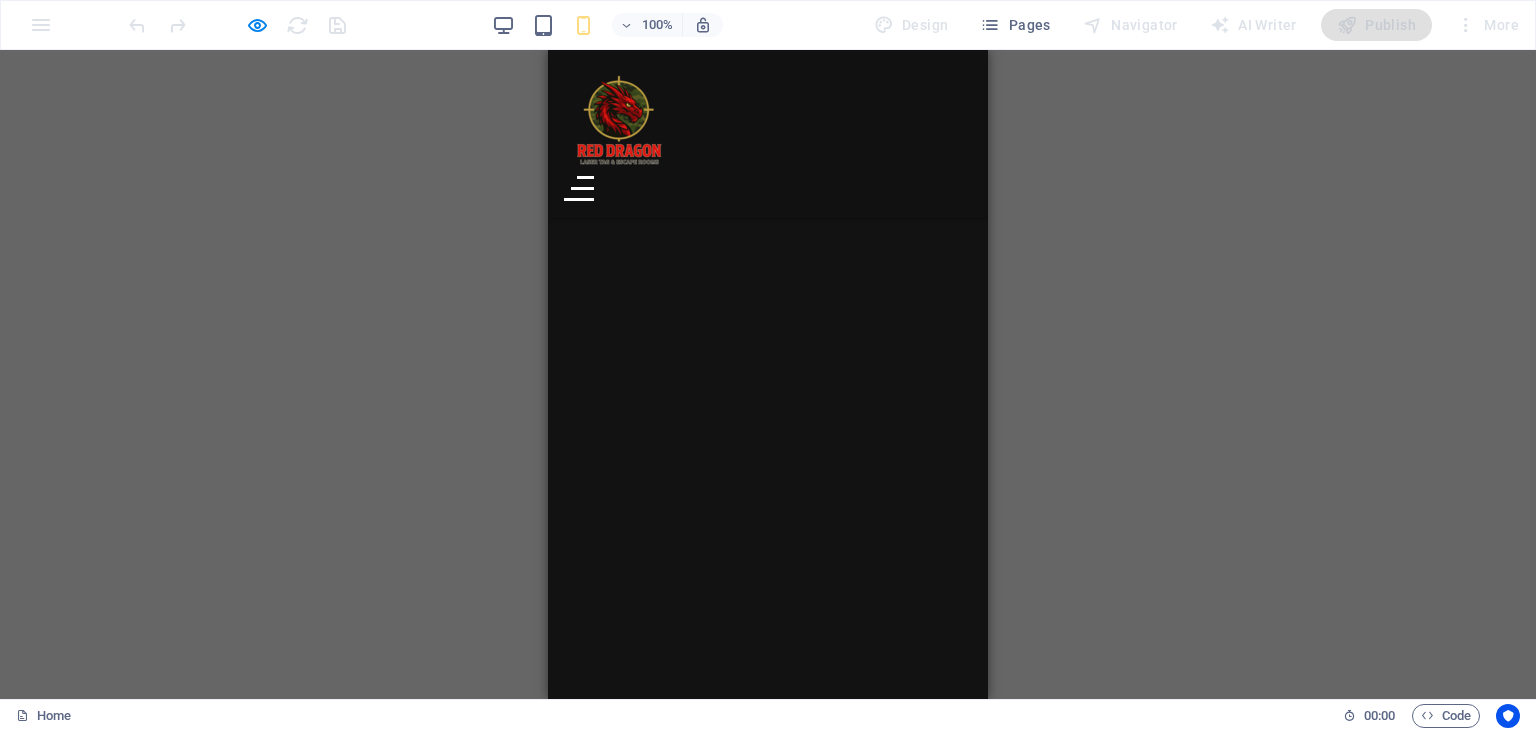 scroll, scrollTop: 0, scrollLeft: 0, axis: both 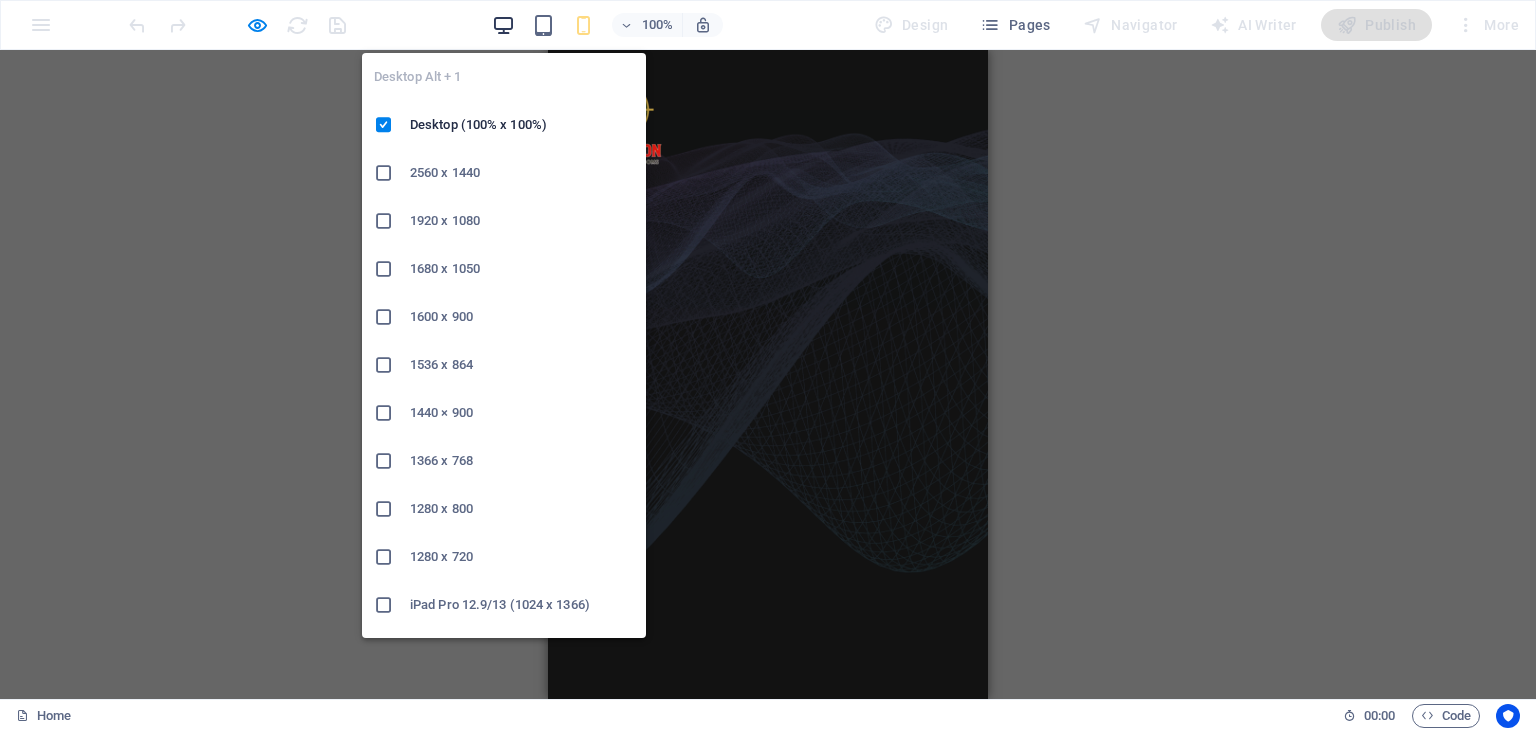 click at bounding box center [503, 25] 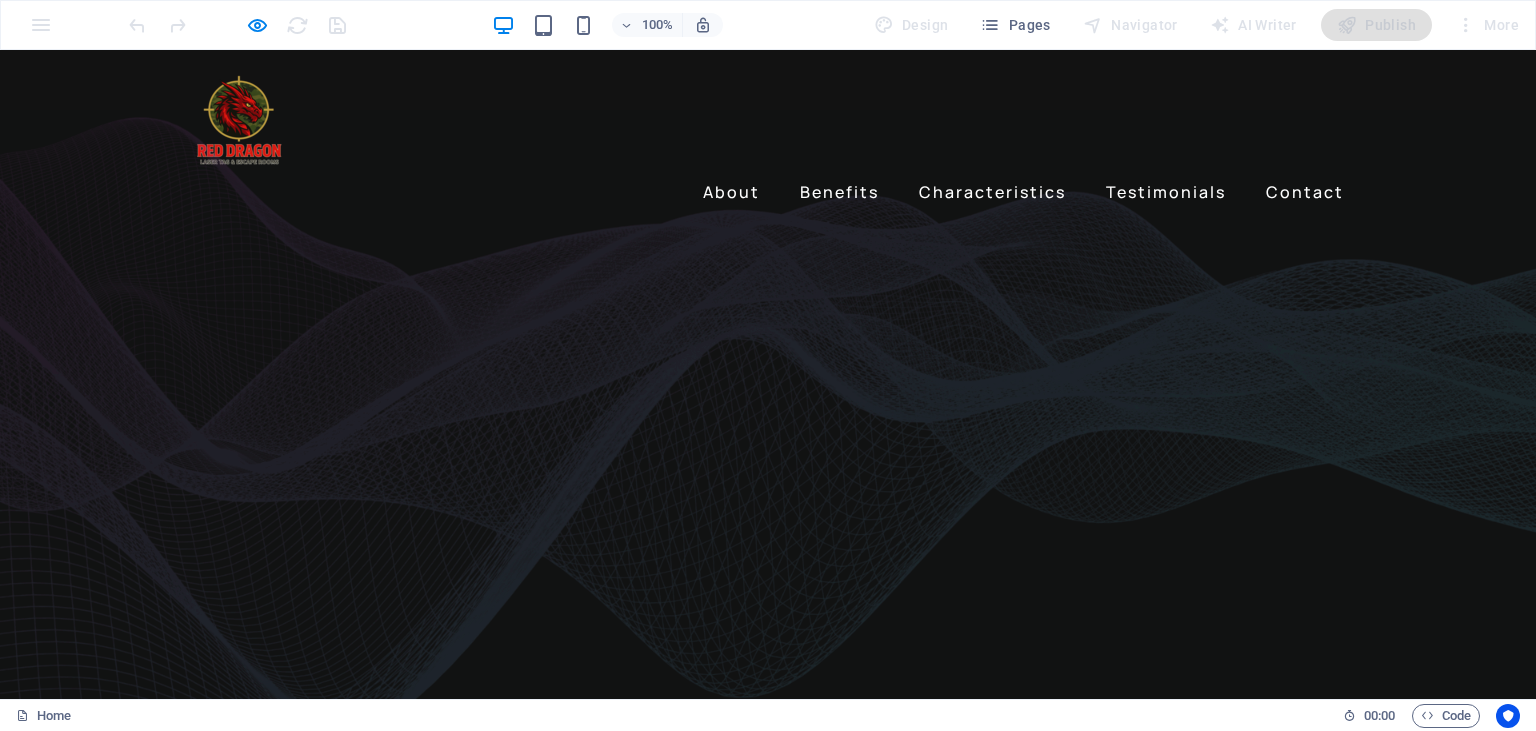 click on "Music is everything" at bounding box center [-654, 1515] 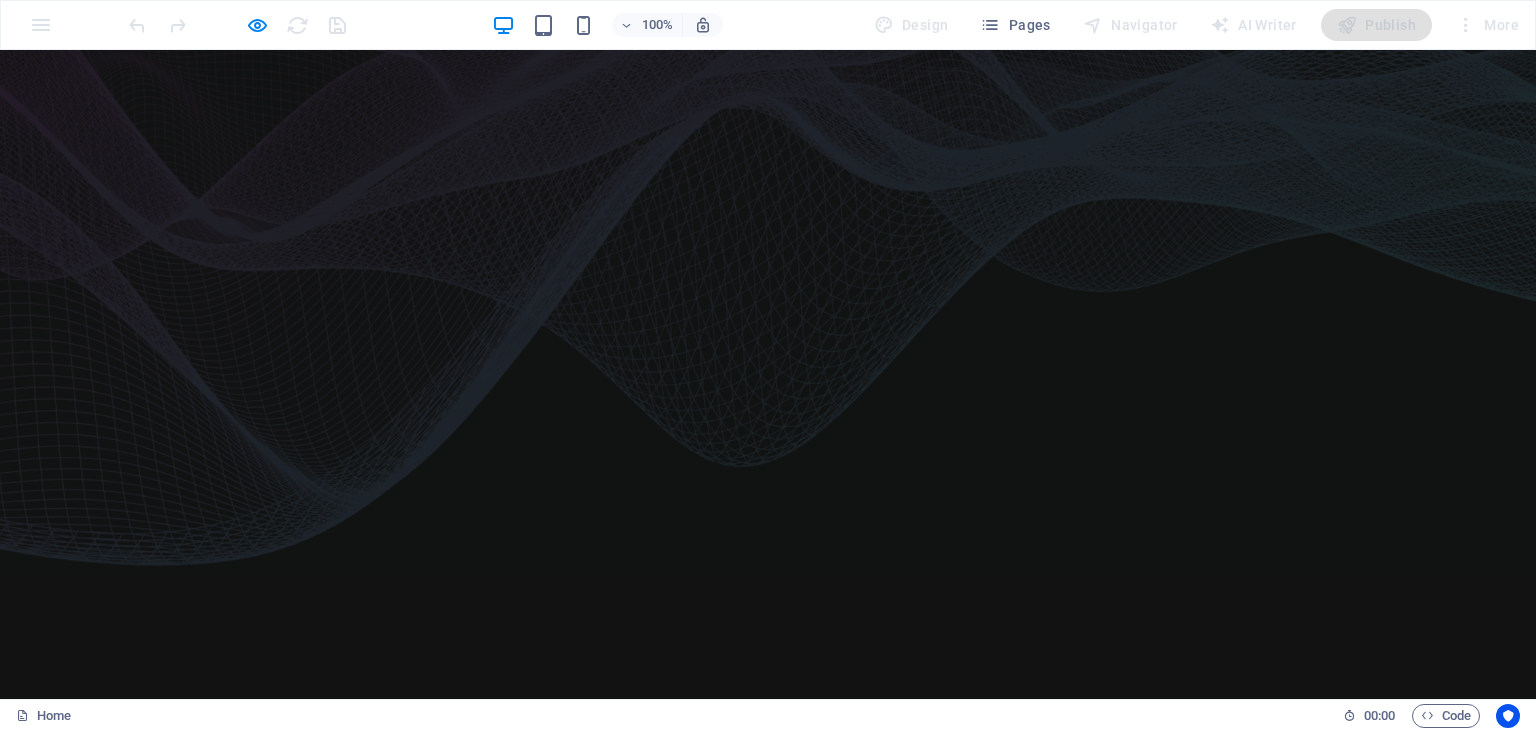 scroll, scrollTop: 316, scrollLeft: 0, axis: vertical 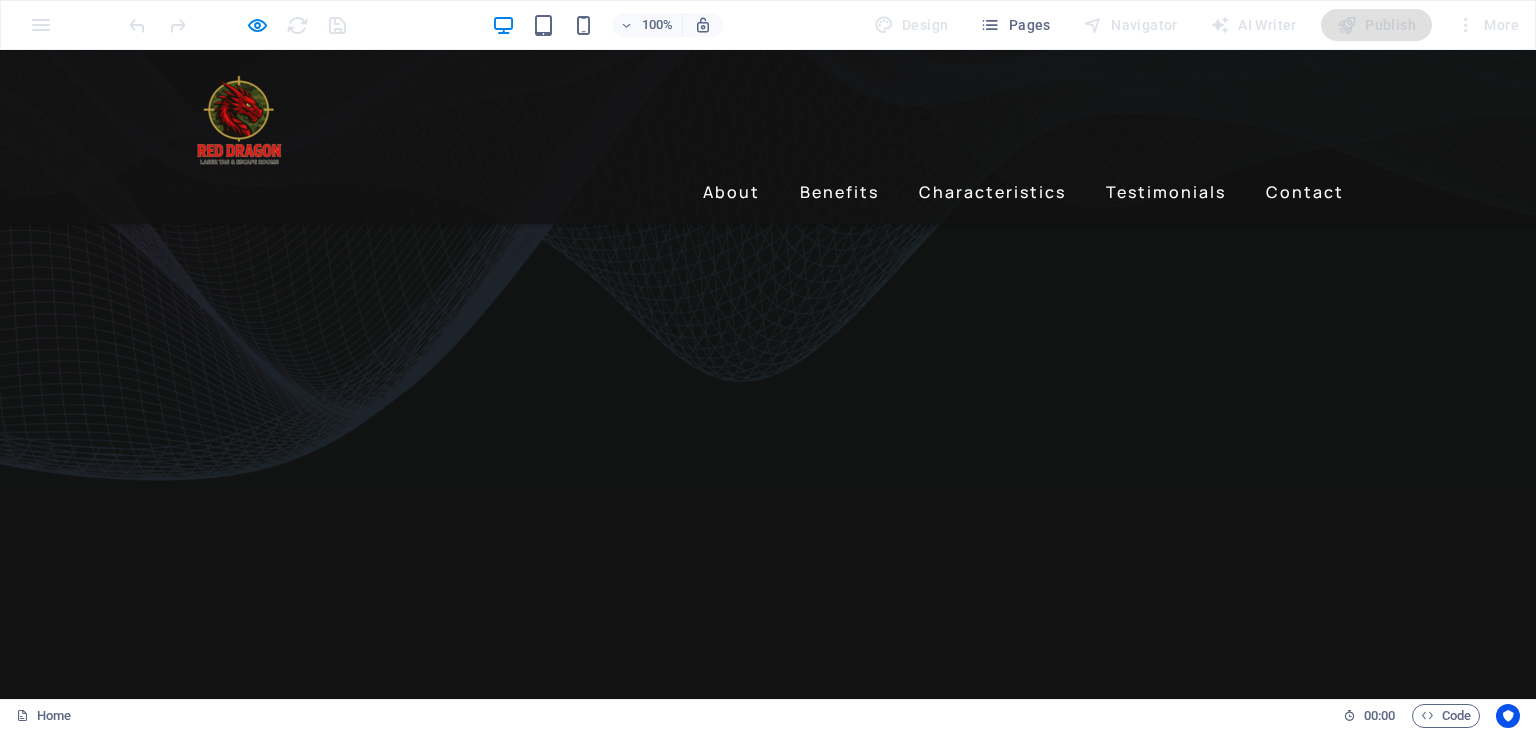 drag, startPoint x: 742, startPoint y: 344, endPoint x: 319, endPoint y: 250, distance: 433.3186 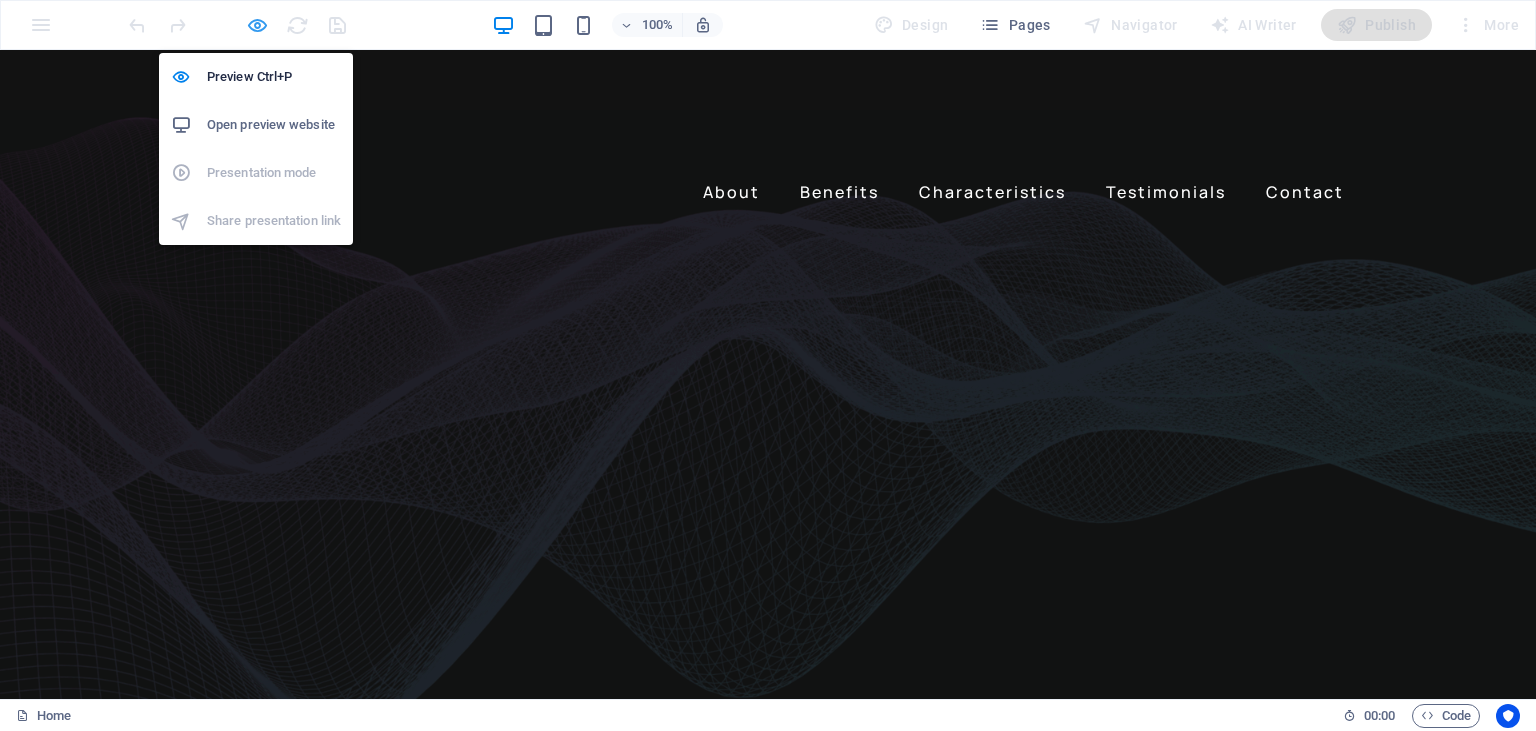 click at bounding box center [257, 25] 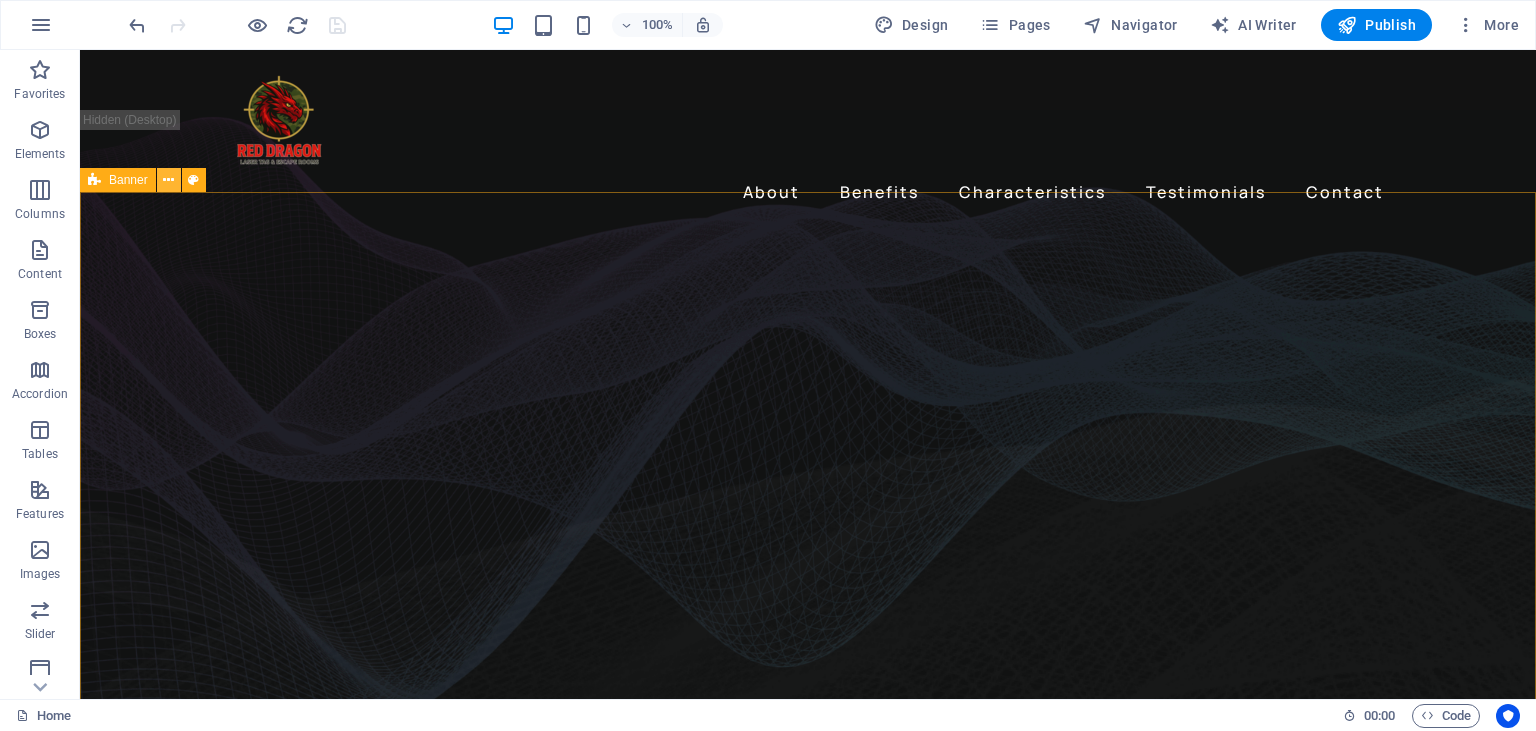 click at bounding box center (168, 180) 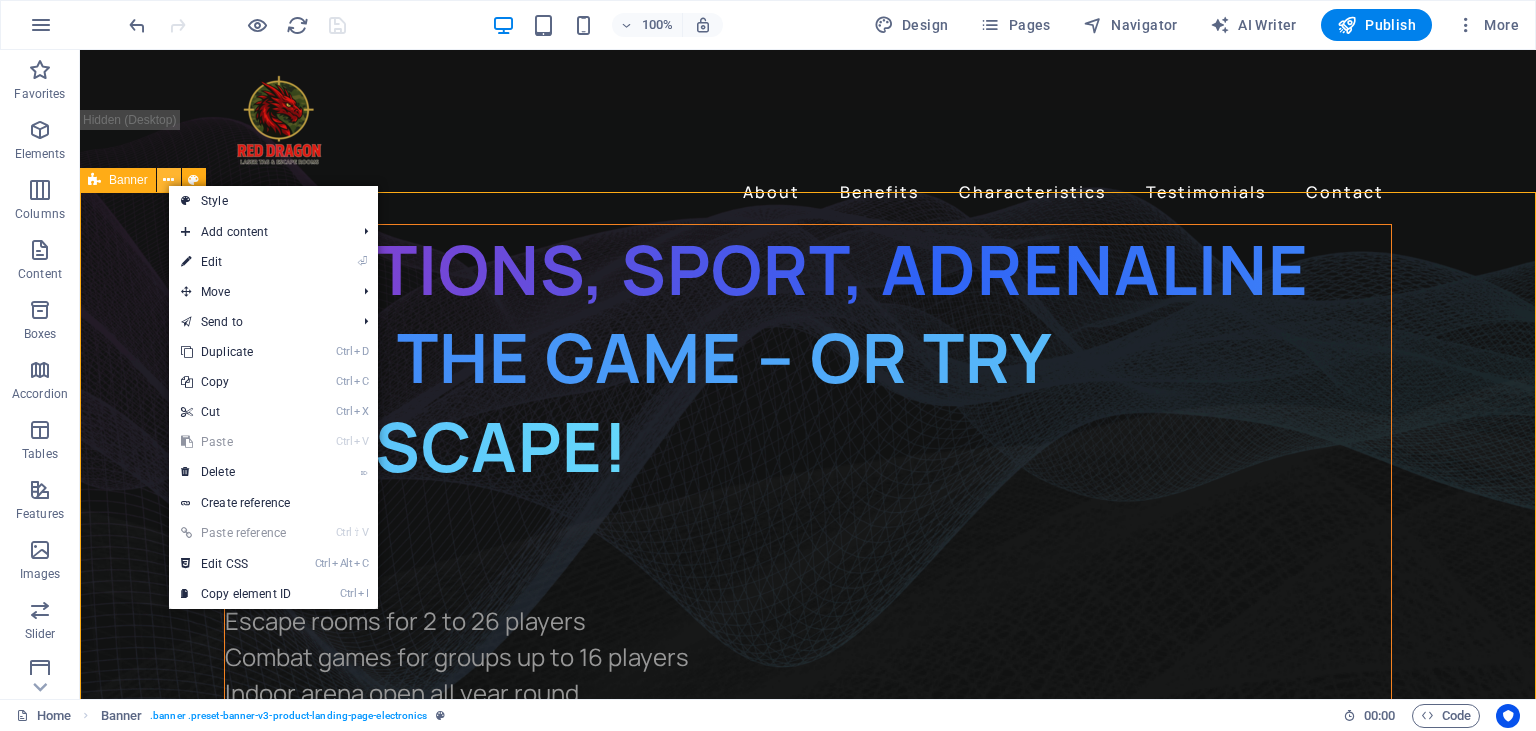 click at bounding box center [168, 180] 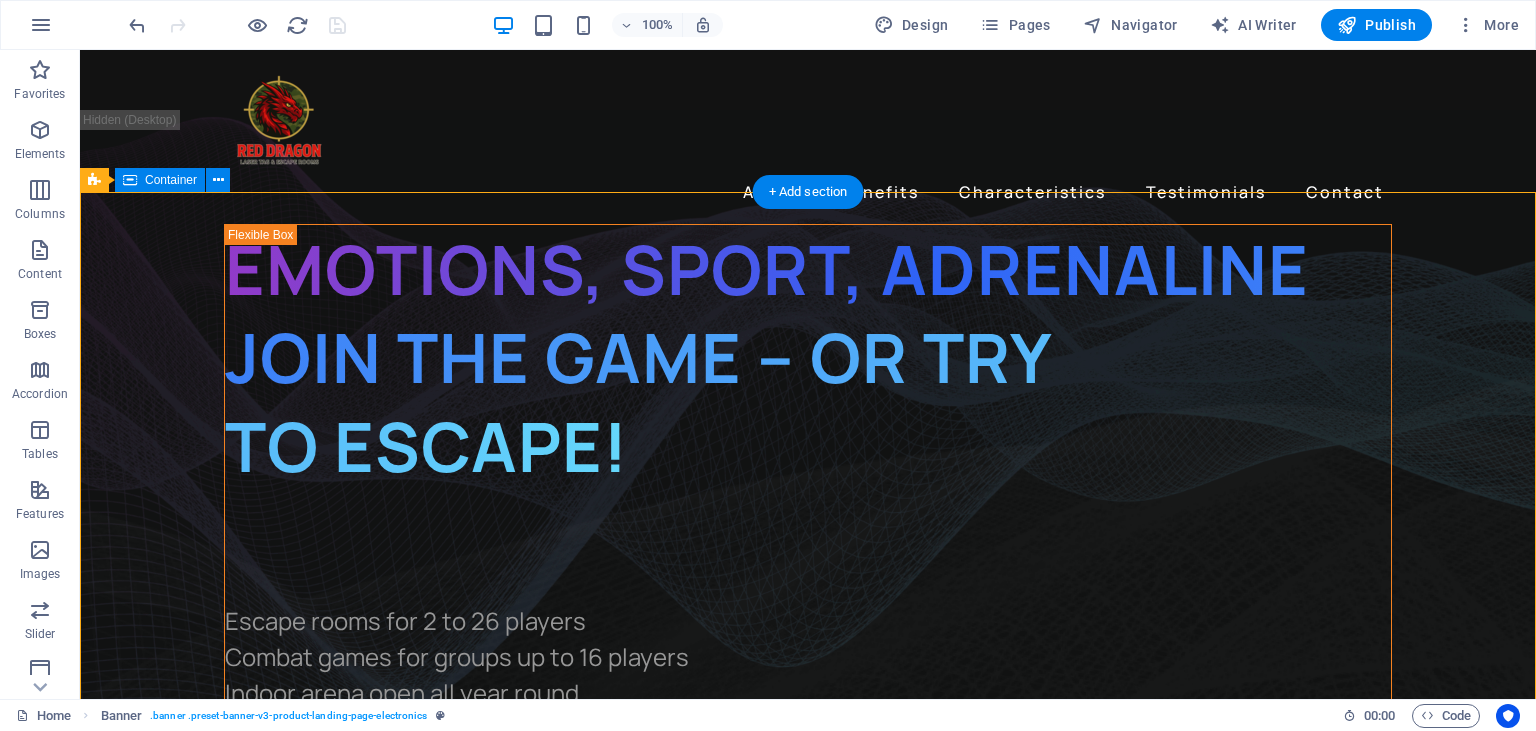 click on "EMOTIONS, SPORT, ADRENALINE JOIN THE GAME – OR TRY  TO ESCAPE! Escape rooms for 2 to 26 players Combat games for groups up to 16 players Indoor arena open all year round Learn more Music is everything  Now  everywhere Lorem ipsum dolor sit amet, consectetur adipiscing elit. Adipiscing ultricies risus, ornare mus id vulputate. Learn more EMOTIONS, SPORT, ADRENALINE JOIN THE GAME – OR TRY TO ESCAPE! Escape rooms for 2 to 26 players Combat games for groups up to 16 players Indoor arena open all year round Learn more" at bounding box center (808, 2611) 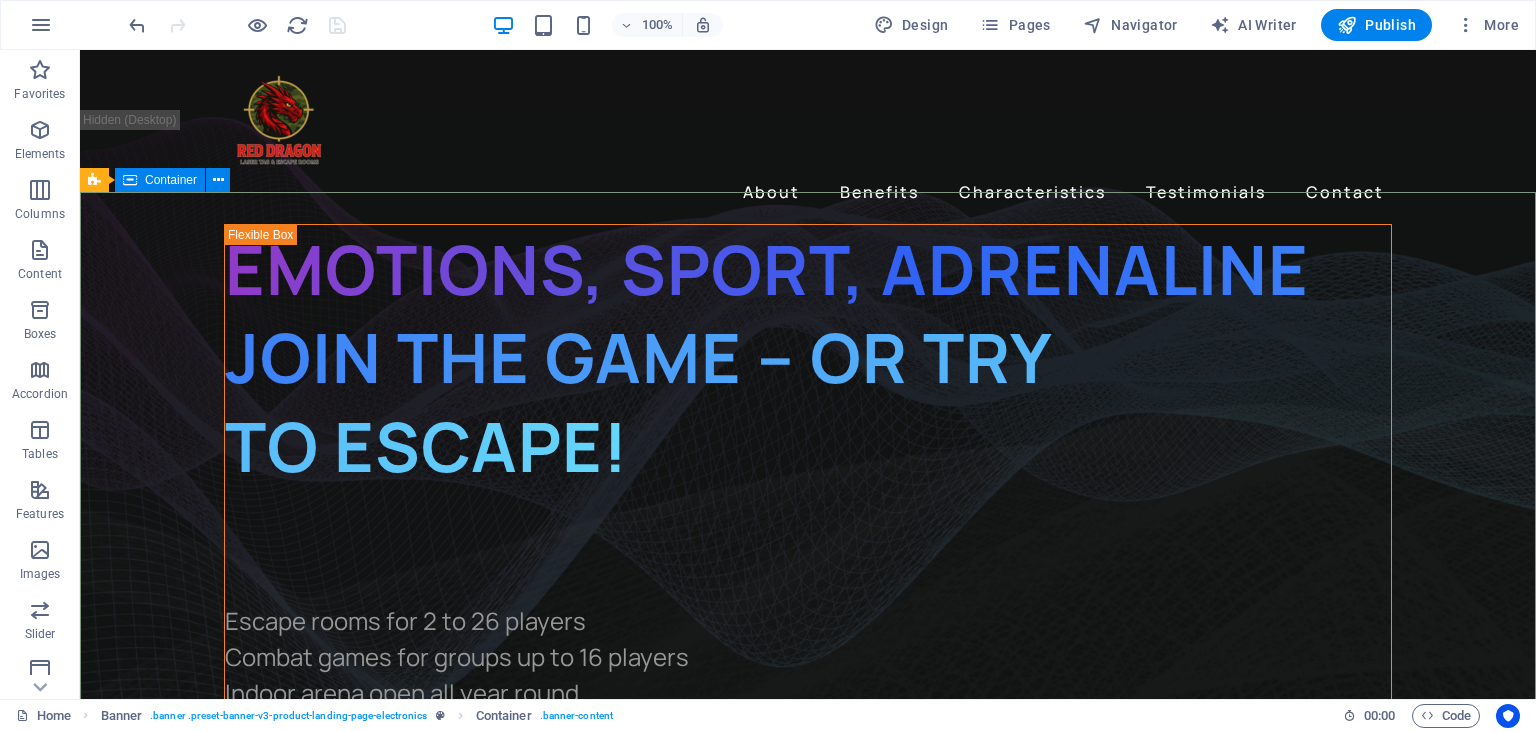 click on "Container" at bounding box center (171, 180) 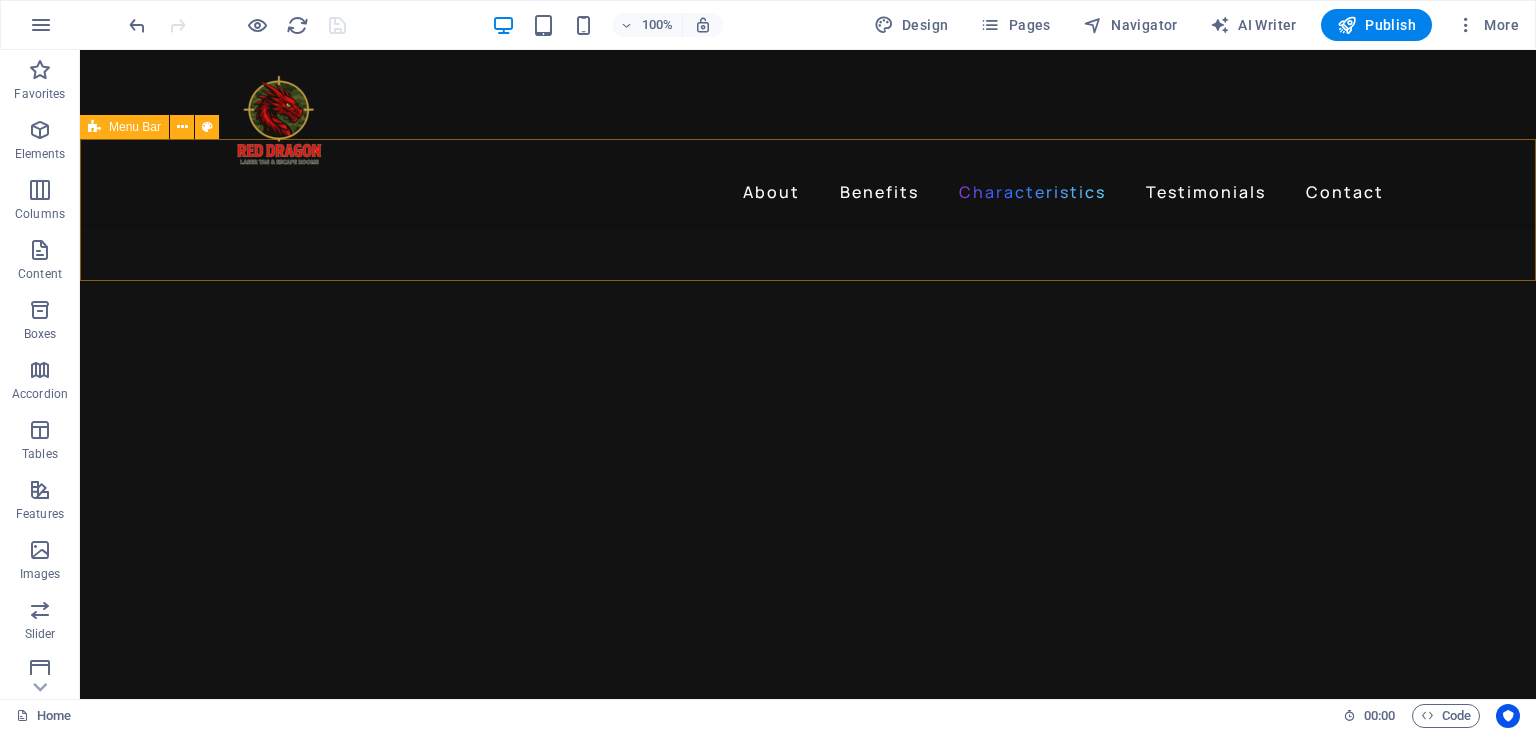 scroll, scrollTop: 2626, scrollLeft: 0, axis: vertical 